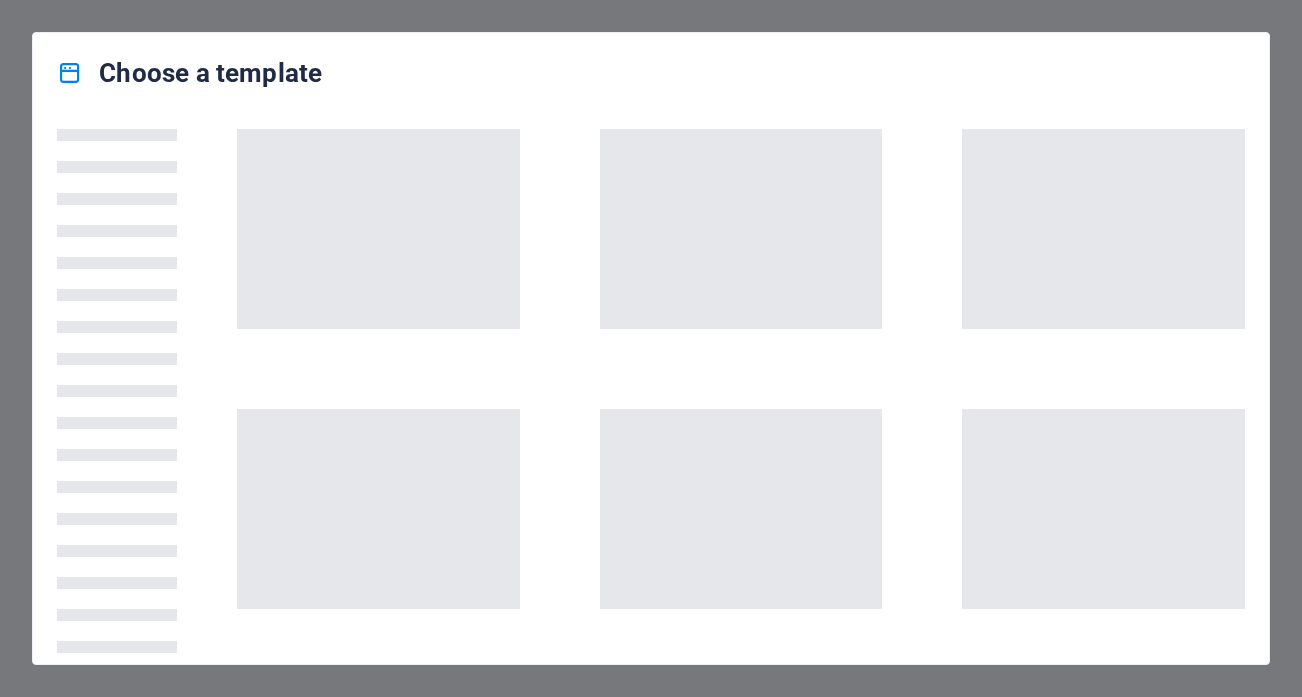 scroll, scrollTop: 0, scrollLeft: 0, axis: both 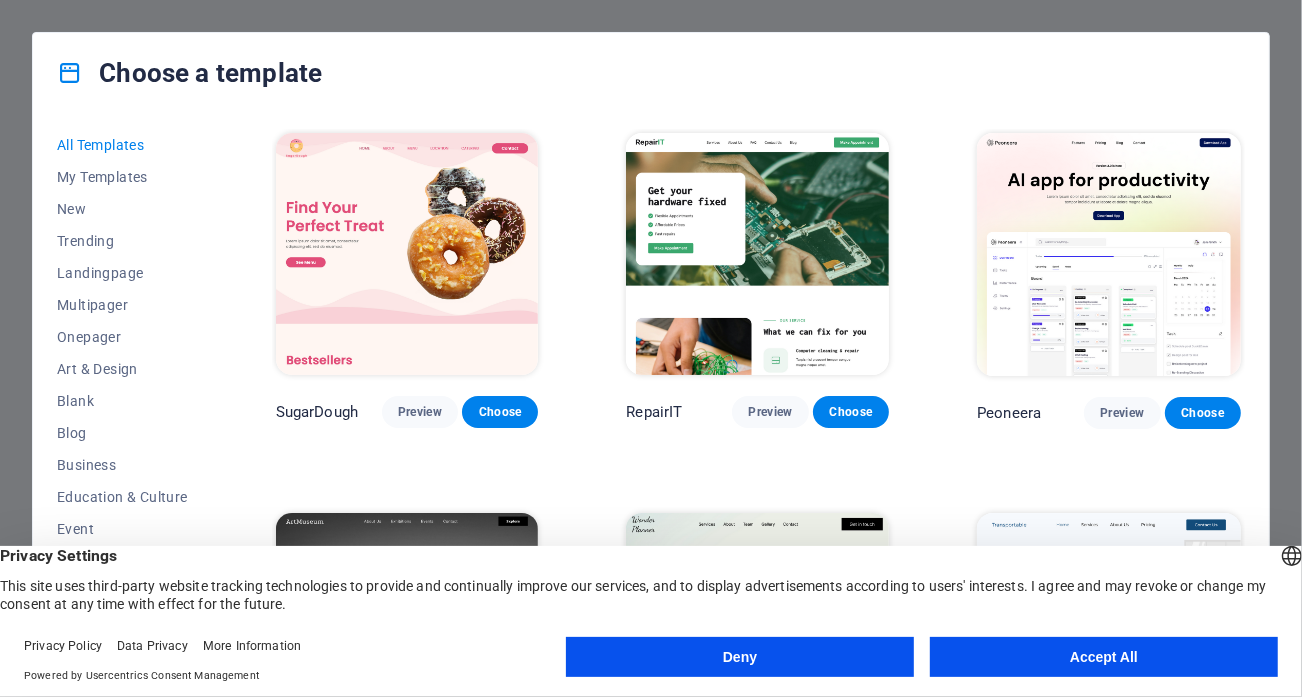 click on "Deny" at bounding box center (740, 657) 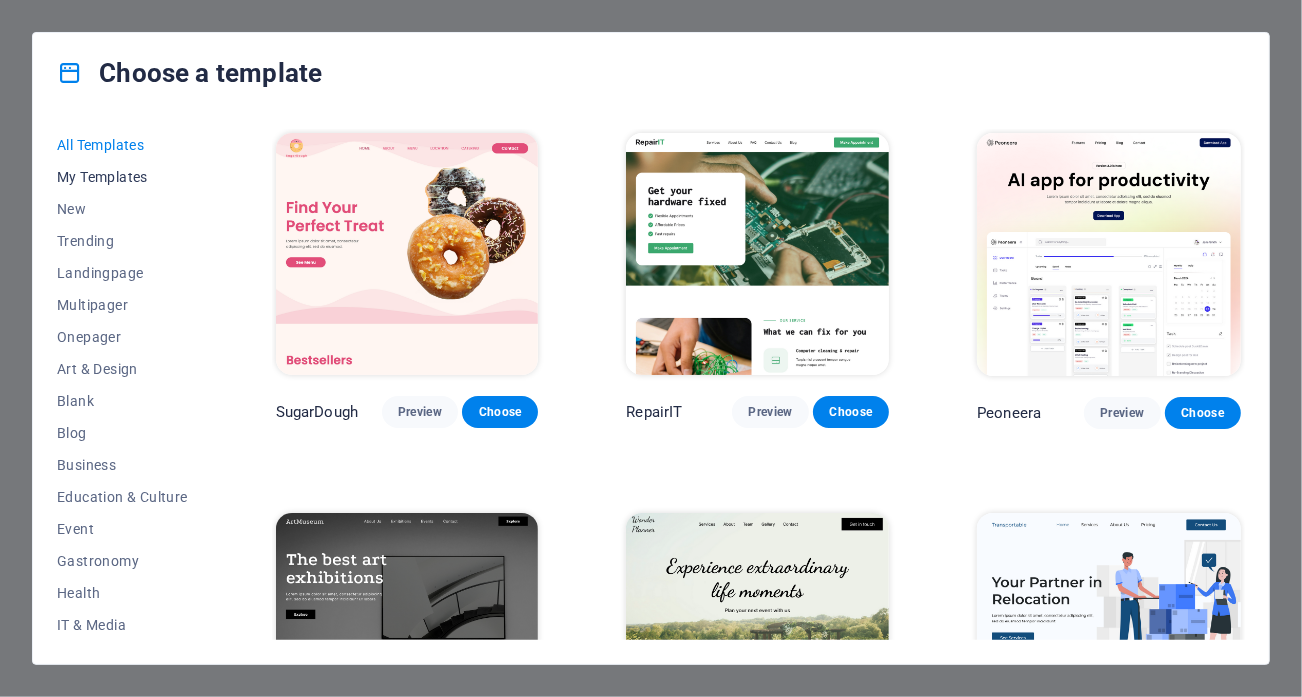 click on "My Templates" at bounding box center (122, 177) 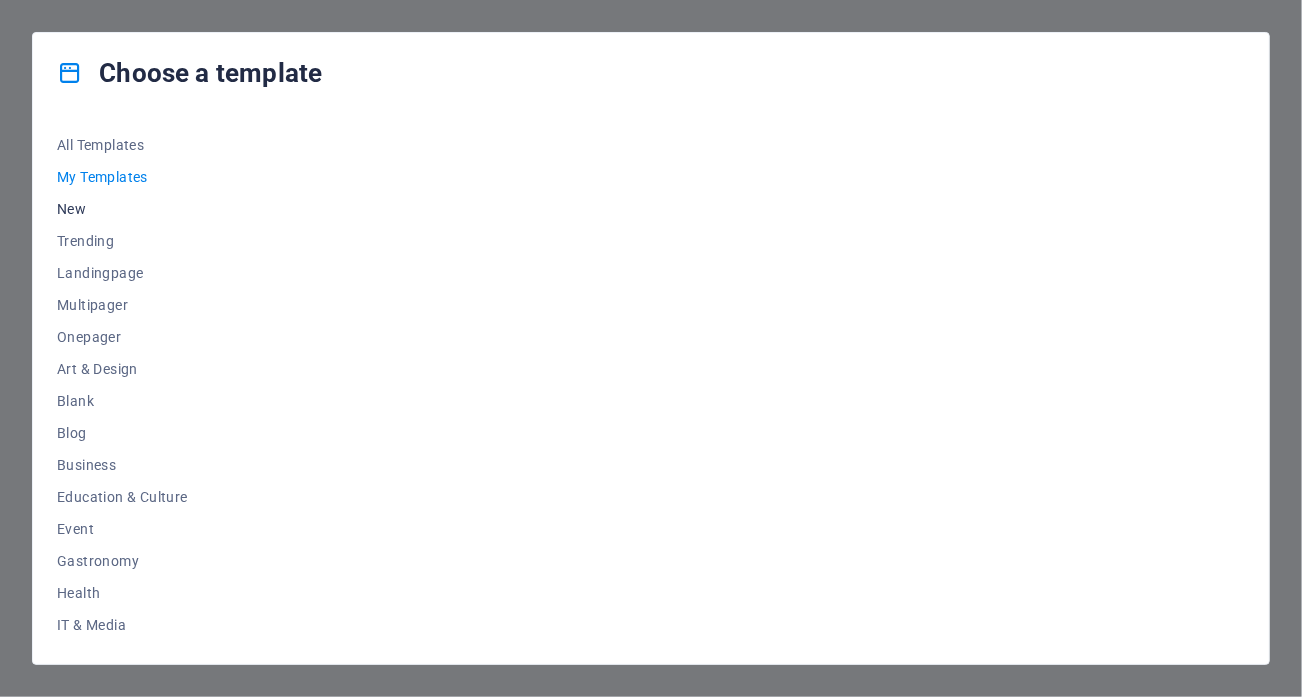 click on "New" at bounding box center [122, 209] 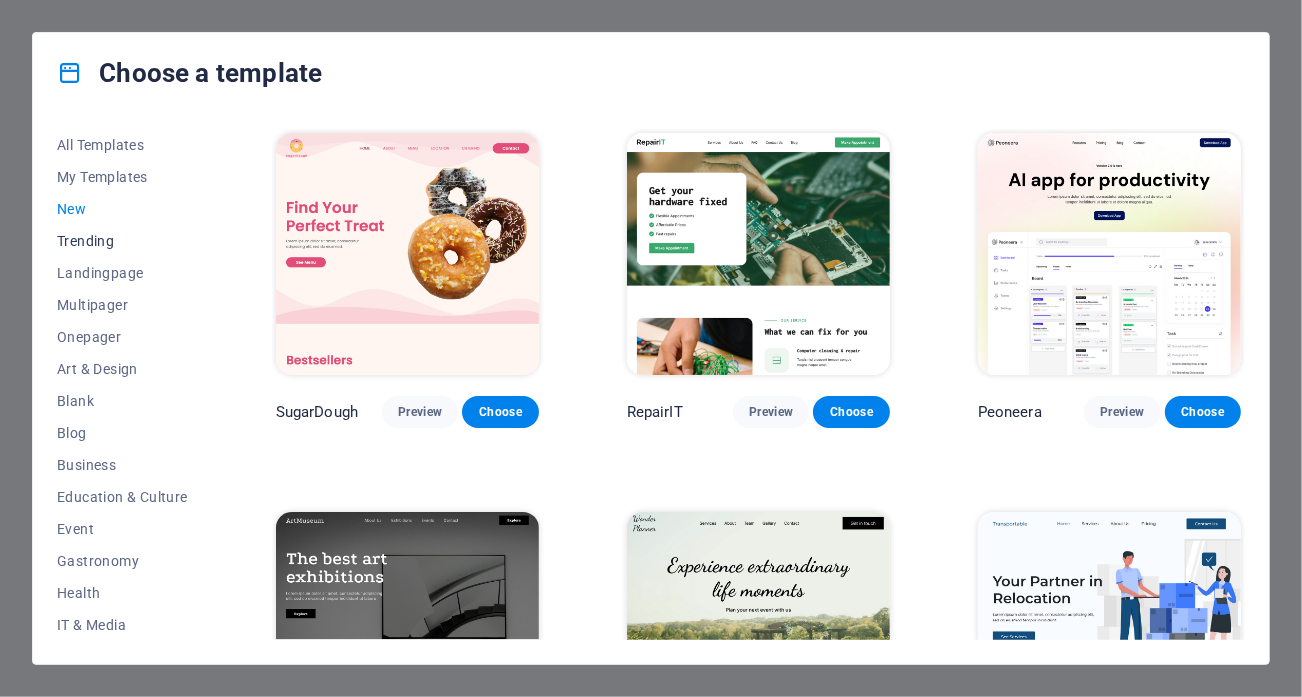 click on "Trending" at bounding box center (122, 241) 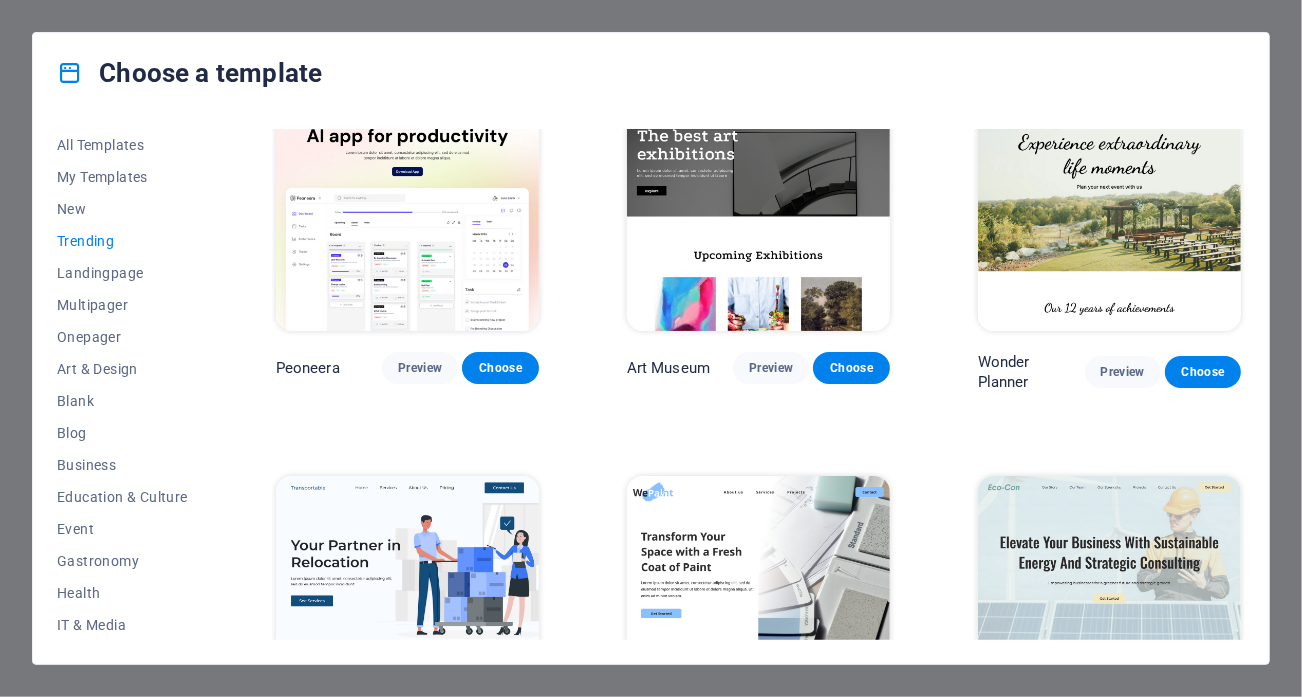 scroll, scrollTop: 0, scrollLeft: 0, axis: both 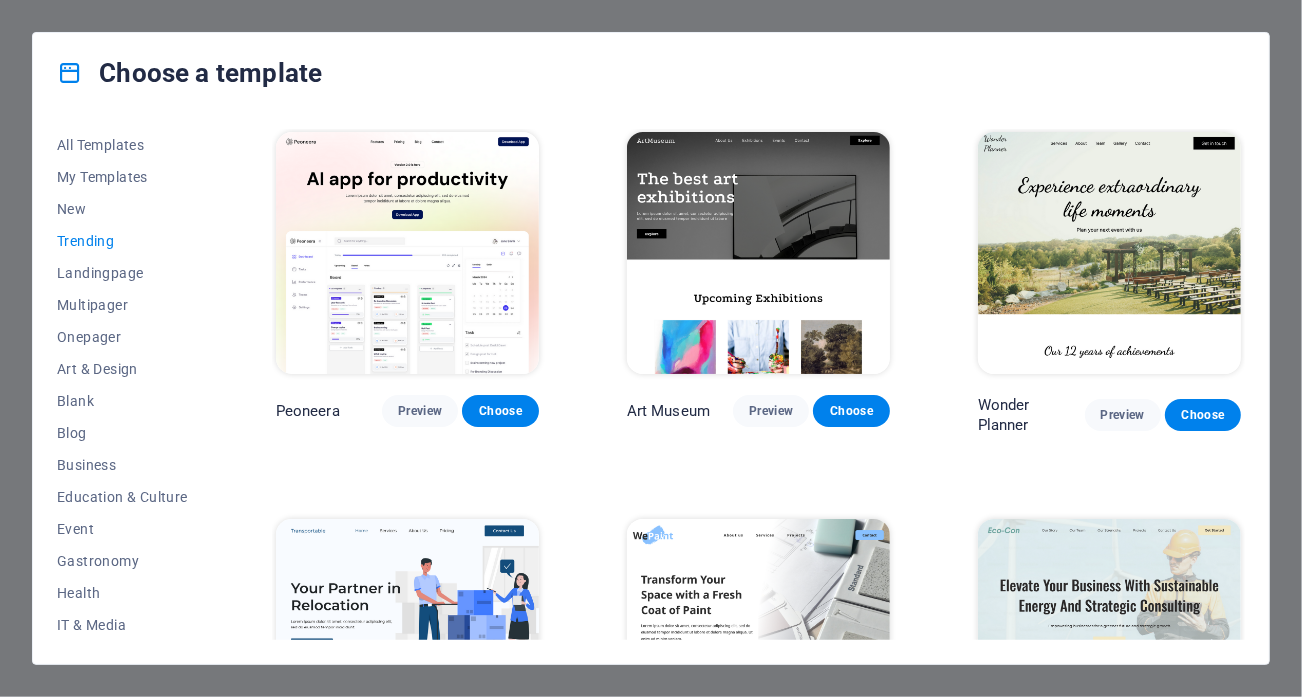 drag, startPoint x: 213, startPoint y: 350, endPoint x: 205, endPoint y: 380, distance: 31.04835 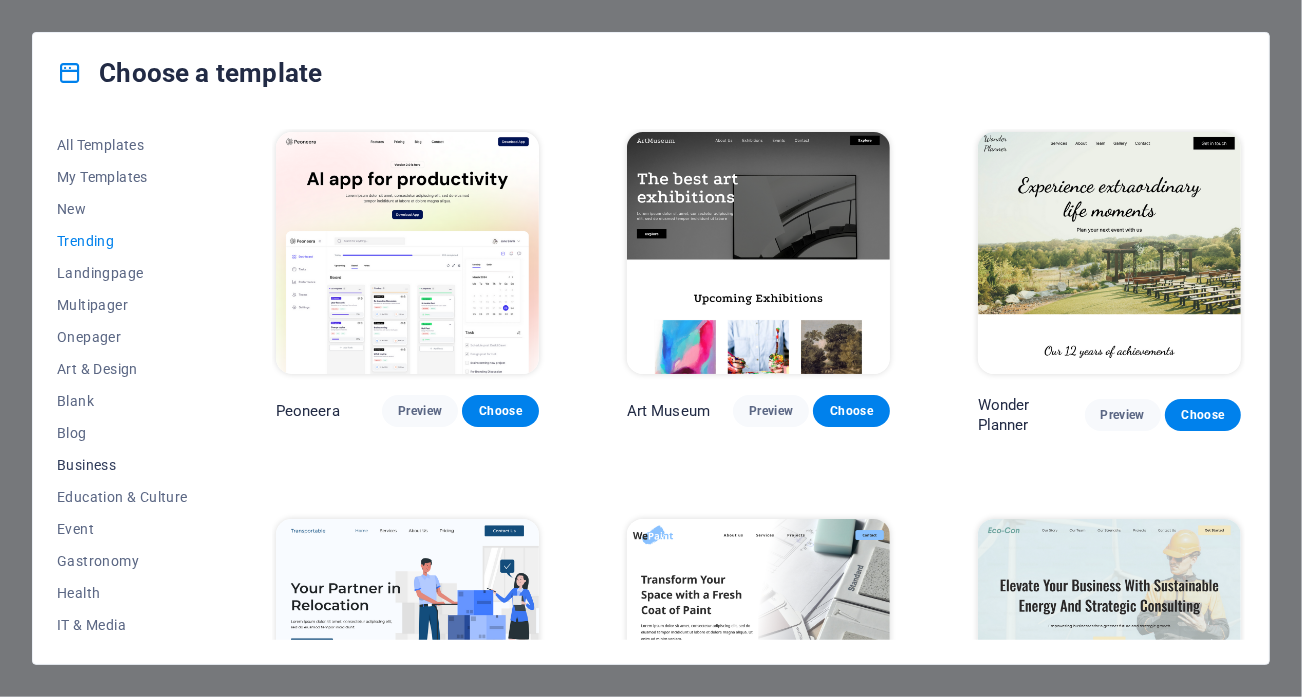 click on "Business" at bounding box center [122, 465] 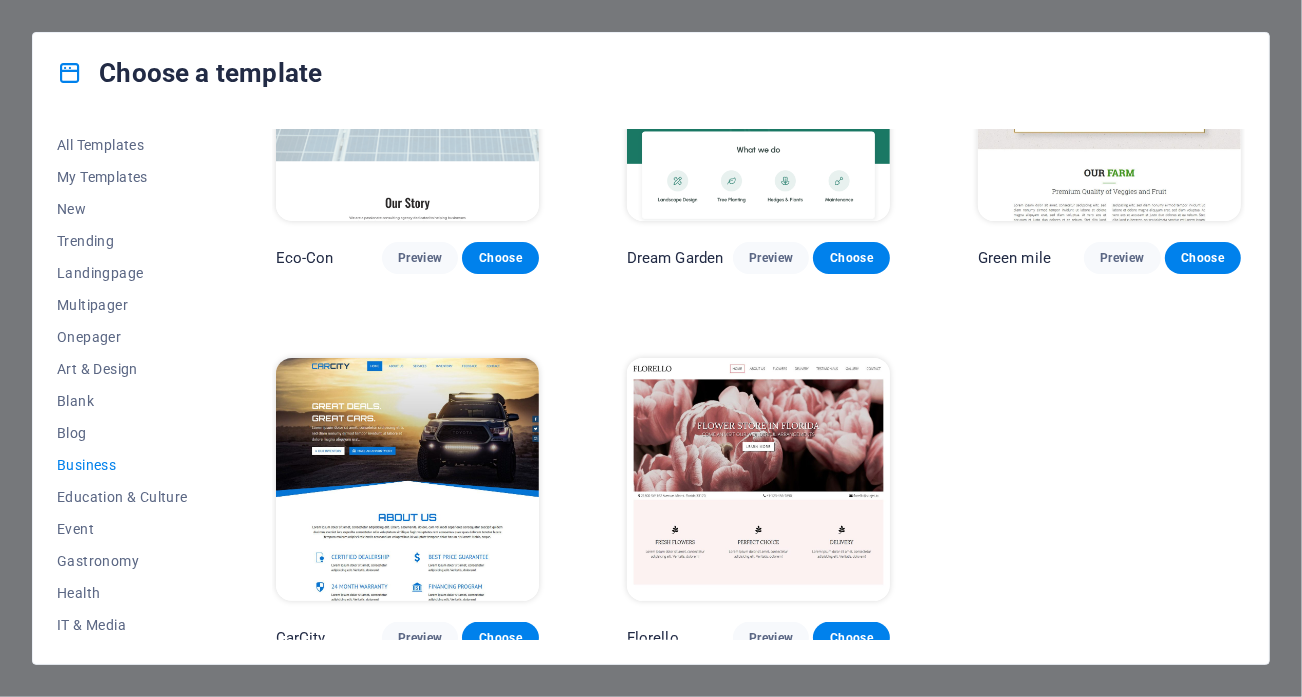 scroll, scrollTop: 163, scrollLeft: 0, axis: vertical 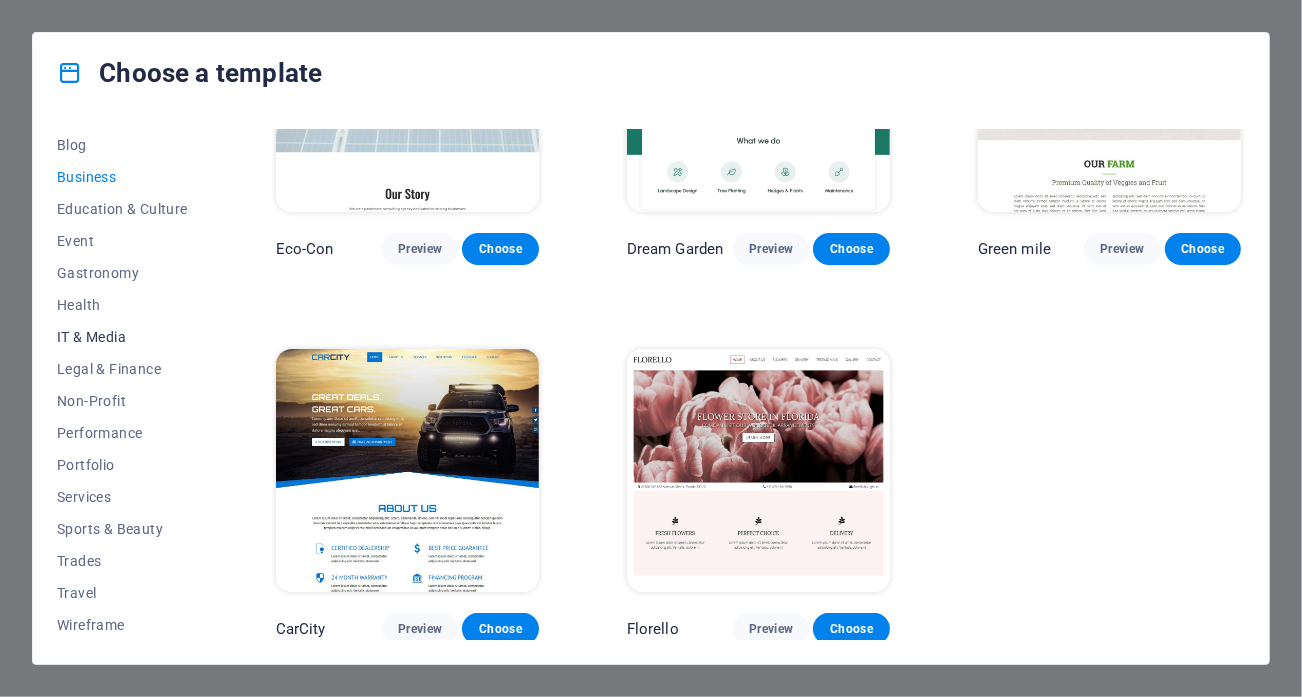 click on "IT & Media" at bounding box center [122, 337] 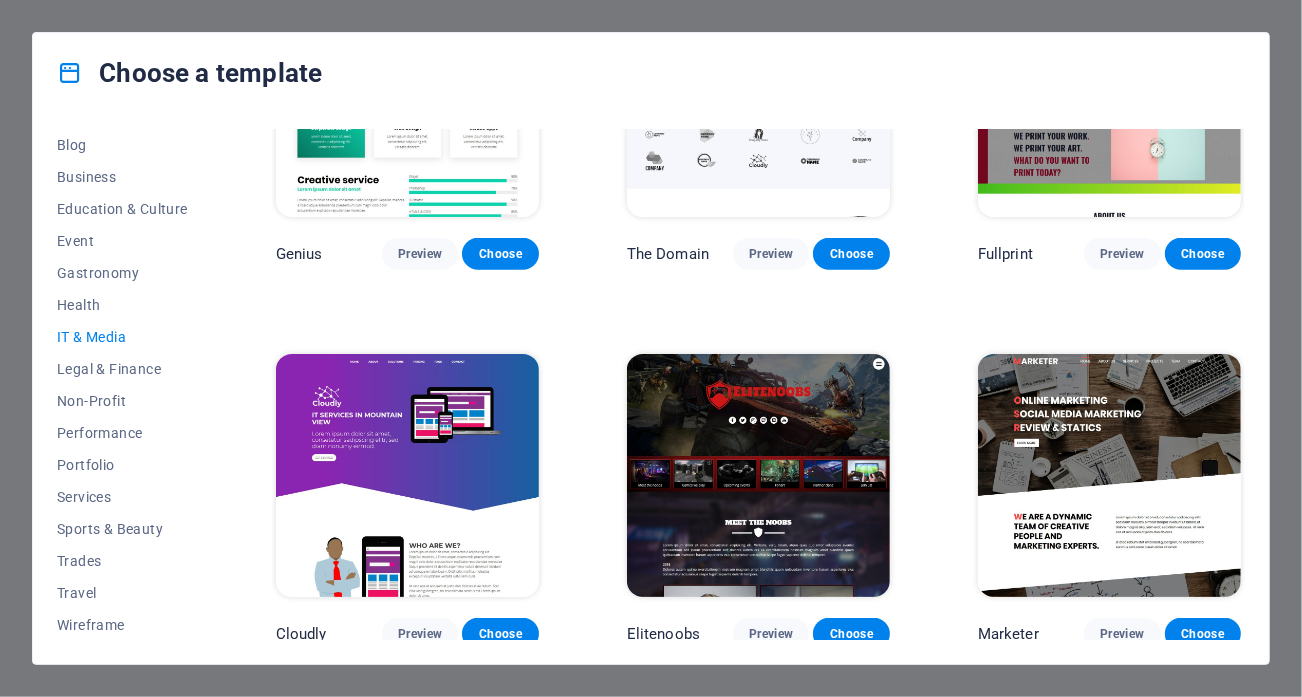 scroll, scrollTop: 917, scrollLeft: 0, axis: vertical 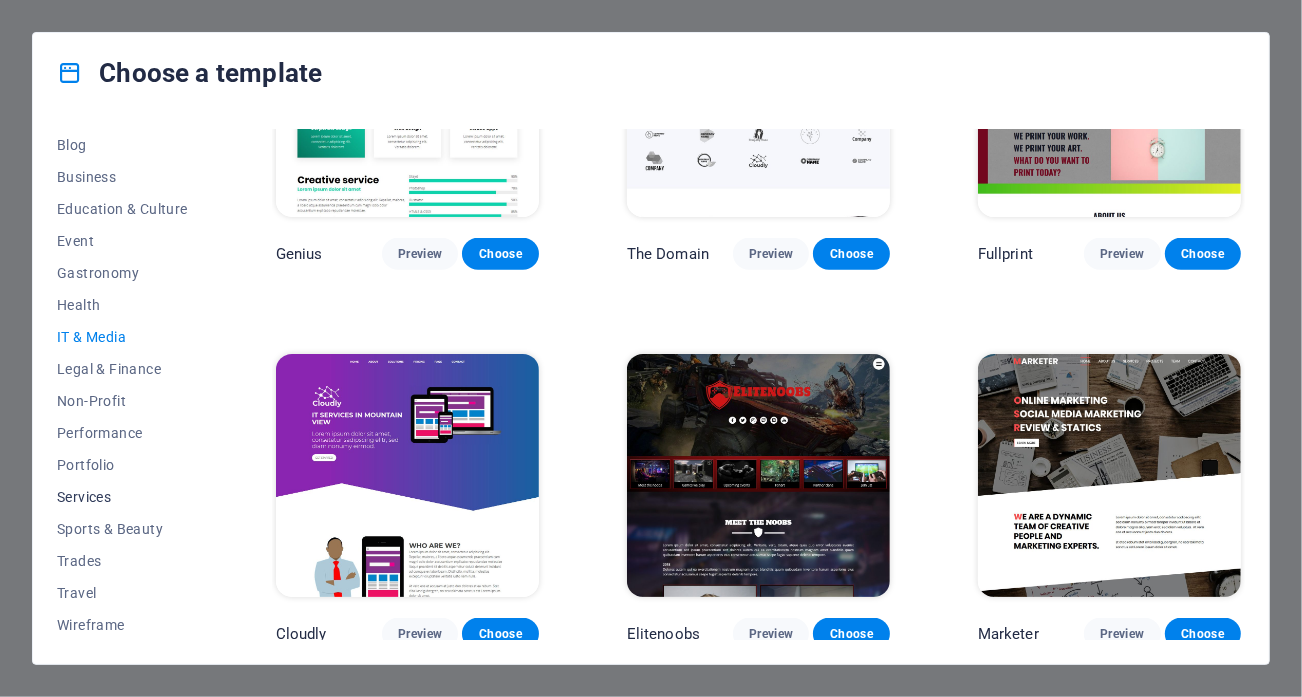 click on "Services" at bounding box center [122, 497] 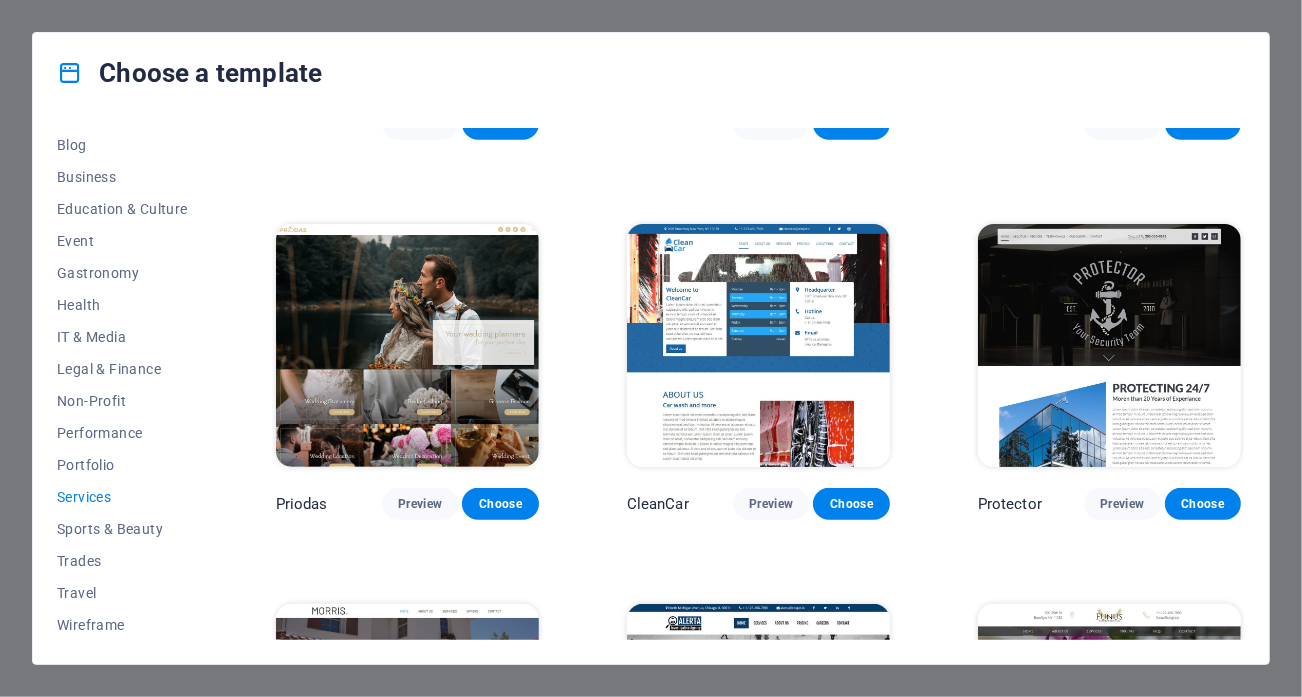 scroll, scrollTop: 1100, scrollLeft: 0, axis: vertical 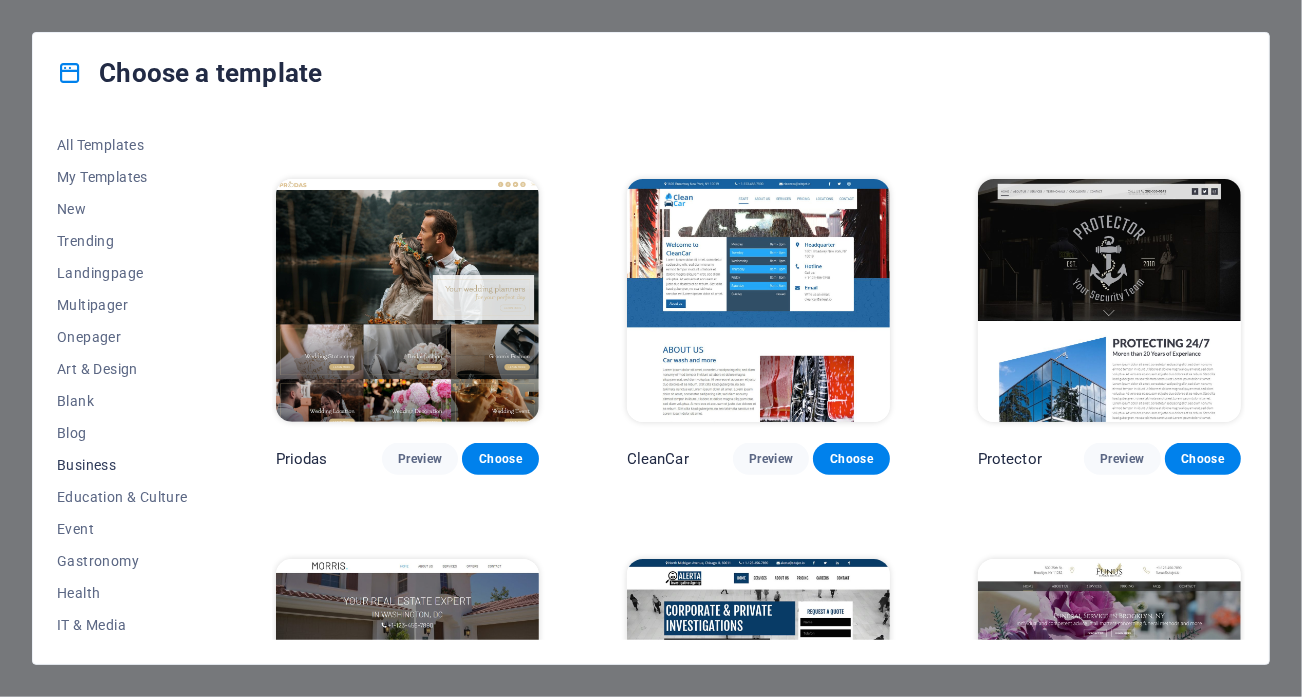 click on "Business" at bounding box center (122, 465) 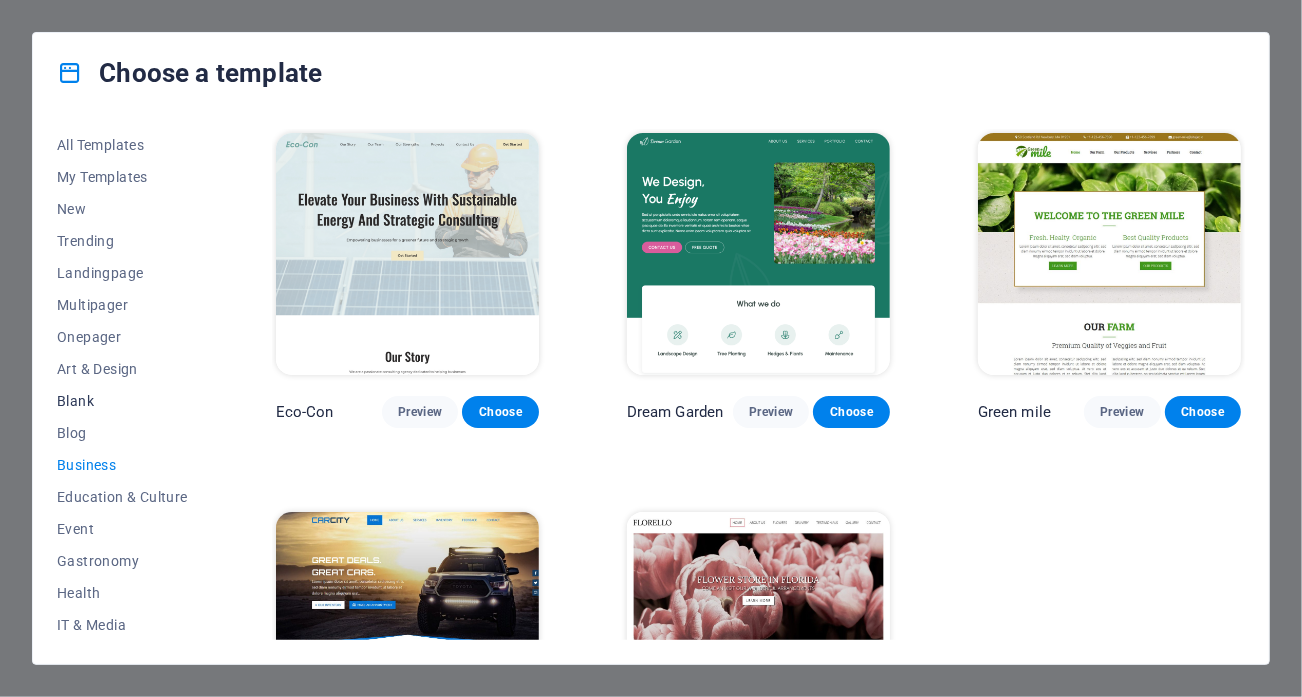 click on "Blank" at bounding box center (122, 401) 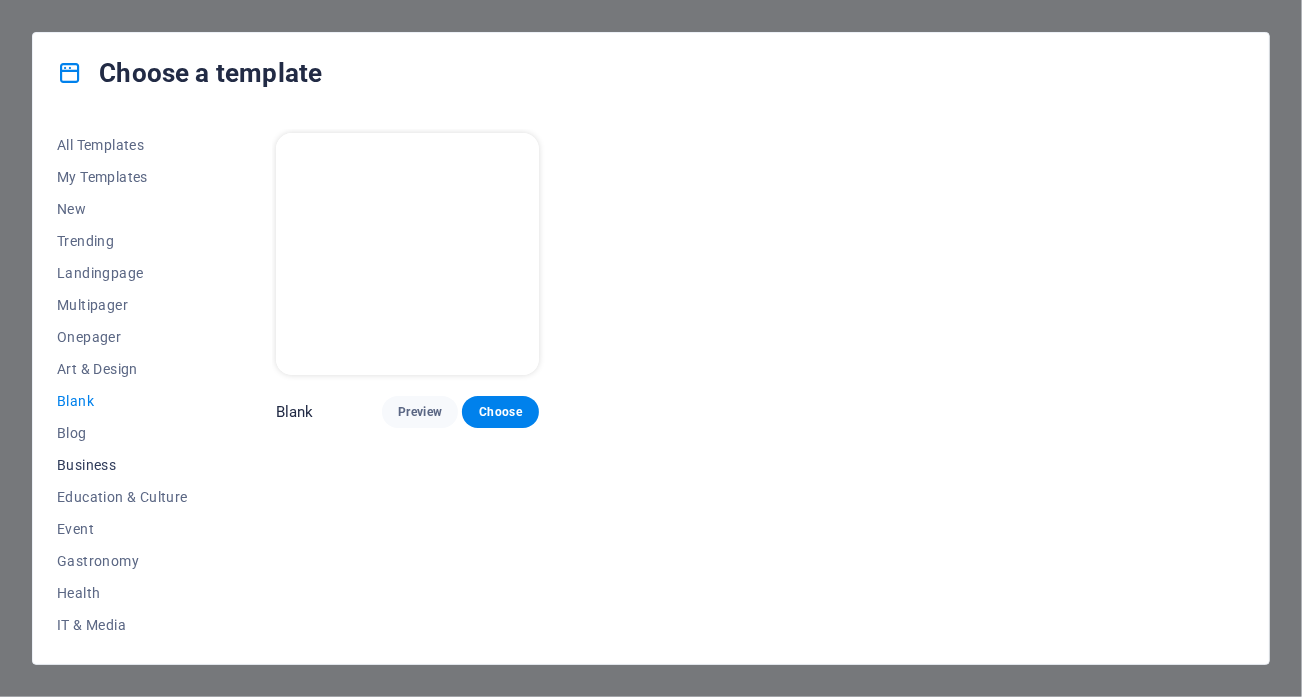 click on "Business" at bounding box center [122, 465] 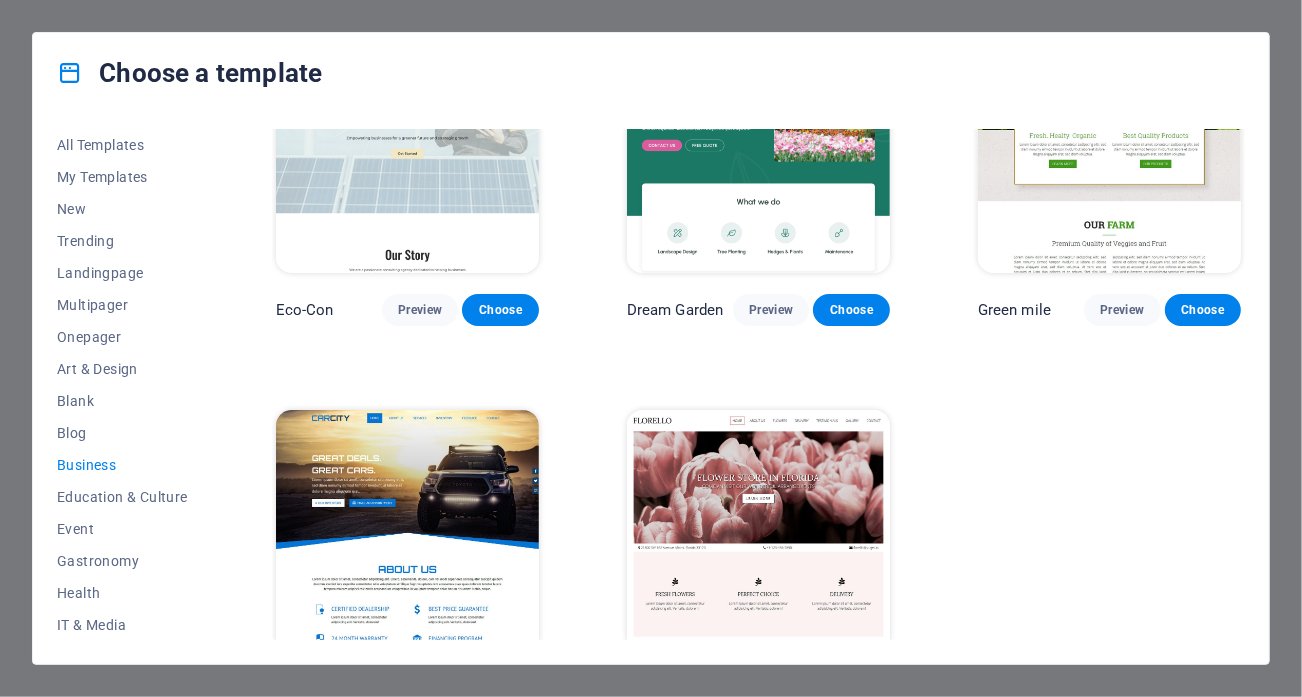 scroll, scrollTop: 163, scrollLeft: 0, axis: vertical 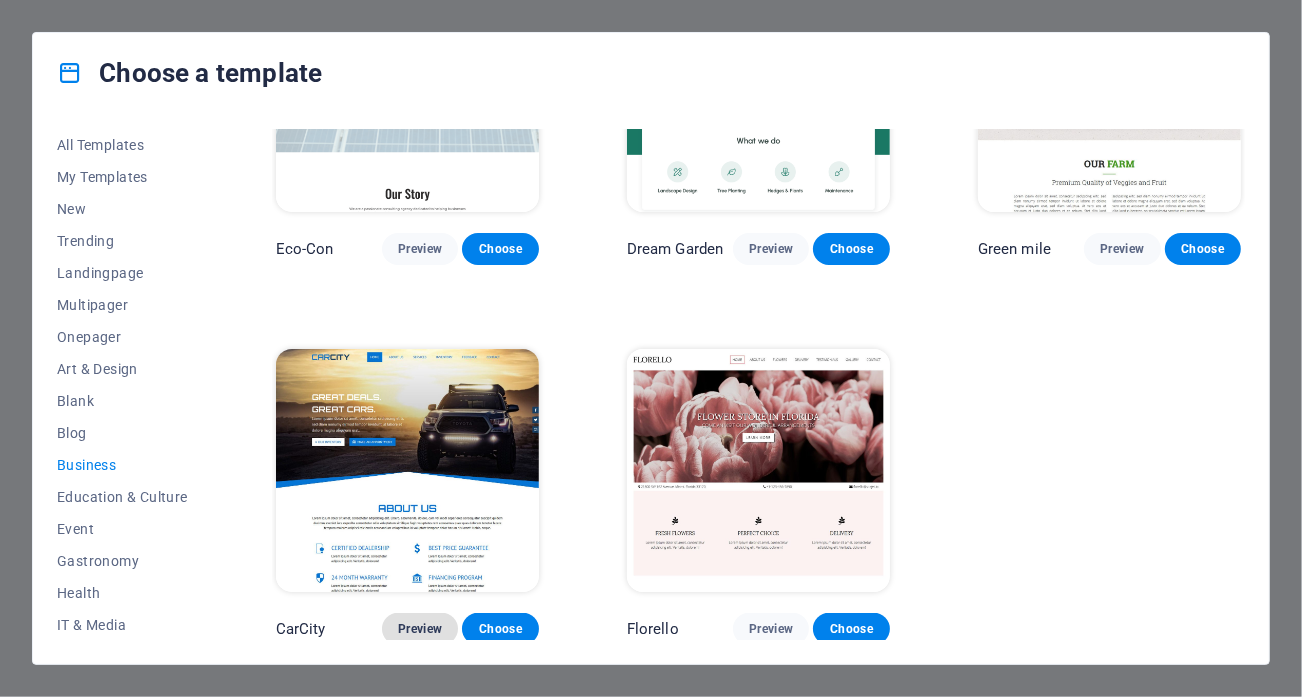 click on "Preview" at bounding box center (420, 629) 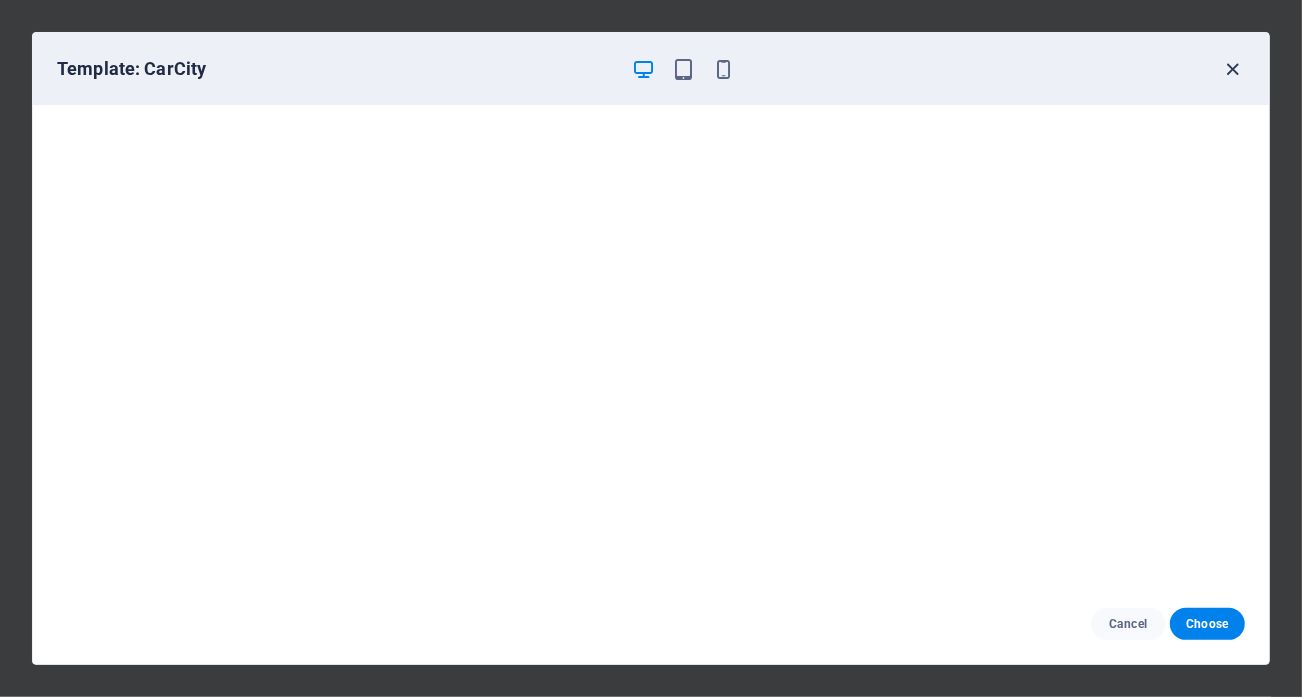 click at bounding box center [1233, 69] 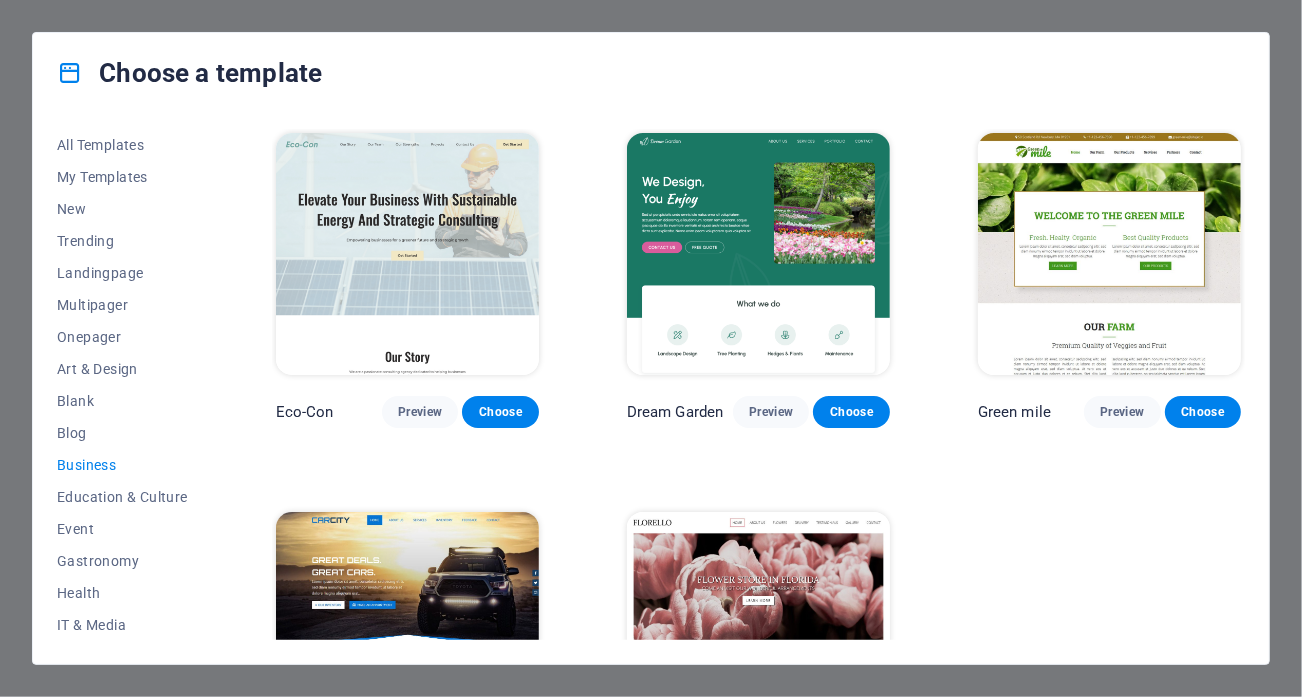 scroll, scrollTop: 0, scrollLeft: 0, axis: both 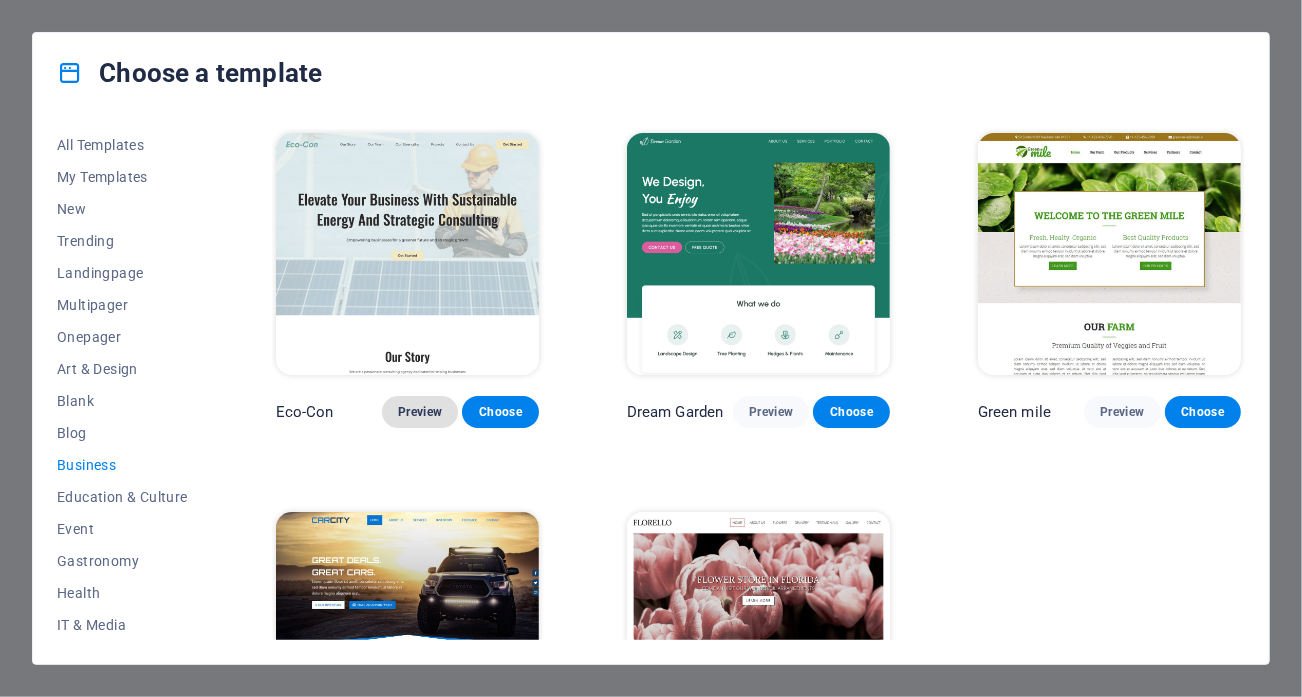 click on "Preview" at bounding box center [420, 412] 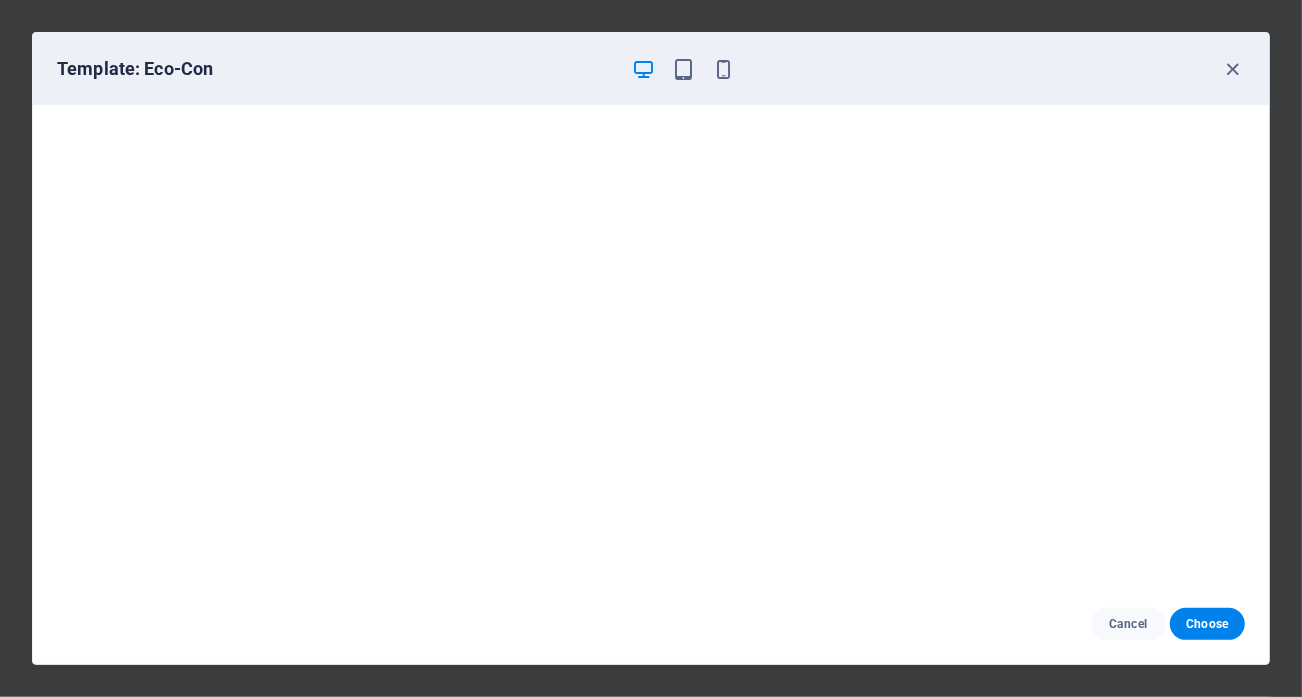 scroll, scrollTop: 0, scrollLeft: 0, axis: both 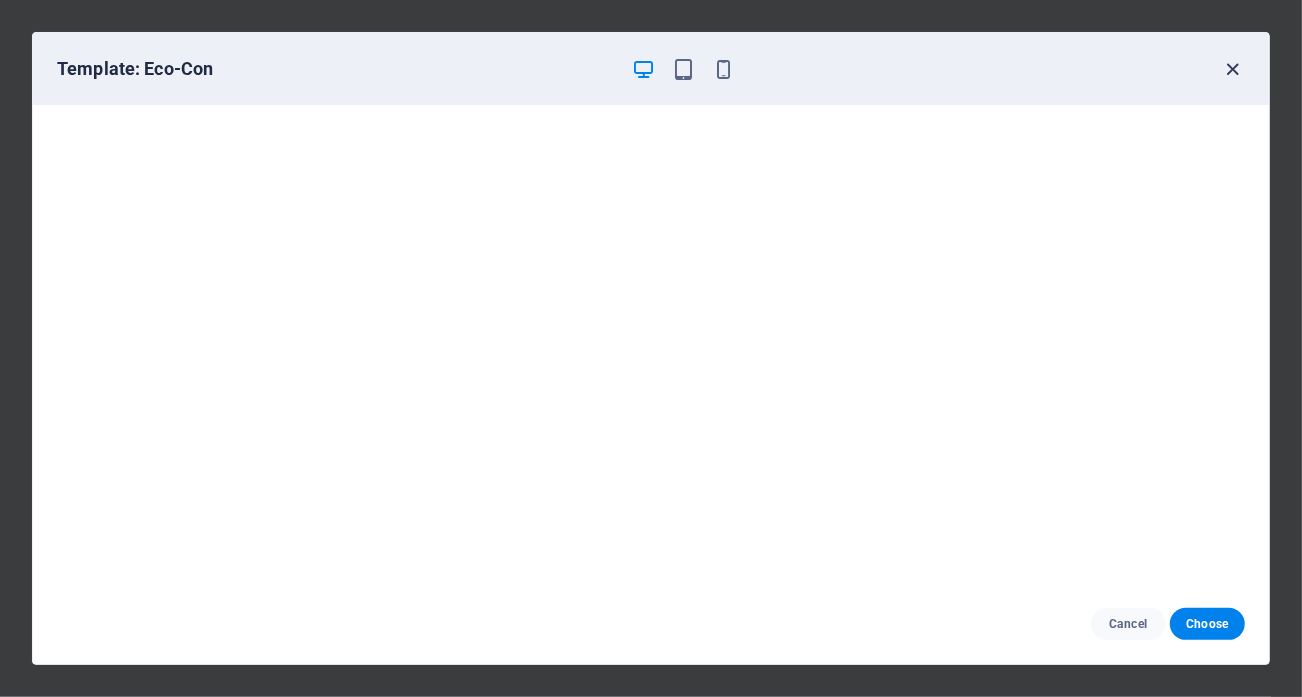 click at bounding box center [1233, 69] 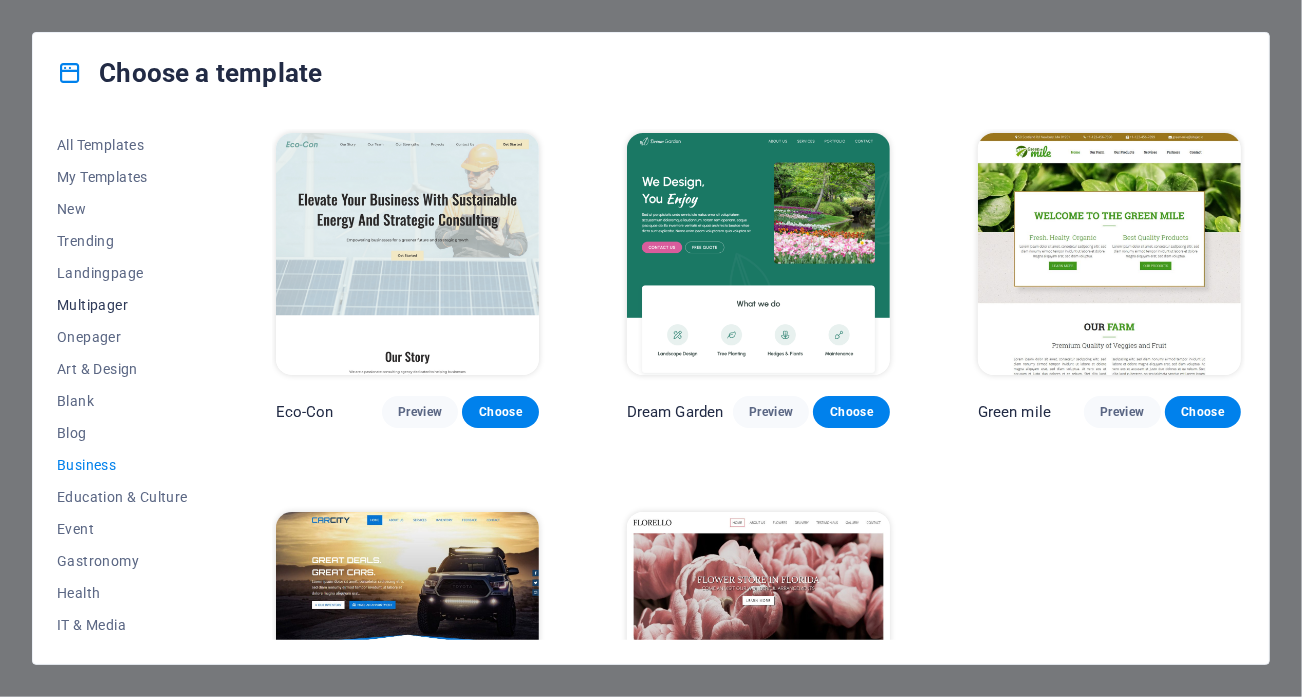 click on "Multipager" at bounding box center [122, 305] 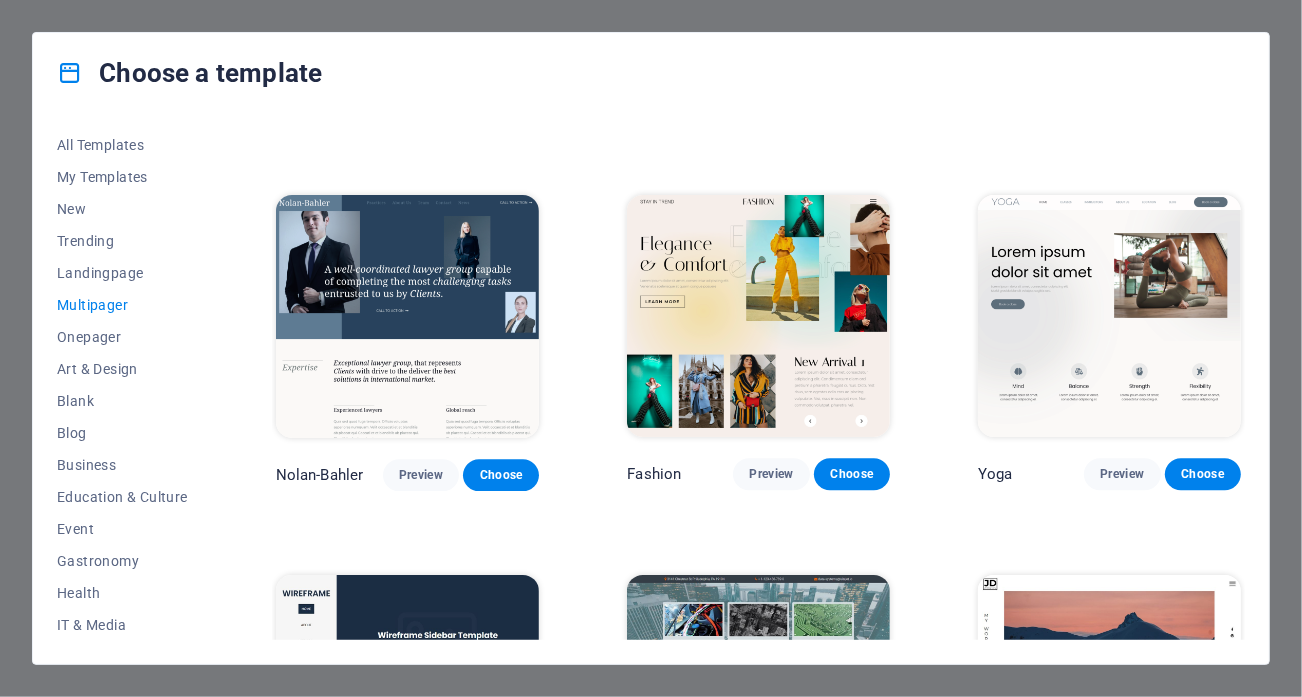 scroll, scrollTop: 3400, scrollLeft: 0, axis: vertical 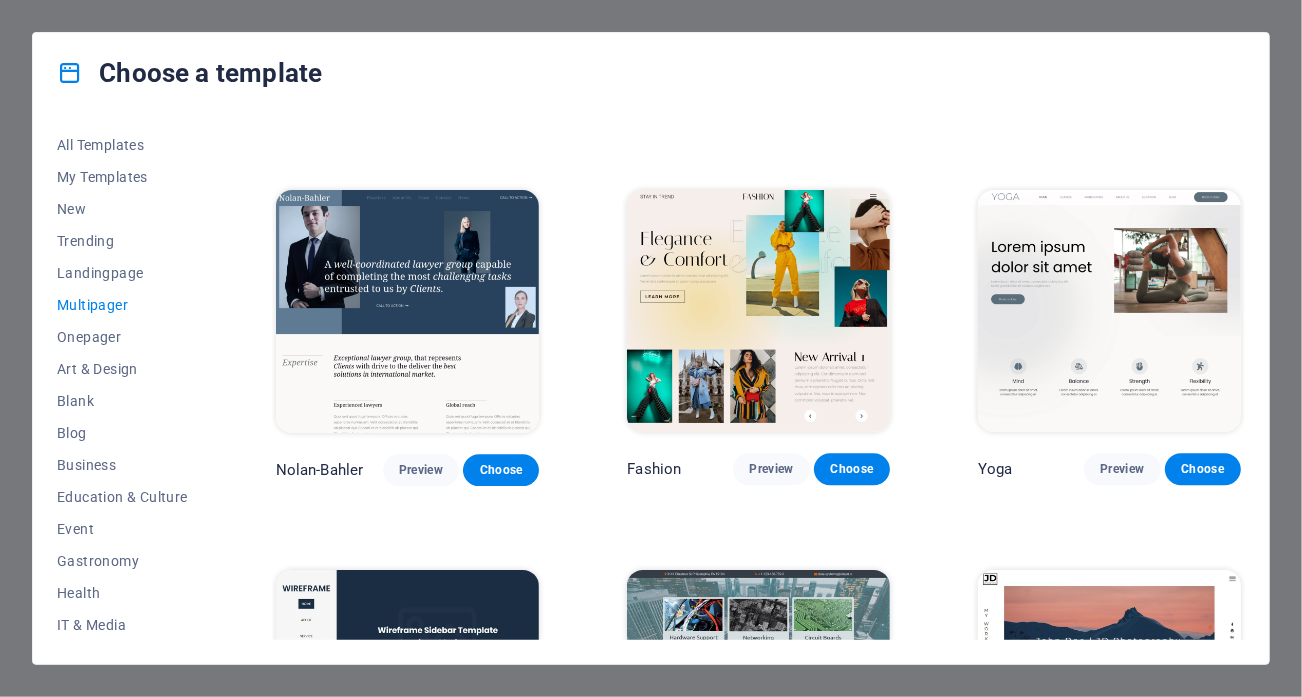 click at bounding box center [408, 311] 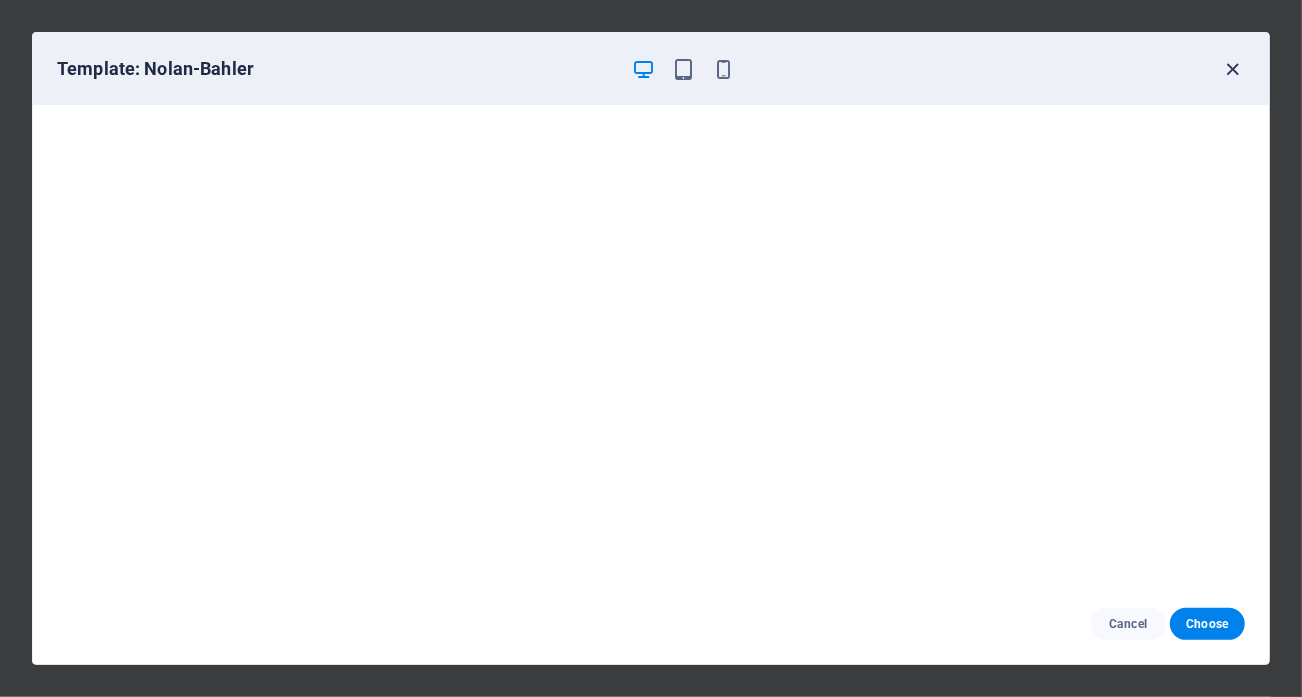 click at bounding box center [1233, 69] 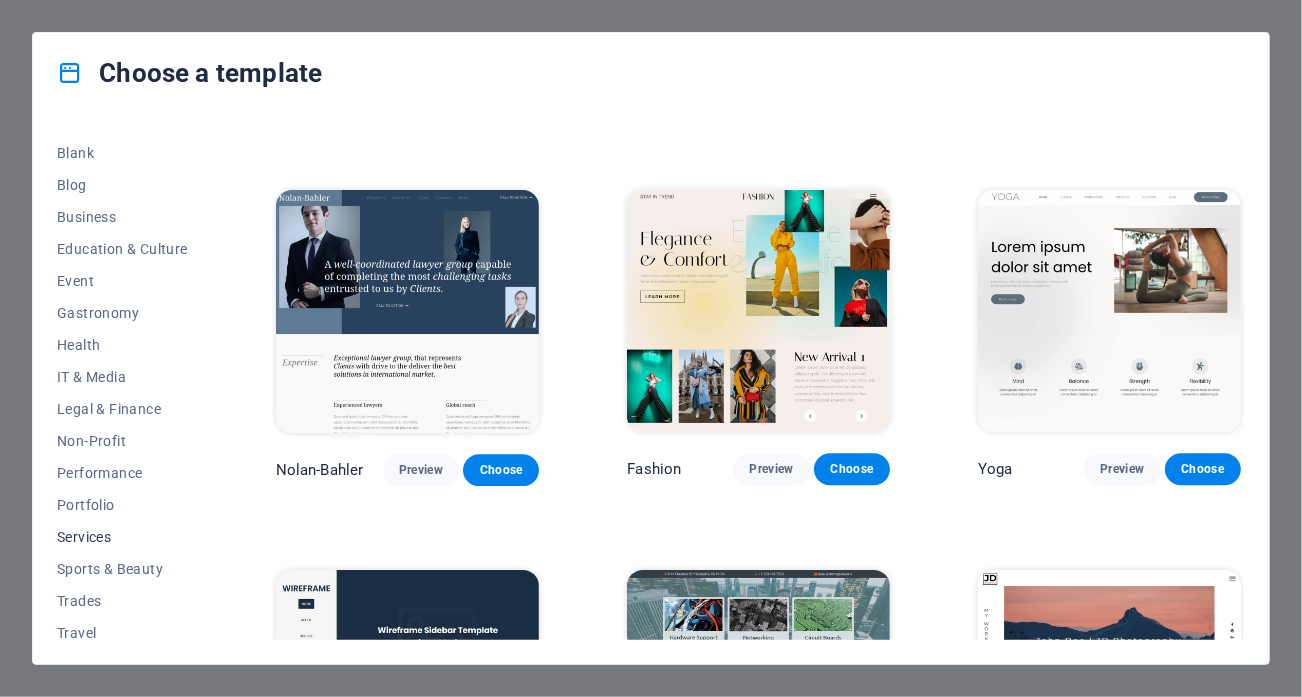 scroll, scrollTop: 288, scrollLeft: 0, axis: vertical 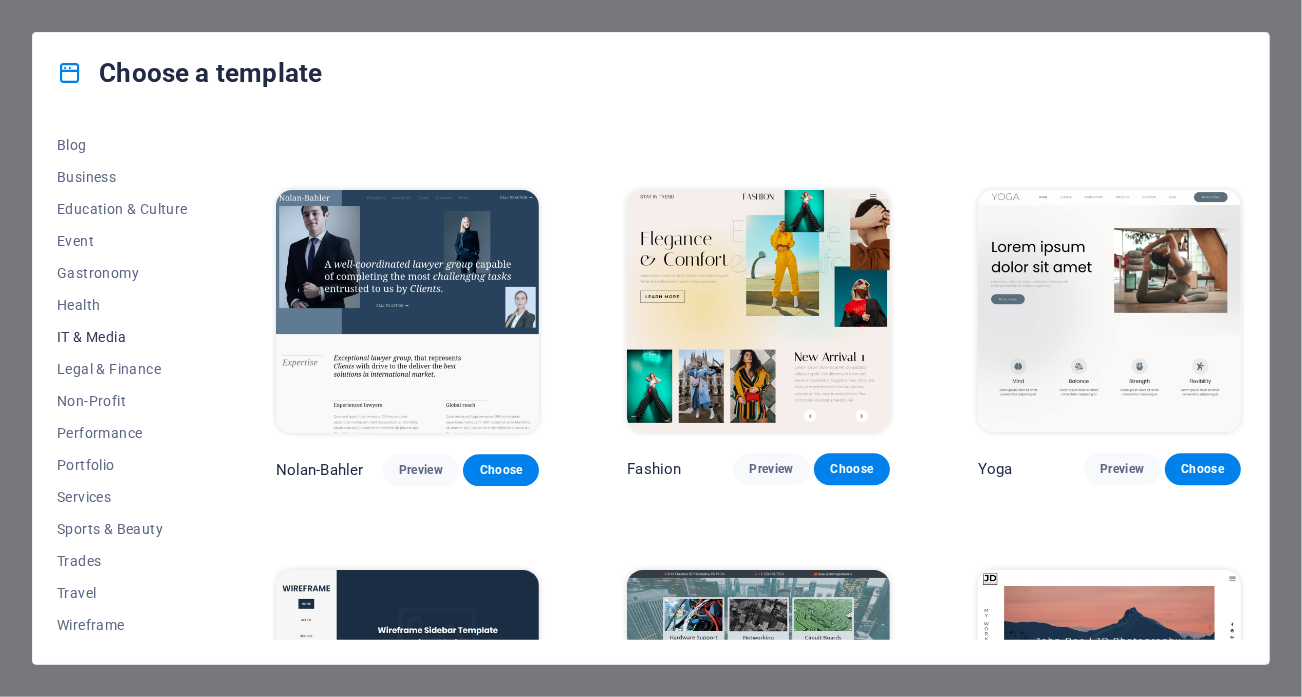 click on "IT & Media" at bounding box center (122, 337) 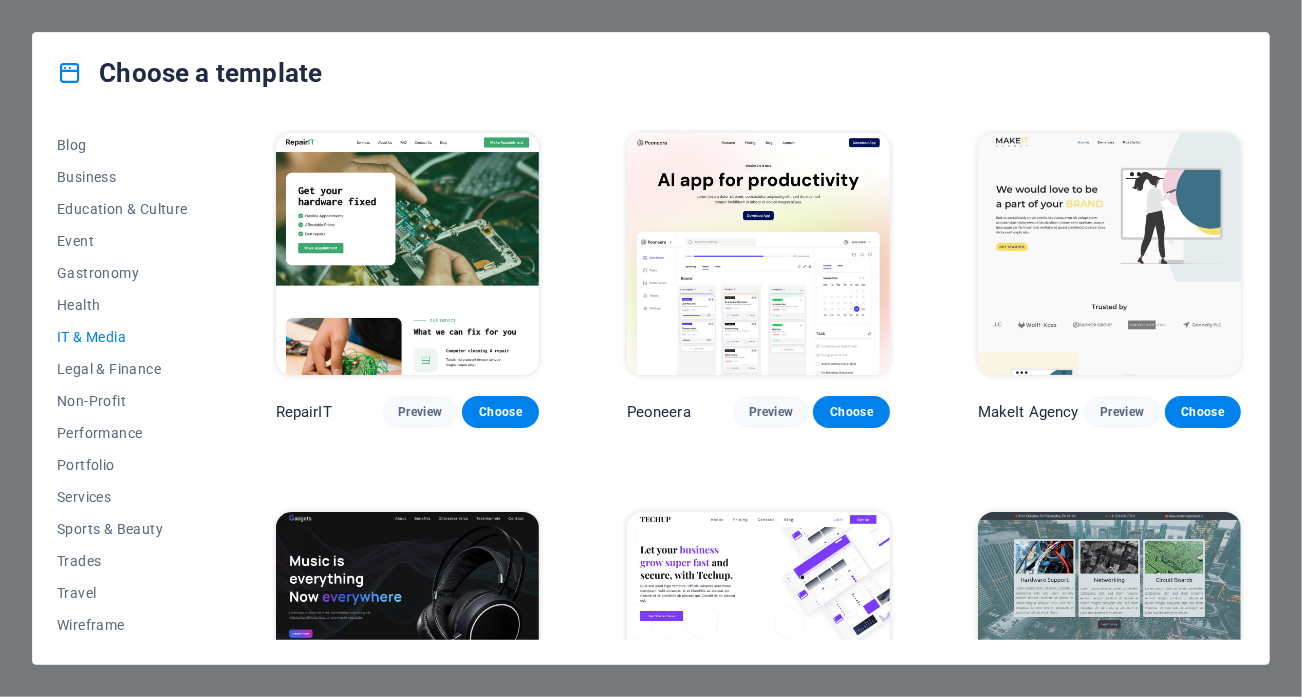 click at bounding box center (1109, 254) 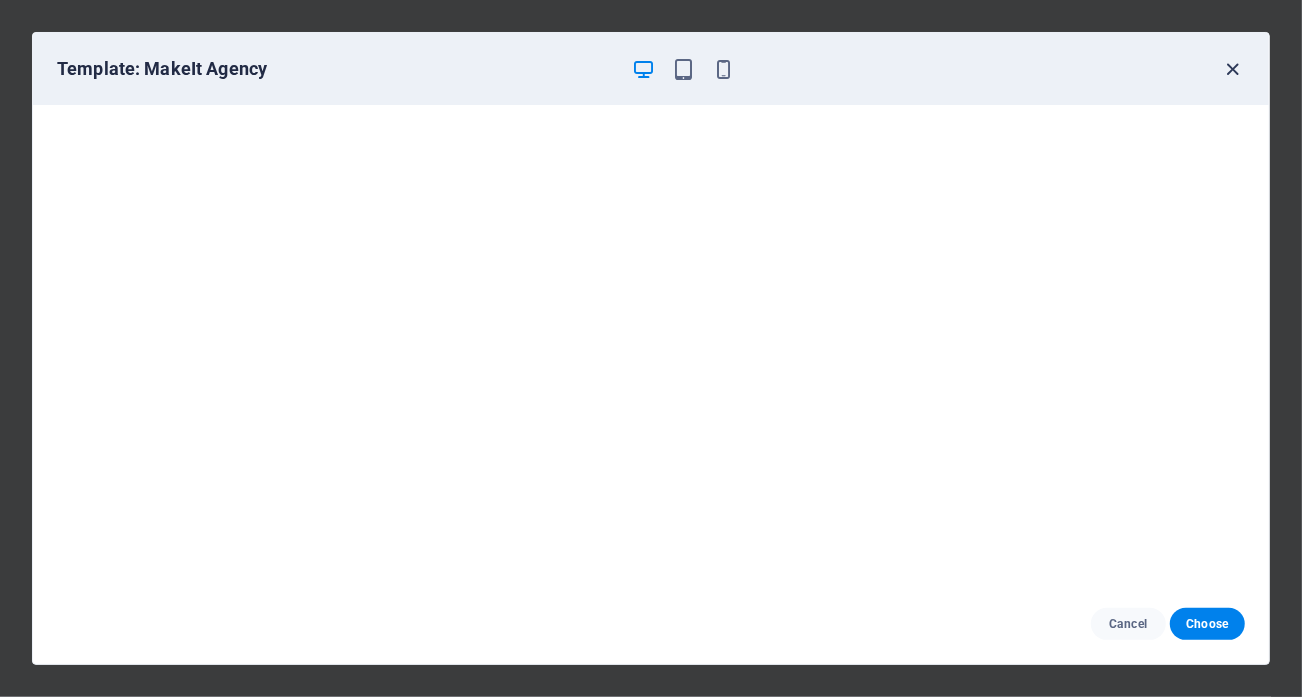 click at bounding box center [1233, 69] 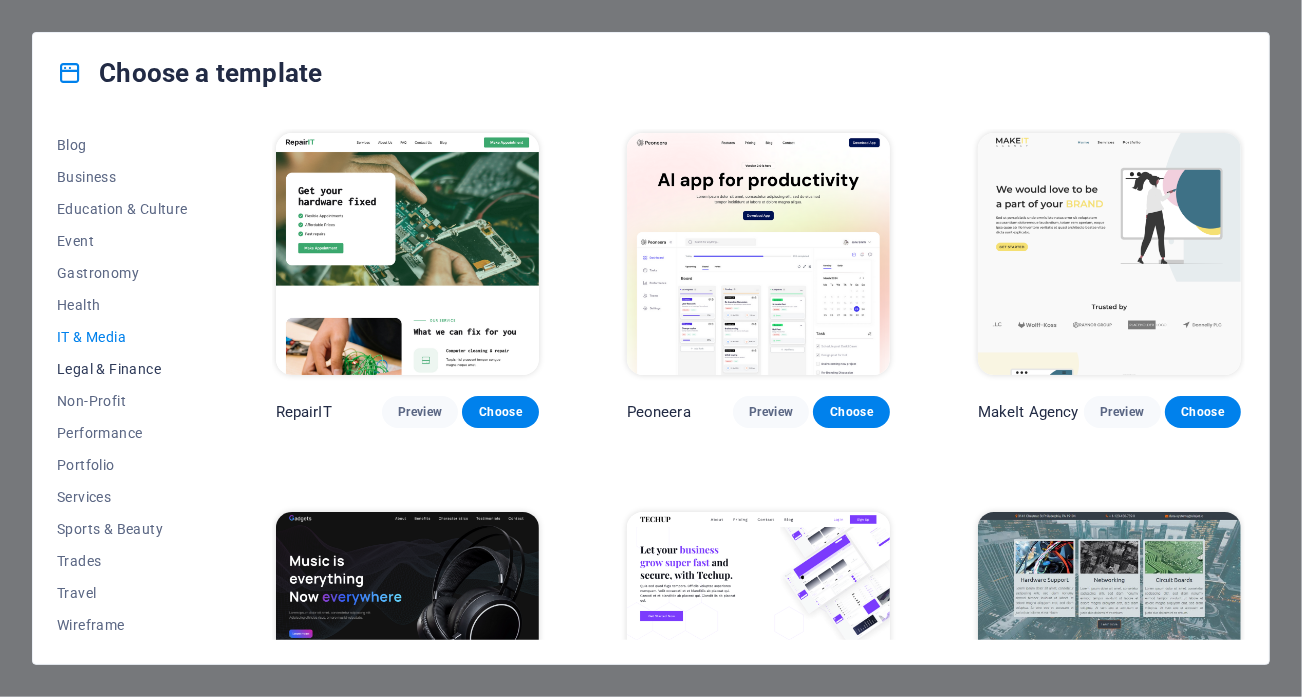 click on "Legal & Finance" at bounding box center [122, 369] 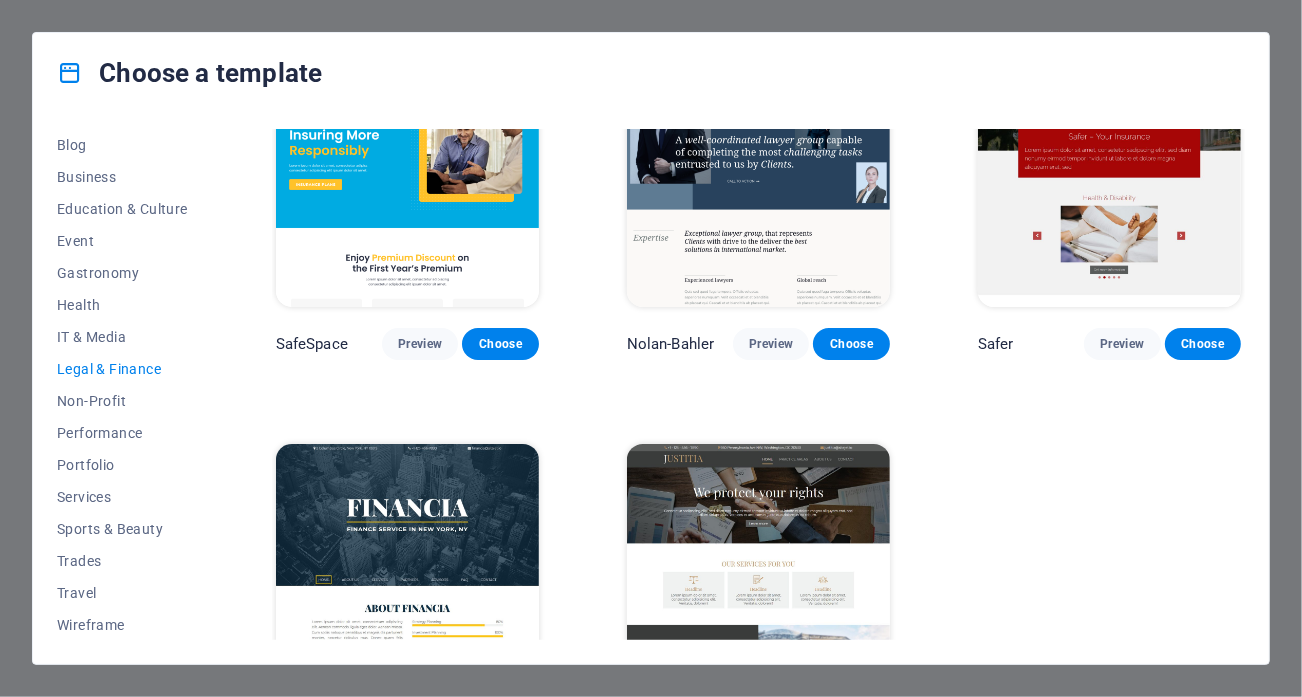scroll, scrollTop: 163, scrollLeft: 0, axis: vertical 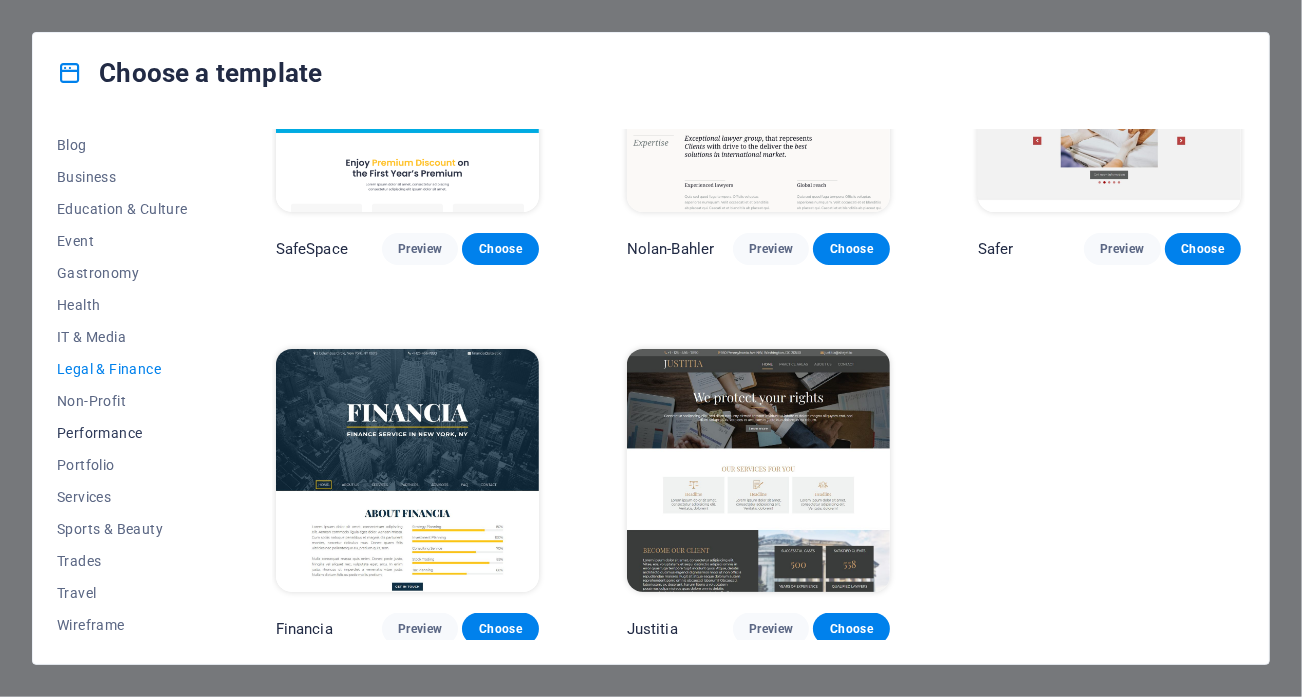 click on "Performance" at bounding box center (122, 433) 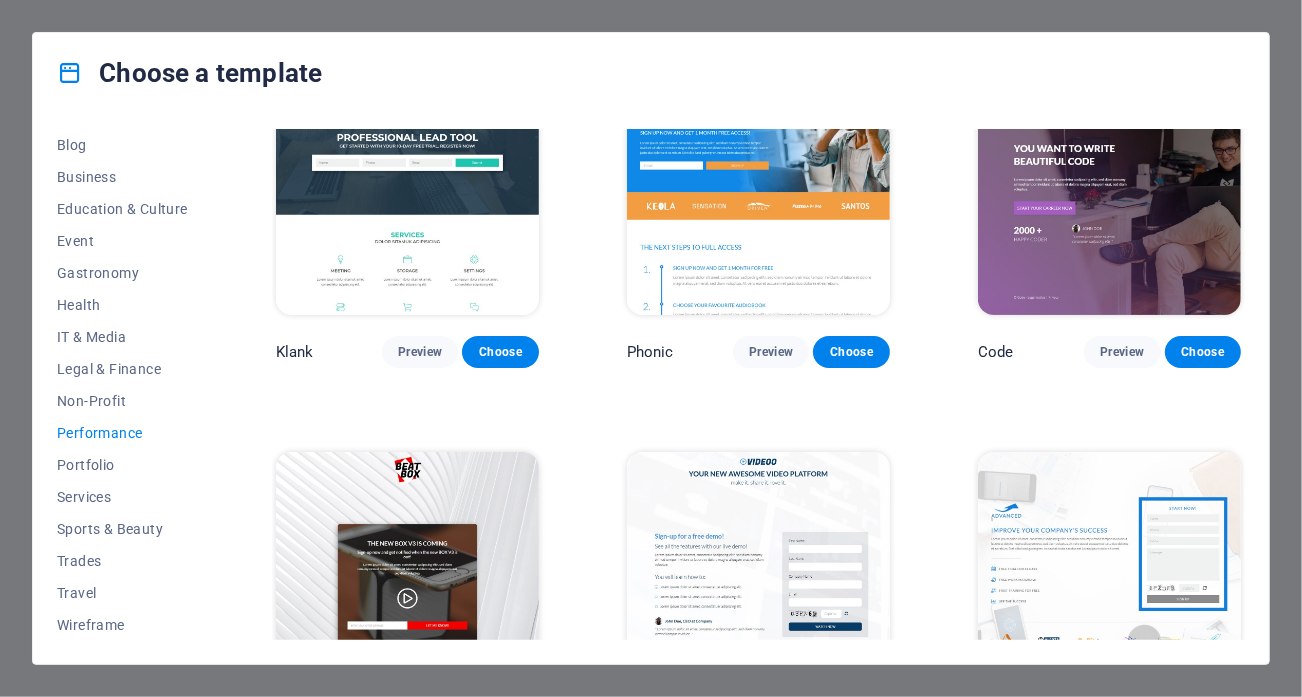 scroll, scrollTop: 0, scrollLeft: 0, axis: both 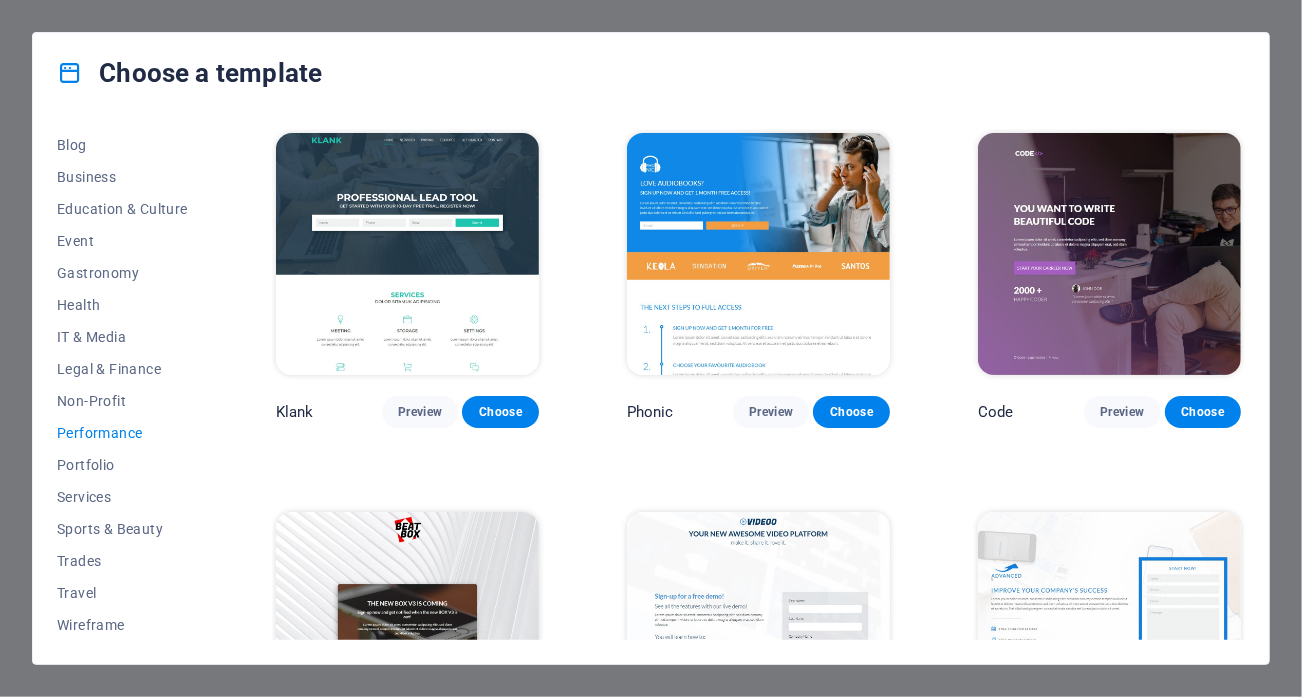 click at bounding box center [407, 254] 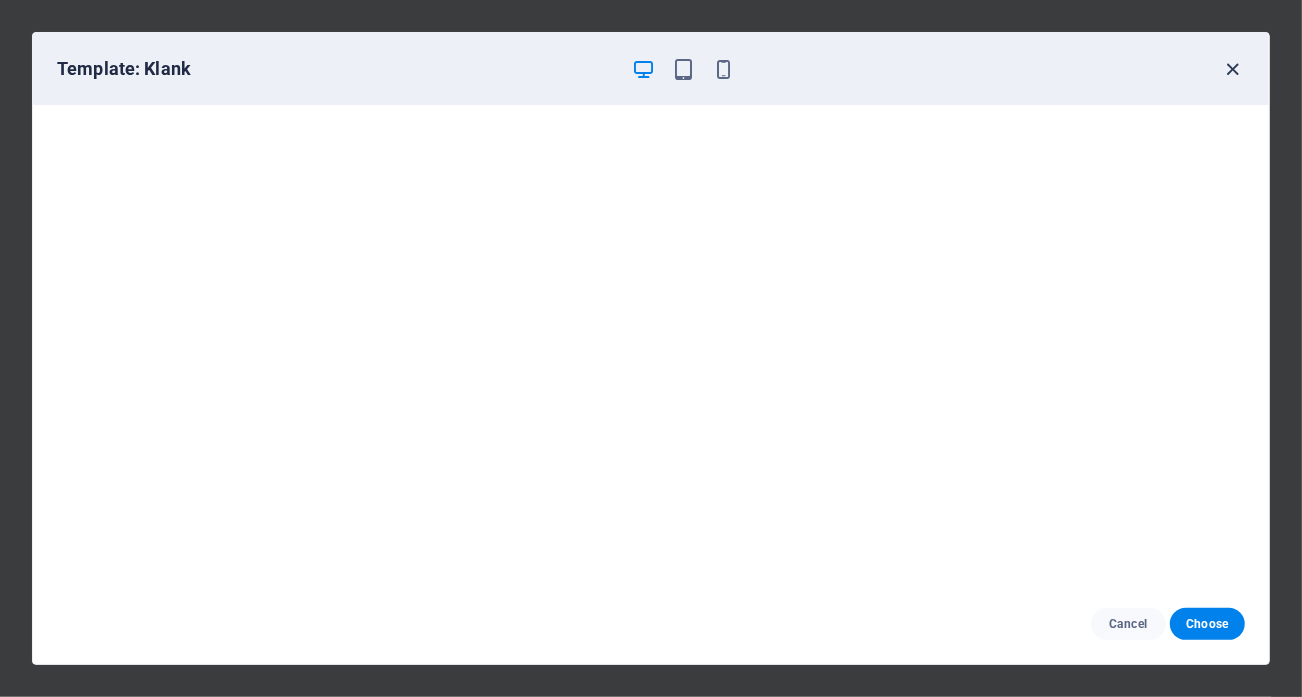 click at bounding box center (1233, 69) 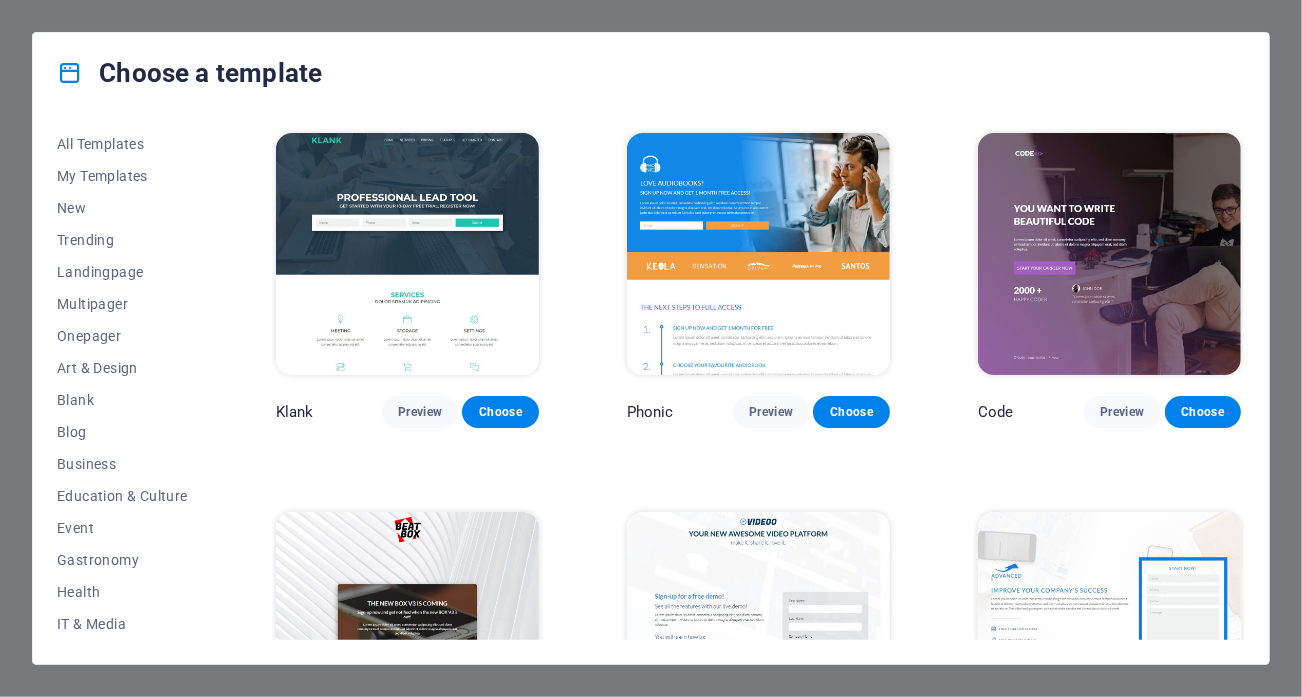 scroll, scrollTop: 0, scrollLeft: 0, axis: both 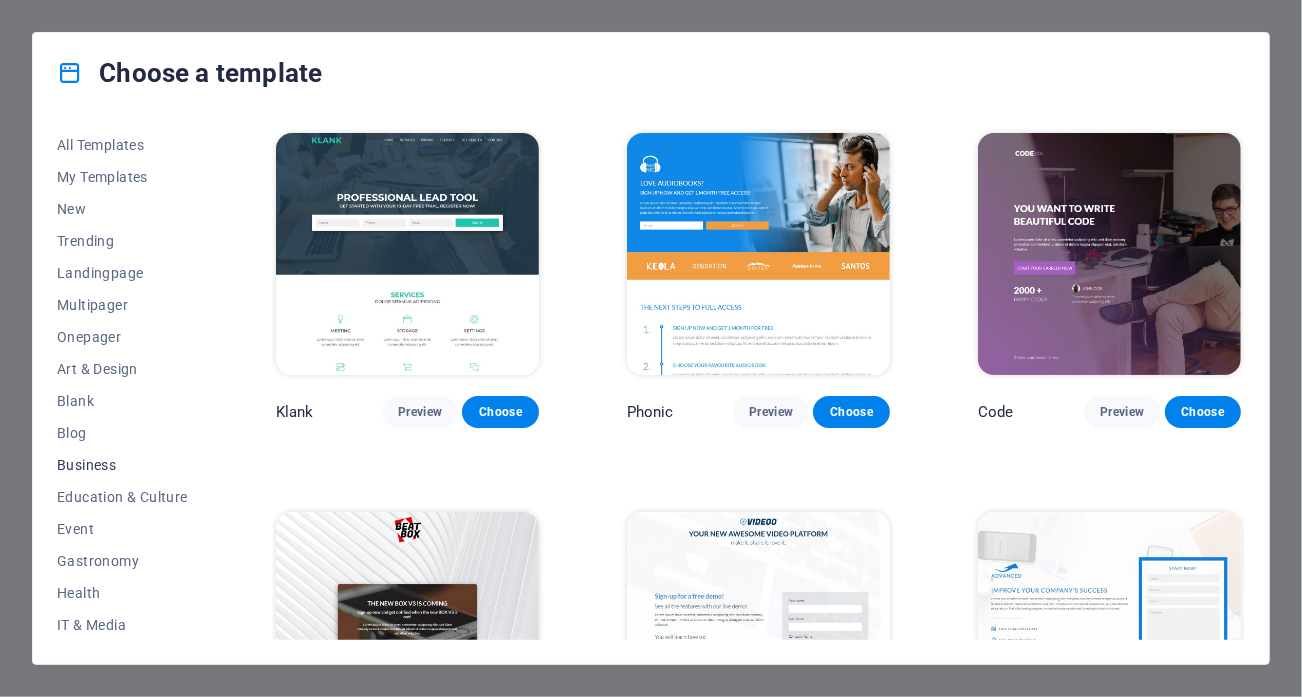 click on "Business" at bounding box center [122, 465] 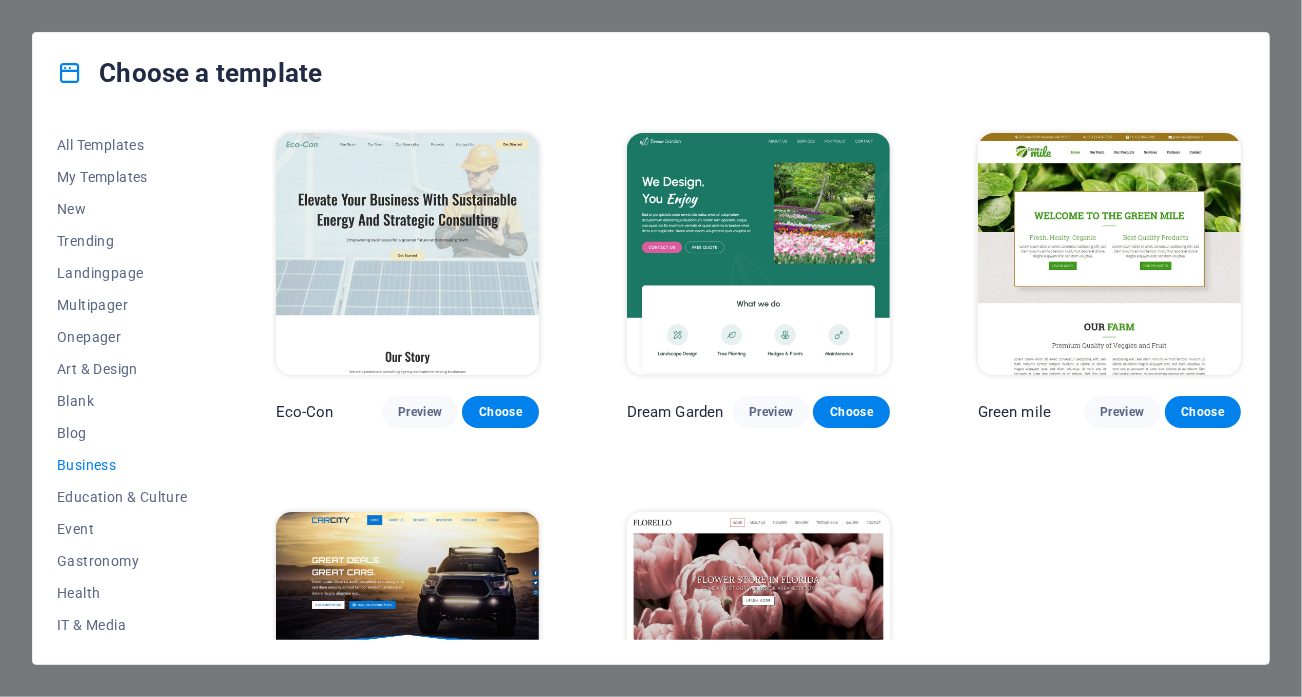 click at bounding box center [758, 254] 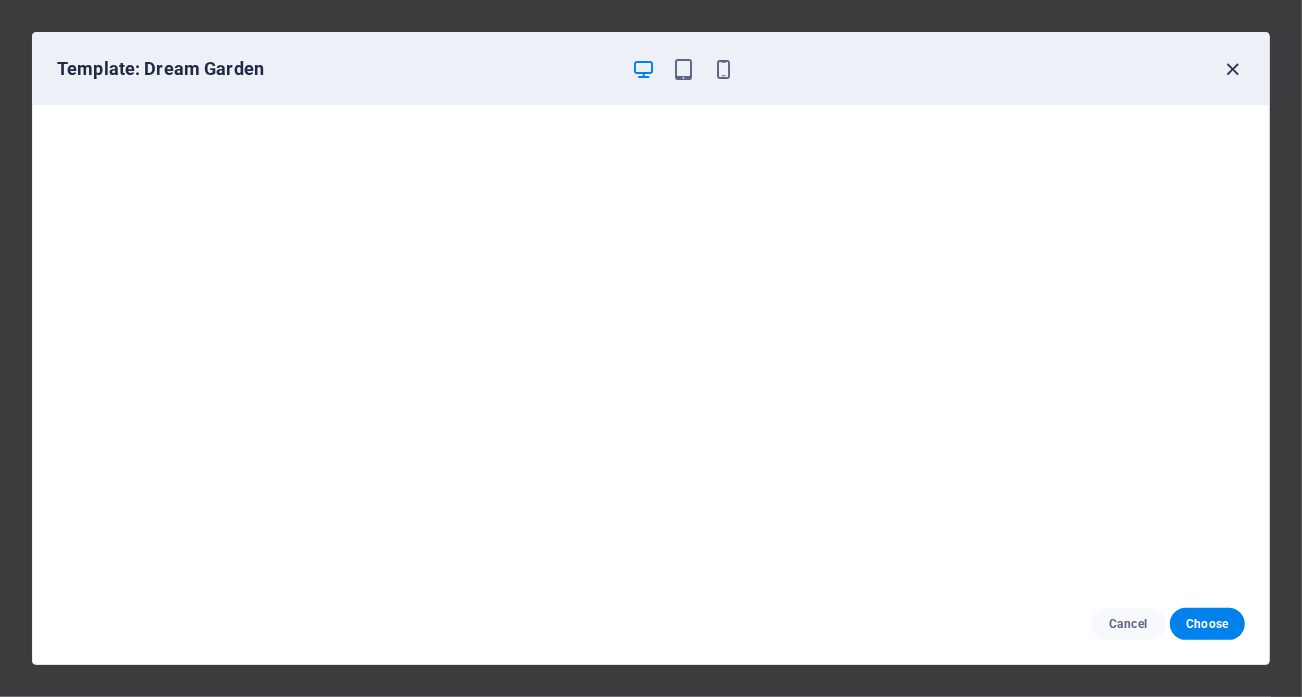 click at bounding box center [1233, 69] 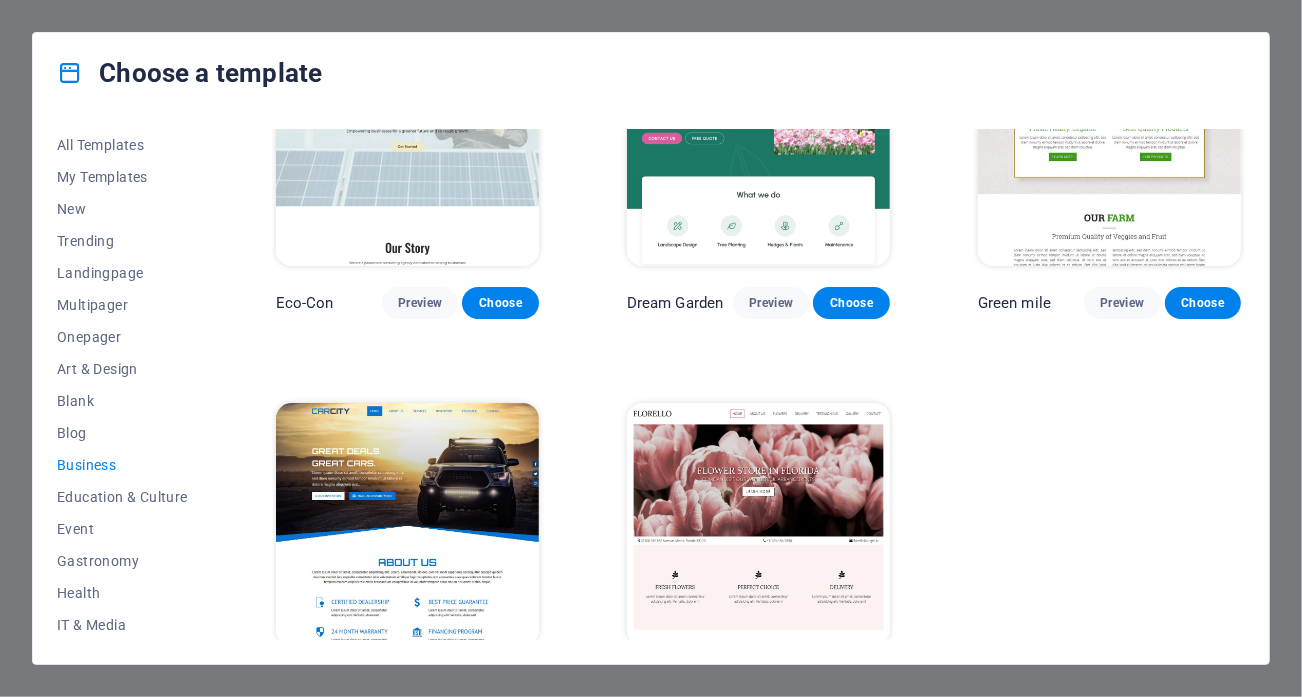 scroll, scrollTop: 163, scrollLeft: 0, axis: vertical 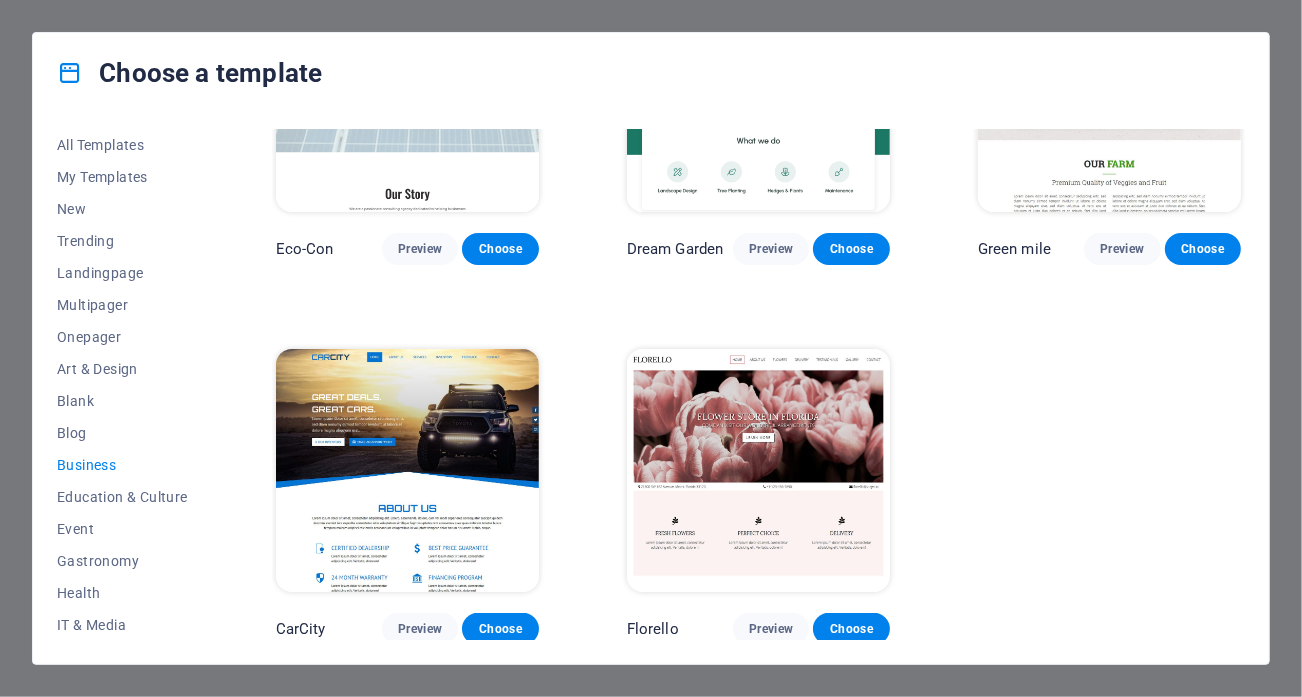 click at bounding box center [758, 470] 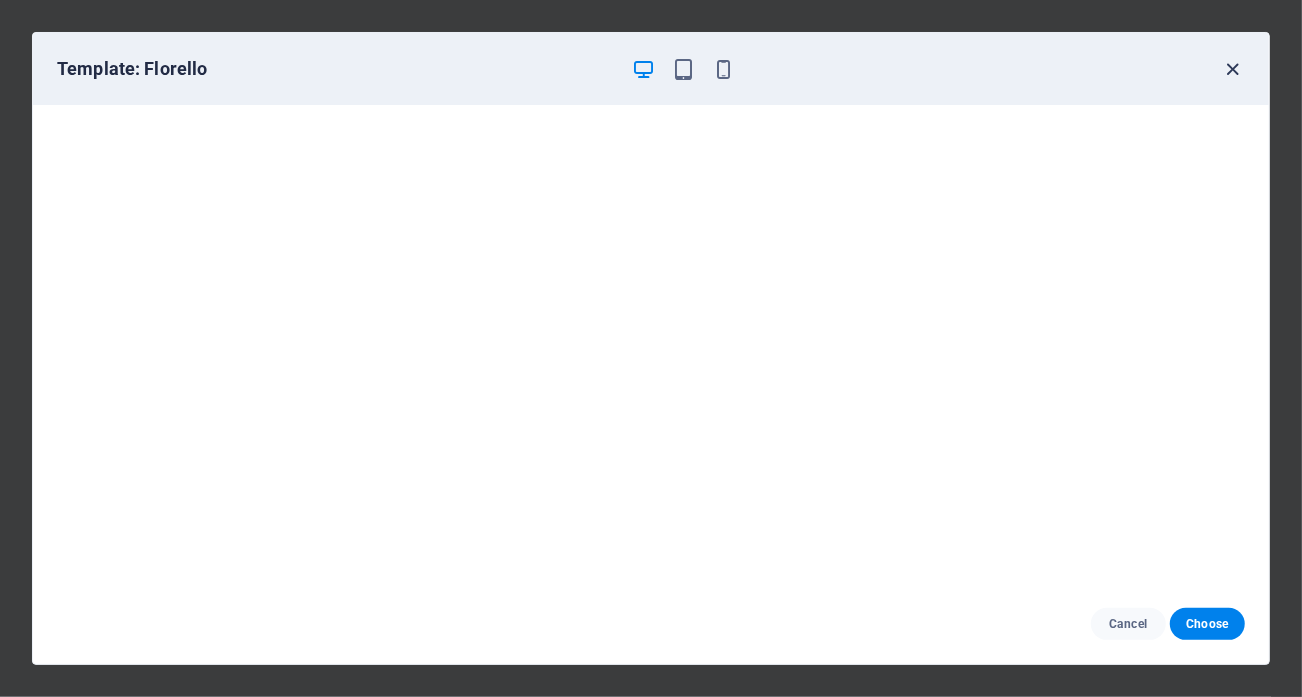 click at bounding box center [1233, 69] 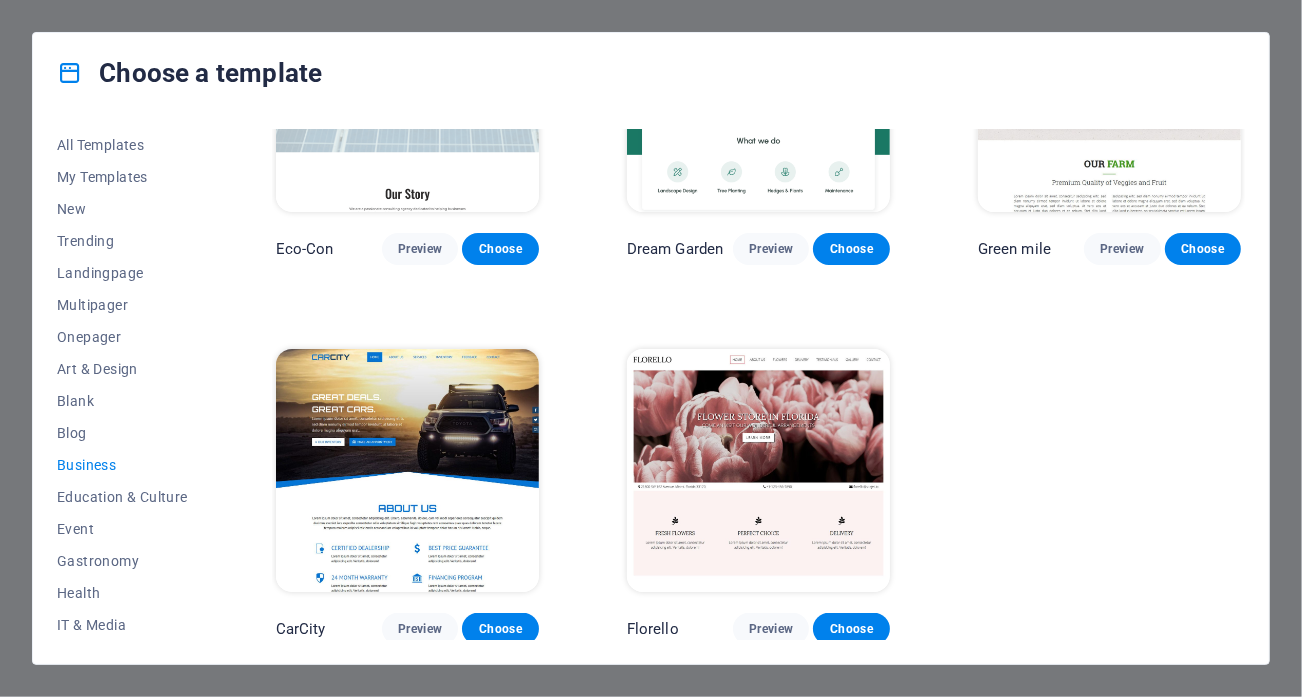 click at bounding box center [407, 470] 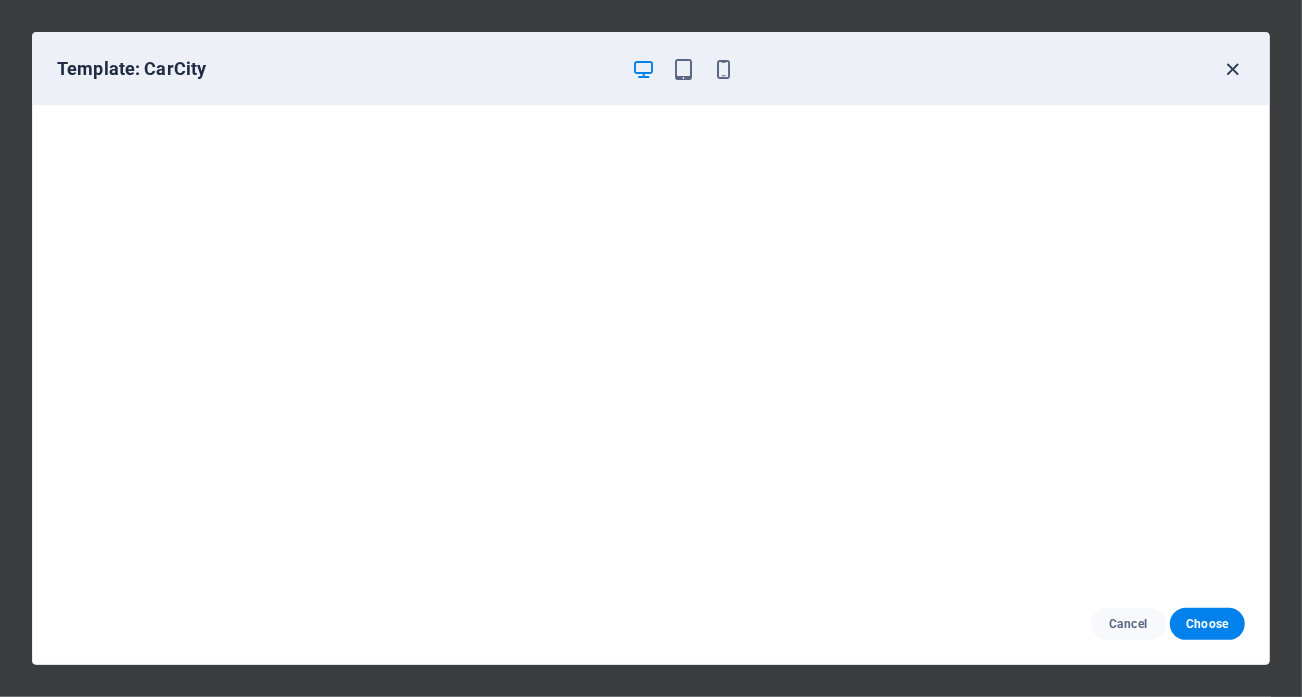 click at bounding box center [1233, 69] 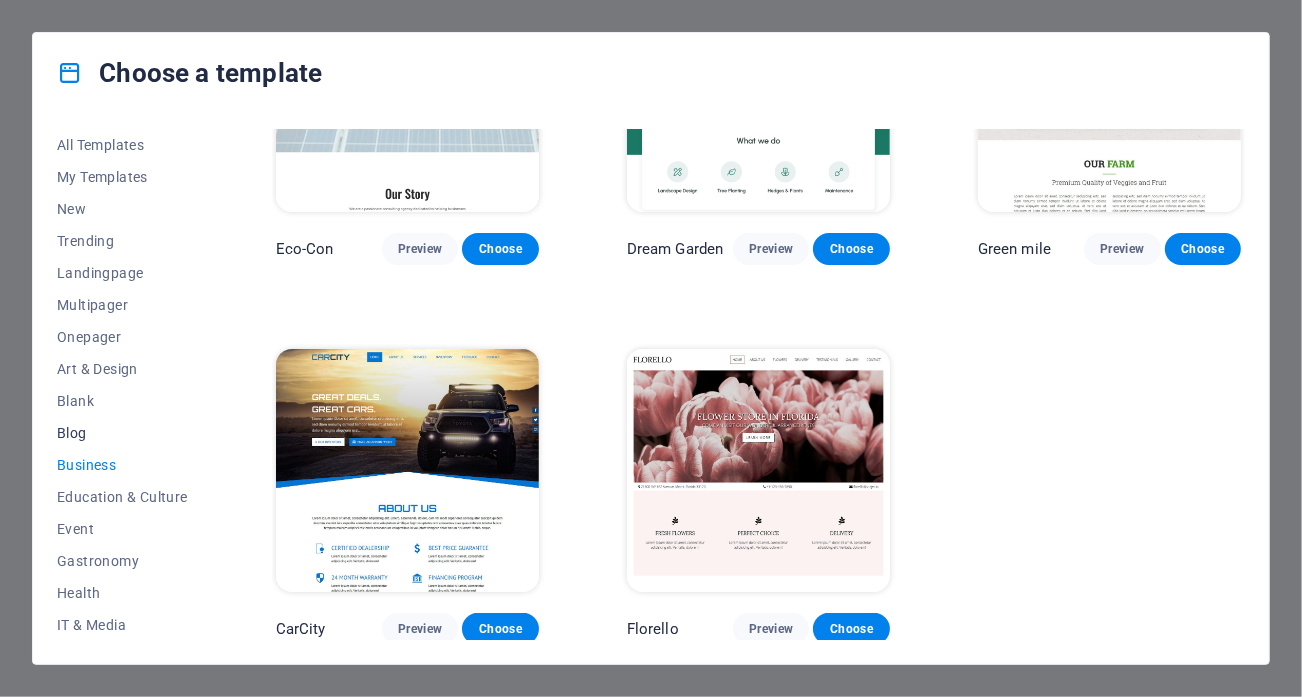 click on "Blog" at bounding box center (122, 433) 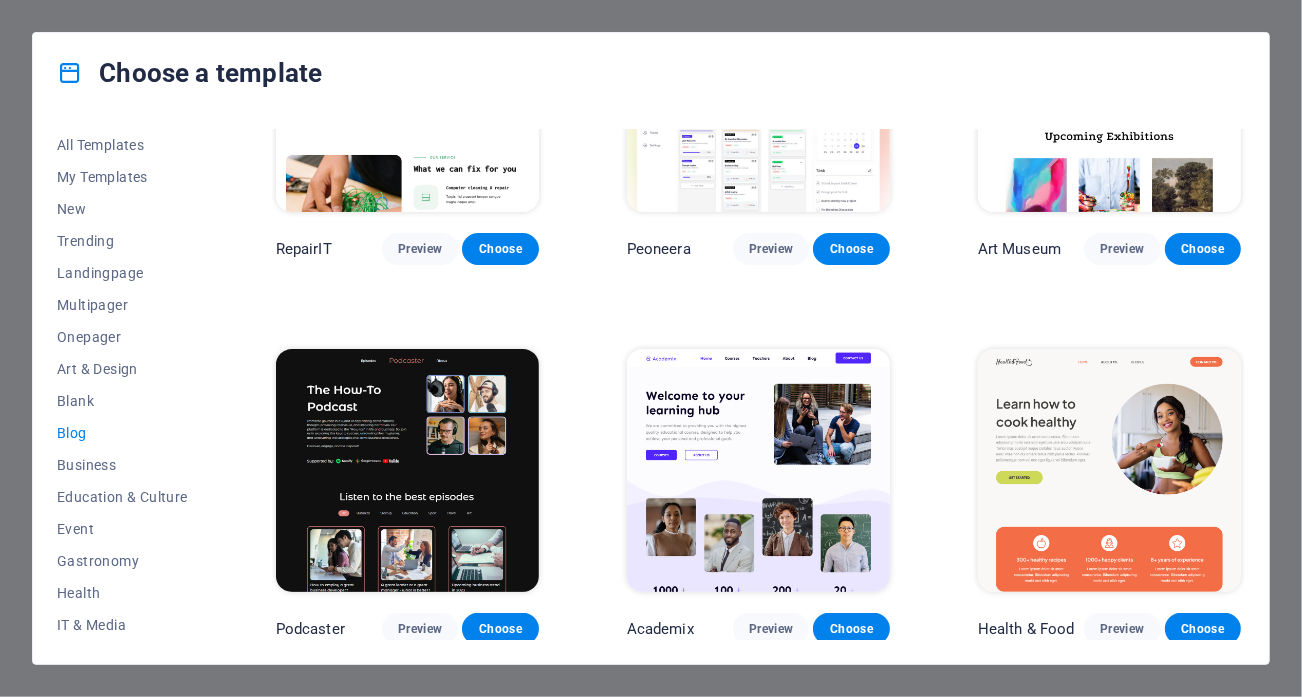 click at bounding box center [407, 470] 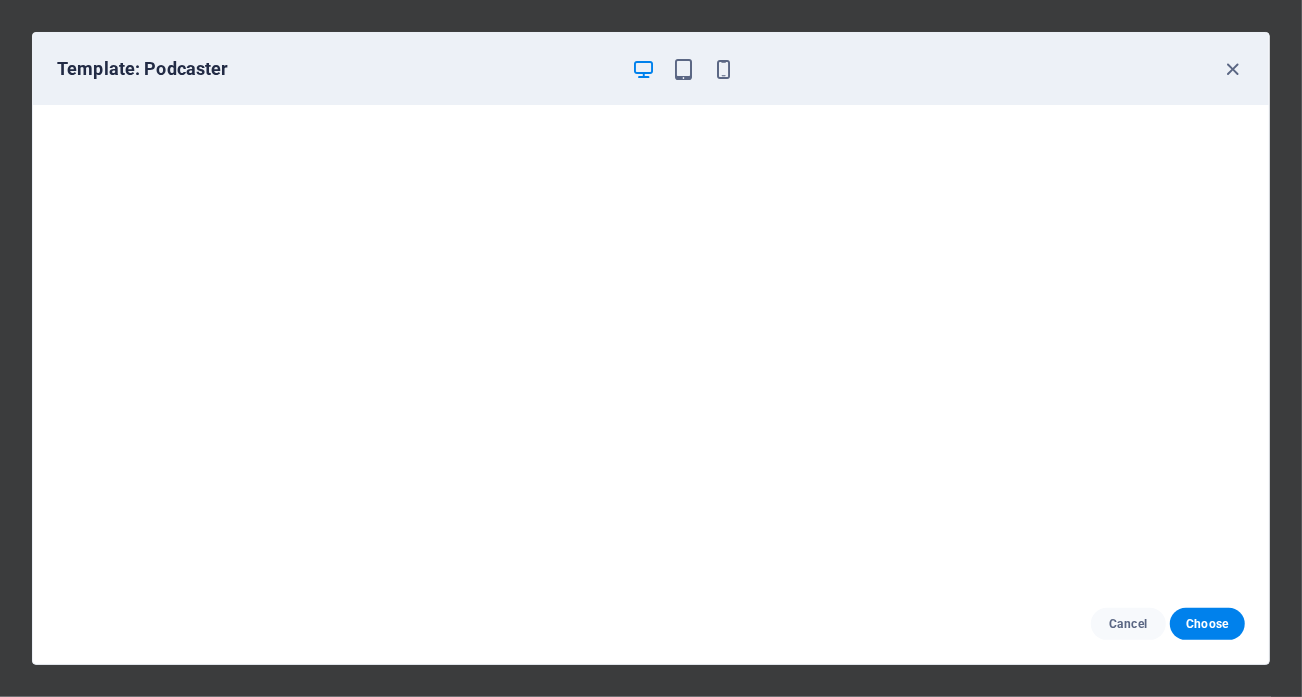 scroll, scrollTop: 4, scrollLeft: 0, axis: vertical 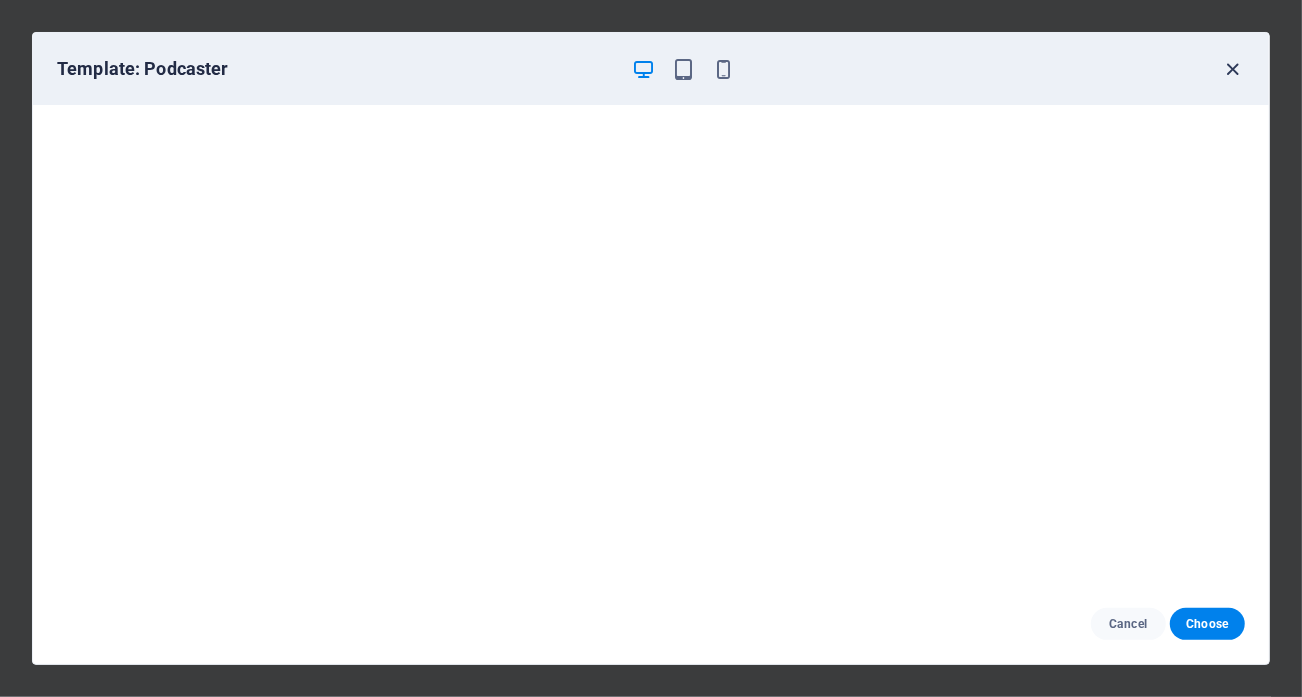 click at bounding box center (1233, 69) 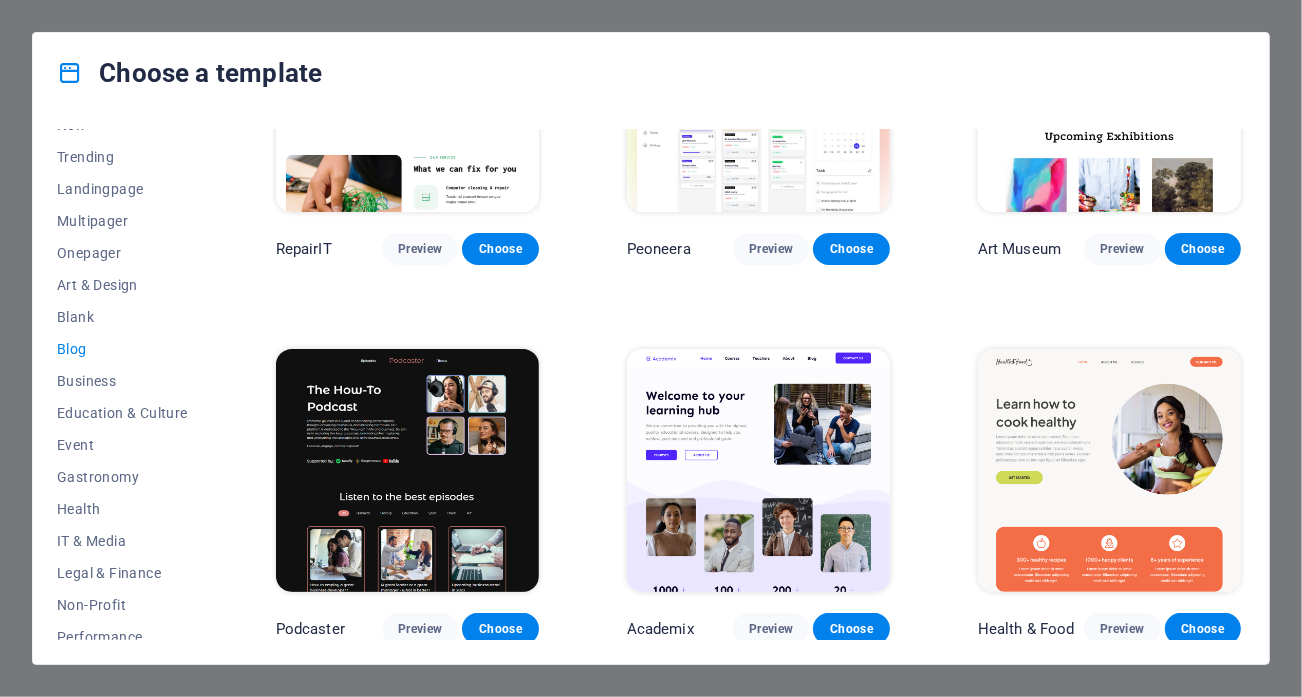 scroll, scrollTop: 200, scrollLeft: 0, axis: vertical 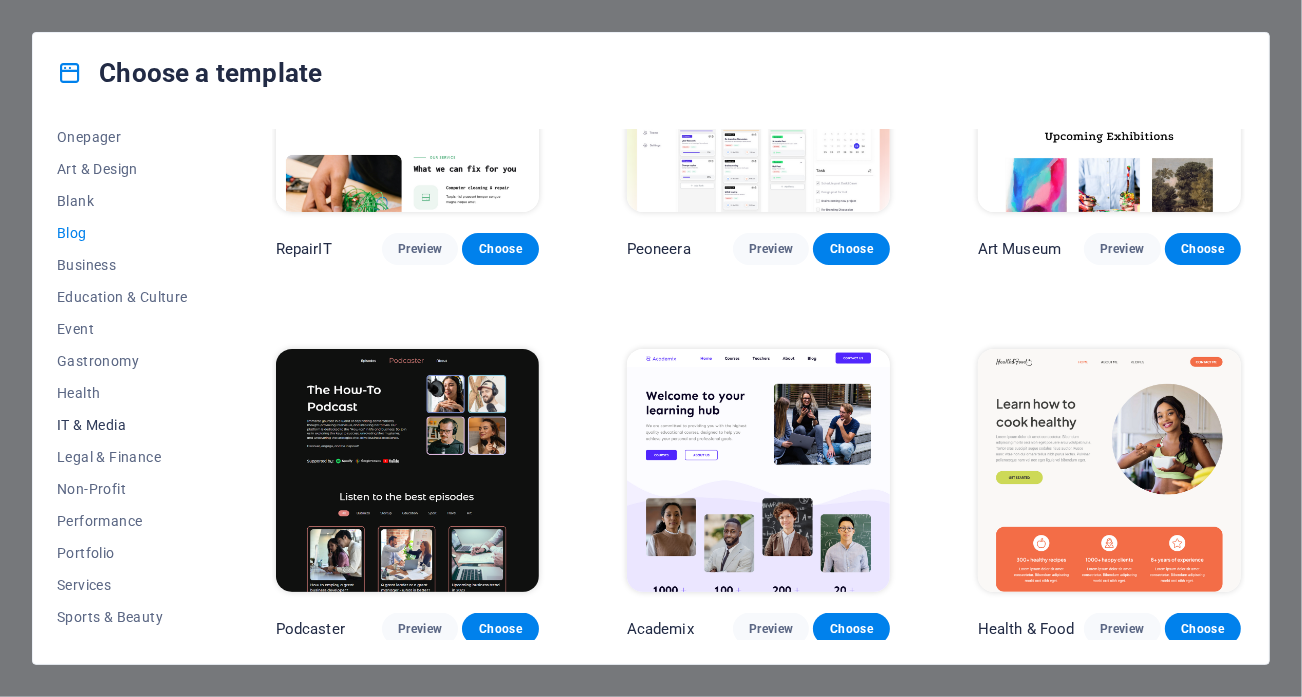 click on "IT & Media" at bounding box center [122, 425] 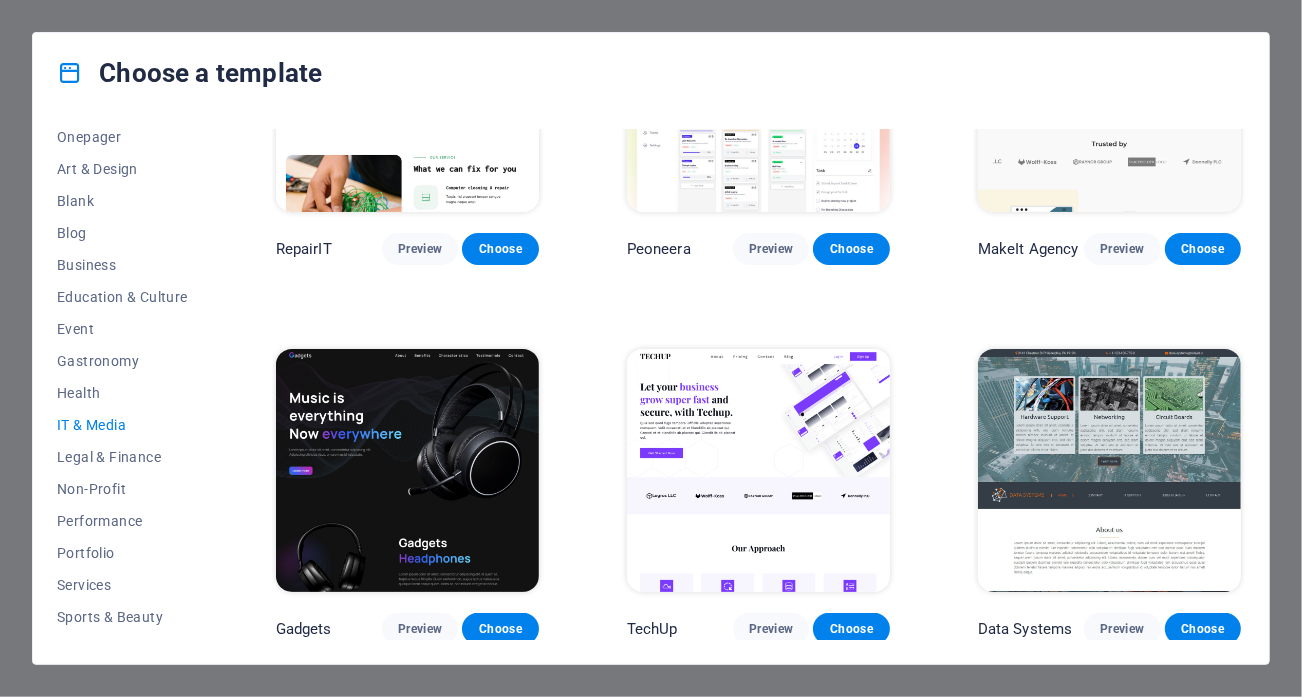 click at bounding box center [407, 470] 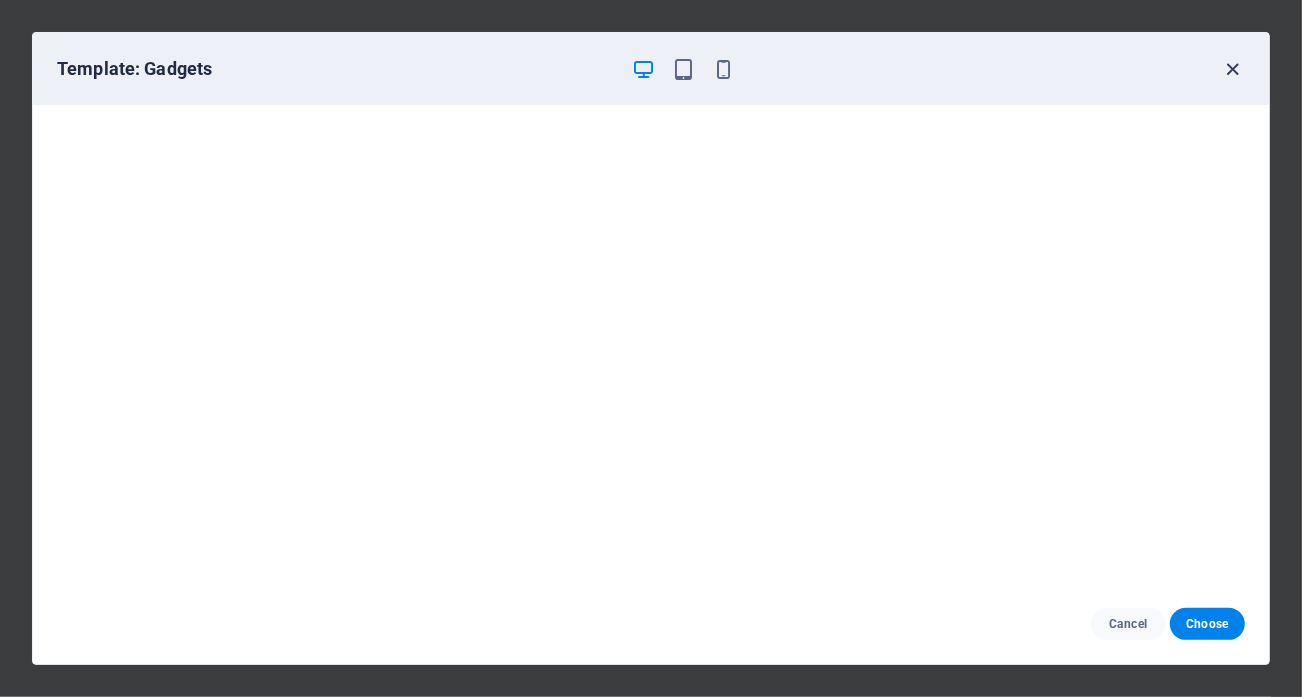 click at bounding box center (1233, 69) 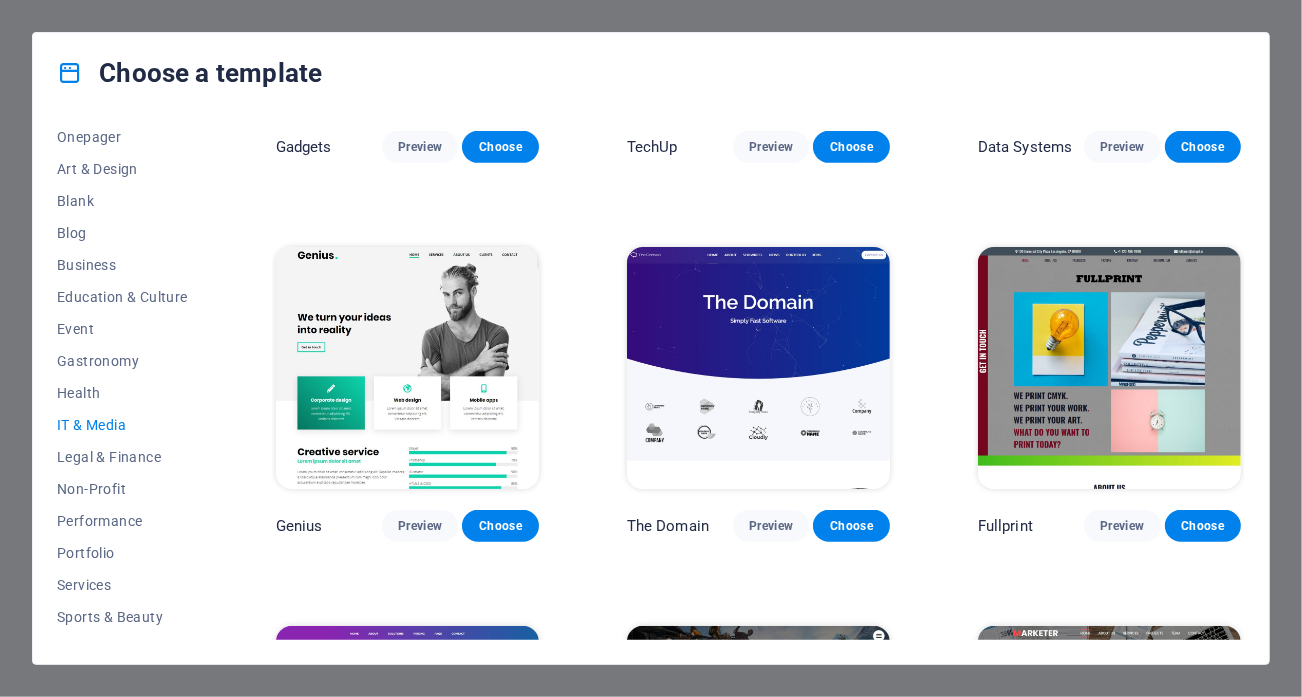 scroll, scrollTop: 917, scrollLeft: 0, axis: vertical 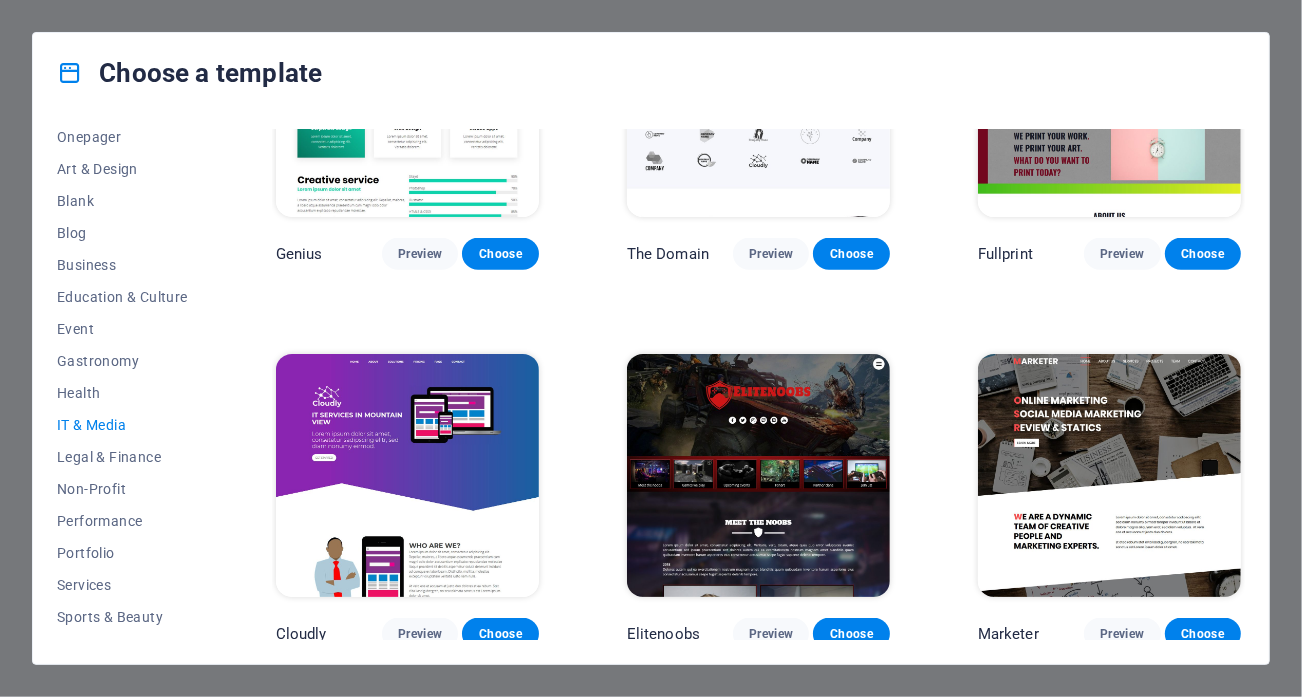 click at bounding box center [1109, 475] 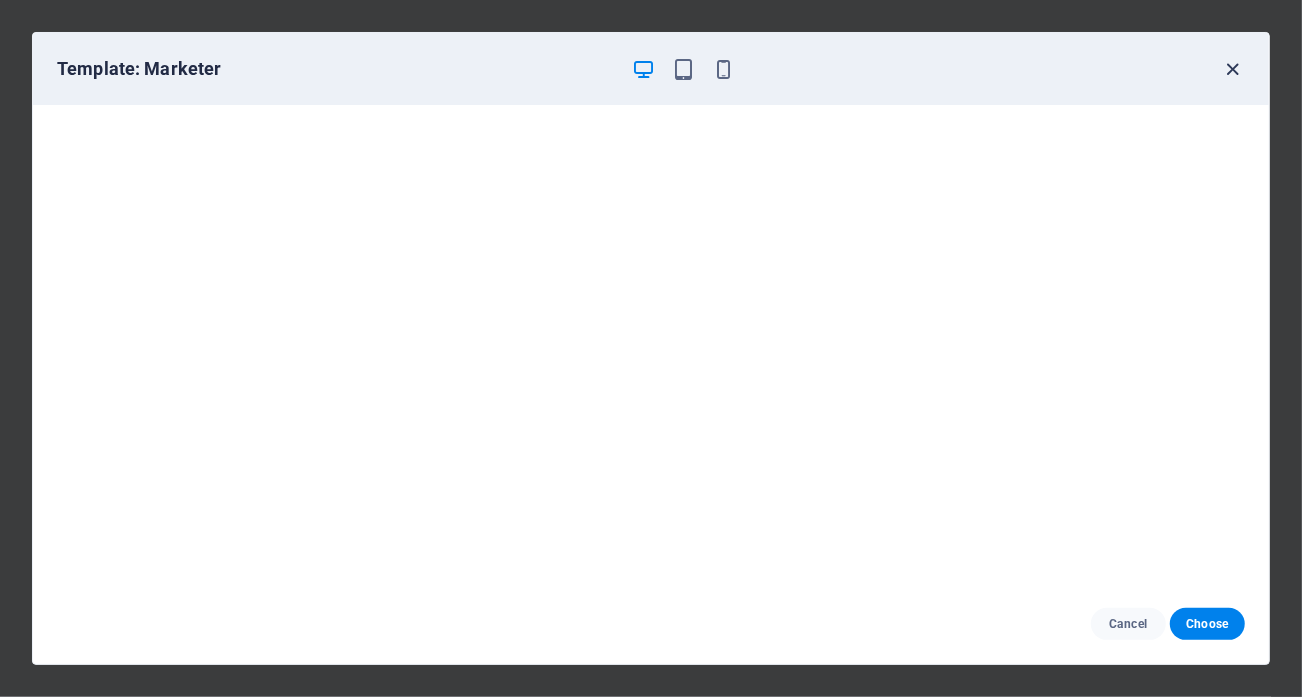 click at bounding box center (1233, 69) 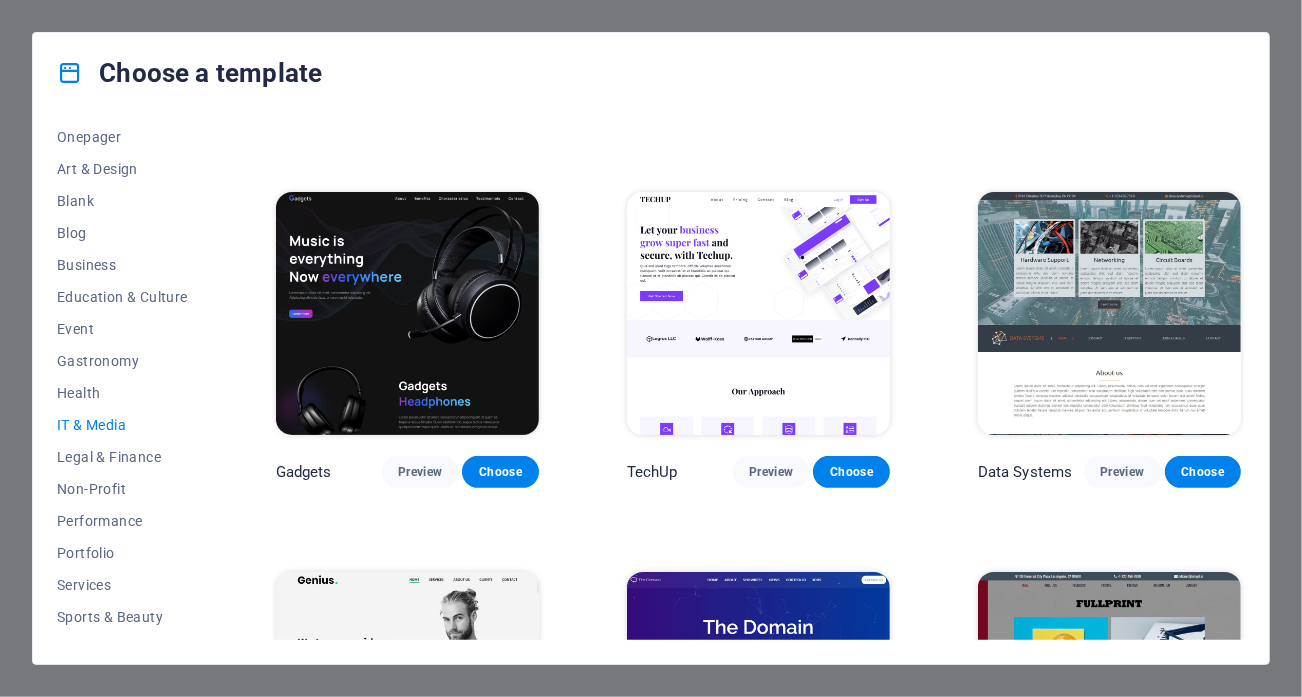 scroll, scrollTop: 317, scrollLeft: 0, axis: vertical 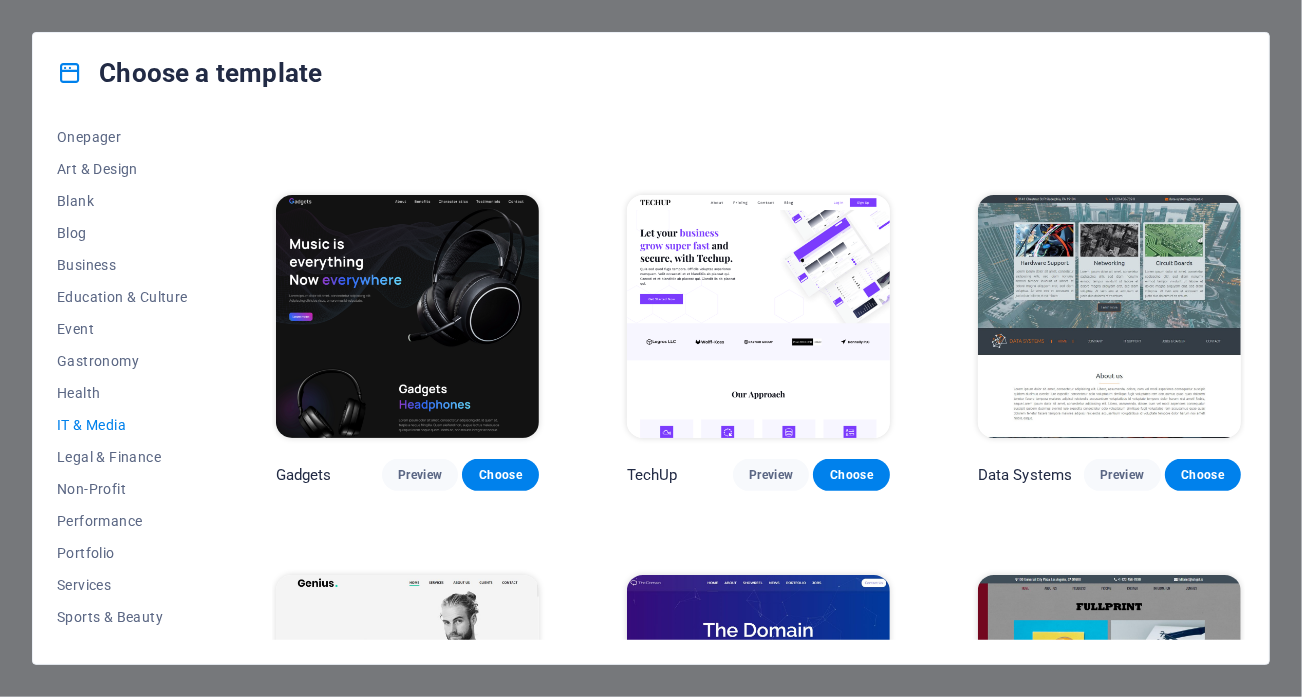 click at bounding box center [1109, 316] 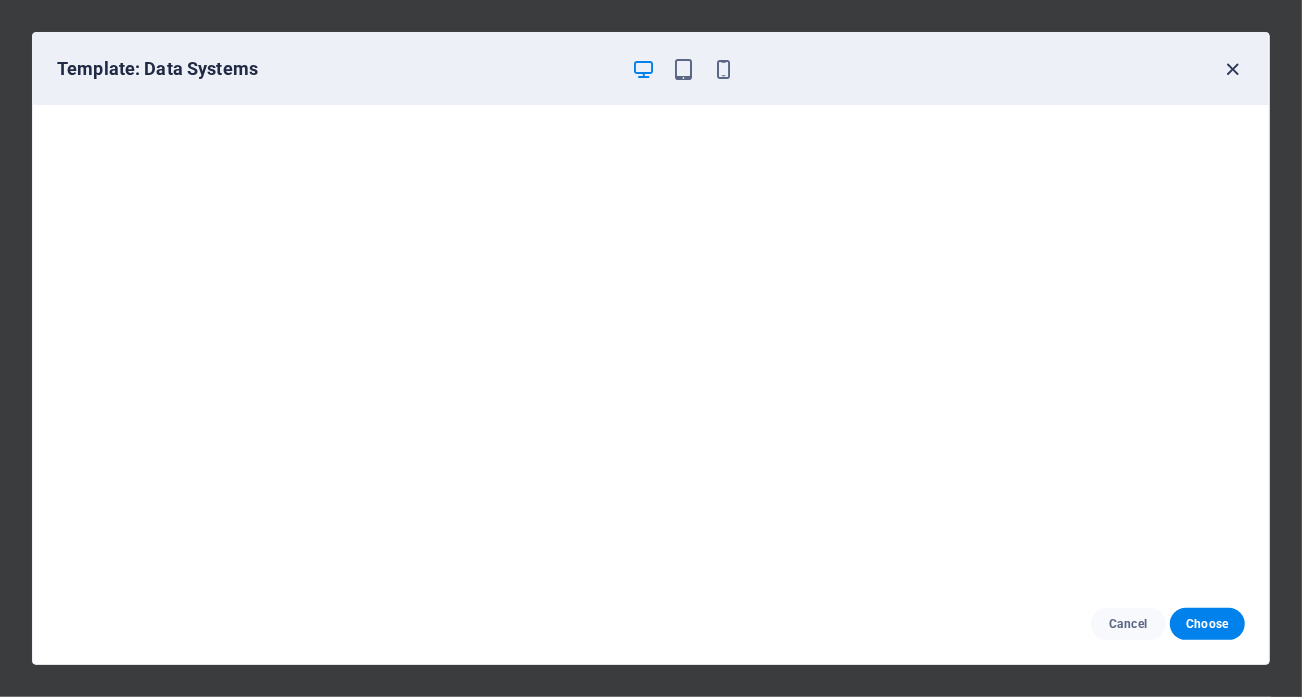 click at bounding box center [1233, 69] 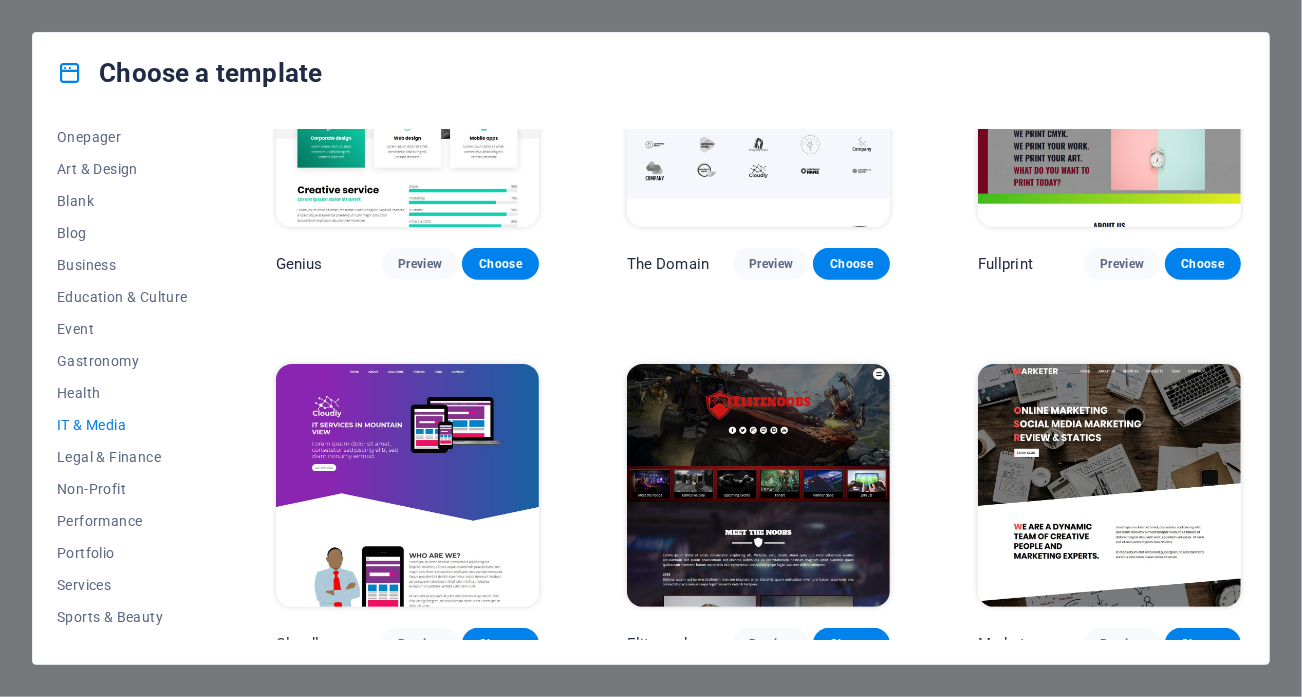 scroll, scrollTop: 917, scrollLeft: 0, axis: vertical 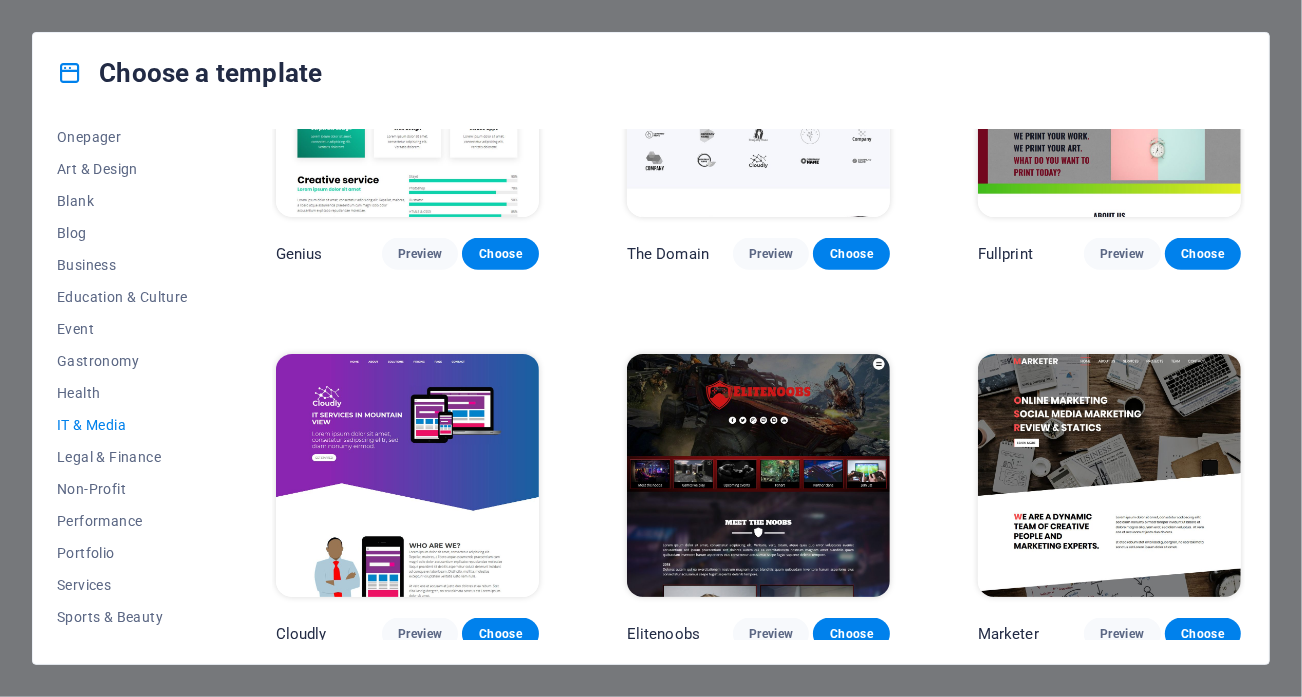 click at bounding box center [1109, 475] 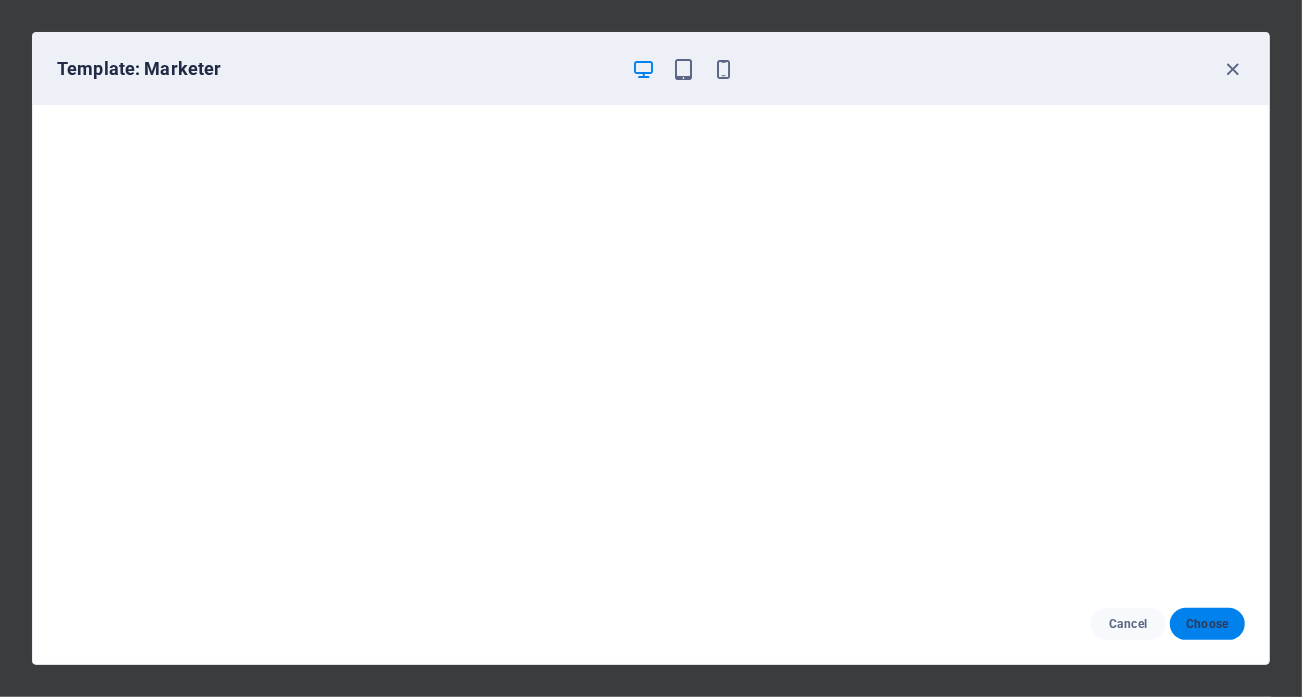 click on "Choose" at bounding box center (1207, 624) 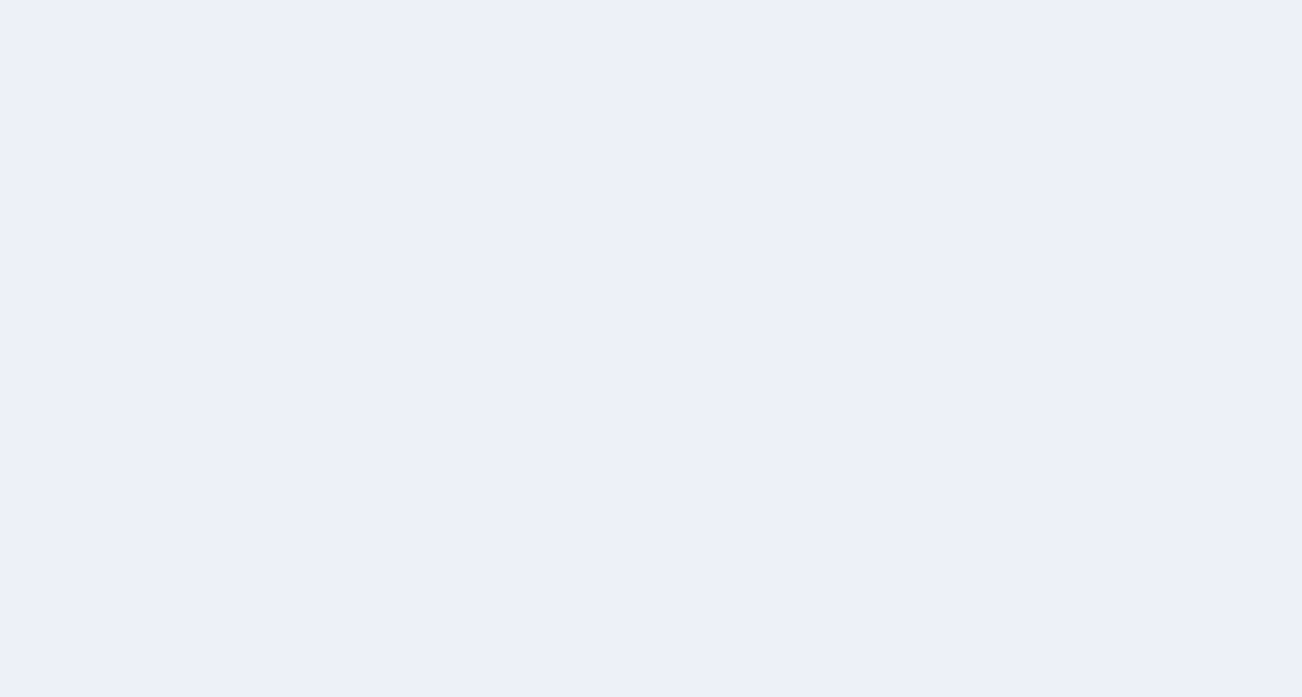 scroll, scrollTop: 0, scrollLeft: 0, axis: both 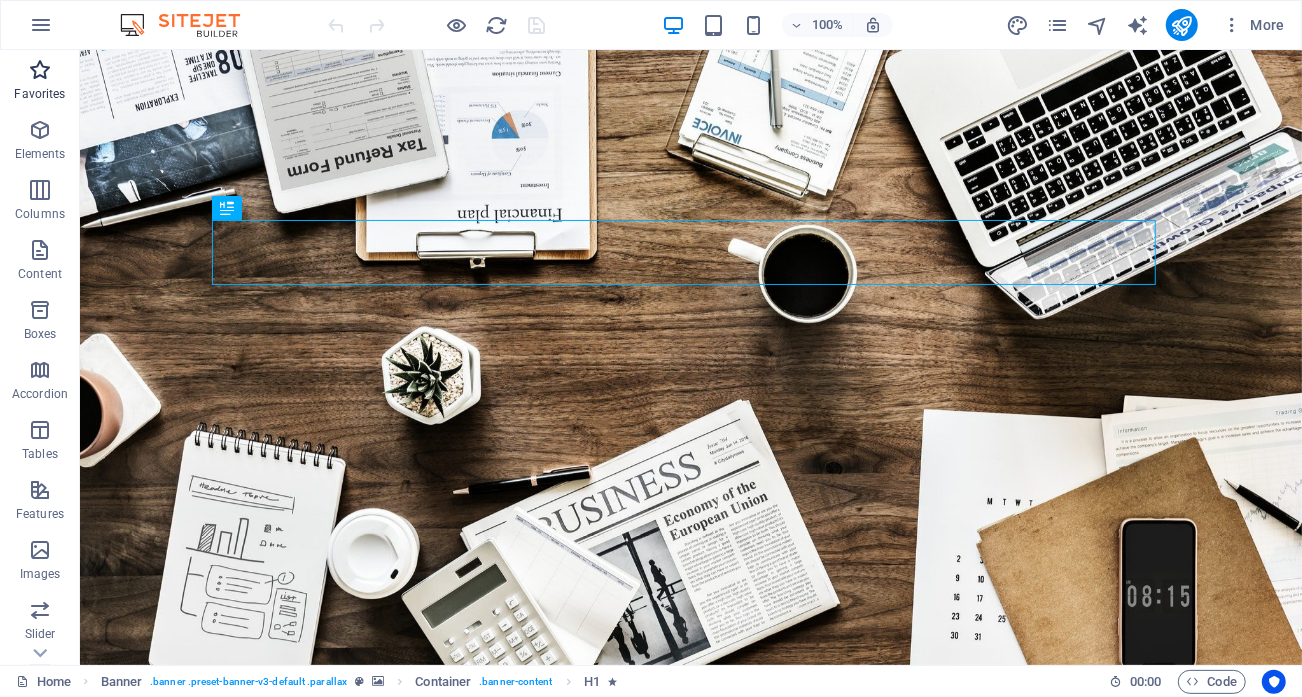click on "Favorites" at bounding box center [39, 94] 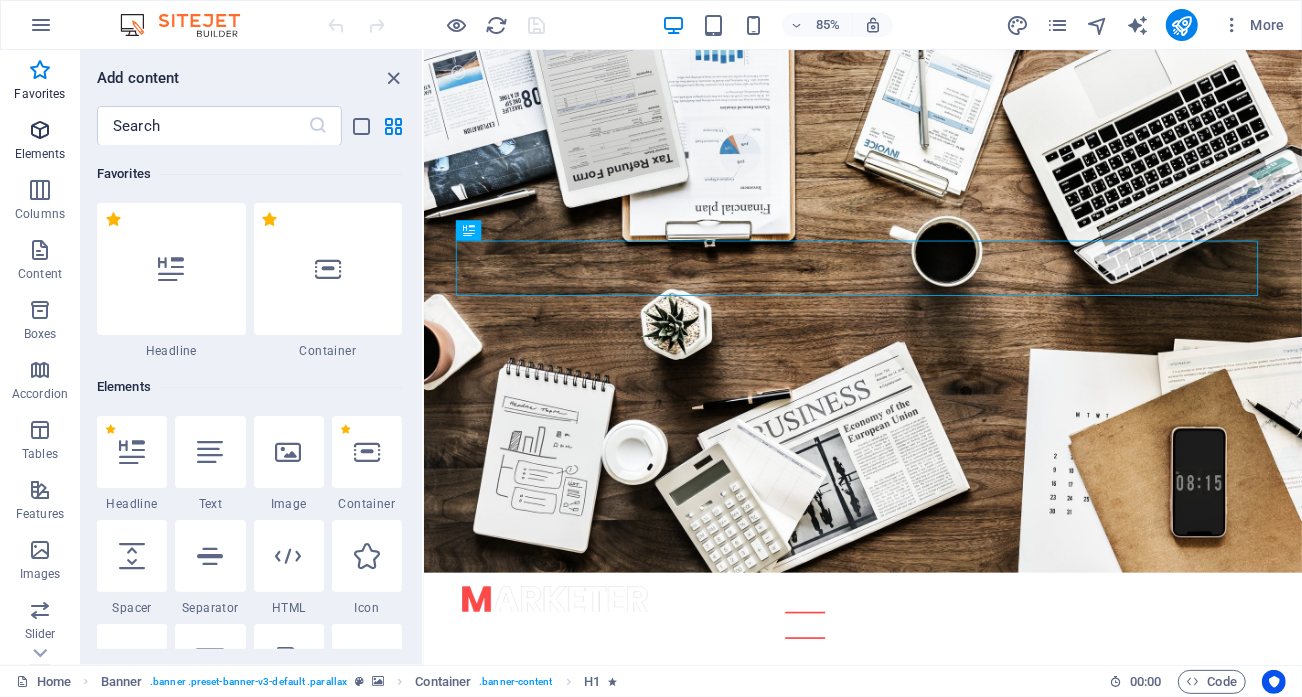 click on "Elements" at bounding box center [40, 154] 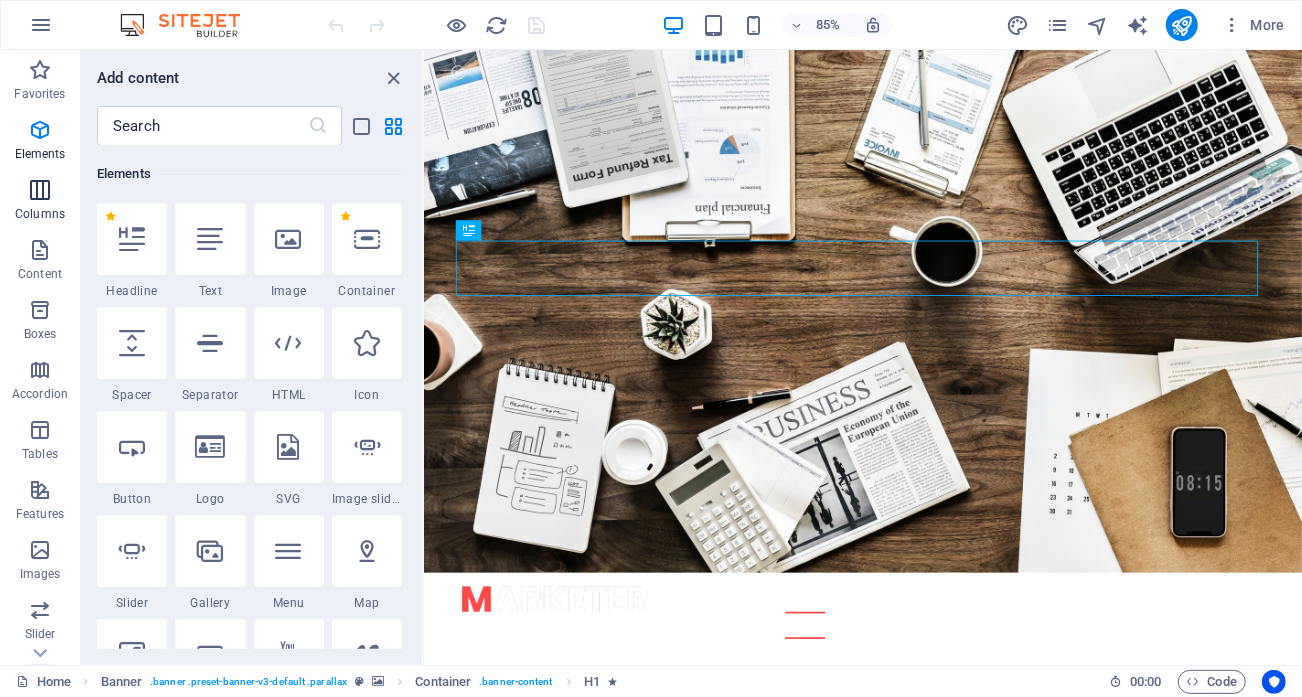 click at bounding box center [40, 190] 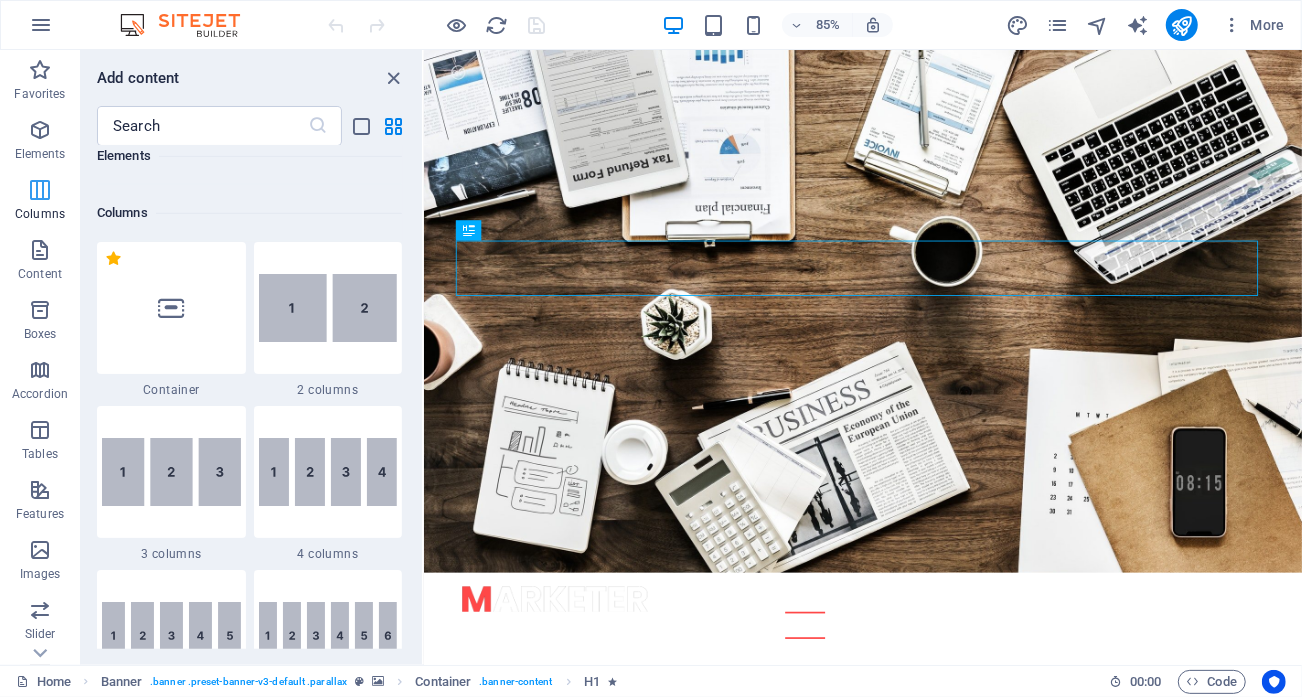 scroll, scrollTop: 990, scrollLeft: 0, axis: vertical 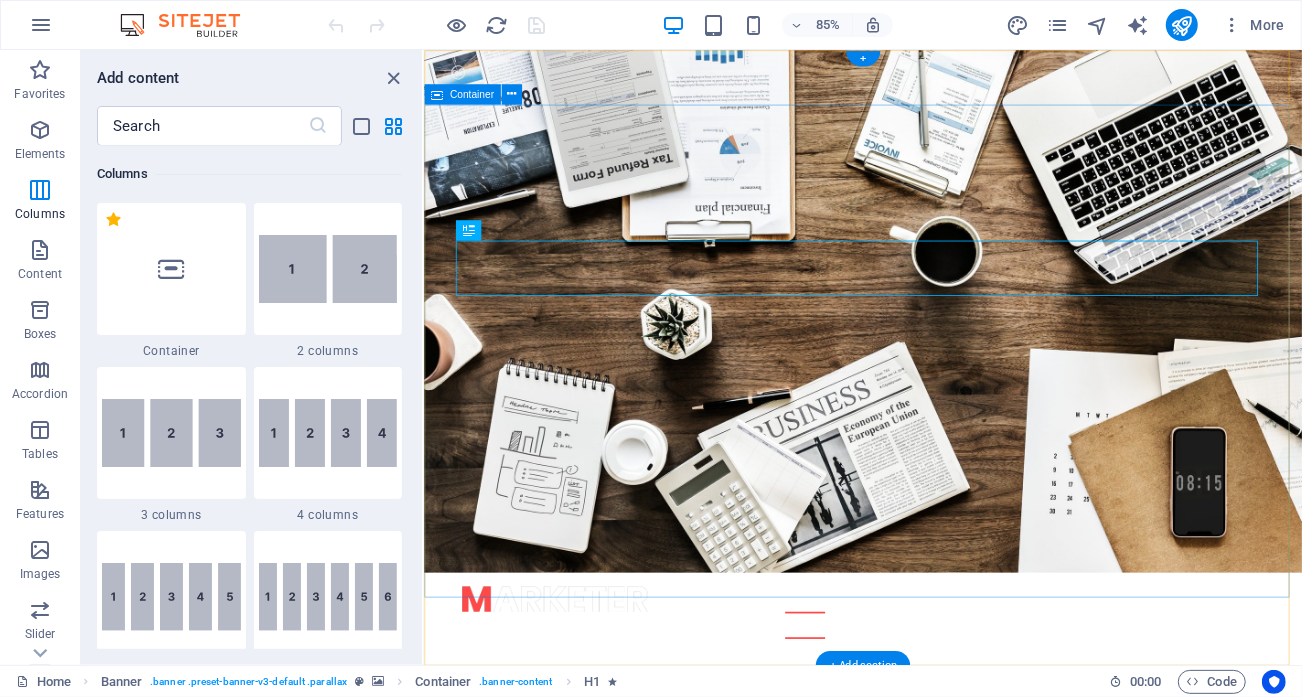 click at bounding box center [940, 696] 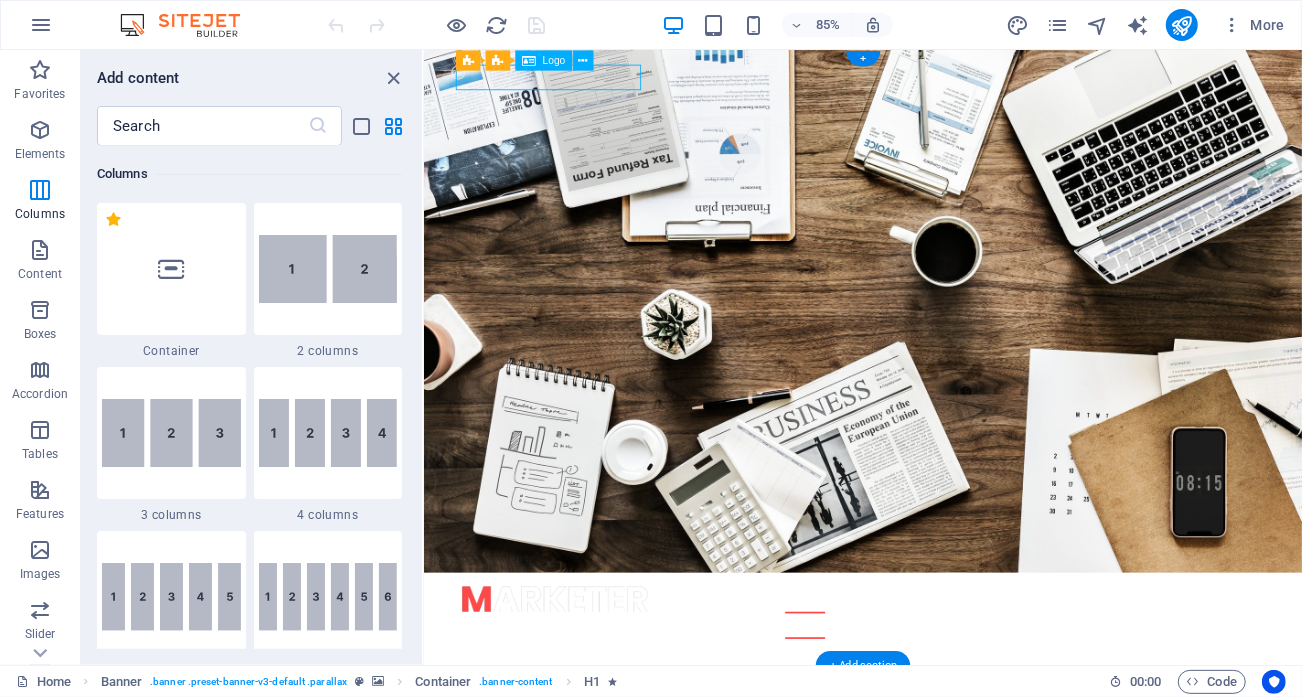 click at bounding box center (940, 696) 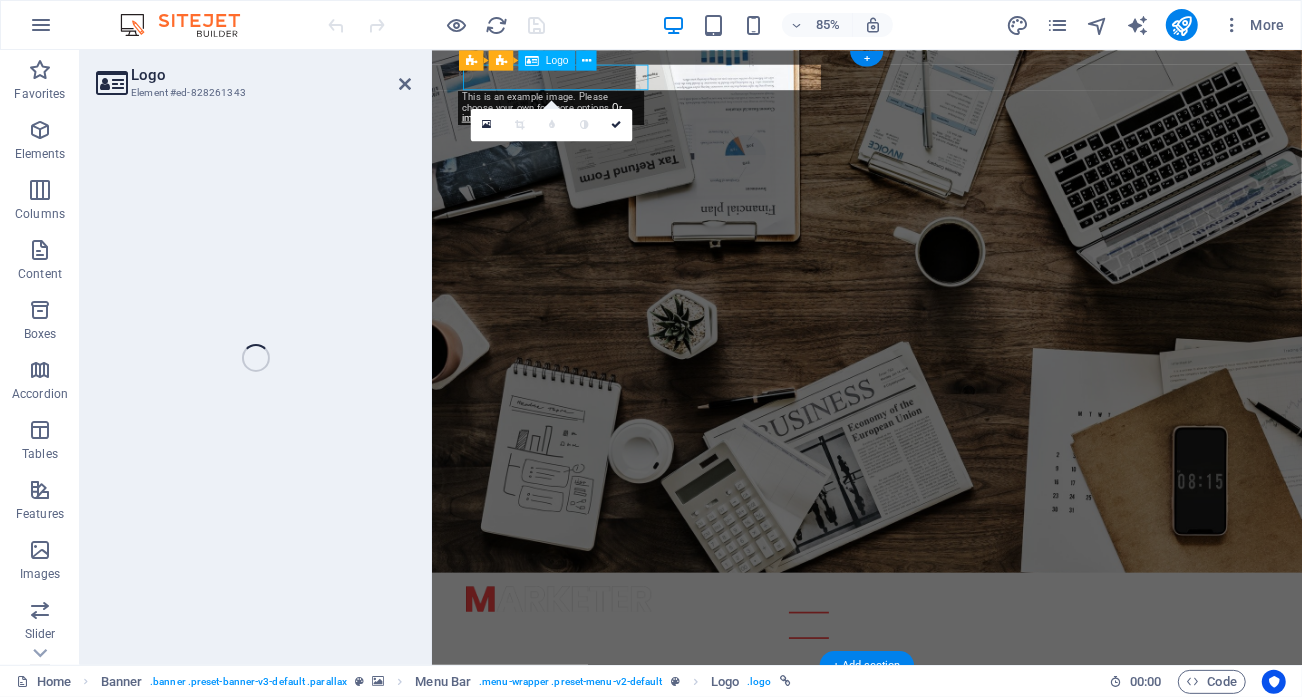 click at bounding box center (943, 696) 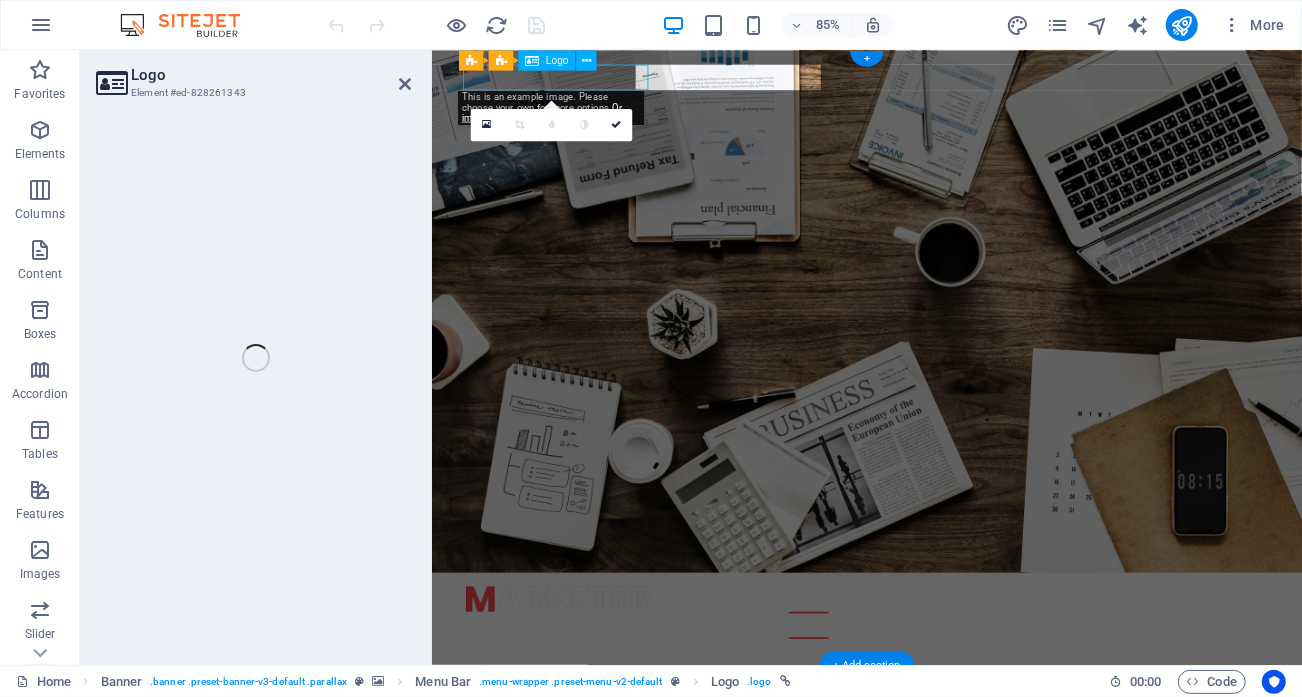 select on "px" 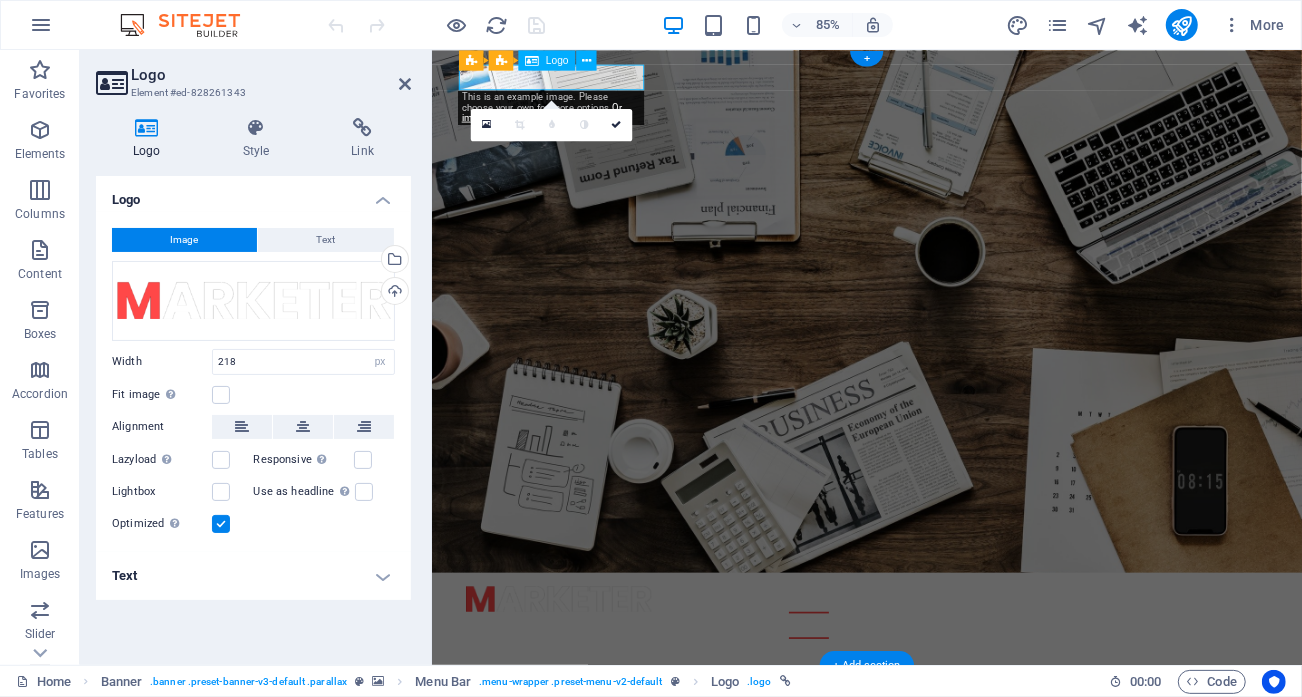 click at bounding box center [943, 696] 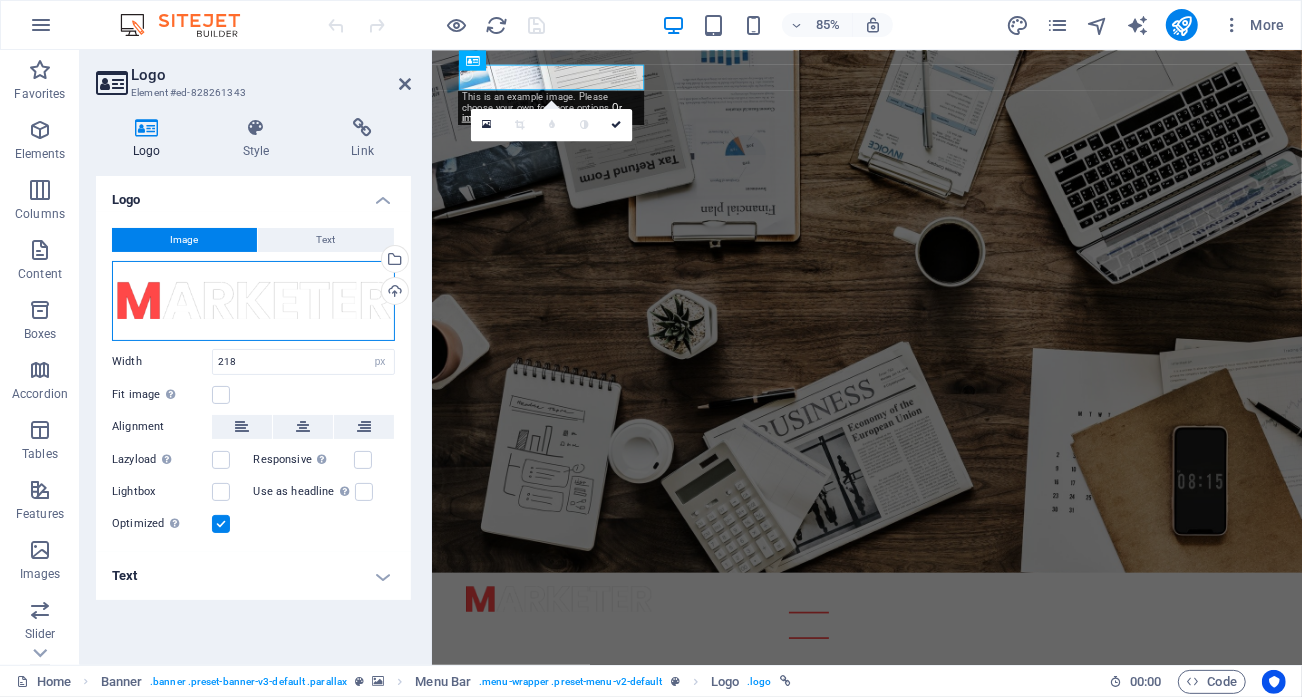 click on "Drag files here, click to choose files or select files from Files or our free stock photos & videos" at bounding box center [253, 301] 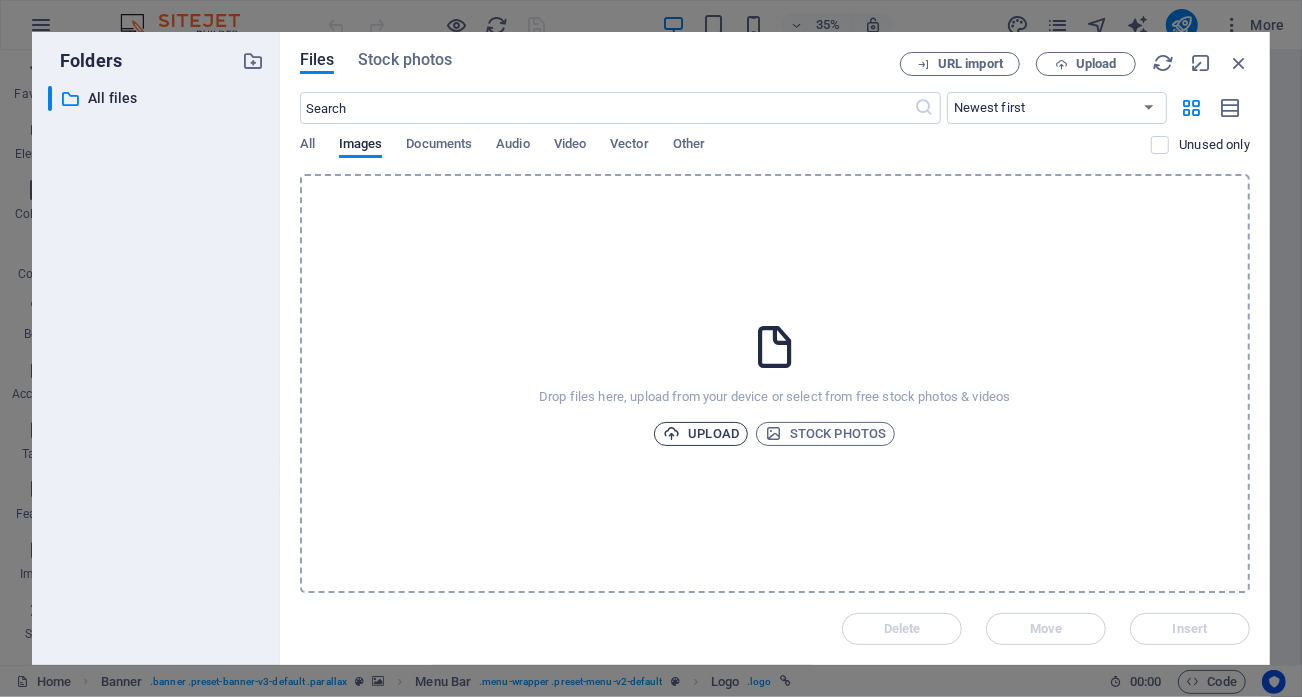 click on "Upload" at bounding box center (701, 434) 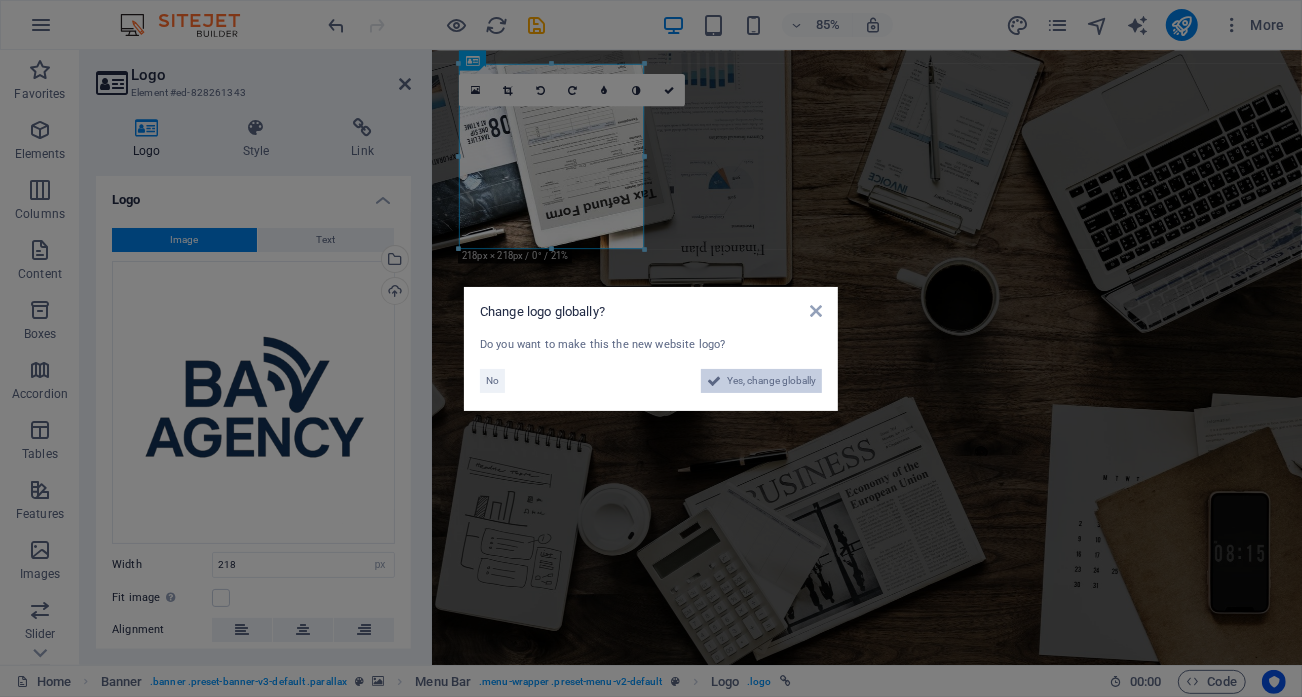 click on "Yes, change globally" at bounding box center [771, 381] 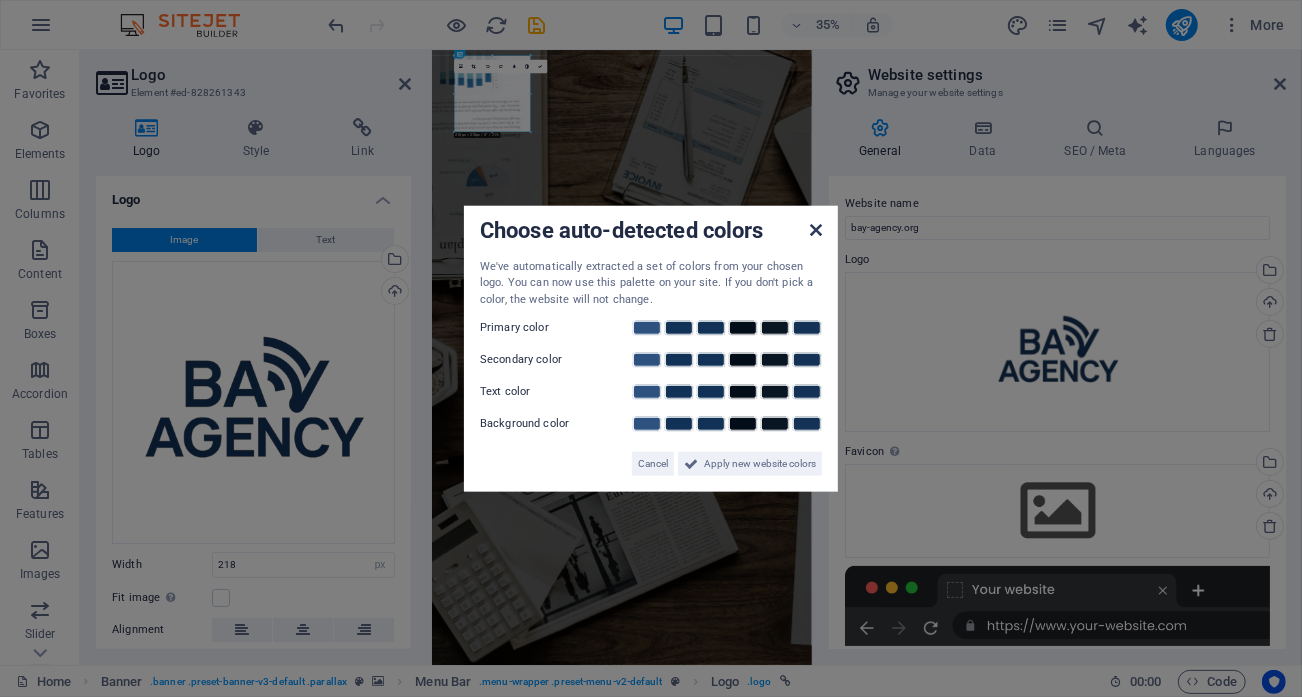 click at bounding box center [816, 229] 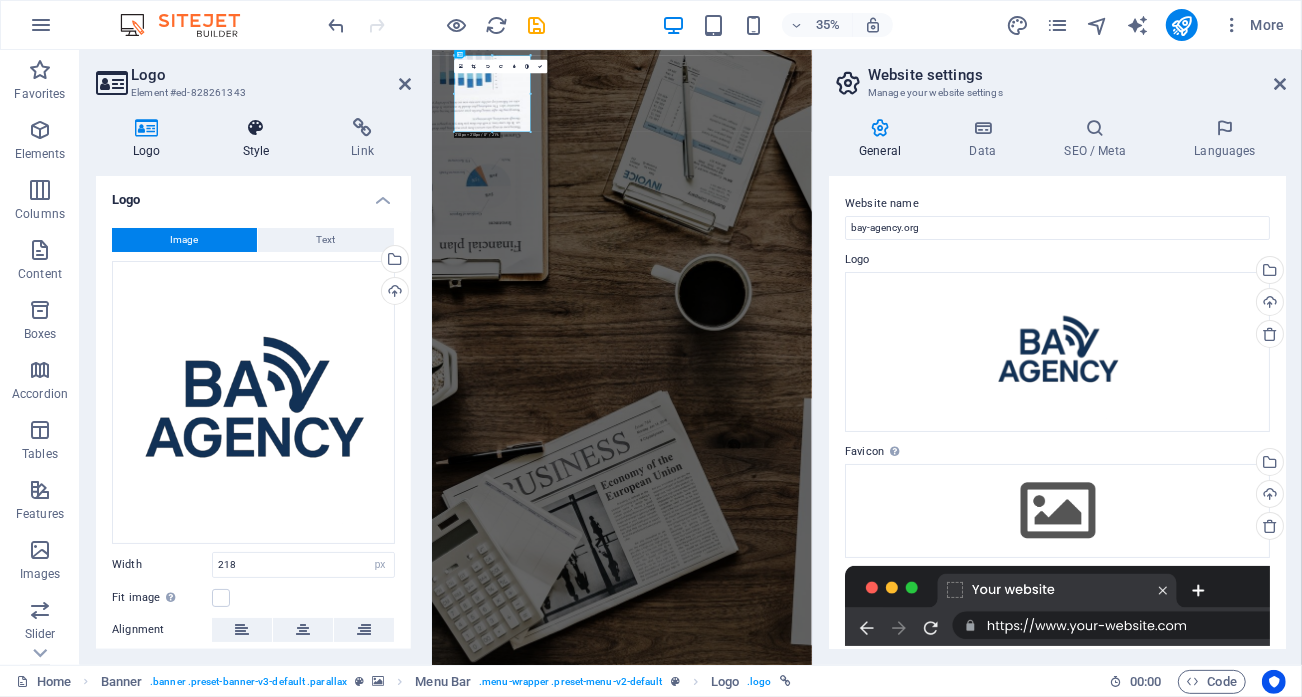 click on "Style" at bounding box center [260, 139] 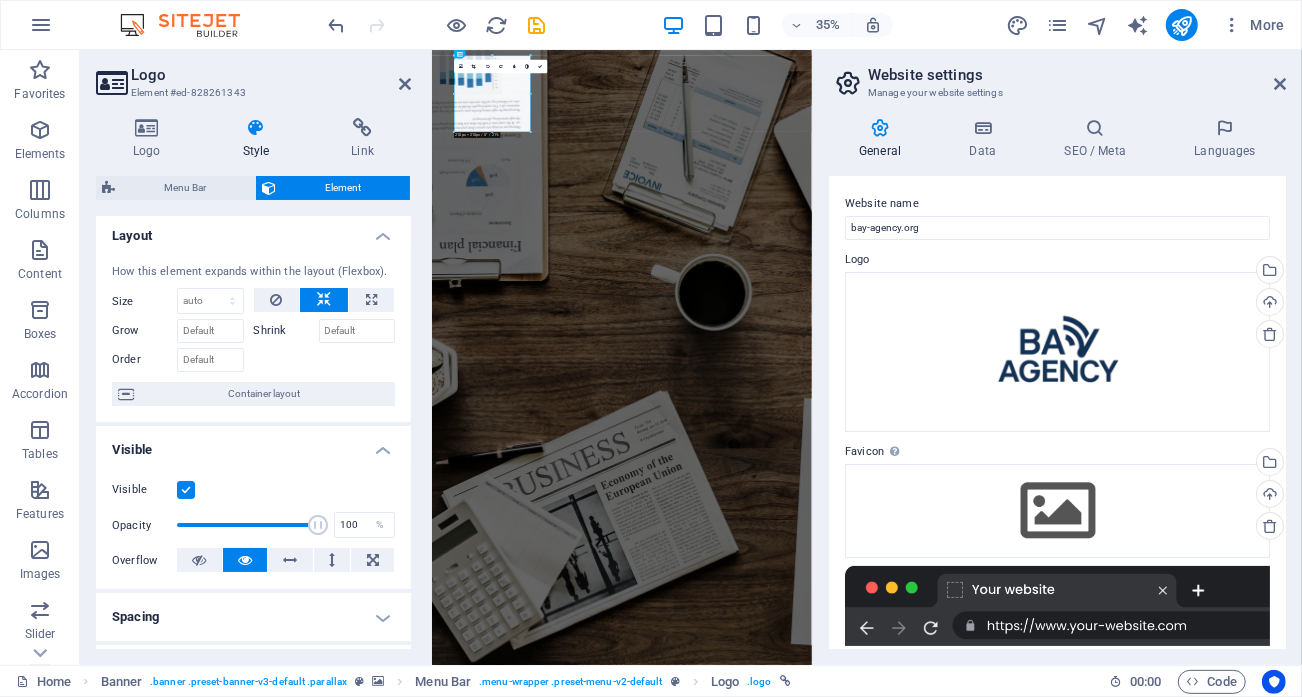 scroll, scrollTop: 0, scrollLeft: 0, axis: both 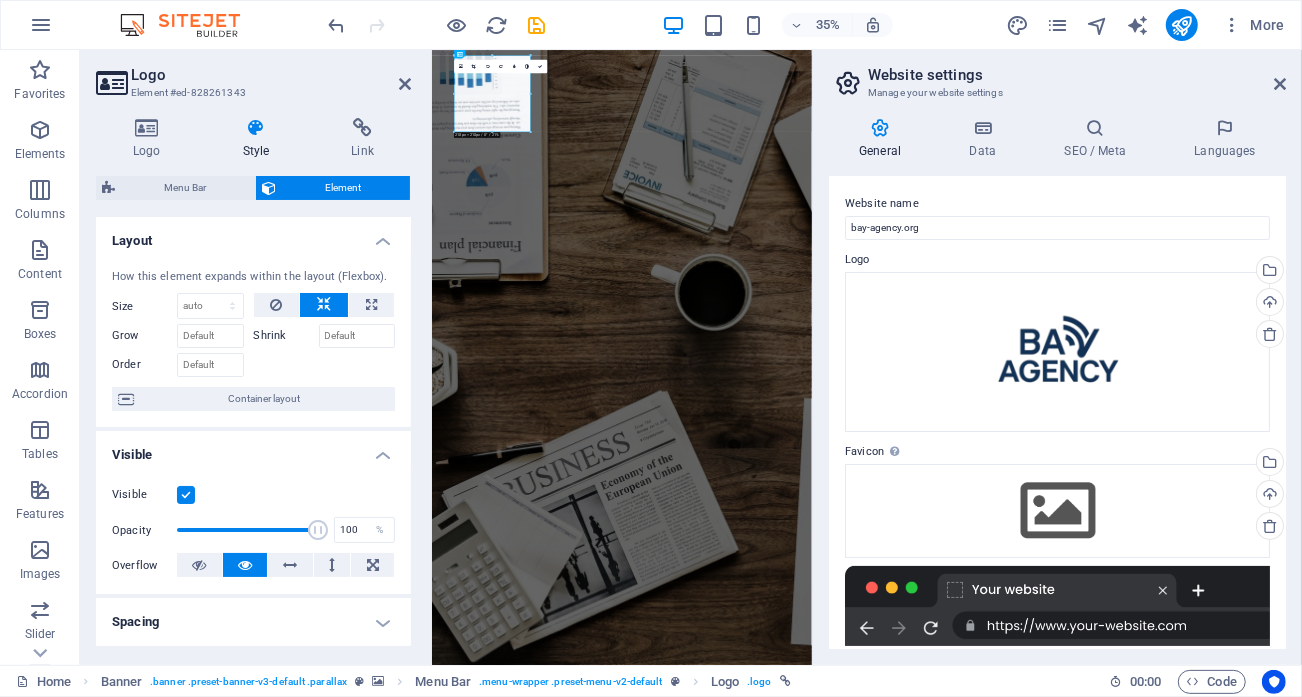 click on "Layout" at bounding box center (253, 235) 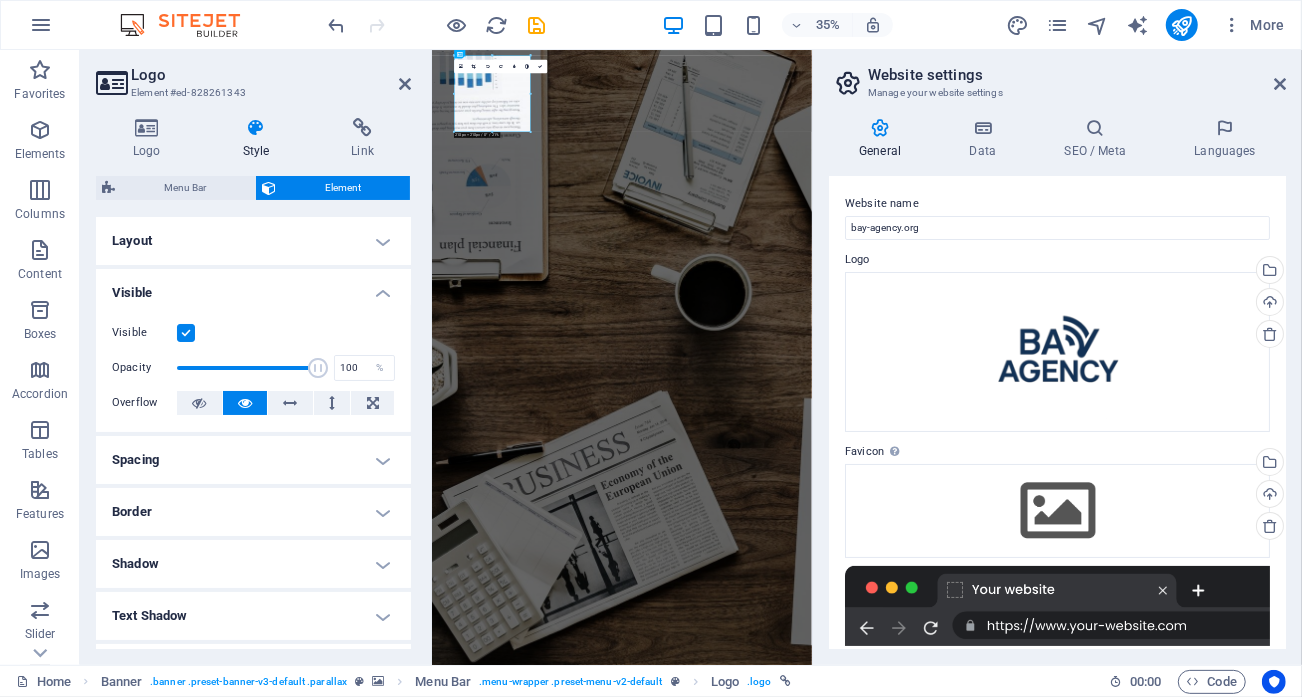 click on "Visible" at bounding box center [253, 287] 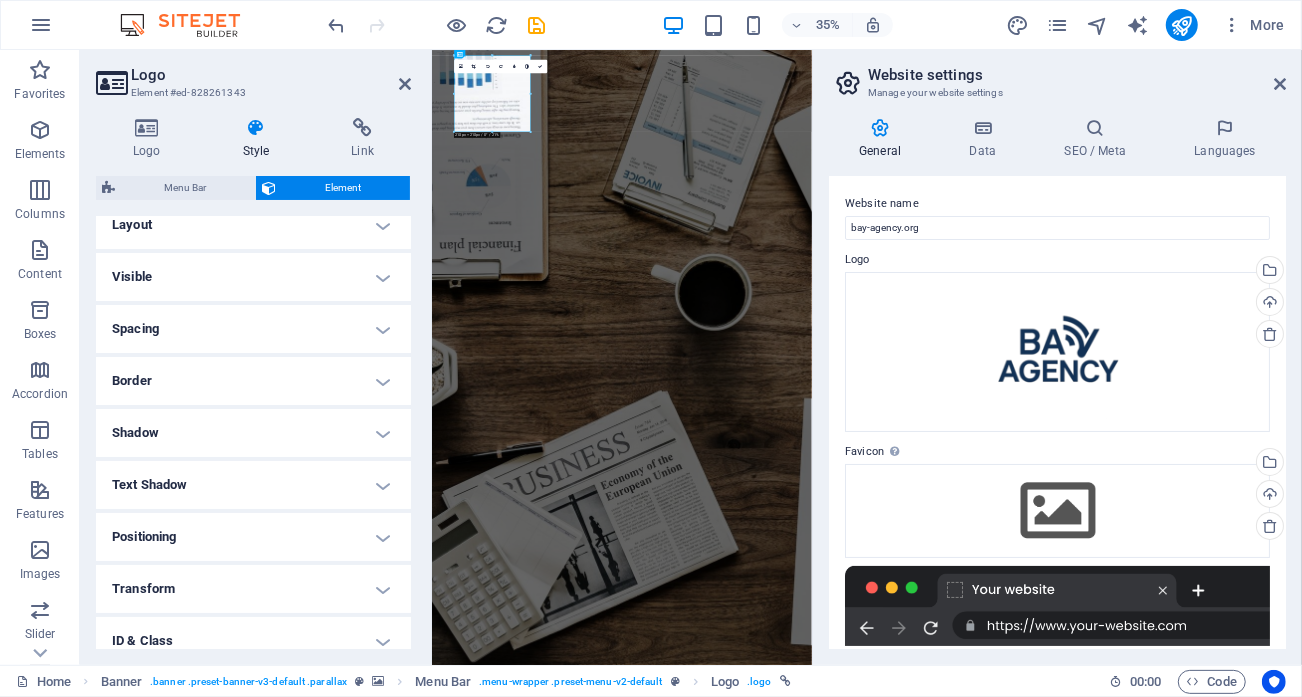 scroll, scrollTop: 0, scrollLeft: 0, axis: both 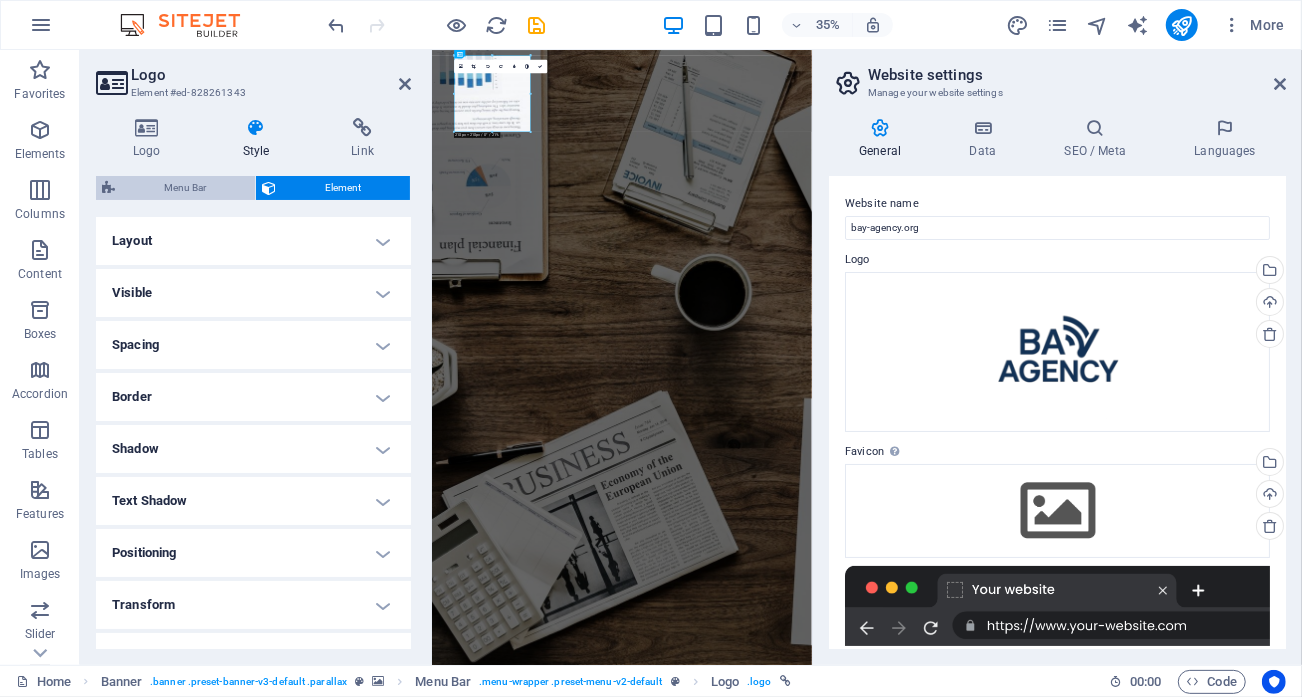 click on "Menu Bar" at bounding box center [185, 188] 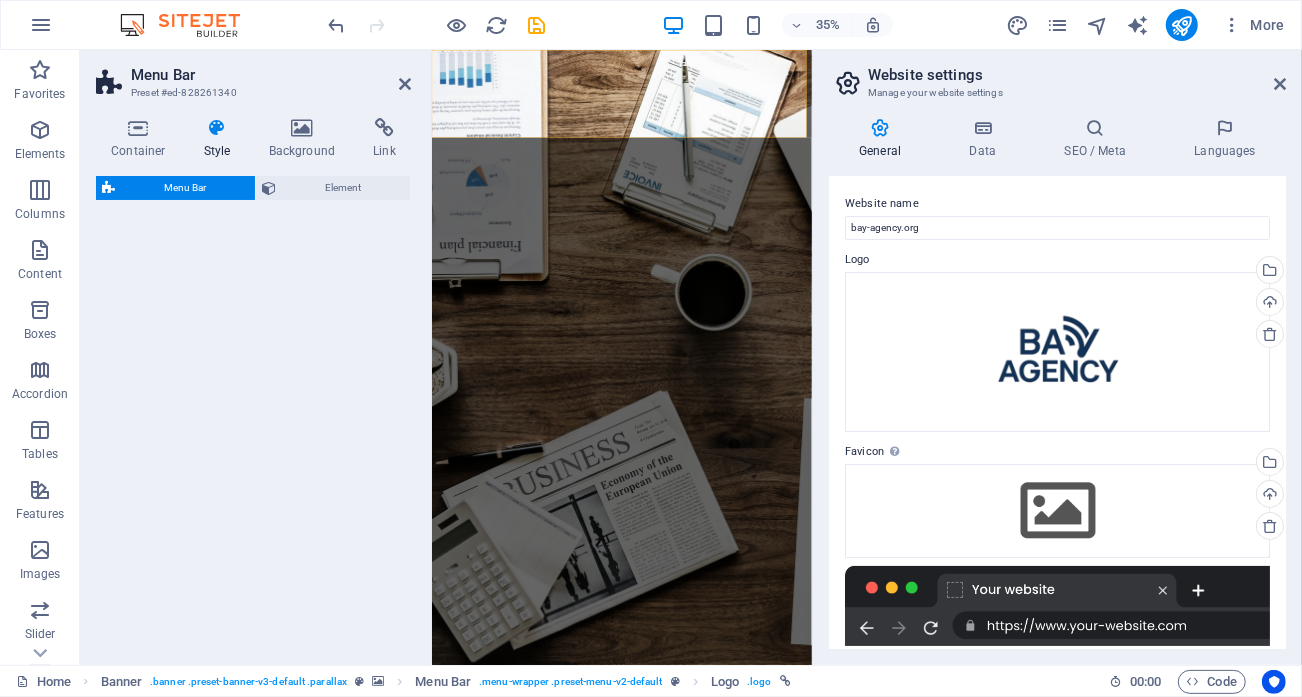 select on "rem" 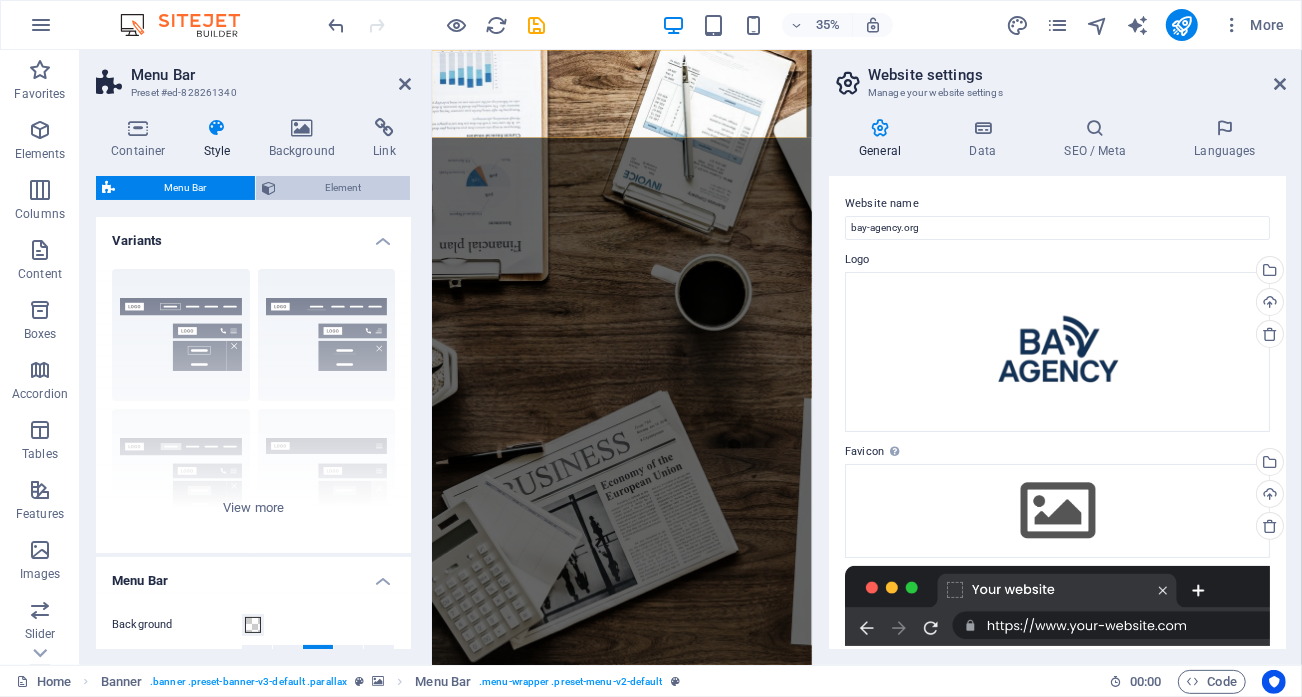click on "Element" at bounding box center (343, 188) 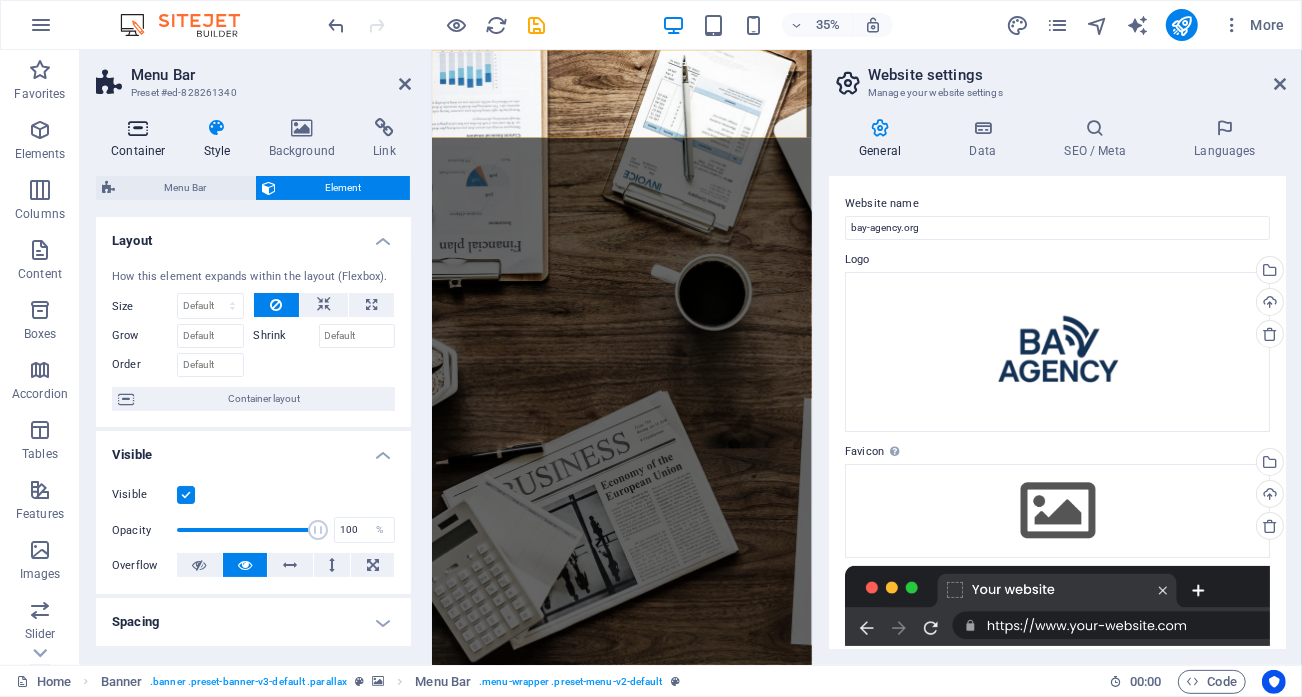 click at bounding box center [138, 128] 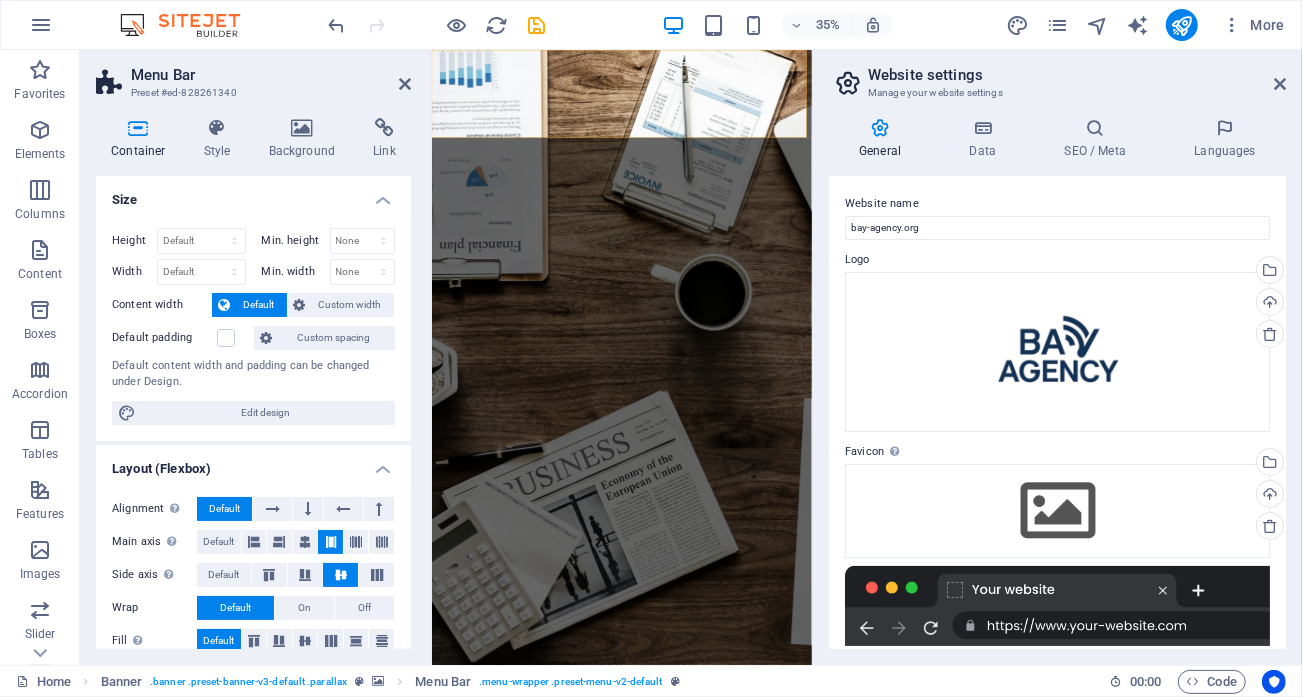 click at bounding box center [974, 1933] 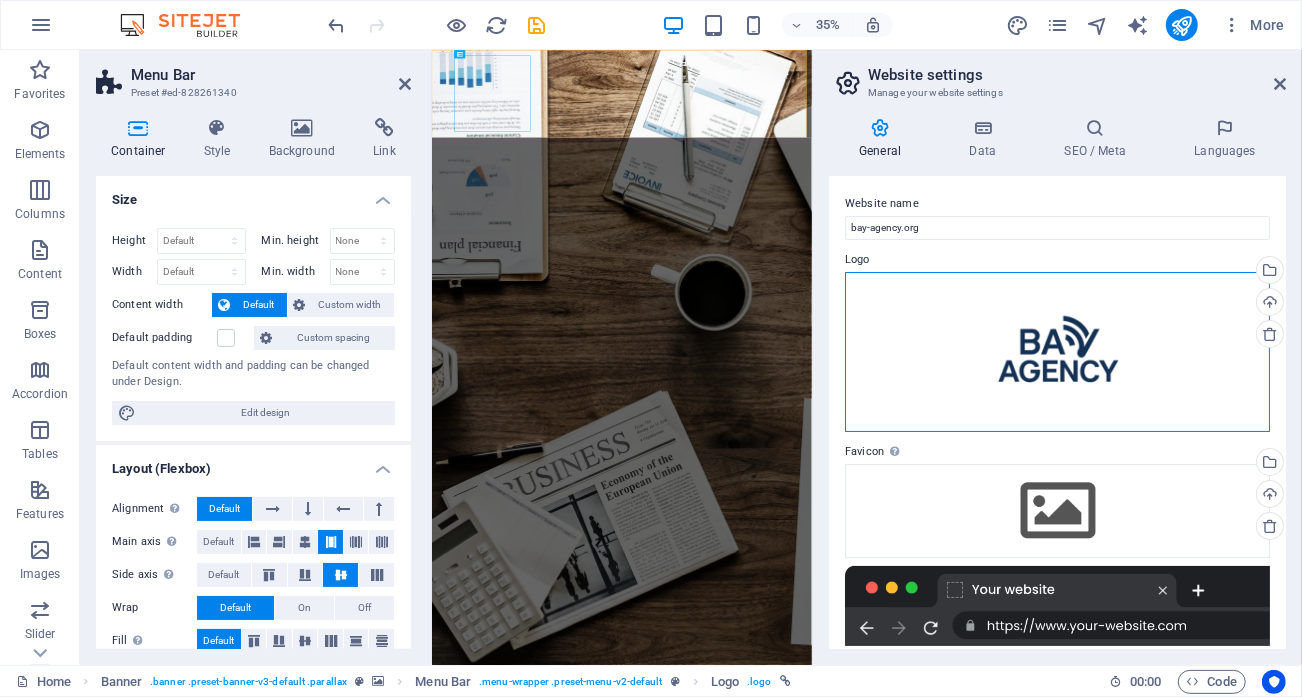 click on "Drag files here, click to choose files or select files from Files or our free stock photos & videos" at bounding box center [1057, 352] 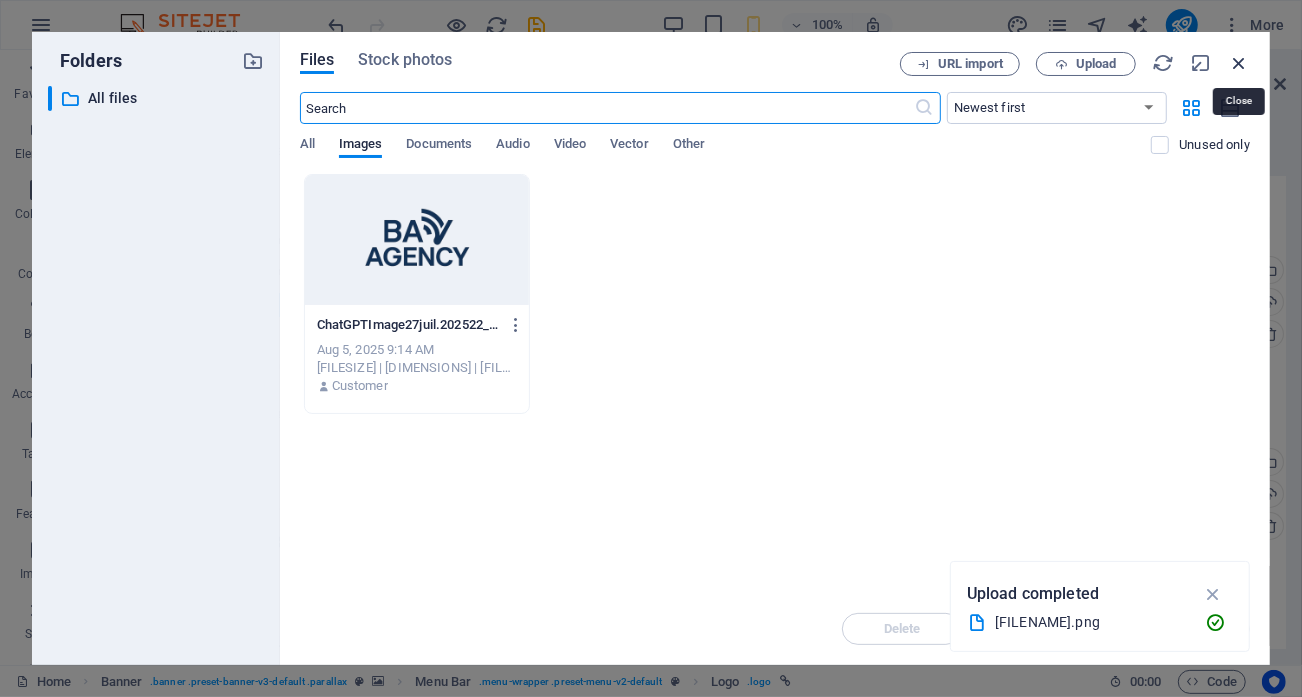 click at bounding box center (1239, 63) 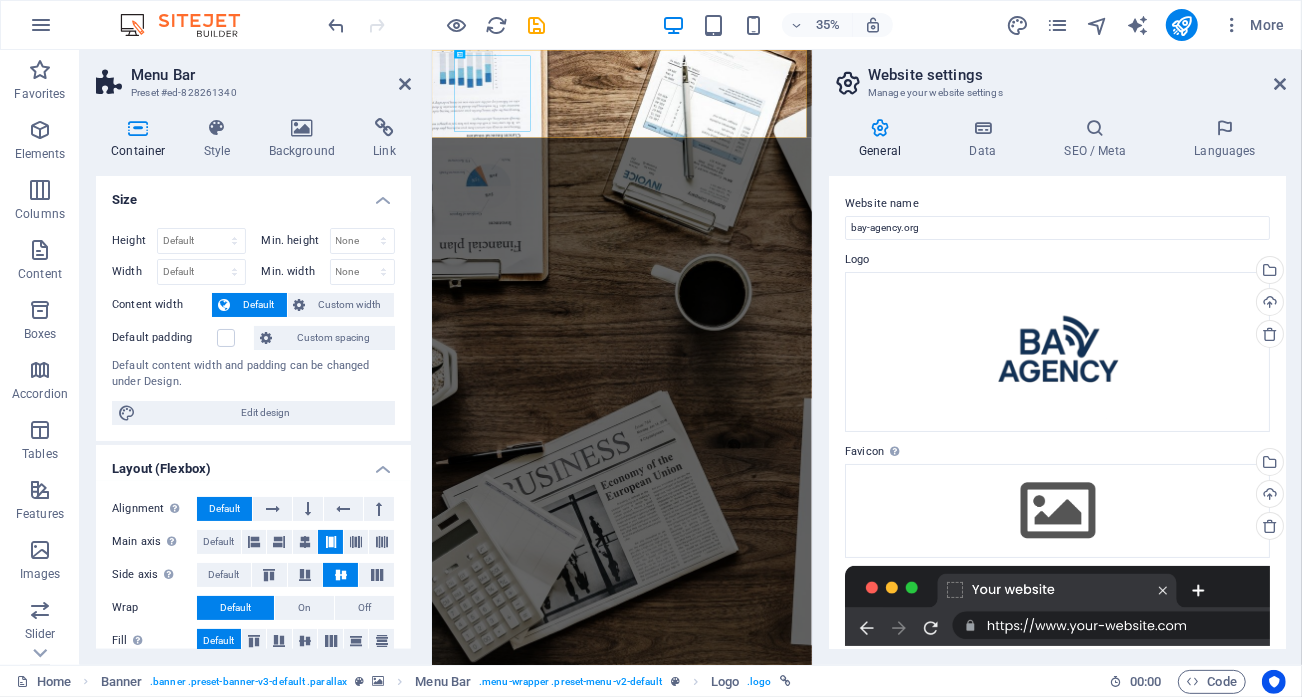click on "Website settings Manage your website settings  General  Data  SEO / Meta  Languages Website name bay-agency.org Logo Drag files here, click to choose files or select files from Files or our free stock photos & videos Select files from the file manager, stock photos, or upload file(s) Upload Favicon Set the favicon of your website here. A favicon is a small icon shown in the browser tab next to your website title. It helps visitors identify your website. Drag files here, click to choose files or select files from Files or our free stock photos & videos Select files from the file manager, stock photos, or upload file(s) Upload Preview Image (Open Graph) This image will be shown when the website is shared on social networks Drag files here, click to choose files or select files from Files or our free stock photos & videos Select files from the file manager, stock photos, or upload file(s) Upload Contact data for this website. This can be used everywhere on the website and will update automatically. Company [POSTAL_CODE]" at bounding box center (1057, 357) 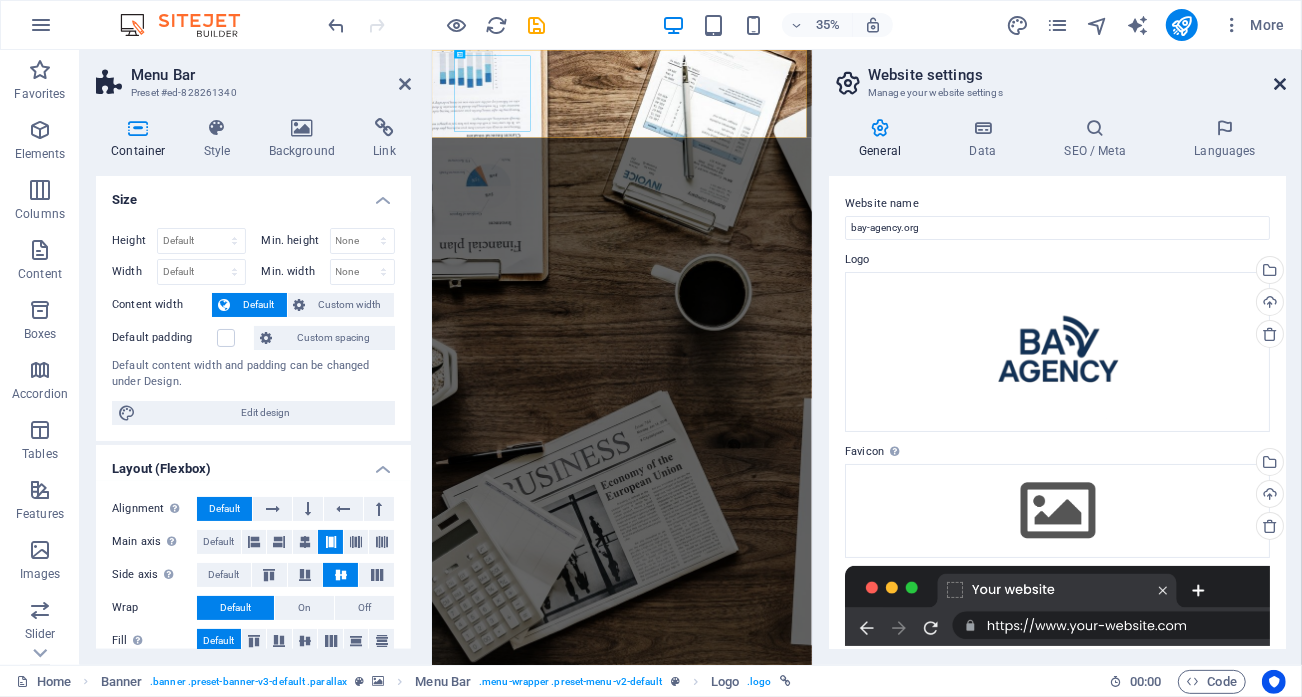 drag, startPoint x: 1280, startPoint y: 85, endPoint x: 294, endPoint y: 117, distance: 986.5191 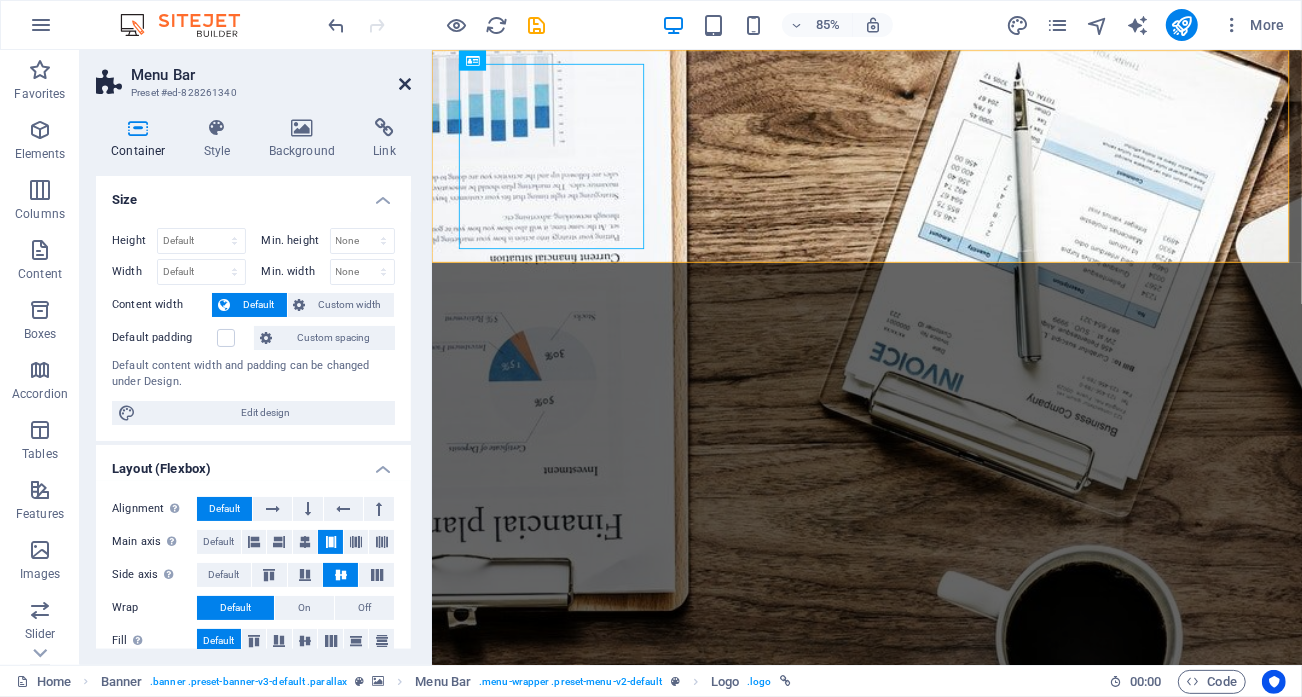 click at bounding box center (405, 84) 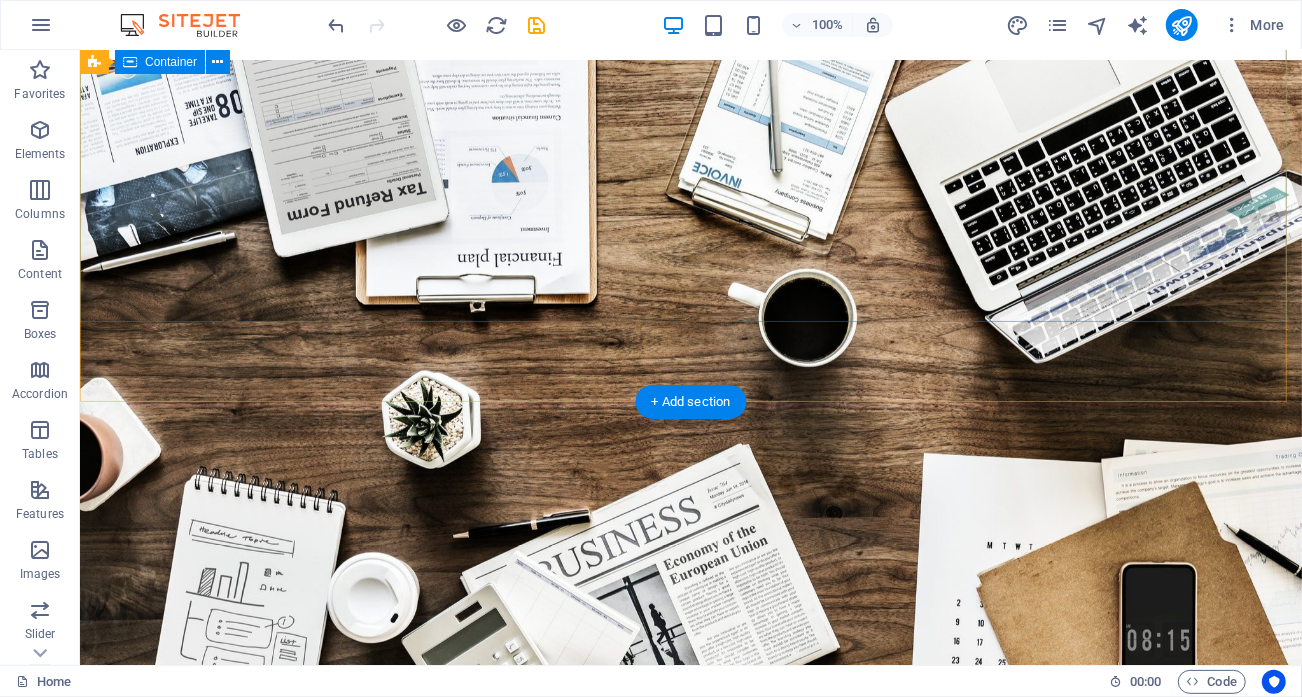 scroll, scrollTop: 0, scrollLeft: 0, axis: both 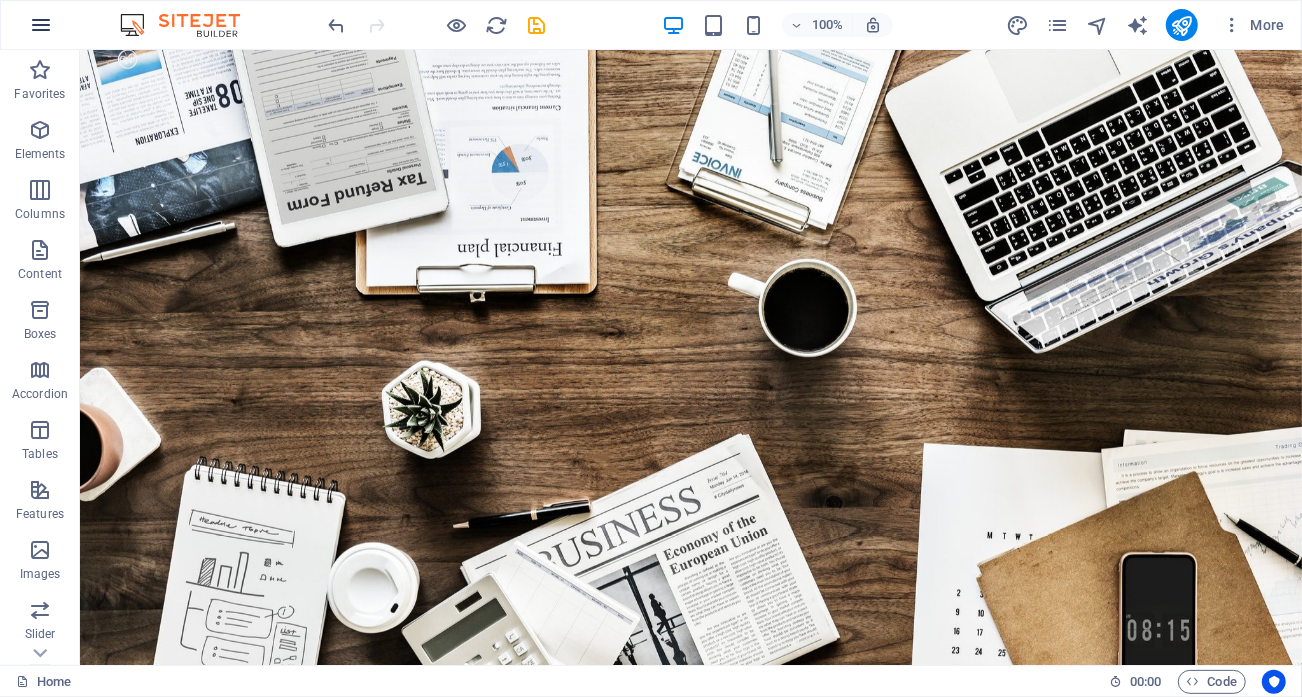 click at bounding box center [41, 25] 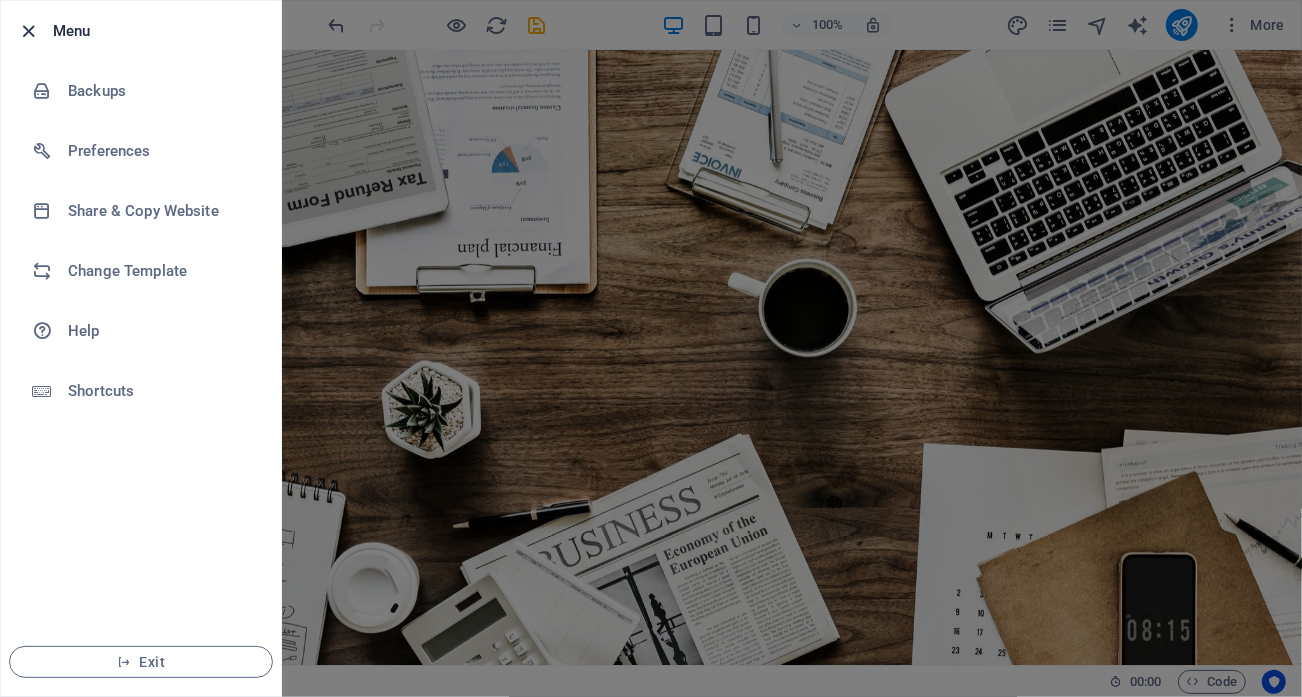click at bounding box center [29, 31] 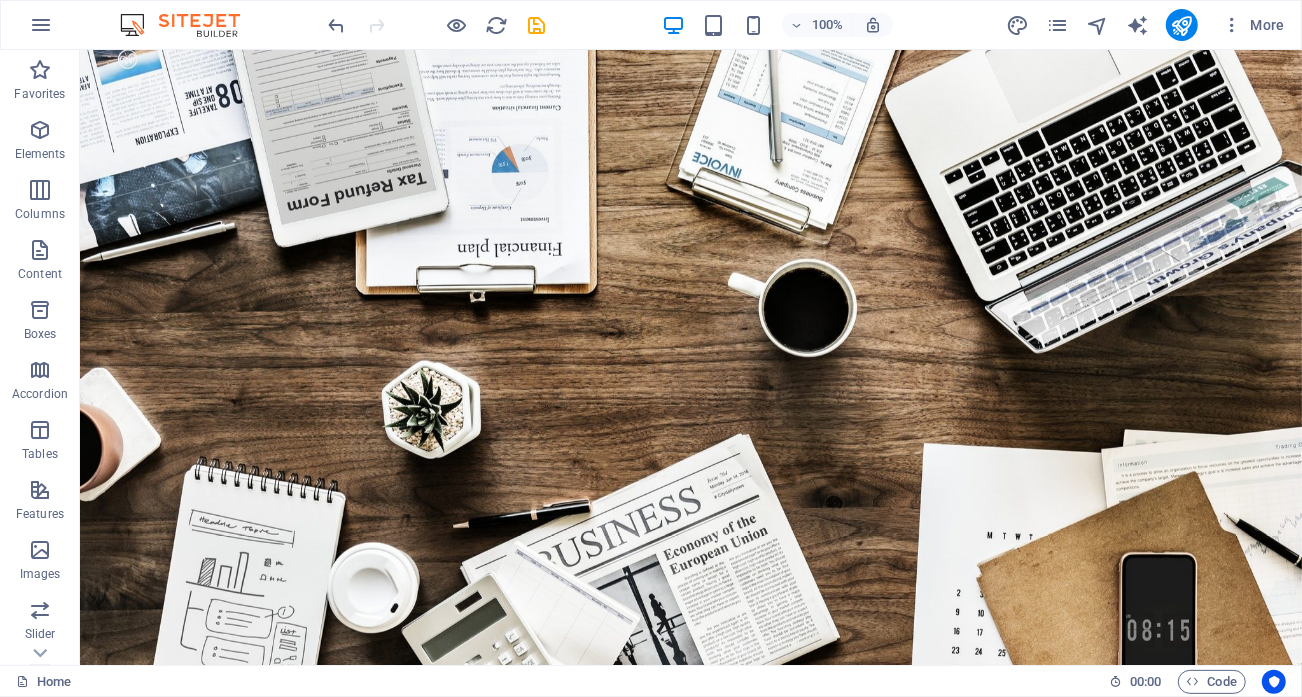 click at bounding box center [190, 25] 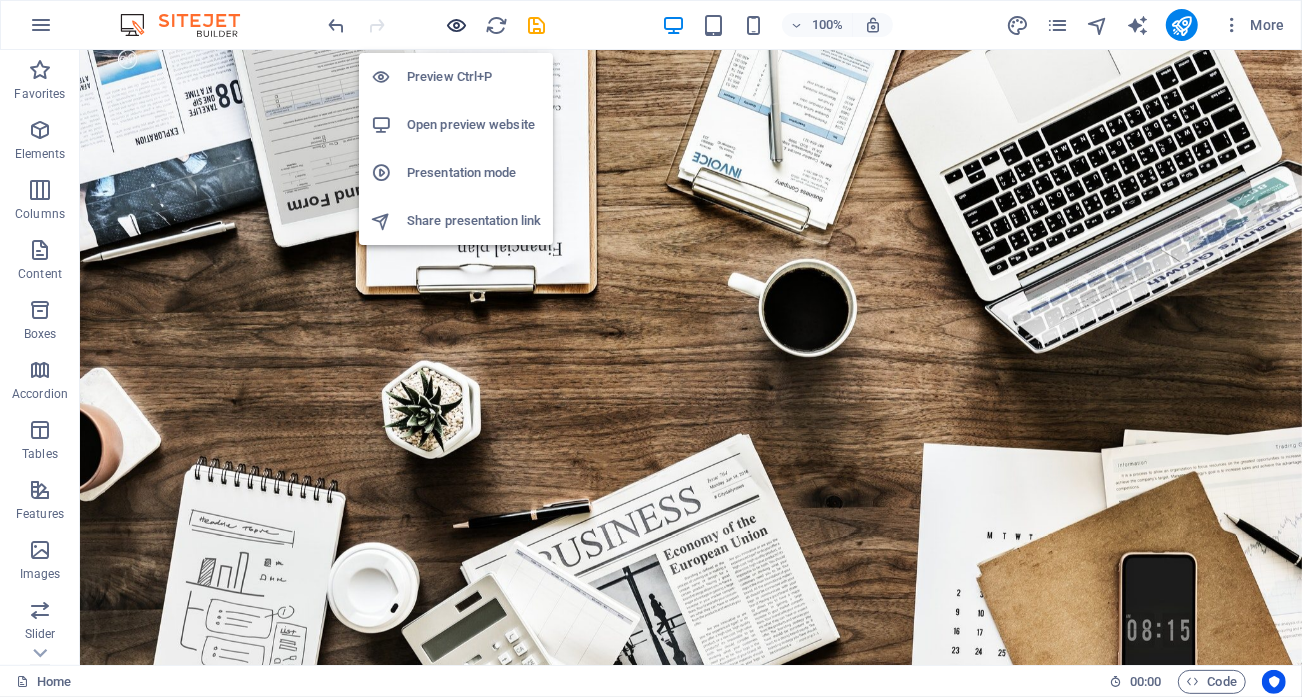 click at bounding box center [457, 25] 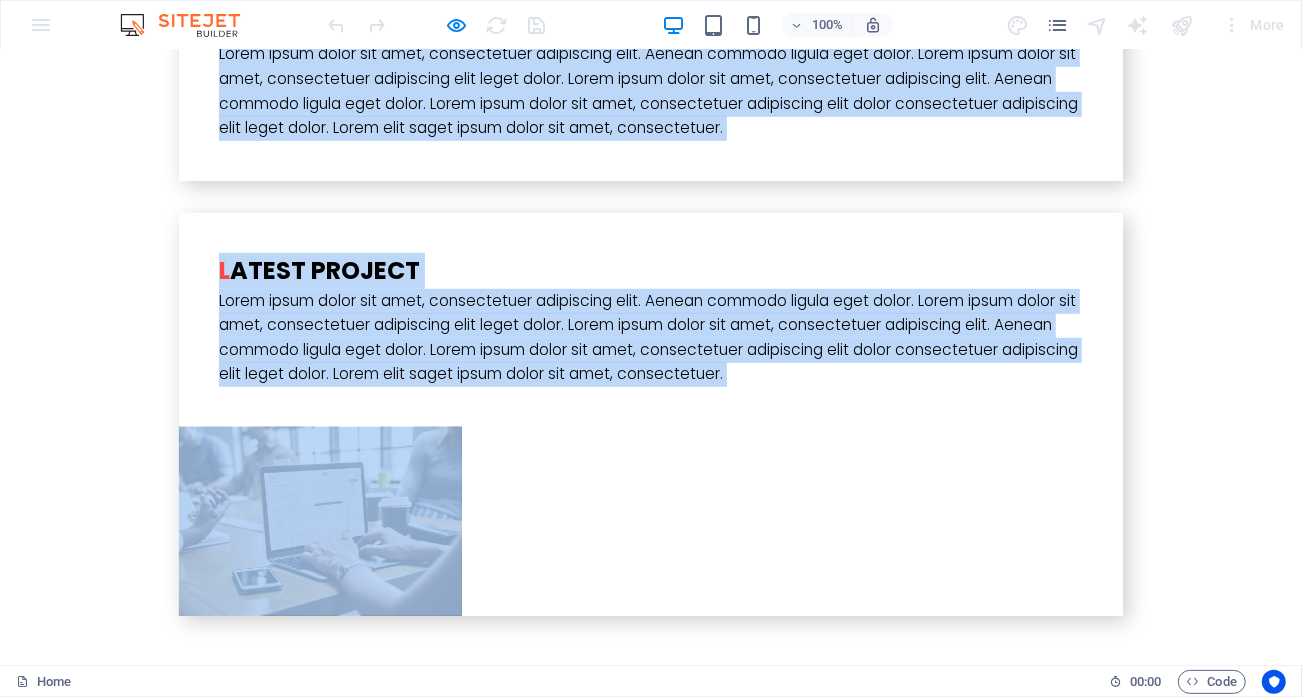 scroll, scrollTop: 5553, scrollLeft: 0, axis: vertical 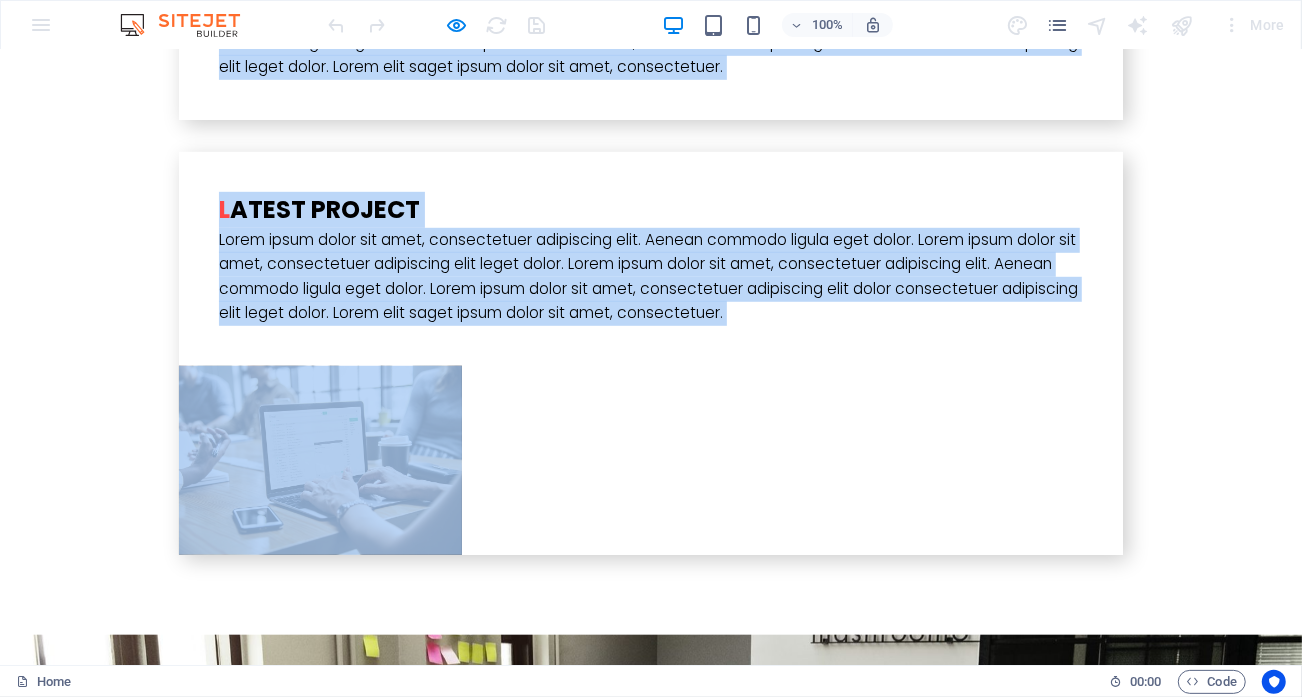drag, startPoint x: 45, startPoint y: 88, endPoint x: 1177, endPoint y: 742, distance: 1307.3408 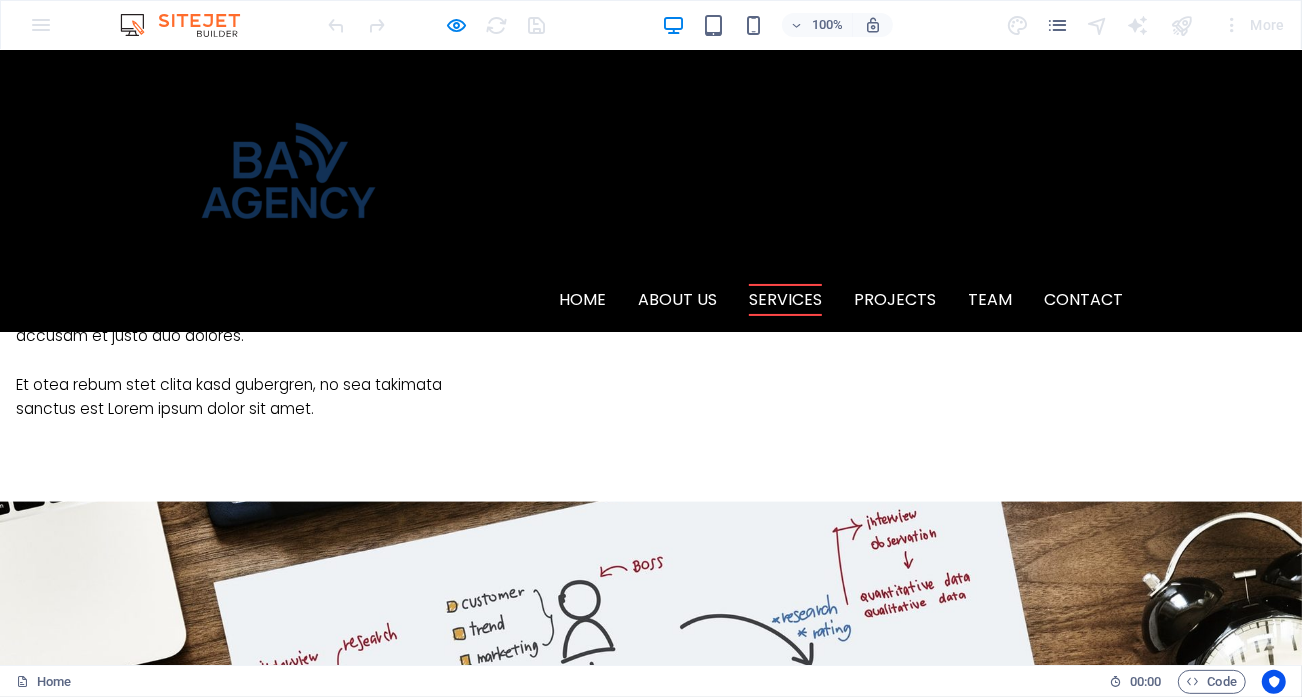scroll, scrollTop: 0, scrollLeft: 0, axis: both 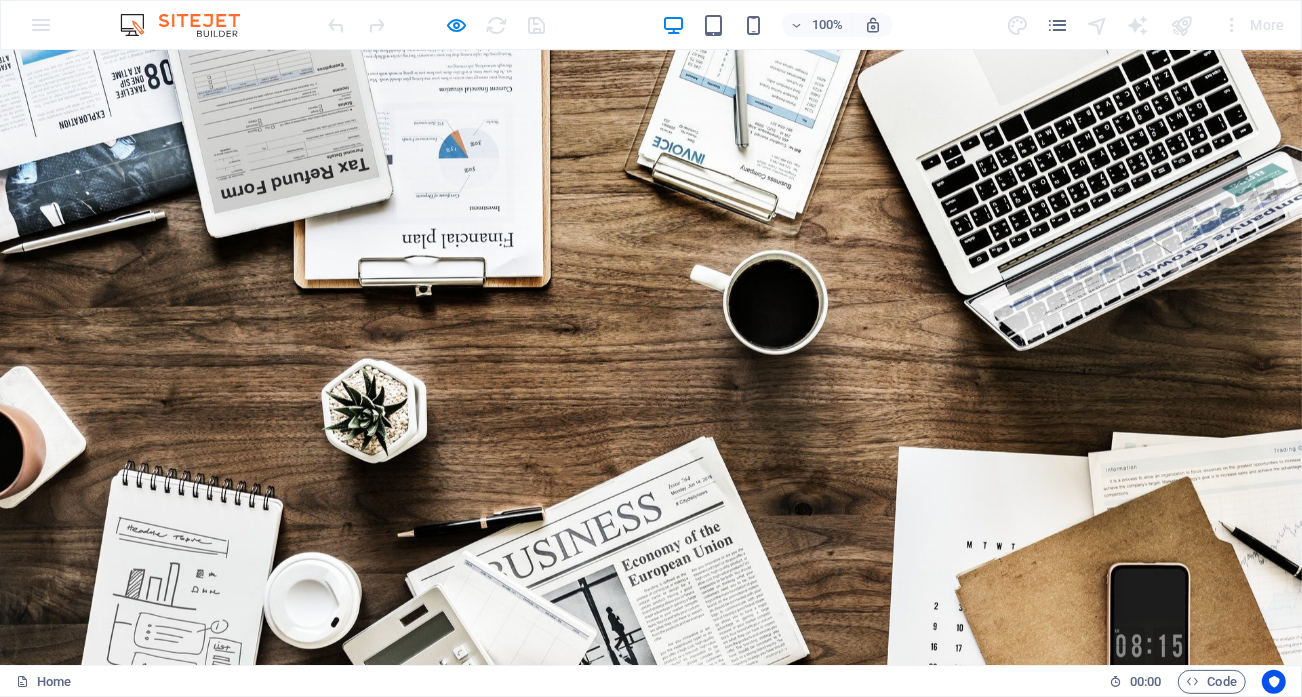 drag, startPoint x: 1292, startPoint y: 610, endPoint x: 1300, endPoint y: 58, distance: 552.058 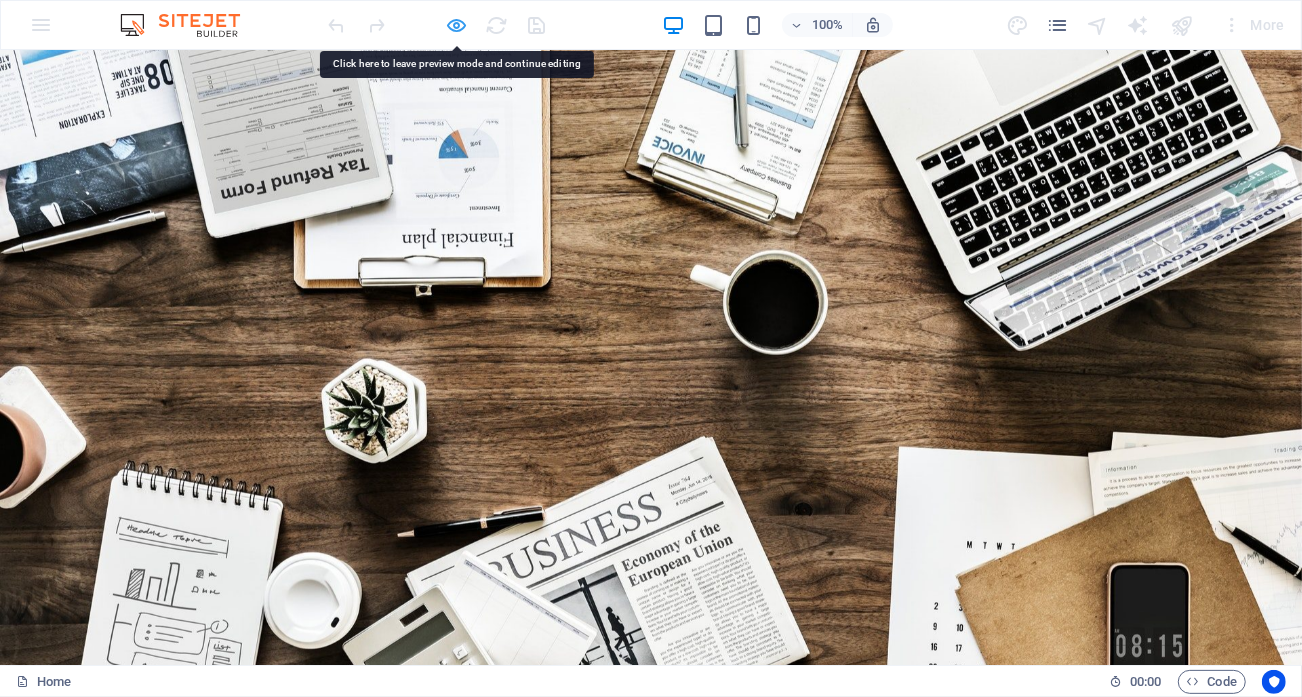click at bounding box center (457, 25) 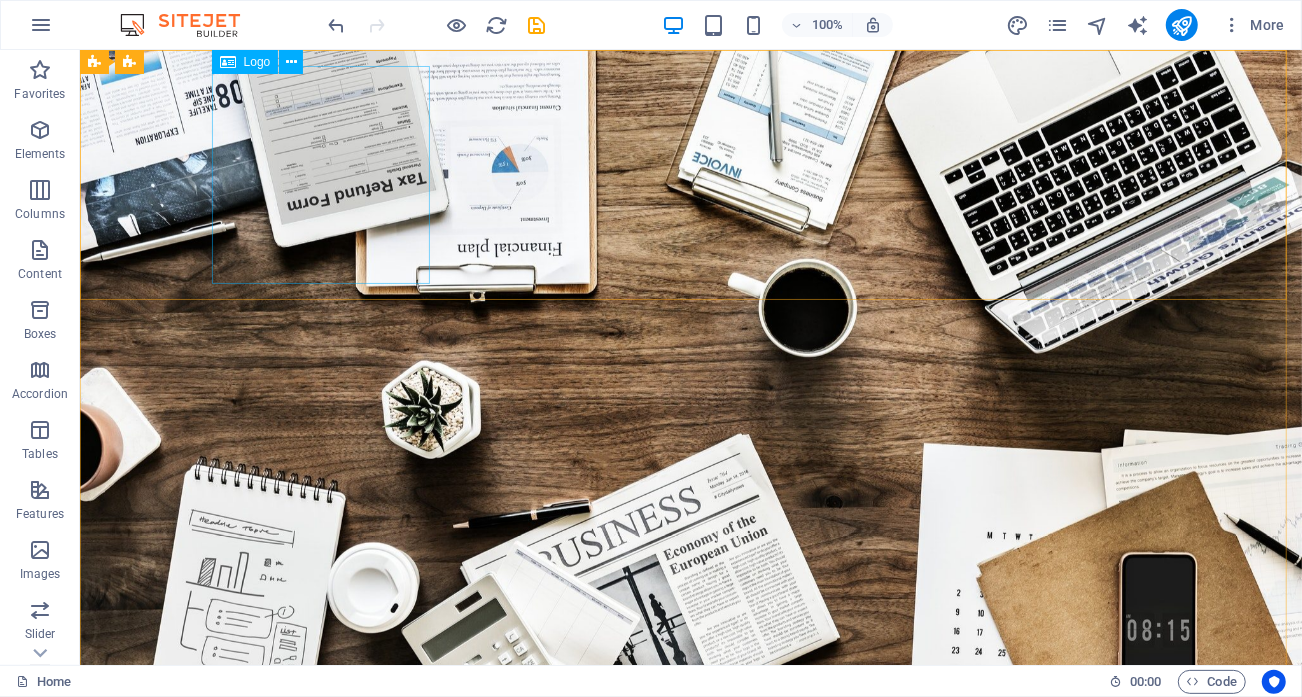 click on "Logo" at bounding box center (257, 62) 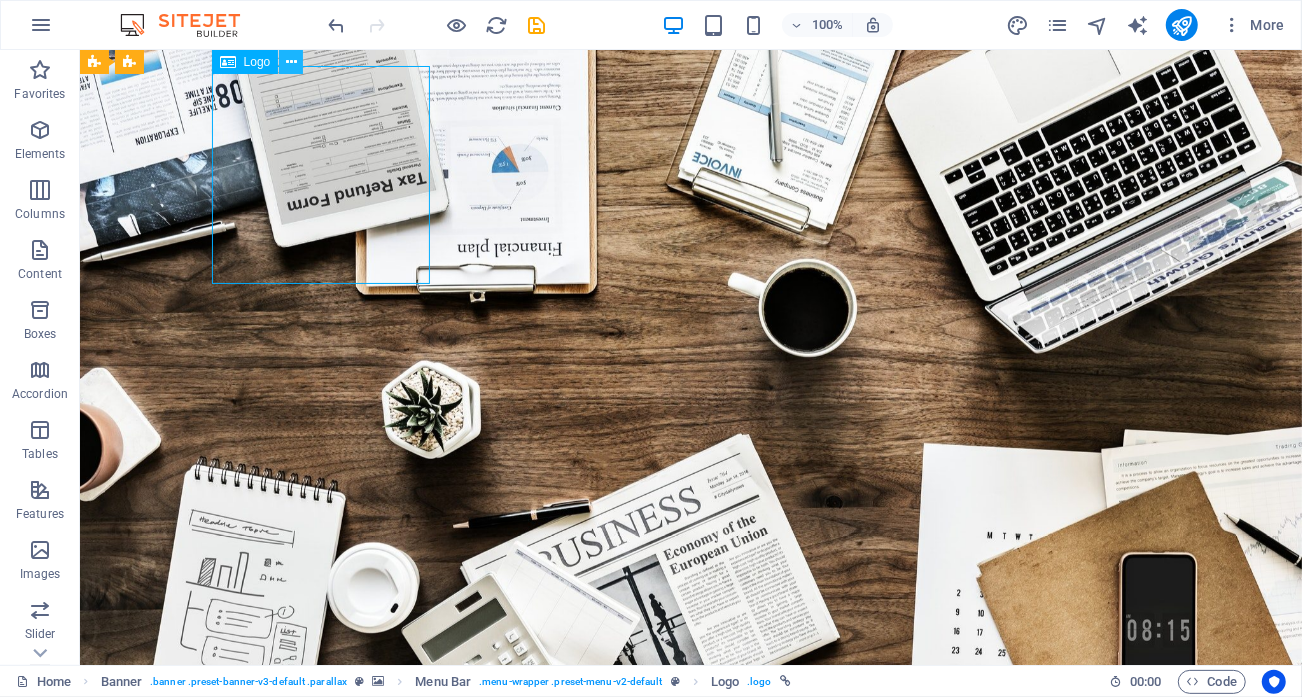 click at bounding box center [291, 62] 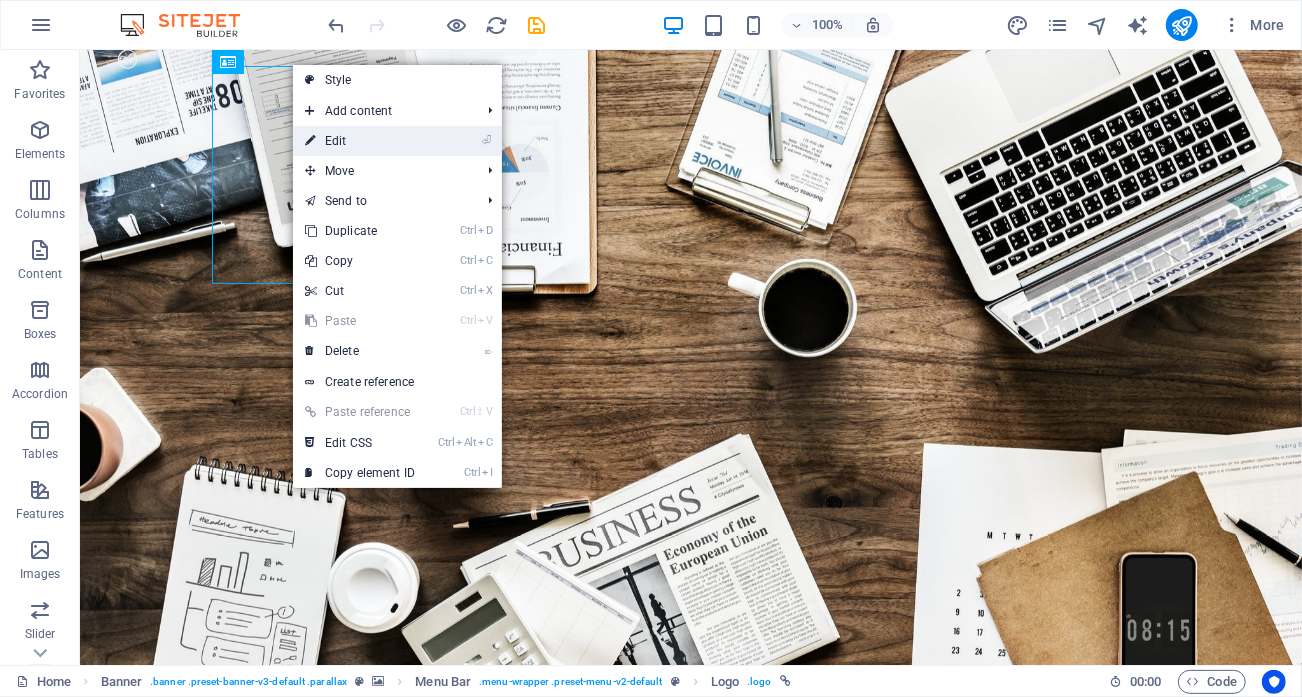 click on "⏎  Edit" at bounding box center (360, 141) 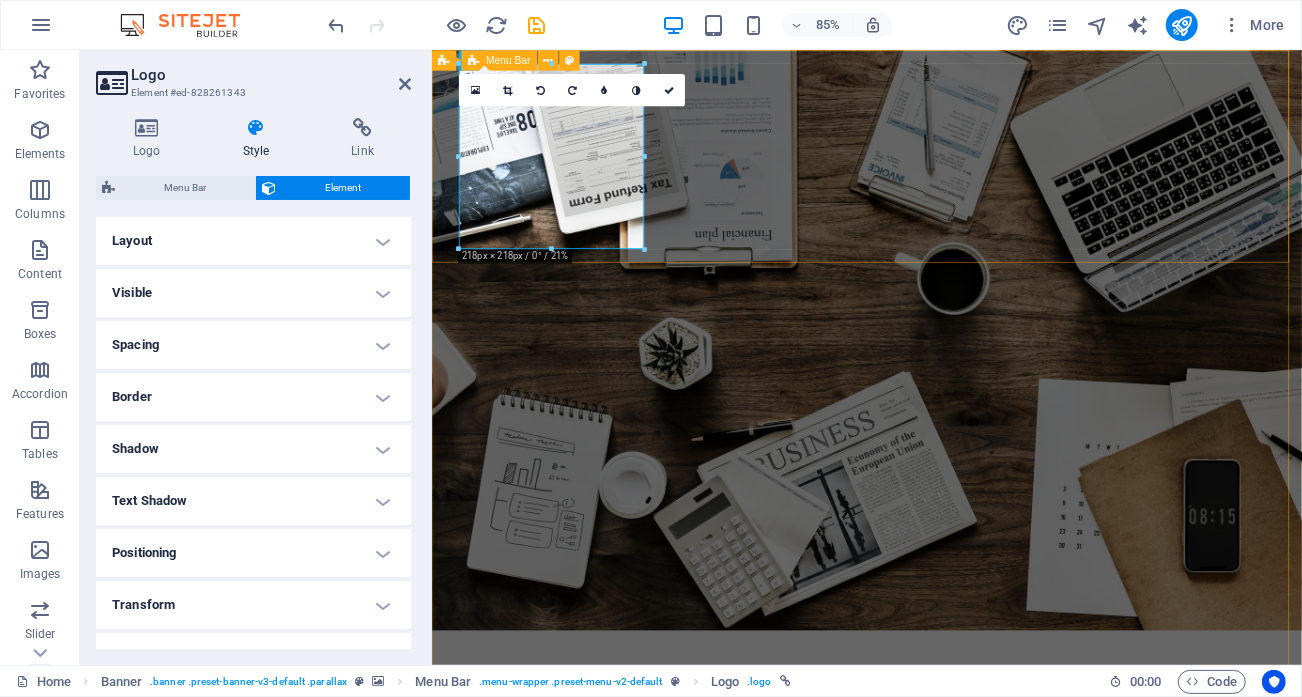 click on "O nline Marketing S OCIAL MEDIA MARKETING R EVIEW & STATISTICS Learn more" at bounding box center [943, 1225] 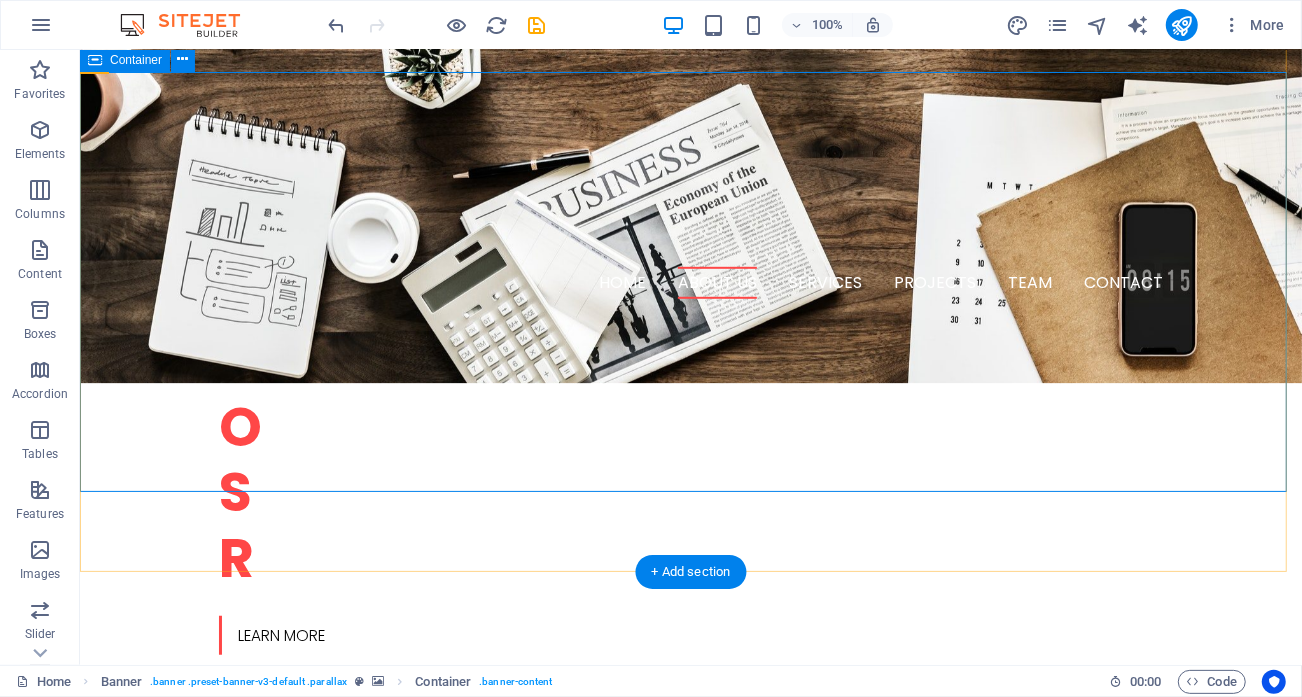 scroll, scrollTop: 600, scrollLeft: 0, axis: vertical 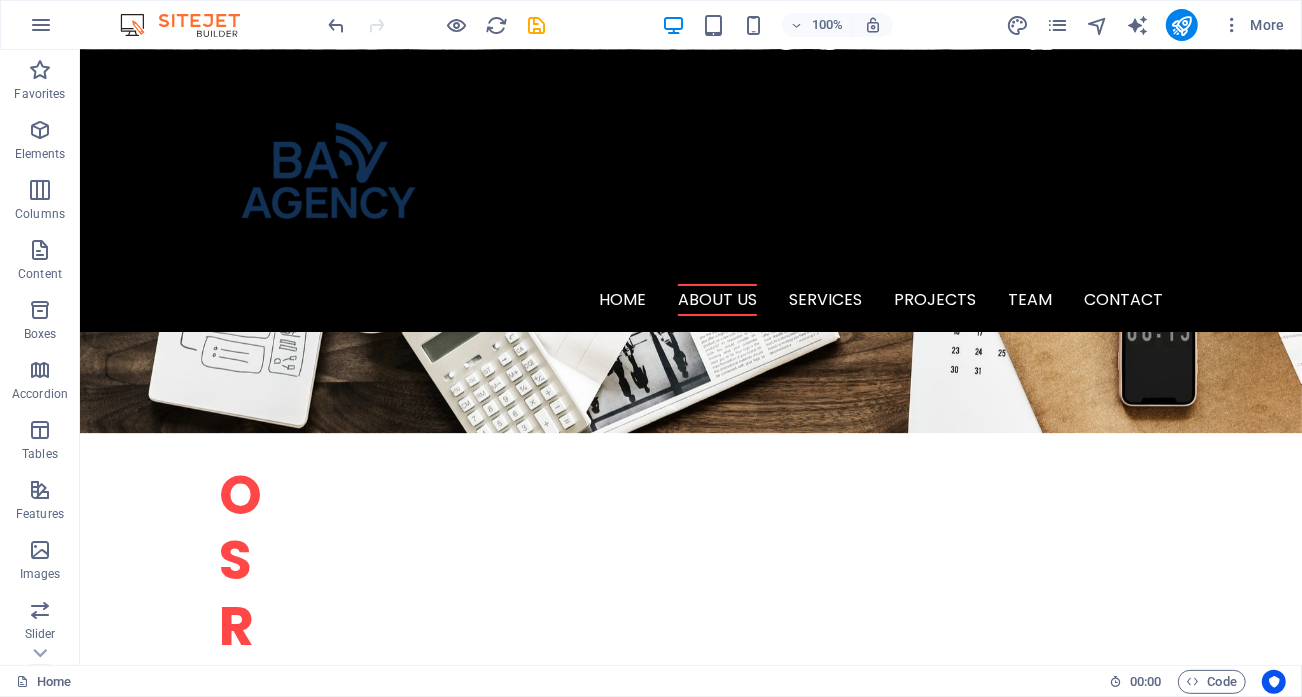 click on "Home About us Services Projects Team Contact" at bounding box center [690, 299] 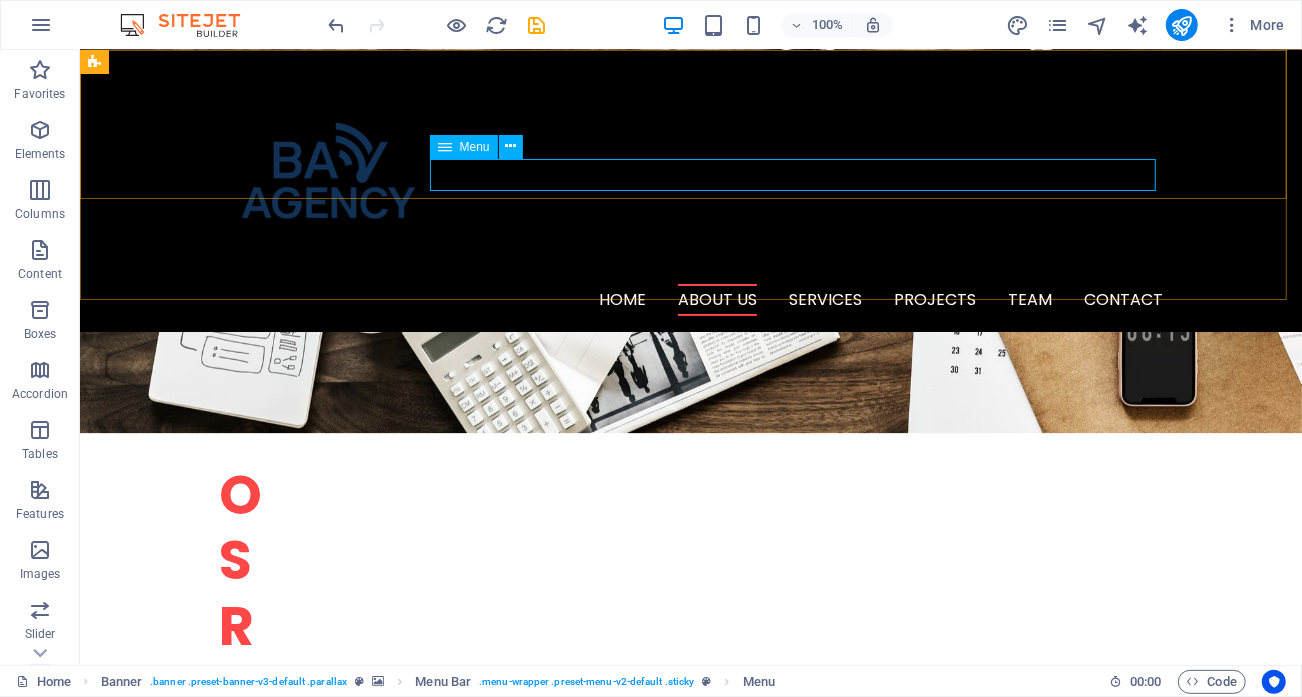 click on "Menu" at bounding box center [475, 147] 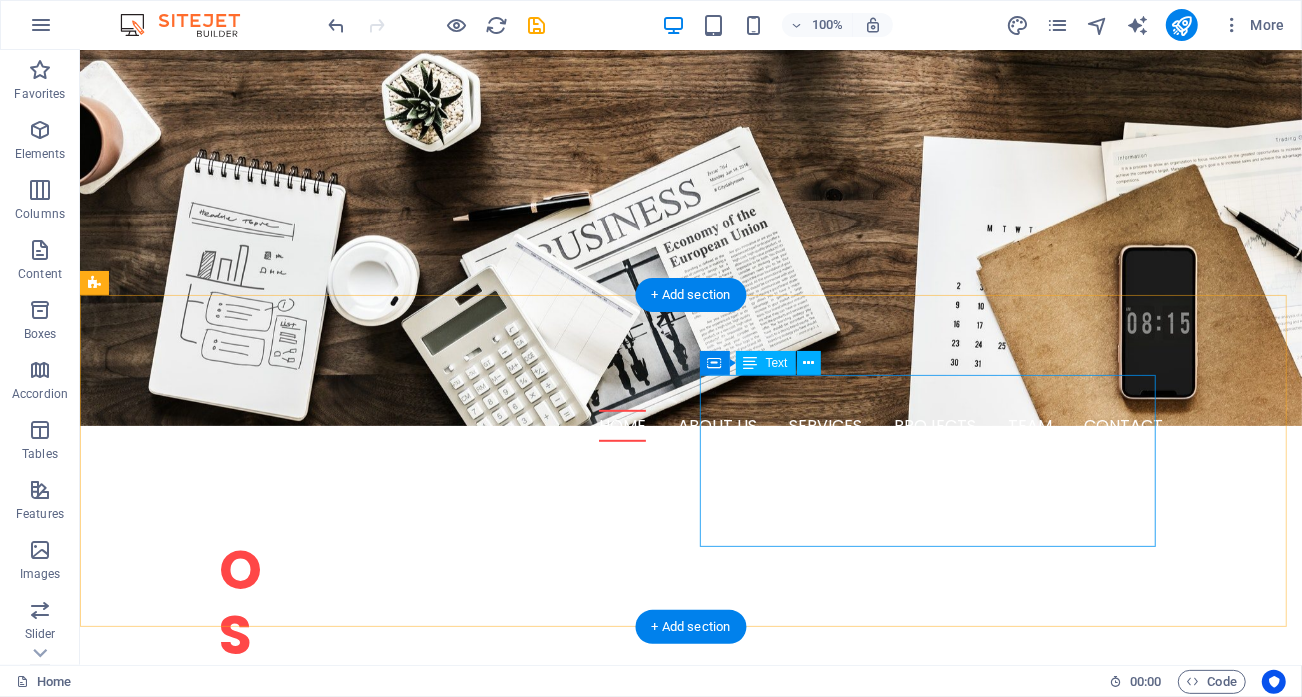 scroll, scrollTop: 600, scrollLeft: 0, axis: vertical 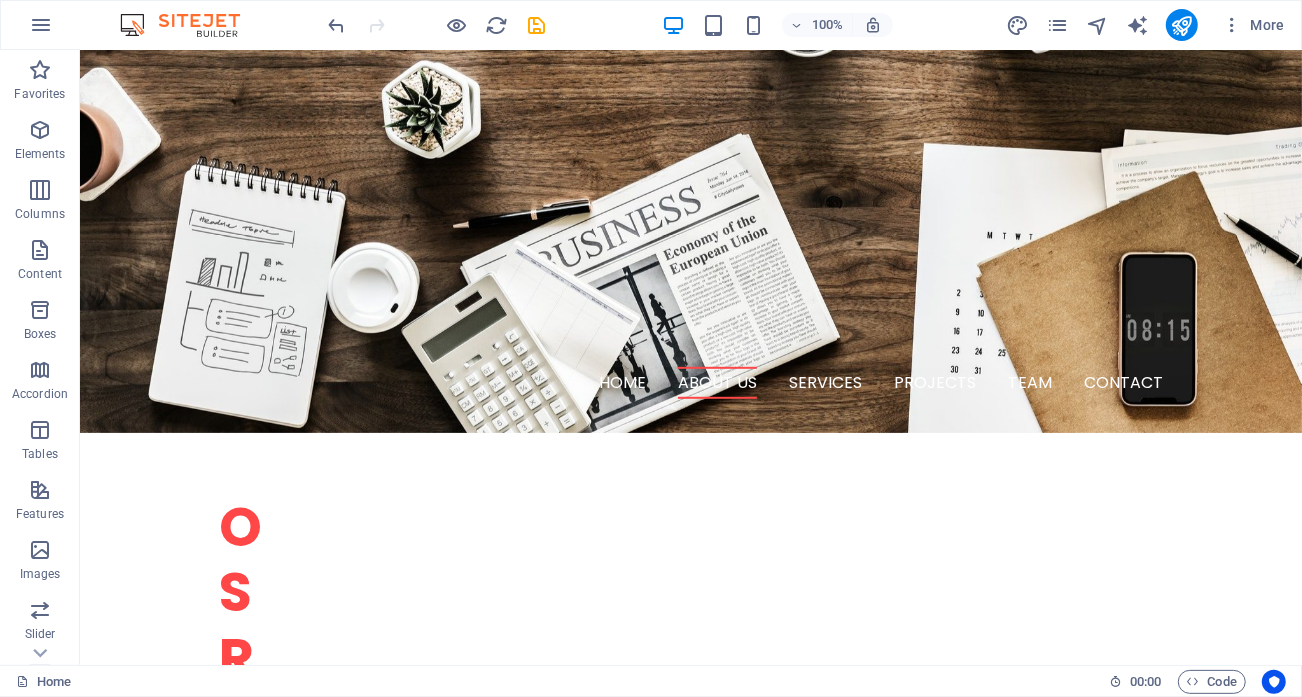 click on "Lorem ipsum dolor sit amet, consetetur sadipscing elitr, sed diam nonumy eirmod tempor invidunt ut labore et dolore magna aliquyam erat, sed diam voluptua.  At vero eos et accusam et justo duo dolores. Et otea rebum stet clita kasd gubergren, no sea takimata sanctus est Lorem ipsum dolor sit amet." at bounding box center [323, 1204] 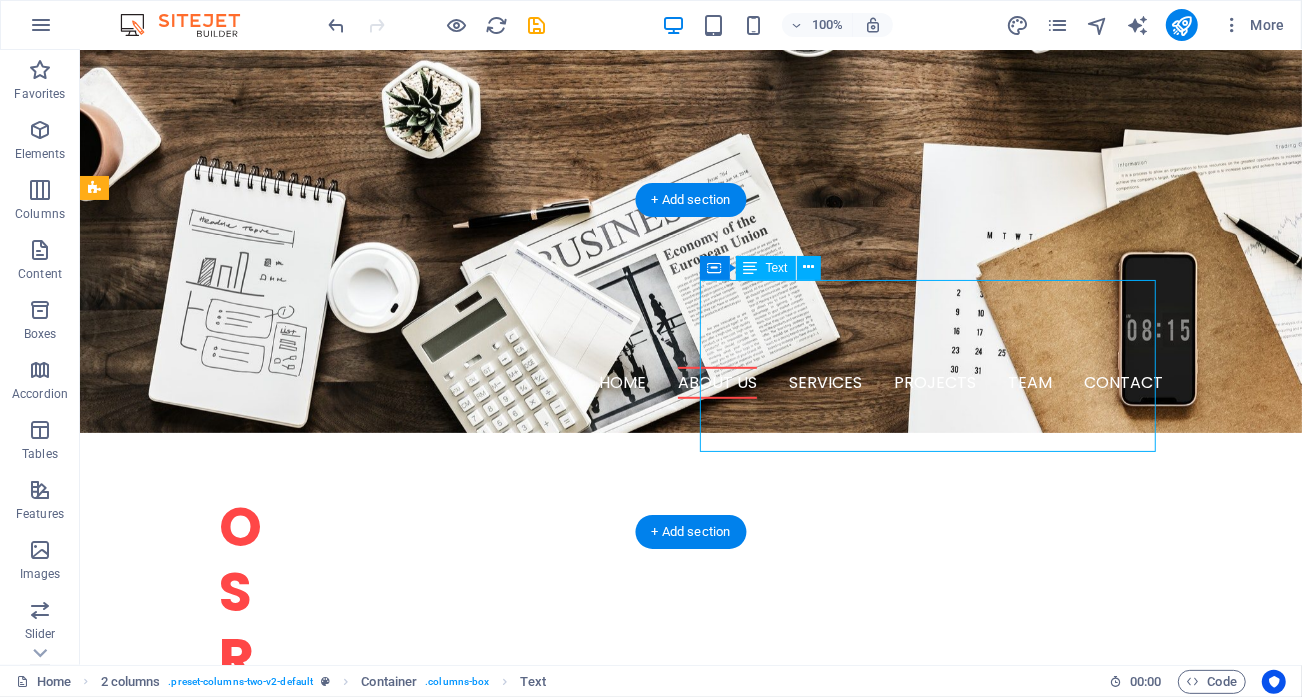 click on "Lorem ipsum dolor sit amet, consetetur sadipscing elitr, sed diam nonumy eirmod tempor invidunt ut labore et dolore magna aliquyam erat, sed diam voluptua.  At vero eos et accusam et justo duo dolores. Et otea rebum stet clita kasd gubergren, no sea takimata sanctus est Lorem ipsum dolor sit amet." at bounding box center [323, 1204] 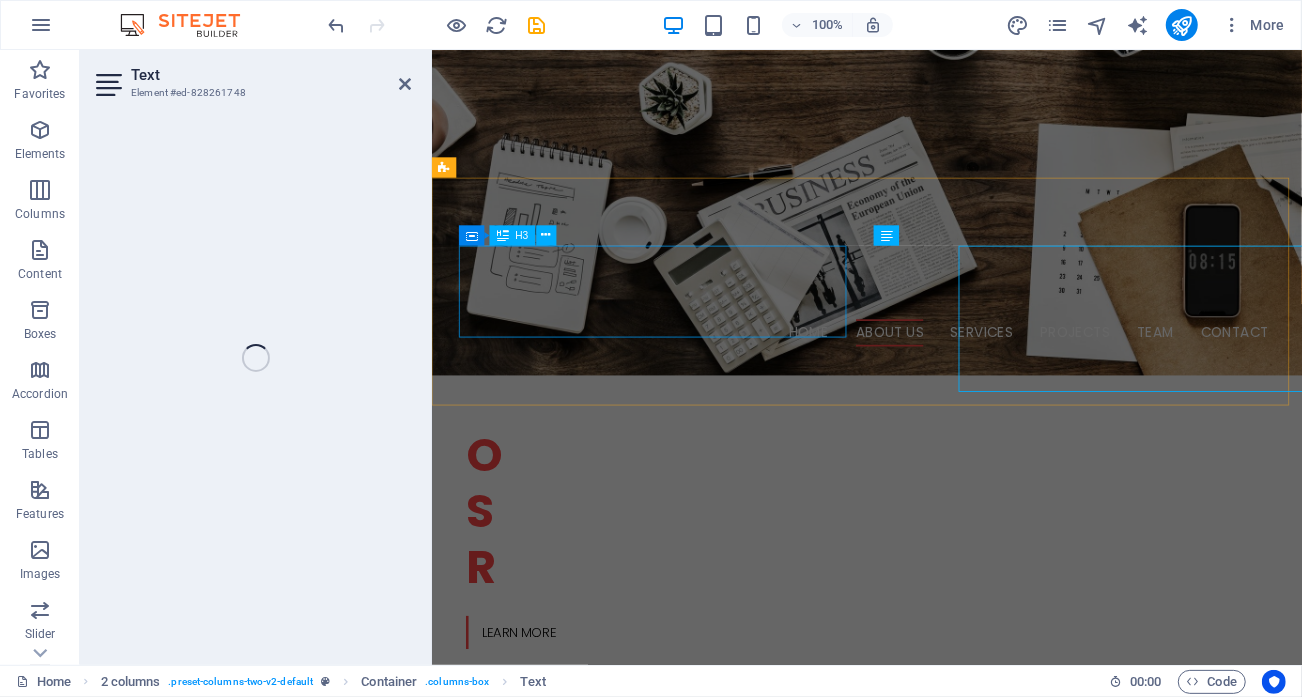 click on "W e are a dynamic team of creative people and Marketing Experts." at bounding box center (675, 1049) 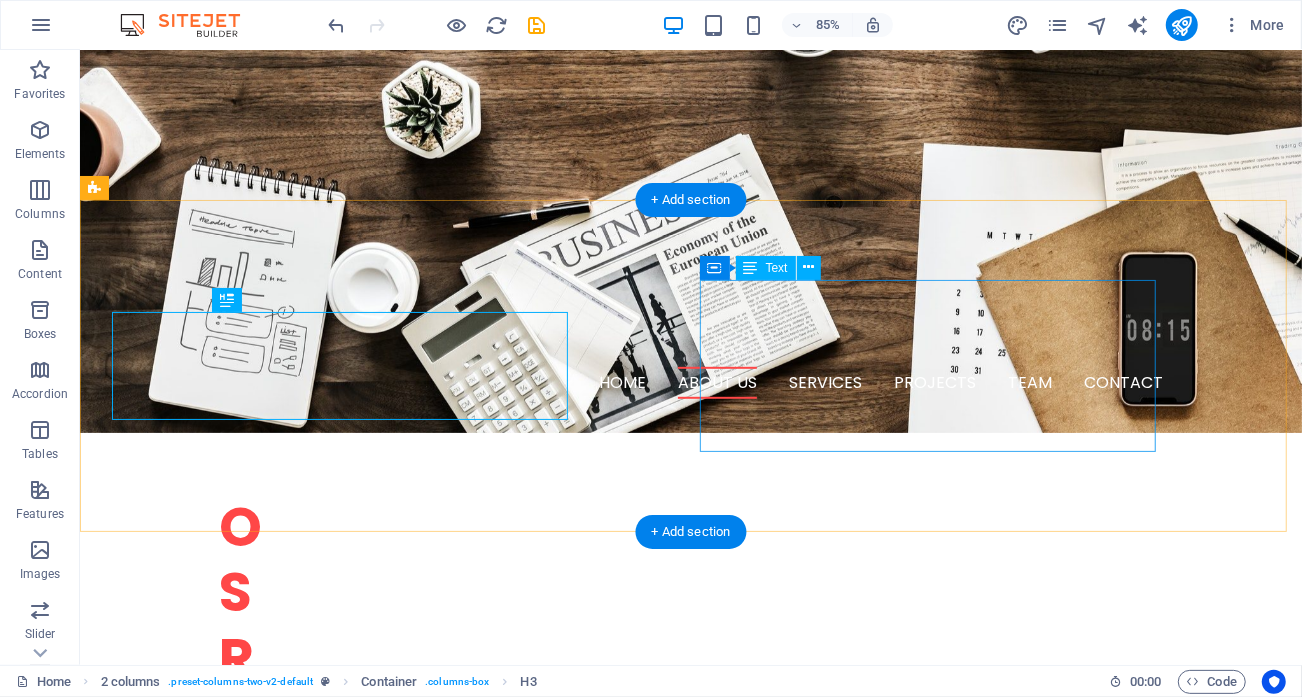 click on "Lorem ipsum dolor sit amet, consetetur sadipscing elitr, sed diam nonumy eirmod tempor invidunt ut labore et dolore magna aliquyam erat, sed diam voluptua.  At vero eos et accusam et justo duo dolores. Et otea rebum stet clita kasd gubergren, no sea takimata sanctus est Lorem ipsum dolor sit amet." at bounding box center (323, 1204) 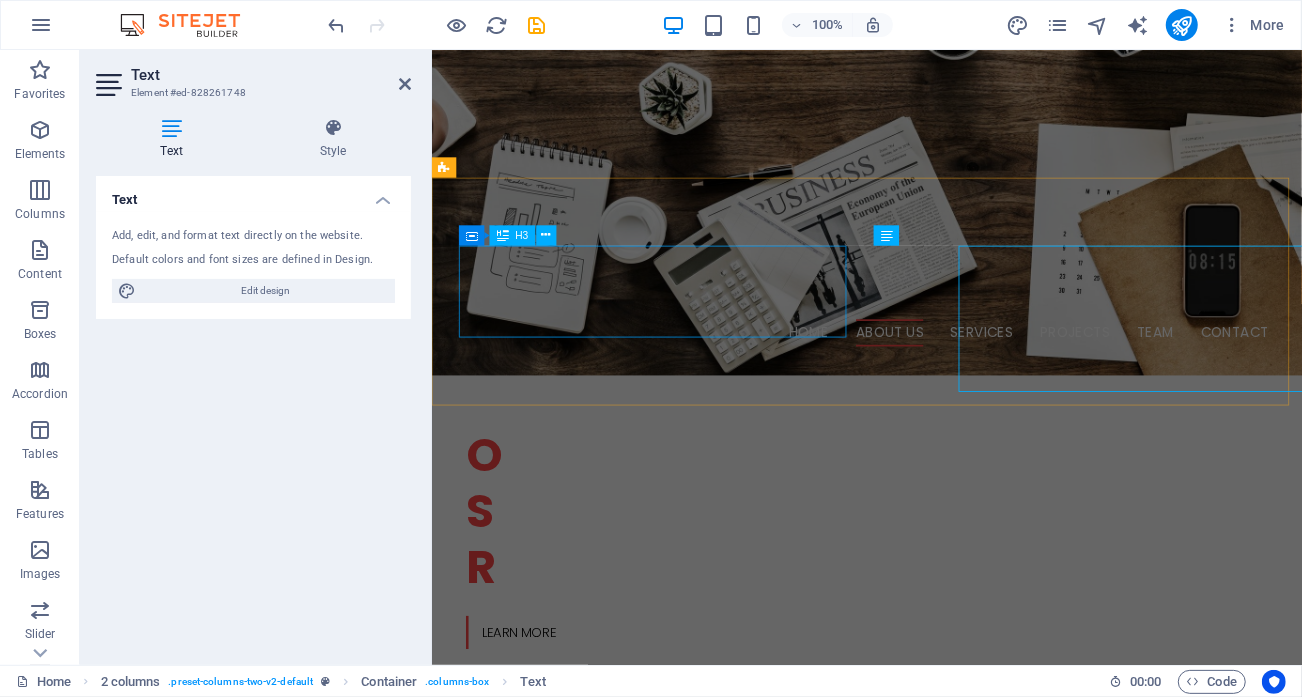click on "W e are a dynamic team of creative people and Marketing Experts." at bounding box center [675, 1049] 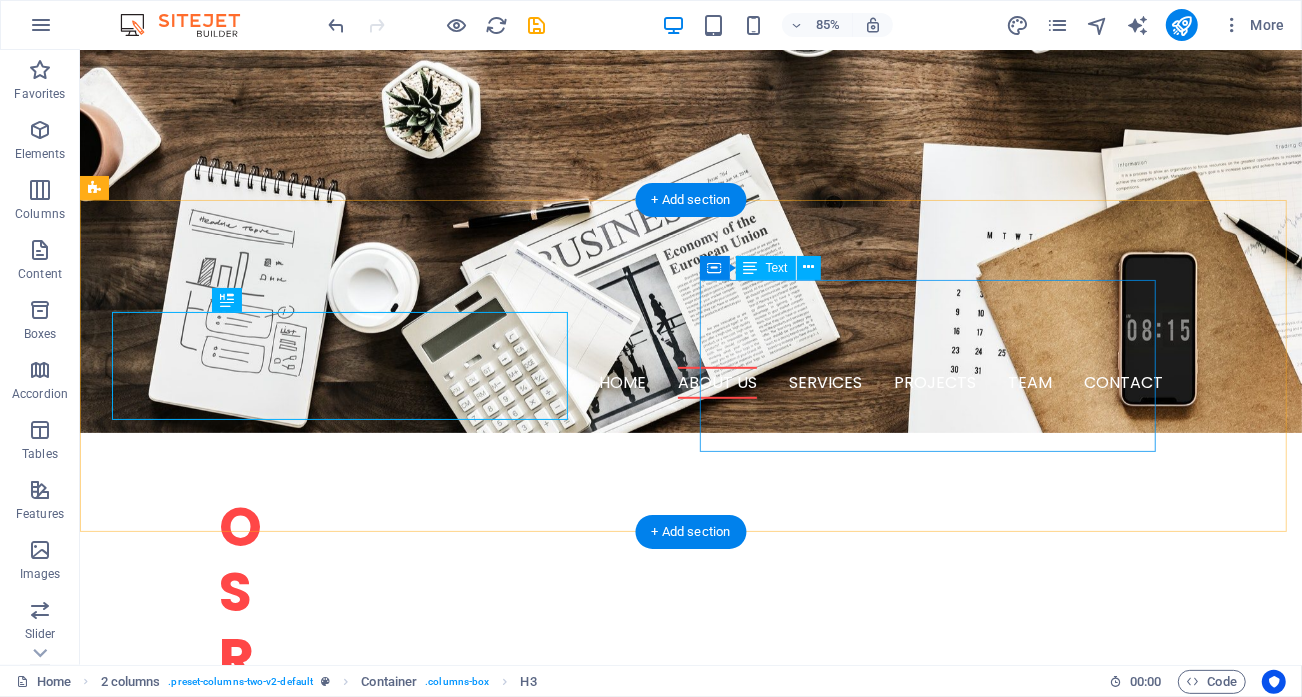 click on "Lorem ipsum dolor sit amet, consetetur sadipscing elitr, sed diam nonumy eirmod tempor invidunt ut labore et dolore magna aliquyam erat, sed diam voluptua.  At vero eos et accusam et justo duo dolores. Et otea rebum stet clita kasd gubergren, no sea takimata sanctus est Lorem ipsum dolor sit amet." at bounding box center [323, 1204] 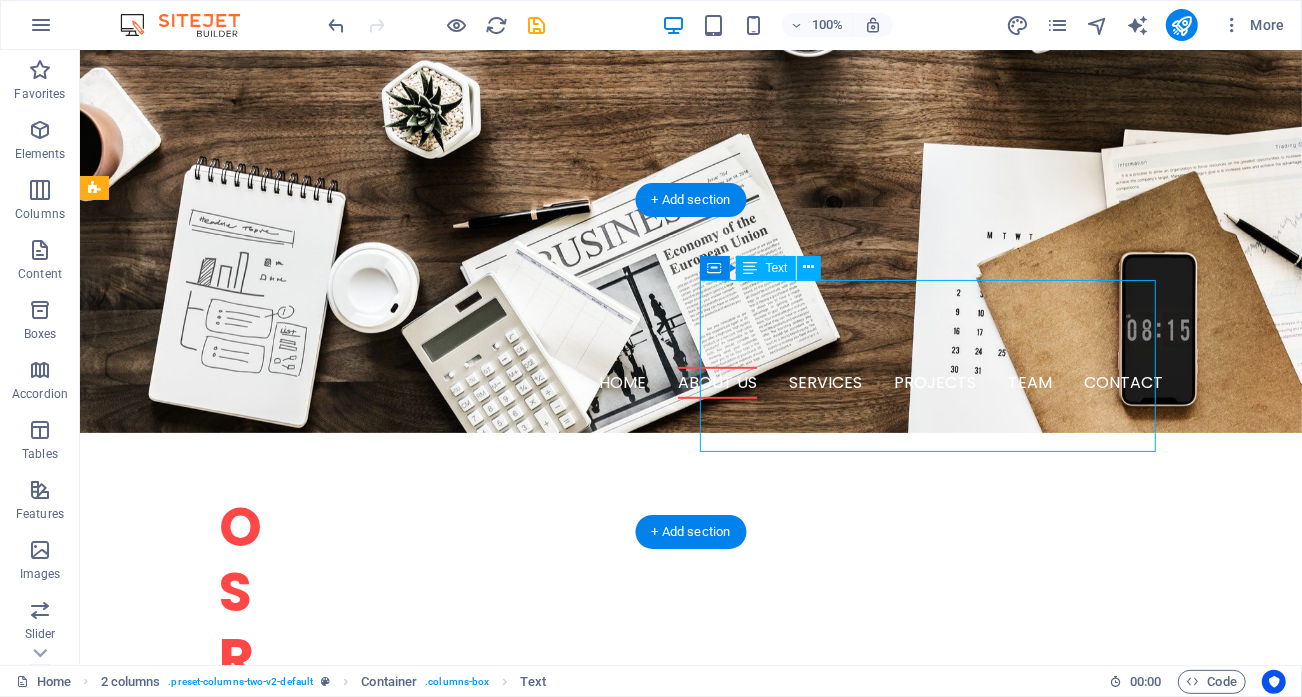 drag, startPoint x: 802, startPoint y: 344, endPoint x: 757, endPoint y: 352, distance: 45.705578 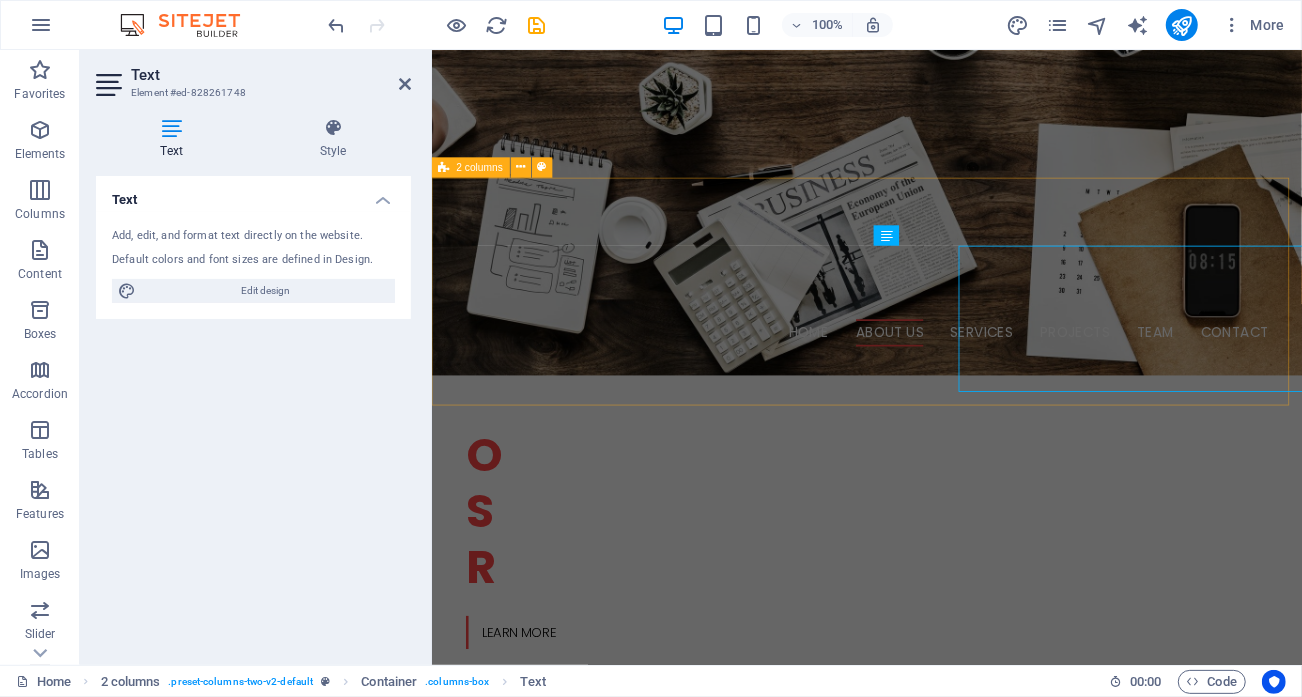 drag, startPoint x: 1265, startPoint y: 436, endPoint x: 943, endPoint y: 275, distance: 360.00696 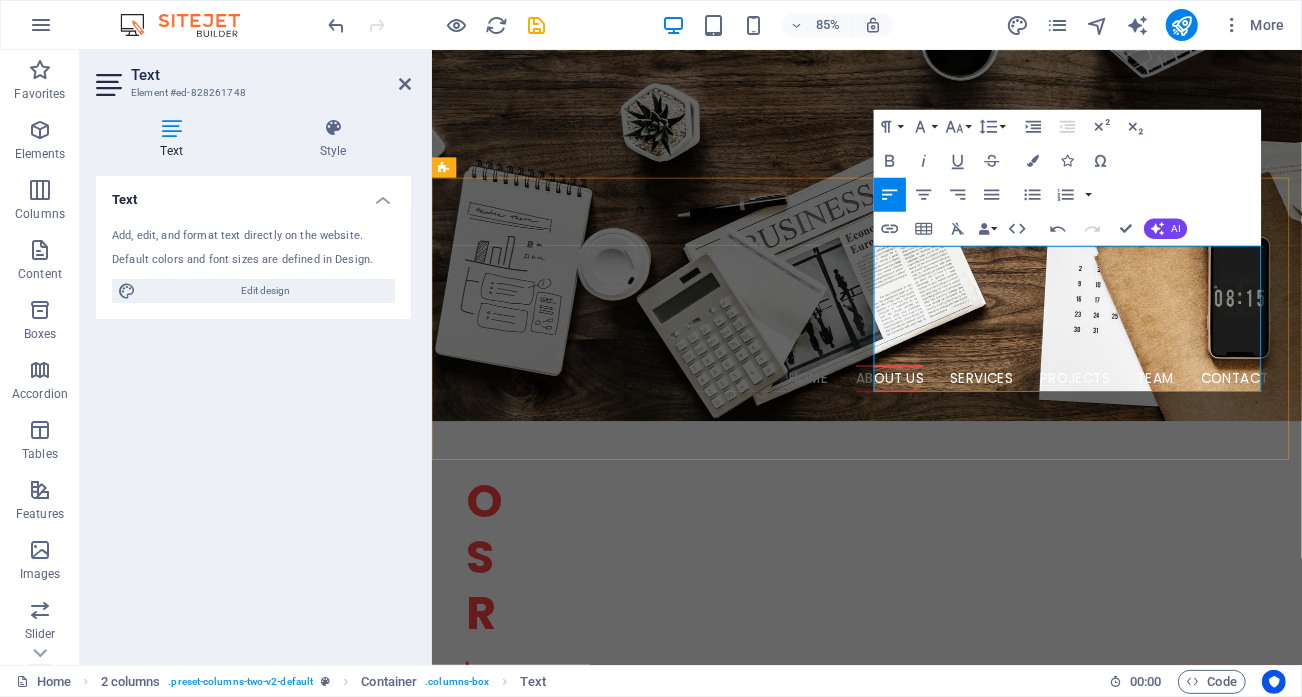 drag, startPoint x: 1264, startPoint y: 287, endPoint x: 1400, endPoint y: 300, distance: 136.6199 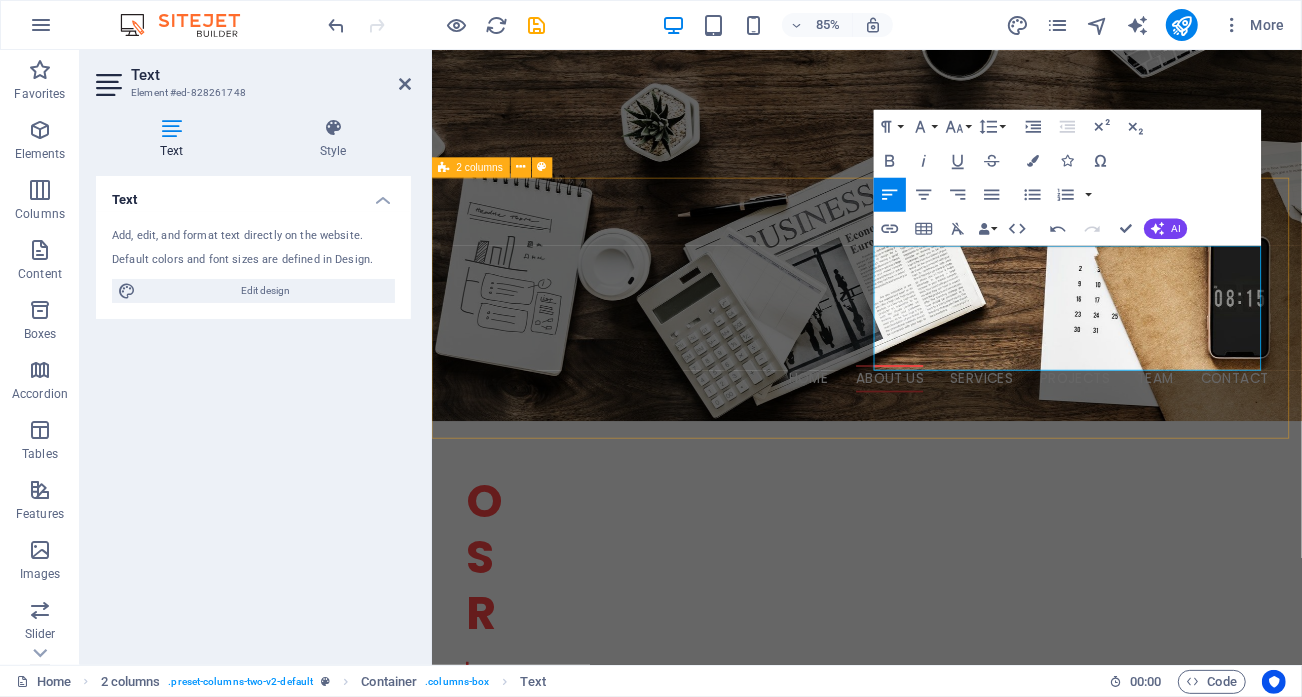 click on "Welcome to Bay Agency – Your Telecom Experts. We are a dynamic team of telecom engineers and project managers with over 20 years of experience in mobile network optimization, deployment, and cybersecurity. Our mission is to deliver cutting-edge solutions tailored to your network needs, ensuring performance, reliability, and innovation." at bounding box center [675, 1246] 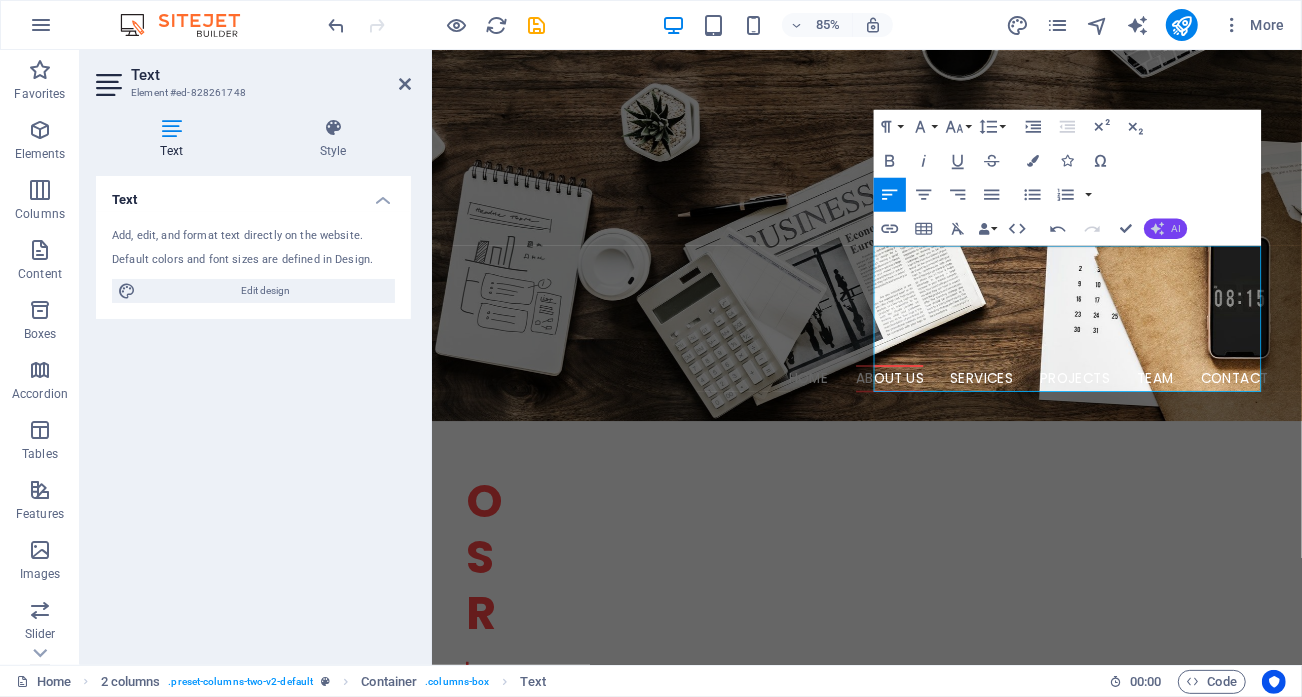 click on "AI" at bounding box center [1166, 228] 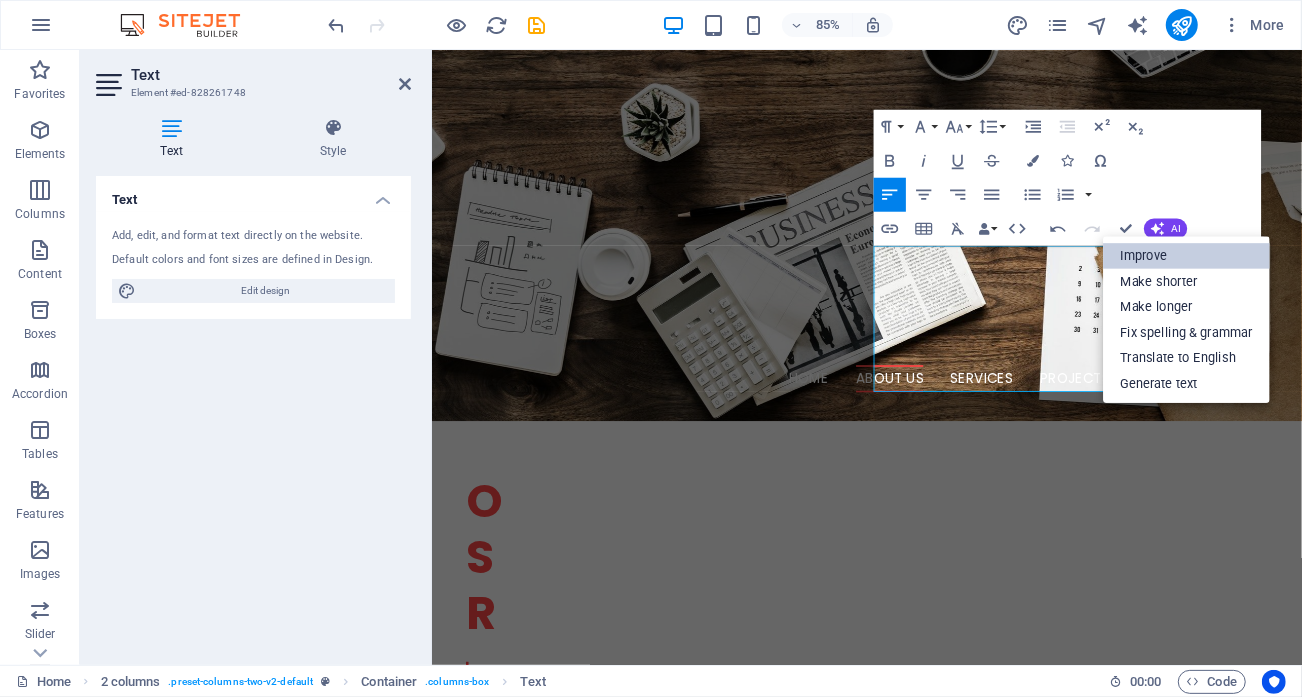 drag, startPoint x: 1160, startPoint y: 252, endPoint x: 815, endPoint y: 371, distance: 364.94656 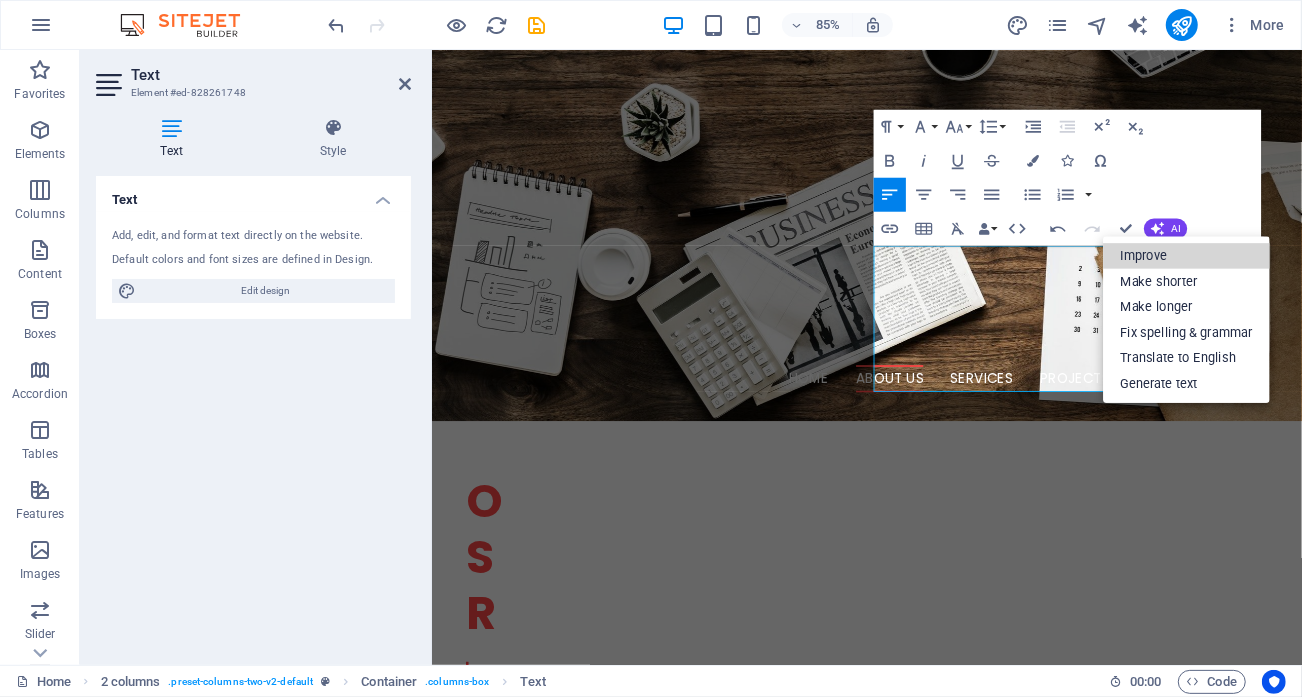 type 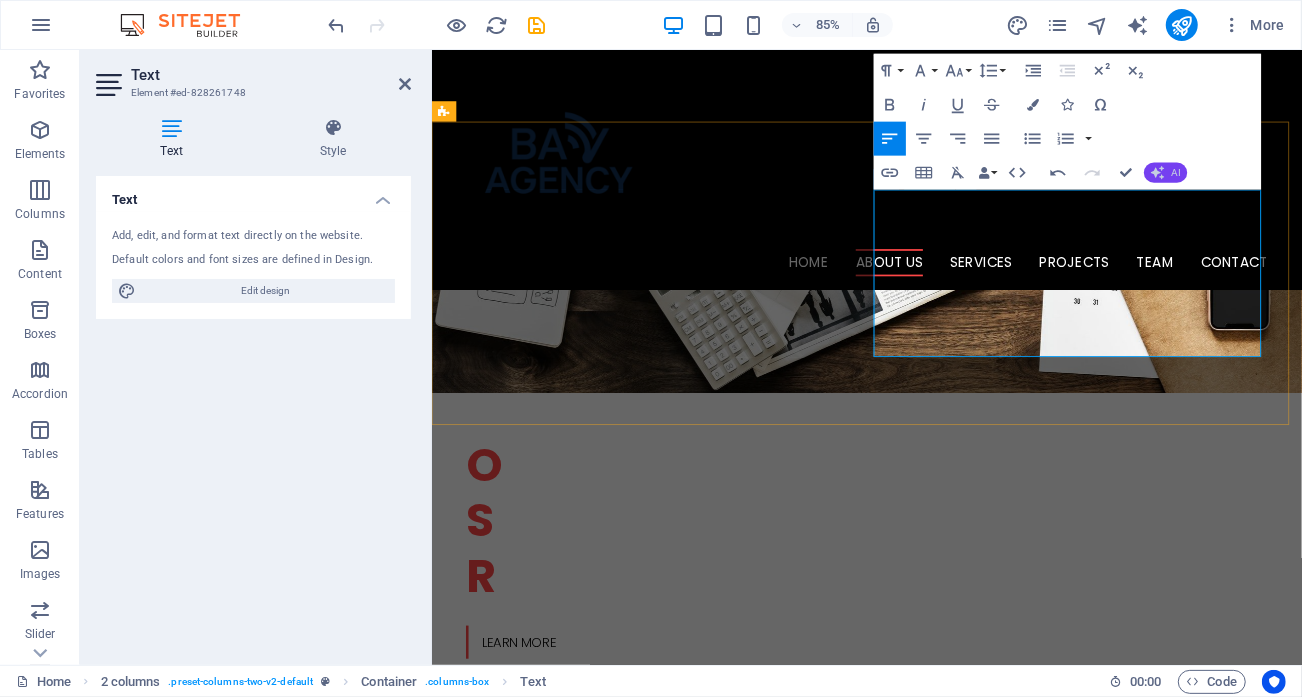 scroll, scrollTop: 500, scrollLeft: 0, axis: vertical 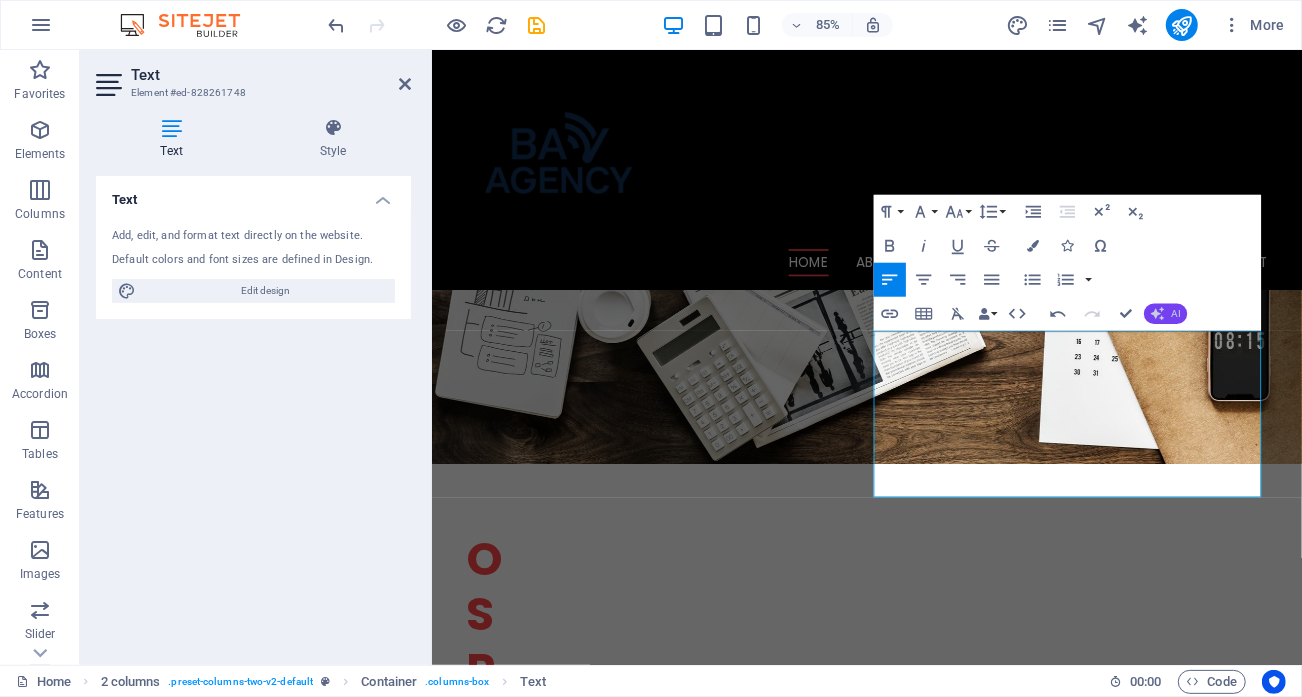 click 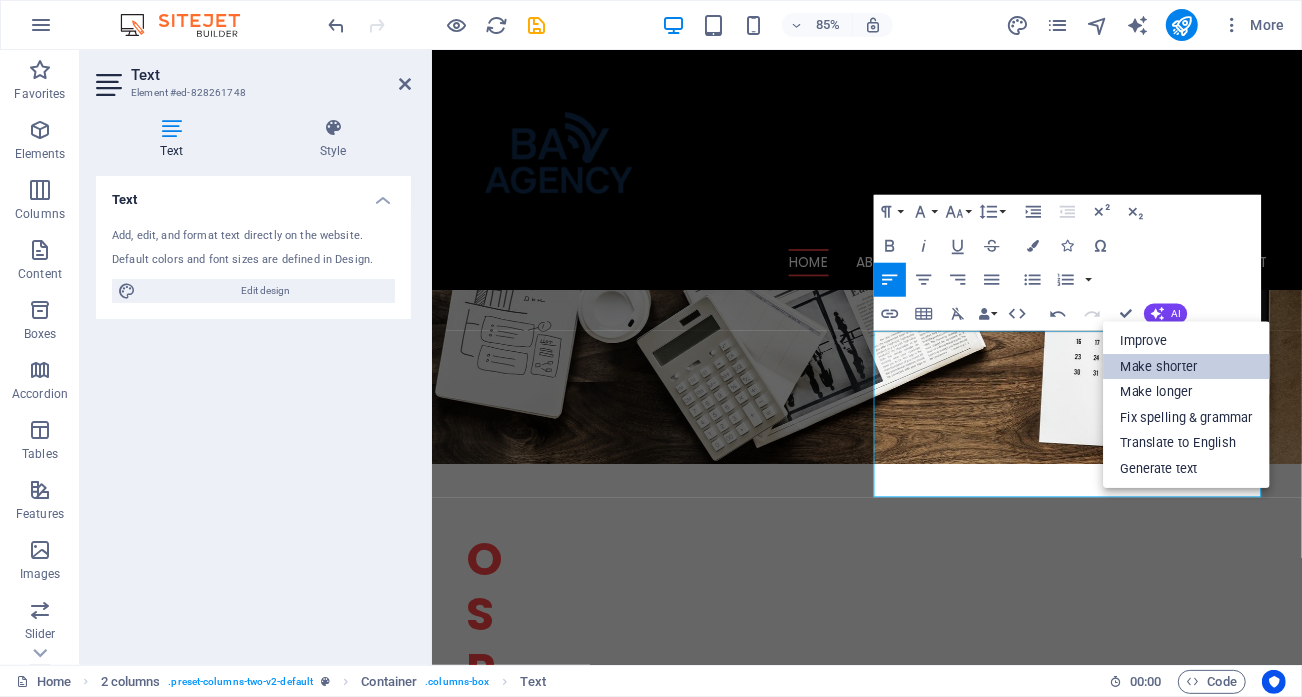 click on "Make shorter" at bounding box center [1187, 367] 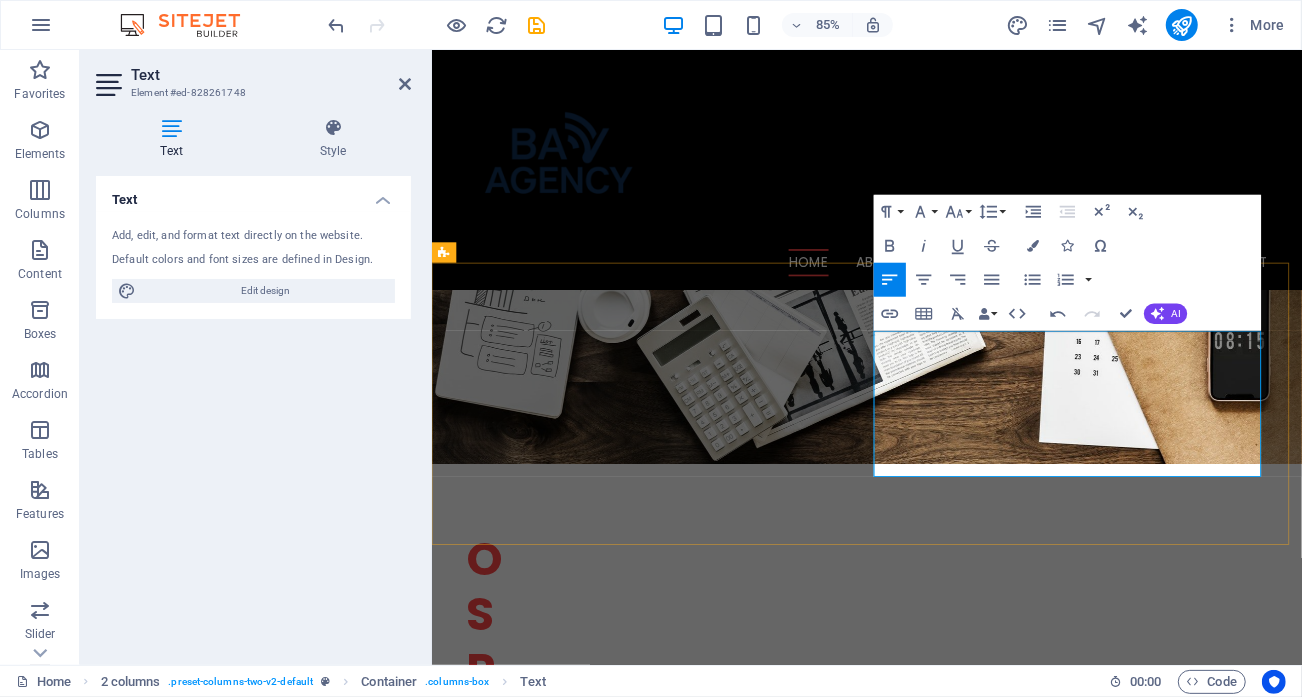drag, startPoint x: 1217, startPoint y: 488, endPoint x: 1349, endPoint y: 487, distance: 132.00378 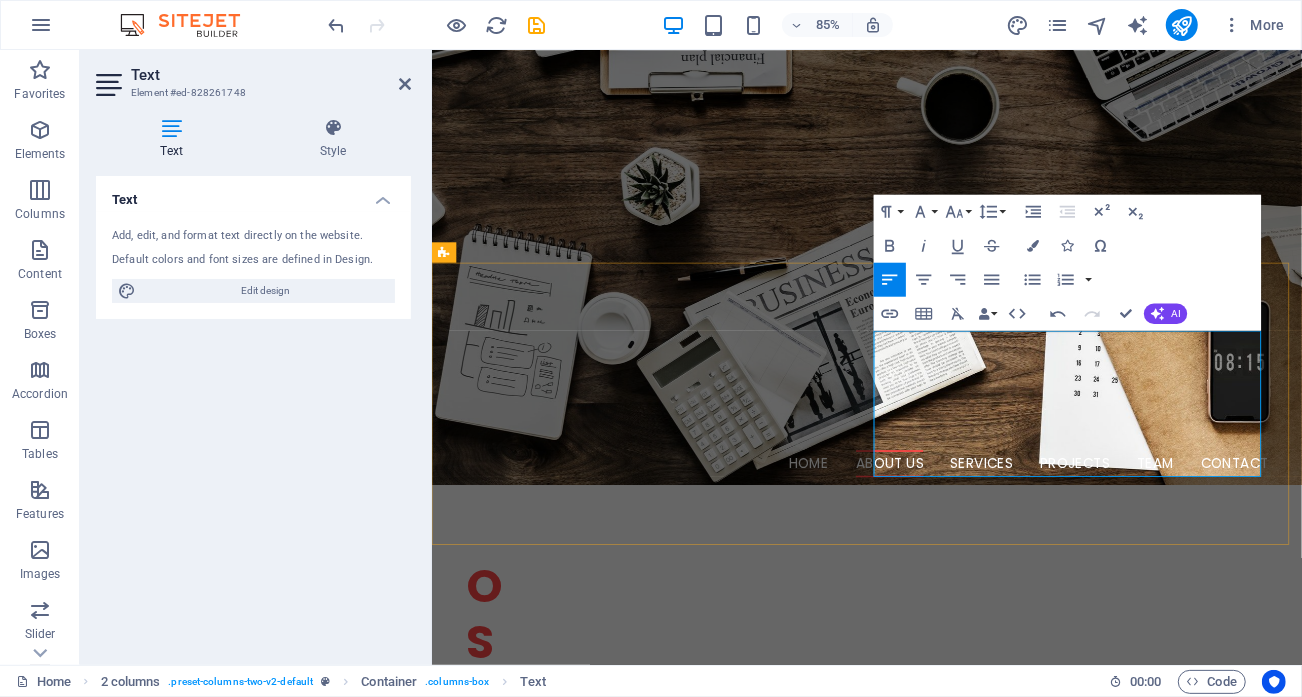 scroll, scrollTop: 600, scrollLeft: 0, axis: vertical 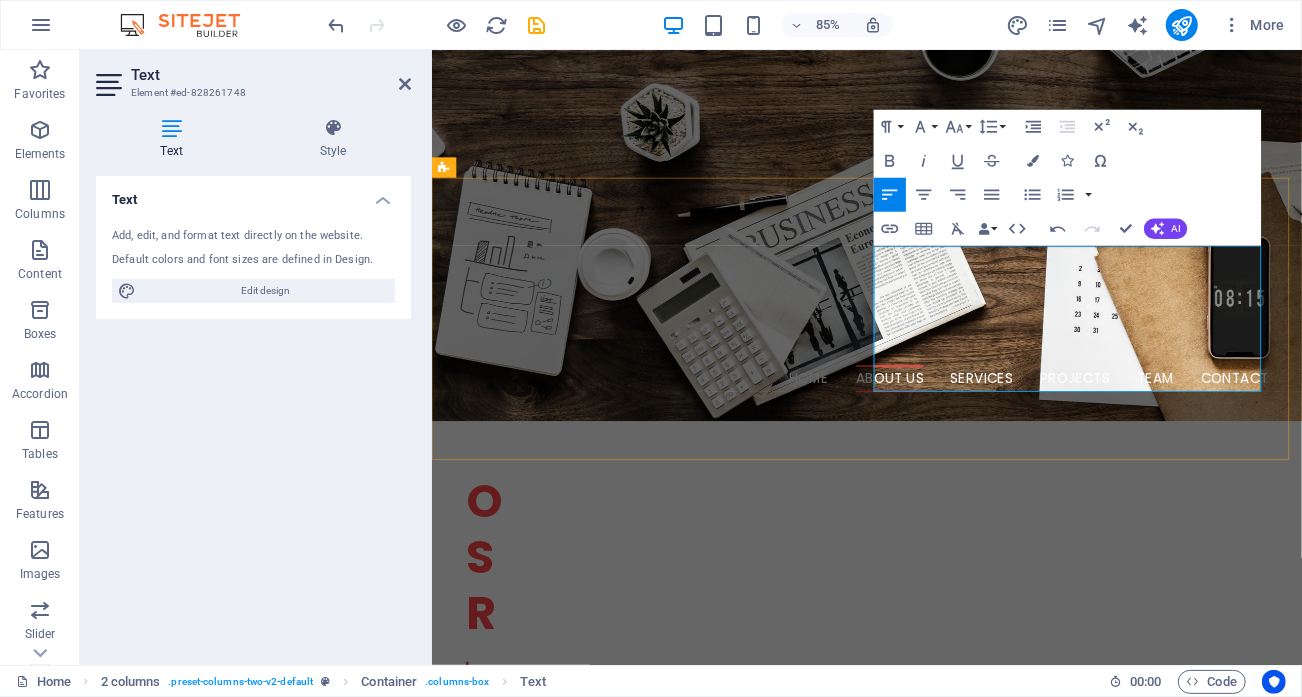 drag, startPoint x: 1034, startPoint y: 416, endPoint x: 1242, endPoint y: 410, distance: 208.08652 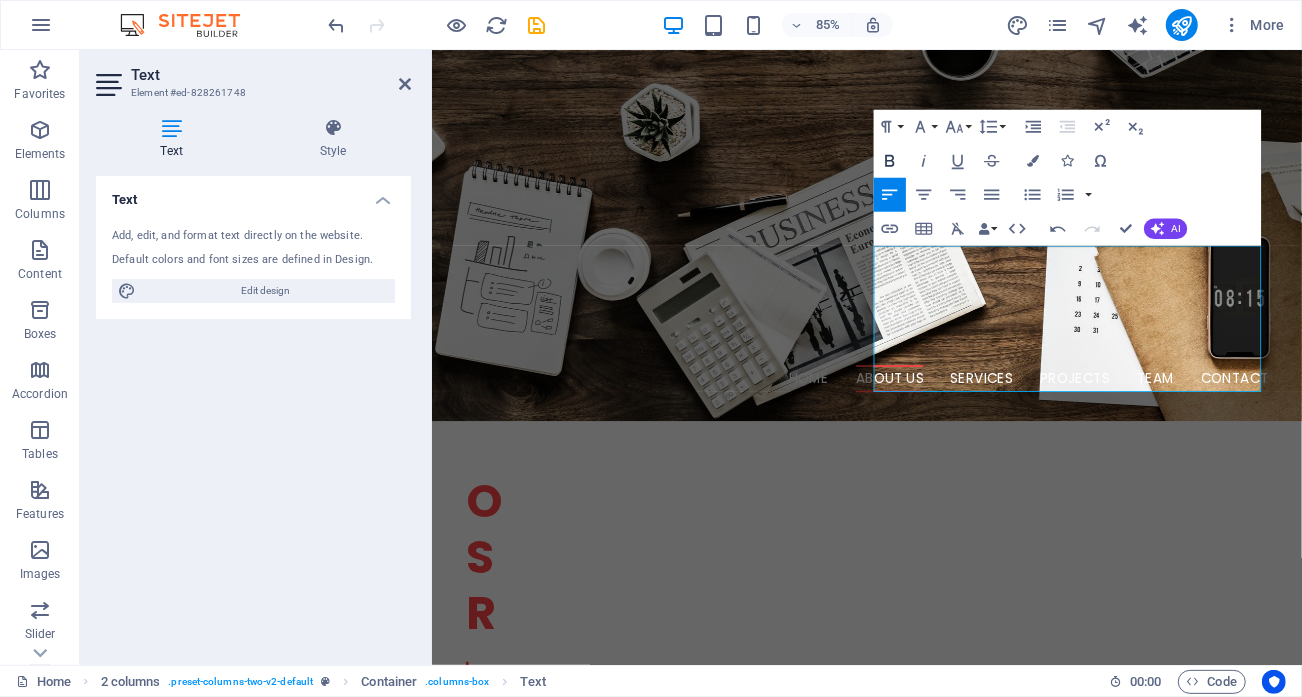 click 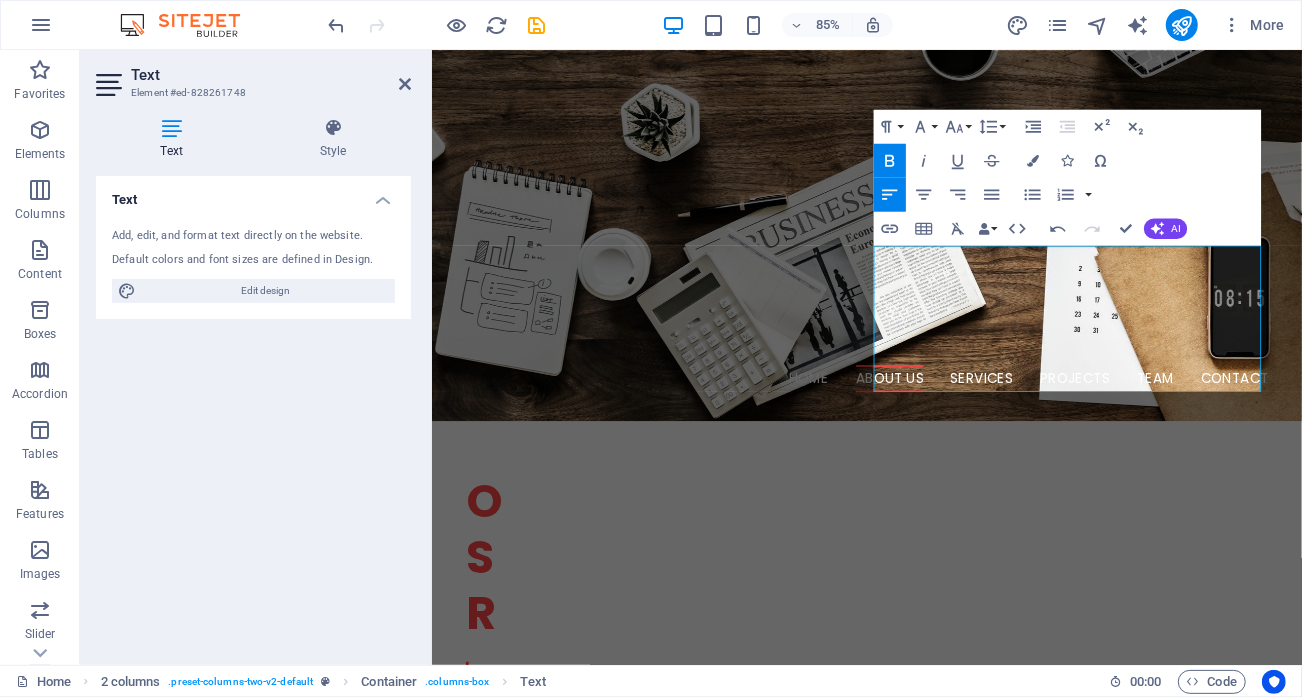 click on "Welcome to Bay Agency – Your Telecom Experts. With over 20 years of experience, our team of telecom engineers and project managers specializes in mobile network optimization and deployment." at bounding box center (675, 1234) 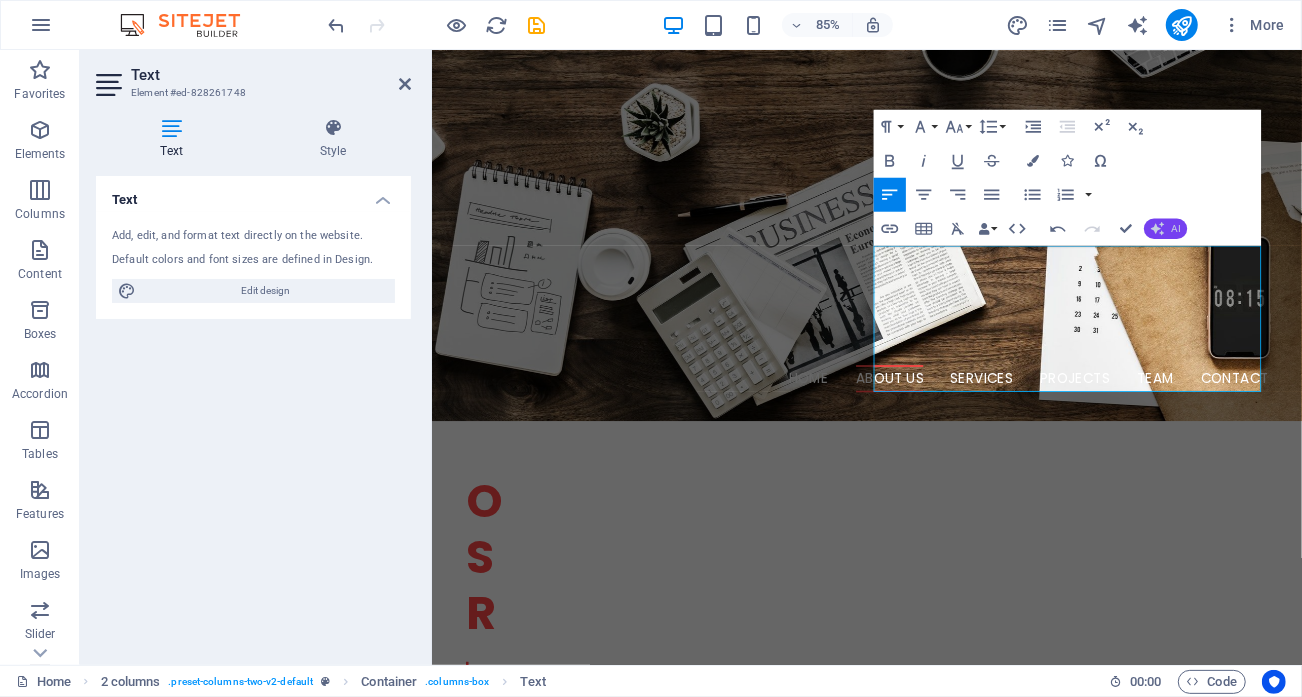click 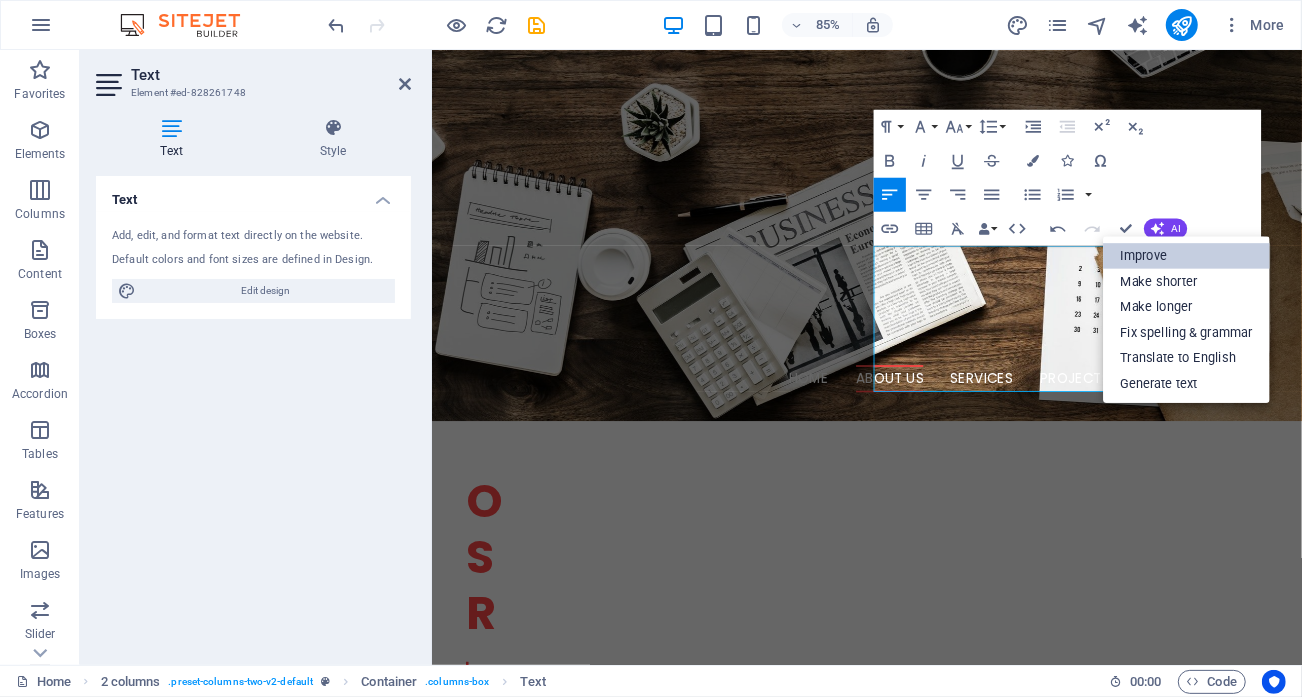 click on "Improve" at bounding box center (1187, 255) 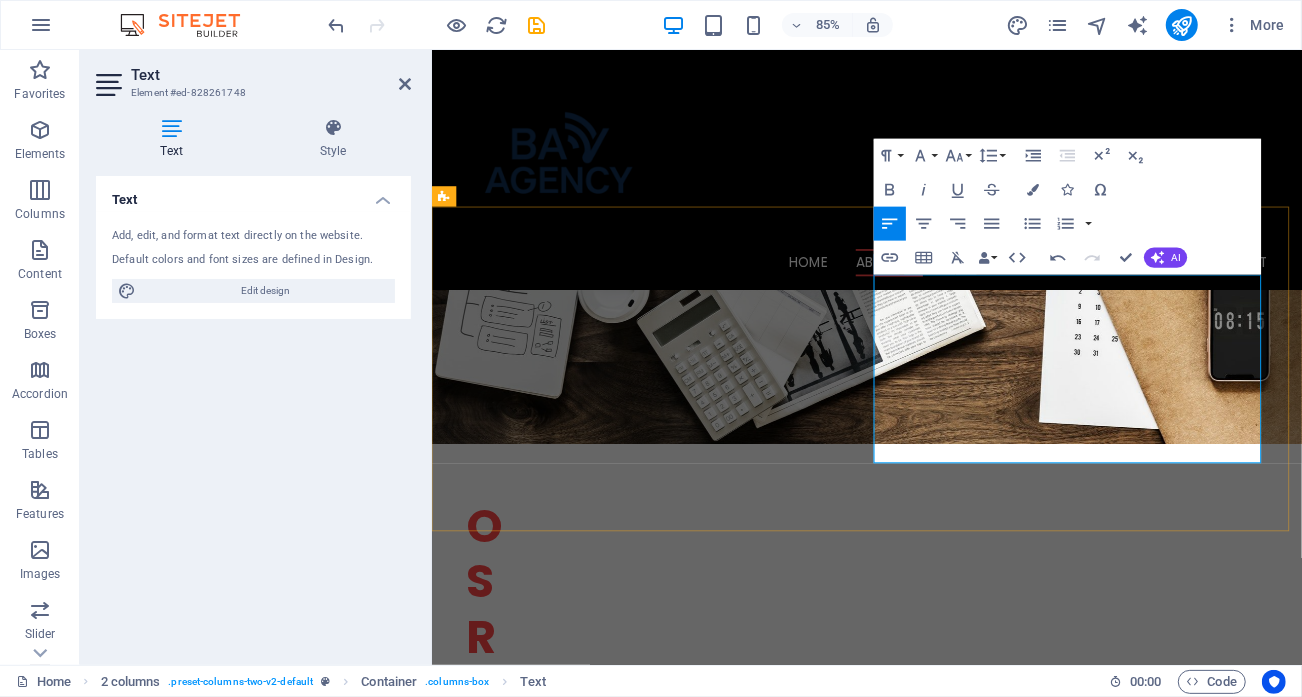 scroll, scrollTop: 500, scrollLeft: 0, axis: vertical 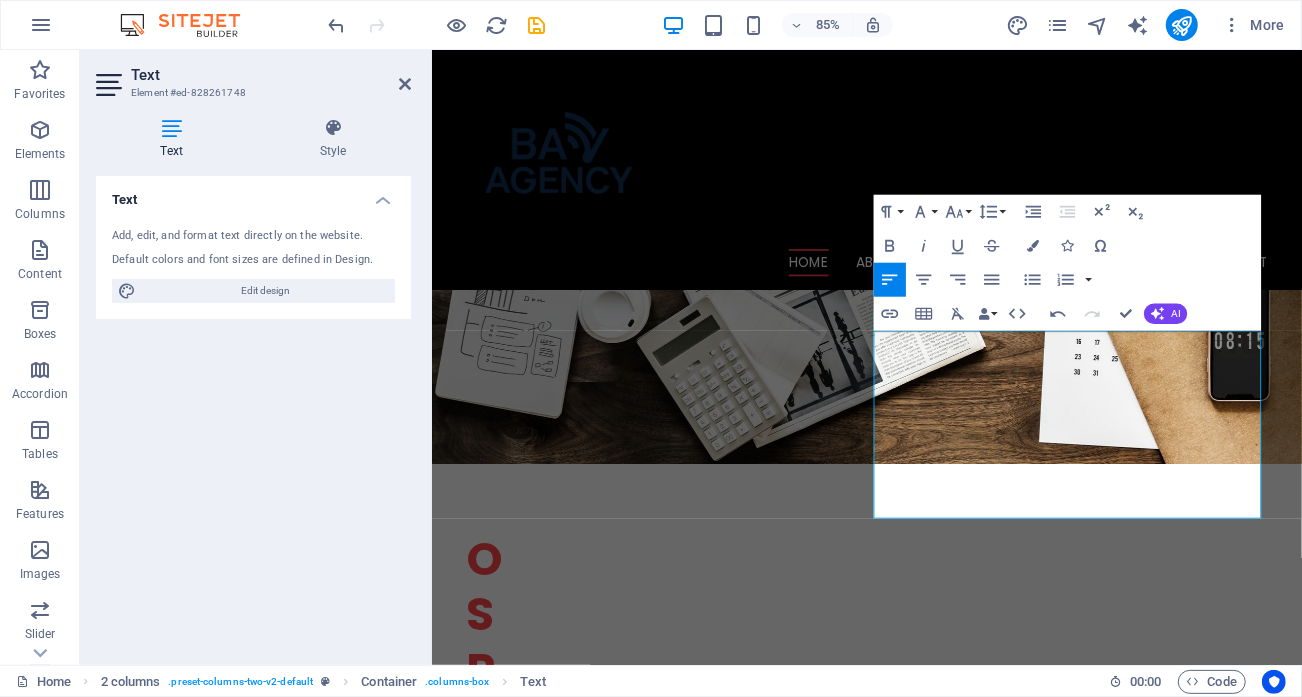 click on "Text Add, edit, and format text directly on the website. Default colors and font sizes are defined in Design. Edit design Alignment Left aligned Centered Right aligned" at bounding box center (253, 412) 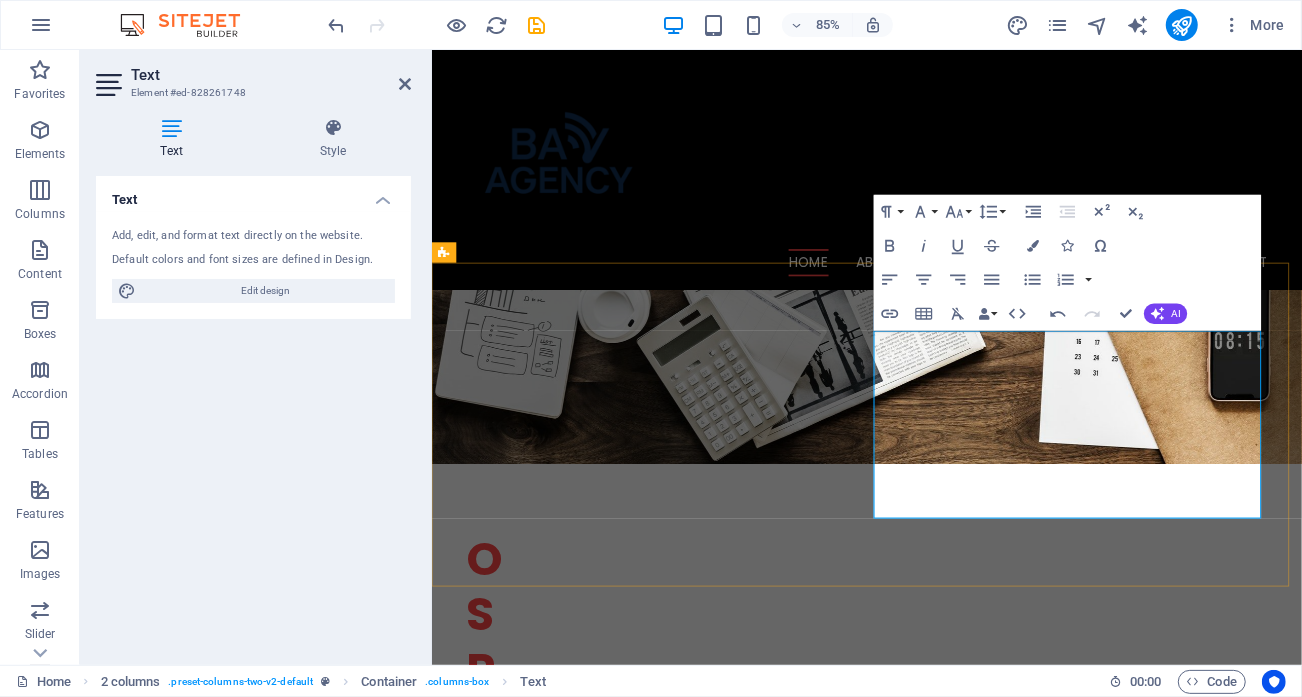 click on "W e are a dynamic team of creative people and Marketing Experts. Welcome to Bay Agency – Your Telecom Experts. With over 20 years of experience, our dedicated team of telecom engineers and project managers specializes in optimizing and deploying mobile networks. We provide innovative solutions specifically designed to guarantee superior performance and reliability for your network." at bounding box center [943, 1289] 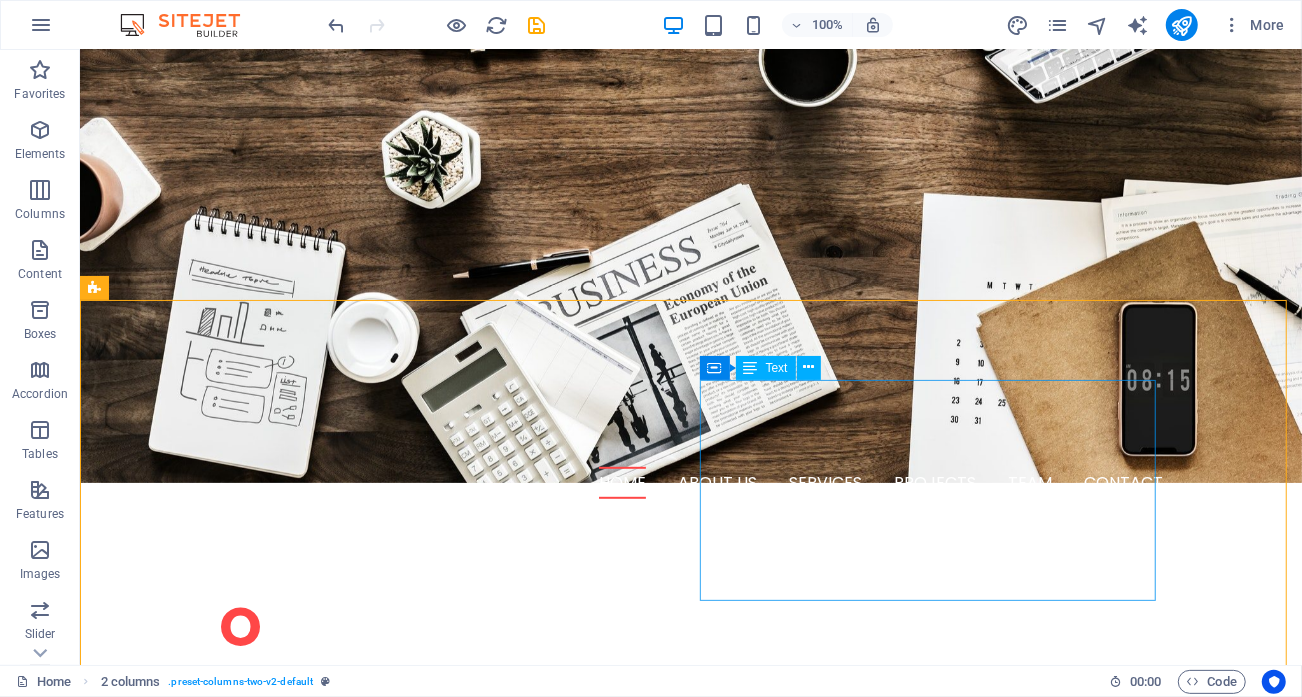 click at bounding box center [751, 368] 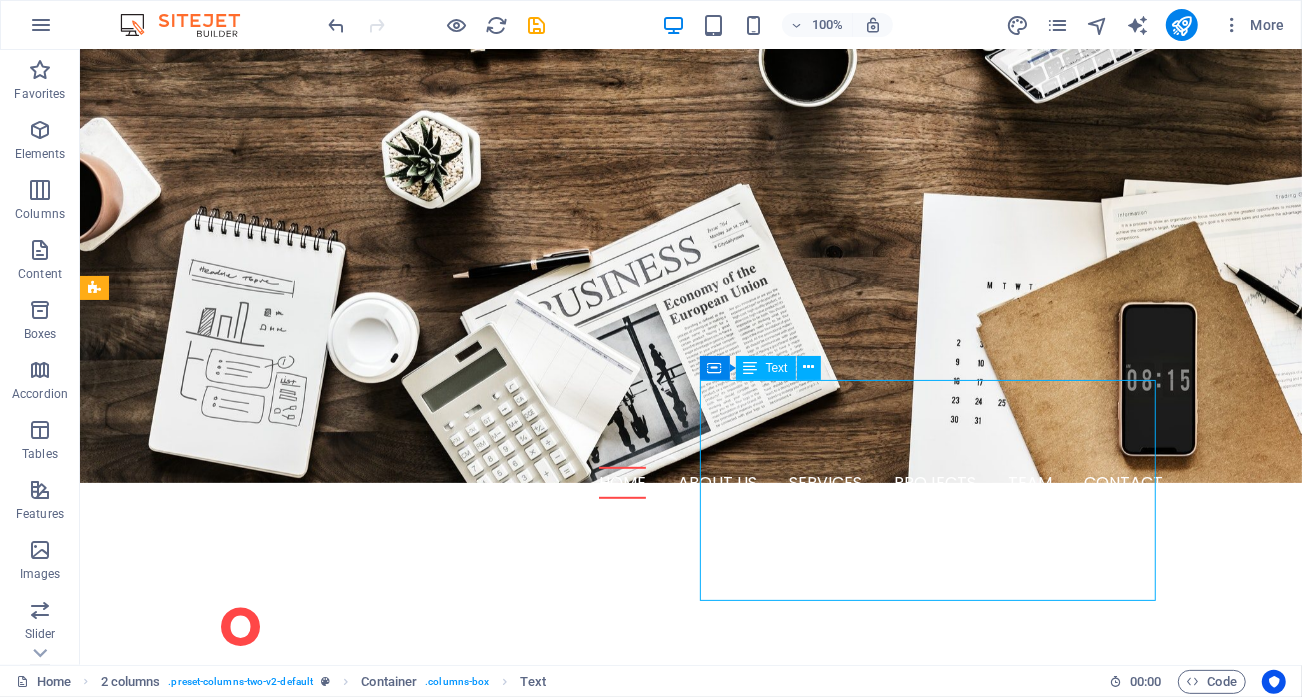 click on "Welcome to Bay Agency – Your Telecom Experts. With over 20 years of experience, our dedicated team of telecom engineers and project managers specializes in optimizing and deploying mobile networks. We provide innovative solutions specifically designed to guarantee superior performance and reliability for your network." at bounding box center [323, 1328] 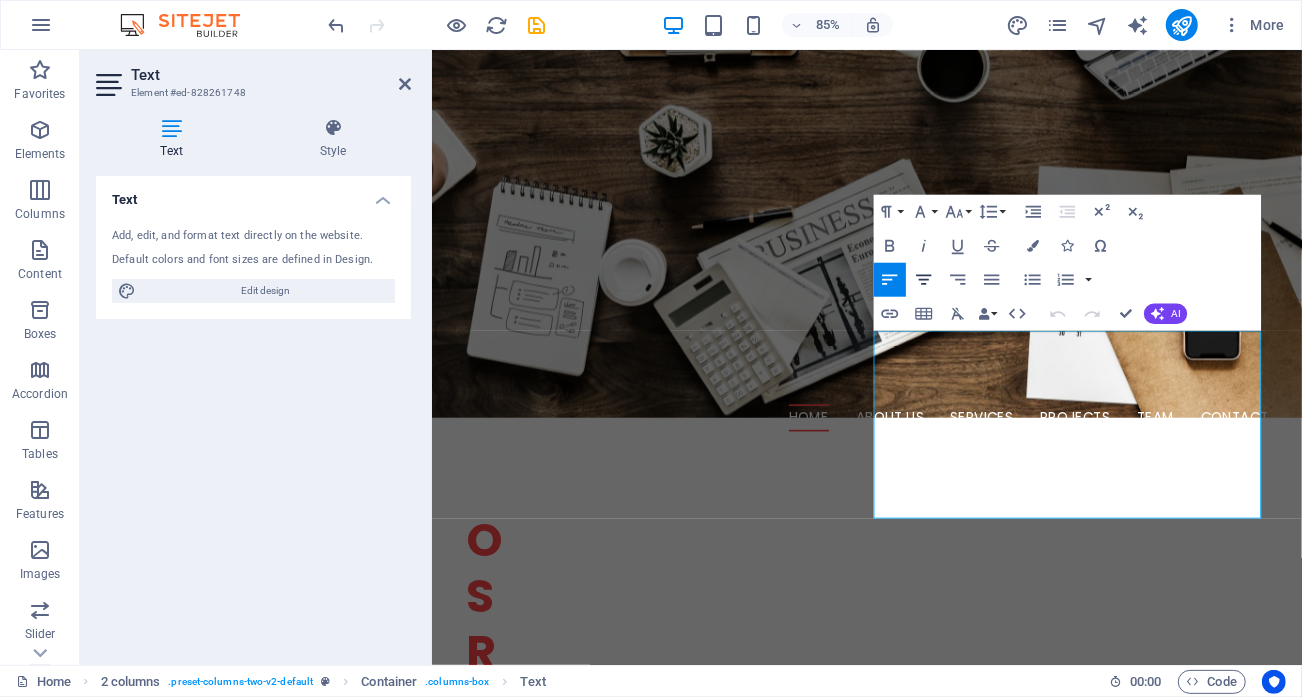click 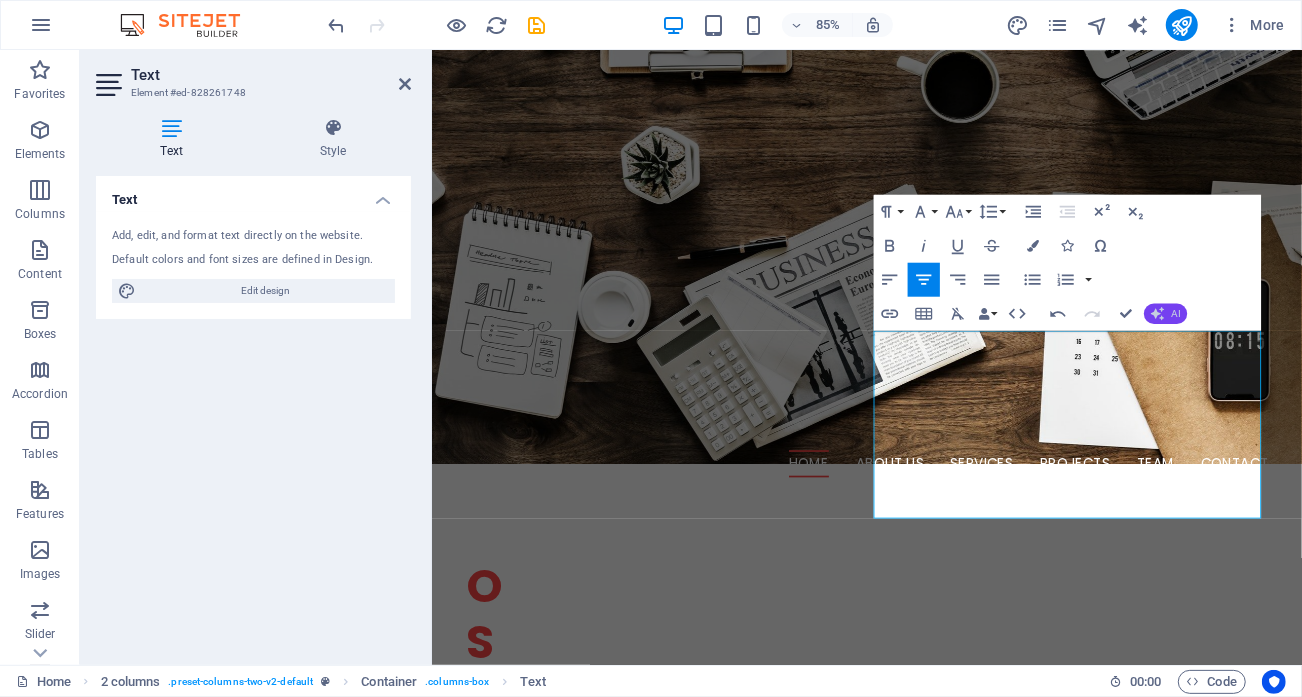 click 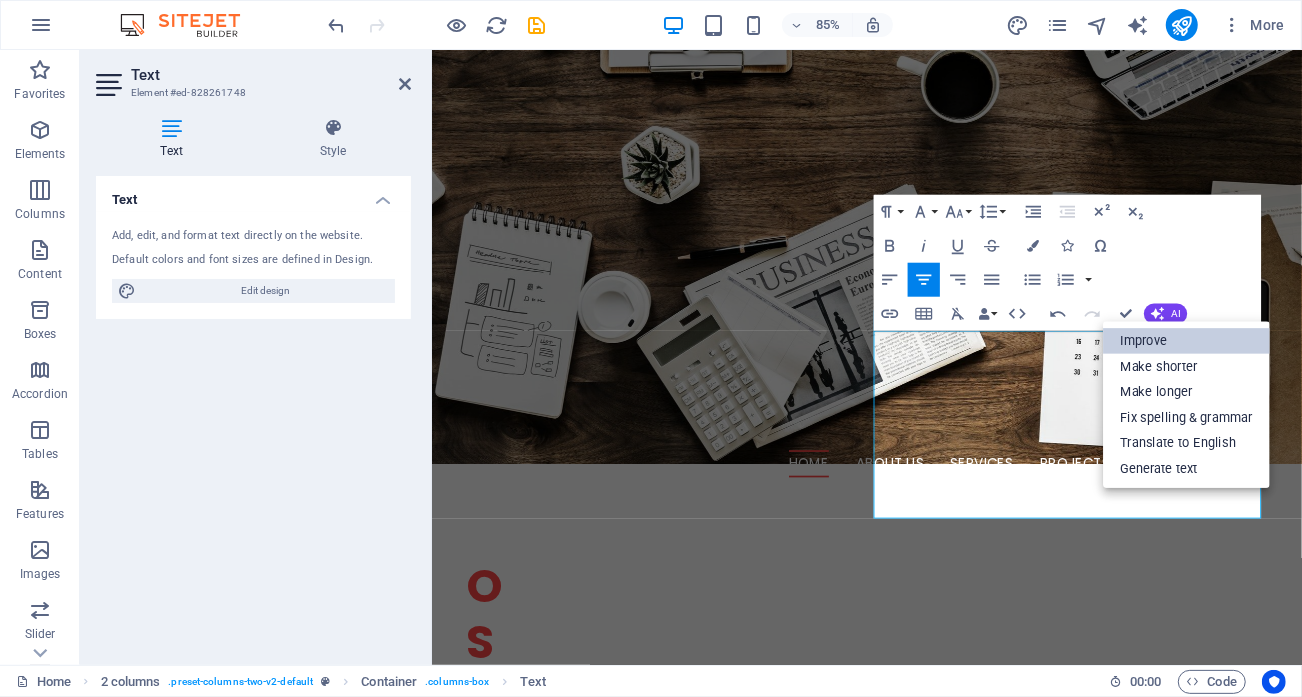 click on "Improve" at bounding box center (1187, 341) 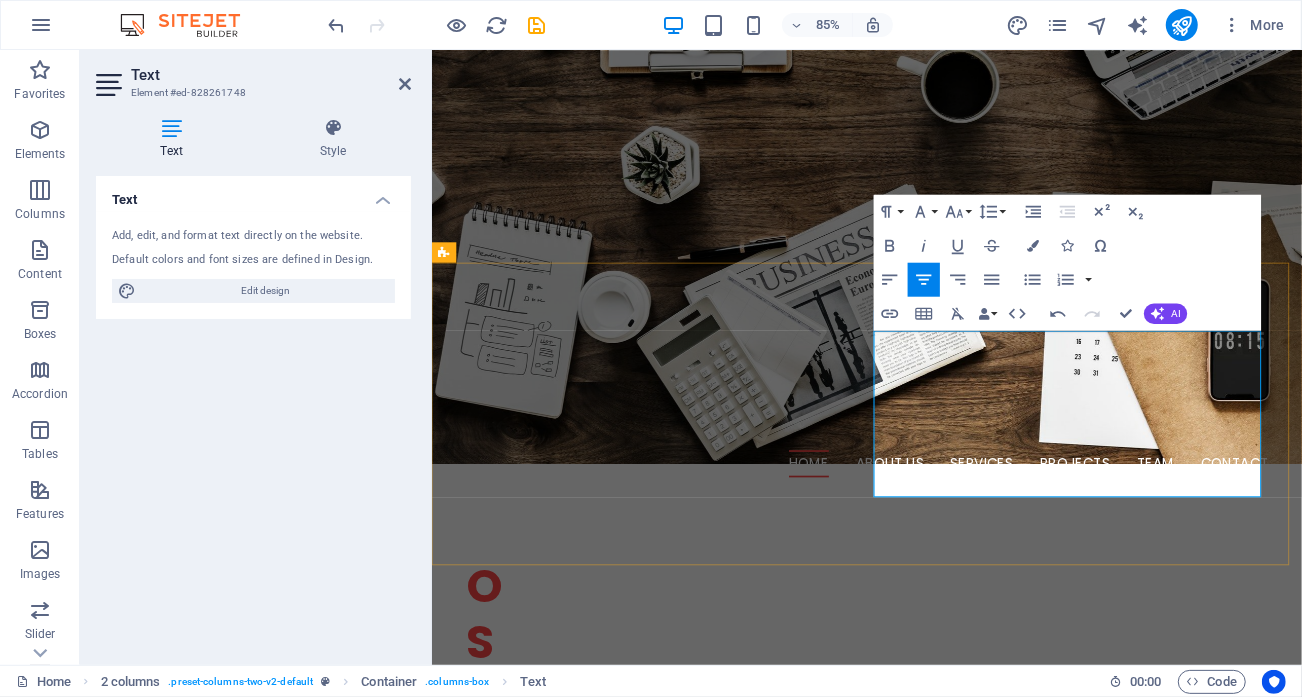 click on "W e are a dynamic team of creative people and Marketing Experts." at bounding box center [675, 1203] 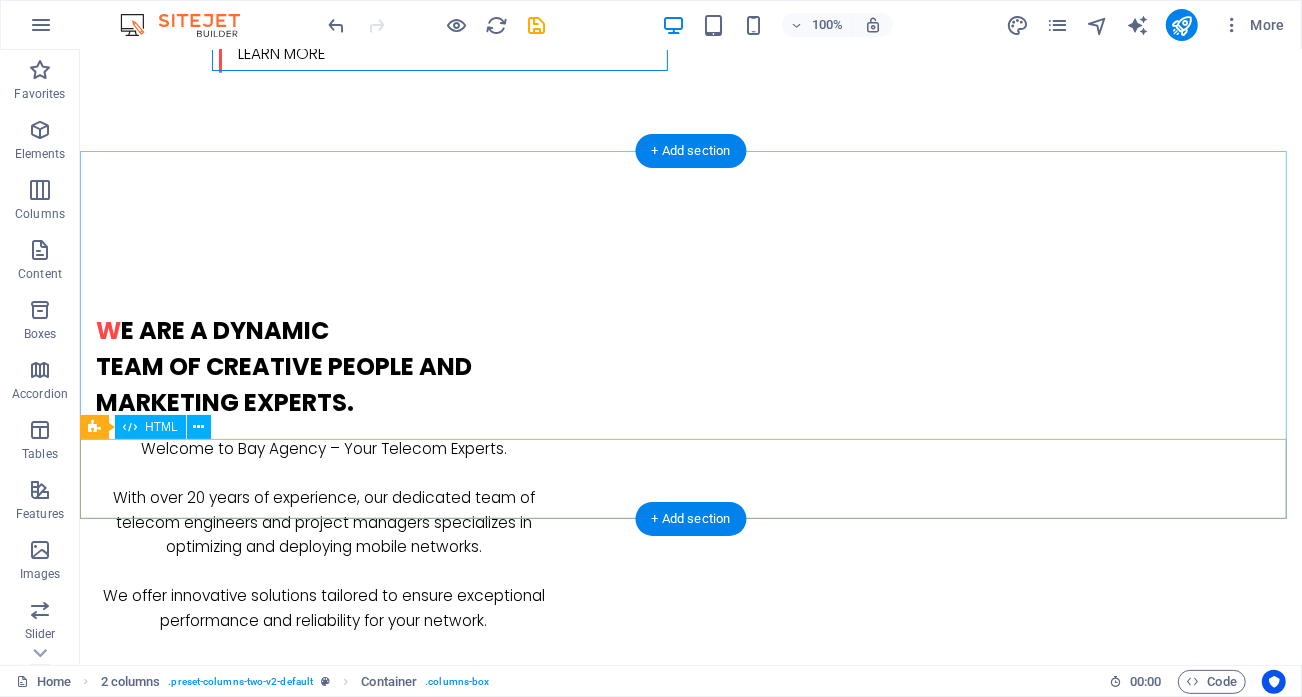 scroll, scrollTop: 1300, scrollLeft: 0, axis: vertical 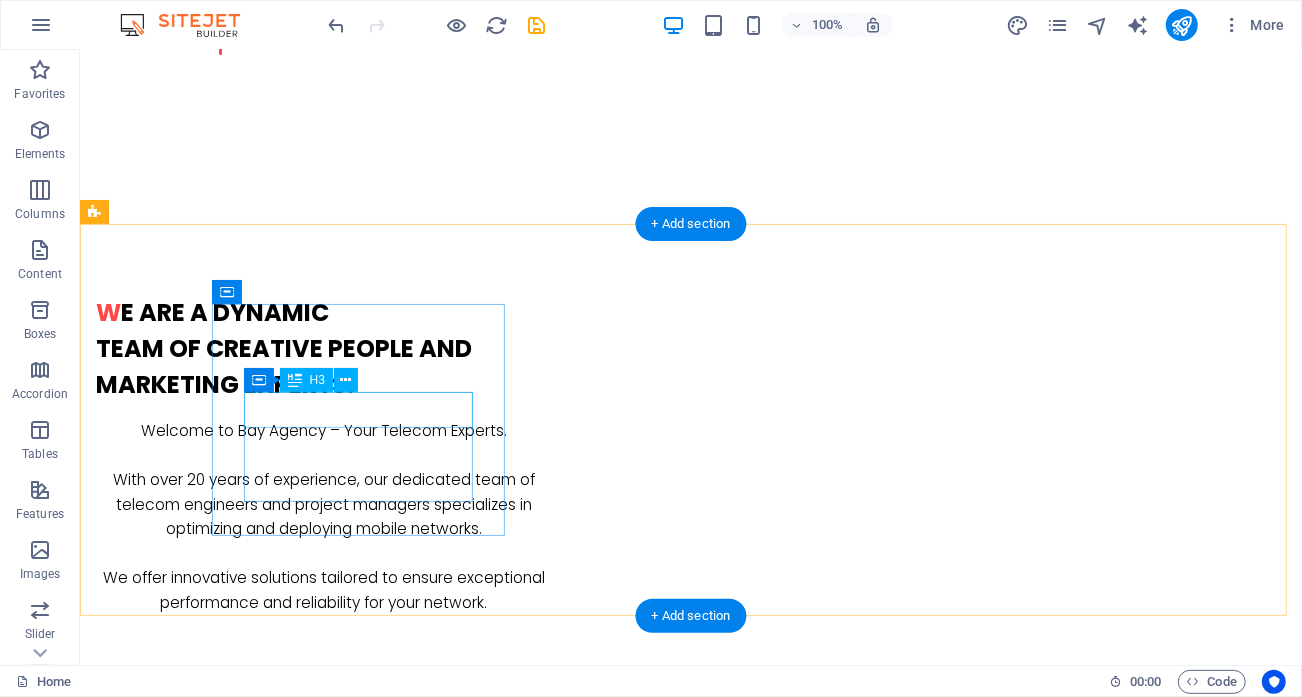 click on "Analytics" at bounding box center [241, 1616] 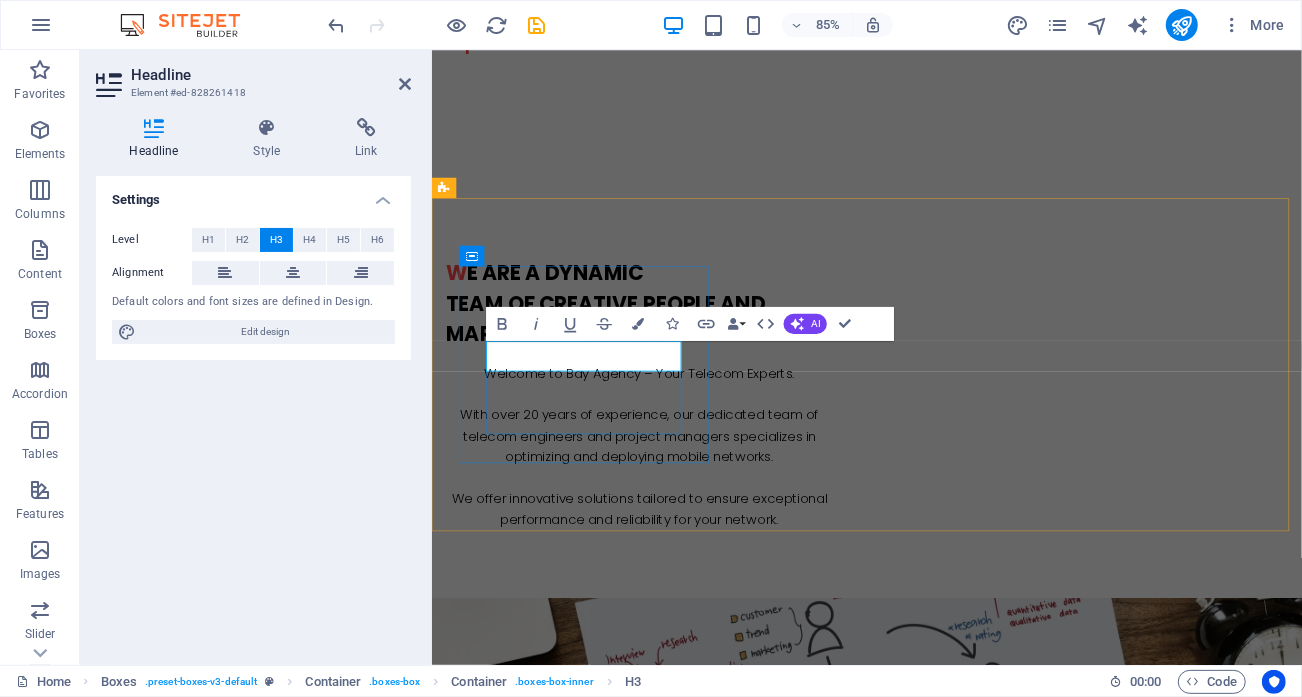 type 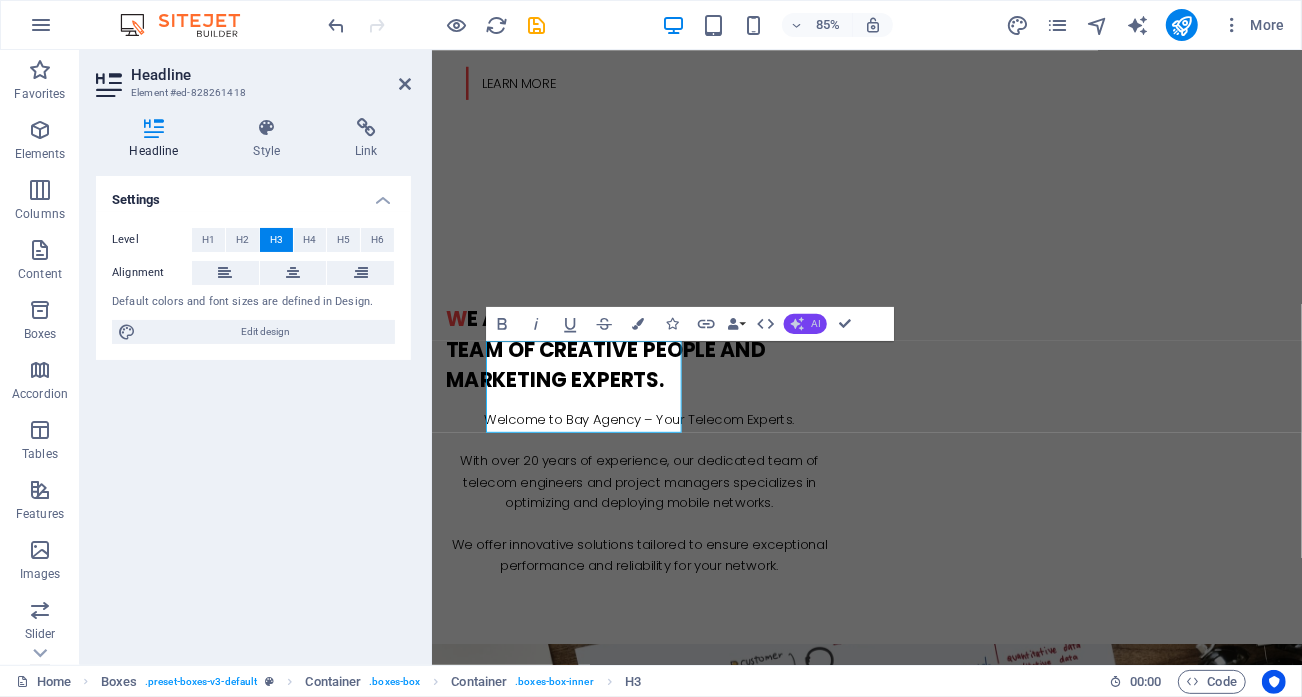 click on "AI" at bounding box center [805, 324] 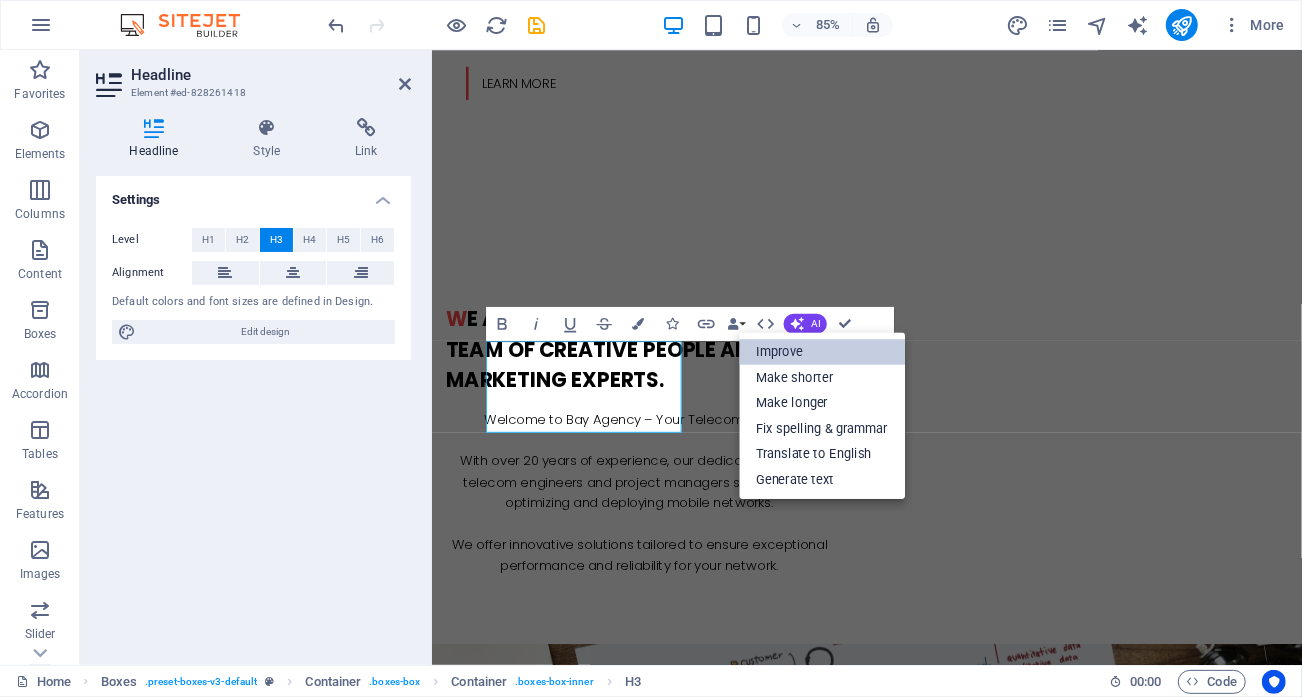 click on "Improve" at bounding box center (822, 352) 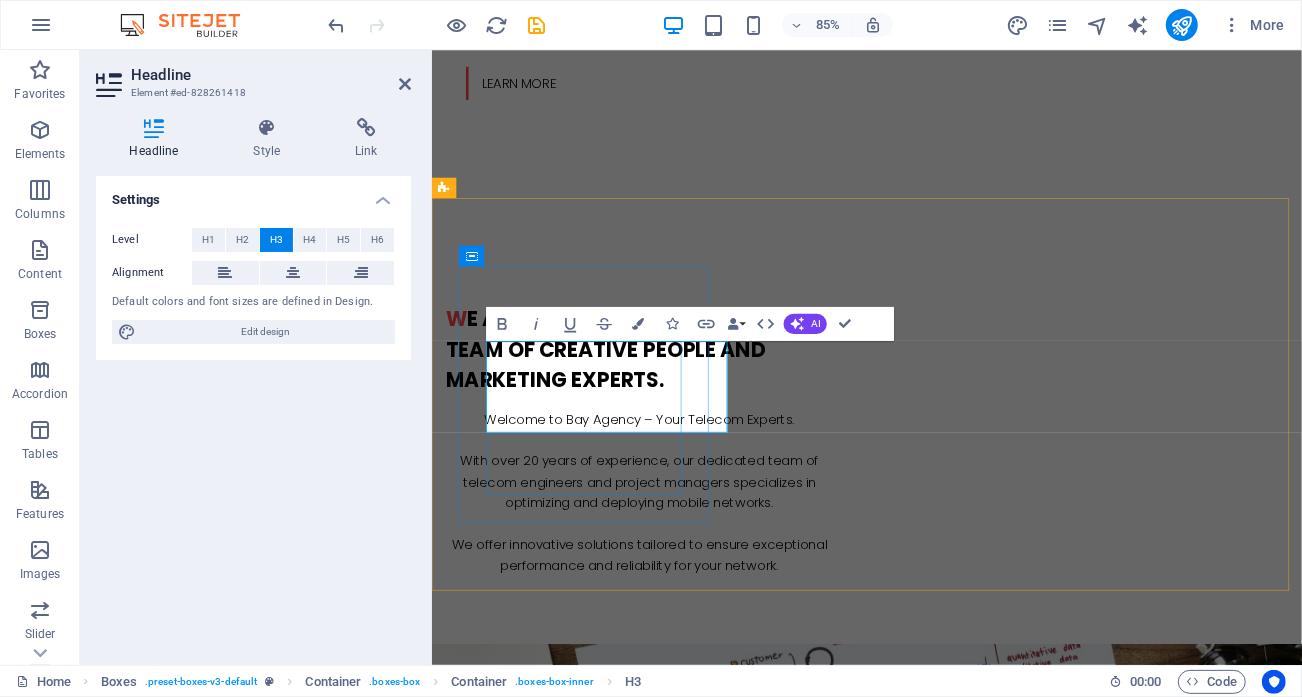 drag, startPoint x: 723, startPoint y: 401, endPoint x: 616, endPoint y: 405, distance: 107.07474 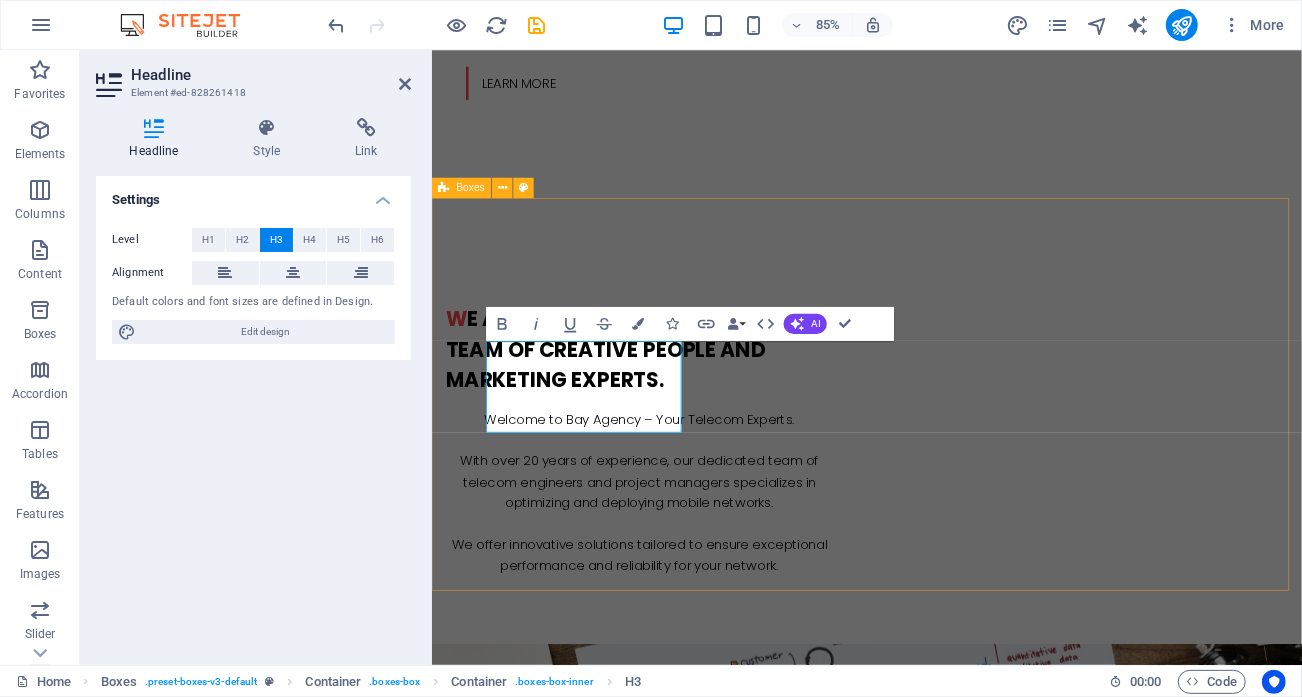 click on "Telecom Network Optimization Lorem ipsum dolor sit amet, consectetur adipisicing elit. Veritatis, dolorem! Strategies Lorem ipsum dolor sit amet, consectetur adipisicing elit. Veritatis, dolorem! Great Results Lorem ipsum dolor sit amet, consectetur adipisicing elit. Veritatis, dolorem!" at bounding box center [943, 1962] 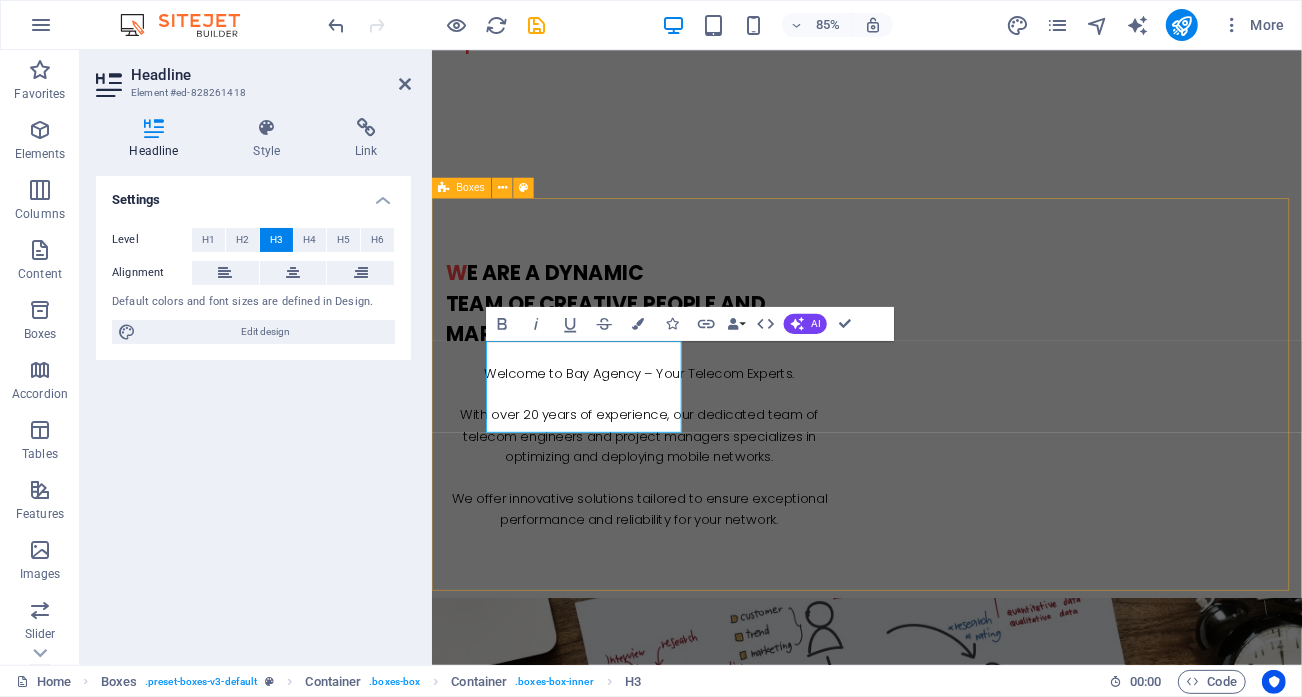 click on "Lorem ipsum dolor sit amet, consectetur adipisicing elit. Veritatis, dolorem!" at bounding box center [593, 1744] 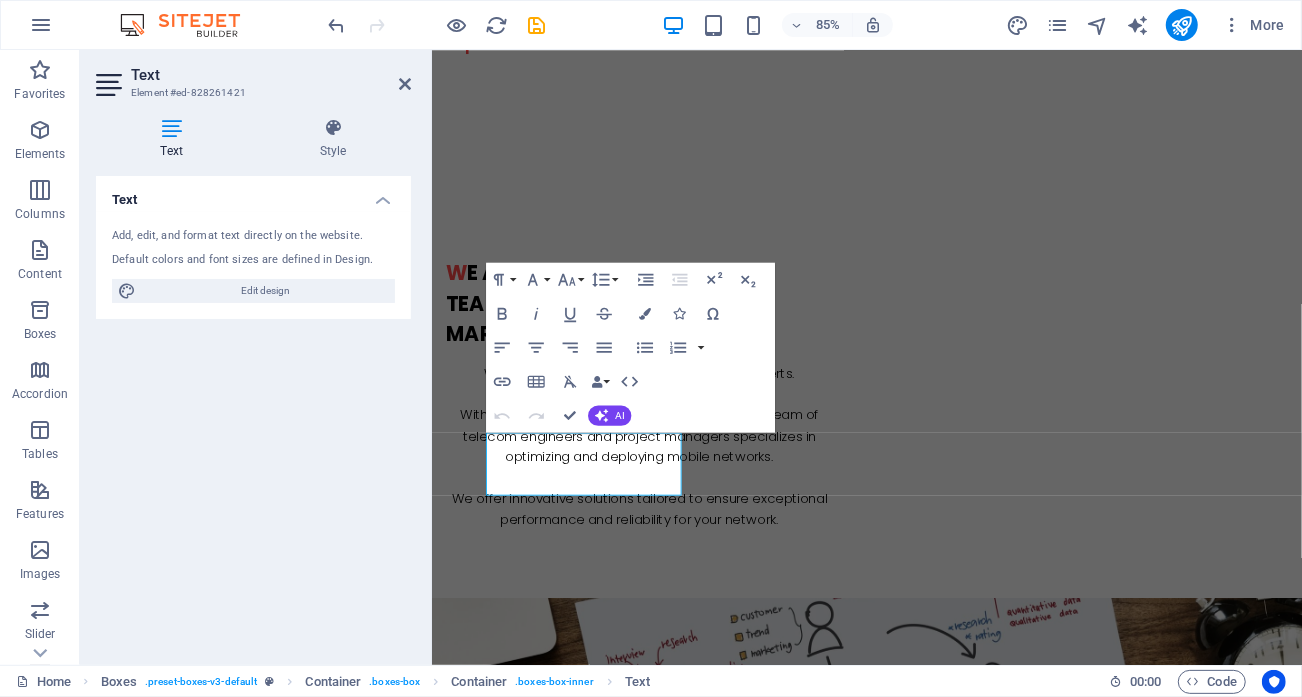 click on "Lorem ipsum dolor sit amet, consectetur adipisicing elit. Veritatis, dolorem!" at bounding box center [593, 1744] 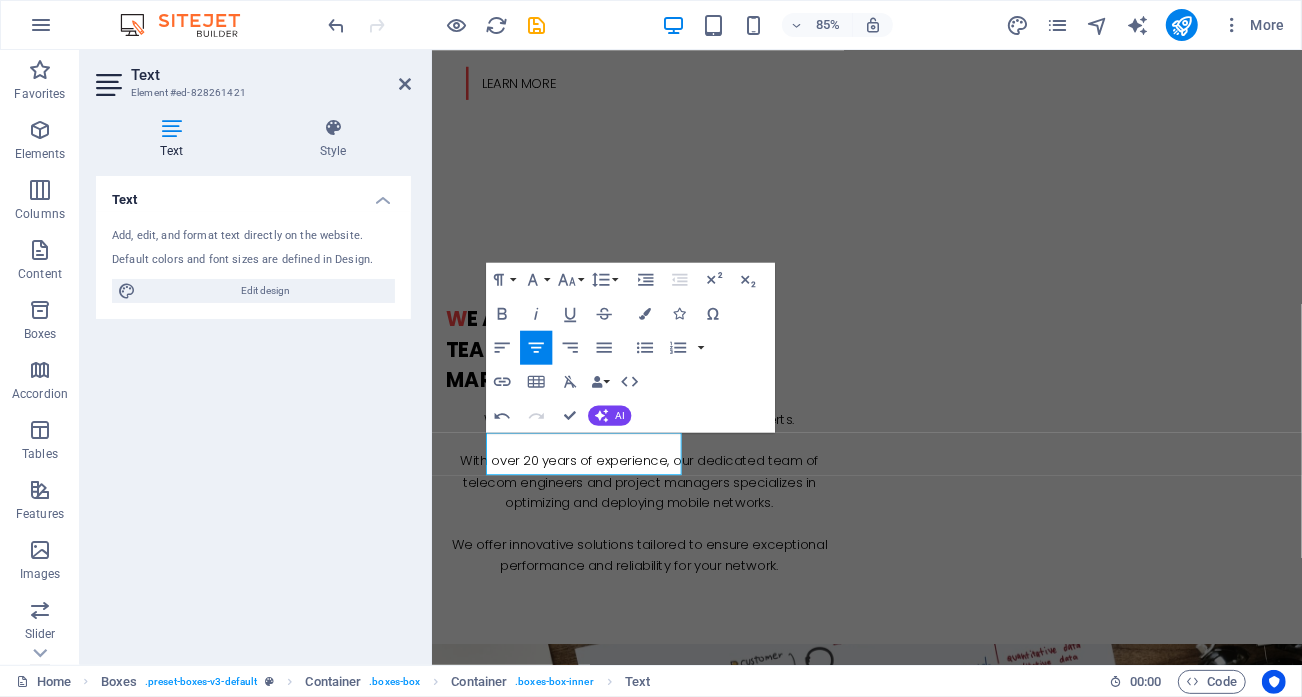 click on "KPI audits, benchmarking, correlation matrix modeling" at bounding box center [593, 1785] 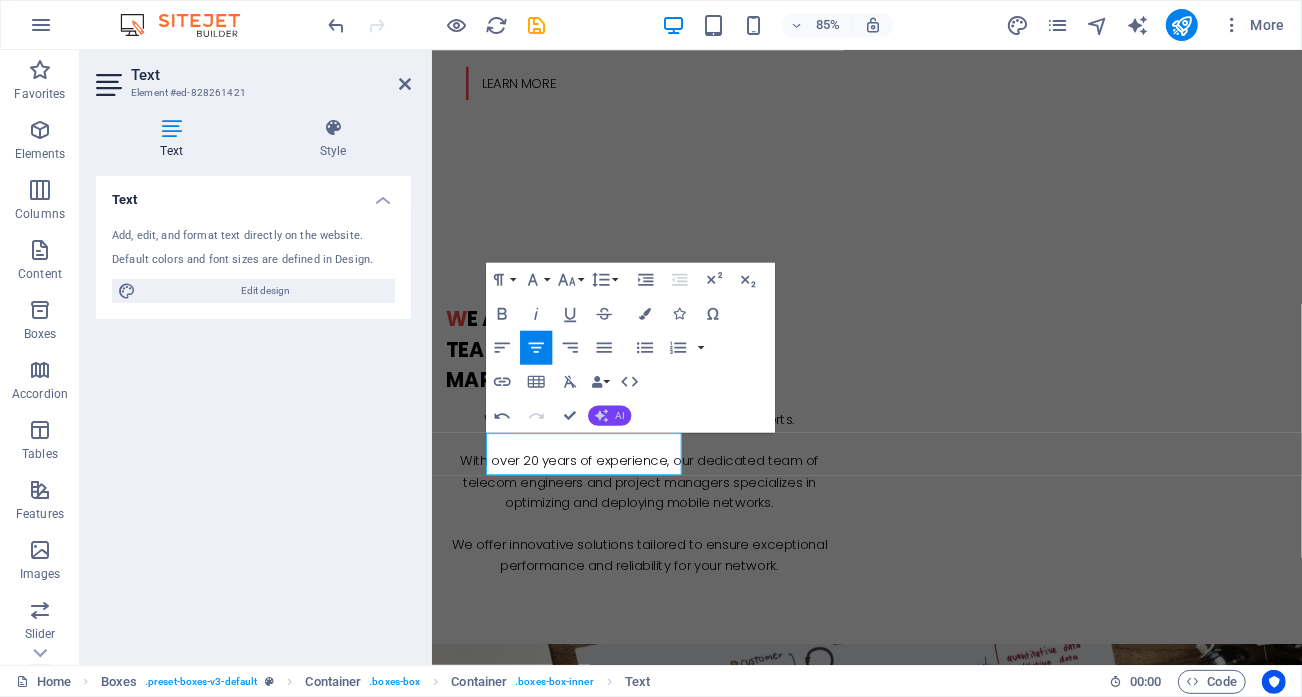 click on "AI" at bounding box center [610, 416] 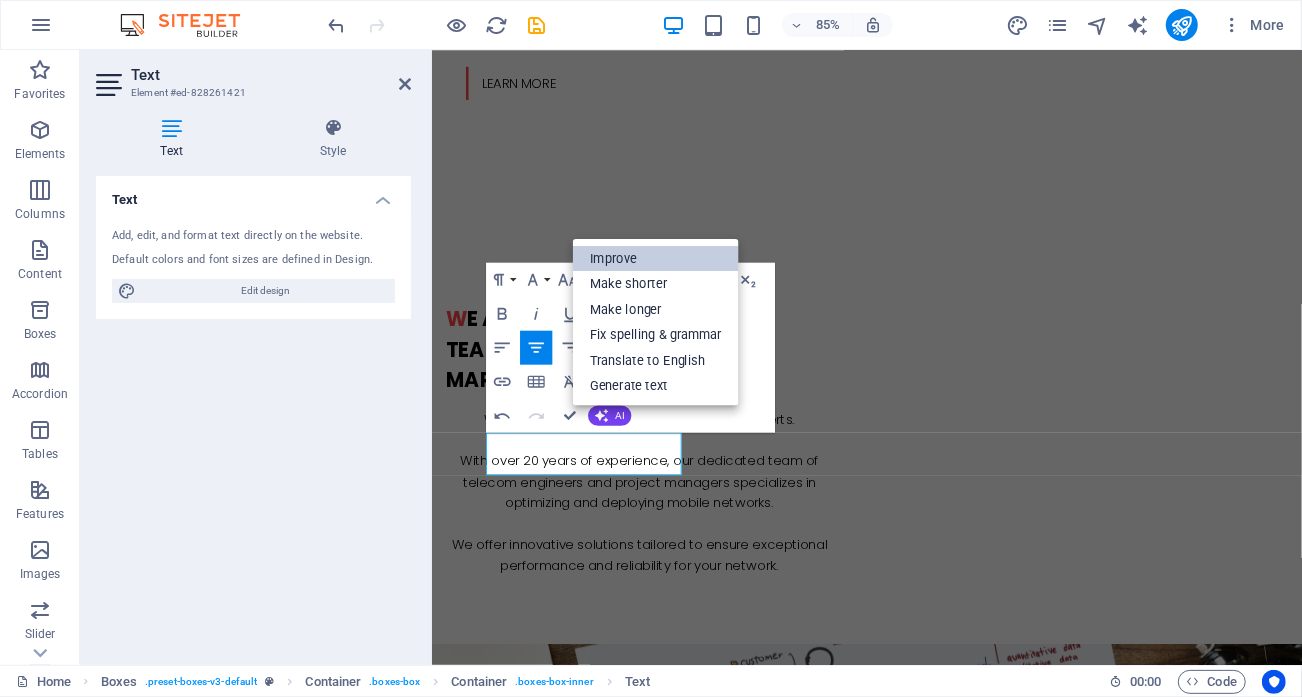 click on "Improve" at bounding box center [656, 258] 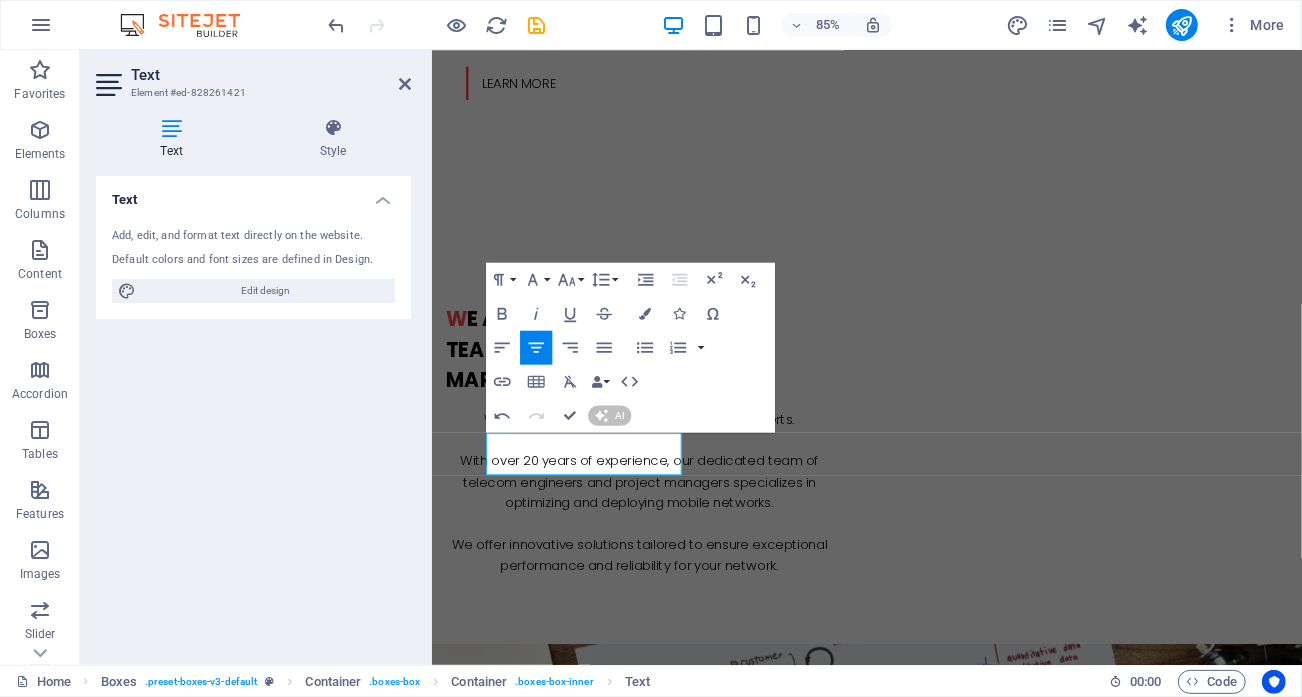 type 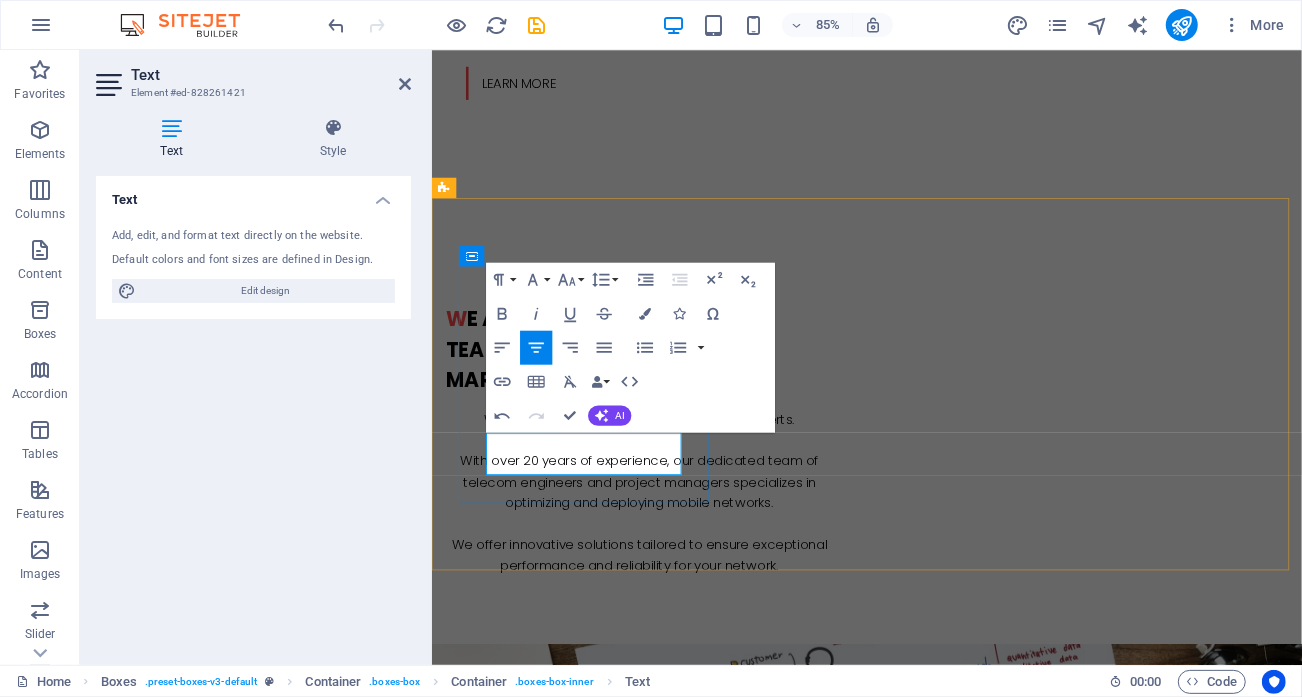 drag, startPoint x: 514, startPoint y: 535, endPoint x: 681, endPoint y: 535, distance: 167 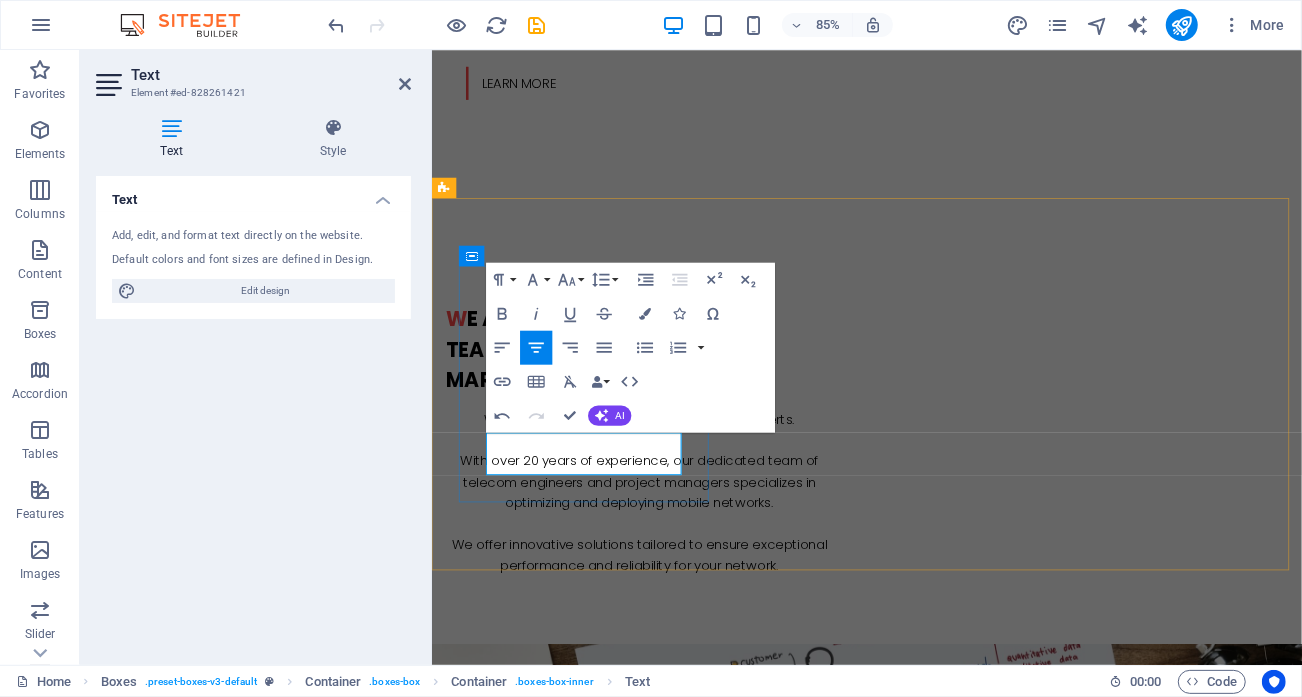 click on "KPI audits, benchmarking, and correlation matrix analysis." at bounding box center [593, 1785] 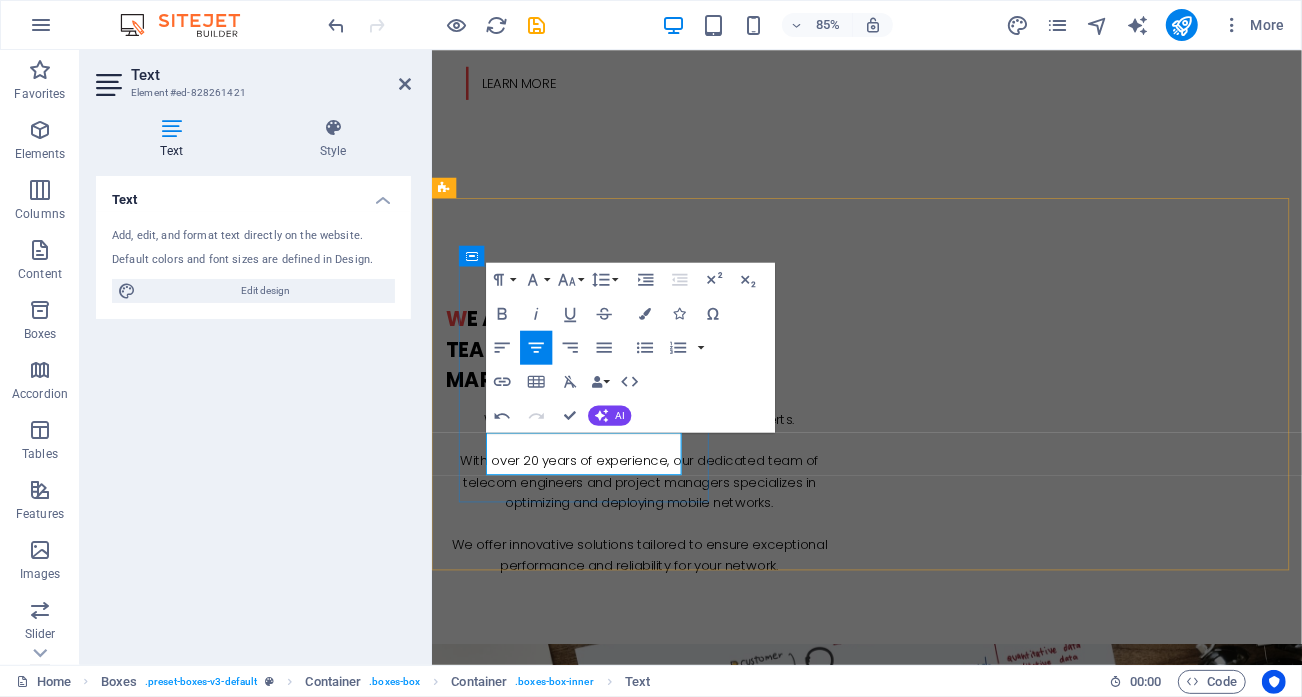 drag, startPoint x: 510, startPoint y: 539, endPoint x: 705, endPoint y: 535, distance: 195.04102 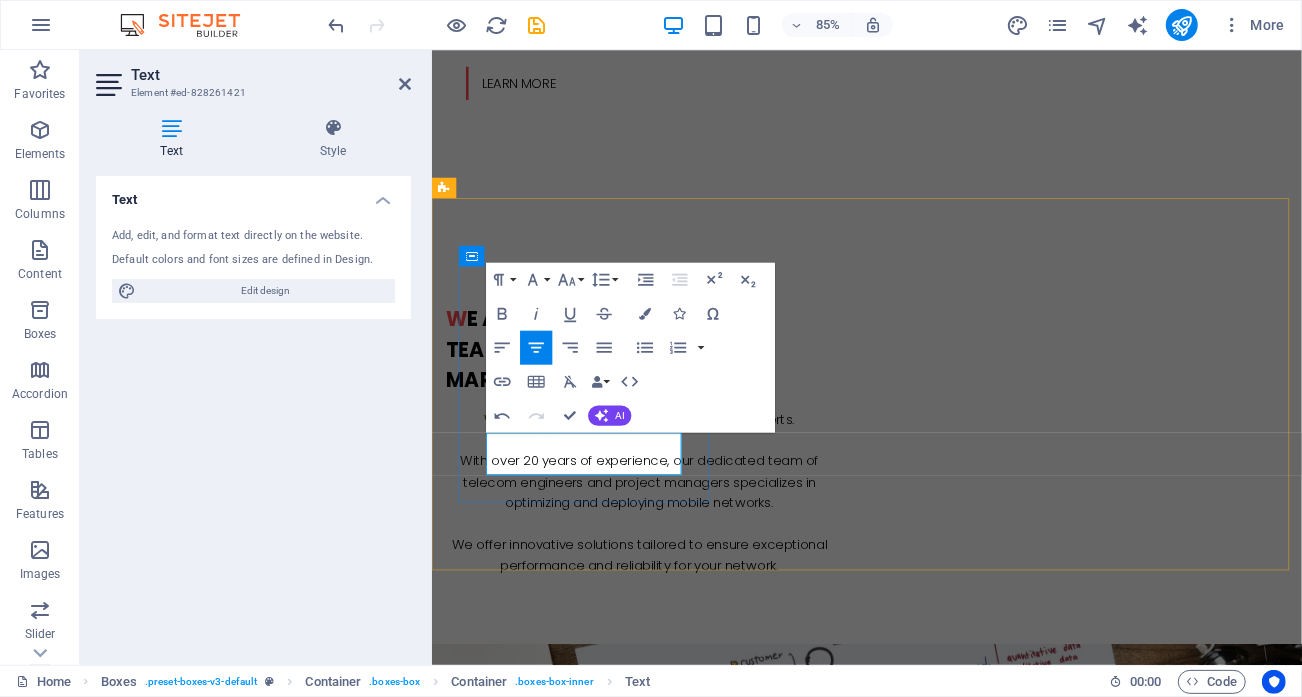 click on "KPI audits, benchmarking, and correlation matrix analysis." at bounding box center (593, 1785) 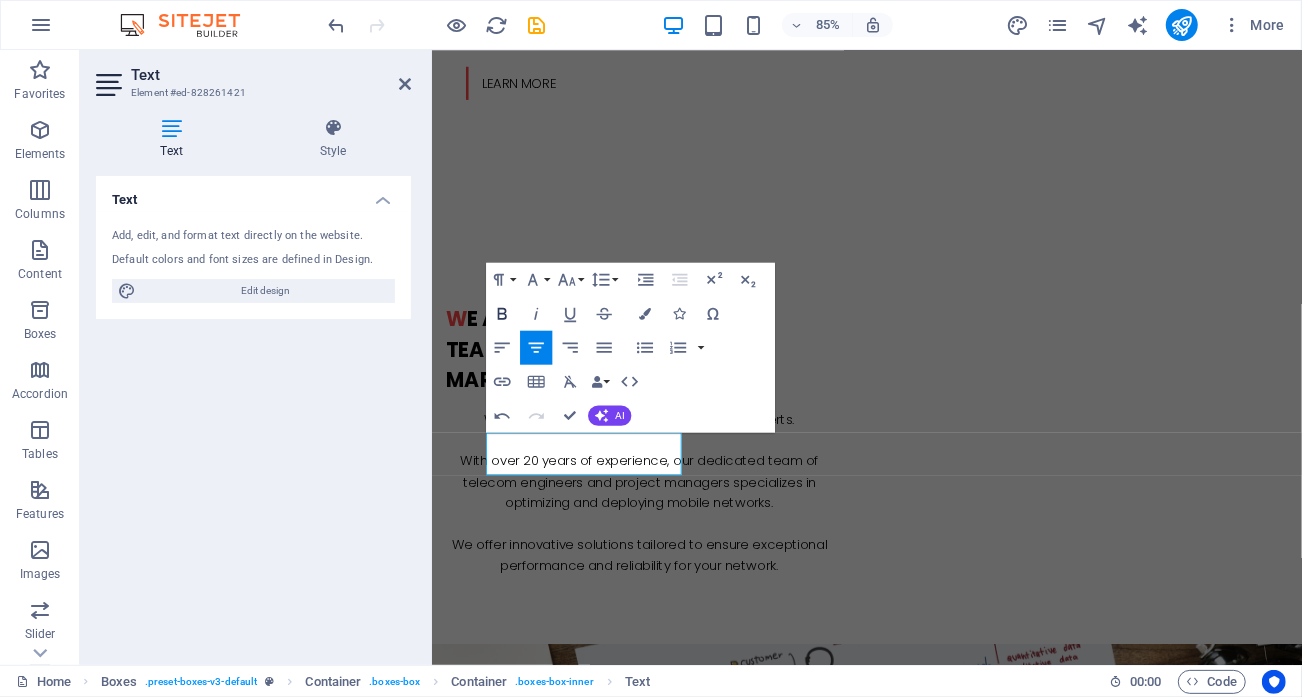 click 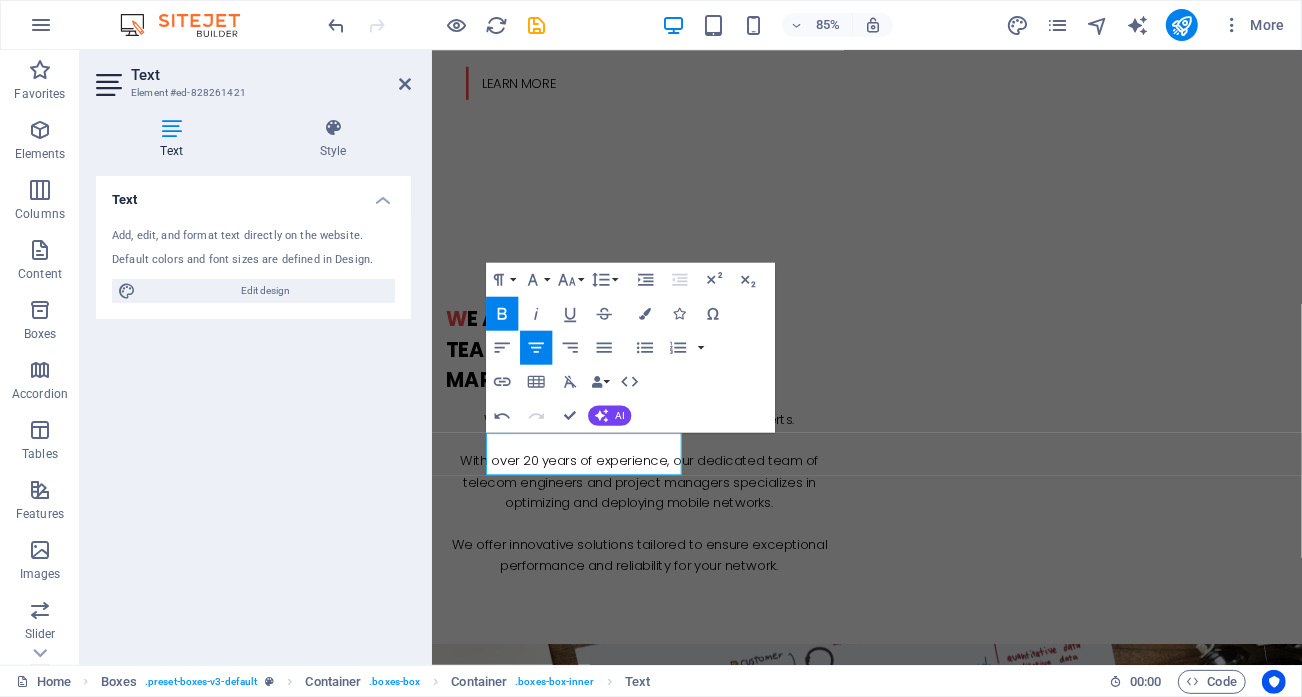 click on "Telecom Network Optimization KPI audits, benchmarking, and  correlation matrix analysis . Strategies Lorem ipsum dolor sit amet, consectetur adipisicing elit. Veritatis, dolorem! Great Results Lorem ipsum dolor sit amet, consectetur adipisicing elit. Veritatis, dolorem!" at bounding box center [943, 1962] 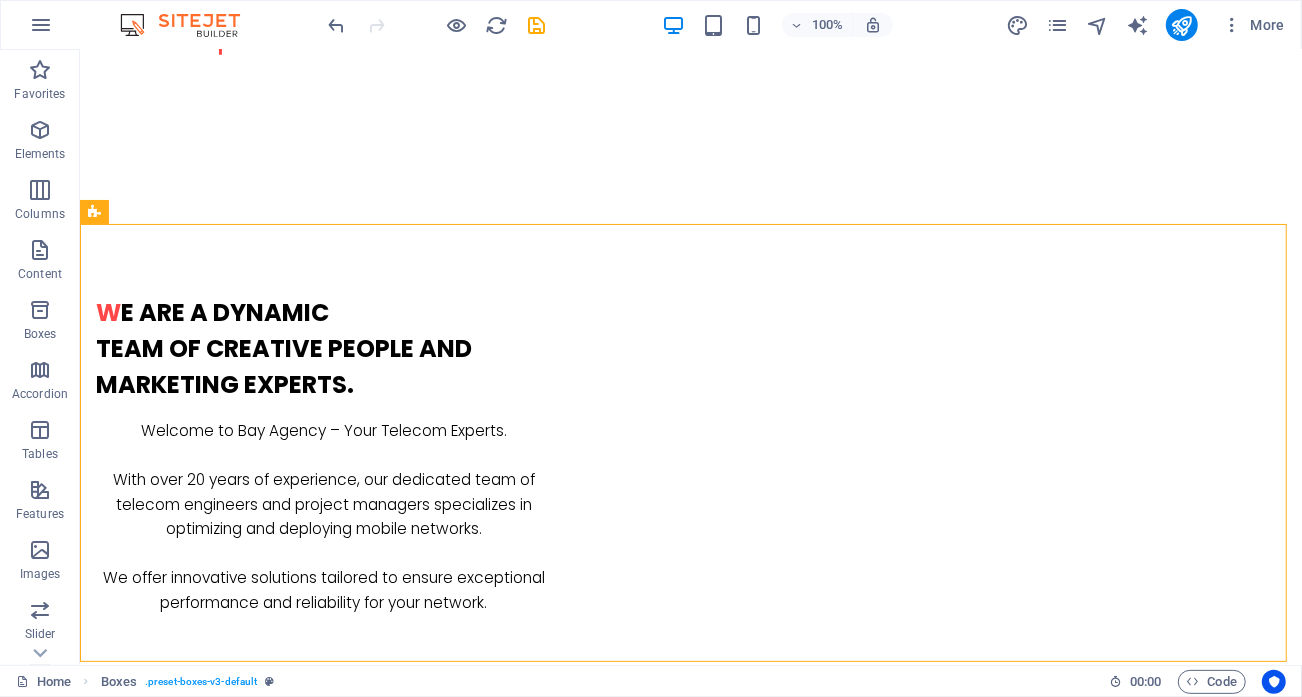 click on "Strategies" at bounding box center [241, 1934] 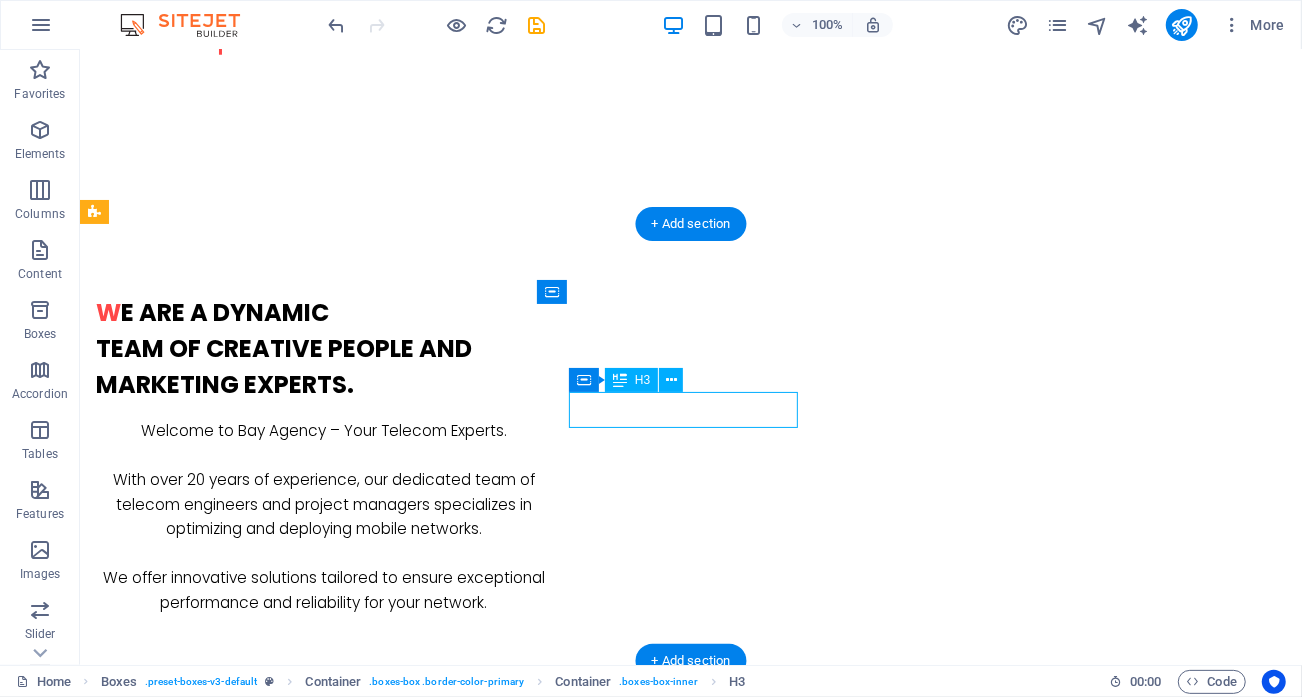 click on "Strategies" at bounding box center (241, 1934) 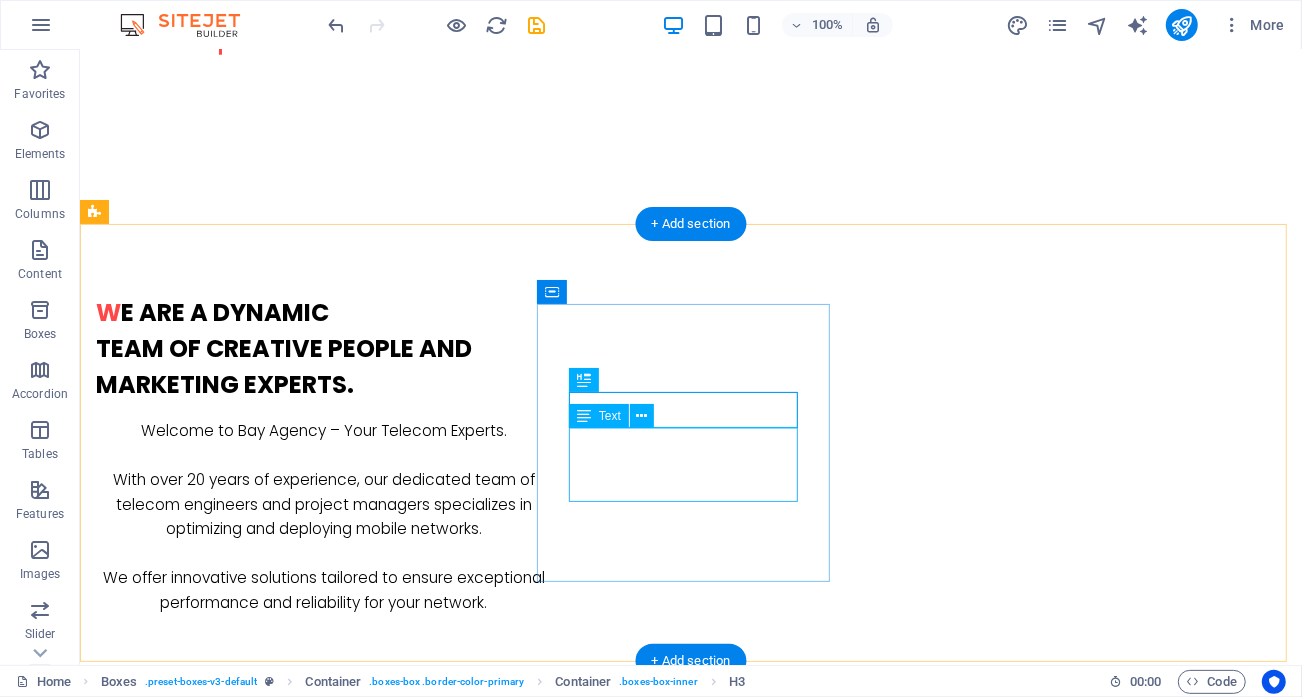 click on "Strategies" at bounding box center [241, 1934] 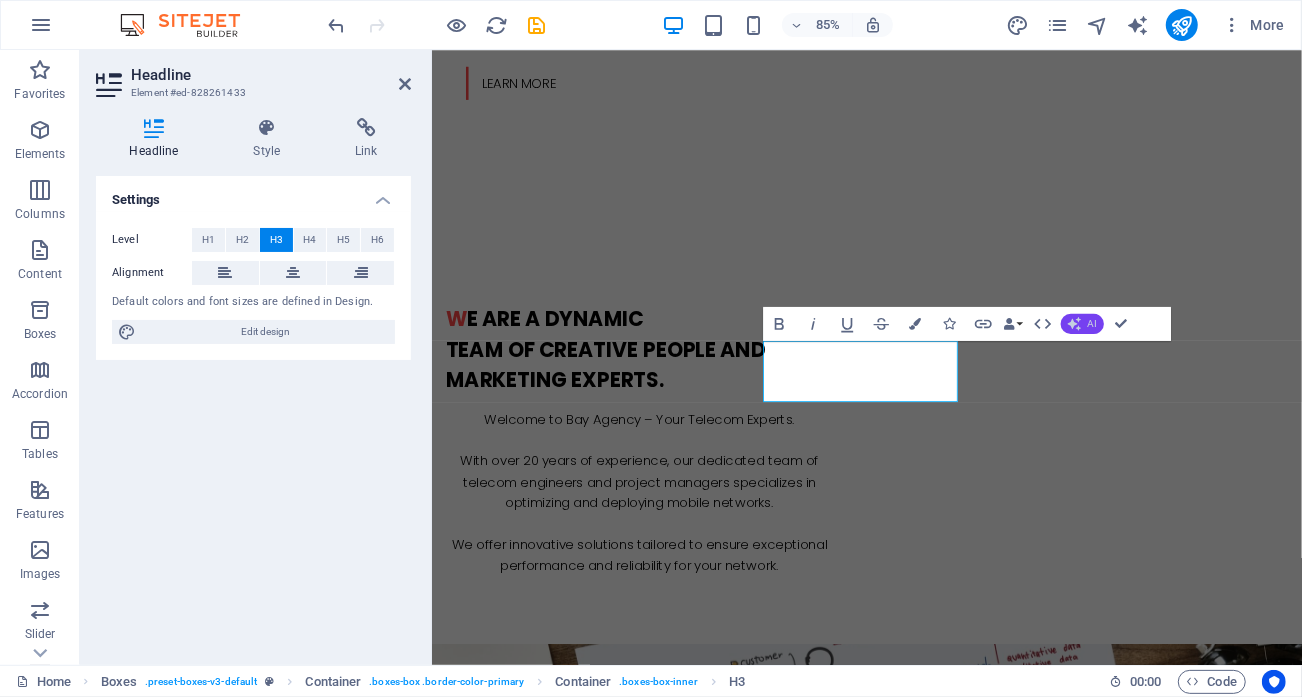 click on "AI" at bounding box center [1082, 324] 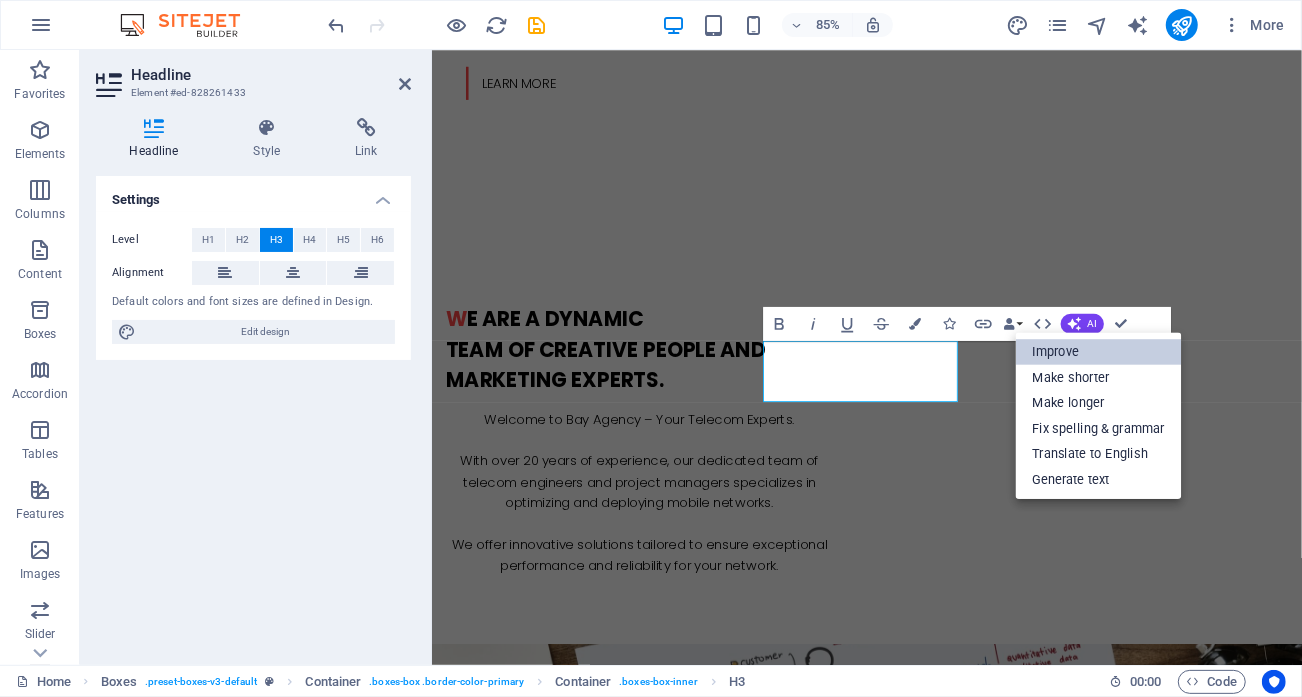 click on "Improve" at bounding box center [1099, 352] 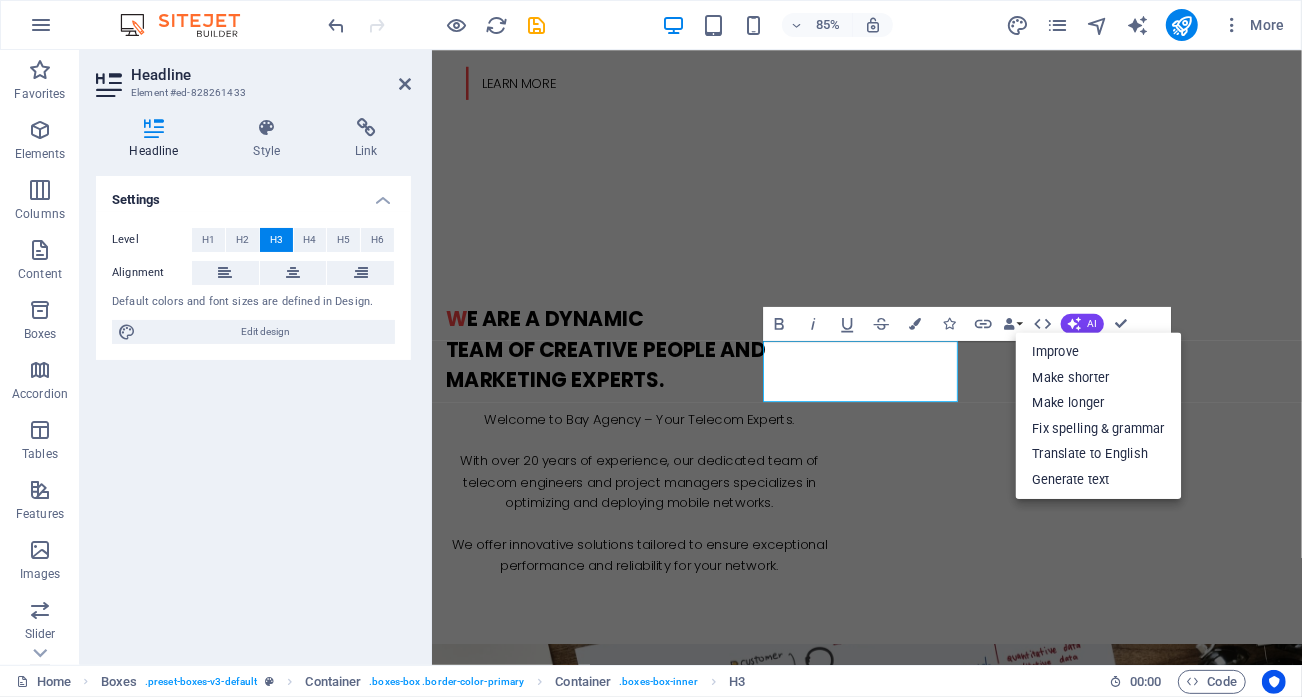 type 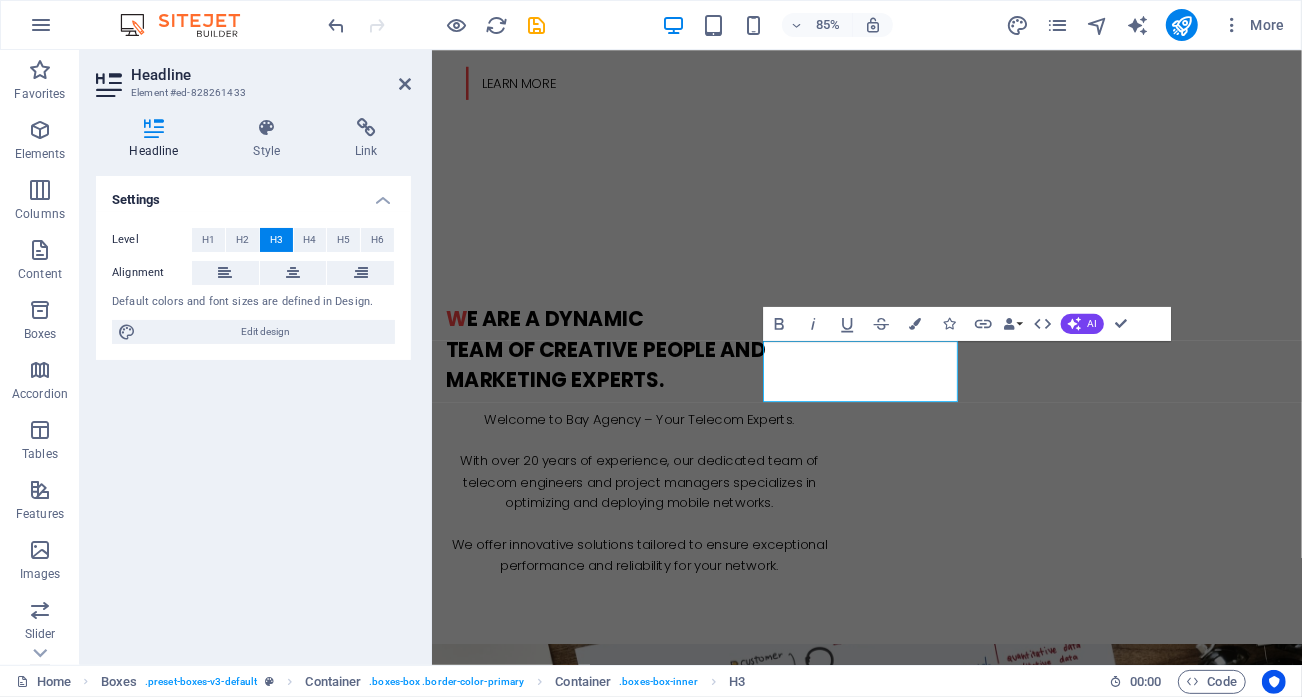 click on "Lorem ipsum dolor sit amet, consectetur adipisicing elit. Veritatis, dolorem!" at bounding box center (593, 2080) 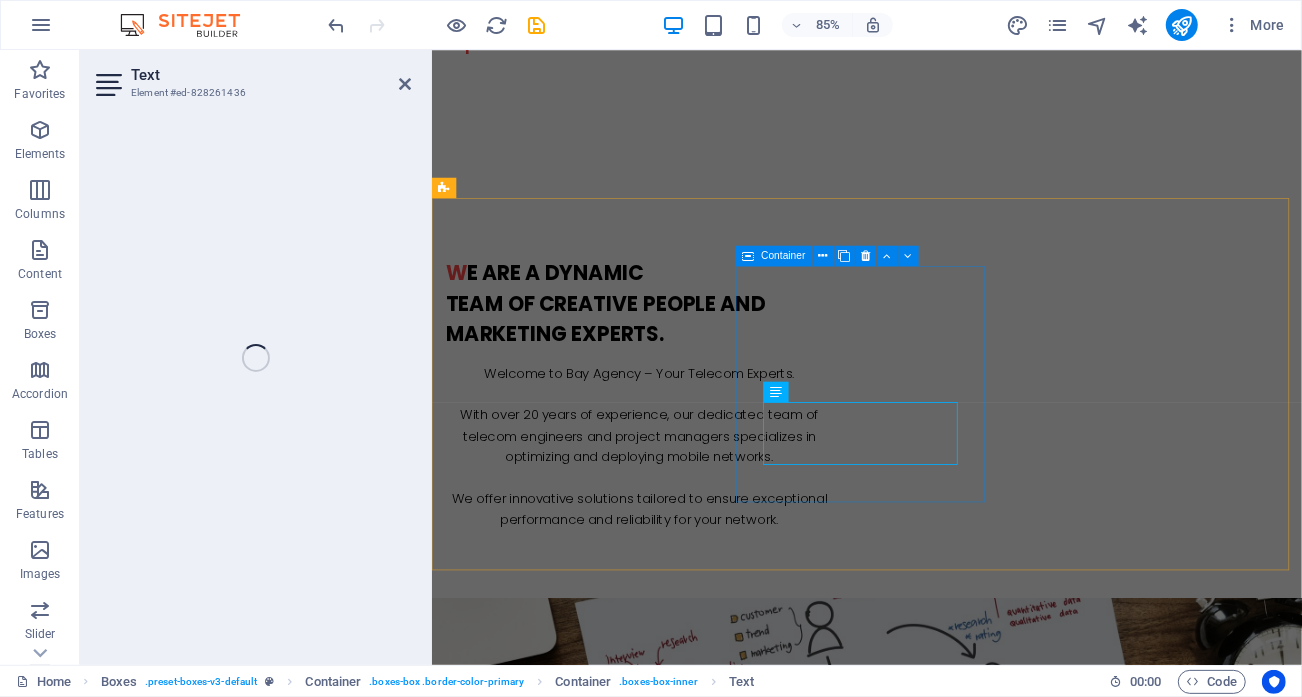 click on "Lorem ipsum dolor sit amet, consectetur adipisicing elit. Veritatis, dolorem!" at bounding box center [593, 2026] 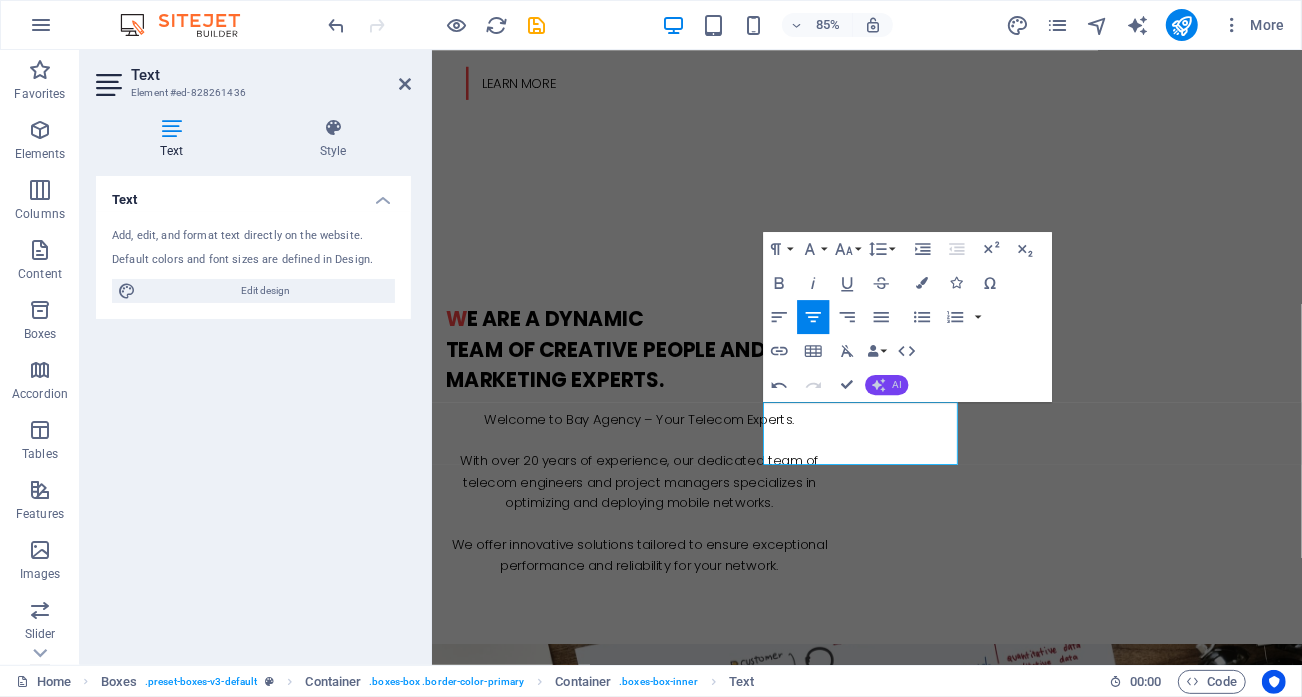 click on "AI" at bounding box center [886, 385] 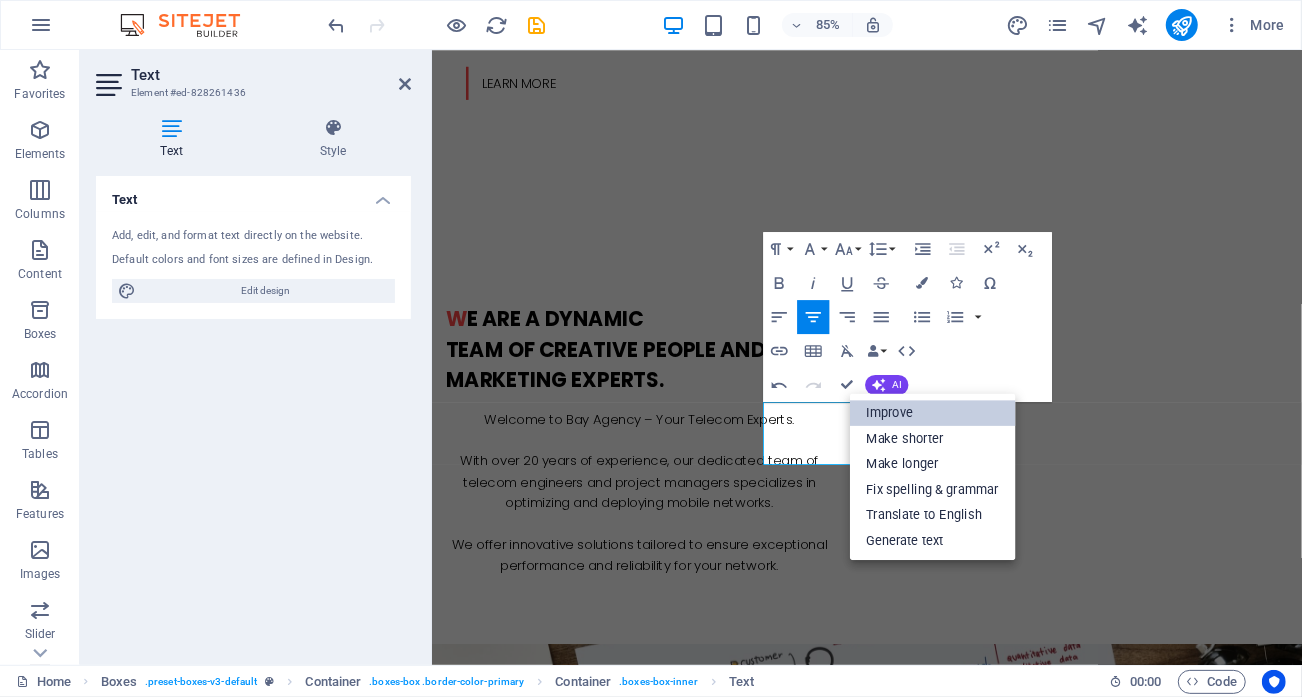 click on "Improve" at bounding box center [933, 413] 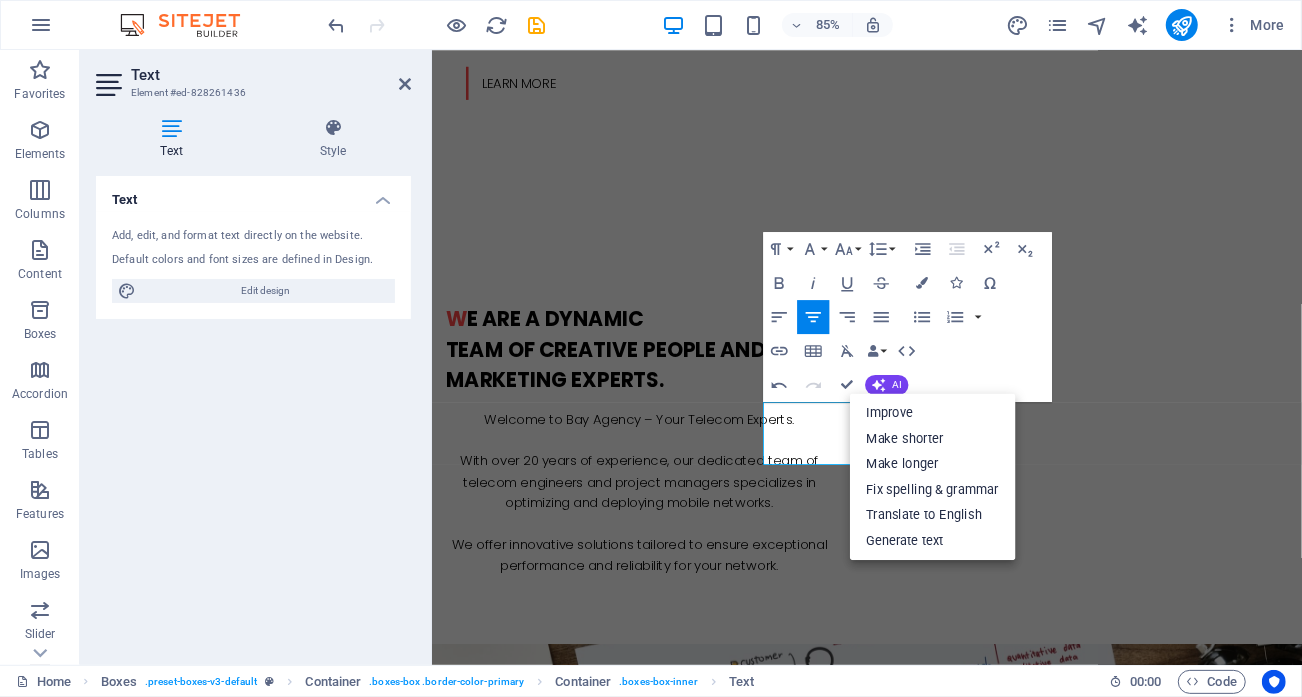 type 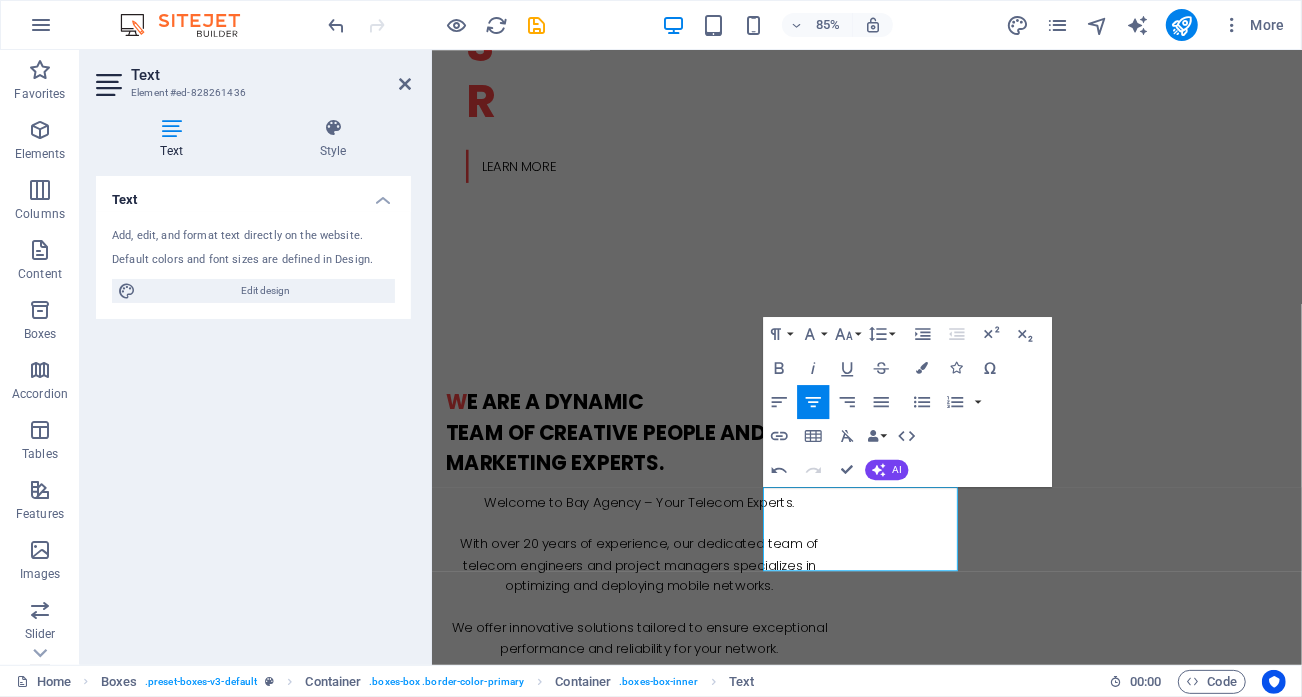 scroll, scrollTop: 1200, scrollLeft: 0, axis: vertical 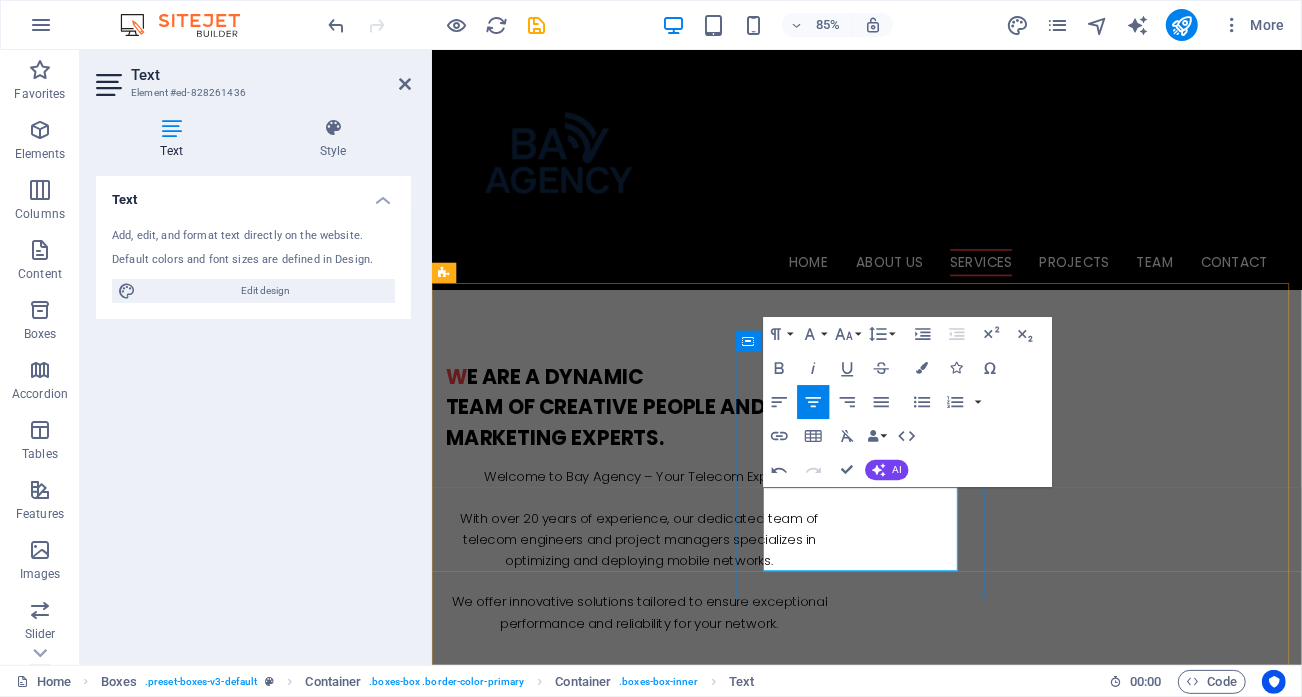 drag, startPoint x: 1029, startPoint y: 651, endPoint x: 829, endPoint y: 569, distance: 216.15735 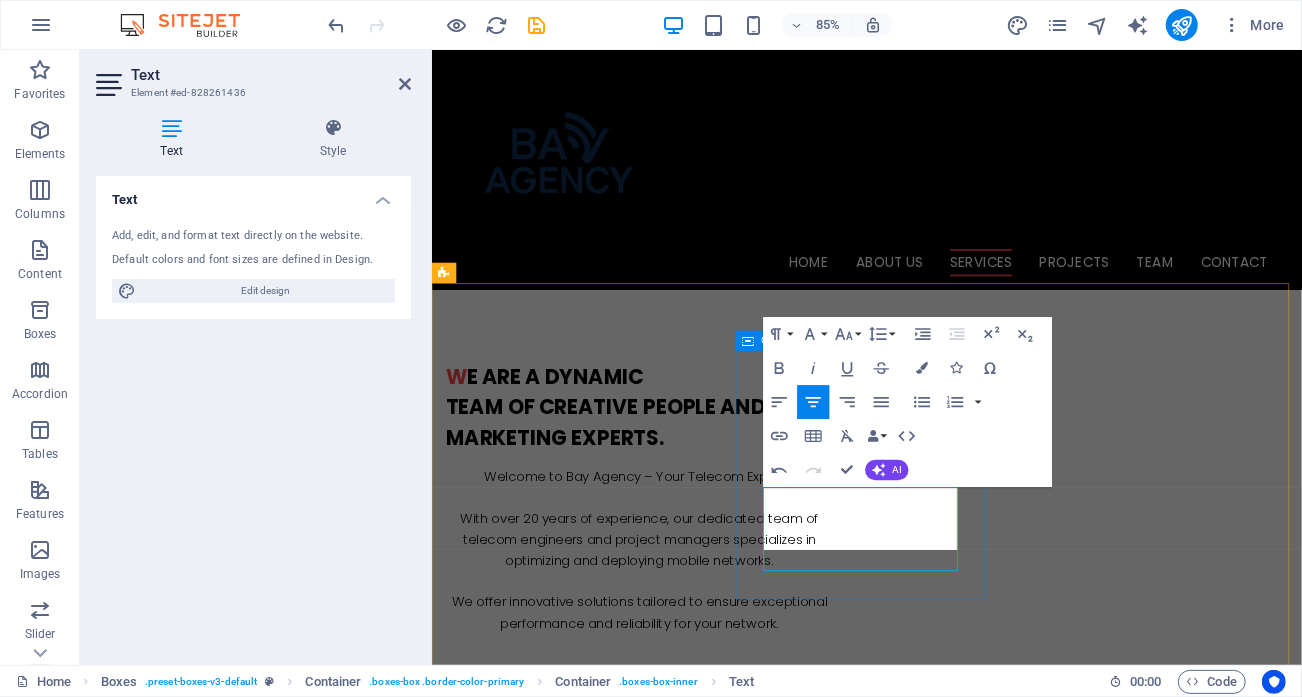 click on "Telecom Network Optimization KPI audits, benchmarking, and   correlation matrix analysis . Project Management End-to-end delivery of deployment and upgrade projects Great Results Lorem ipsum dolor sit amet, consectetur adipisicing elit. Veritatis, dolorem!" at bounding box center (943, 2048) 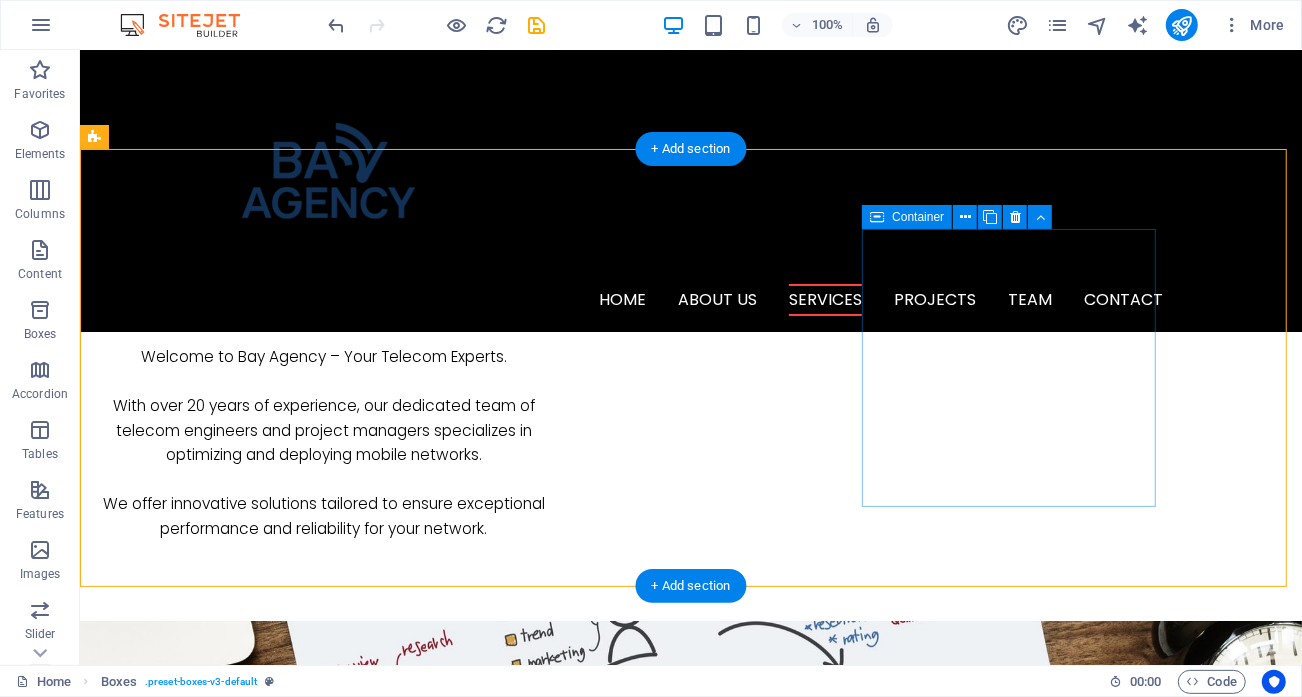 scroll, scrollTop: 1300, scrollLeft: 0, axis: vertical 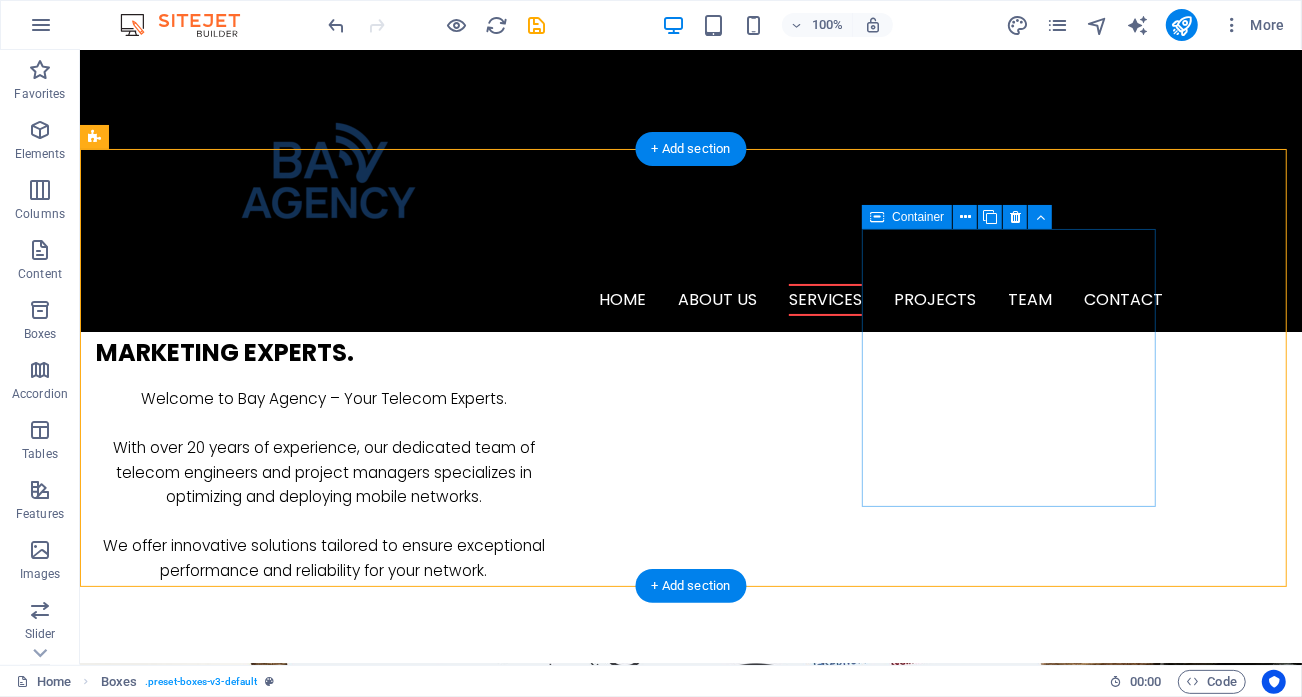 click on "Great Results" at bounding box center [241, 2186] 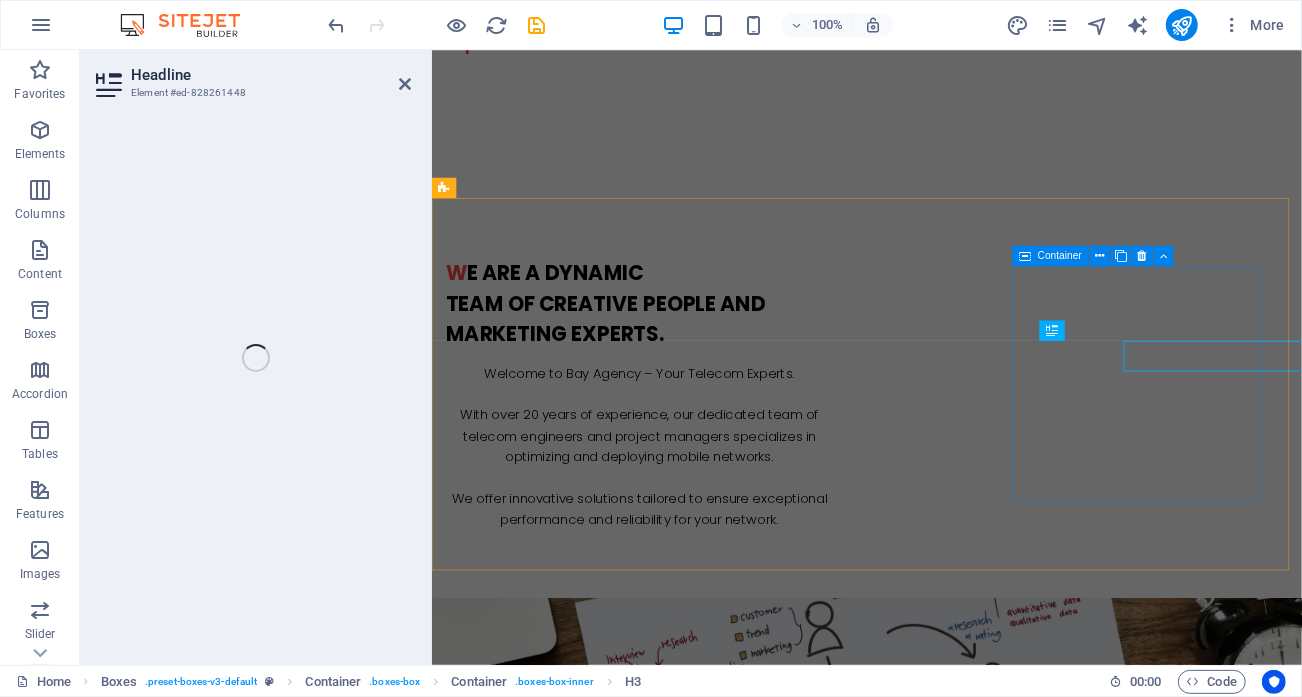 click on "Great Results Lorem ipsum dolor sit amet, consectetur adipisicing elit. Veritatis, dolorem!" at bounding box center (593, 2228) 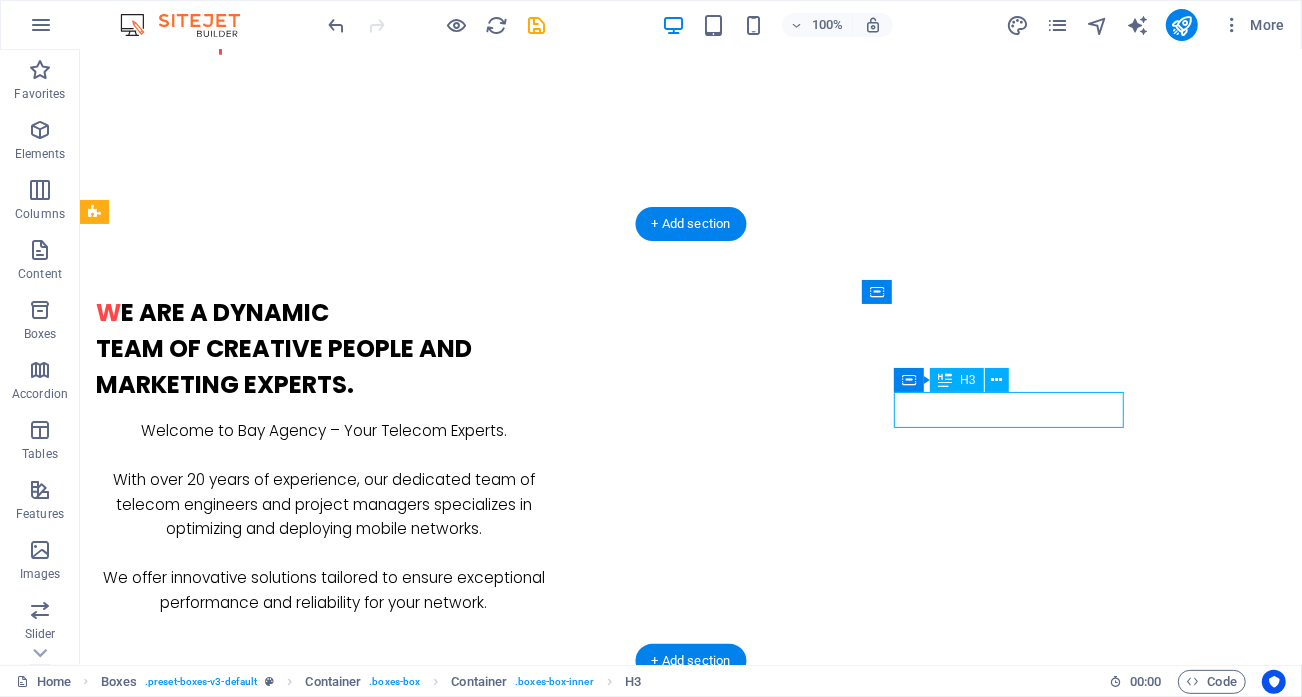click on "Great Results" at bounding box center (241, 2218) 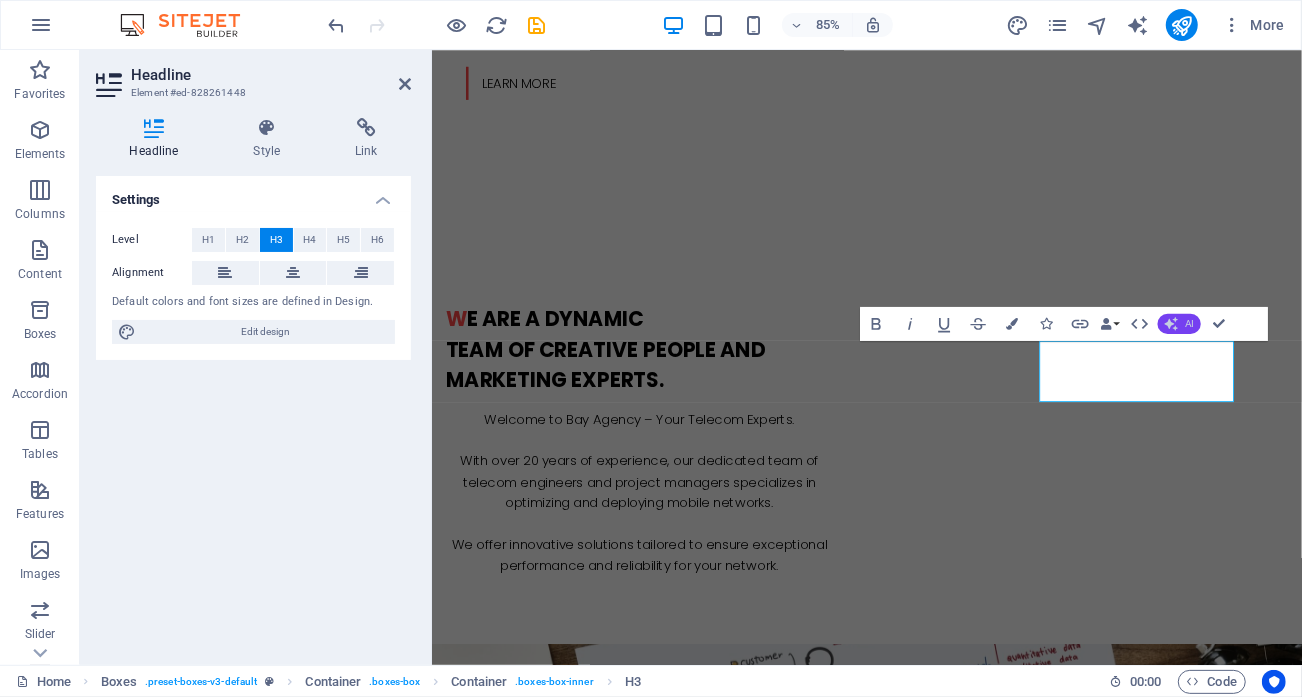 click on "AI" at bounding box center (1189, 324) 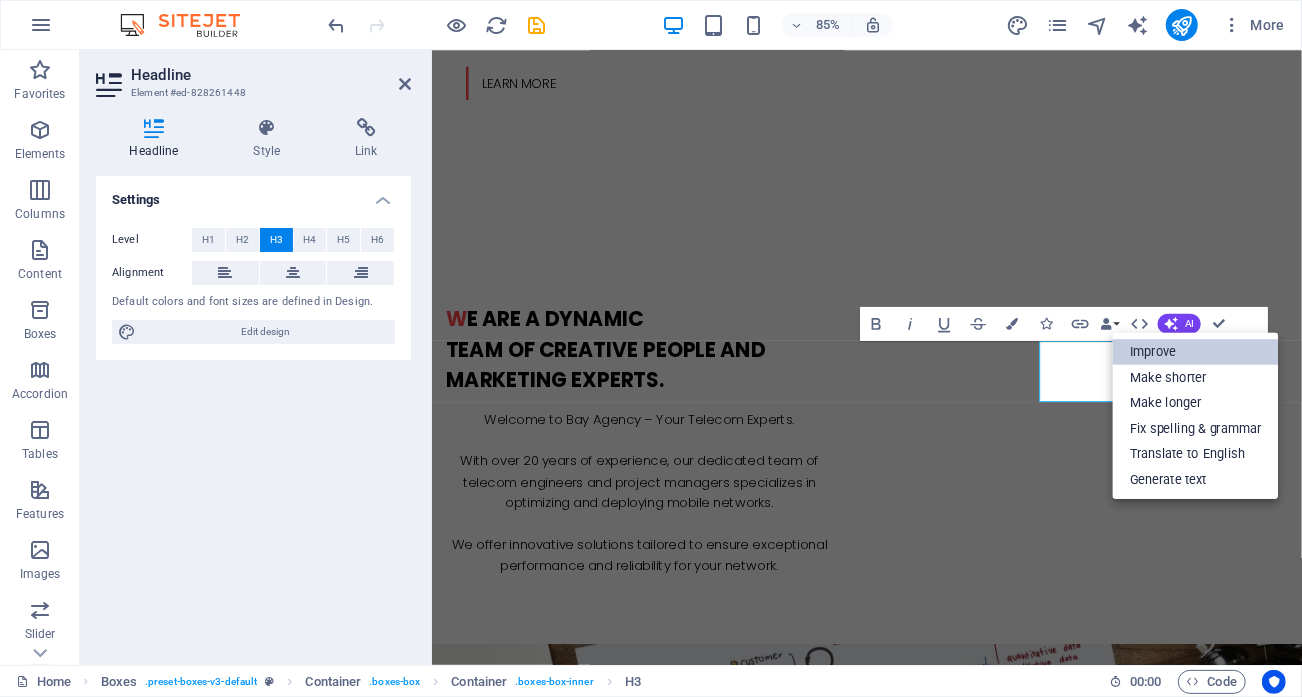click on "Improve" at bounding box center (1196, 352) 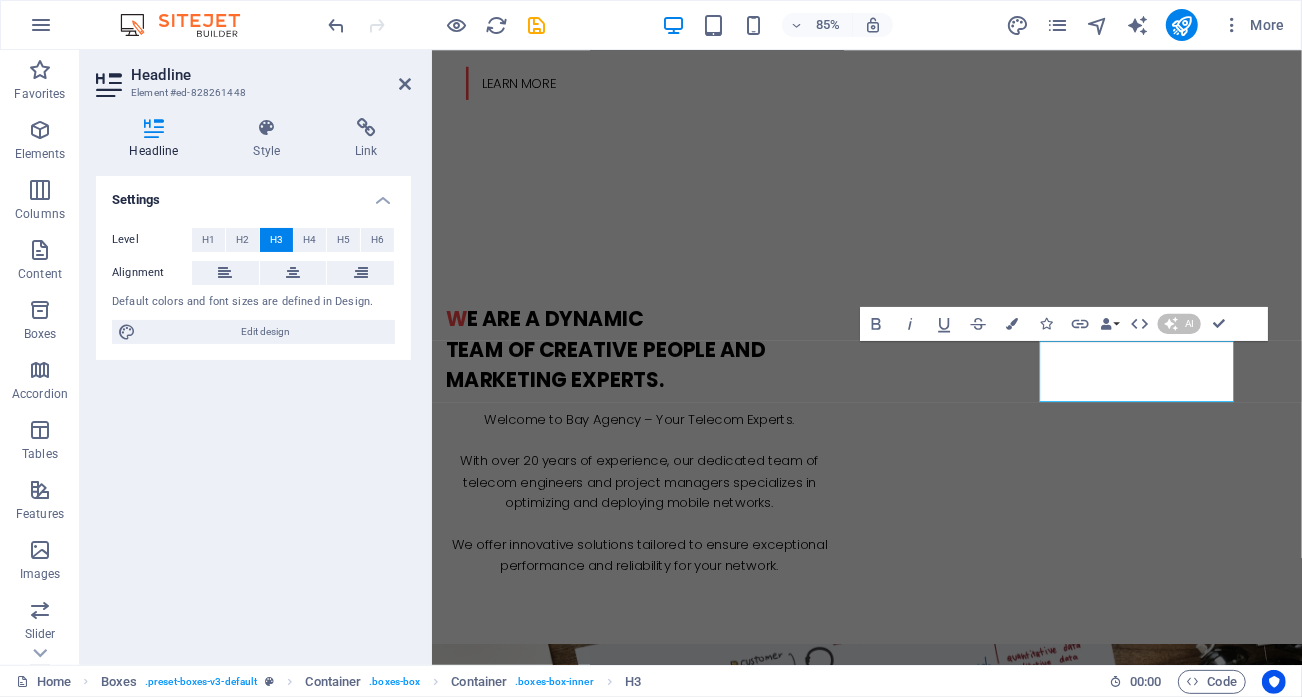 type 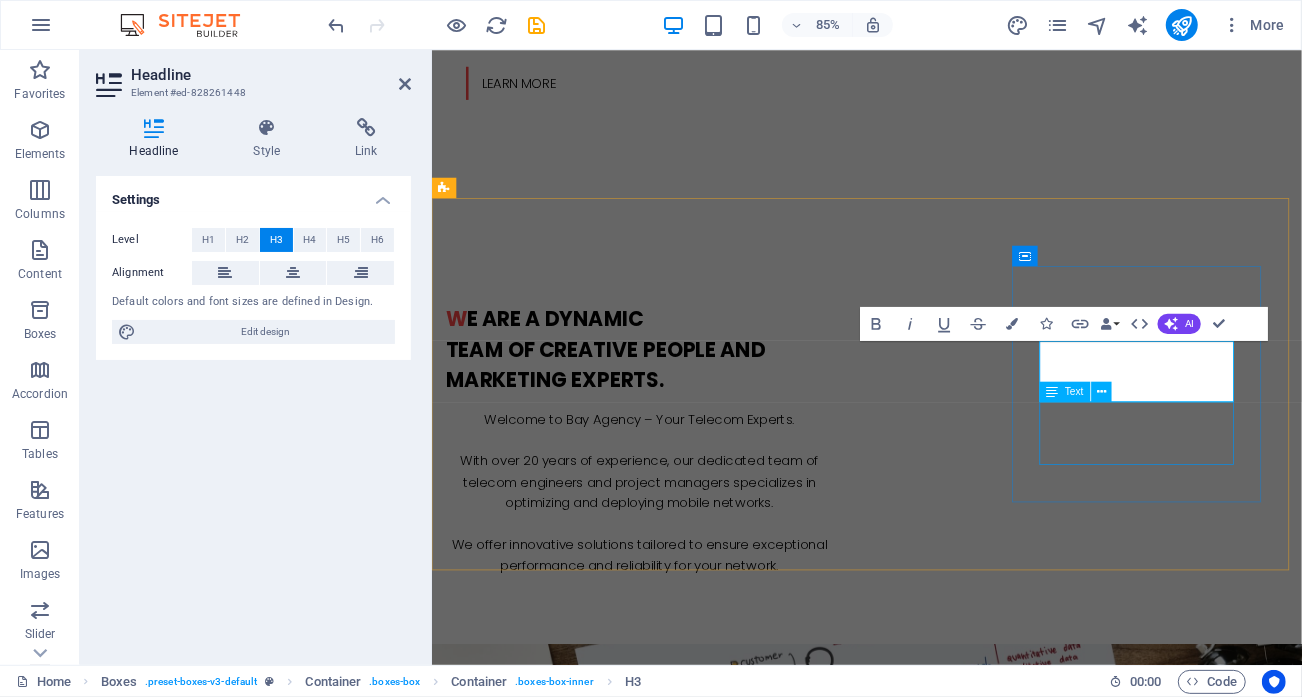 click on "Lorem ipsum dolor sit amet, consectetur adipisicing elit. Veritatis, dolorem!" at bounding box center [593, 2364] 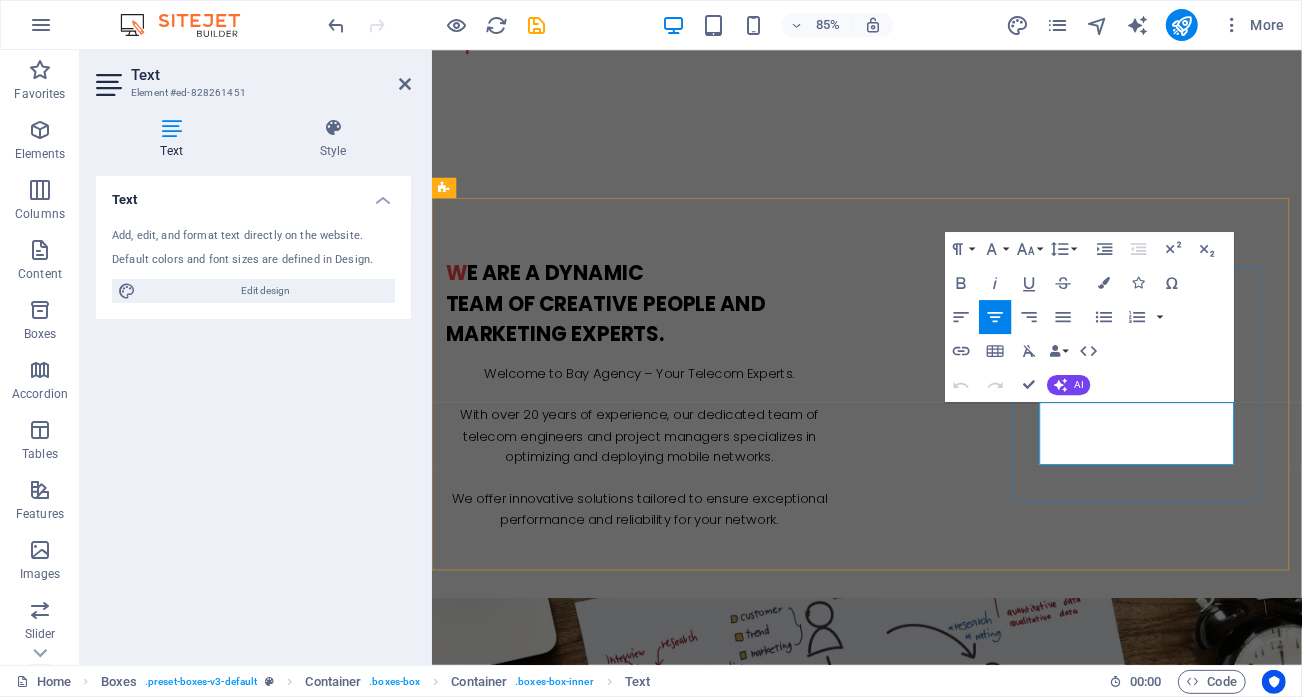 click on "Lorem ipsum dolor sit amet, consectetur adipisicing elit. Veritatis, dolorem!" at bounding box center [593, 2310] 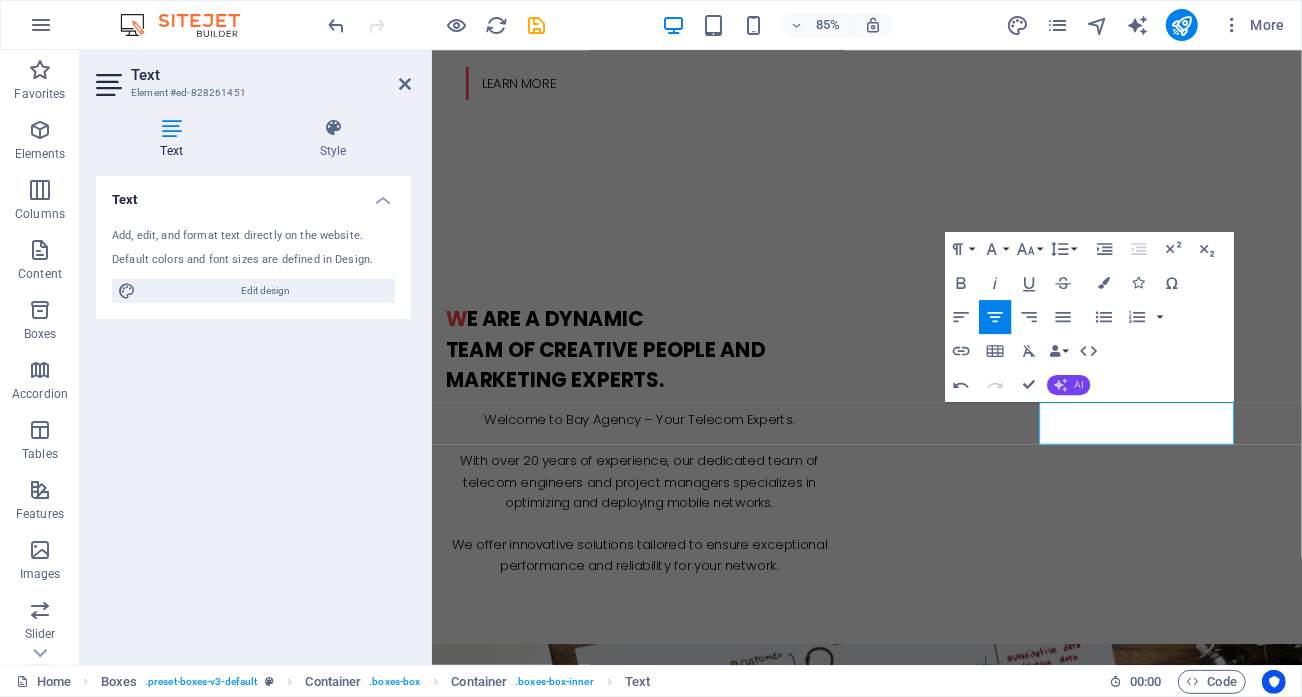 click on "AI" at bounding box center (1068, 385) 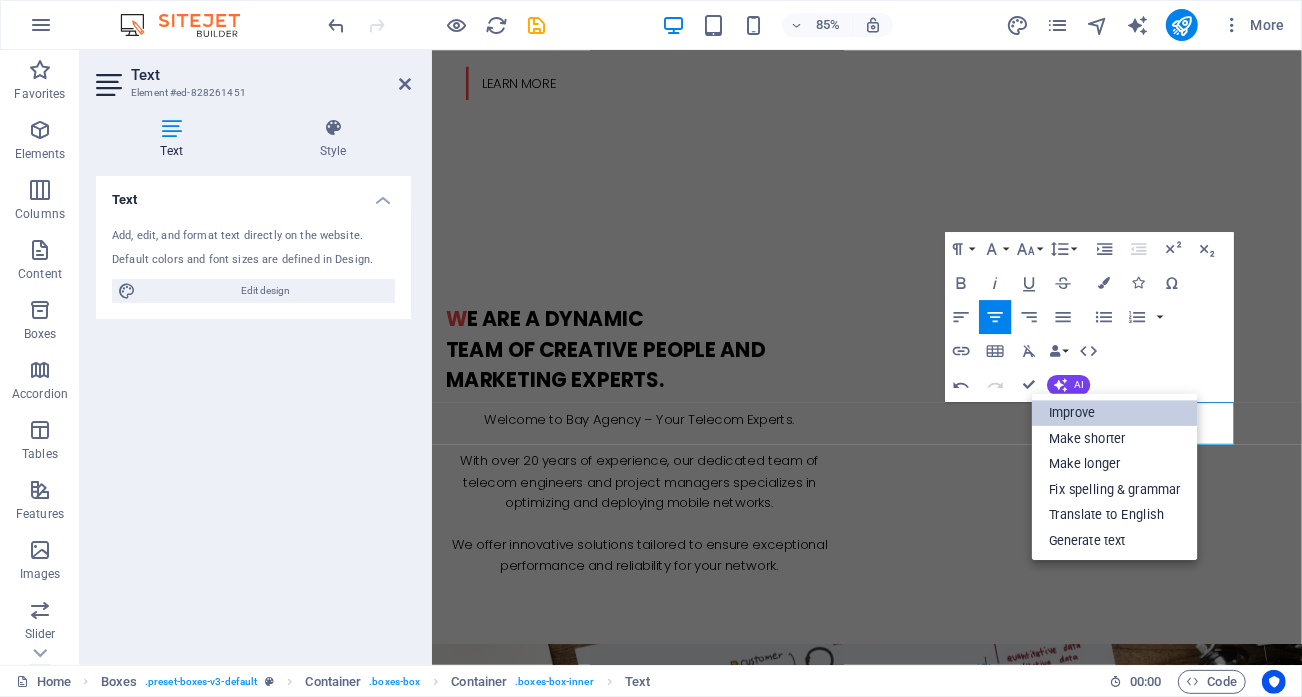 click on "Improve" at bounding box center [1115, 413] 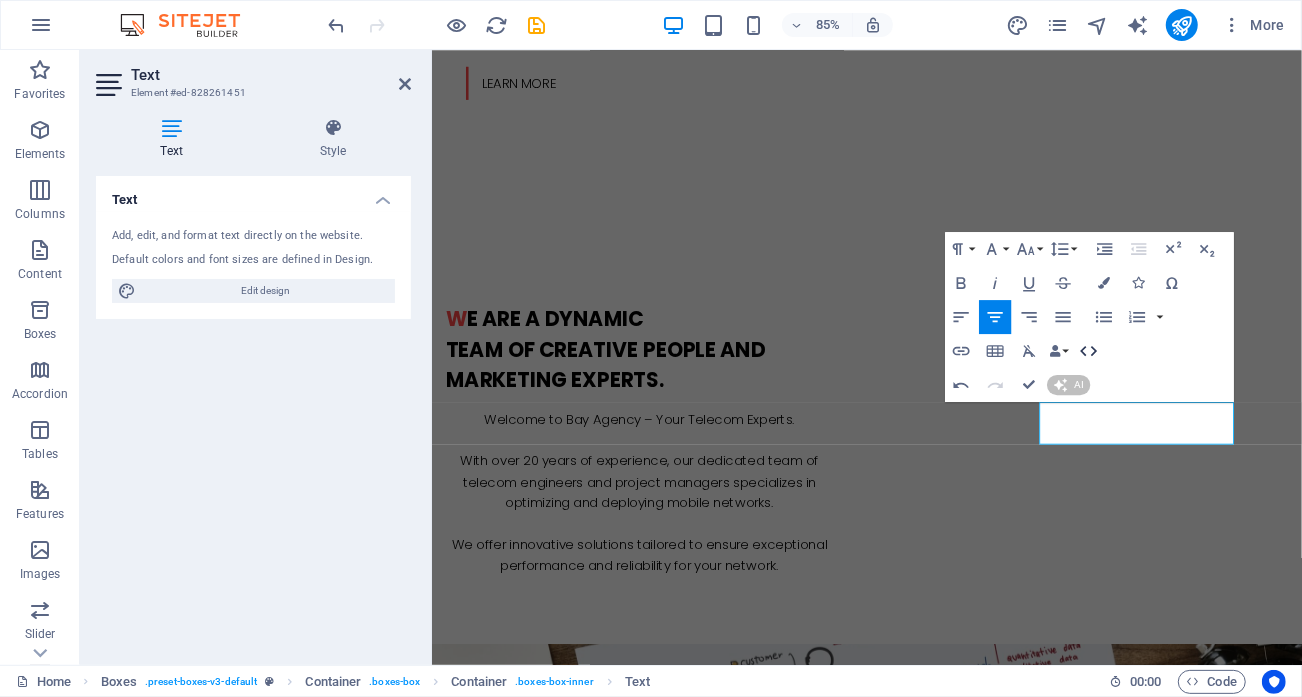 type 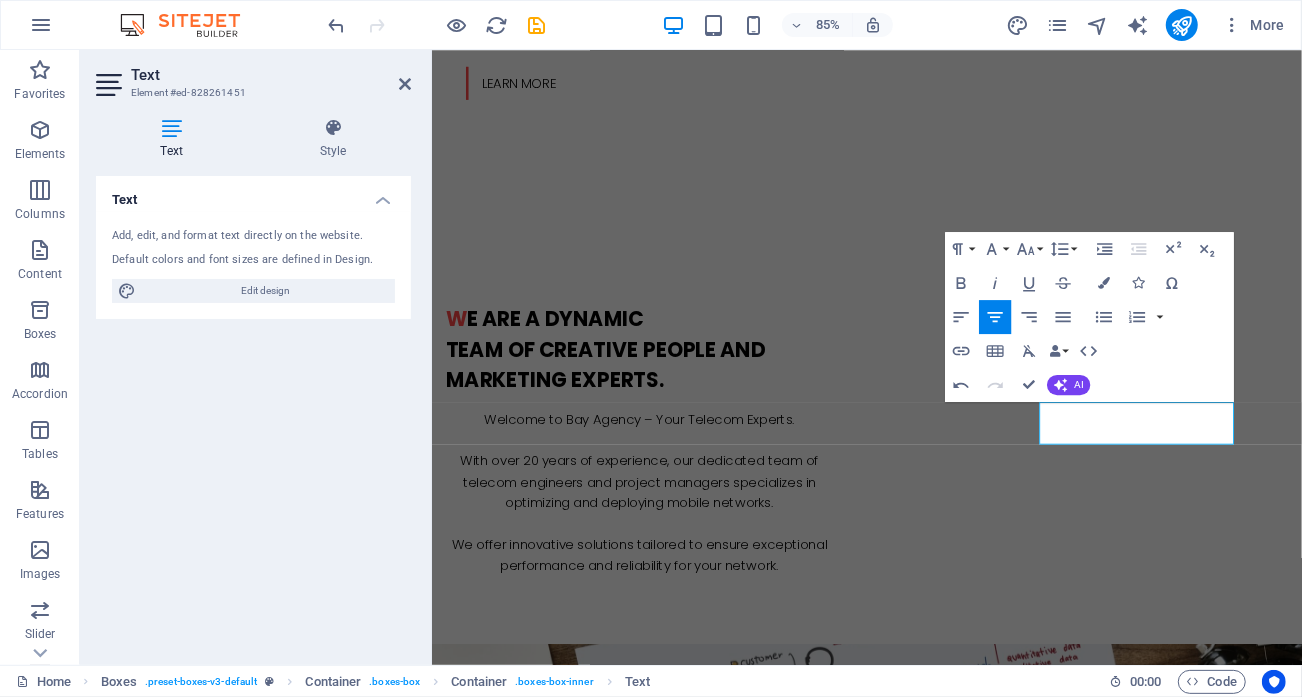 click on "Comprehensive field performance evaluation" at bounding box center (593, 2351) 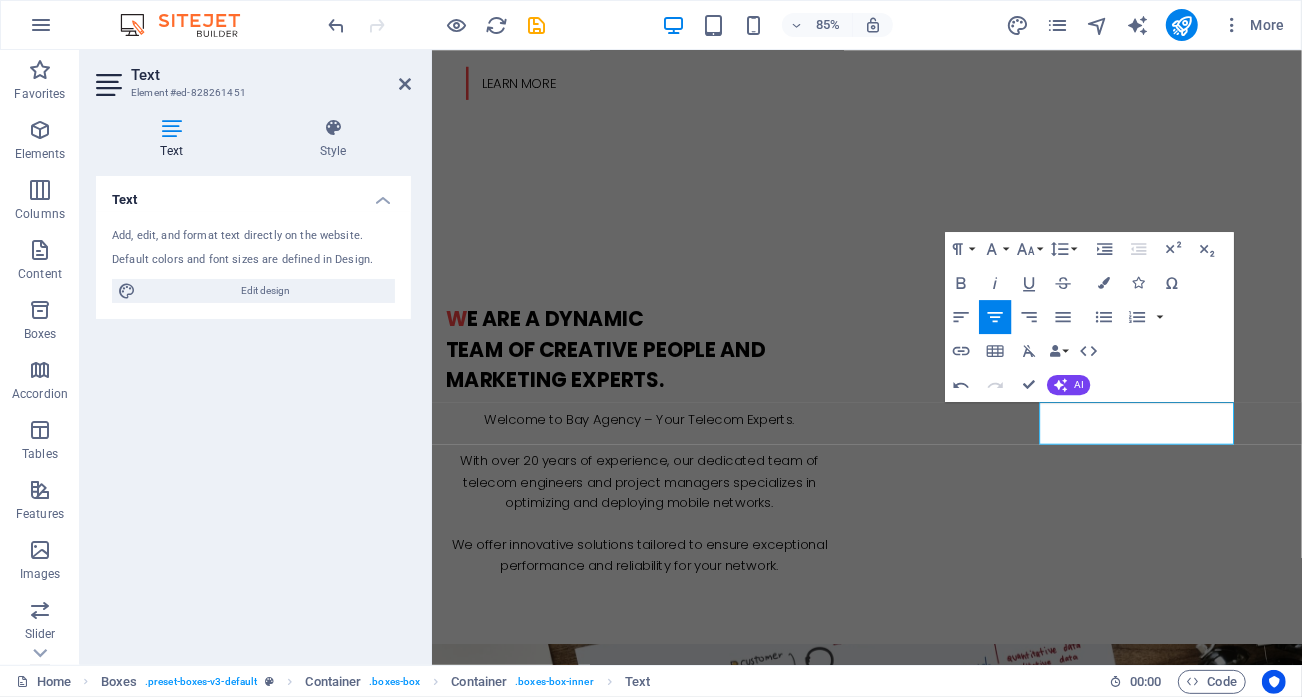 click on "Comprehensive field performance evaluation" at bounding box center (593, 2351) 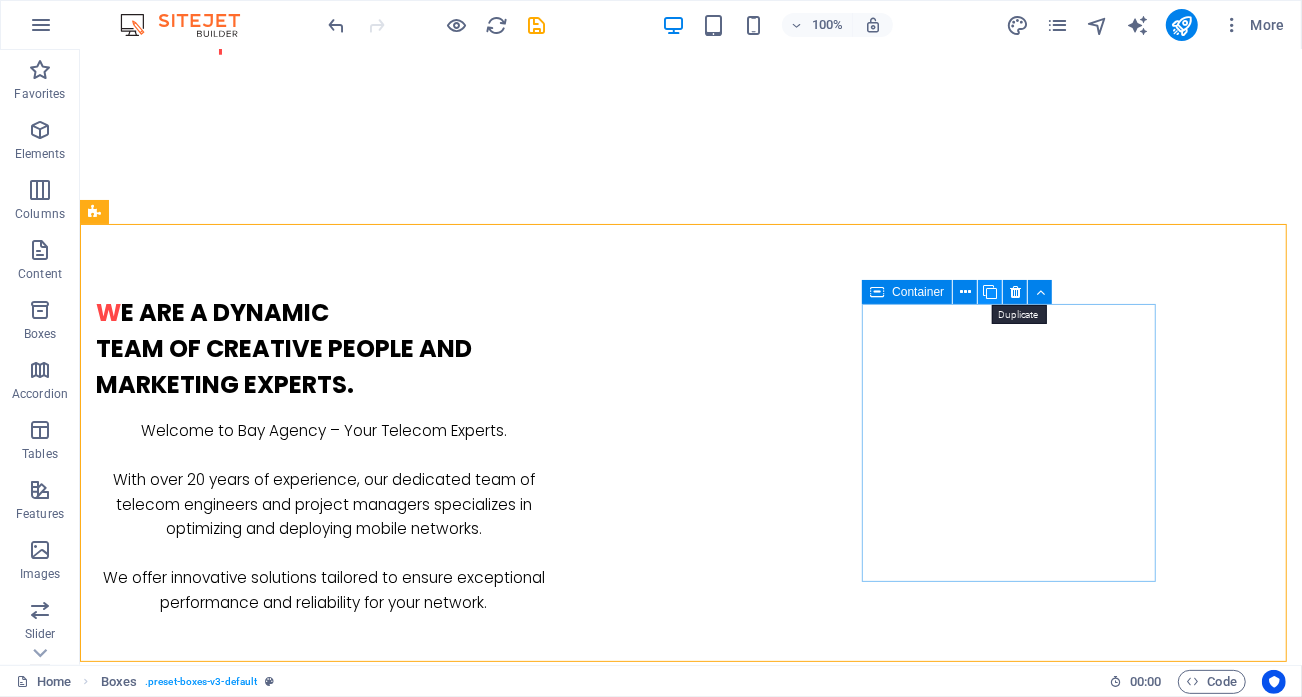 click at bounding box center [990, 292] 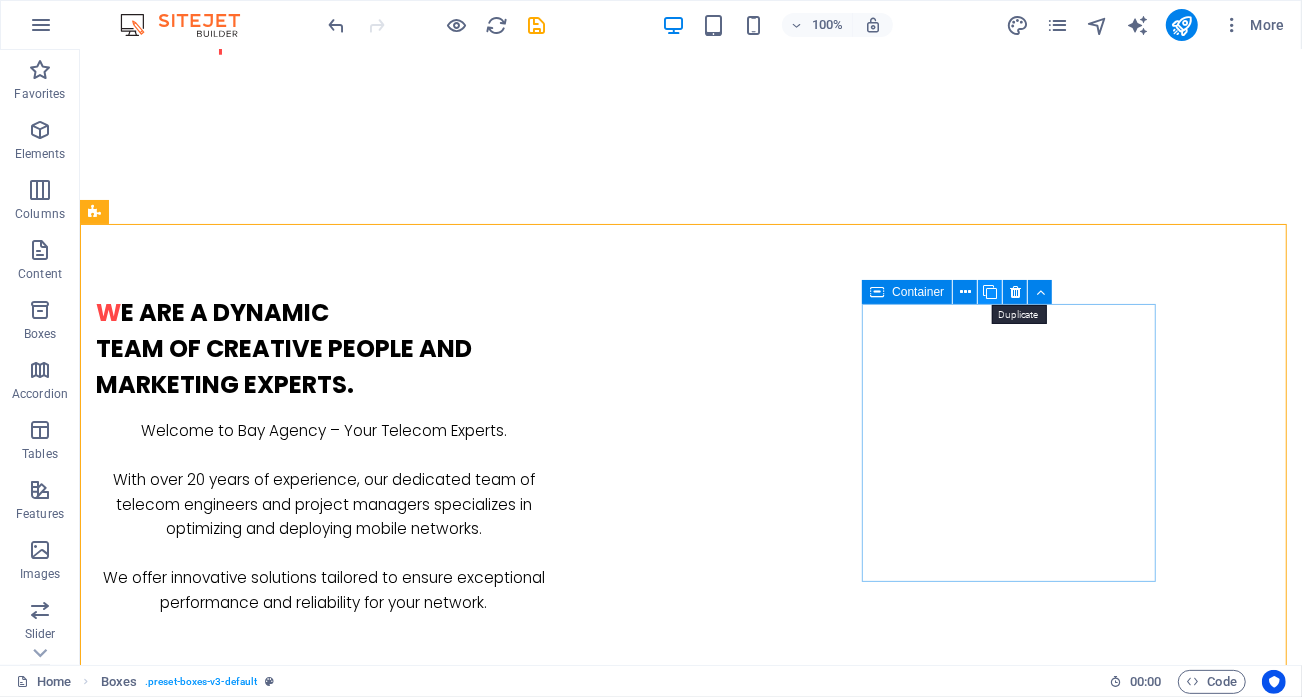 click at bounding box center [990, 292] 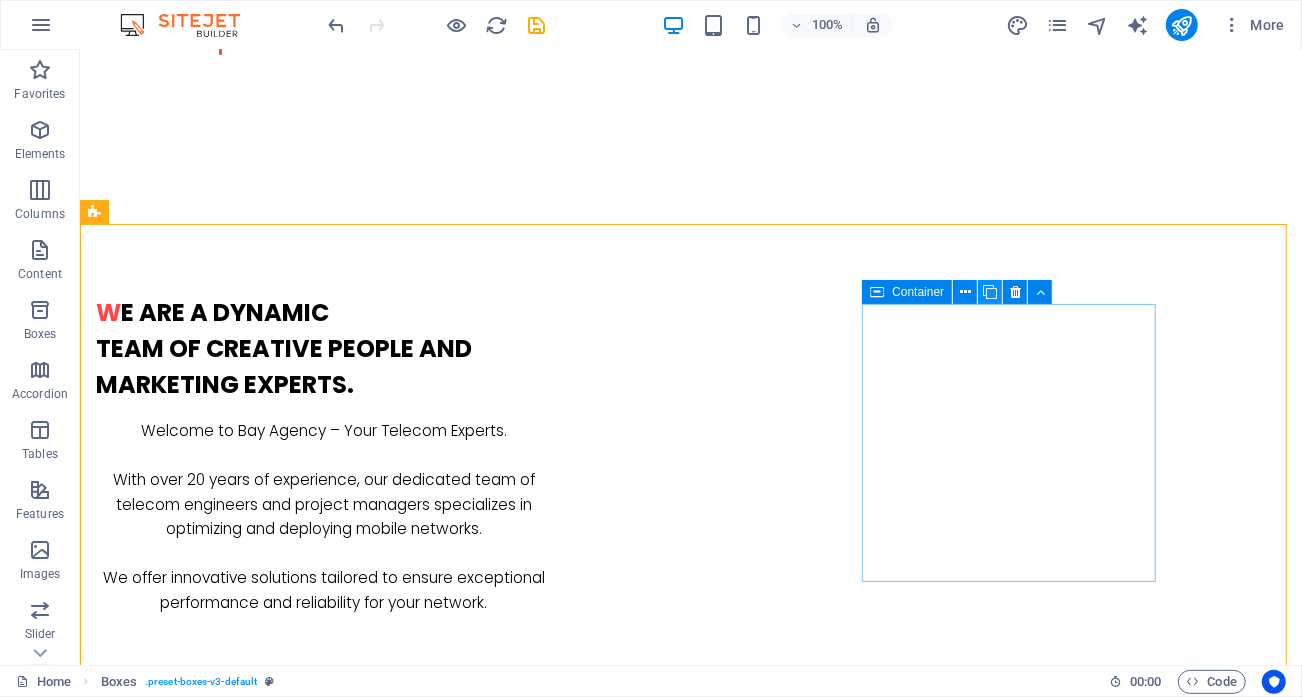 click at bounding box center (990, 292) 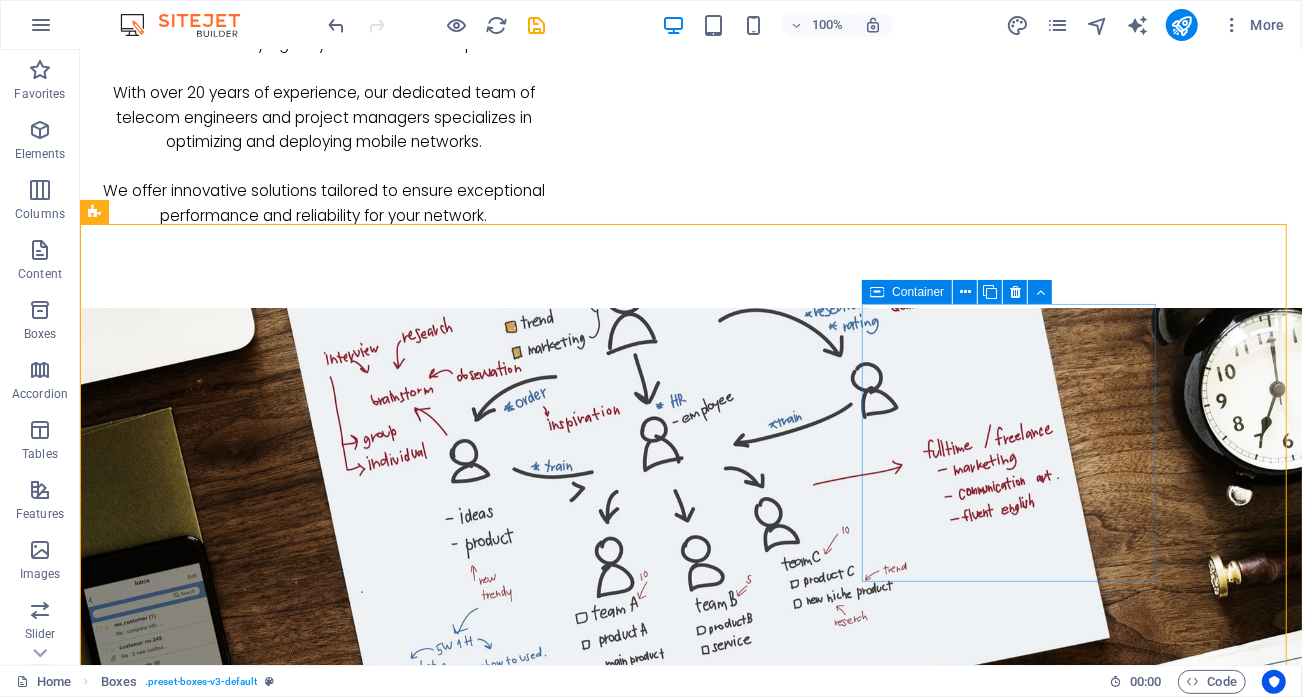 scroll, scrollTop: 1700, scrollLeft: 0, axis: vertical 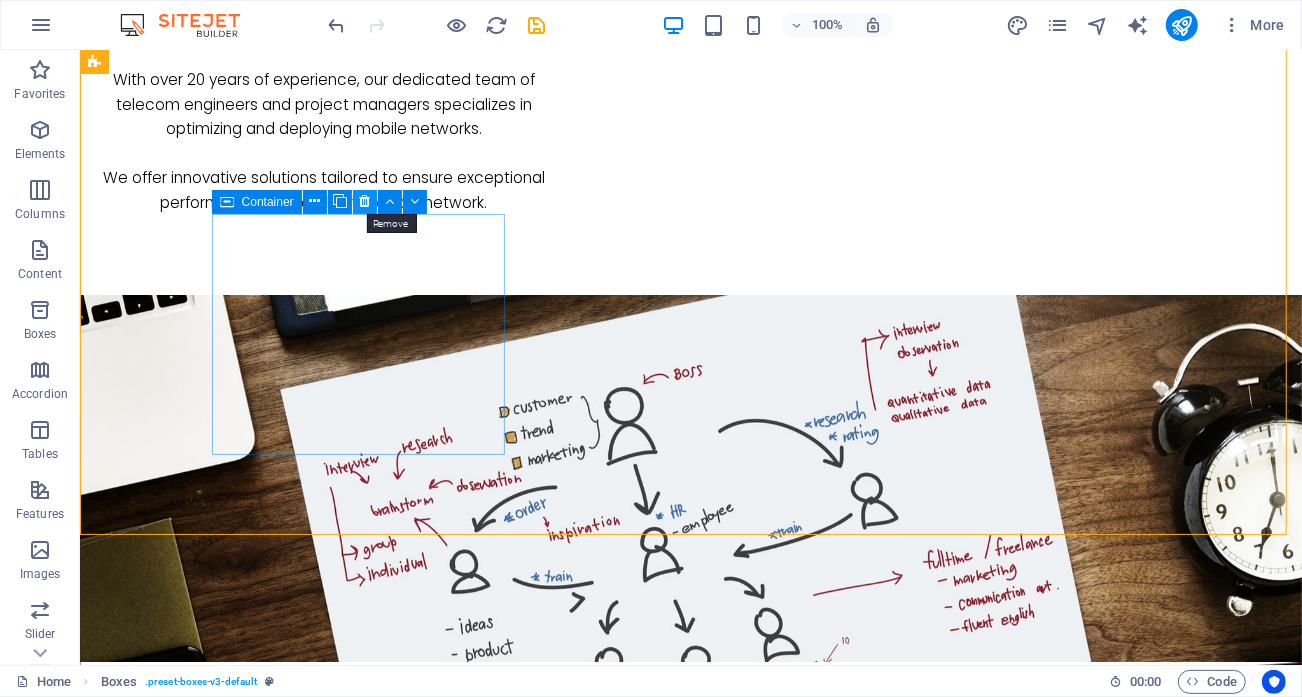 drag, startPoint x: 359, startPoint y: 199, endPoint x: 703, endPoint y: 253, distance: 348.2126 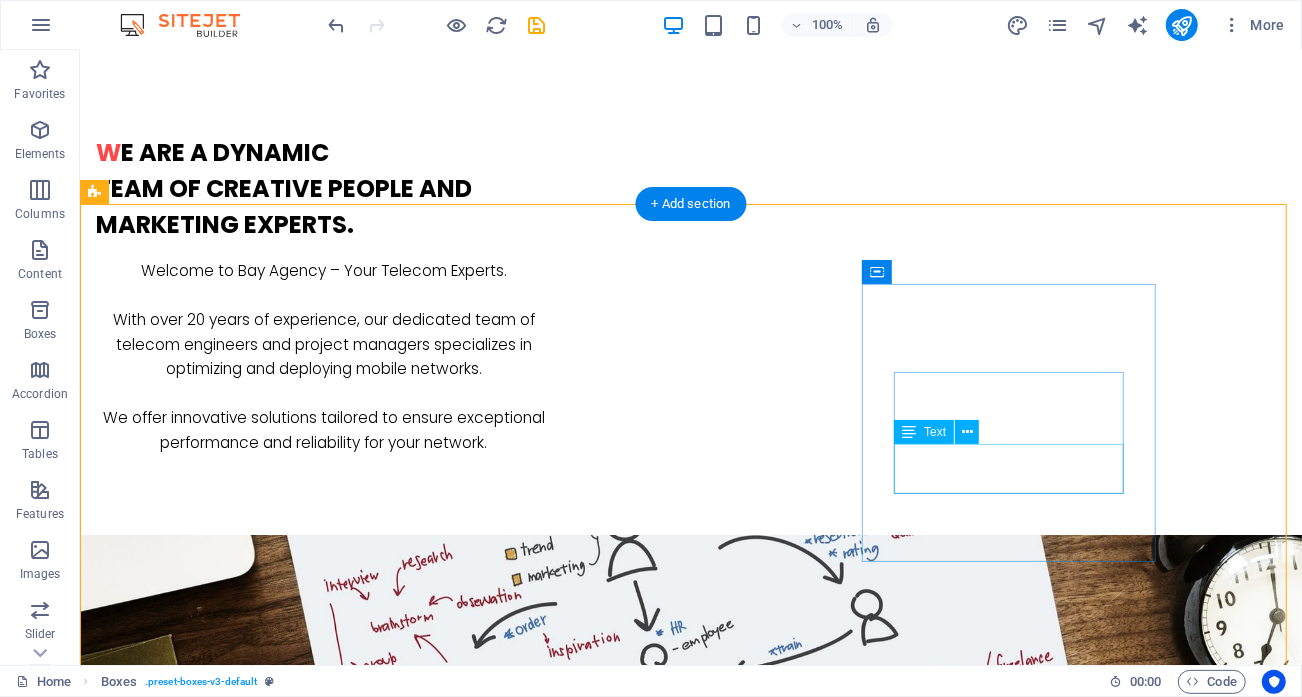 scroll, scrollTop: 1500, scrollLeft: 0, axis: vertical 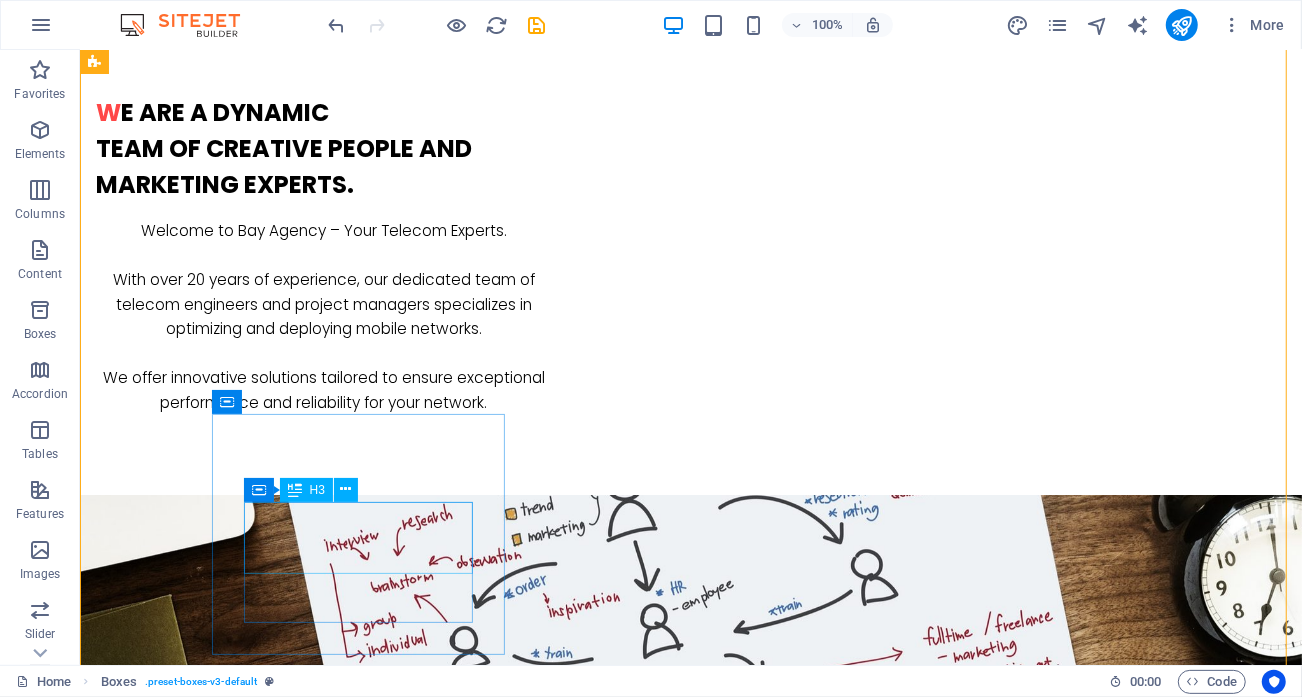 click on "Drive Tests & Data Analytics" at bounding box center [241, 2293] 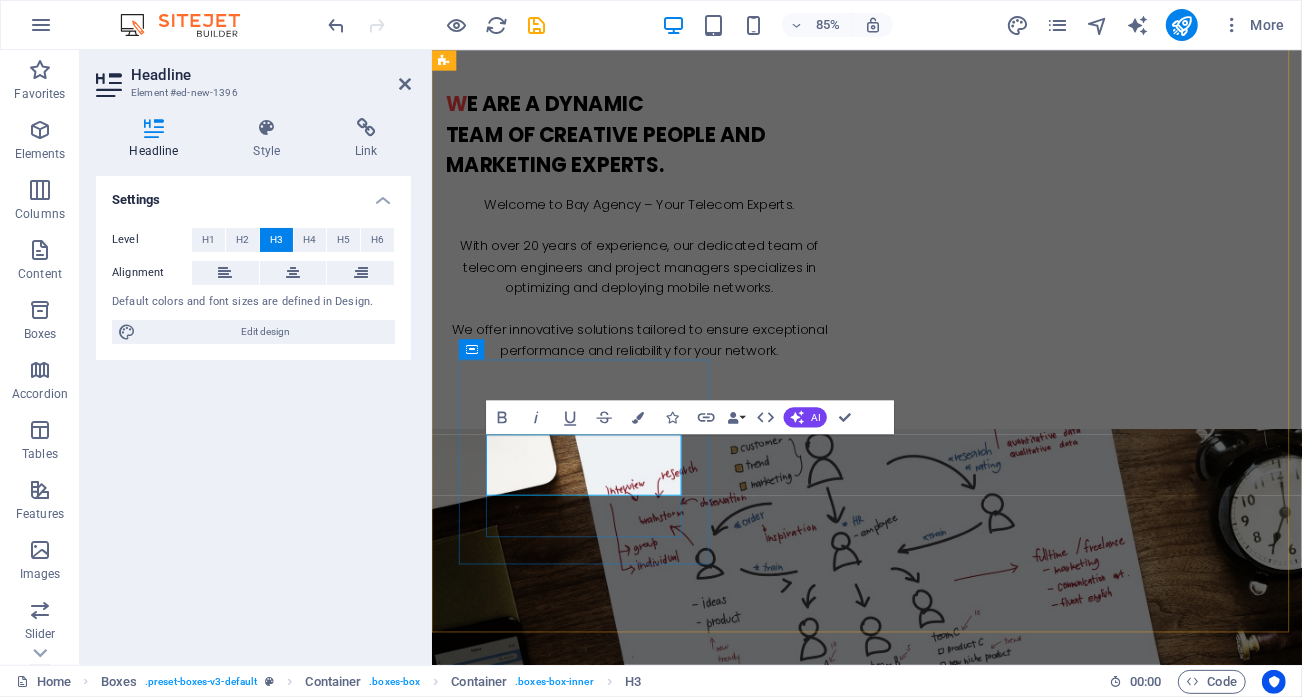 click on "Drive Tests & Data Analytics" at bounding box center [593, 2294] 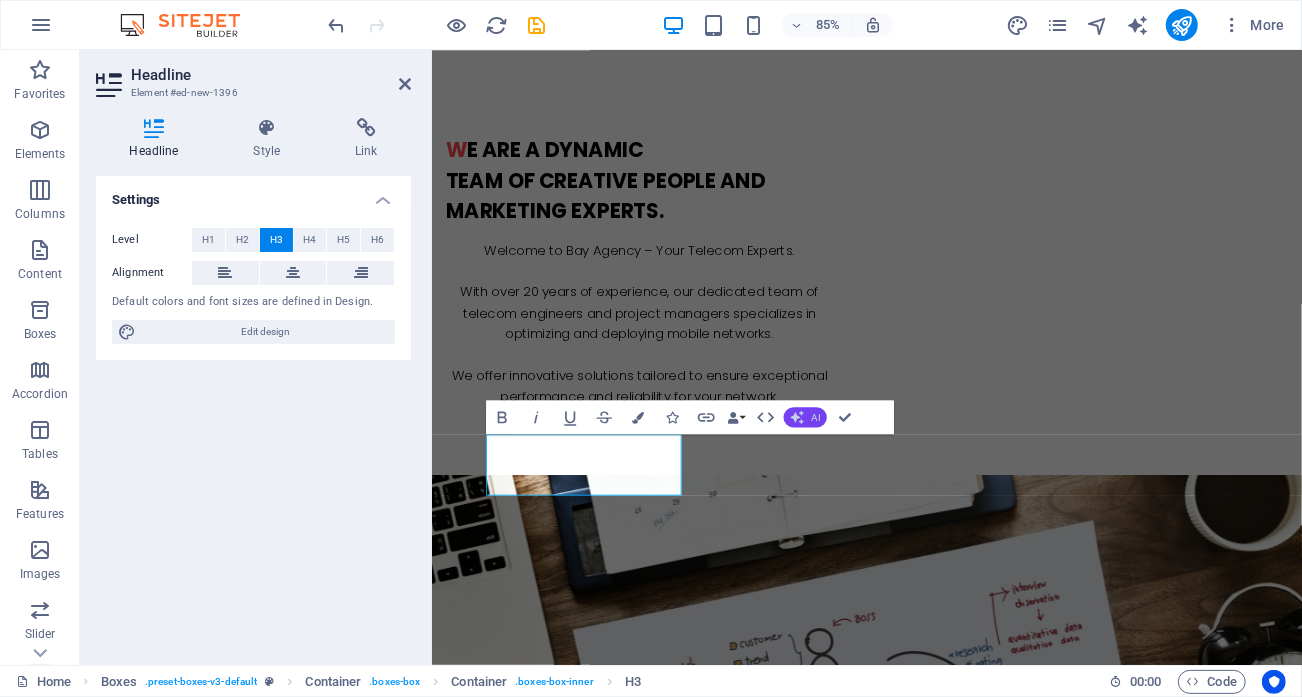 click 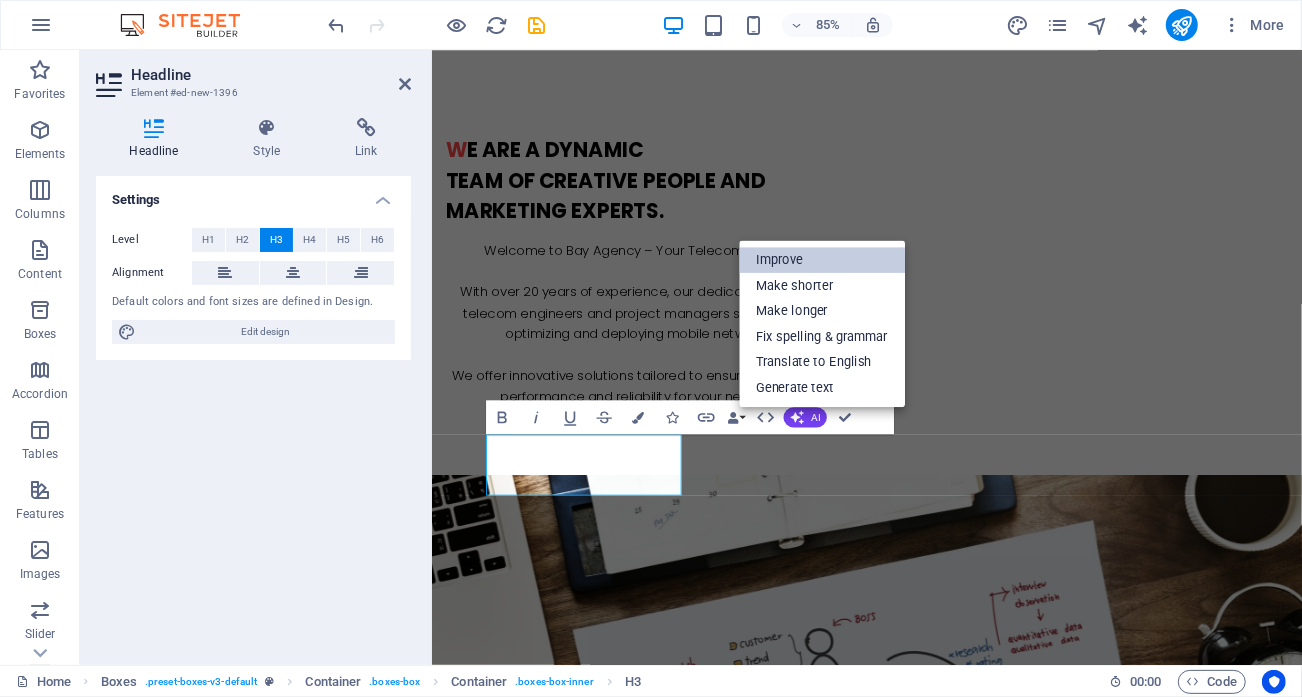 click on "Improve" at bounding box center [822, 260] 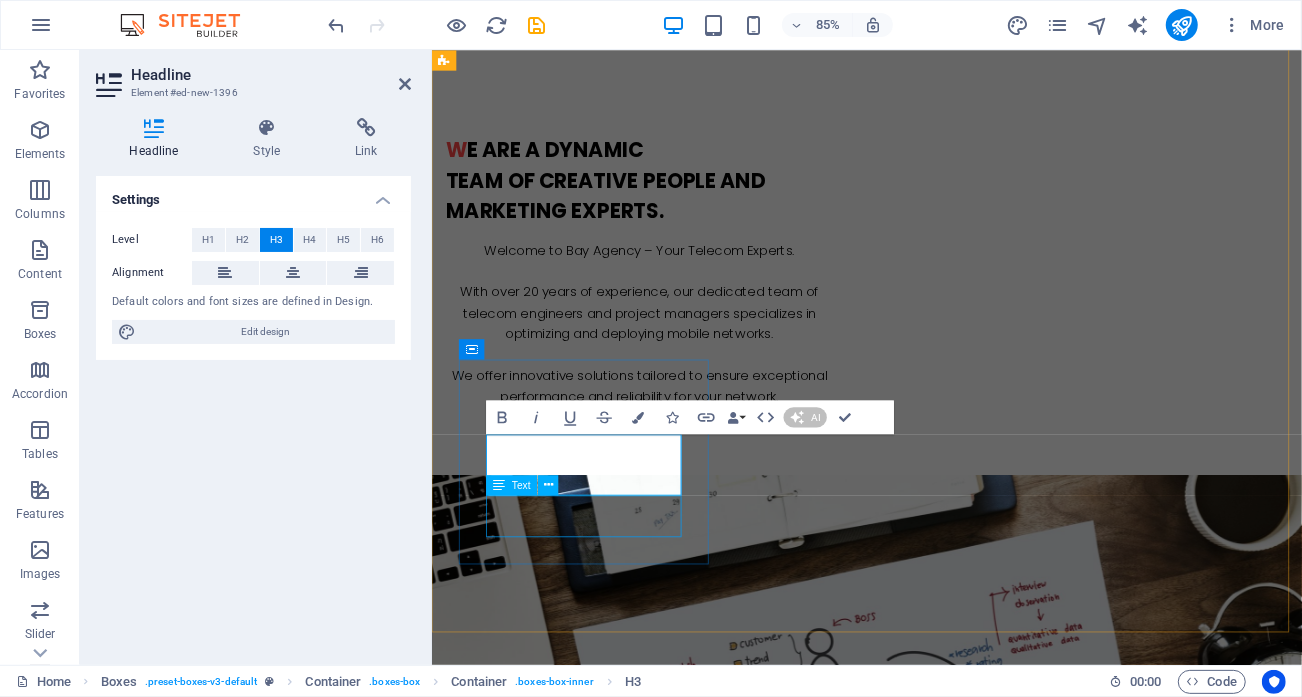 type 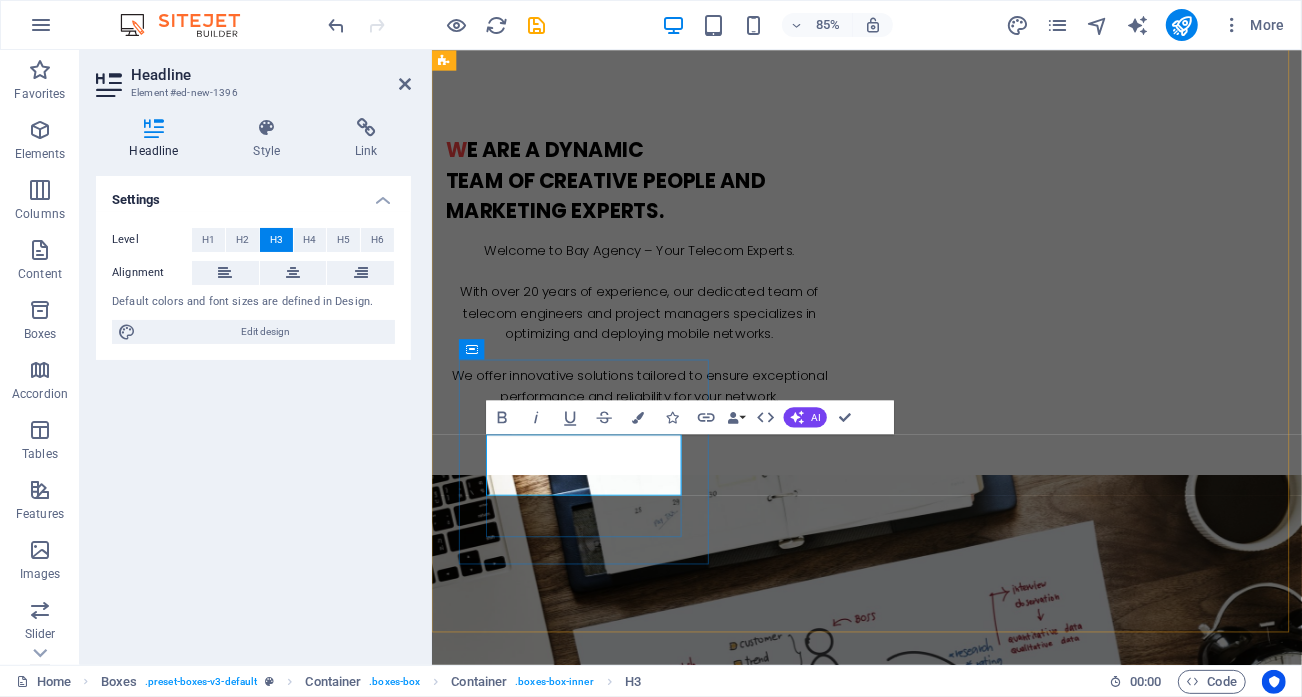 click on "Bespoke Tools and Dashboards" at bounding box center (593, 2348) 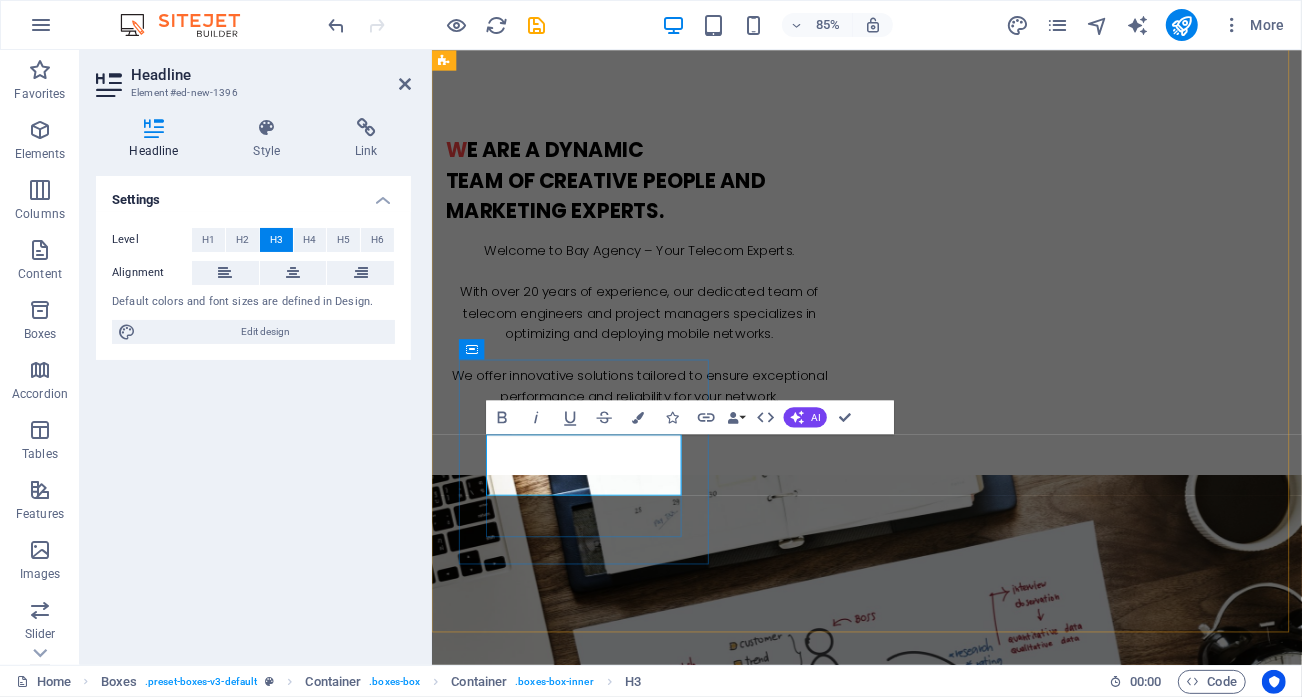 click on "Bespoke Tools and Dashboards" at bounding box center [593, 2348] 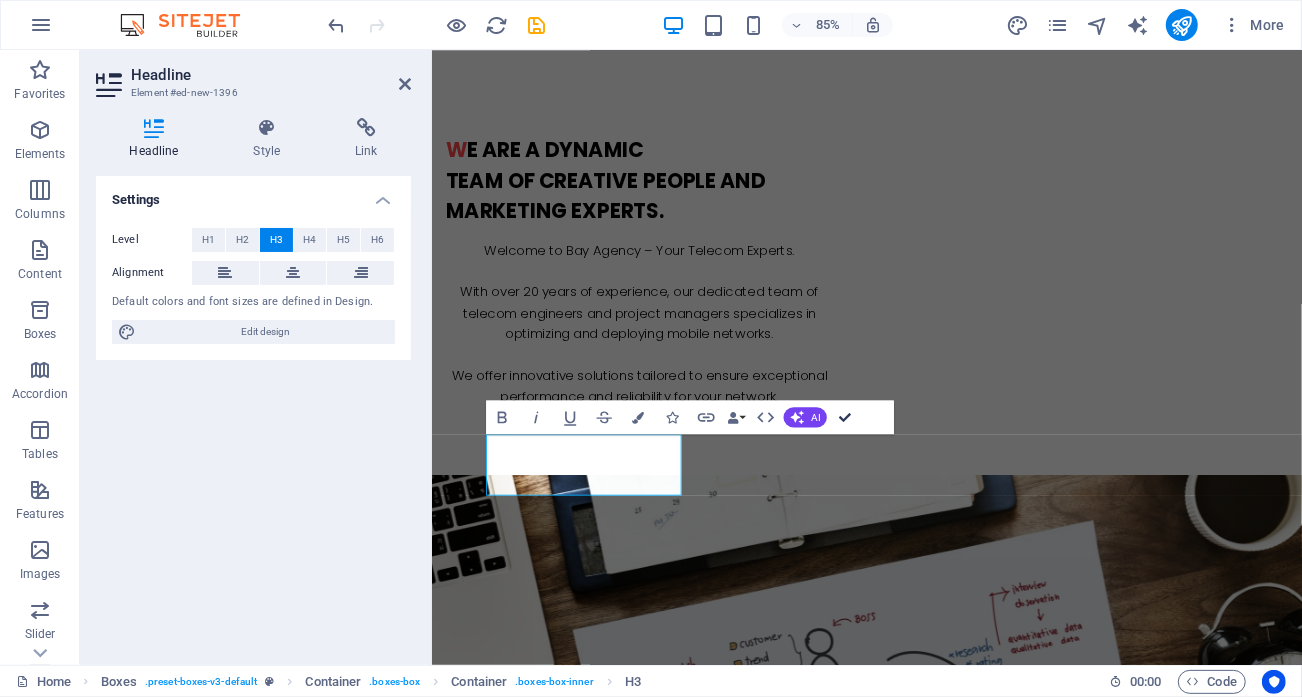 drag, startPoint x: 847, startPoint y: 415, endPoint x: 249, endPoint y: 527, distance: 608.3979 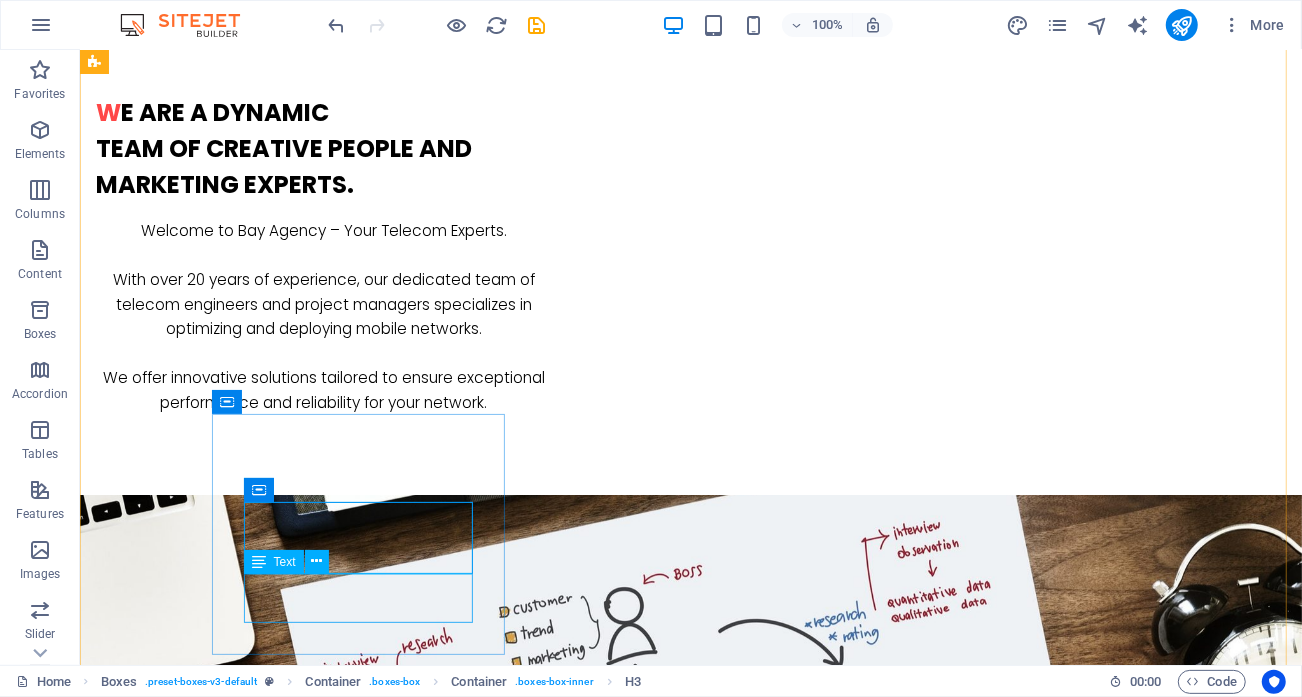 click on "Custom Tools and Dashboards" at bounding box center (241, 2293) 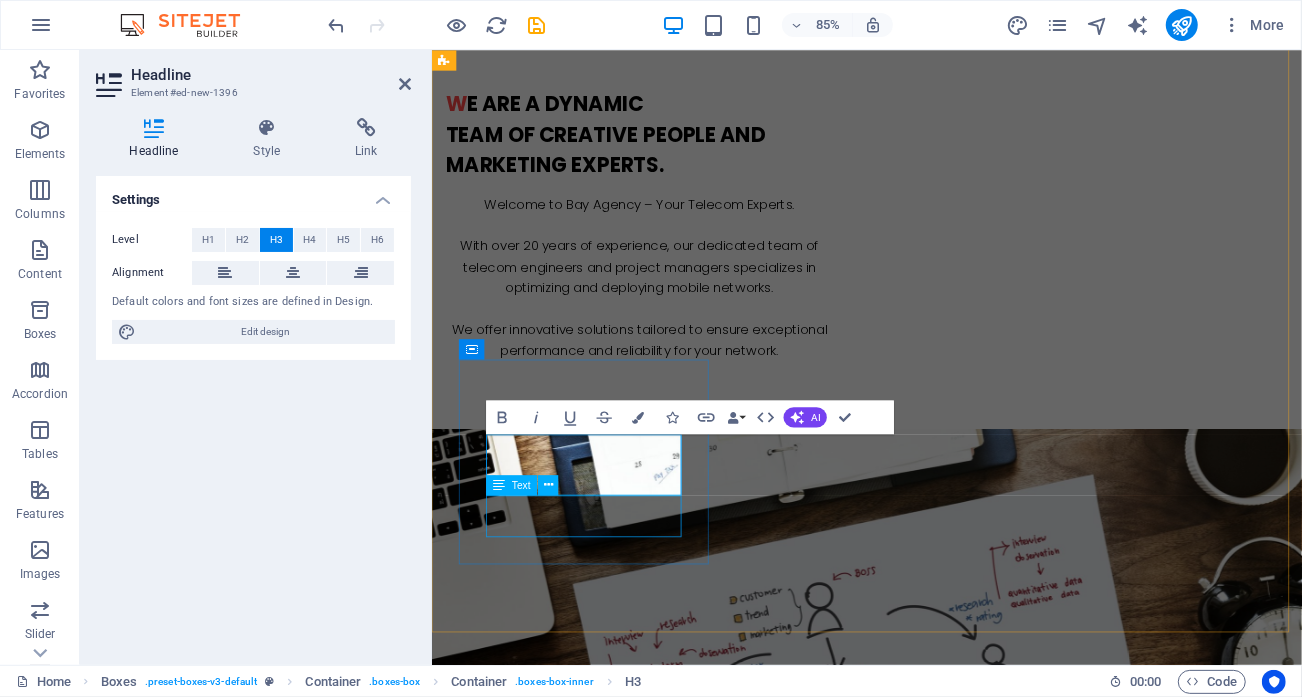 click on "Custom Tools and Dashboards" at bounding box center (593, 2294) 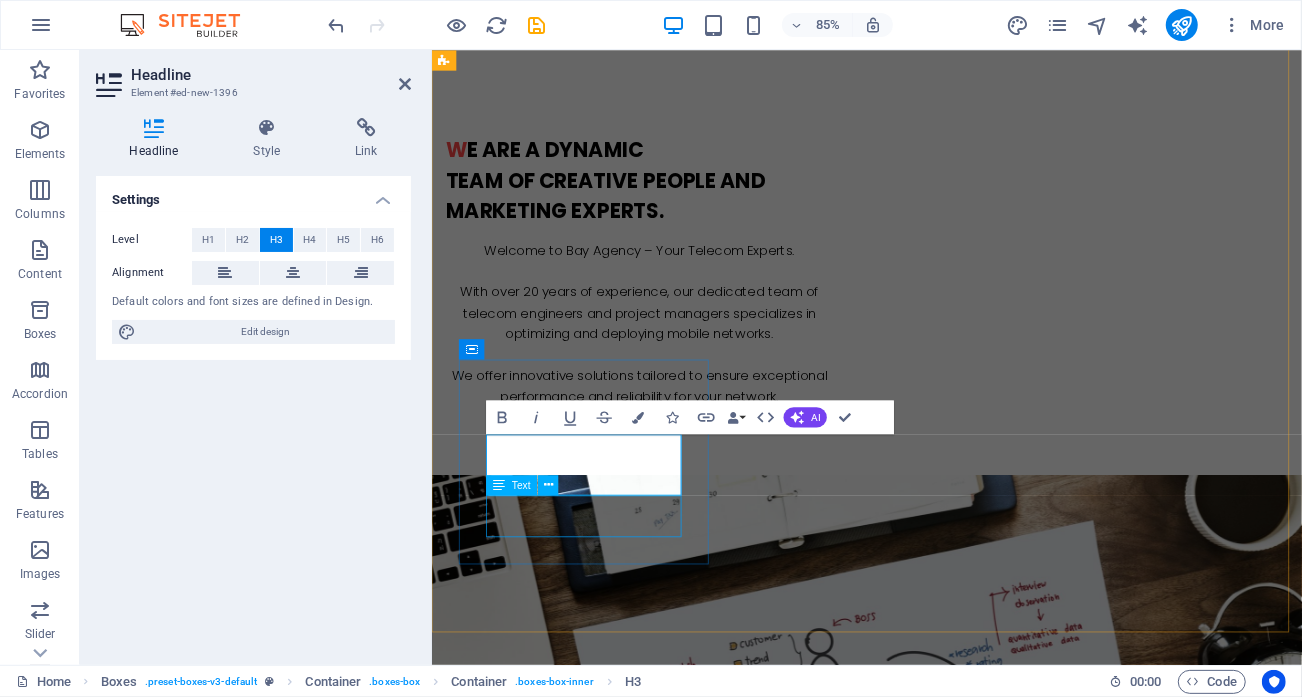 type 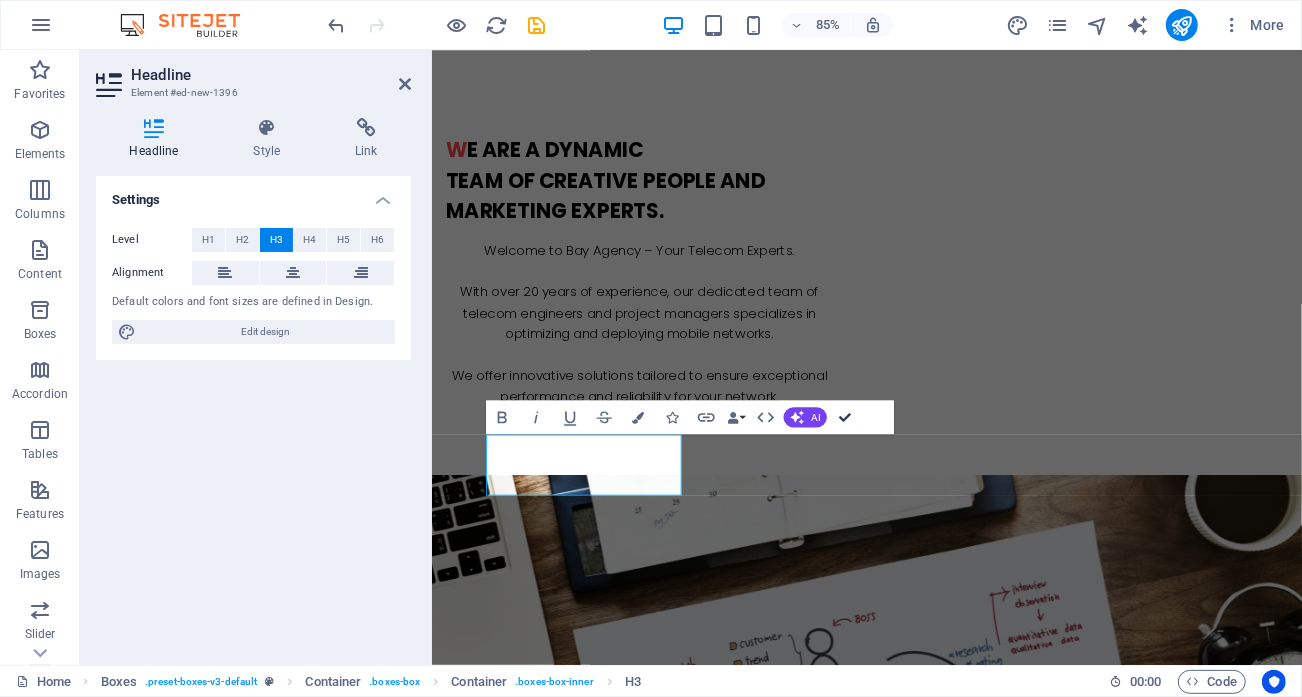drag, startPoint x: 854, startPoint y: 415, endPoint x: 696, endPoint y: 483, distance: 172.01163 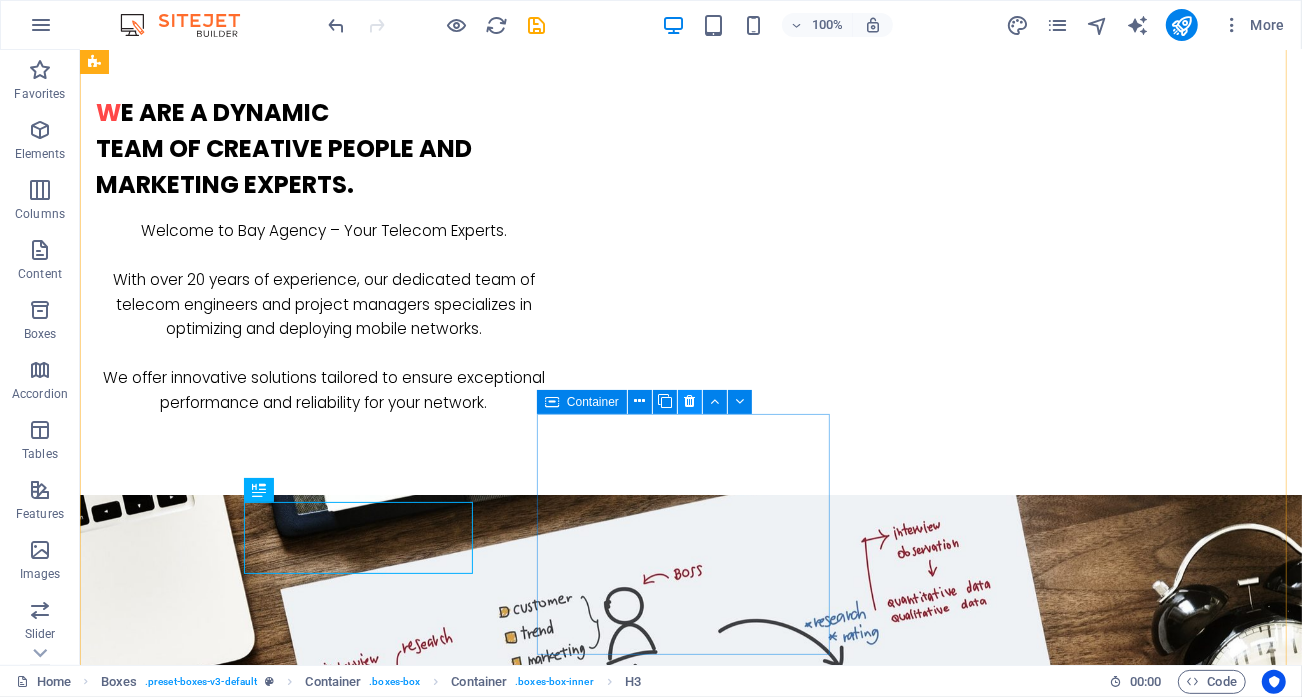 click at bounding box center (689, 401) 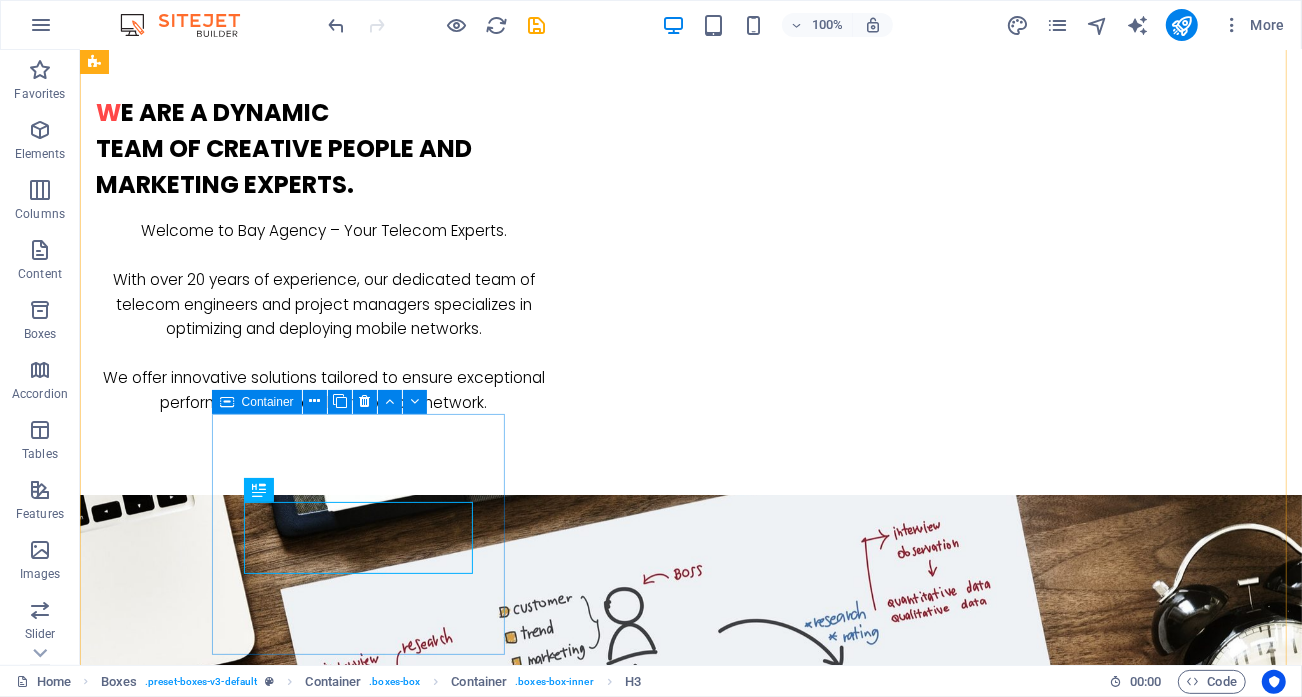 drag, startPoint x: 349, startPoint y: 449, endPoint x: 1203, endPoint y: 244, distance: 878.2602 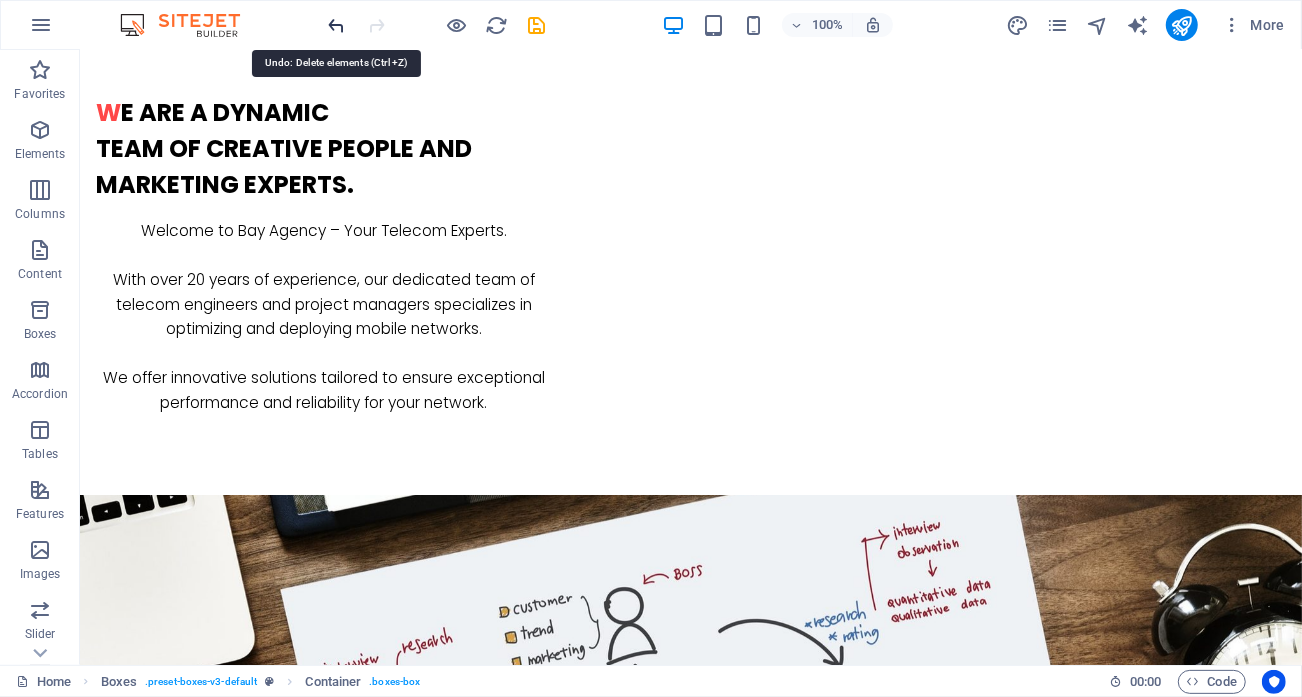 drag, startPoint x: 333, startPoint y: 21, endPoint x: 266, endPoint y: 46, distance: 71.51224 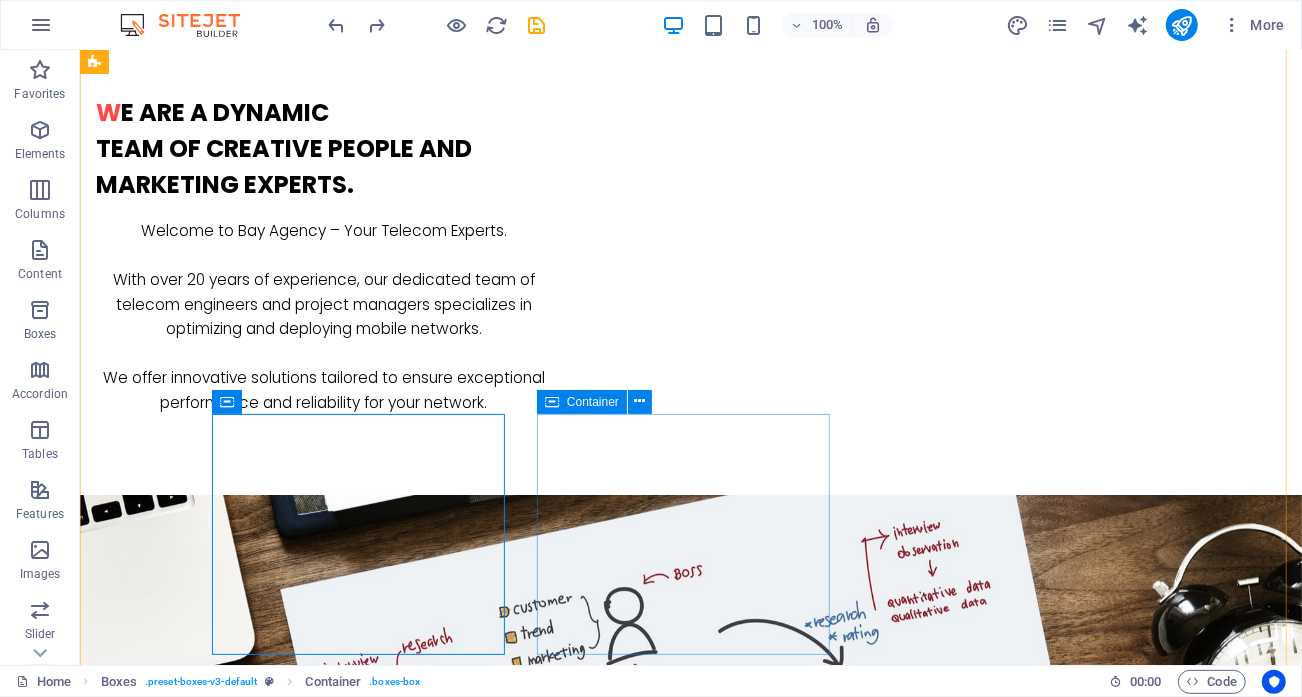 click on "Drive Tests & Data Analytics In-depth field performance analysis" at bounding box center [241, 2546] 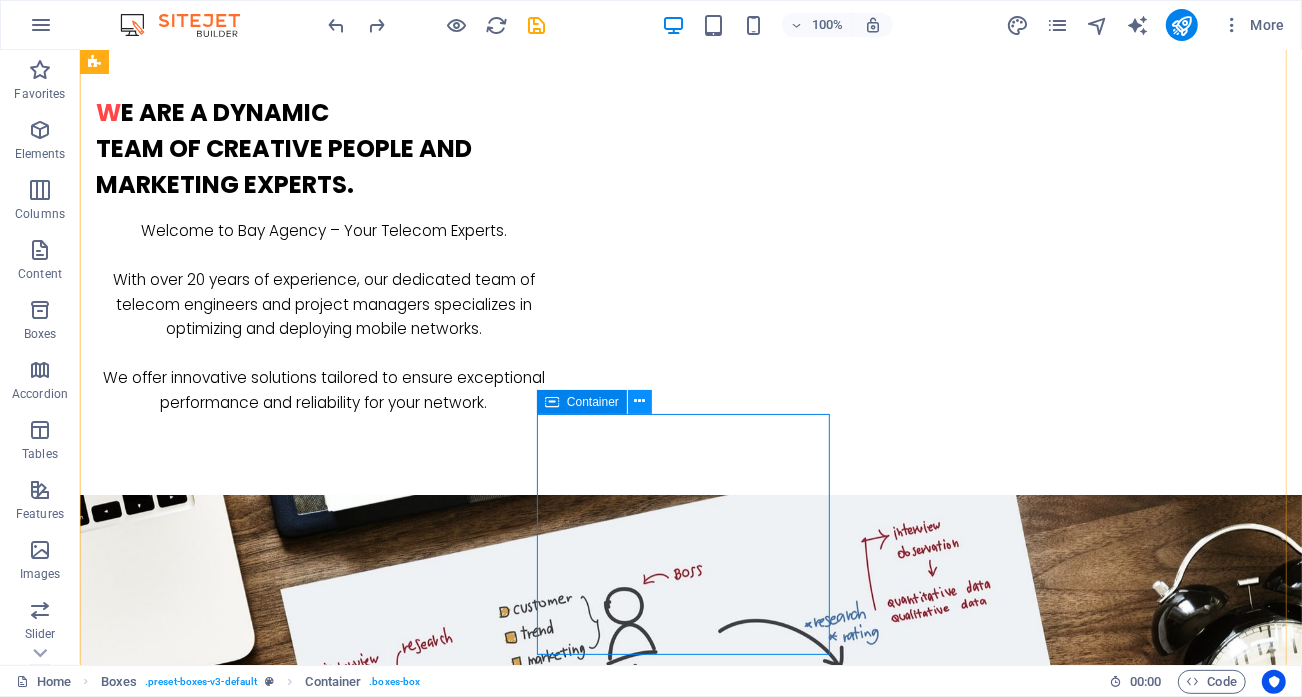 drag, startPoint x: 635, startPoint y: 401, endPoint x: 898, endPoint y: 422, distance: 263.83707 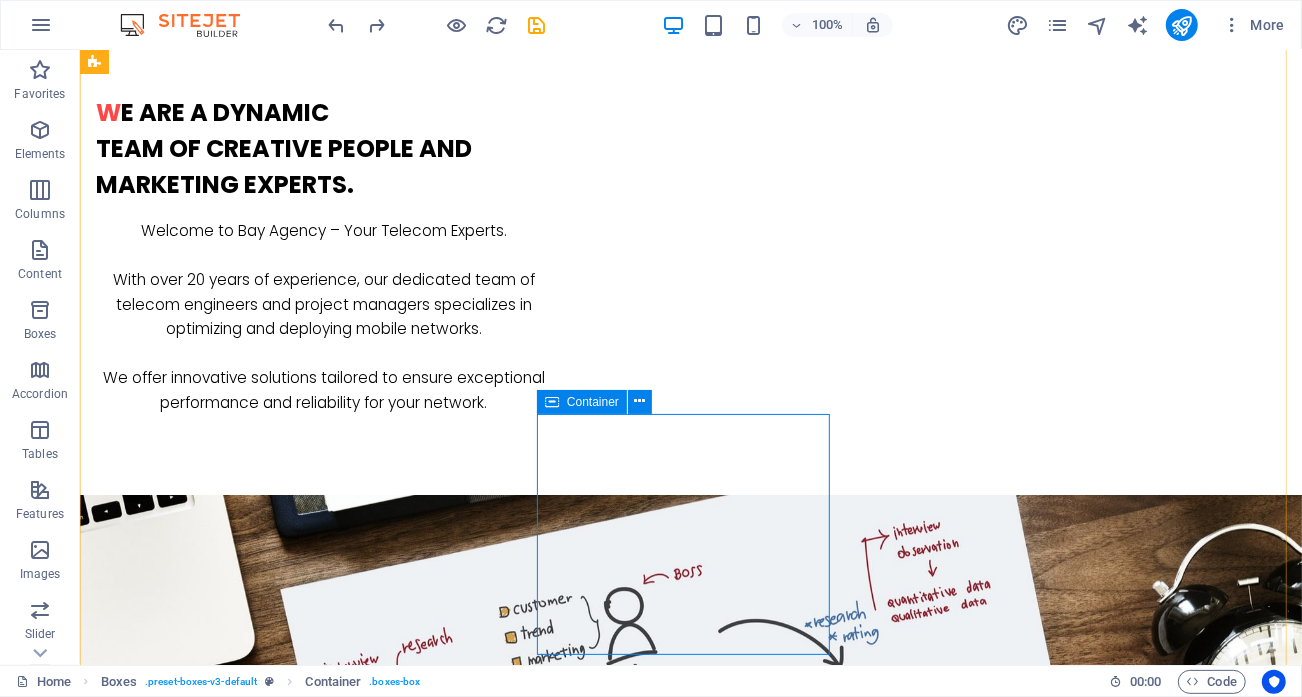 click on "Telecom Network Optimization KPI audits, benchmarking, and   correlation matrix analysis . Project Management End-to-end delivery of deployment and upgrade projects Drive Tests & Data Analytics In-depth field performance analysis Custom Tools & Dashboards In-depth field performance analysis Drive Tests & Data Analytics In-depth field performance analysis" at bounding box center [690, 1988] 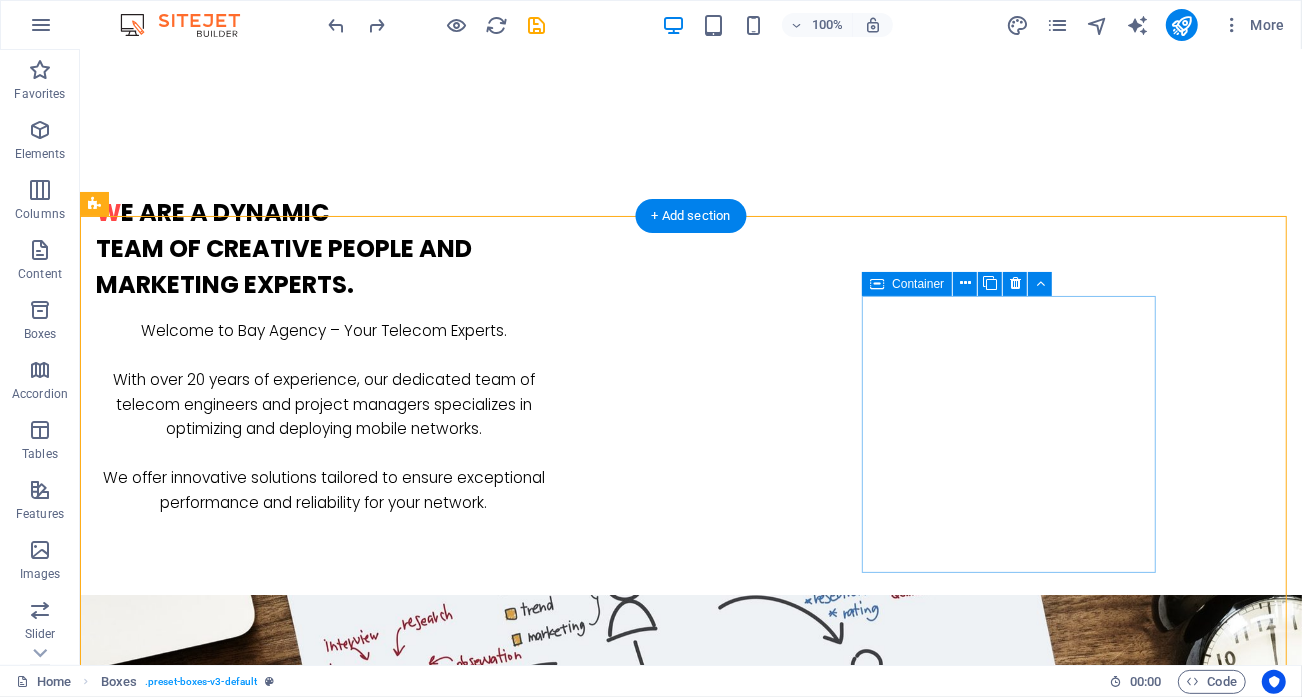 scroll, scrollTop: 1500, scrollLeft: 0, axis: vertical 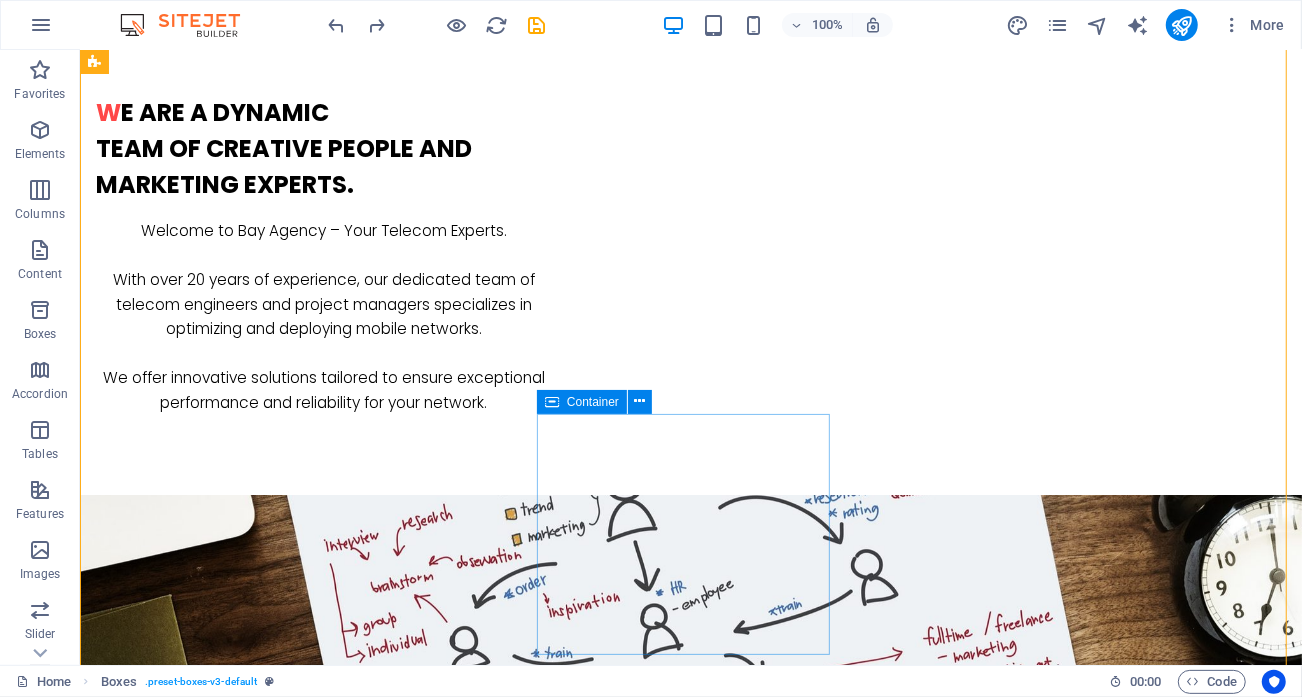 click on "Container" at bounding box center (593, 402) 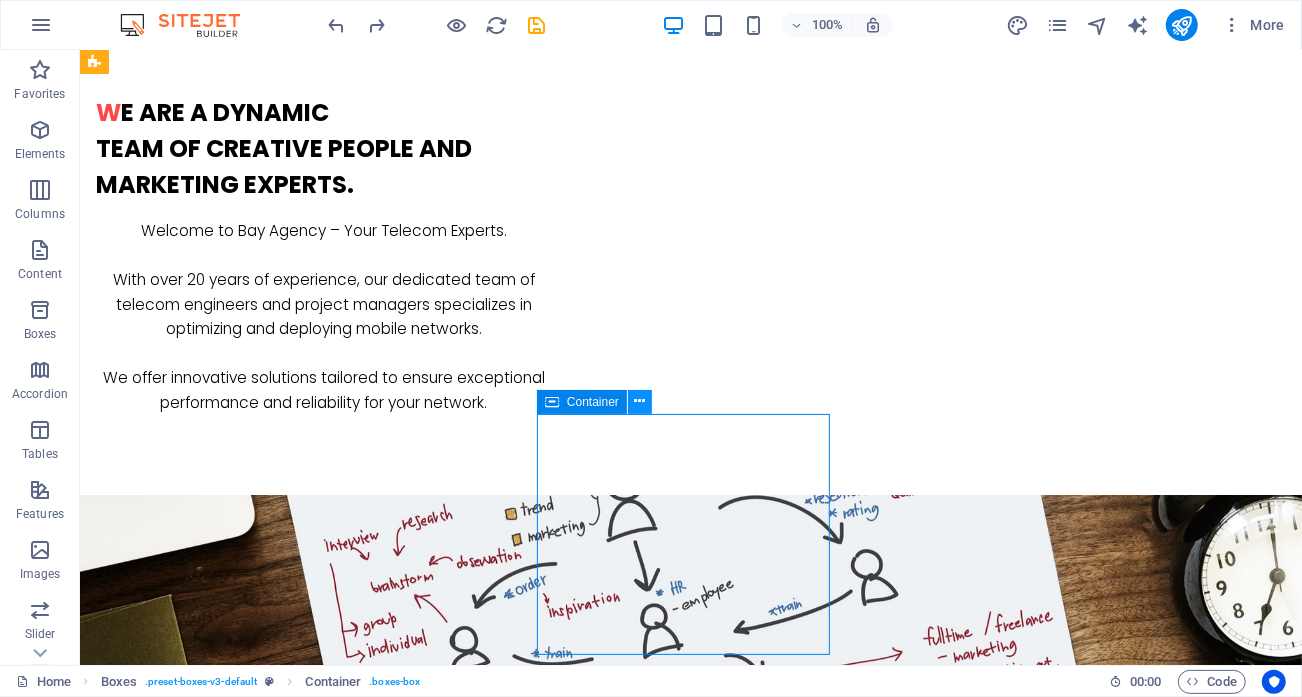 click at bounding box center (640, 402) 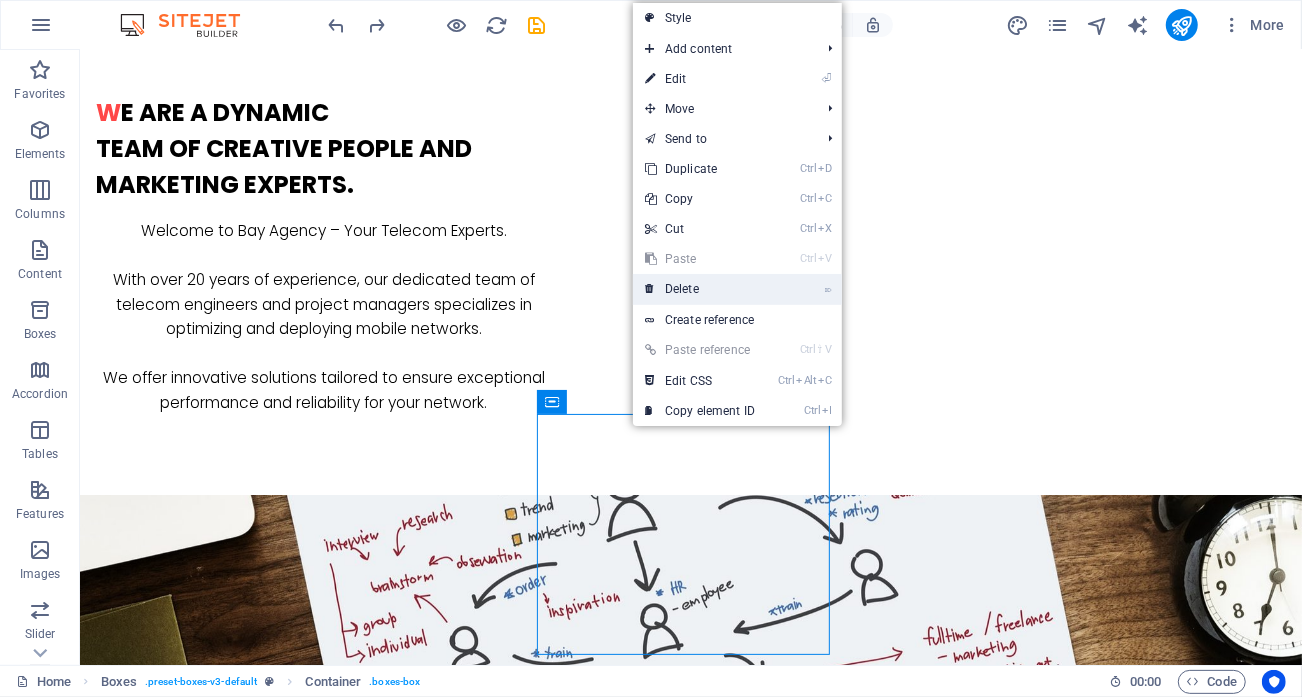 click on "⌦  Delete" at bounding box center [700, 289] 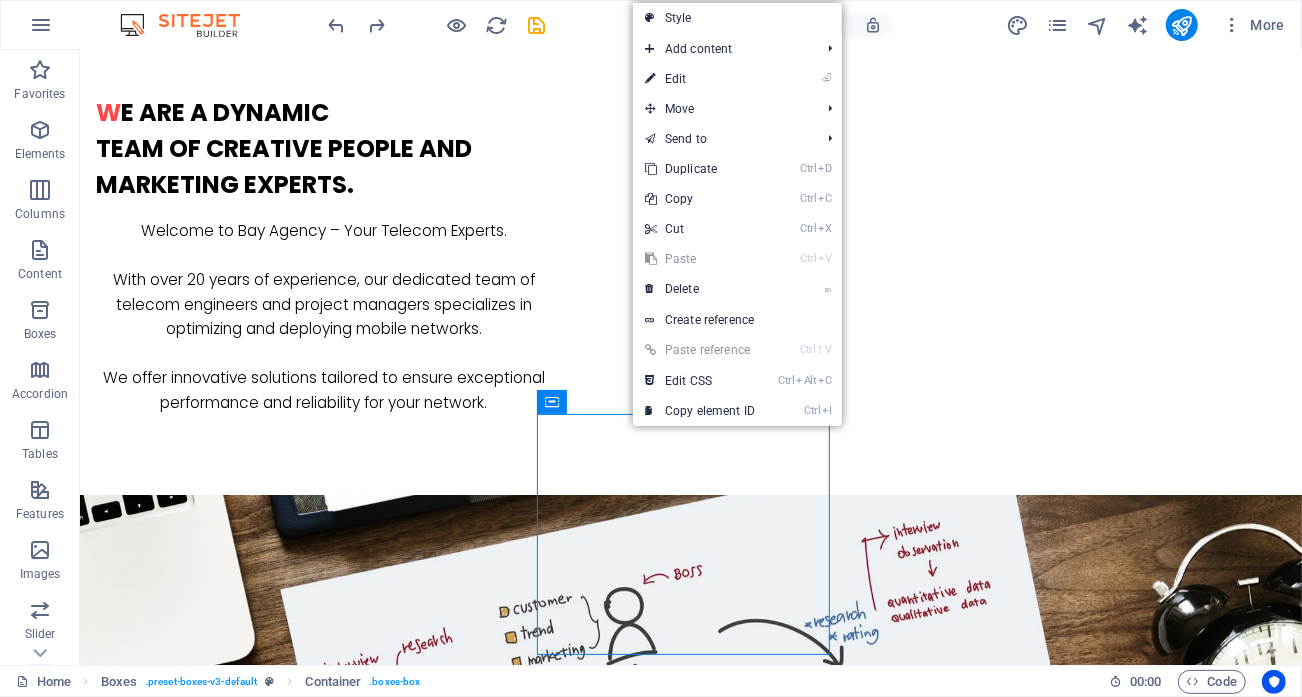 click on "Telecom Network Optimization KPI audits, benchmarking, and correlation matrix analysis . Project Management End-to-end delivery of deployment and upgrade projects Drive Tests & Data Analytics In-depth field performance analysis Custom Tools & Dashboards In-depth field performance analysis" at bounding box center [690, 1860] 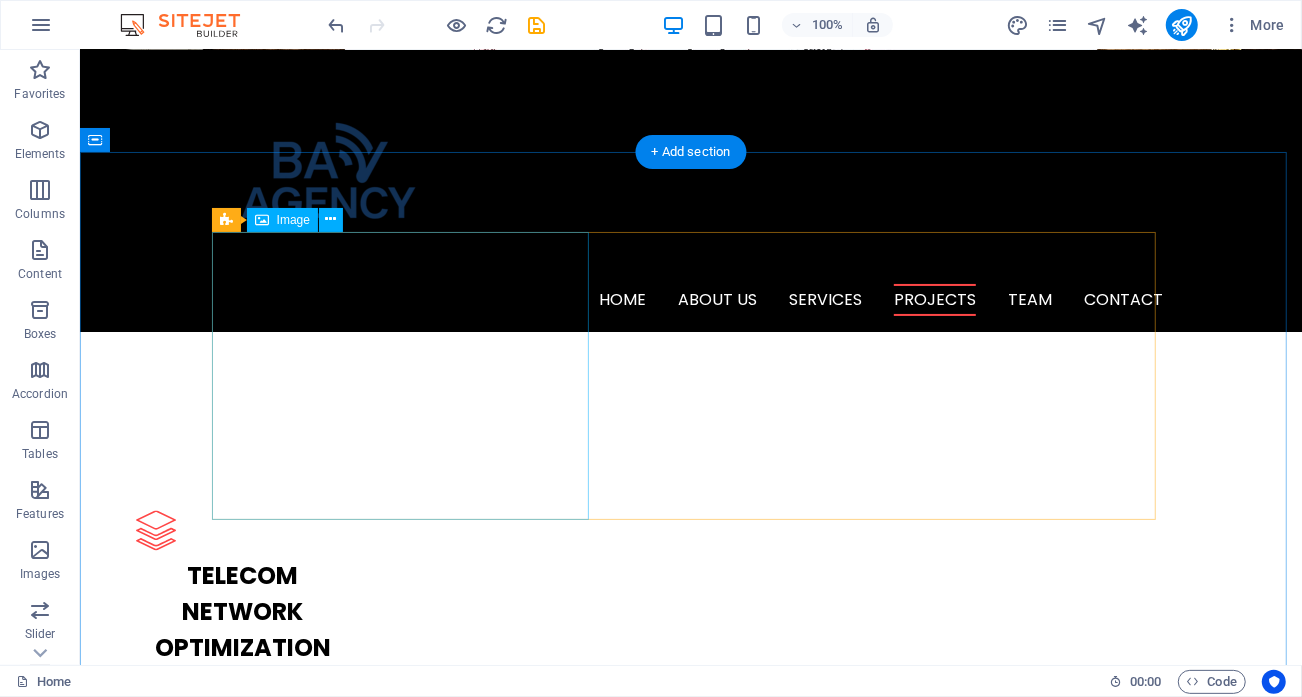 scroll, scrollTop: 2265, scrollLeft: 0, axis: vertical 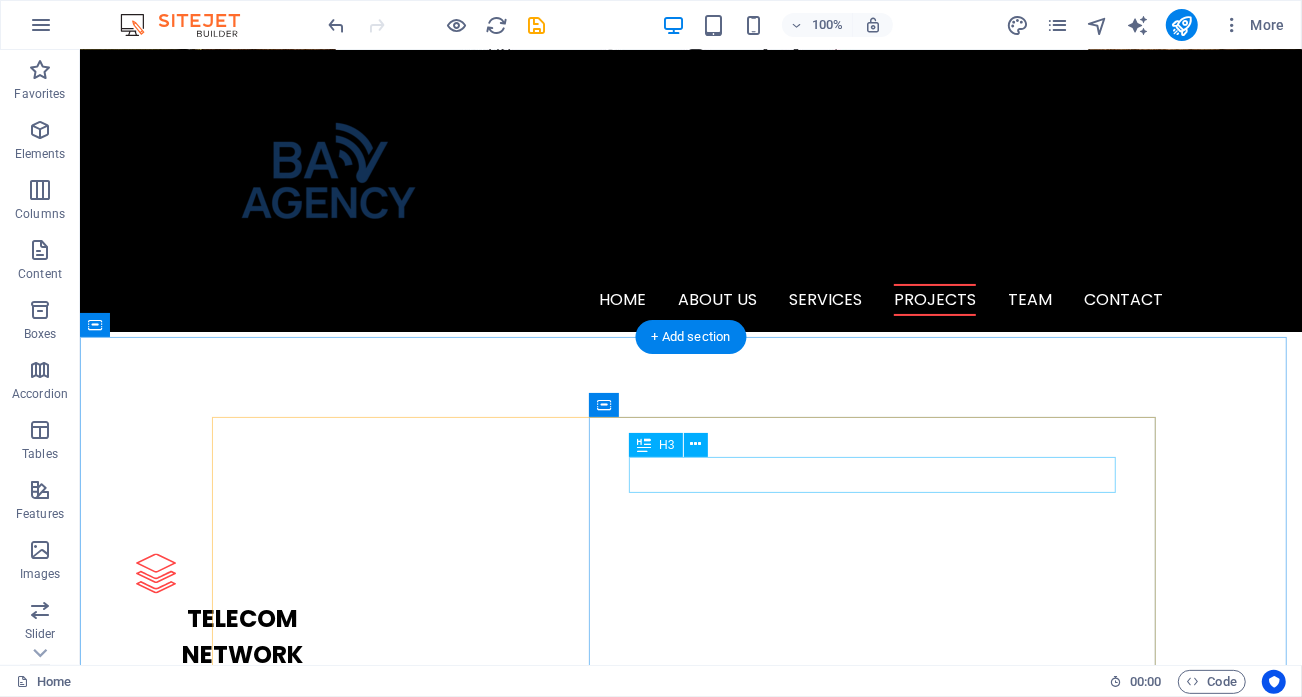 click on "Lorem ipsum dolor sit amet, consectetuer adipiscing elit. Aenean commodo ligula eget dolor. Lorem ipsum dolor sit amet, consectetuer adipiscing elit leget dolor. Lorem ipsum dolor sit amet, consectetuer adipiscing elit. Aenean commodo ligula eget dolor. Lorem ipsum dolor sit amet, consectetuer adipiscing elit dolor consectetuer adipiscing elit leget dolor. Lorem elit saget ipsum dolor sit amet, consectetuer." at bounding box center (690, 2816) 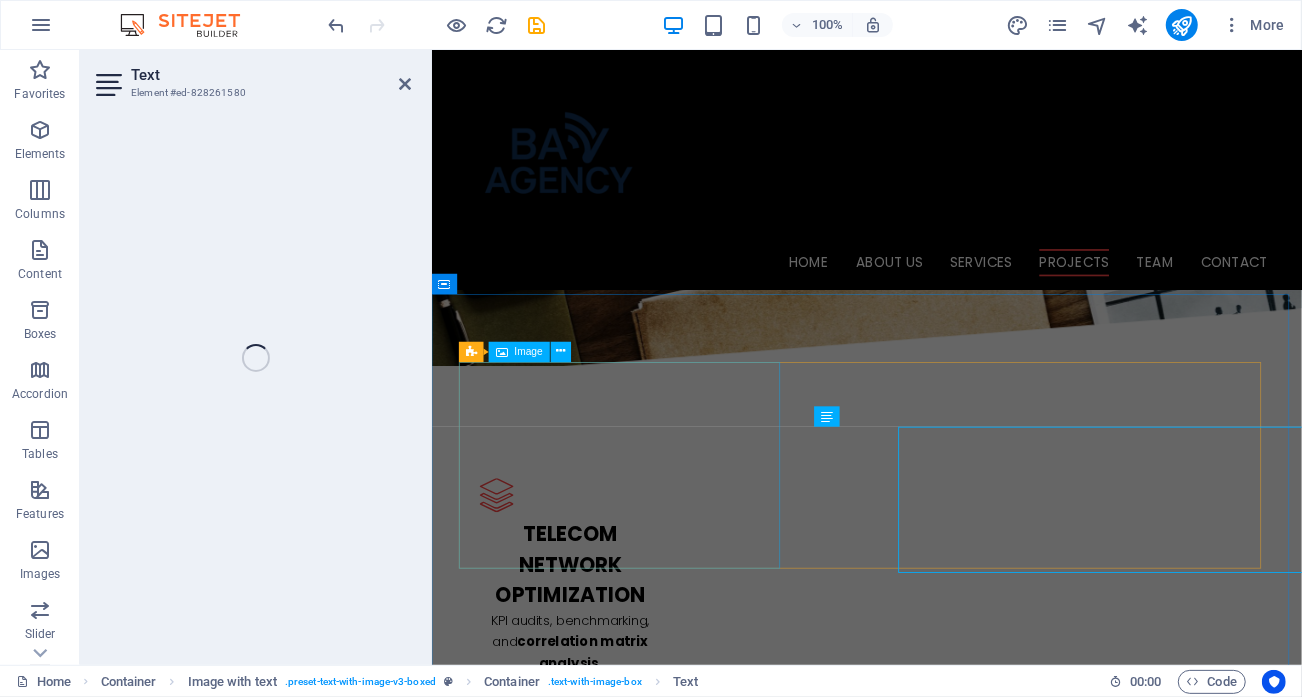 click at bounding box center (612, 2601) 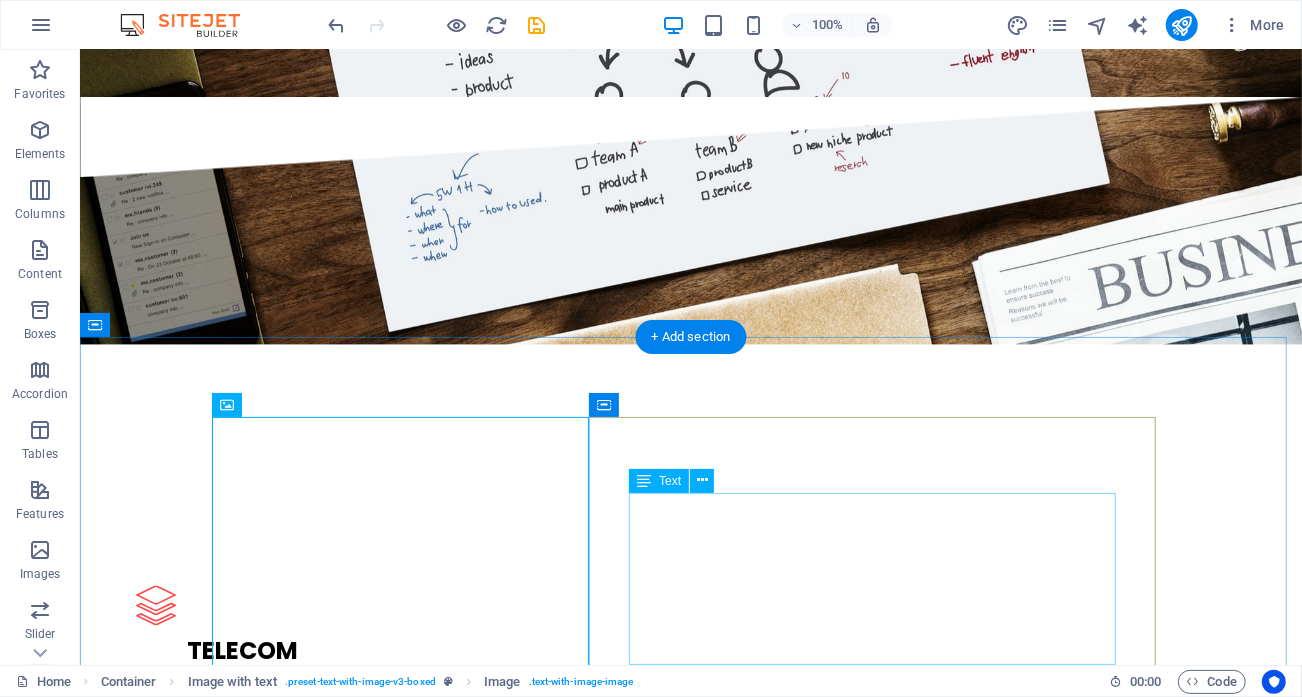 click on "Lorem ipsum dolor sit amet, consectetuer adipiscing elit. Aenean commodo ligula eget dolor. Lorem ipsum dolor sit amet, consectetuer adipiscing elit leget dolor. Lorem ipsum dolor sit amet, consectetuer adipiscing elit. Aenean commodo ligula eget dolor. Lorem ipsum dolor sit amet, consectetuer adipiscing elit dolor consectetuer adipiscing elit leget dolor. Lorem elit saget ipsum dolor sit amet, consectetuer." at bounding box center (690, 2848) 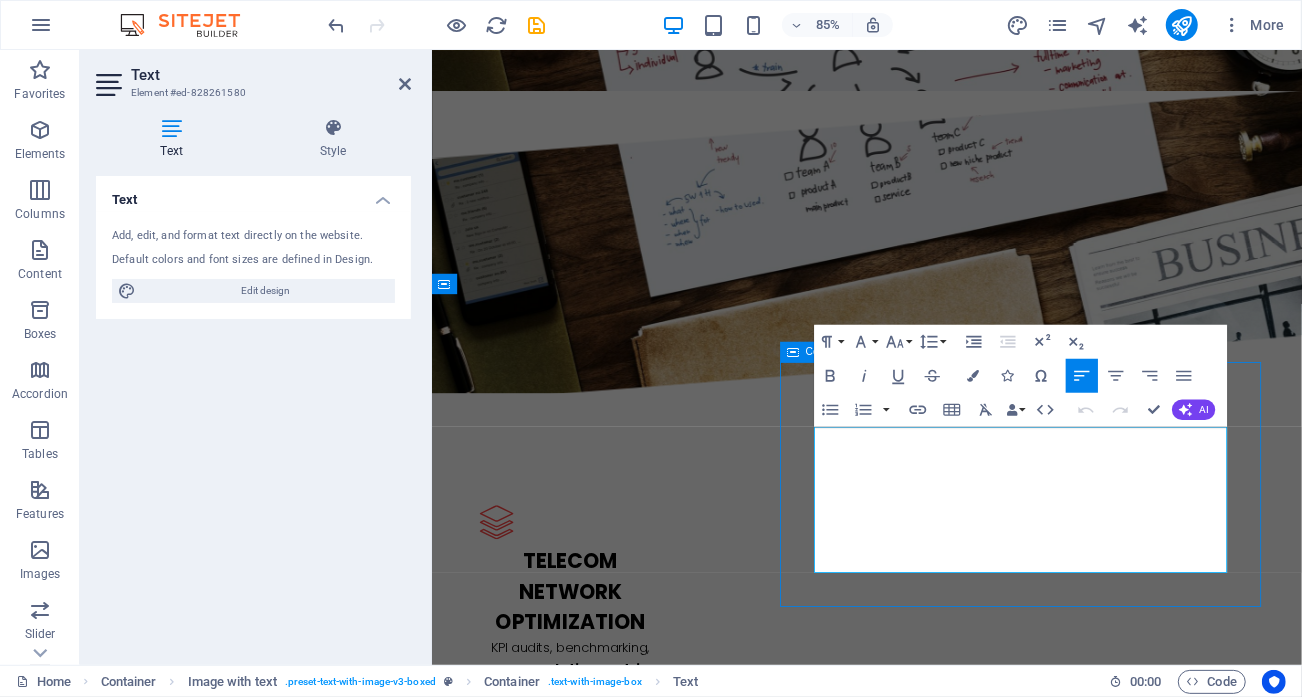 click on "Lorem ipsum dolor sit amet, consectetuer adipiscing elit. Aenean commodo ligula eget dolor. Lorem ipsum dolor sit amet, consectetuer adipiscing elit leget dolor. Lorem ipsum dolor sit amet, consectetuer adipiscing elit. Aenean commodo ligula eget dolor. Lorem ipsum dolor sit amet, consectetuer adipiscing elit dolor consectetuer adipiscing elit leget dolor. Lorem elit saget ipsum dolor sit amet, consectetuer." at bounding box center (943, 2849) 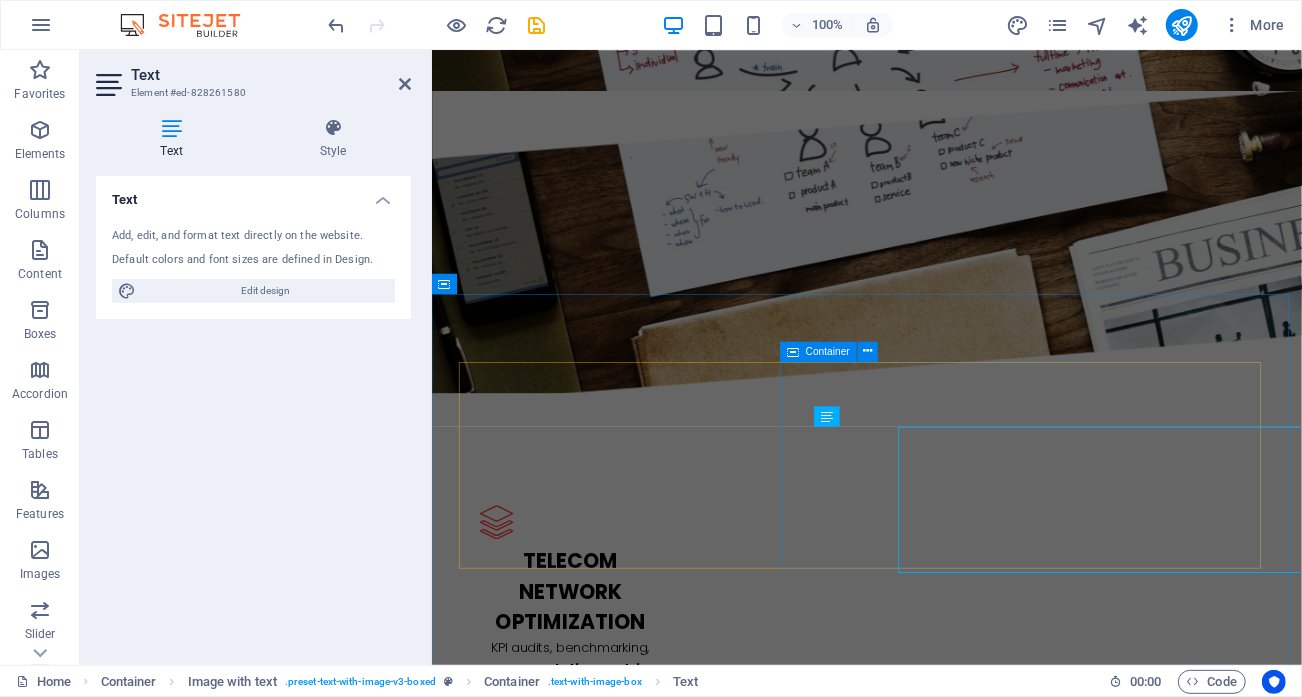 click on "Lorem ipsum dolor sit amet, consectetuer adipiscing elit. Aenean commodo ligula eget dolor. Lorem ipsum dolor sit amet, consectetuer adipiscing elit leget dolor. Lorem ipsum dolor sit amet, consectetuer adipiscing elit. Aenean commodo ligula eget dolor. Lorem ipsum dolor sit amet, consectetuer adipiscing elit dolor consectetuer adipiscing elit leget dolor. Lorem elit saget ipsum dolor sit amet, consectetuer." at bounding box center [943, 2849] 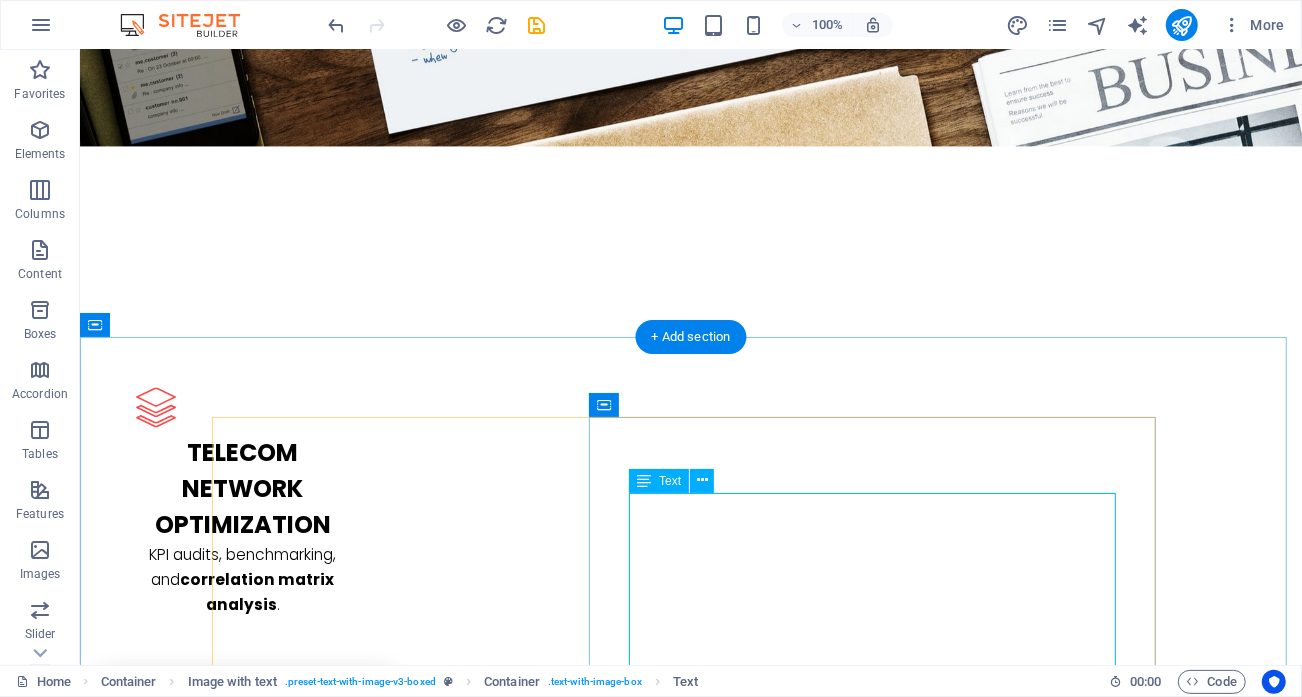 scroll, scrollTop: 2465, scrollLeft: 0, axis: vertical 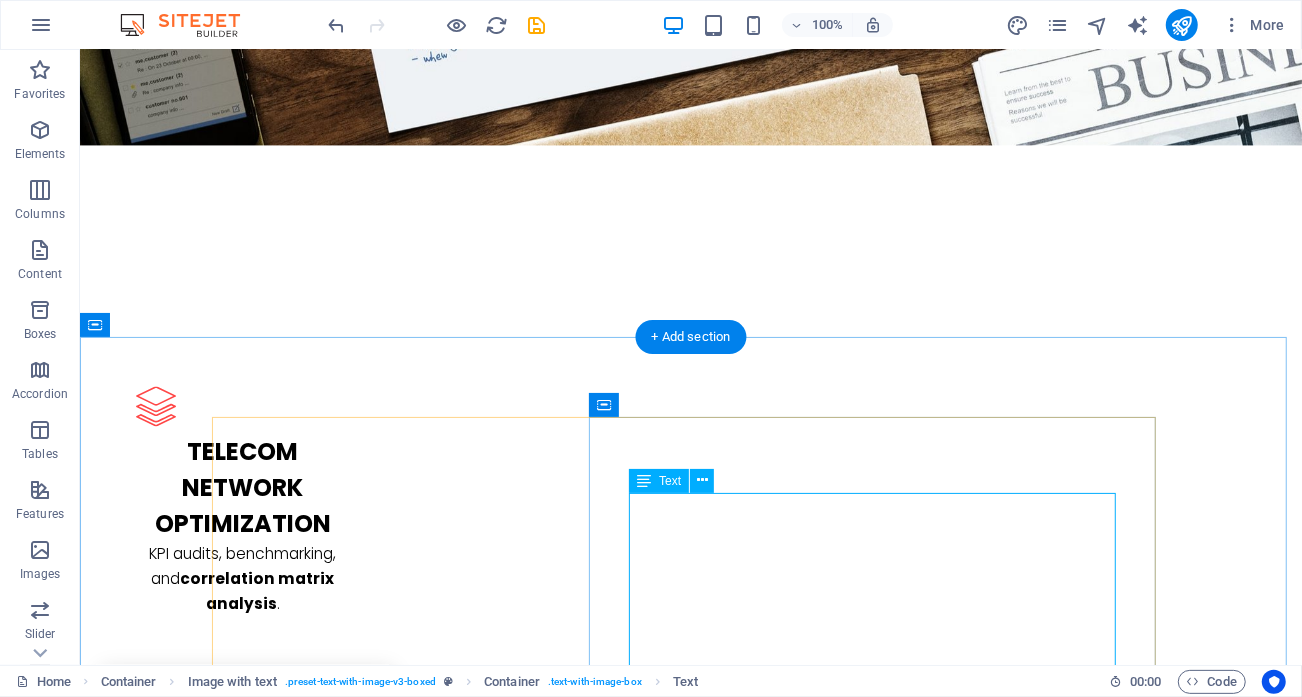 click on "We have led or supported: National mobile deployments ([COUNTRY], [COUNTRY], [COUNTRY], [COUNTRY]) KPI-based network optimization campaigns Cybersecurity process implementations for telecom infrastructure Correlation matrix modeling projects that transformed operator decision-making" at bounding box center (690, 2709) 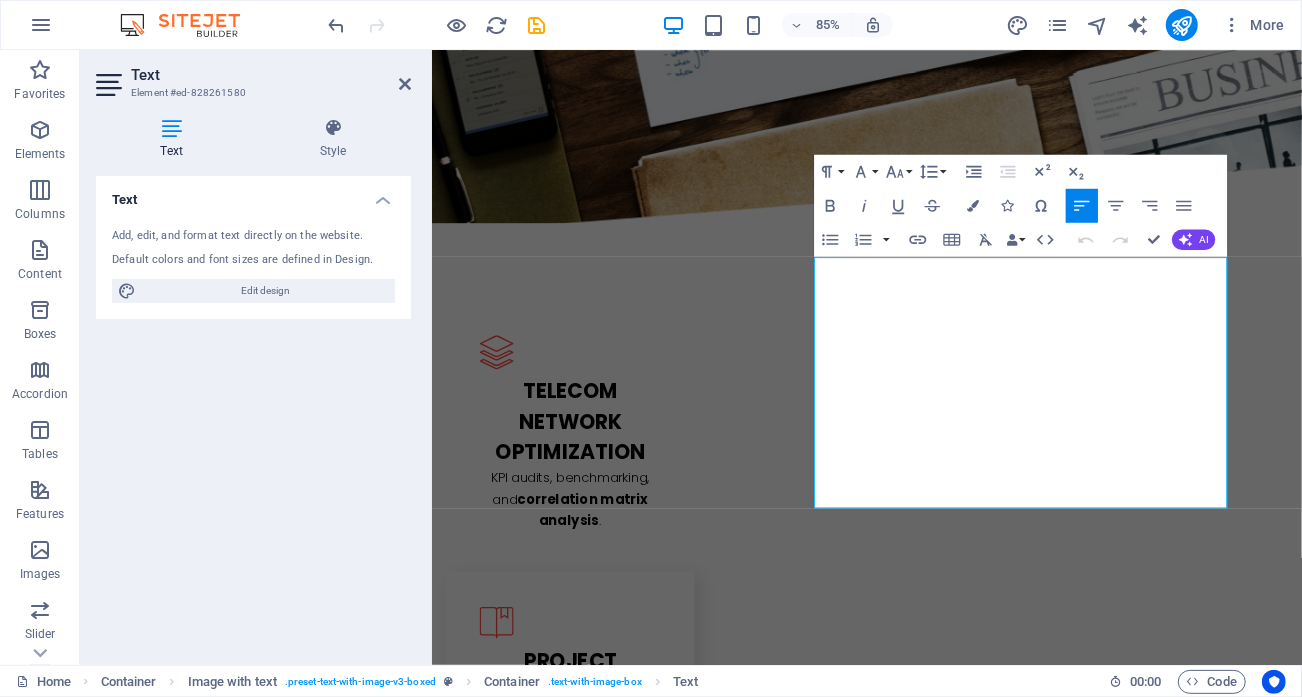 click 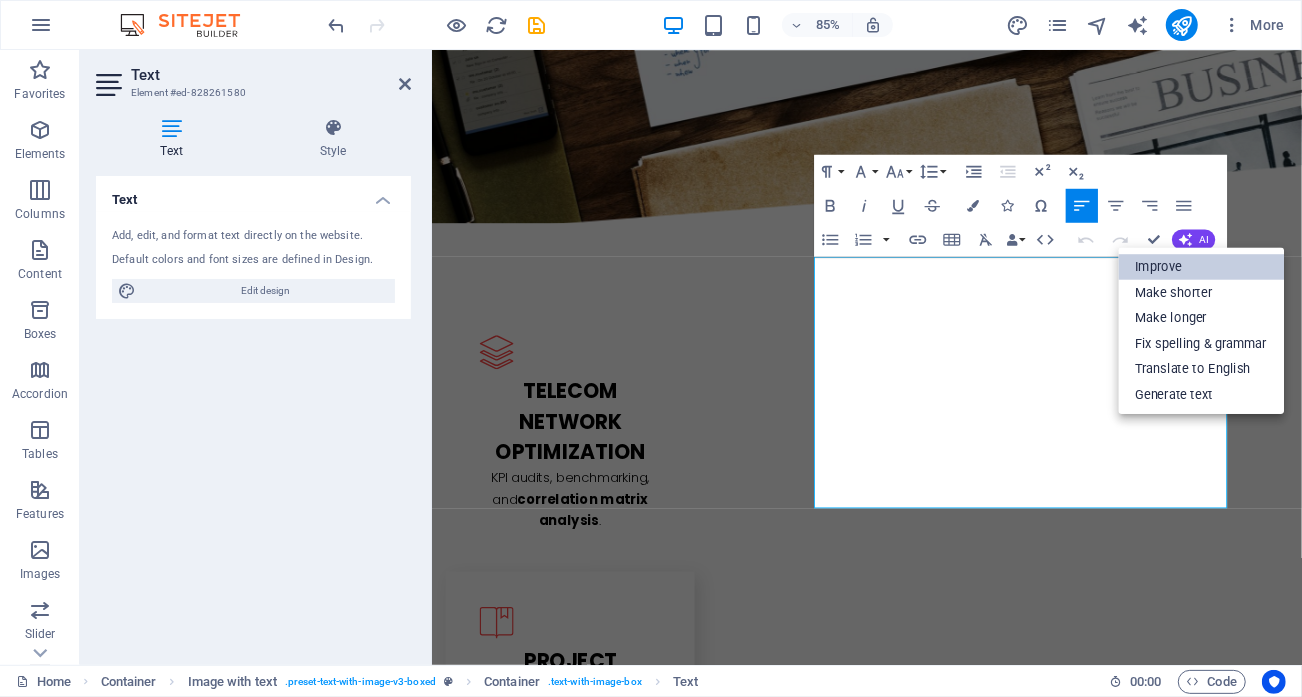 click on "Improve" at bounding box center (1201, 267) 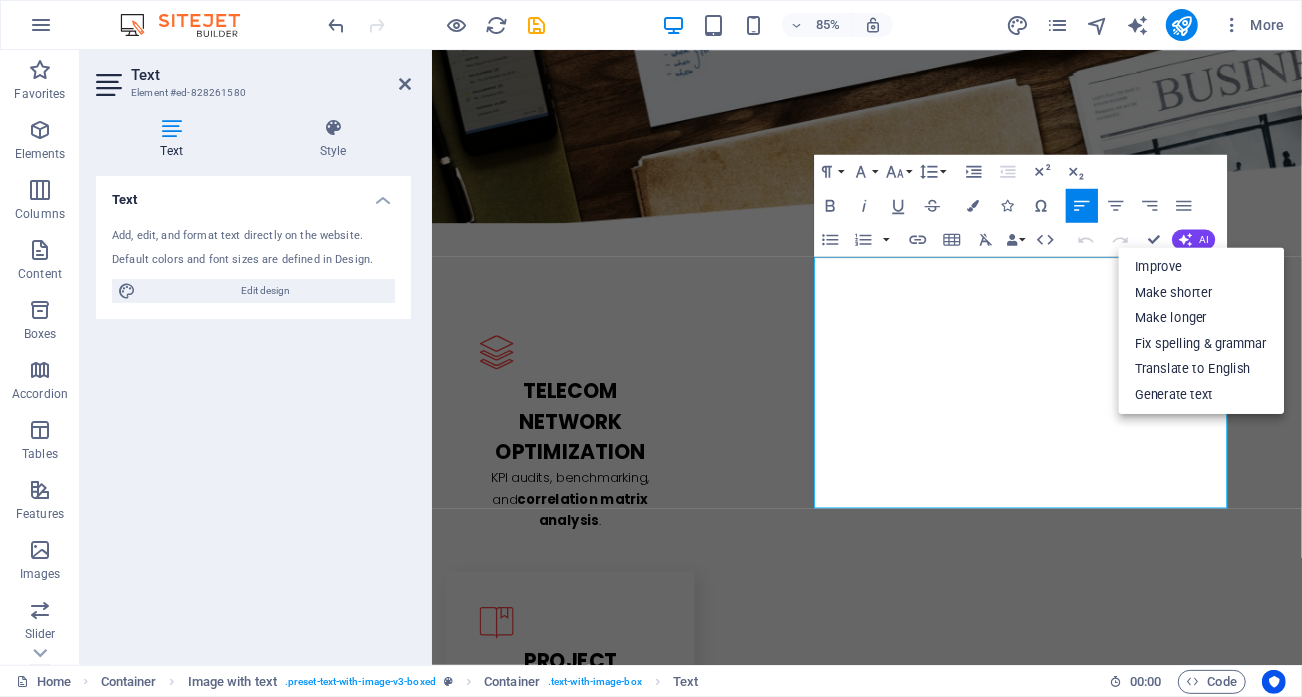 type 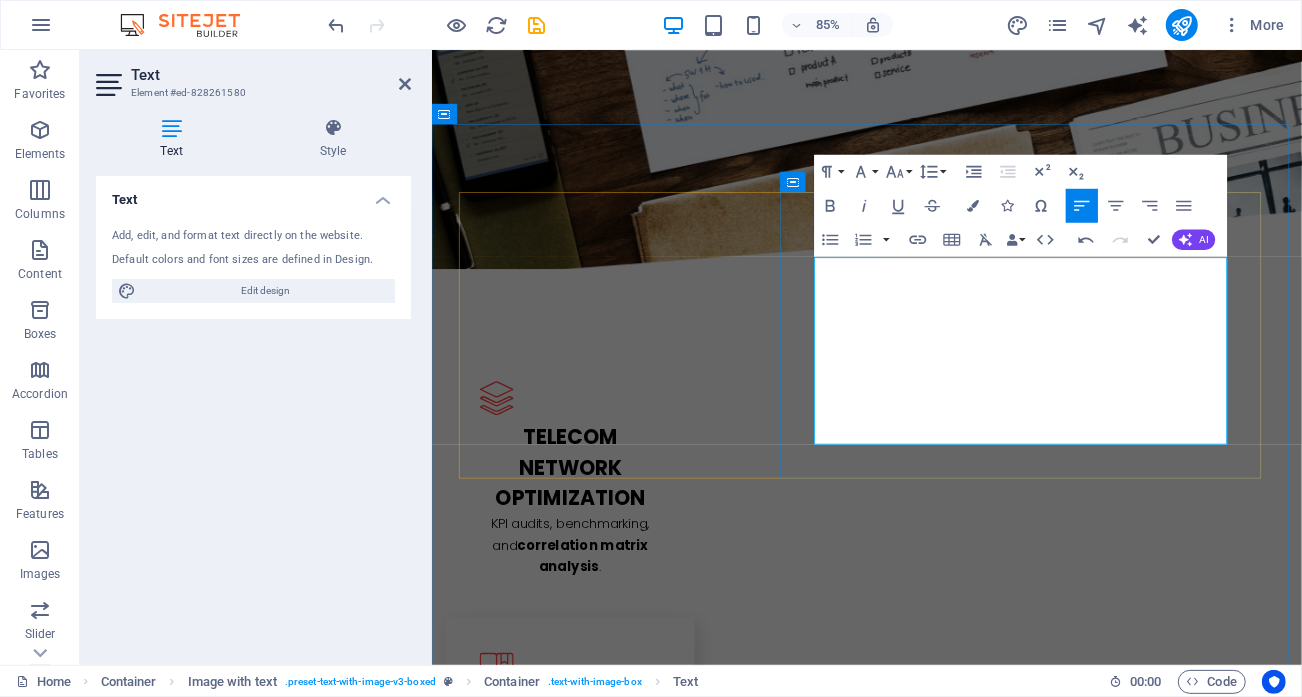 click on "We have led or supported: - National mobile network deployments in [COUNTRY], [COUNTRY], [COUNTRY], and [COUNTRY] - KPI-driven network optimization initiatives - Implementation of cybersecurity processes for telecom infrastructure - Development of correlation matrix modeling projects that enhanced operator decision-making" at bounding box center (943, 2727) 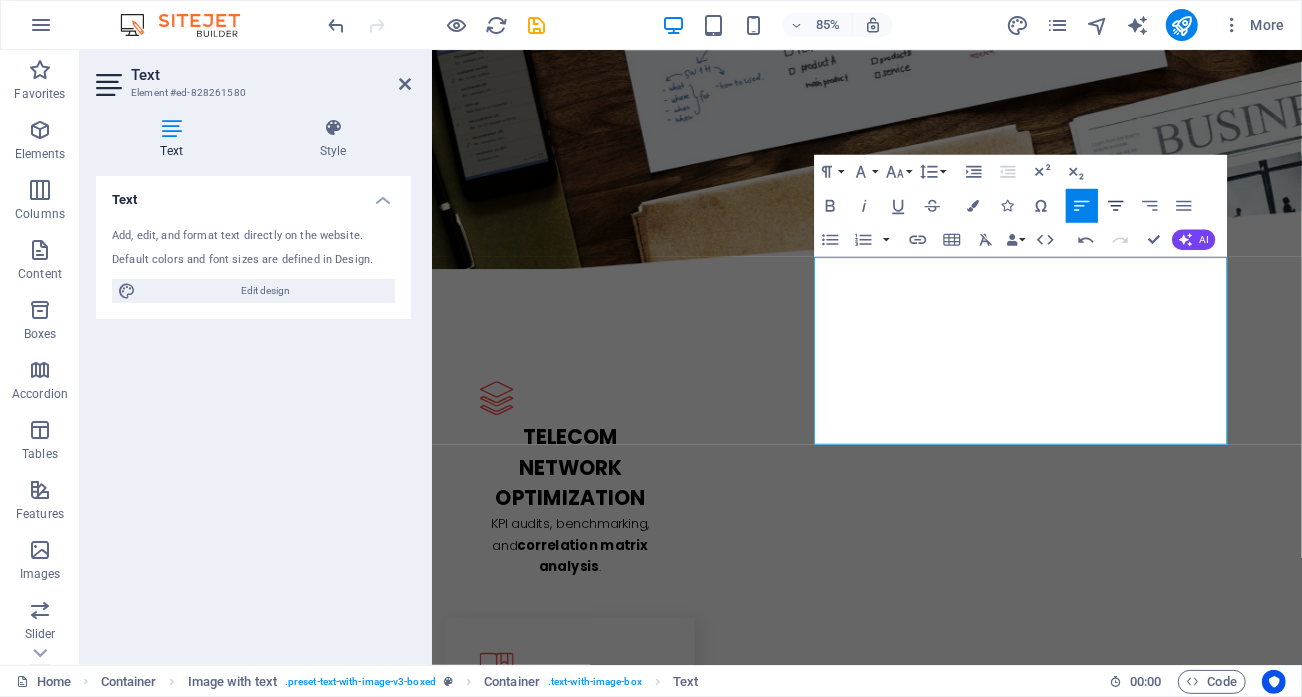 click 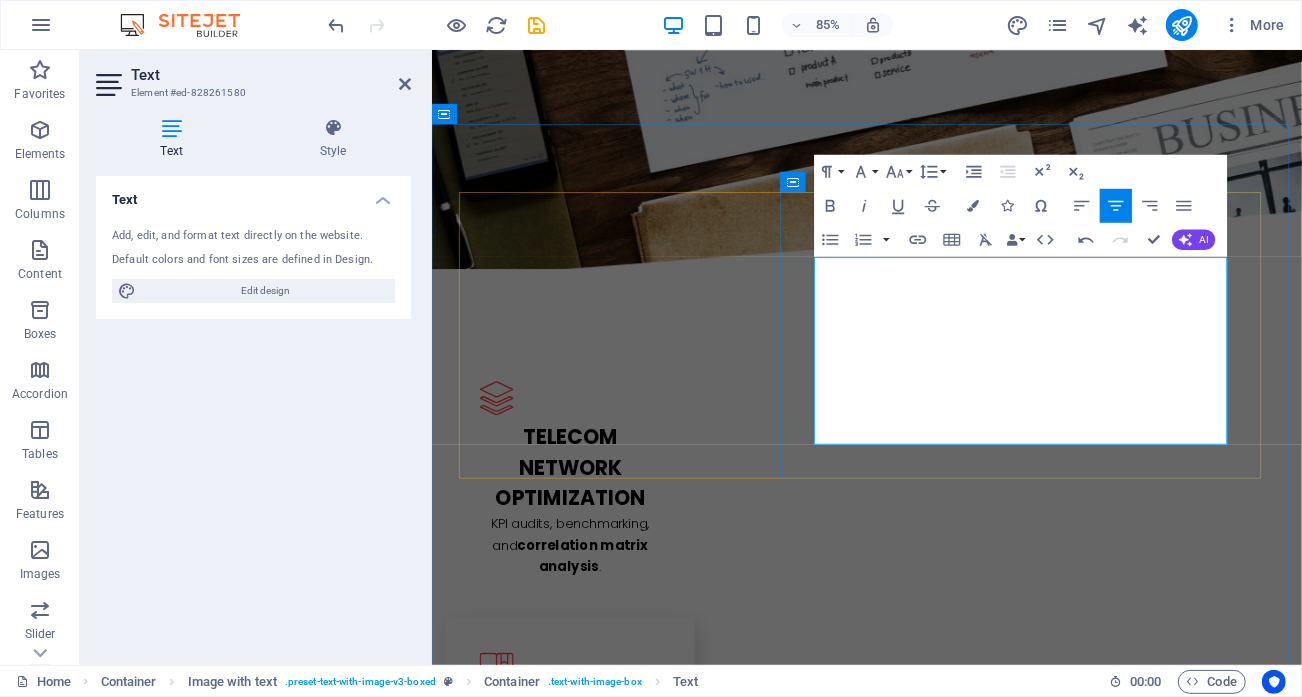 drag, startPoint x: 1187, startPoint y: 452, endPoint x: 905, endPoint y: 439, distance: 282.2995 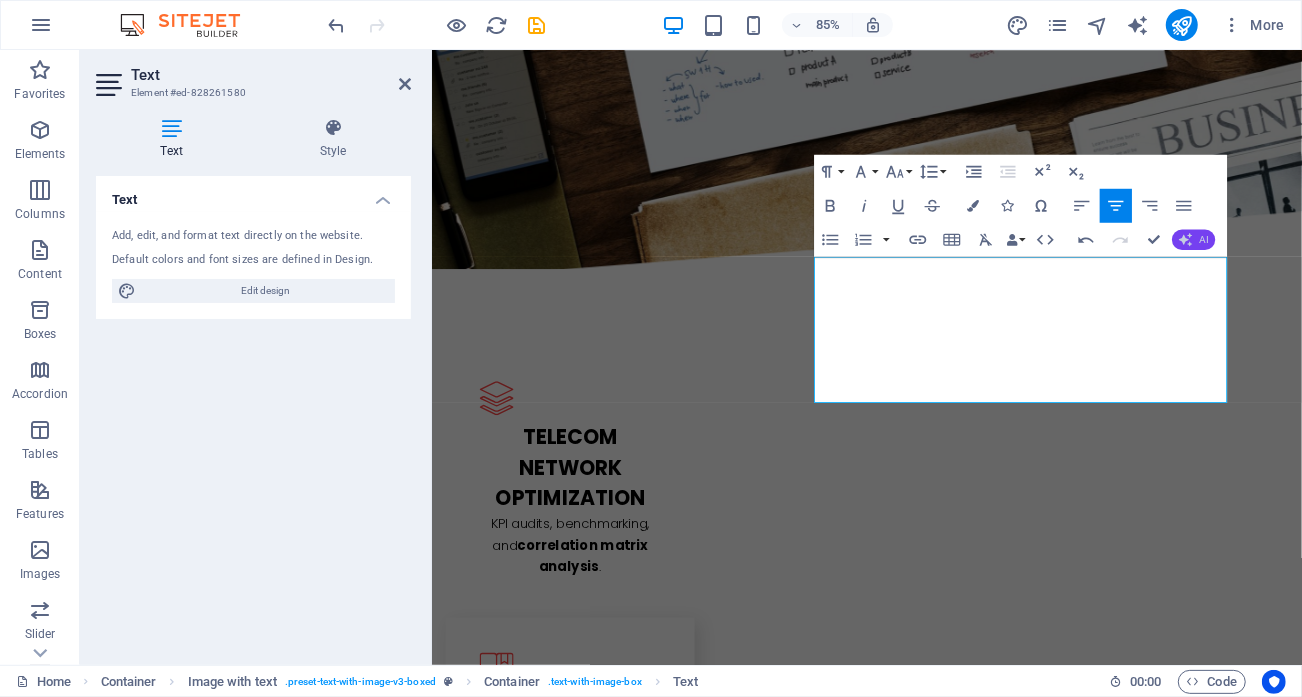 click on "AI" at bounding box center [1193, 239] 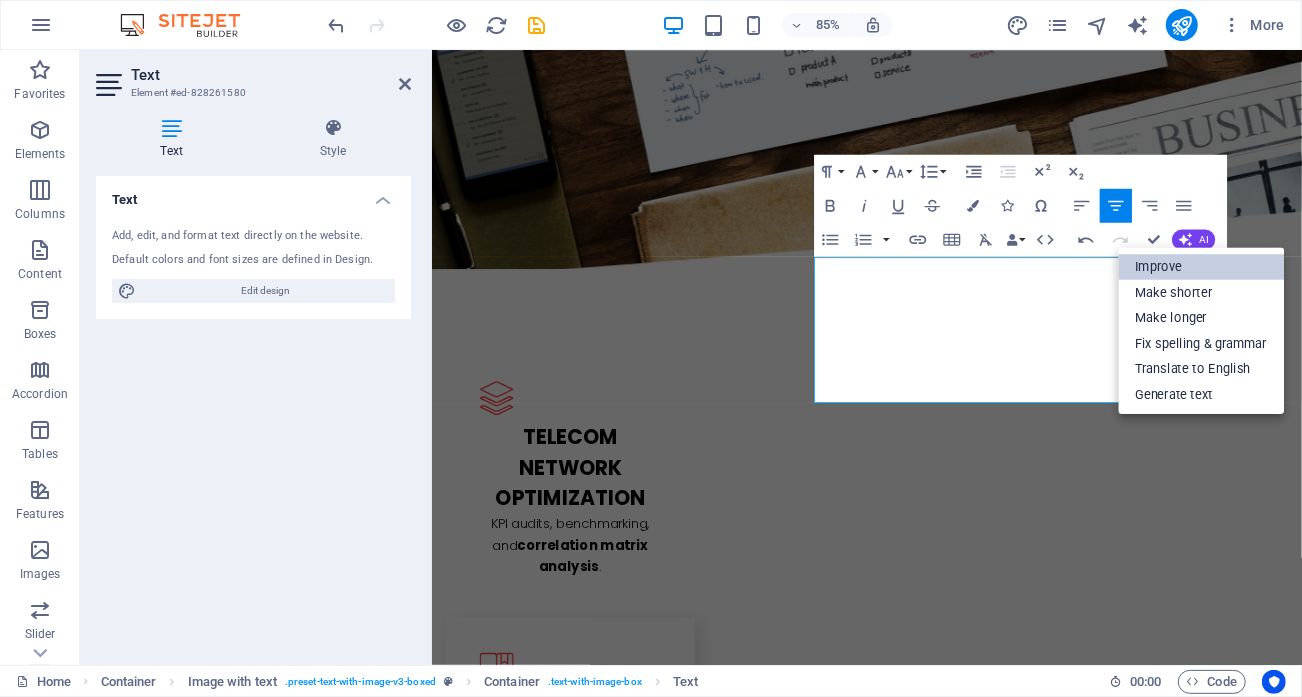 click on "Improve" at bounding box center (1201, 267) 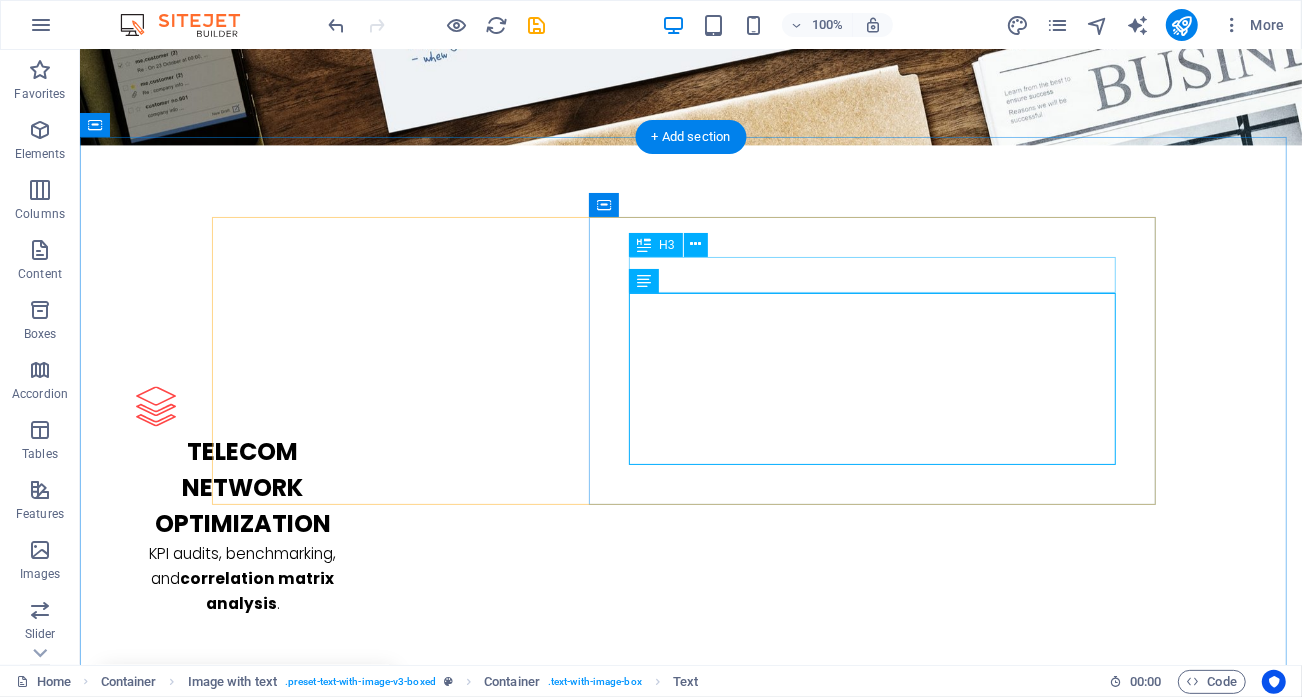 click on "We have successfully led or supported: - National mobile network deployments in [COUNTRY], [COUNTRY], [COUNTRY], and [COUNTRY] - KPI-driven network optimization initiatives - The development of correlation matrix modelling projects that improved operator decision-making" at bounding box center (690, 2660) 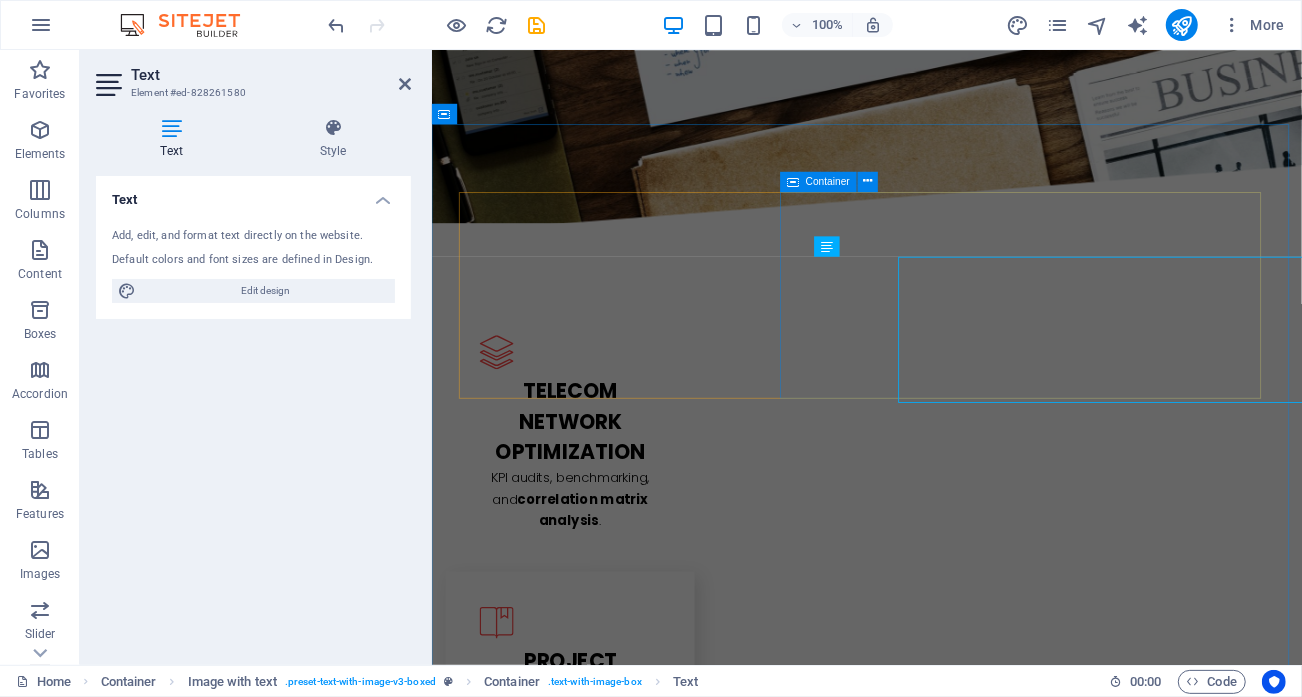 click on "We have successfully led or supported: - National mobile network deployments in [COUNTRY], [COUNTRY], [COUNTRY], and [COUNTRY] - KPI-driven network optimization initiatives - The development of correlation matrix modelling projects that improved operator decision-making" at bounding box center [943, 2661] 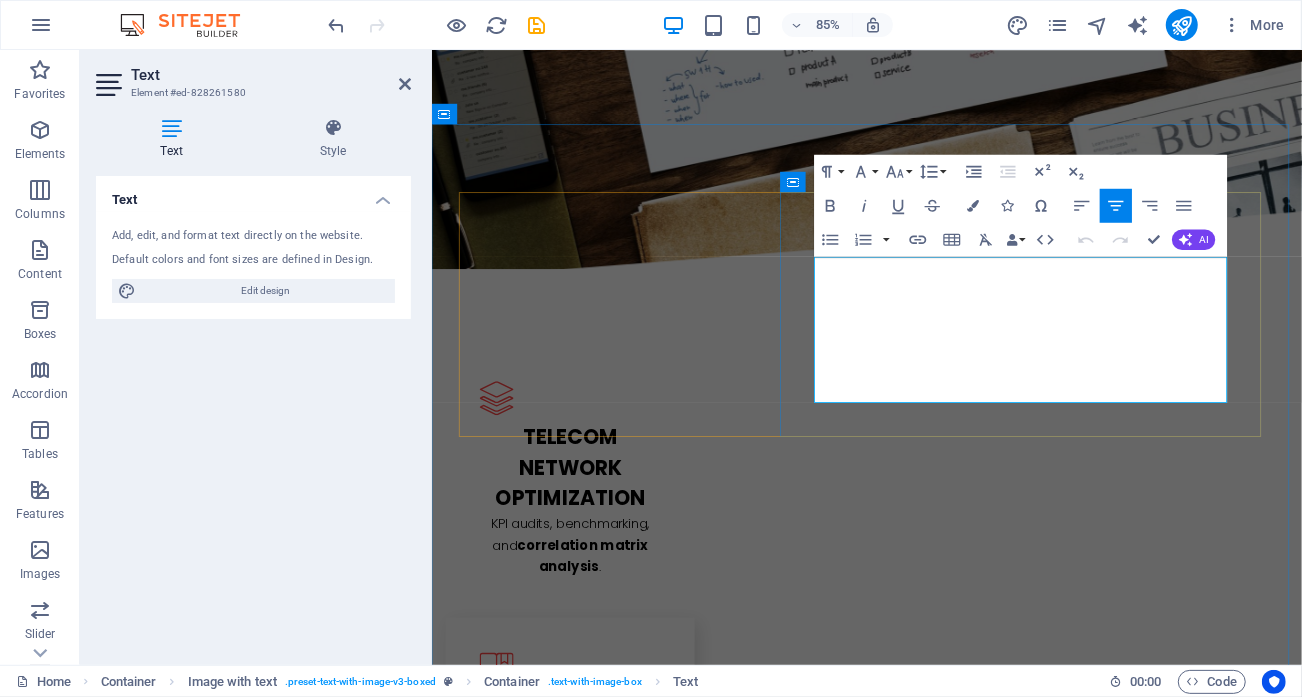 click on "We have successfully led or supported: - National mobile network deployments in [COUNTRY], [COUNTRY], [COUNTRY], and [COUNTRY] - KPI-driven network optimization initiatives - The development of correlation matrix modelling projects that improved operator decision-making" at bounding box center (943, 2715) 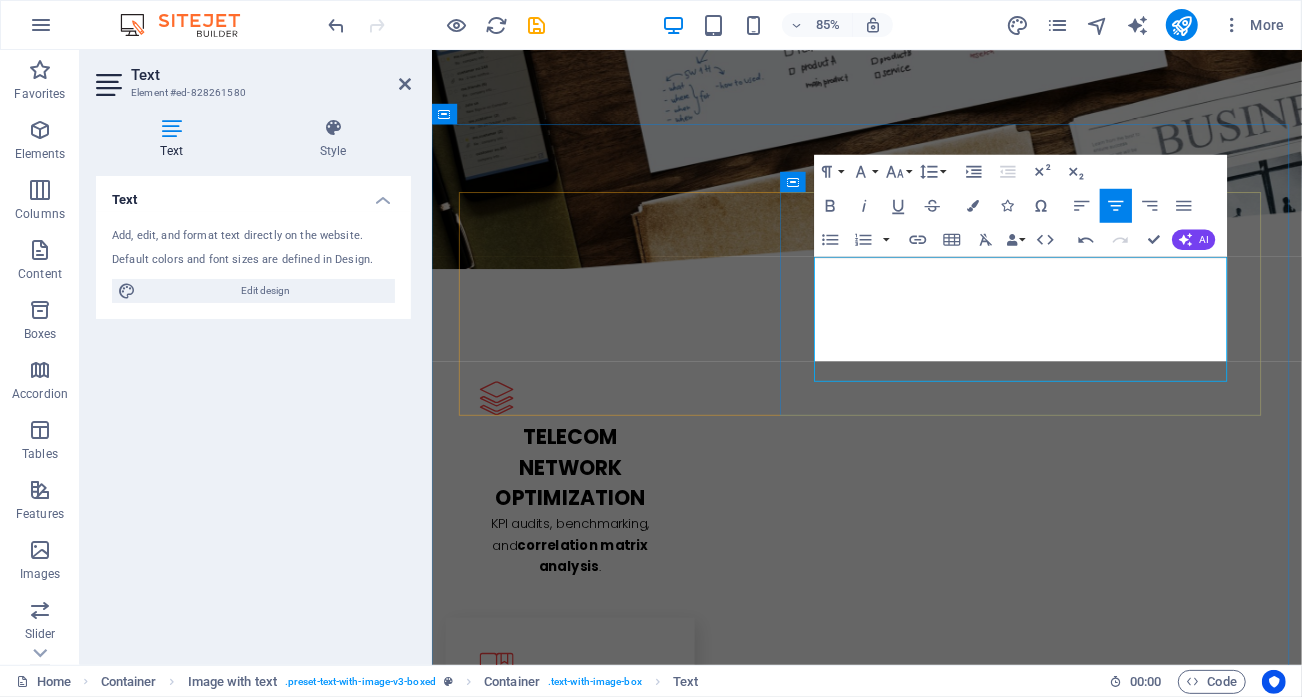 drag, startPoint x: 912, startPoint y: 302, endPoint x: 1326, endPoint y: 408, distance: 427.35464 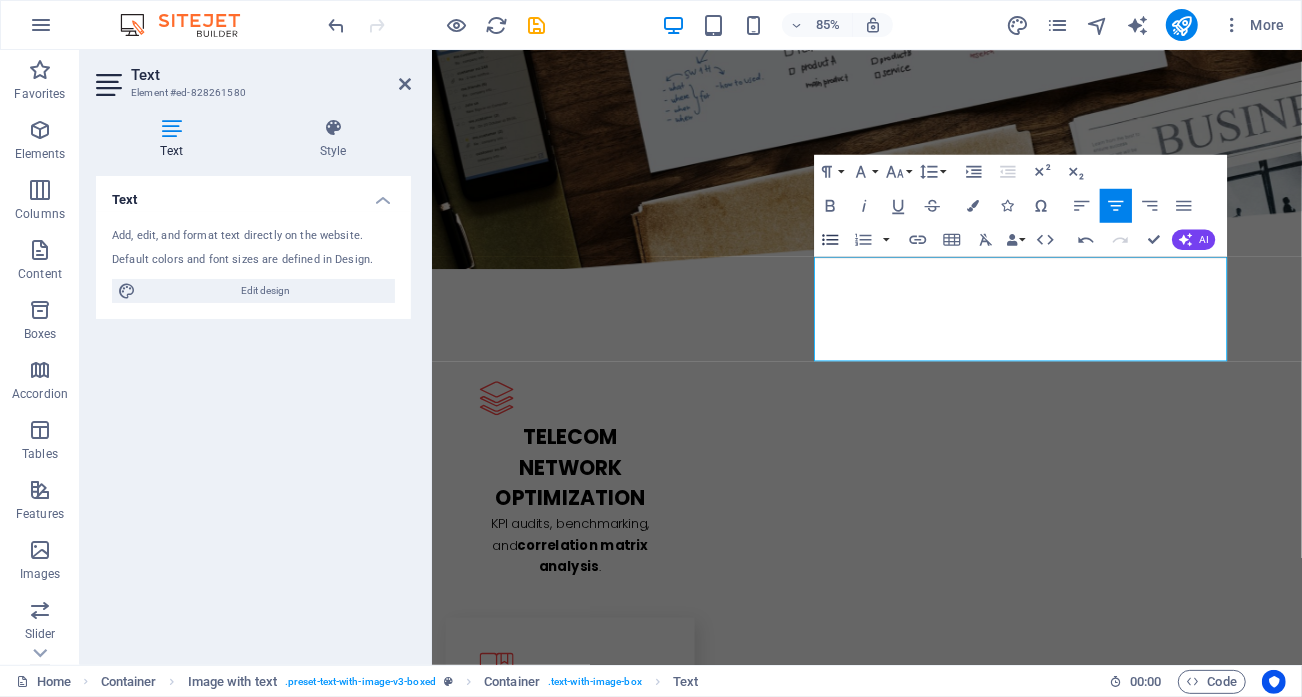 click 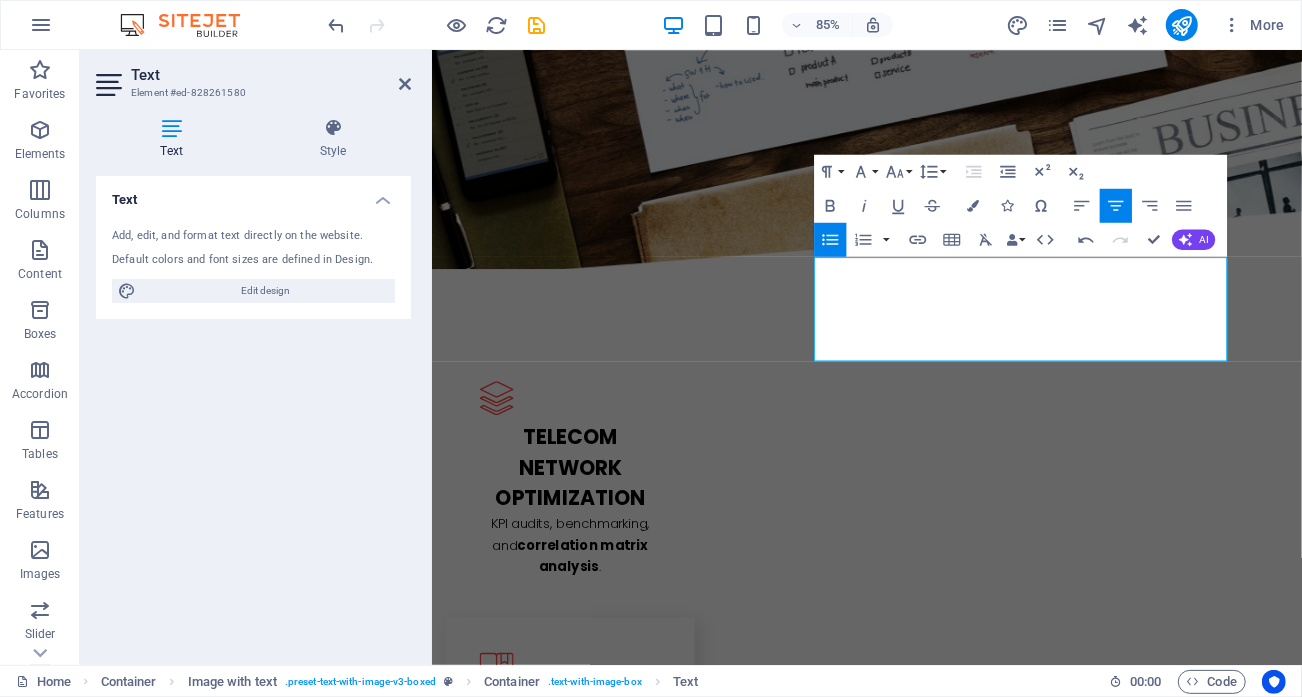 click 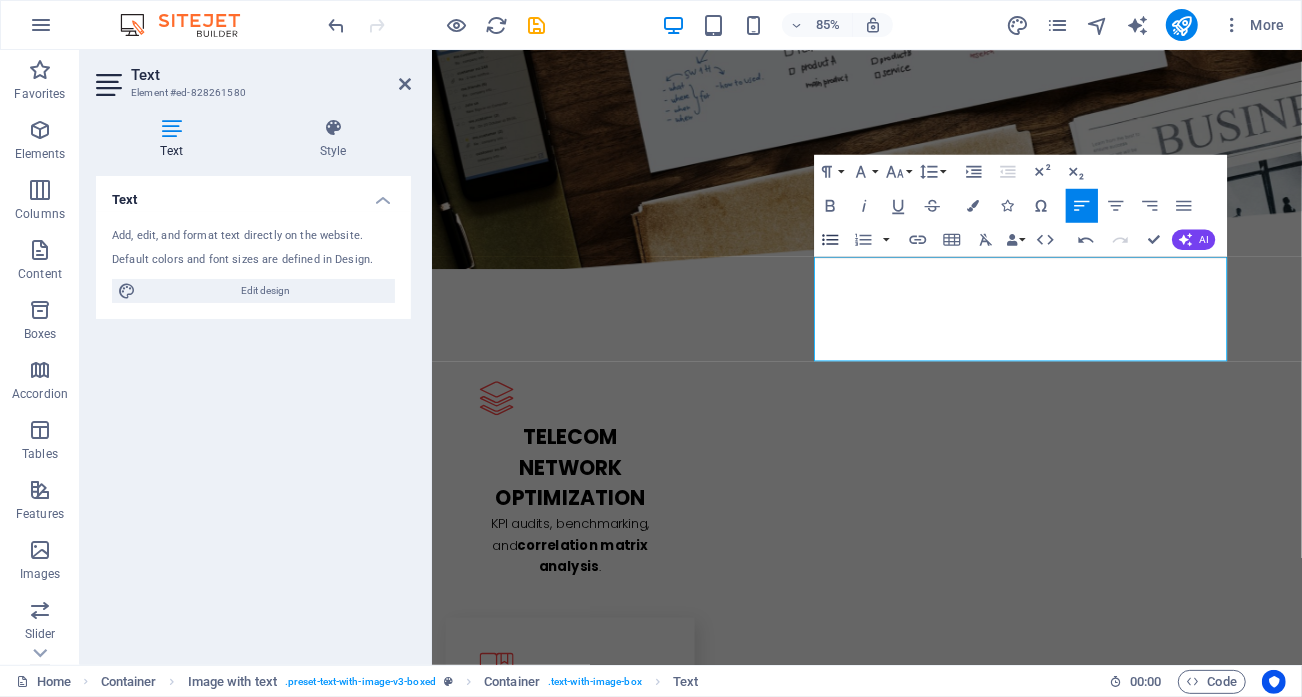click 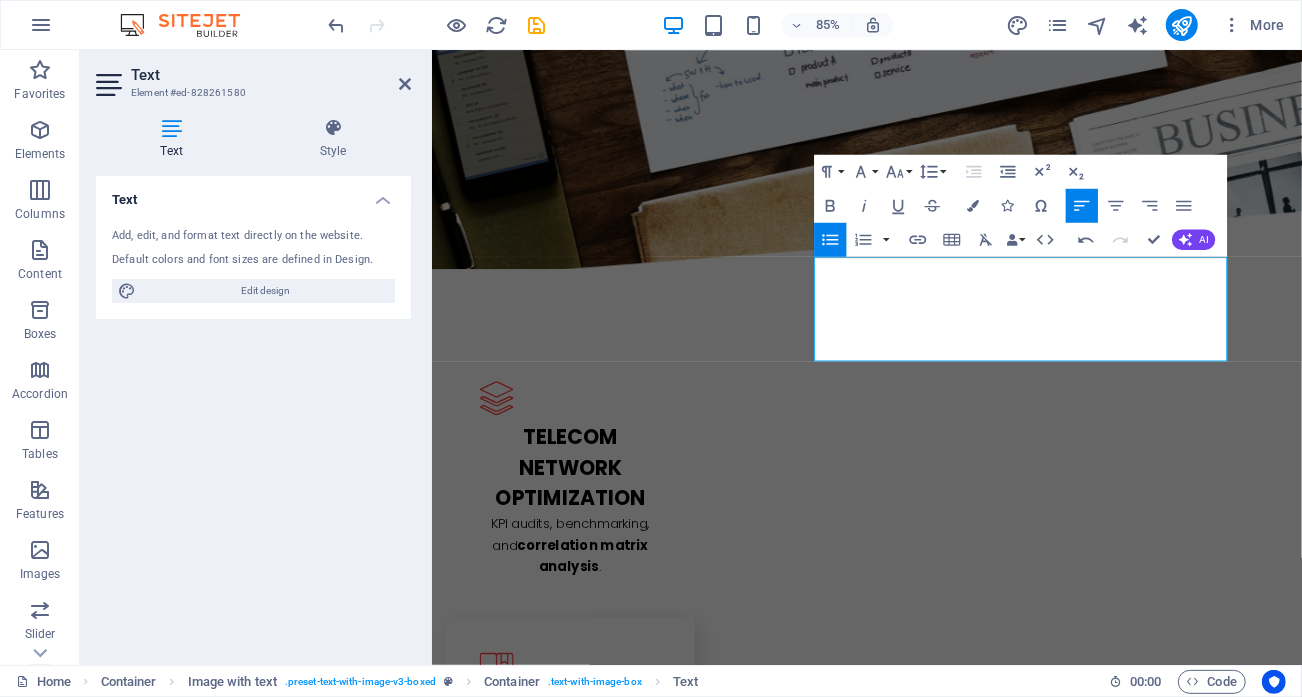 drag, startPoint x: 834, startPoint y: 239, endPoint x: 469, endPoint y: 246, distance: 365.0671 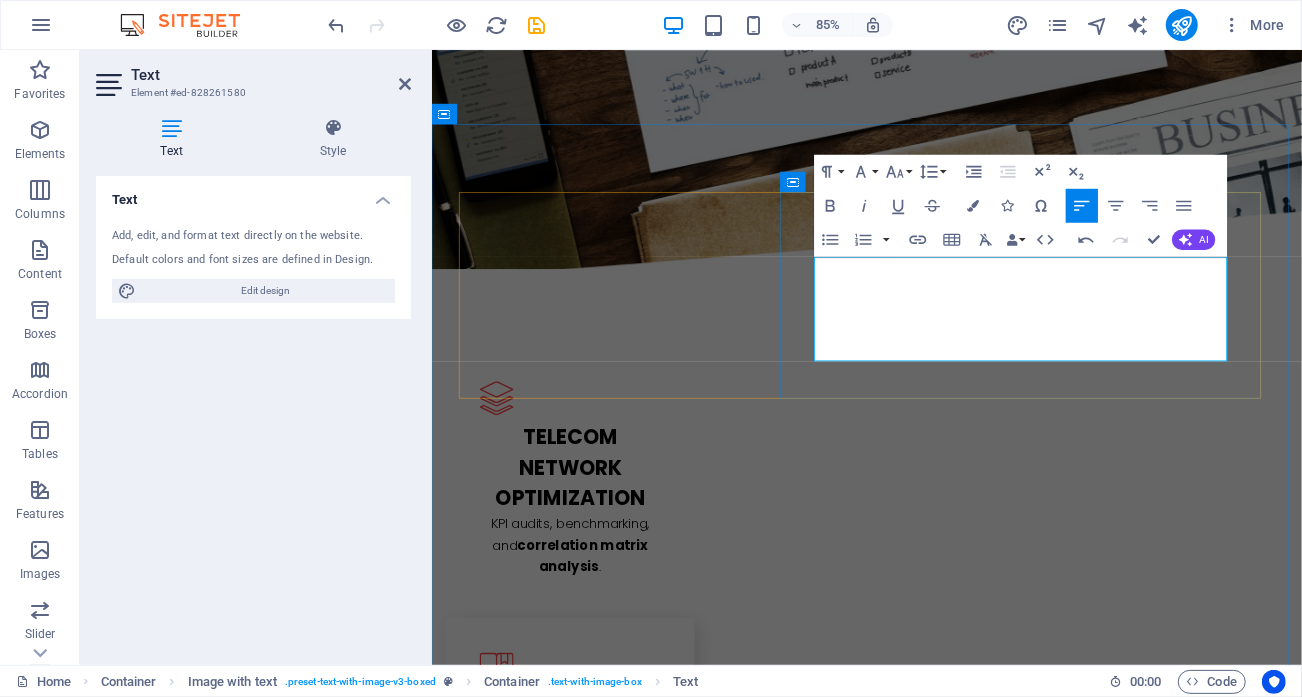 click on "ational mobile network deployments in [COUNTRY], [COUNTRY], [COUNTRY], and [COUNTRY] - KPI-driven network optimization initiatives - The development of correlation matrix modelling projects that improved operator decision-making" at bounding box center [943, 2691] 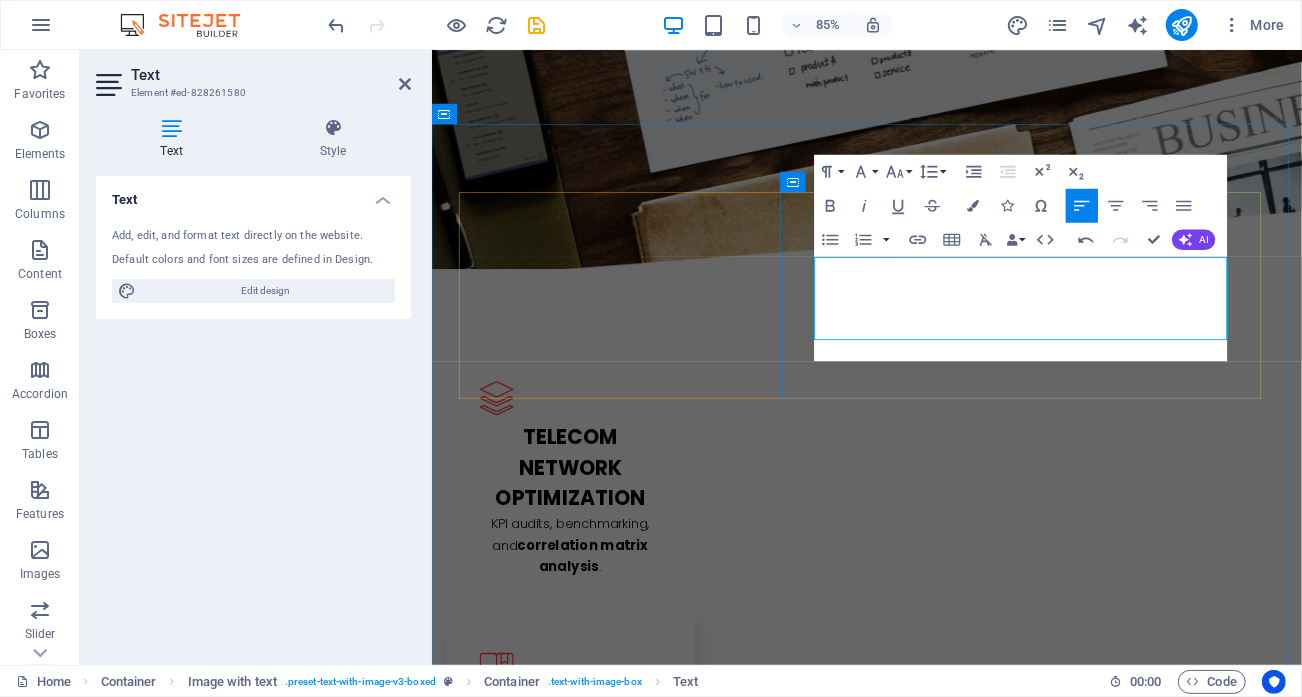 click on "KPI-driven network optimization initiatives - The development of correlation matrix modelling projects that improved operator decision-making" at bounding box center (943, 2703) 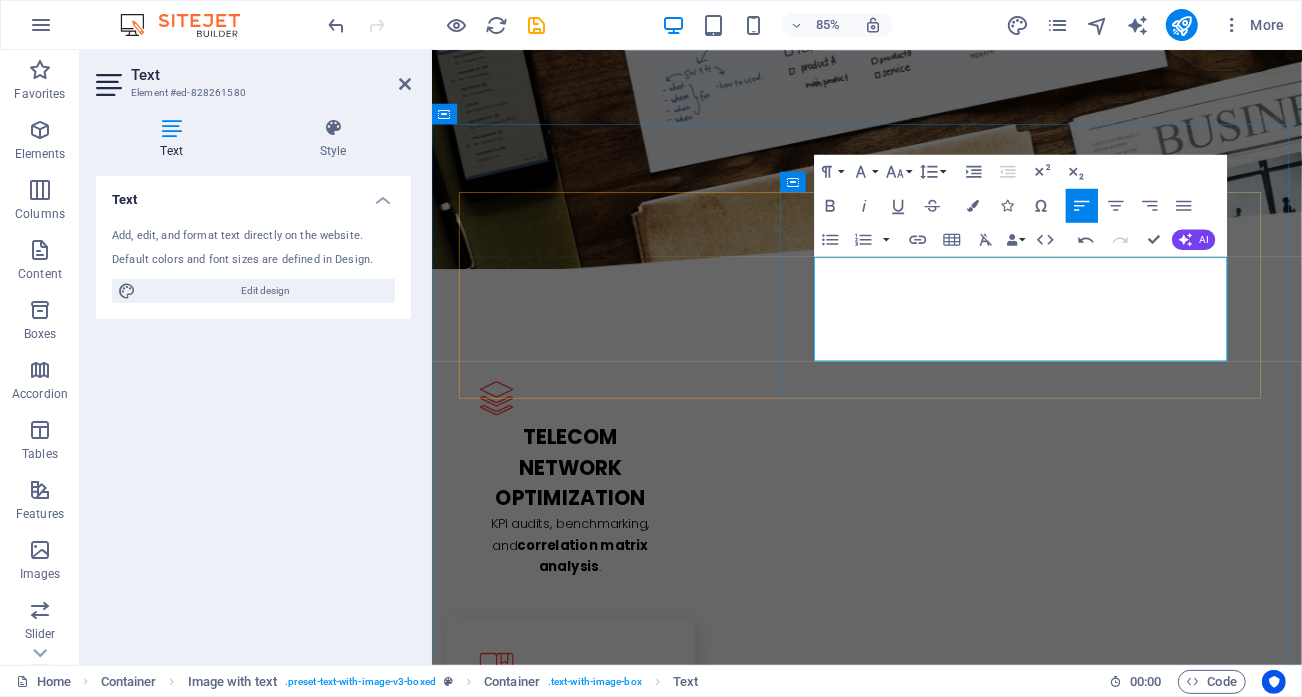 type 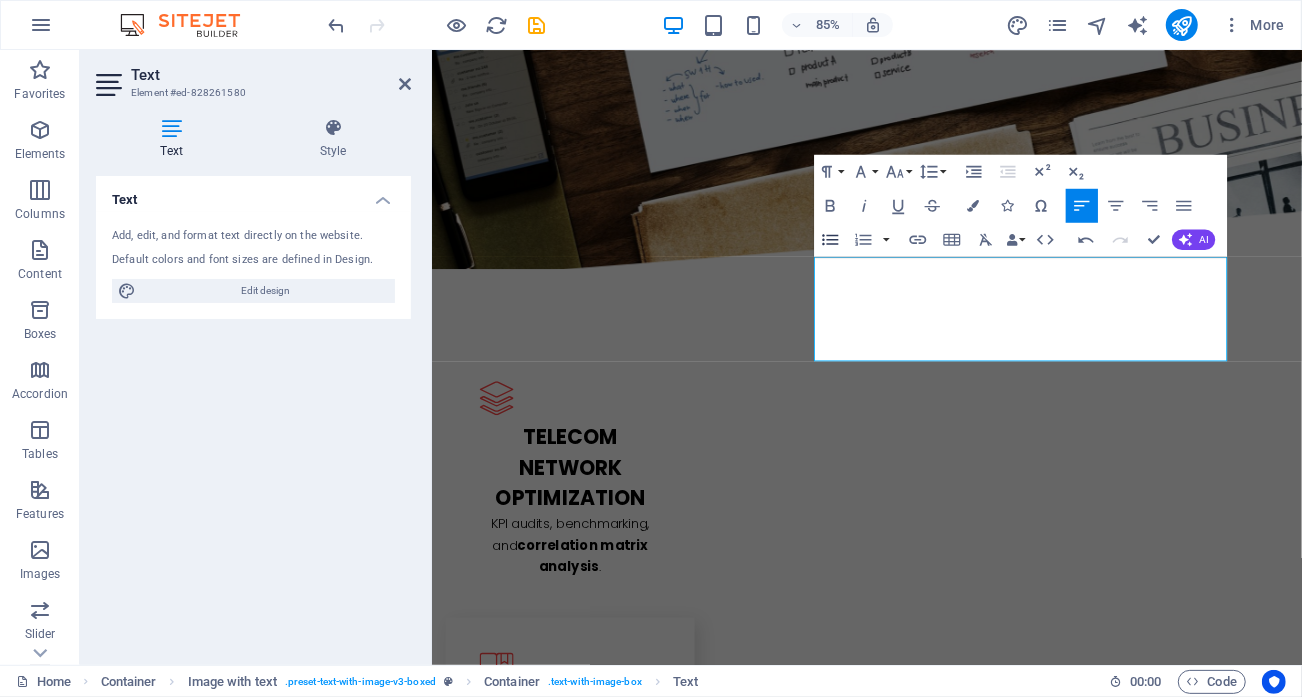click 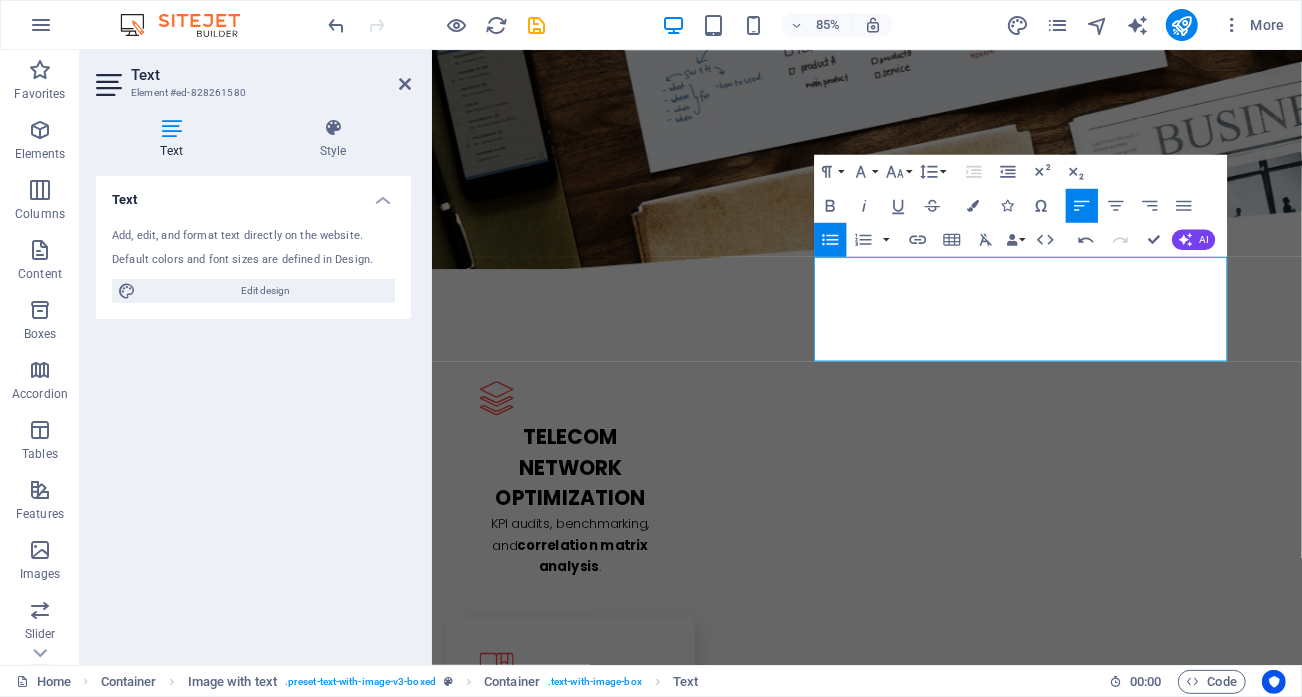 click on "KPI-driven network optimization initiatives The development of correlation matrix modelling projects that improved operator decision-making" at bounding box center [943, 2703] 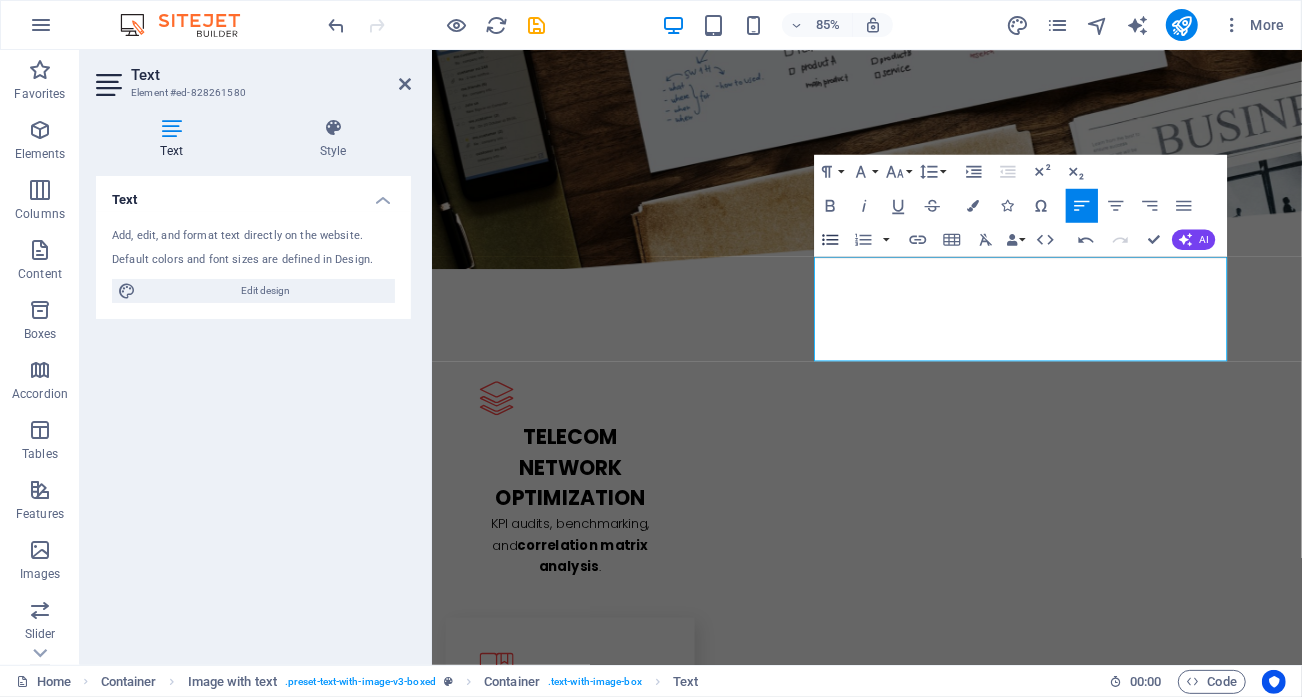 click 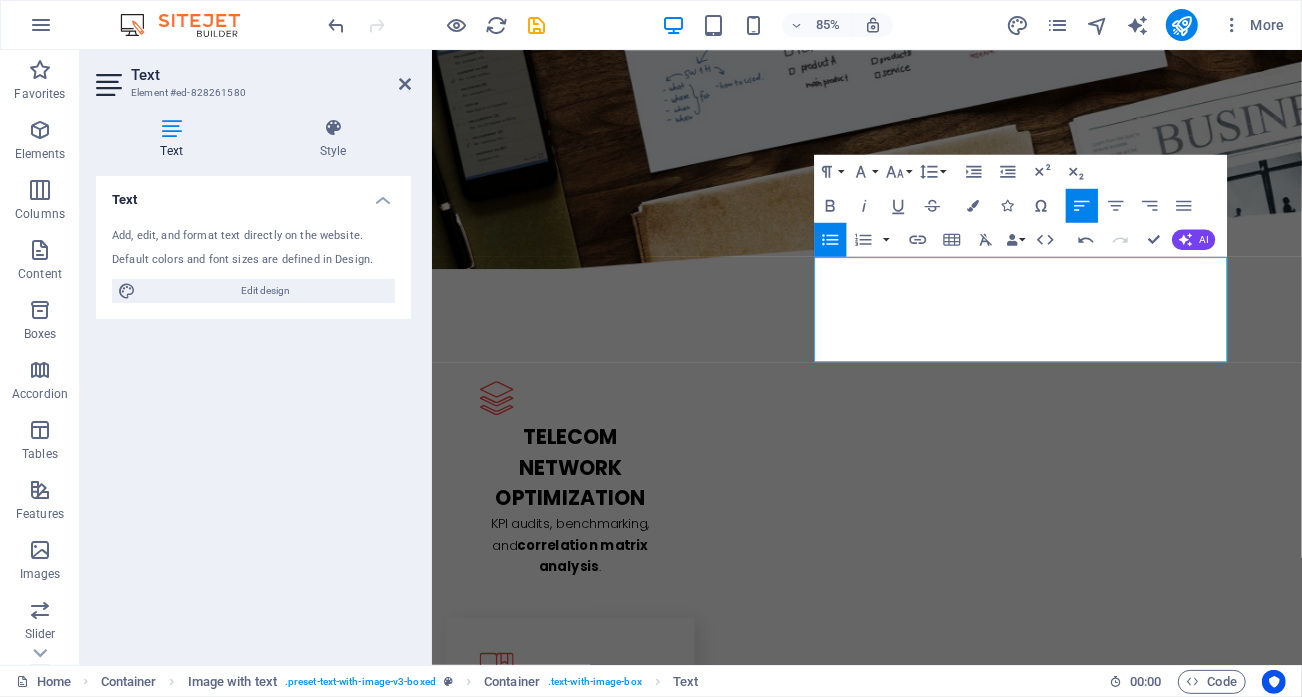 click on "KPI-driven network optimization initiatives The development of correlation matrix modelling projects that improved operator decision-making" at bounding box center [951, 2703] 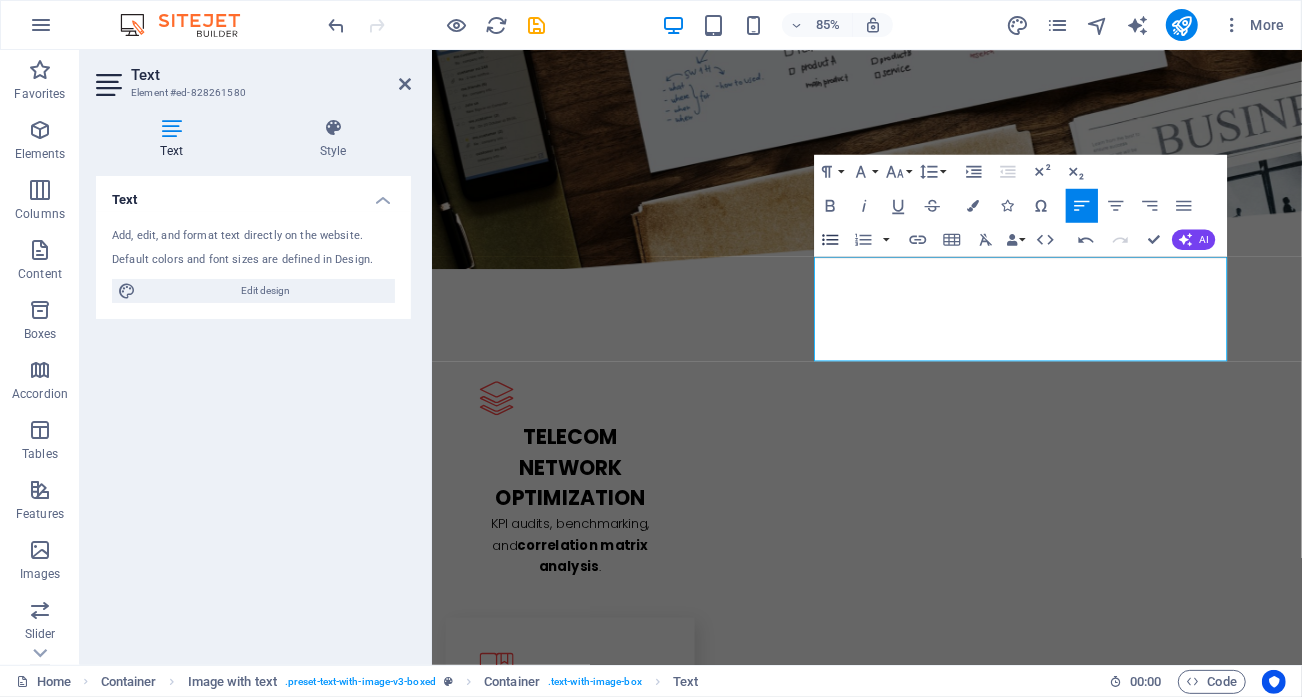 click 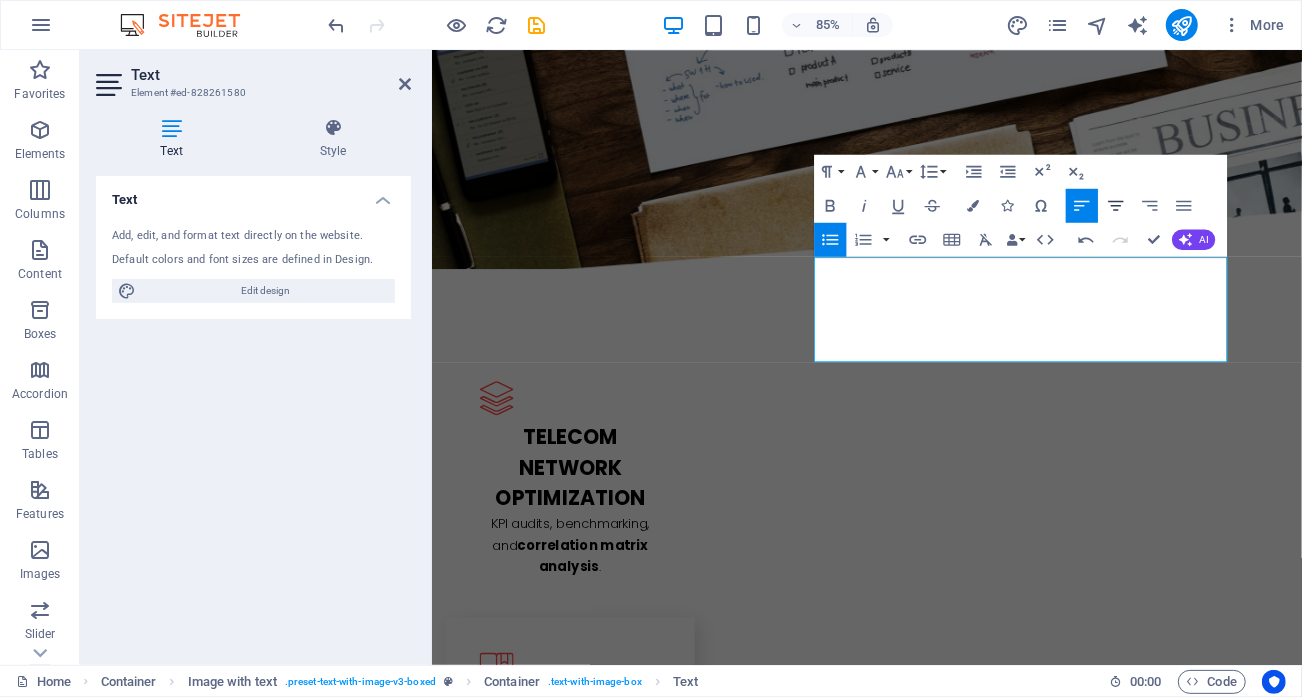 click 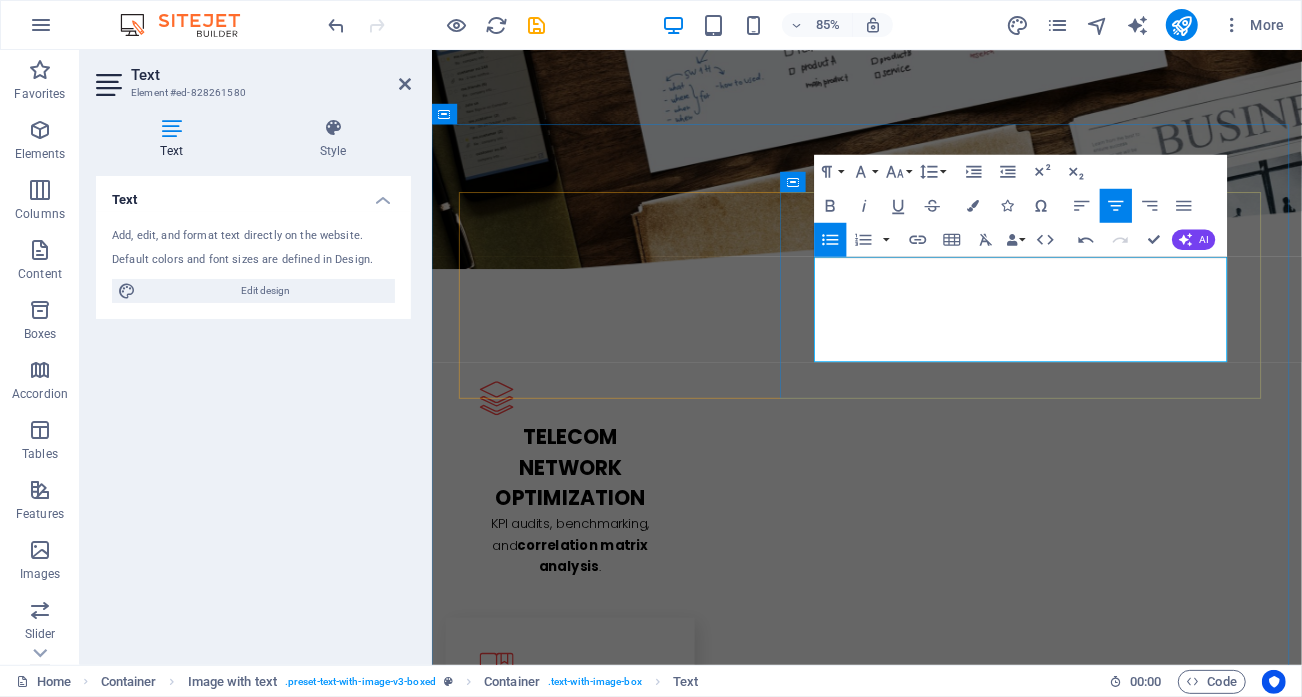 drag, startPoint x: 1219, startPoint y: 350, endPoint x: 833, endPoint y: 306, distance: 388.49966 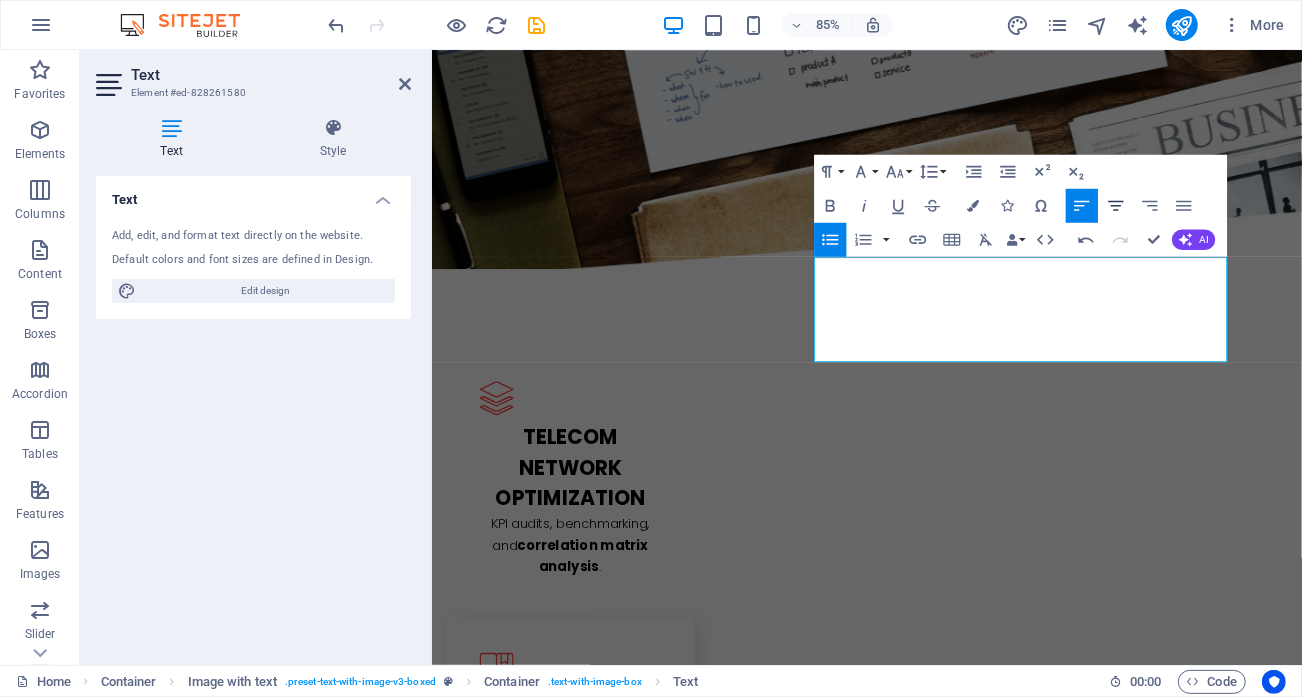 click on "Align Center" at bounding box center [1116, 205] 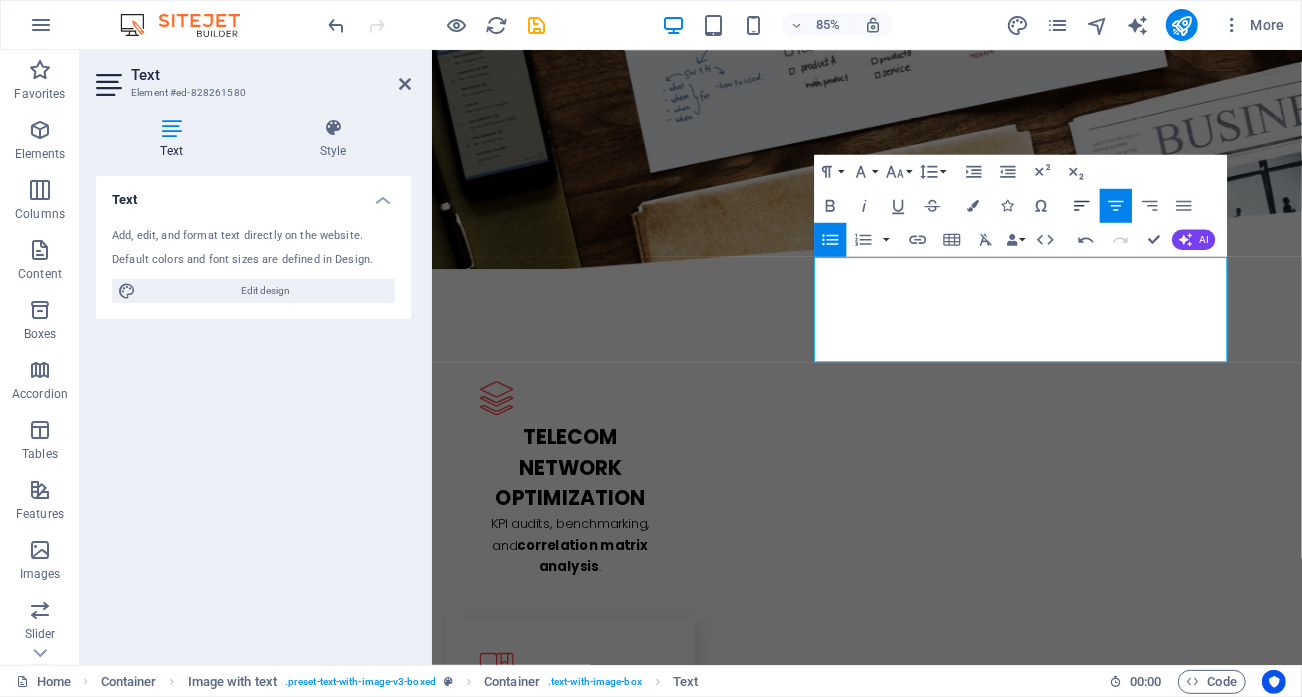 click 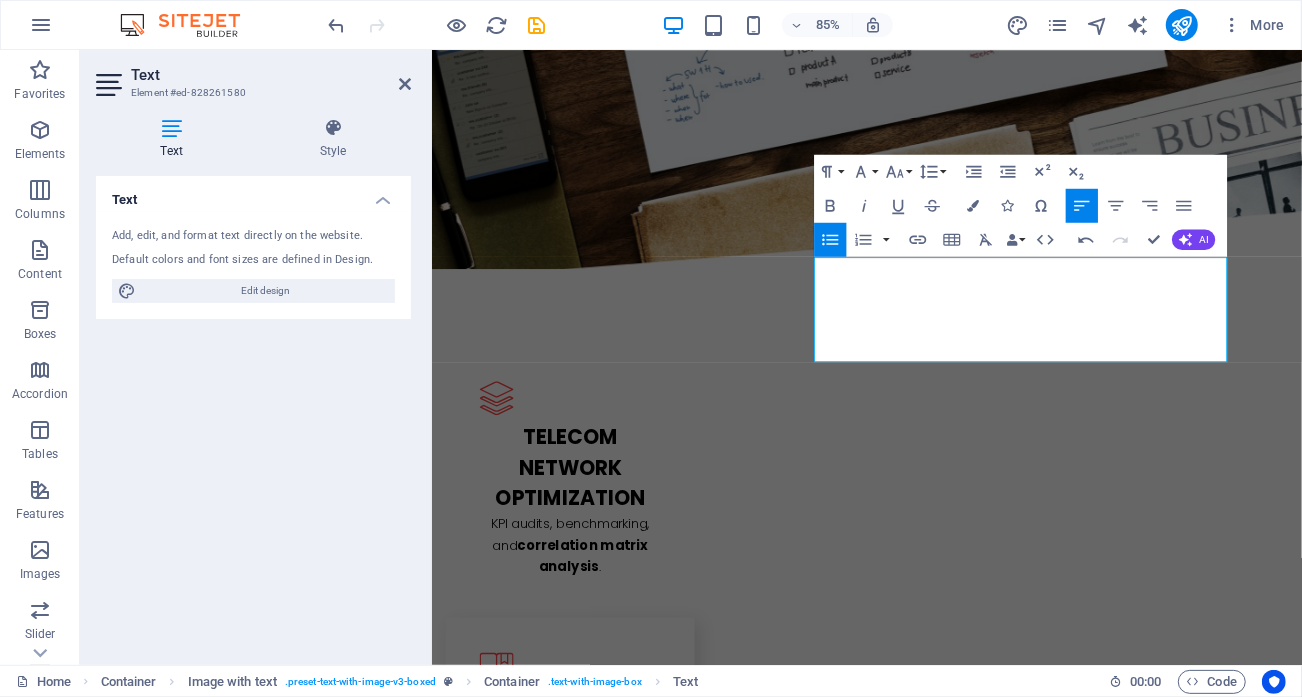 drag, startPoint x: 1307, startPoint y: 399, endPoint x: 831, endPoint y: 277, distance: 491.3858 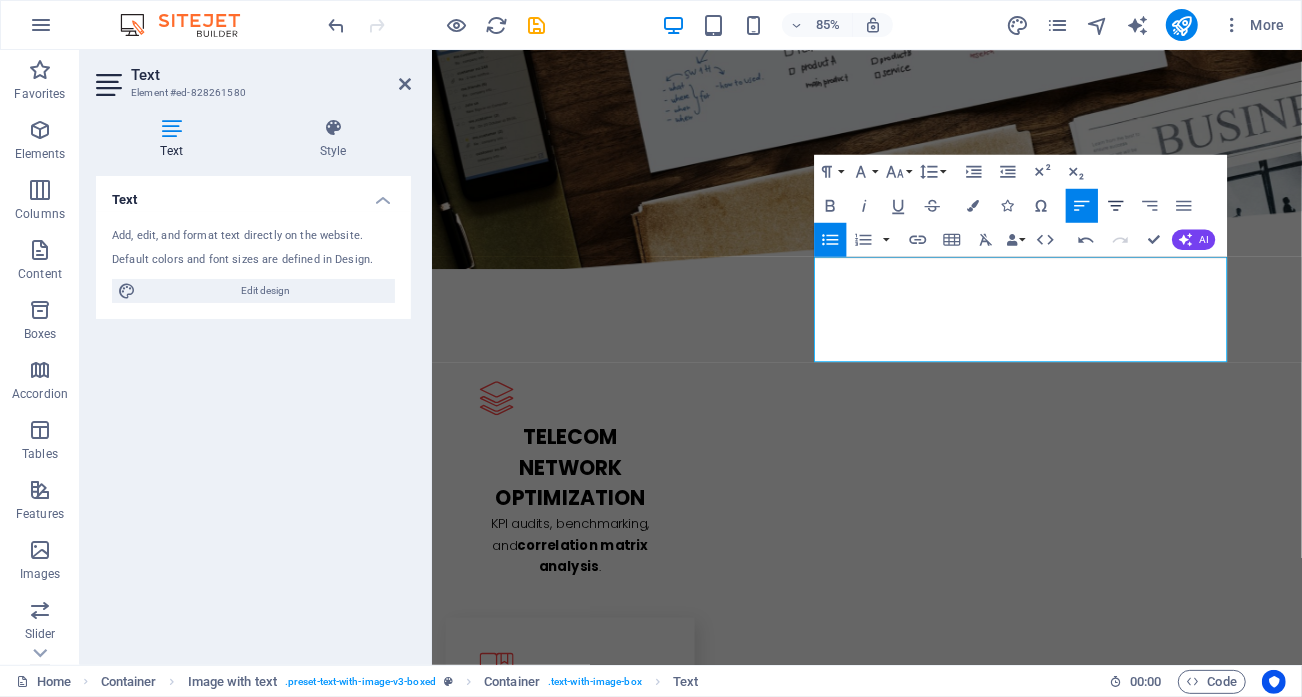 click 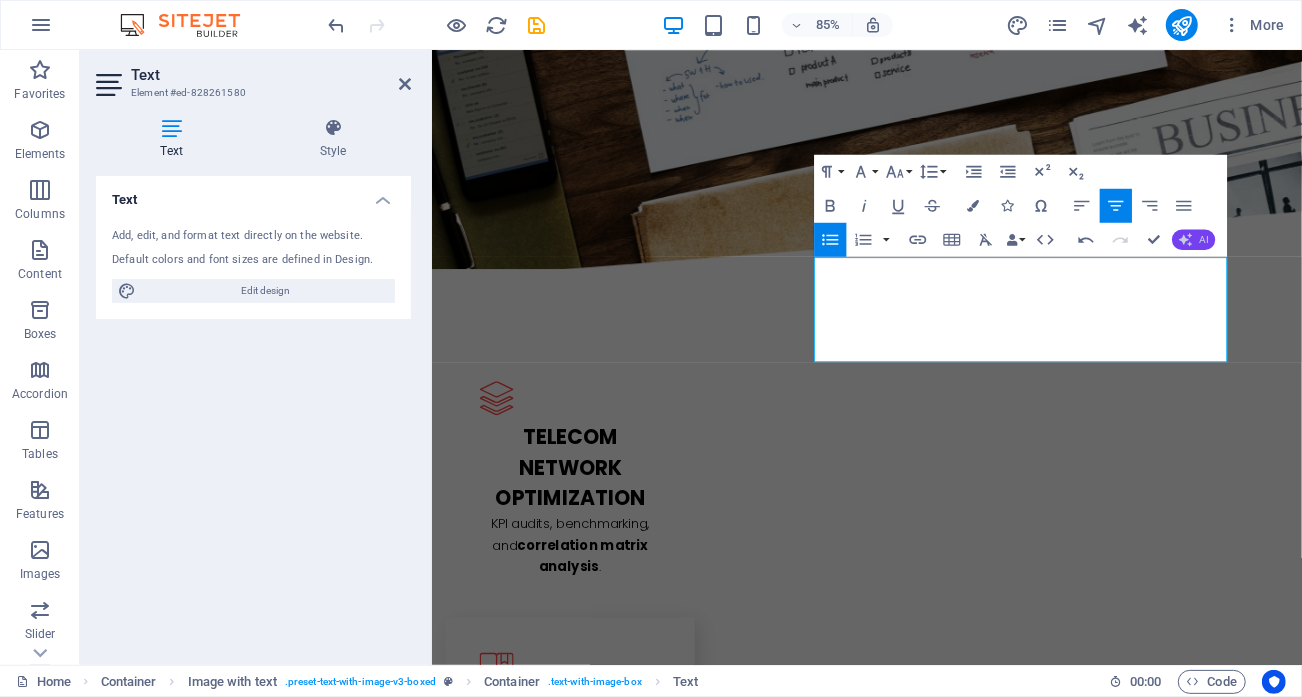 click 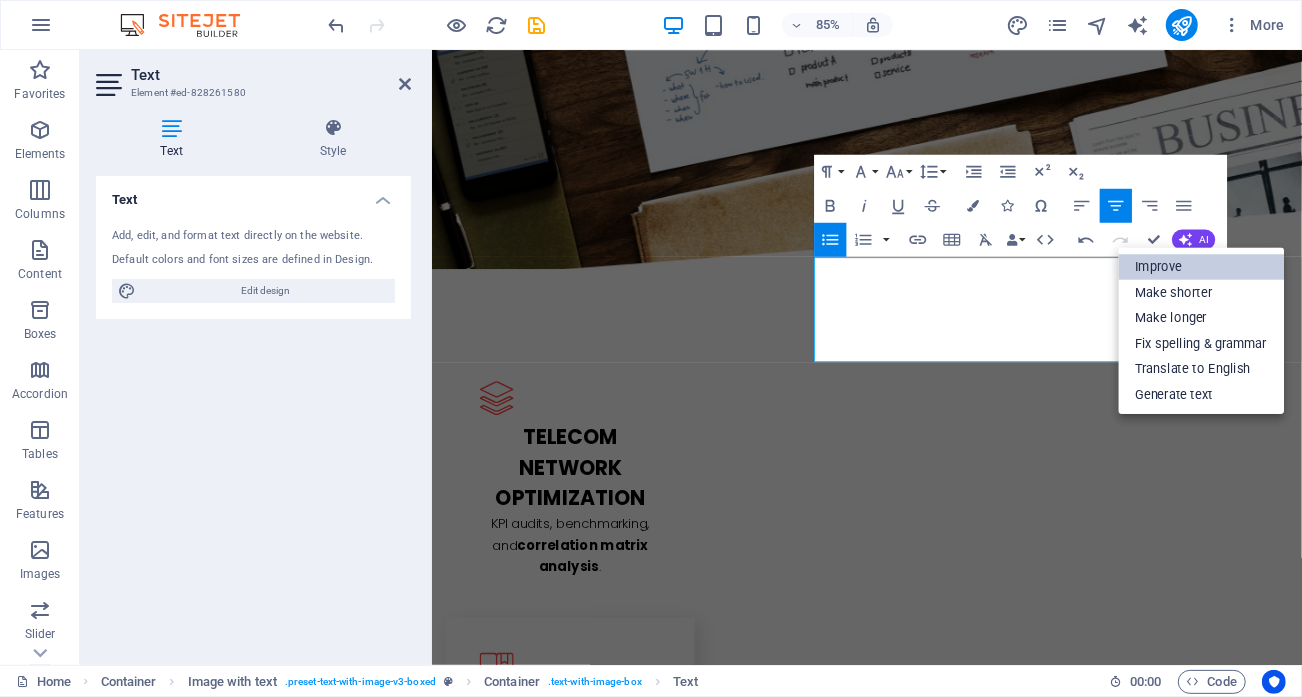 click on "Improve" at bounding box center (1201, 267) 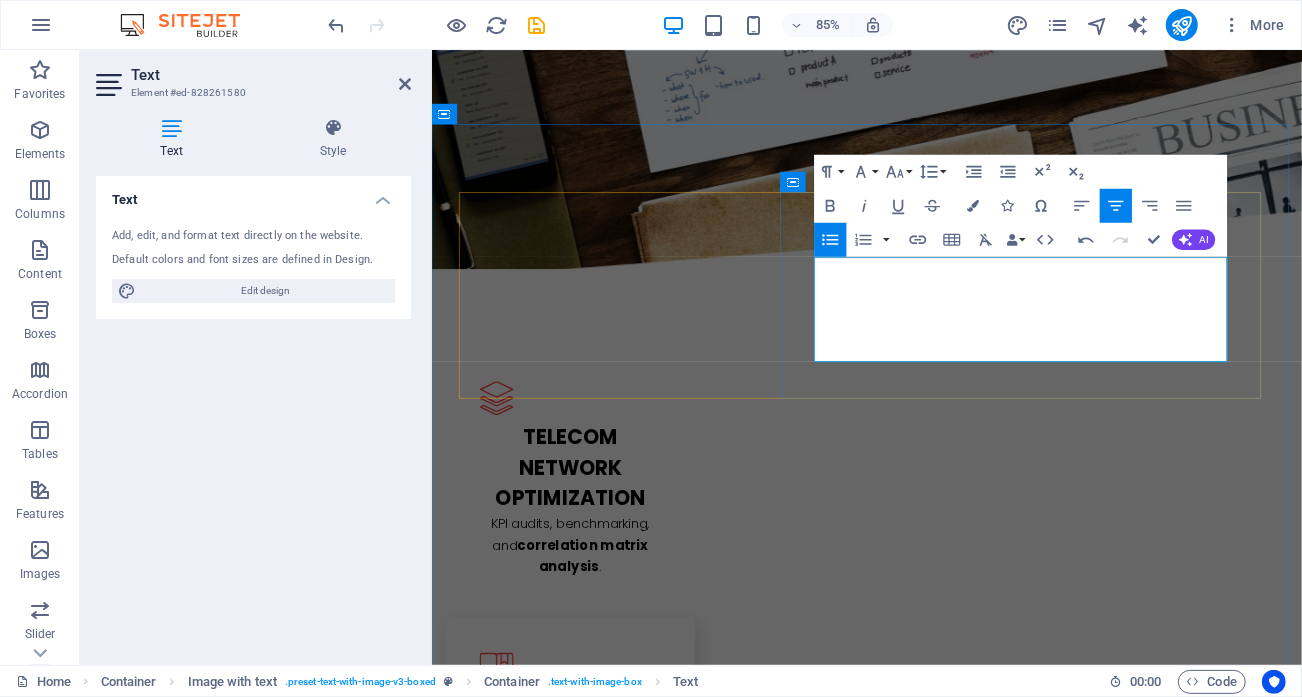 drag, startPoint x: 1282, startPoint y: 401, endPoint x: 929, endPoint y: 294, distance: 368.8604 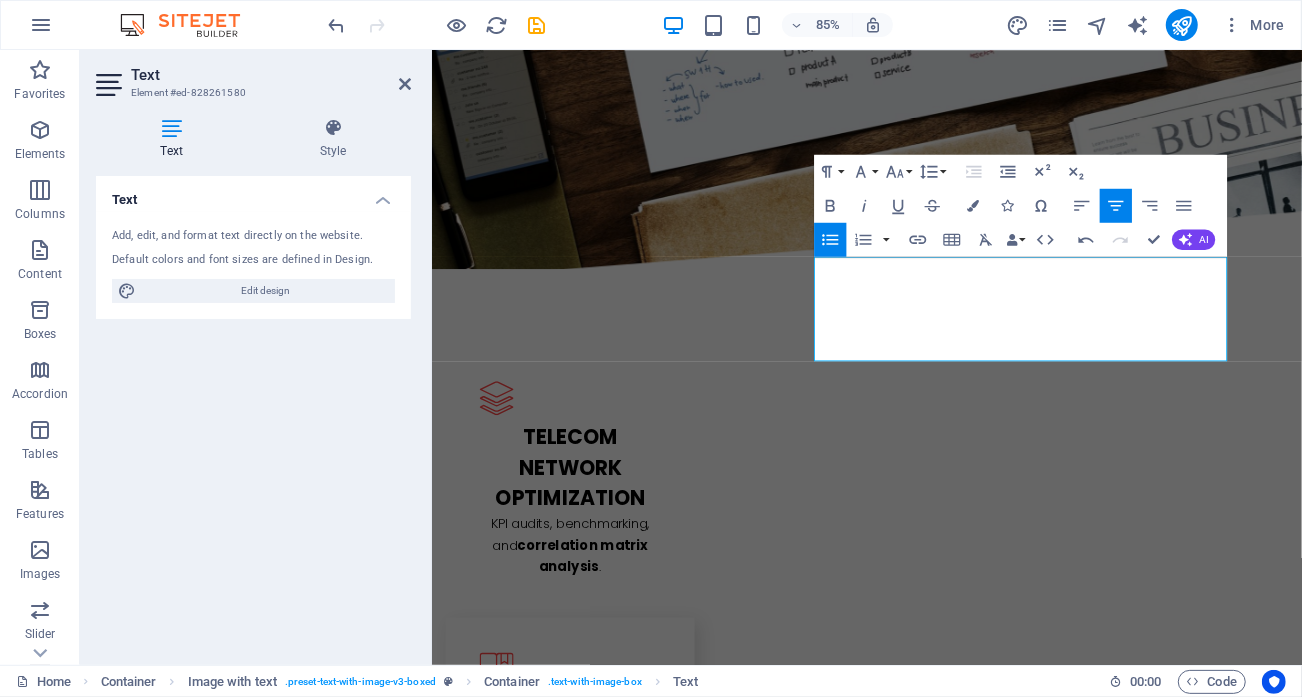 click 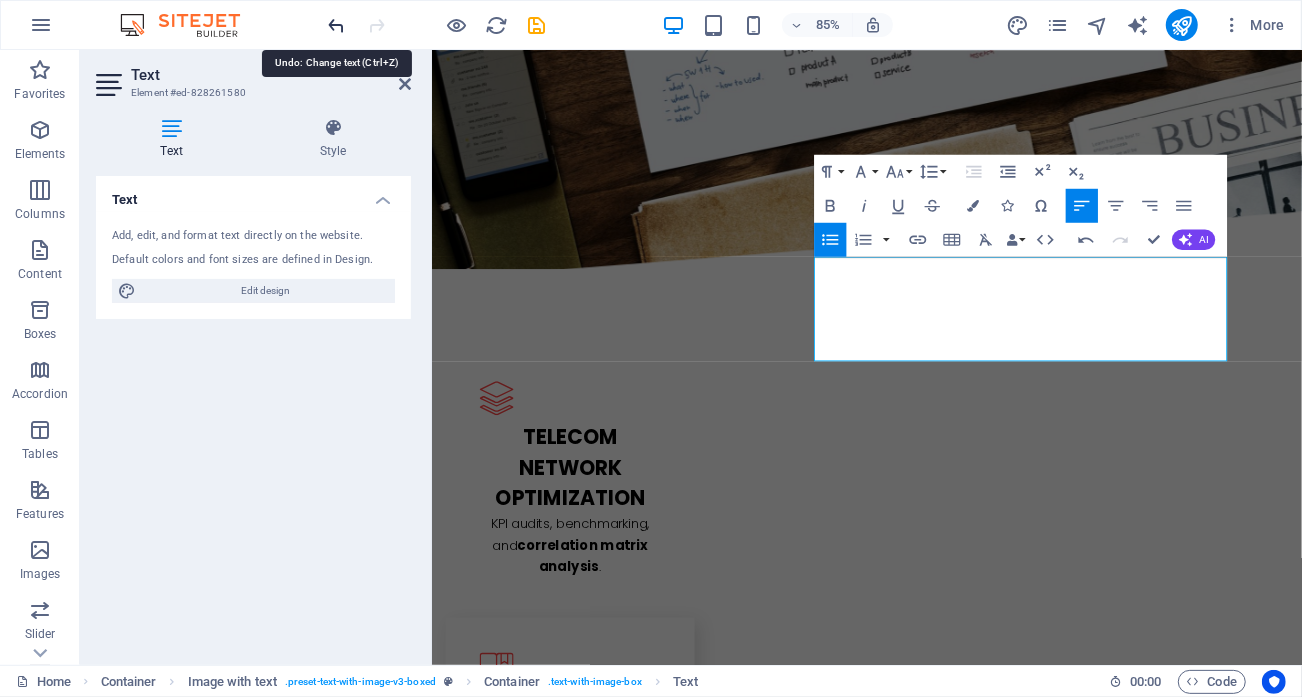 click at bounding box center [337, 25] 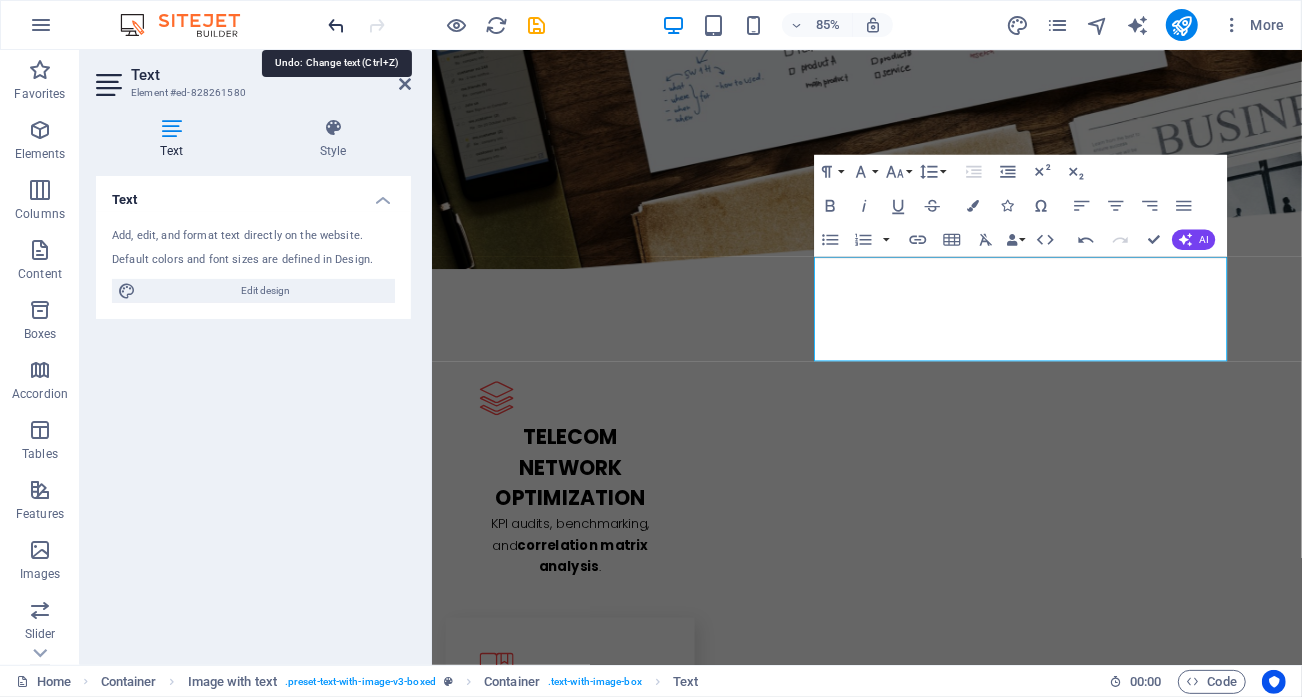 click at bounding box center [337, 25] 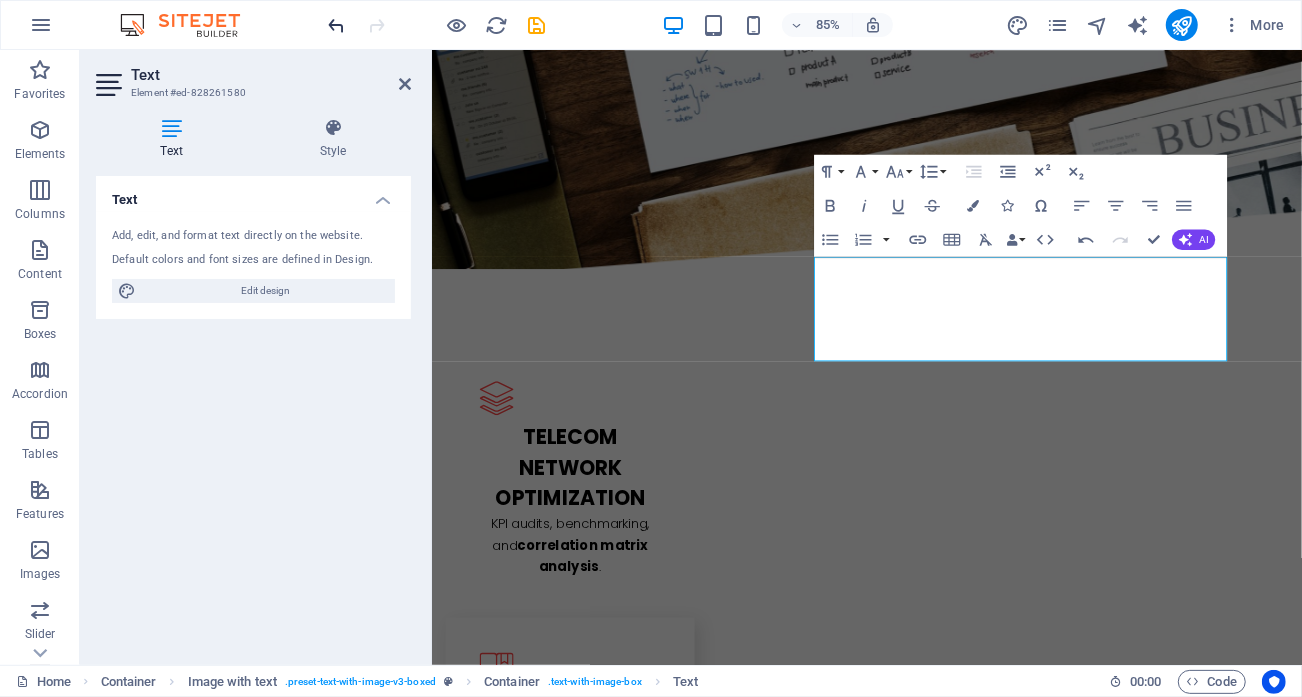 click at bounding box center [337, 25] 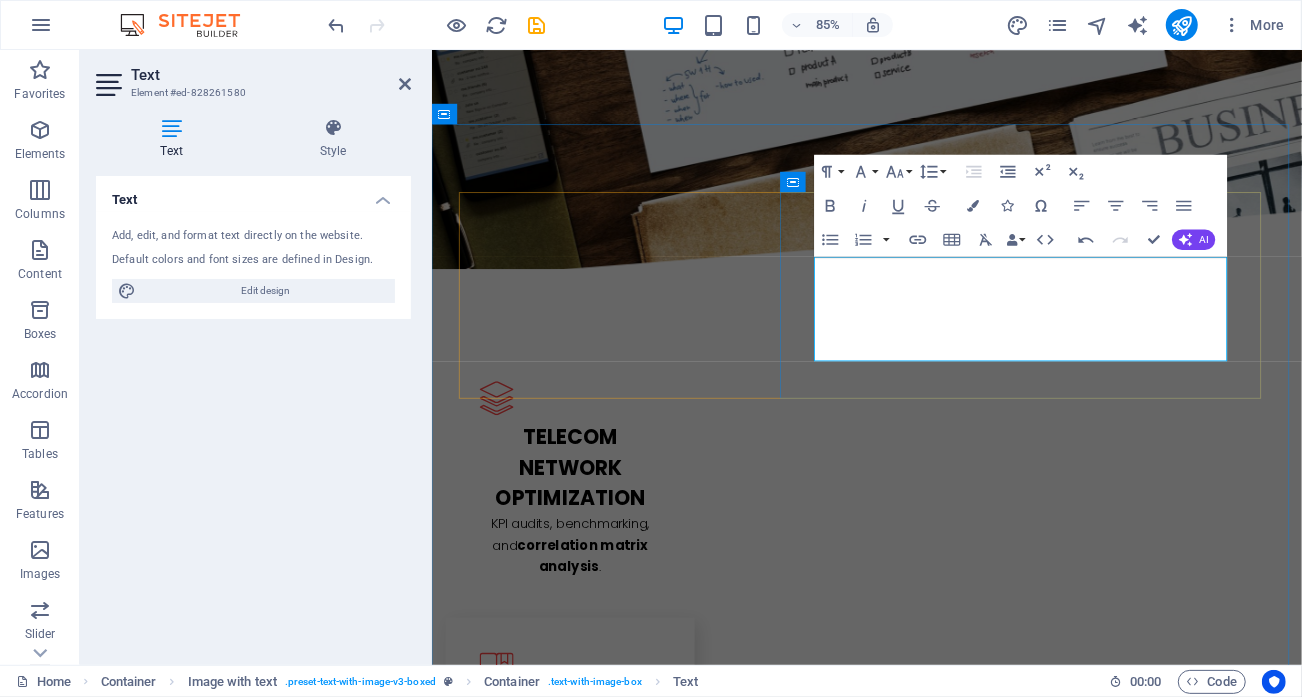click on "National mobile network deployments in France, Morocco, Qatar, and Comoros   KPI-driven network optimization initiatives   Development of correlation matrix modeling projects that enhanced operator decision-making" at bounding box center [951, 2691] 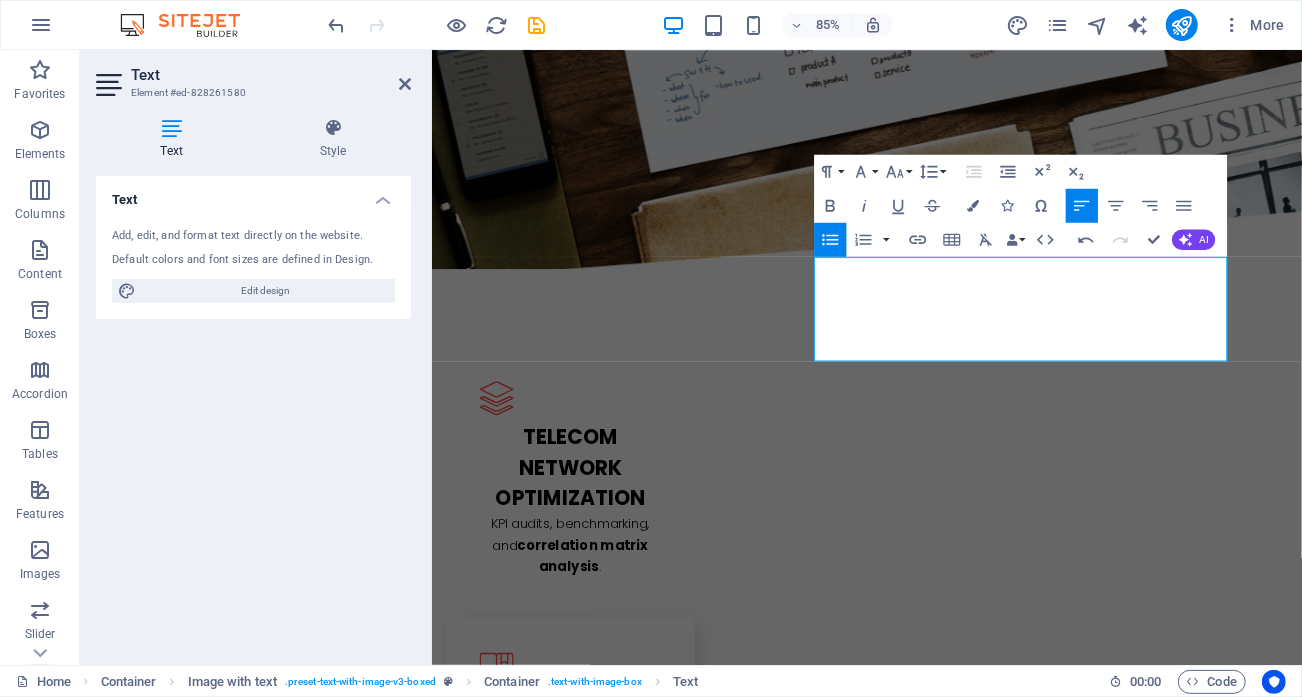 click 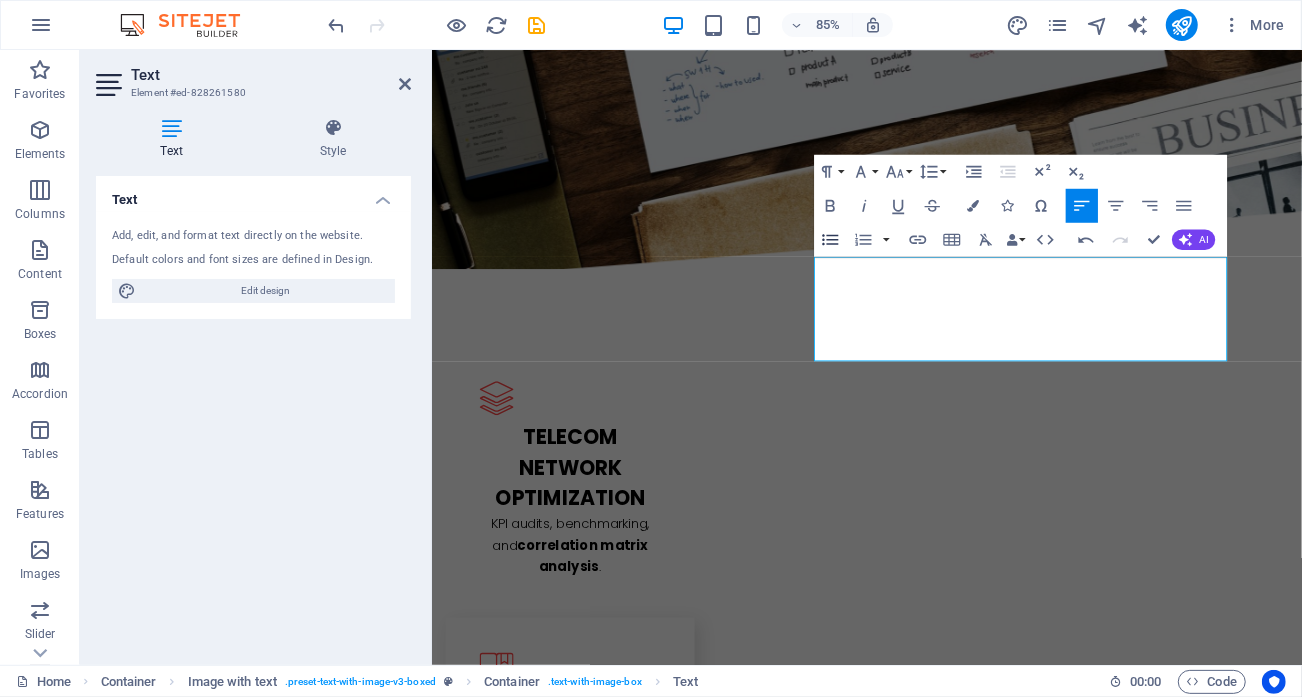 click 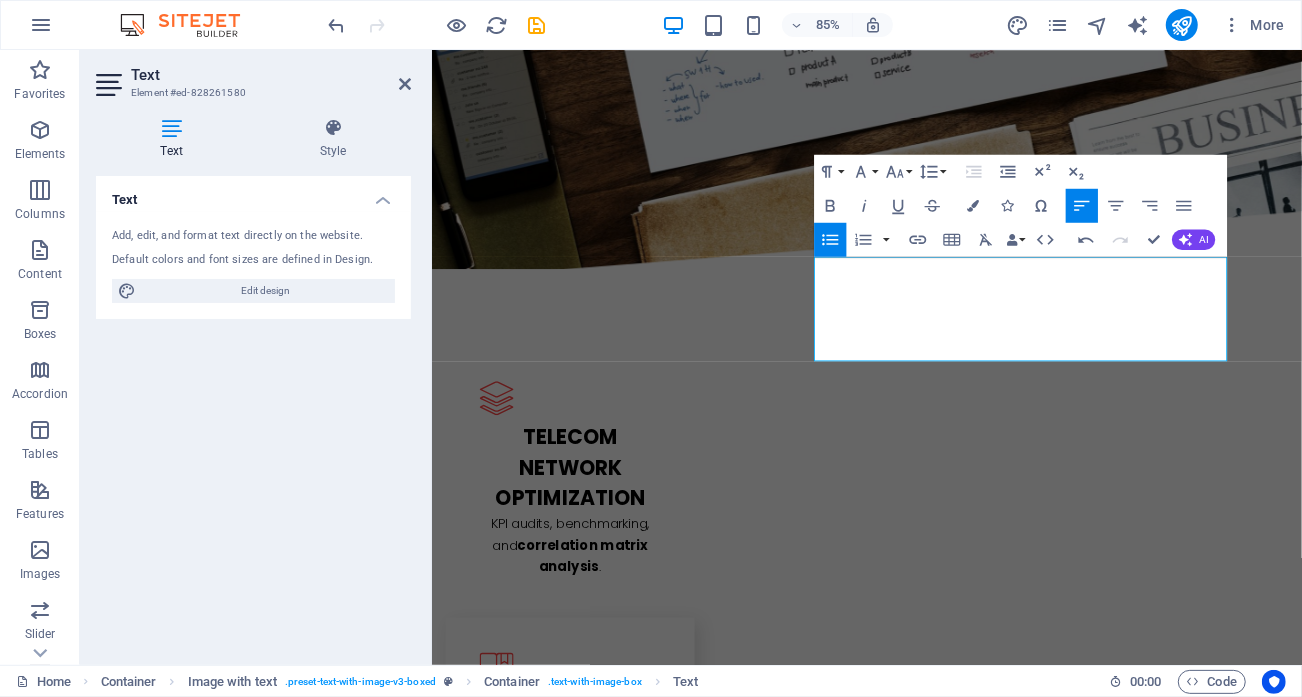 click on "KPI-driven network optimization initiatives   Development of correlation matrix modeling projects that enhanced operator decision-making" at bounding box center (951, 2703) 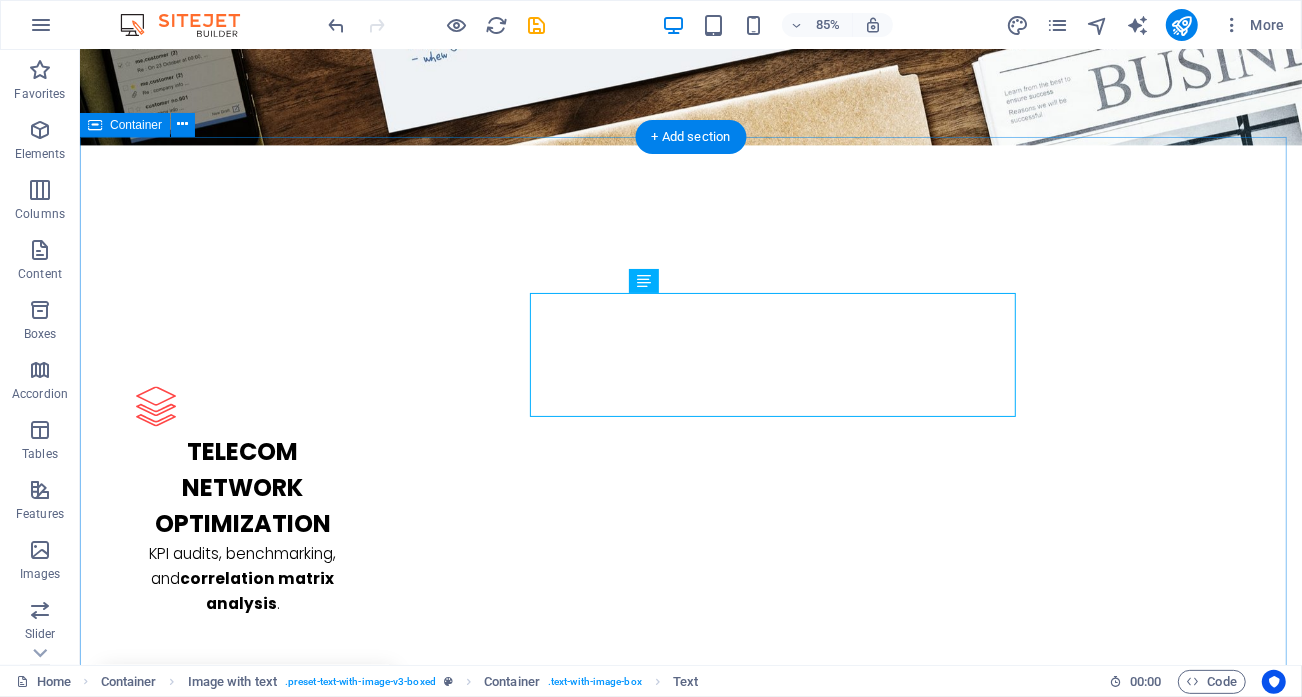 click on "National mobile network deployments in [COUNTRY], [COUNTRY], [COUNTRY], and [COUNTRY]   KPI-driven network optimization initiatives   Development of correlation matrix modeling projects that enhanced operator decision-making" at bounding box center (690, 2636) 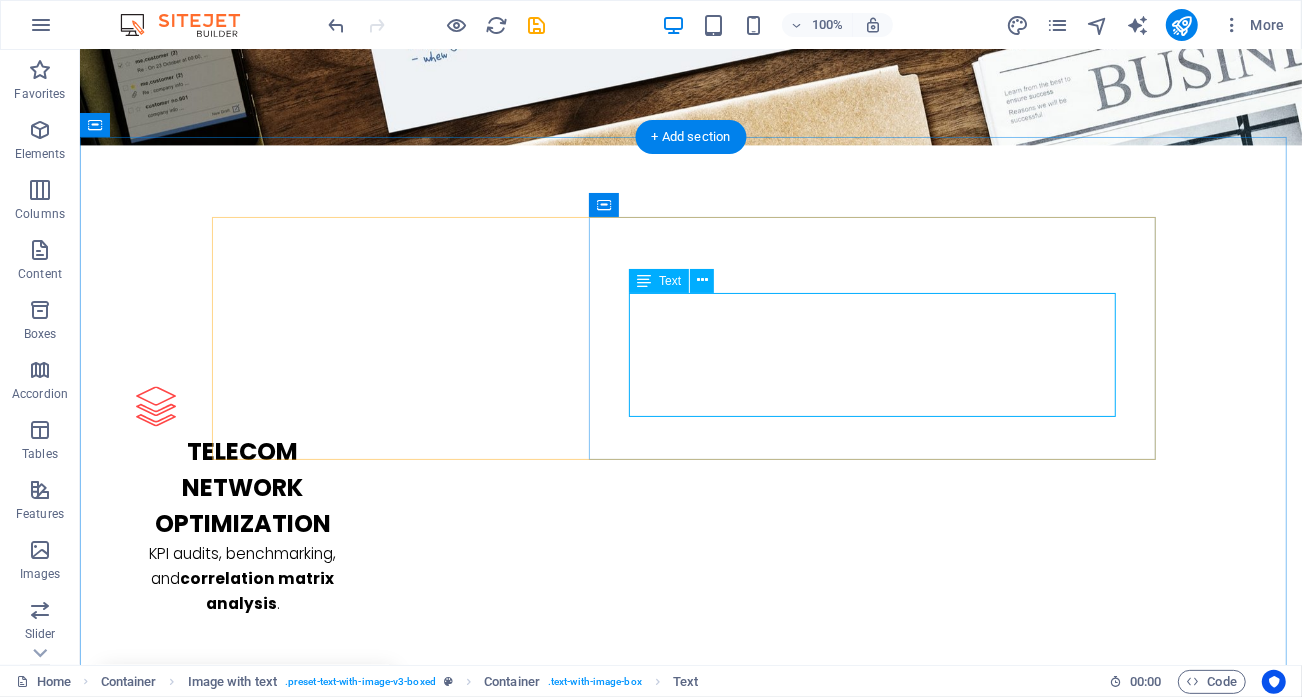 click on "National mobile network deployments in [COUNTRY], [COUNTRY], [COUNTRY], and [COUNTRY]   KPI-driven network optimization initiatives   Development of correlation matrix modeling projects that enhanced operator decision-making" at bounding box center [690, 2636] 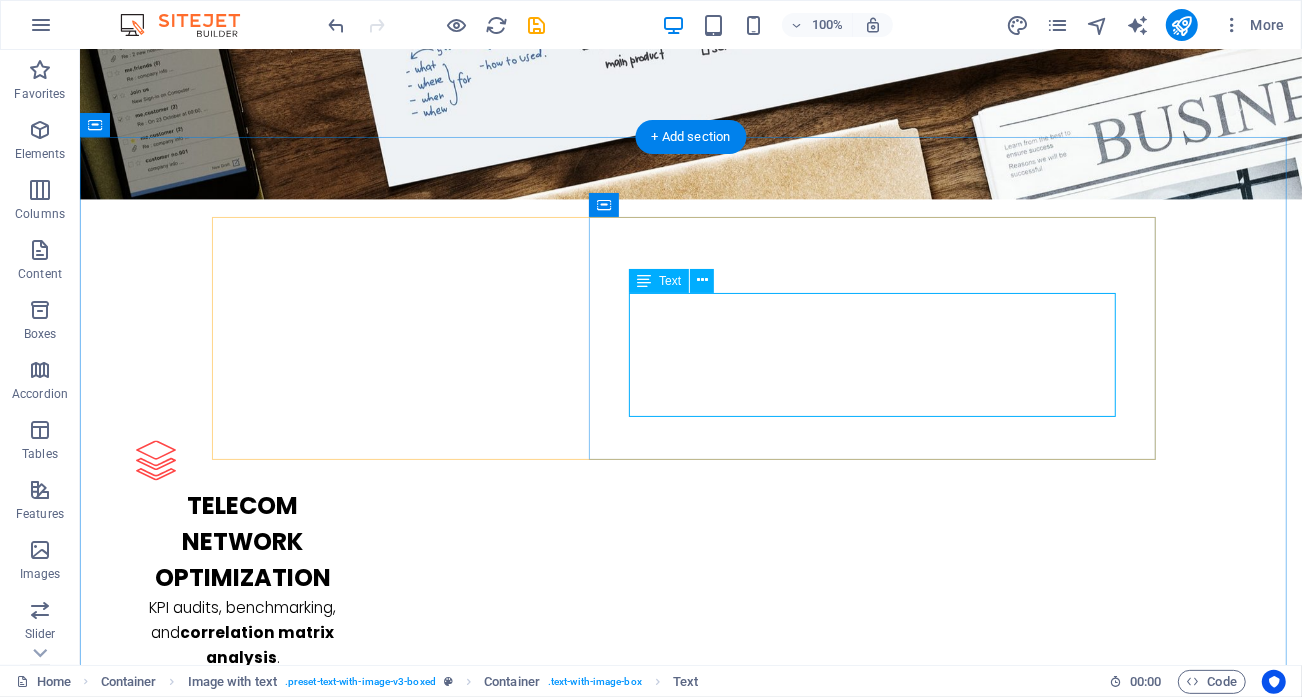 drag, startPoint x: 849, startPoint y: 400, endPoint x: 400, endPoint y: 272, distance: 466.88864 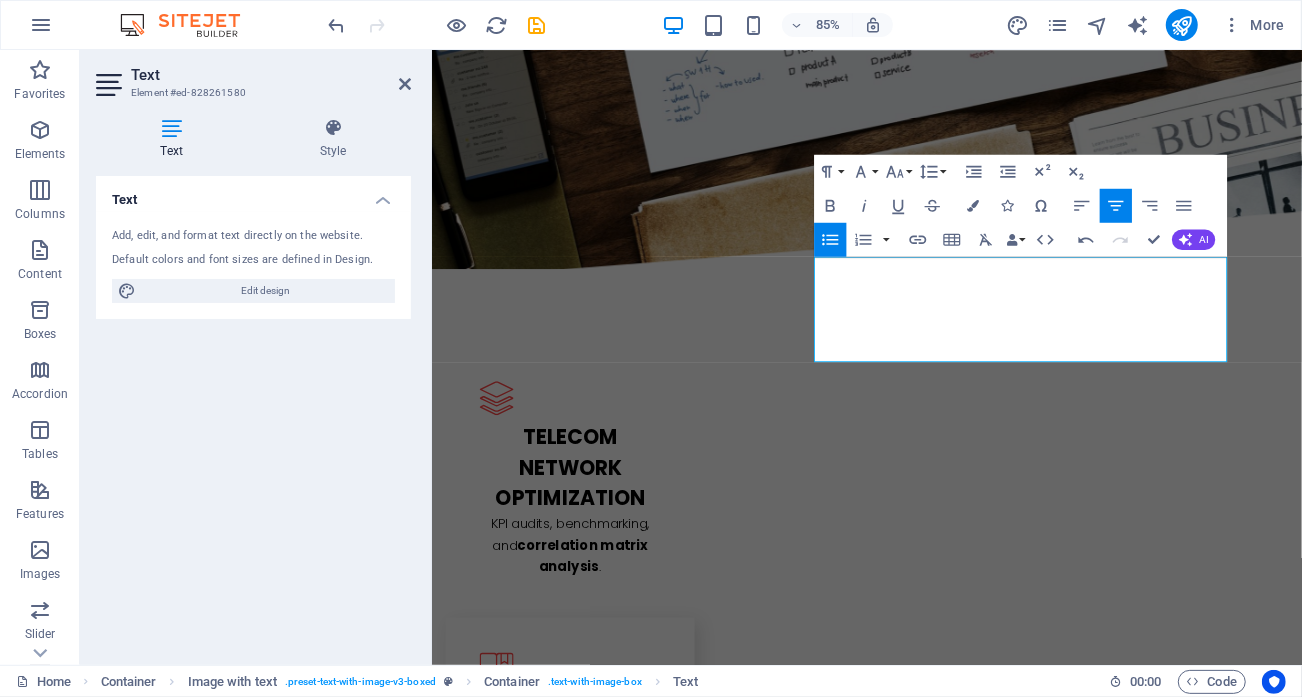click 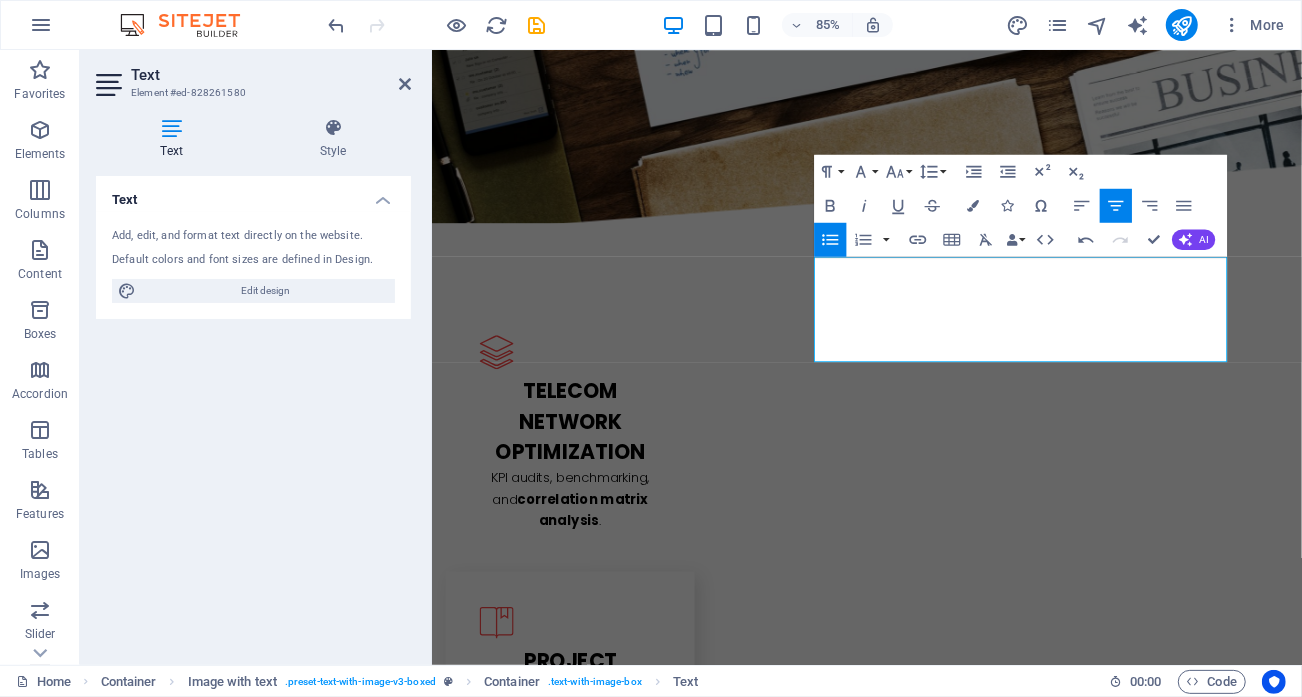 click on "L atest Project National mobile network deployments in [COUNTRY], [COUNTRY], [COUNTRY], and [COUNTRY]   KPI-driven network optimization initiatives   Development of correlation matrix modeling projects that enhanced operator decision-making L atest Project Lorem ipsum dolor sit amet, consectetuer adipiscing elit. Aenean commodo ligula eget dolor. Lorem ipsum dolor sit amet, consectetuer adipiscing elit leget dolor. Lorem ipsum dolor sit amet, consectetuer adipiscing elit. Aenean commodo ligula eget dolor. Lorem ipsum dolor sit amet, consectetuer adipiscing elit dolor consectetuer adipiscing elit leget dolor. Lorem elit saget ipsum dolor sit amet, consectetuer. L atest Project L atest Project" at bounding box center [943, 3180] 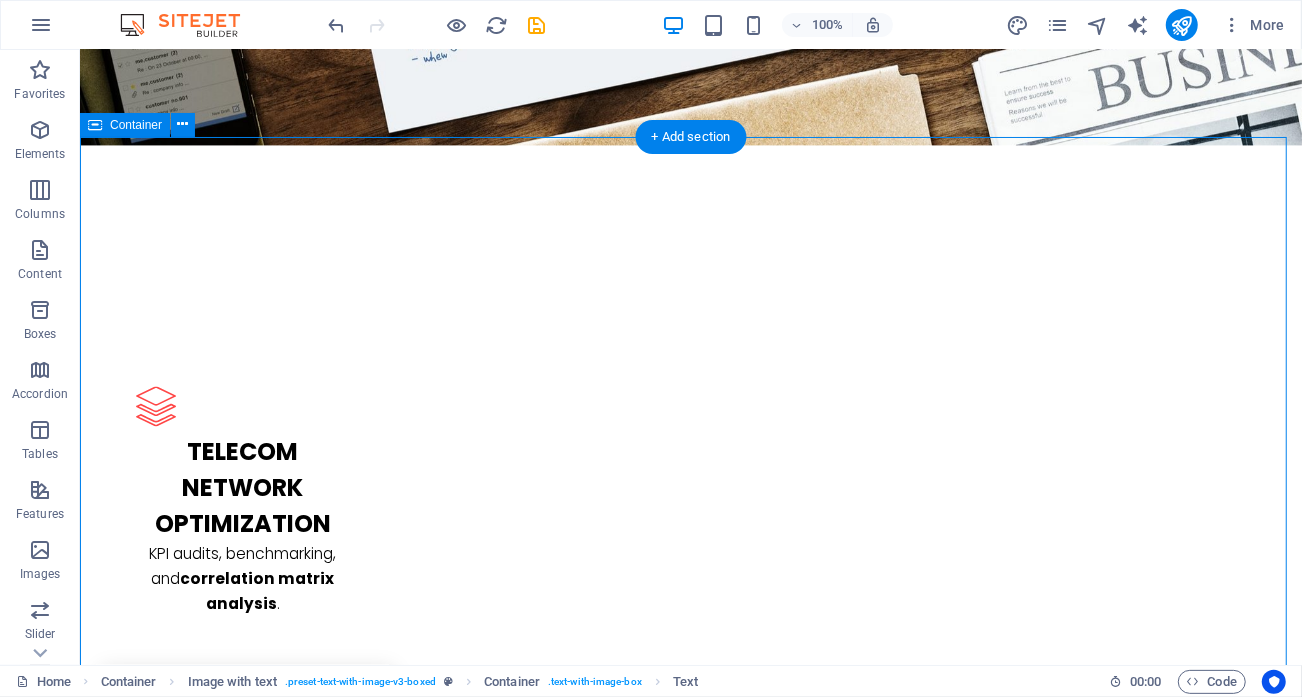 click on "National mobile network deployments in [COUNTRY], [COUNTRY], [COUNTRY], and [COUNTRY]   KPI-driven network optimization initiatives   Development of correlation matrix modeling projects that enhanced operator decision-making" at bounding box center (690, 2636) 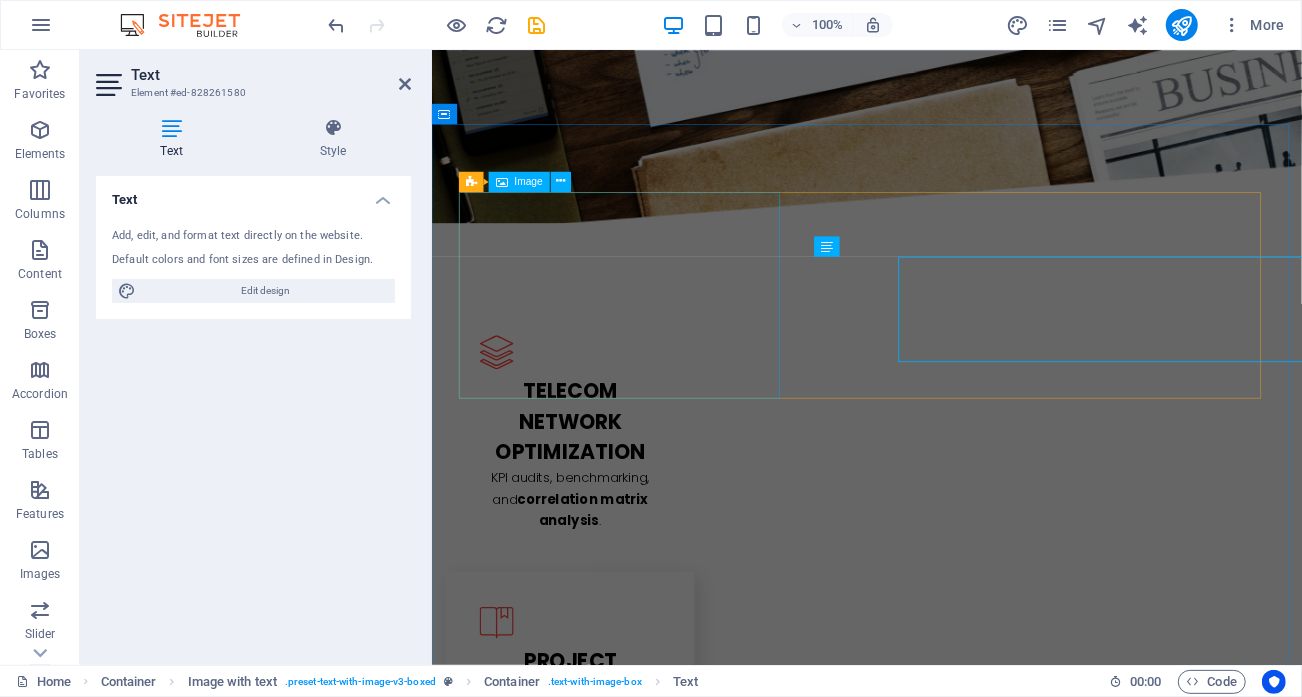 click on "National mobile network deployments in [COUNTRY], [COUNTRY], [COUNTRY], and [COUNTRY]" at bounding box center (951, 2612) 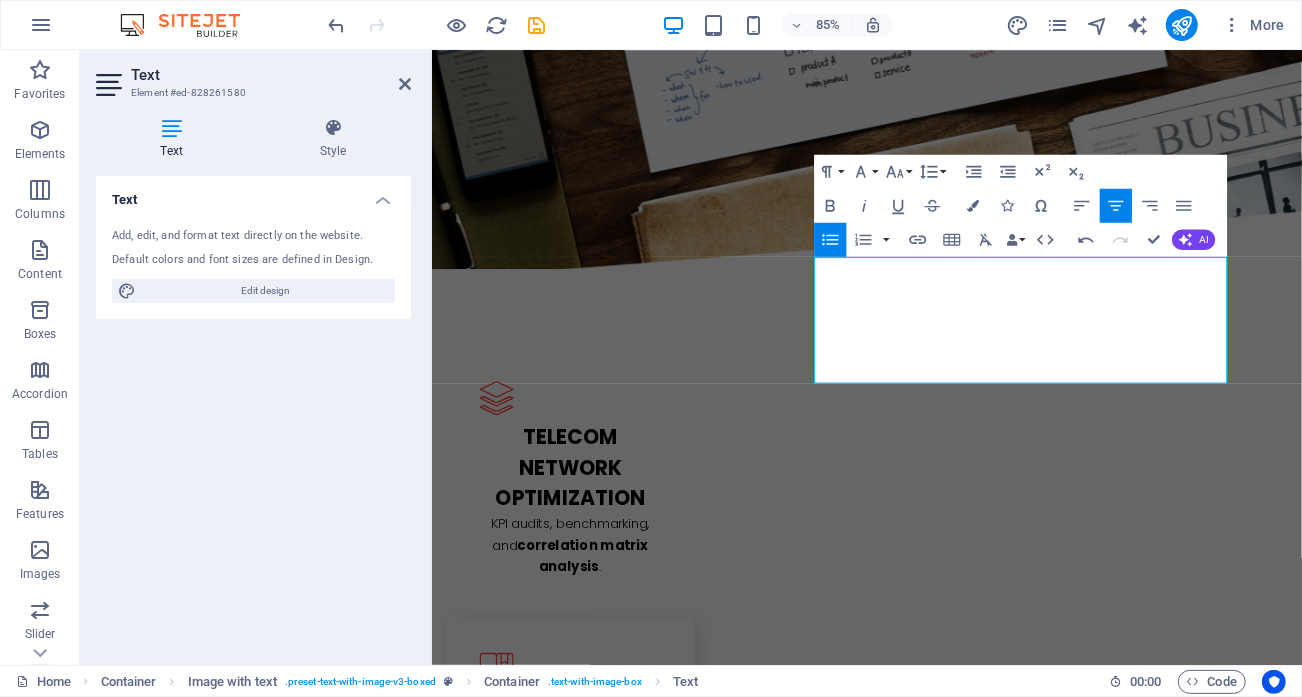 click 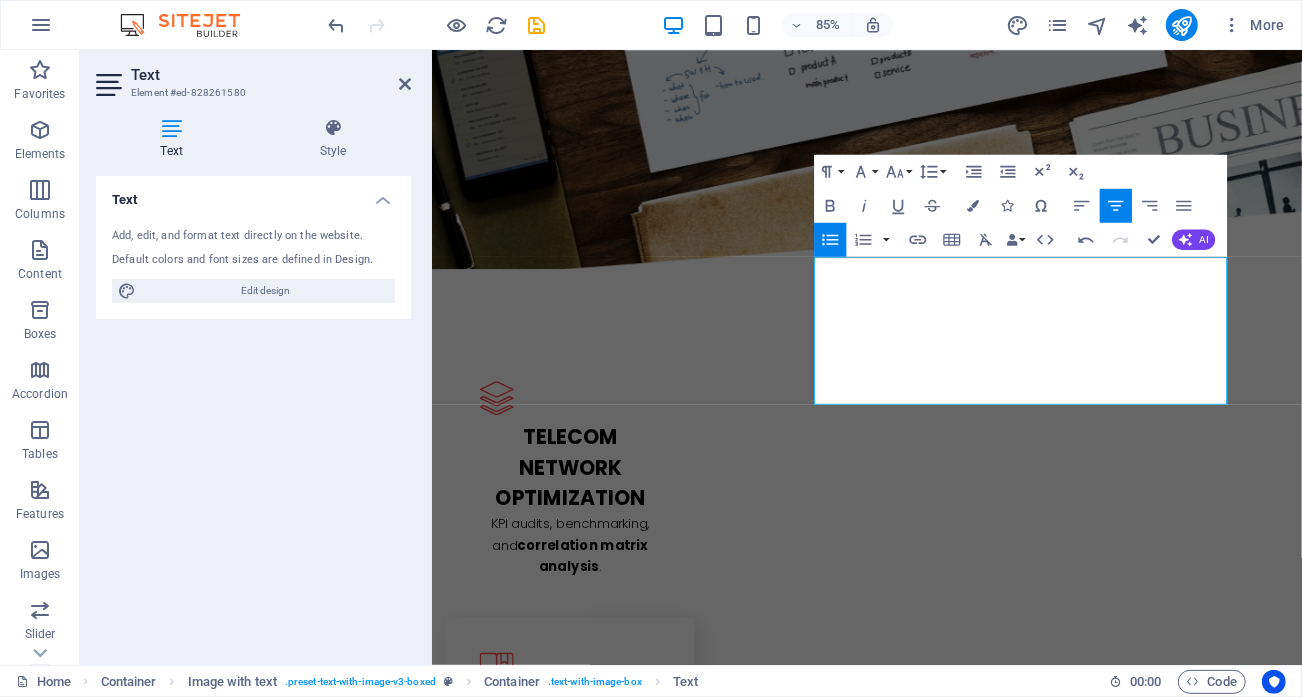 click 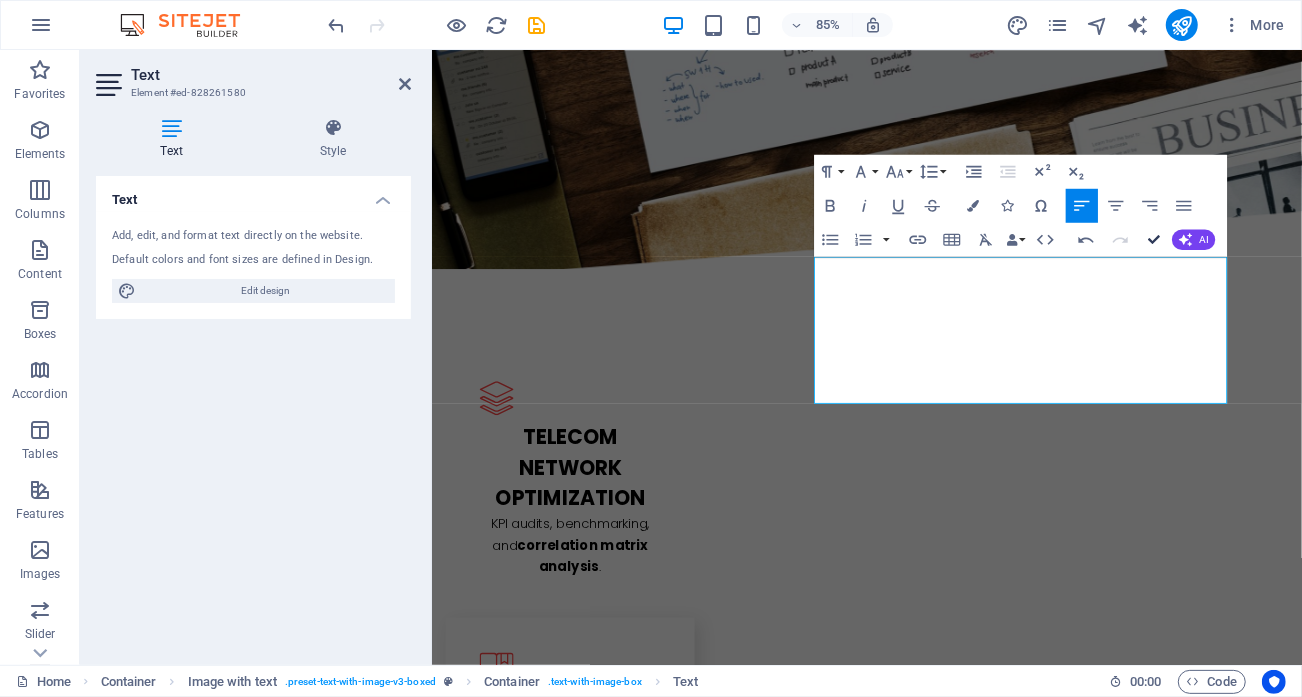 drag, startPoint x: 1154, startPoint y: 240, endPoint x: 1119, endPoint y: 361, distance: 125.96031 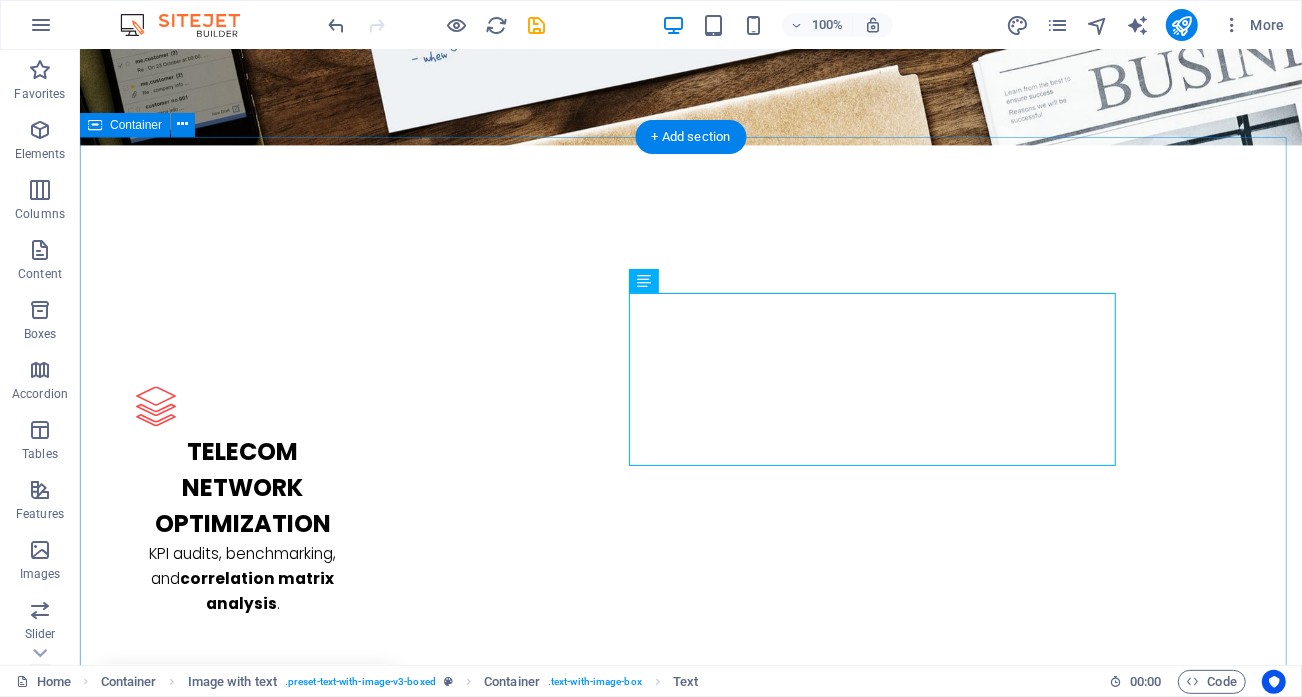 click on "National mobile network deployments in [COUNTRY], [COUNTRY], [COUNTRY], and [COUNTRY]   KPI-driven network optimization initiatives   Development of correlation matrix modeling projects that enhanced operator decision-making" at bounding box center (690, 2660) 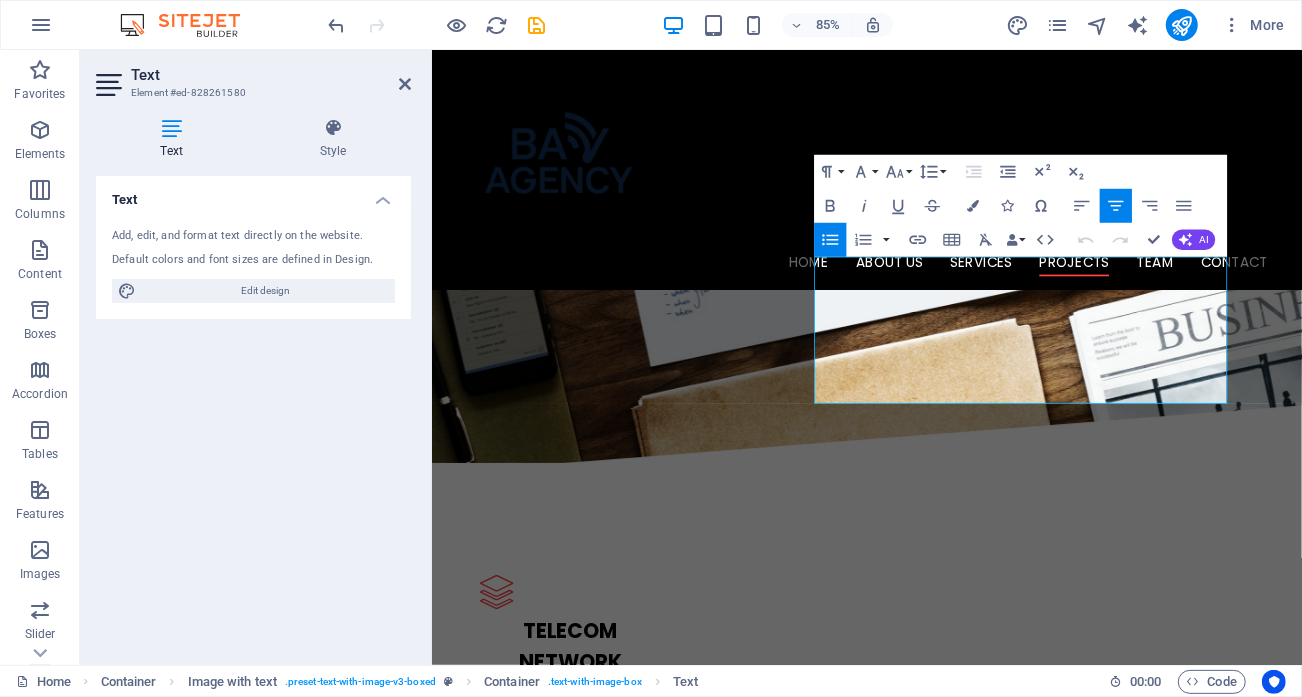 scroll, scrollTop: 2165, scrollLeft: 0, axis: vertical 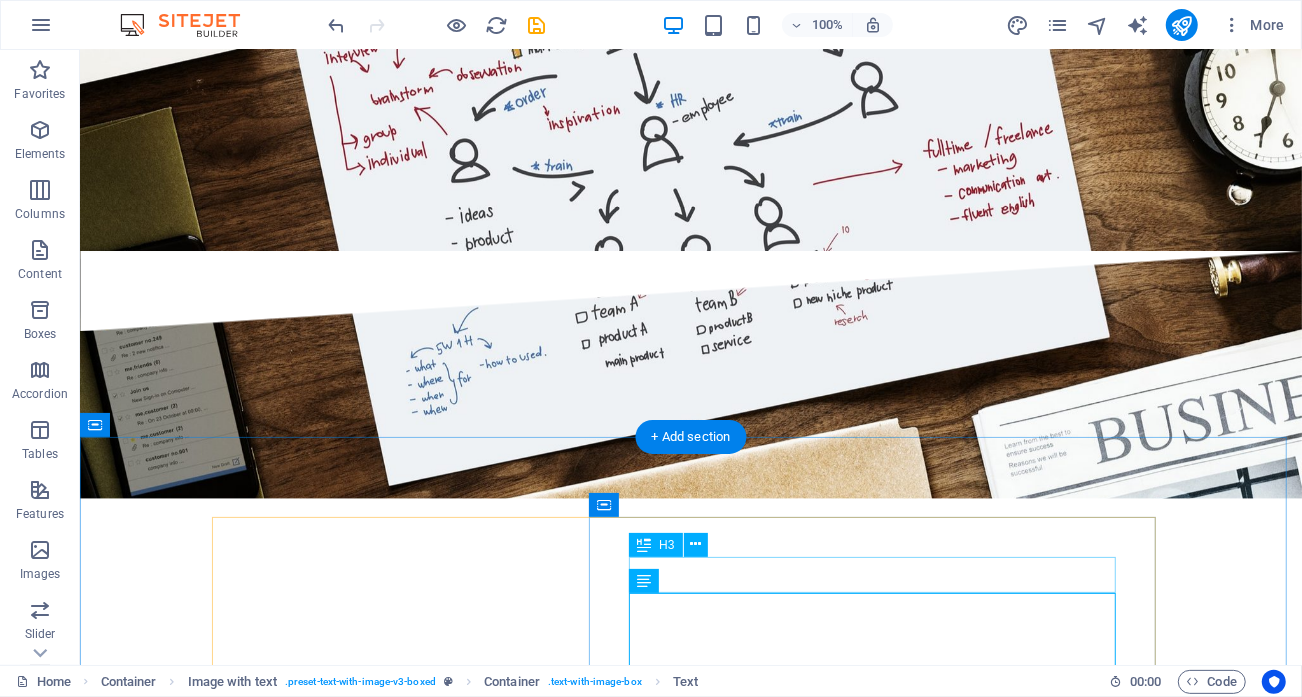 click on "L atest Project" at bounding box center (690, 2935) 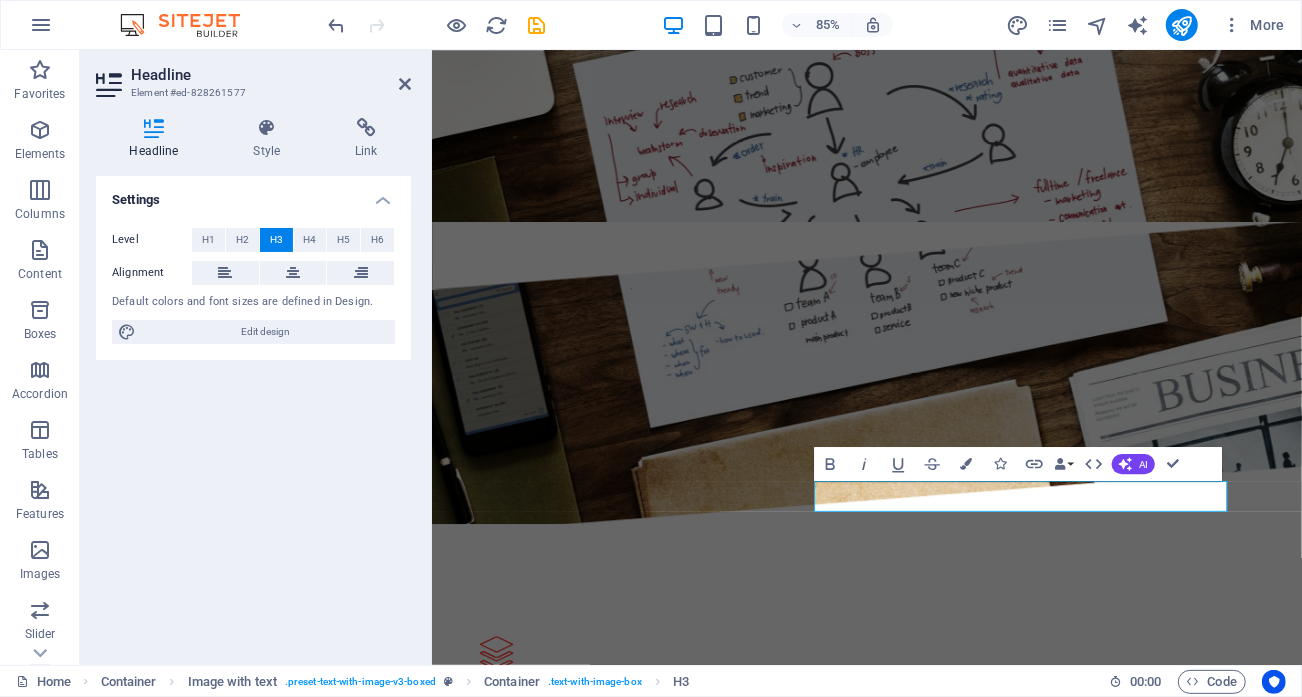 click on "L atest Project" at bounding box center [943, 2936] 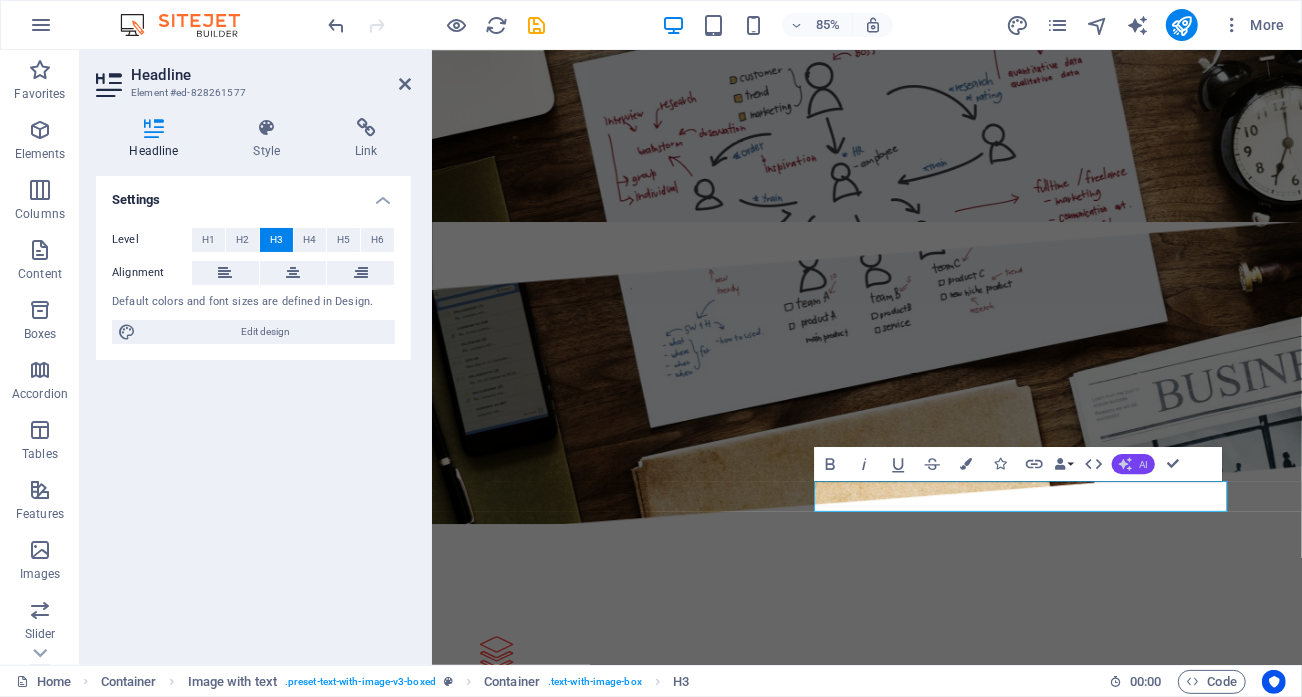 click on "AI" at bounding box center (1143, 464) 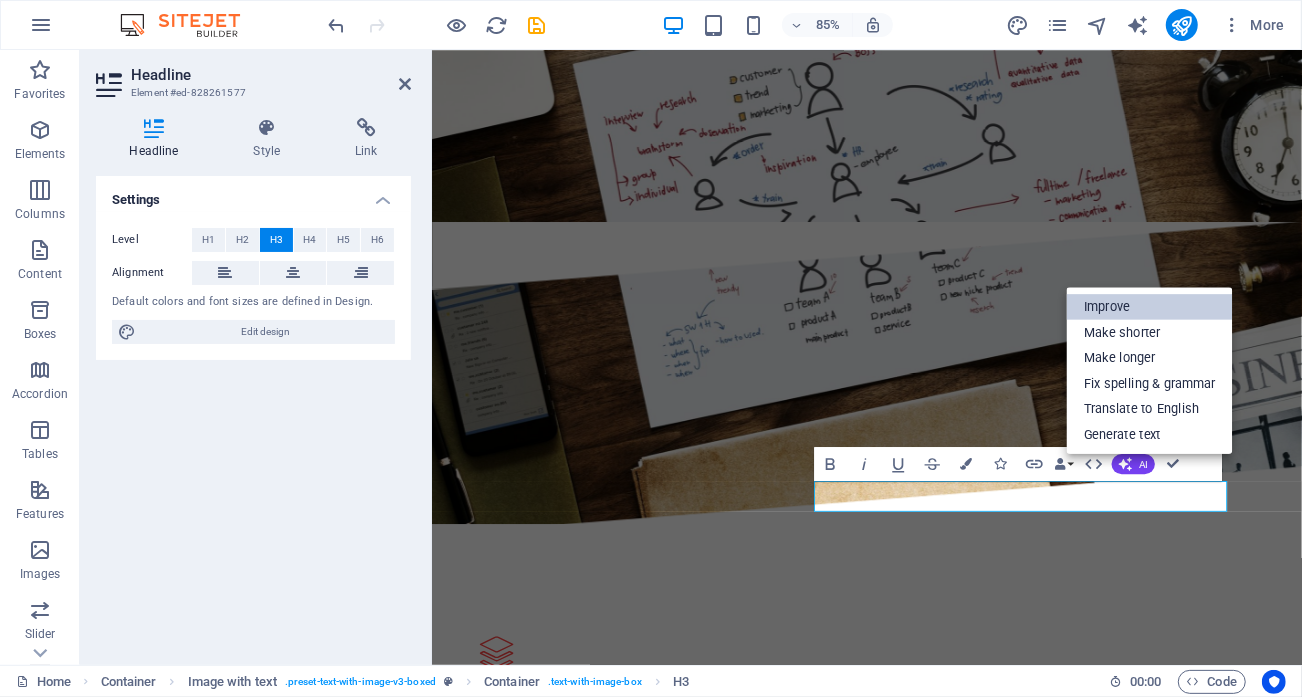 click on "Improve" at bounding box center [1150, 307] 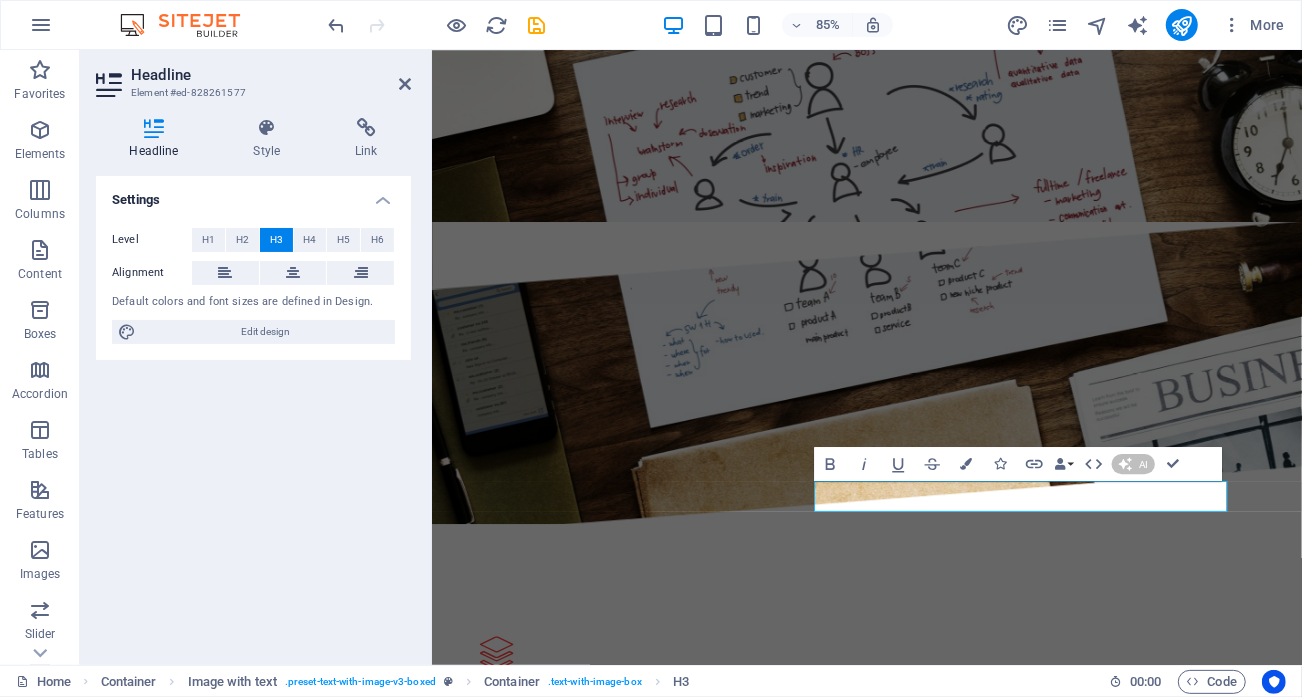 type 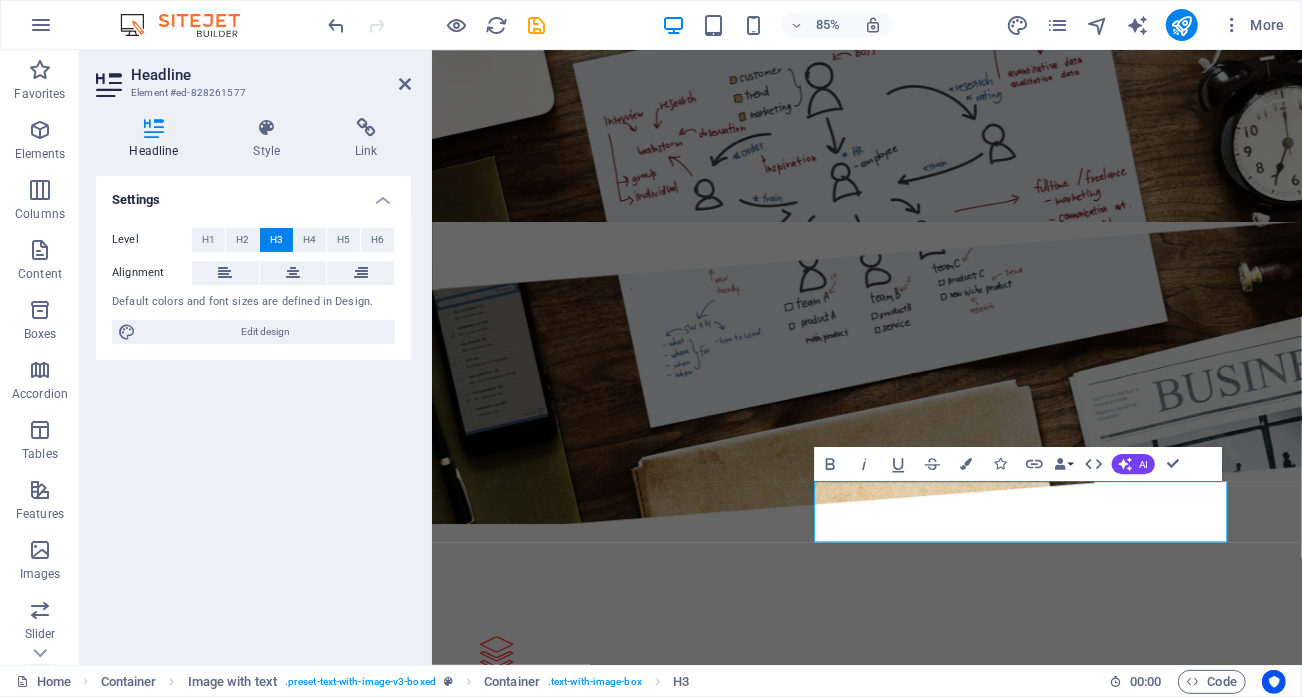 drag, startPoint x: 1013, startPoint y: 615, endPoint x: 850, endPoint y: 570, distance: 169.09761 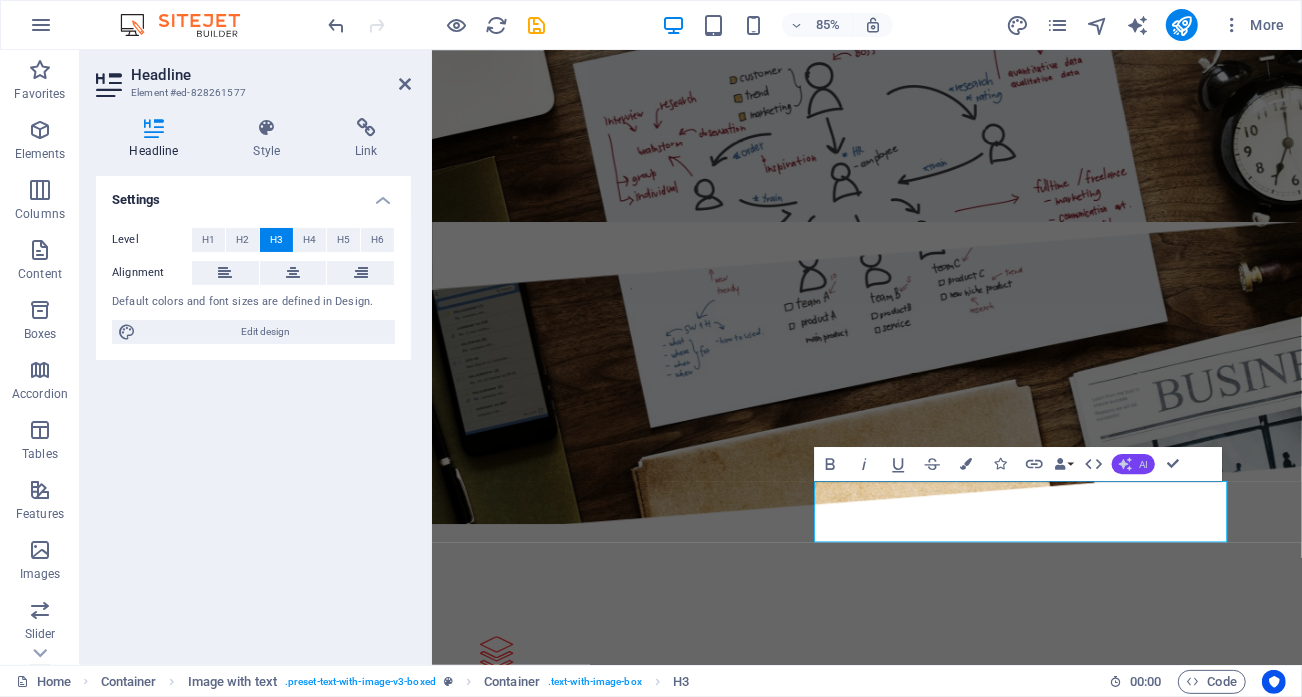 click 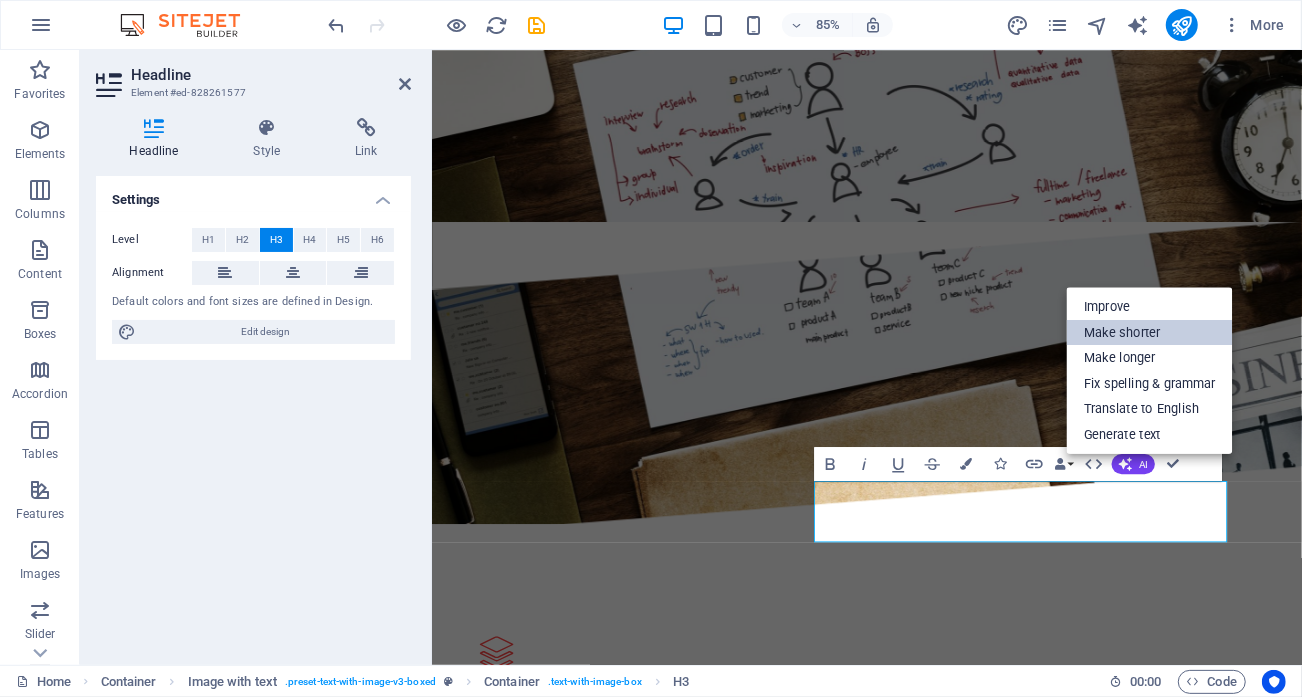 drag, startPoint x: 1111, startPoint y: 338, endPoint x: 793, endPoint y: 343, distance: 318.0393 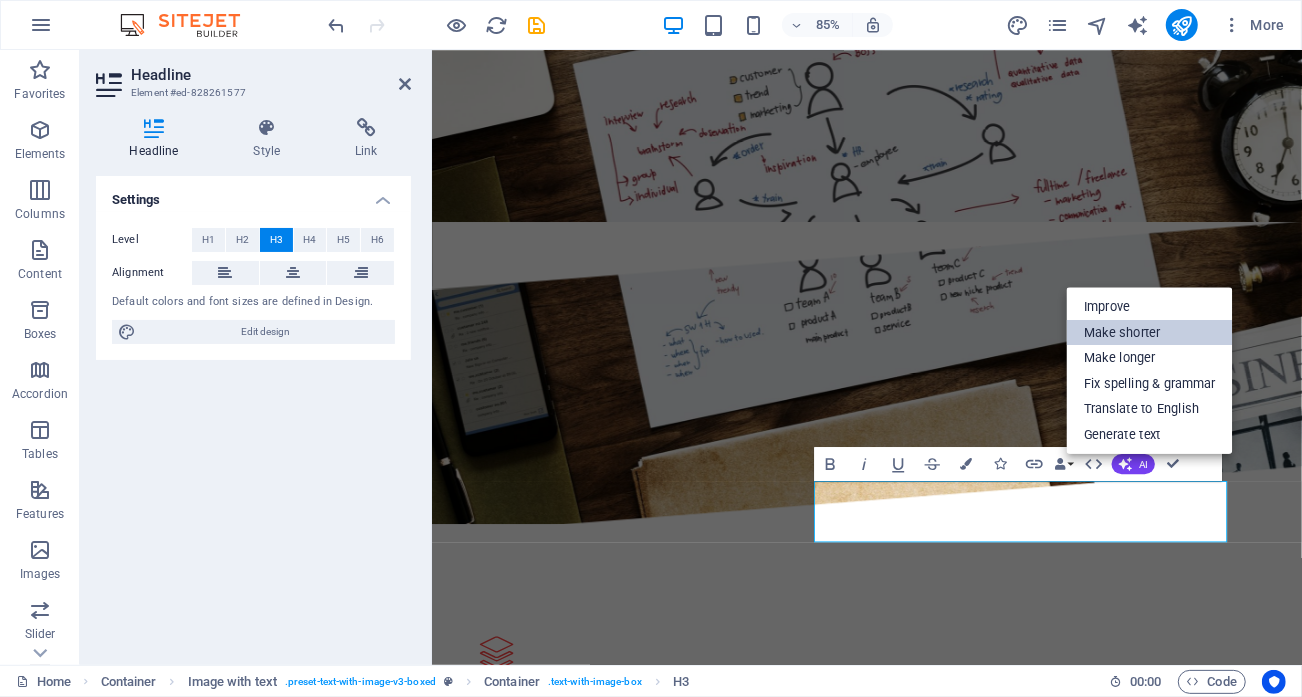 click on "Make shorter" at bounding box center (1150, 332) 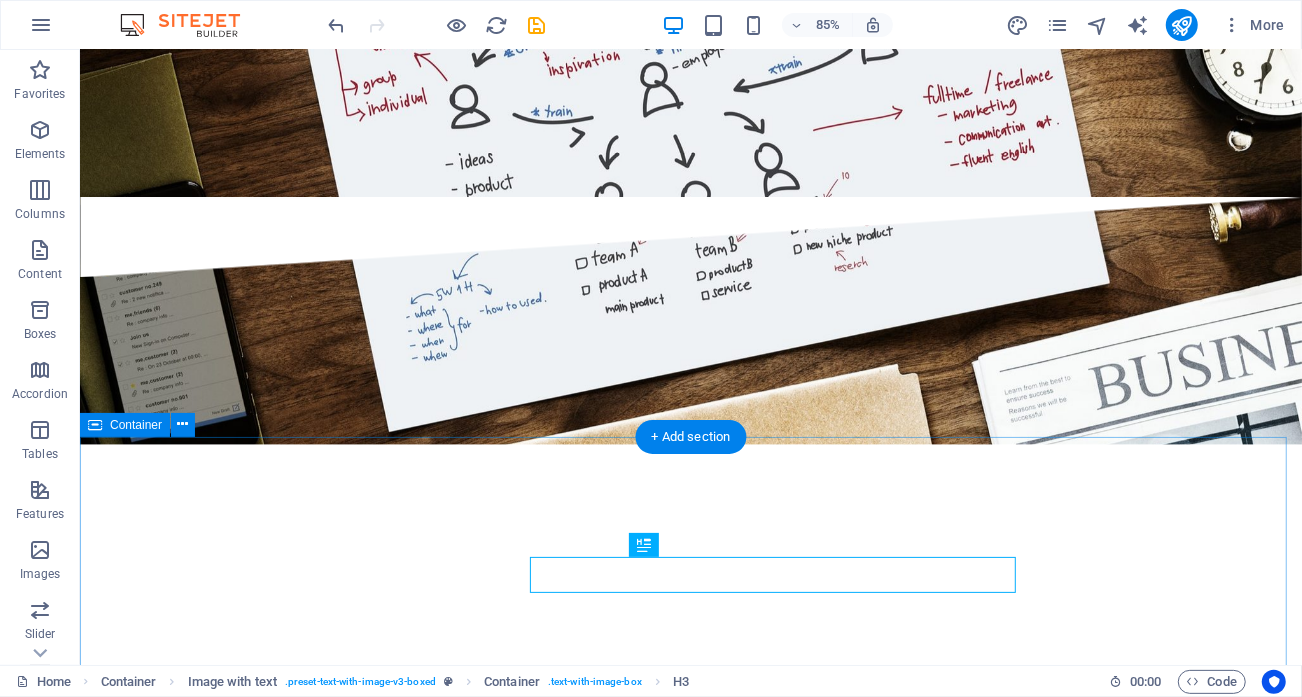 click on "We lead or support. National mobile network deployments in France, Morocco, Qatar, and Comoros   KPI-driven network optimization initiatives   Development of correlation matrix modeling projects that enhanced operator decision-making L atest Project Lorem ipsum dolor sit amet, consectetuer adipiscing elit. Aenean commodo ligula eget dolor. Lorem ipsum dolor sit amet, consectetuer adipiscing elit leget dolor. Lorem ipsum dolor sit amet, consectetuer adipiscing elit. Aenean commodo ligula eget dolor. Lorem ipsum dolor sit amet, consectetuer adipiscing elit dolor consectetuer adipiscing elit leget dolor. Lorem elit saget ipsum dolor sit amet, consectetuer. L atest Project L atest Project" at bounding box center [690, 3504] 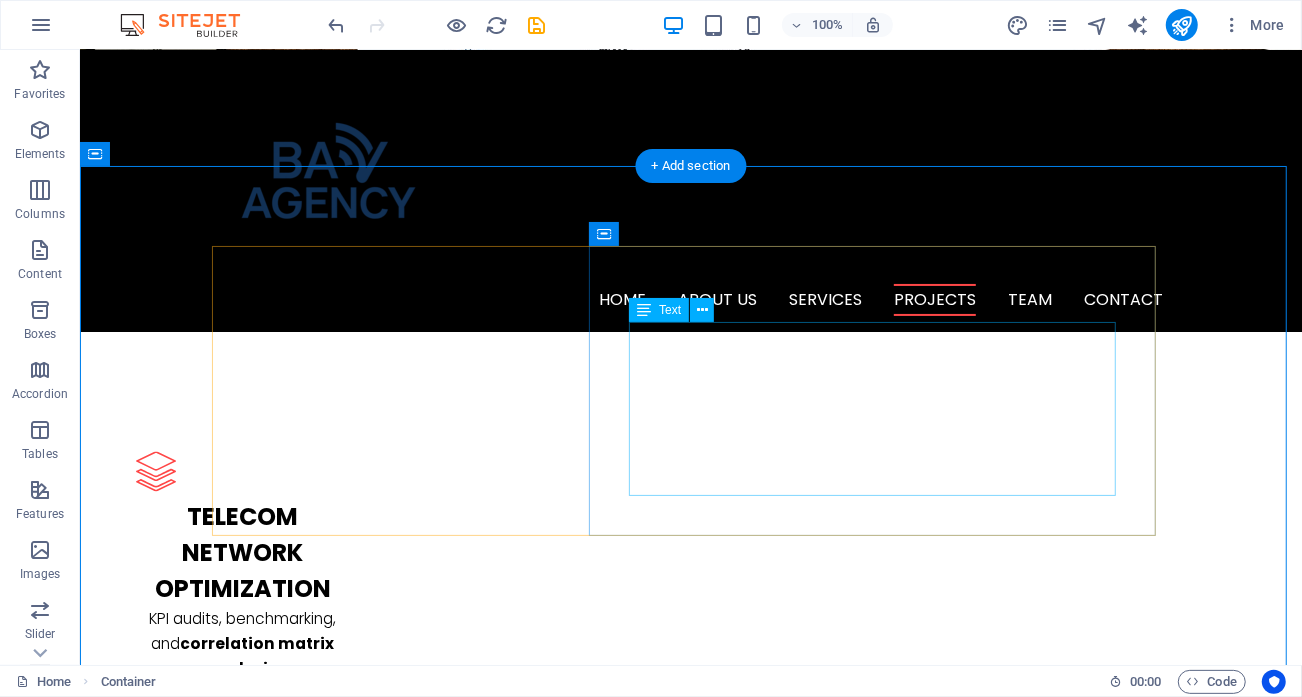 scroll, scrollTop: 2265, scrollLeft: 0, axis: vertical 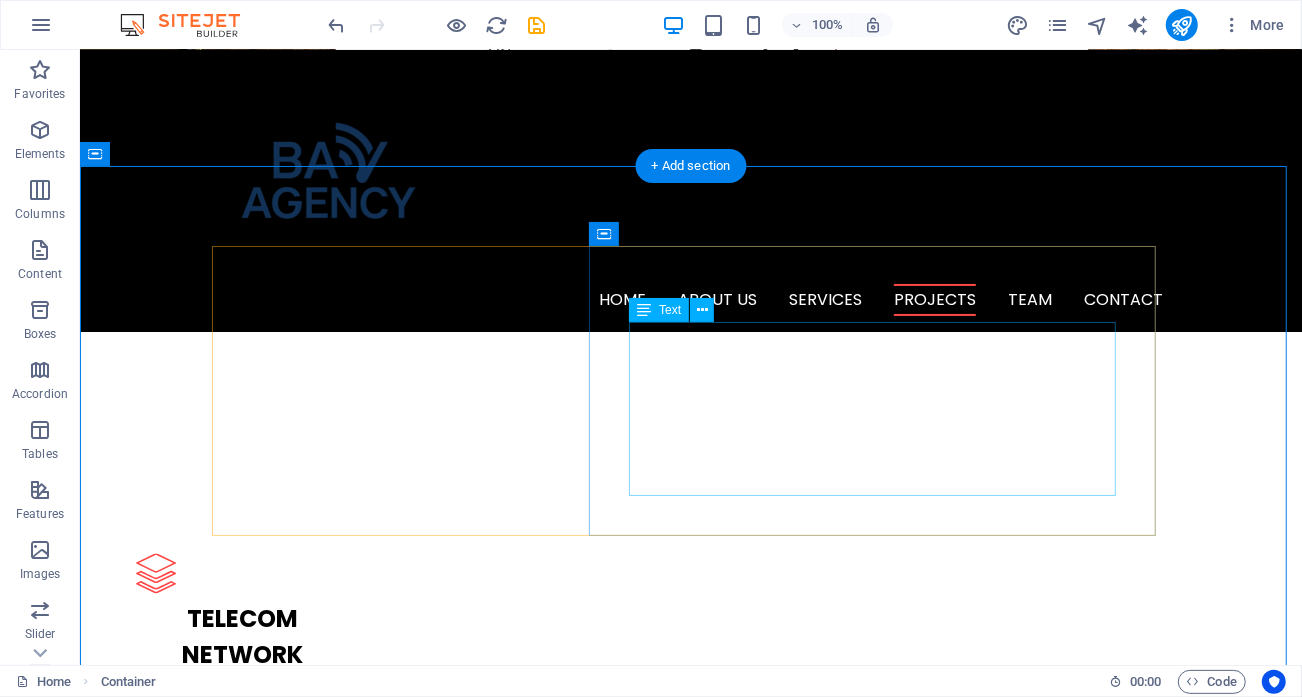 click on "We lead or support." at bounding box center (690, 2749) 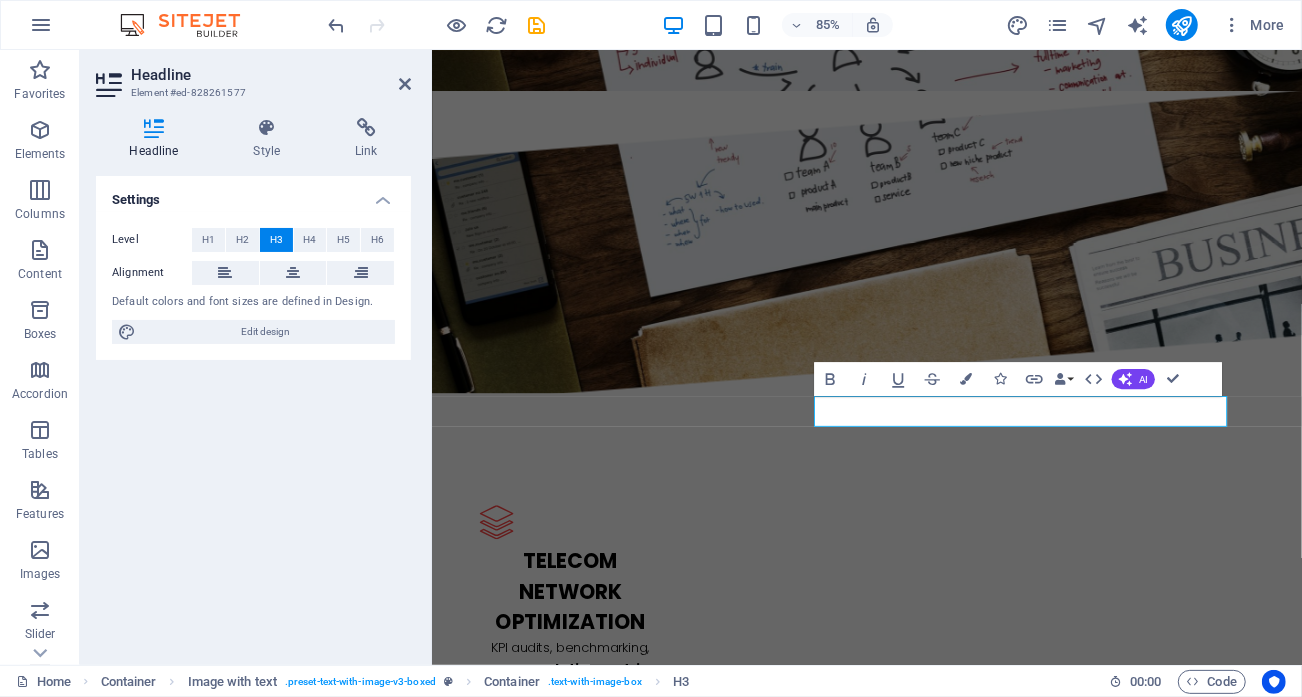 click on "We lead or support." at bounding box center (643, 2781) 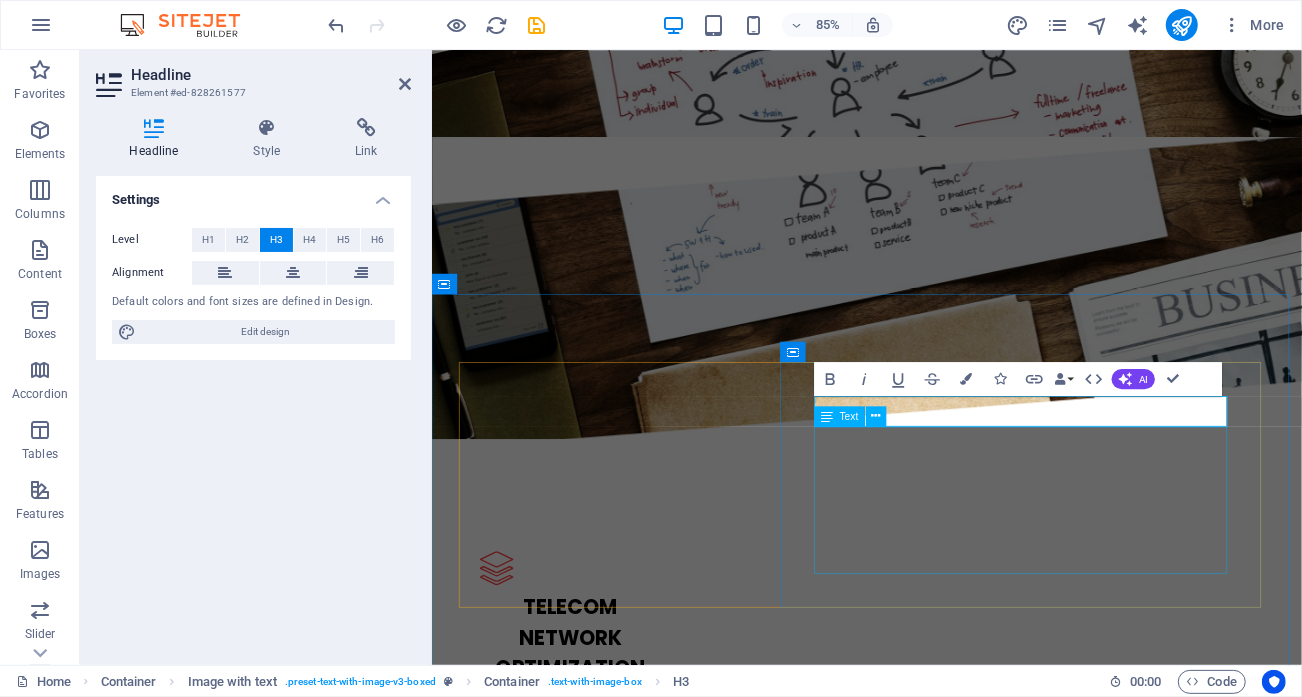 type 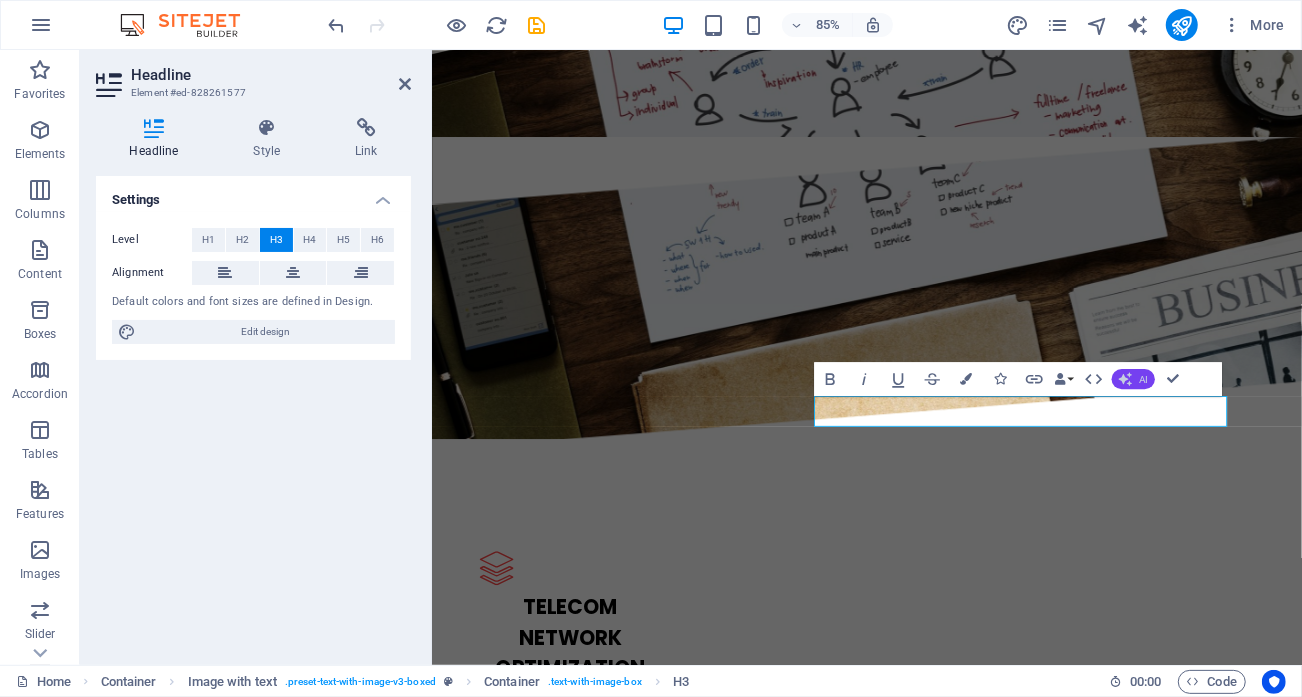 click on "AI" at bounding box center [1133, 379] 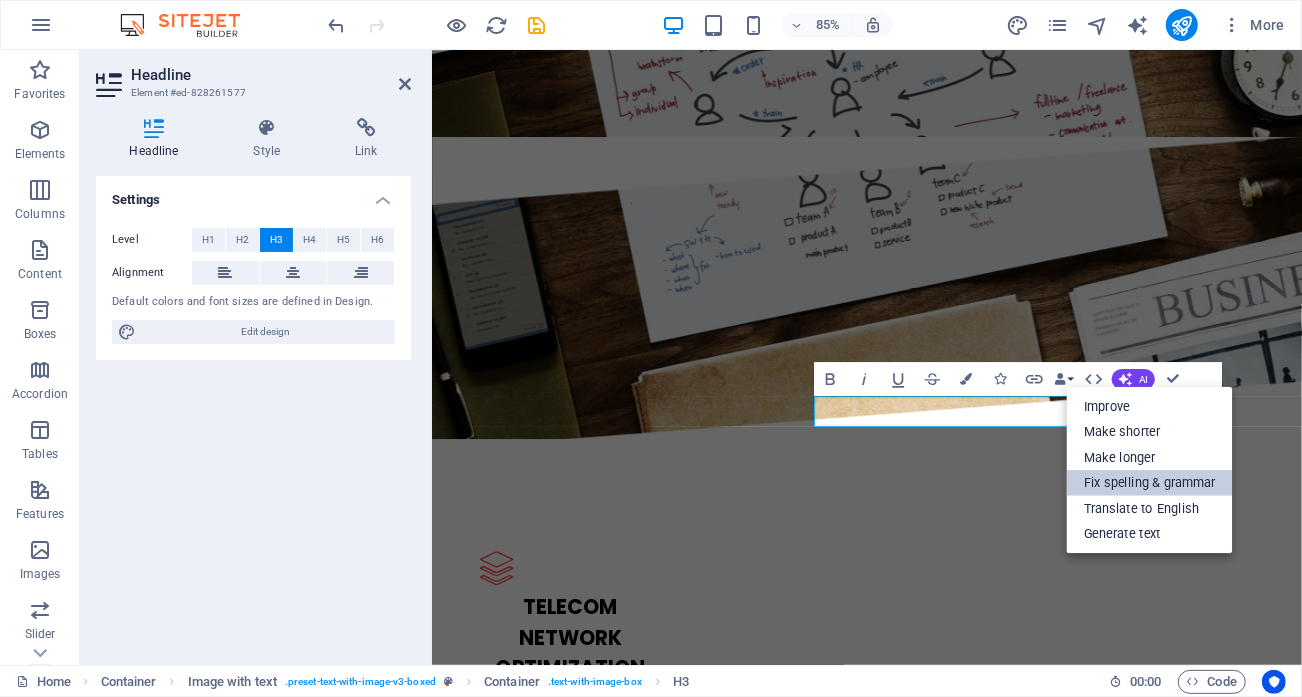 click on "Fix spelling & grammar" at bounding box center [1150, 483] 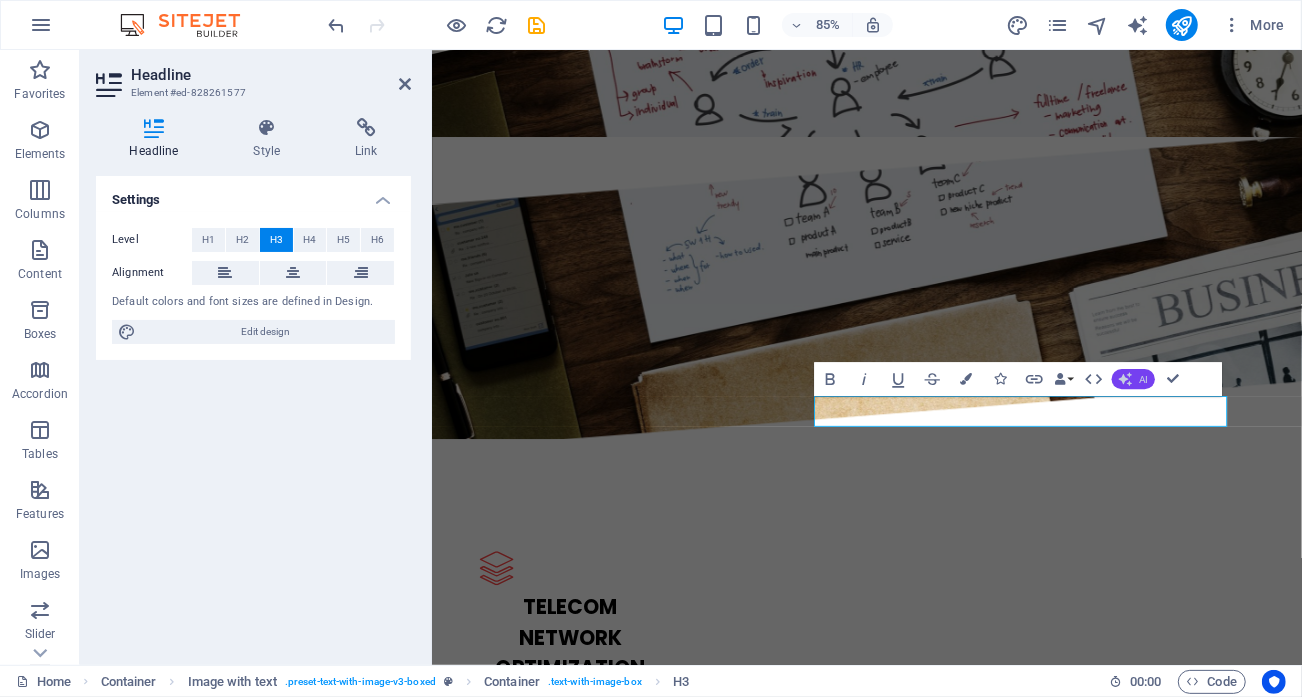 click on "AI" at bounding box center (1143, 379) 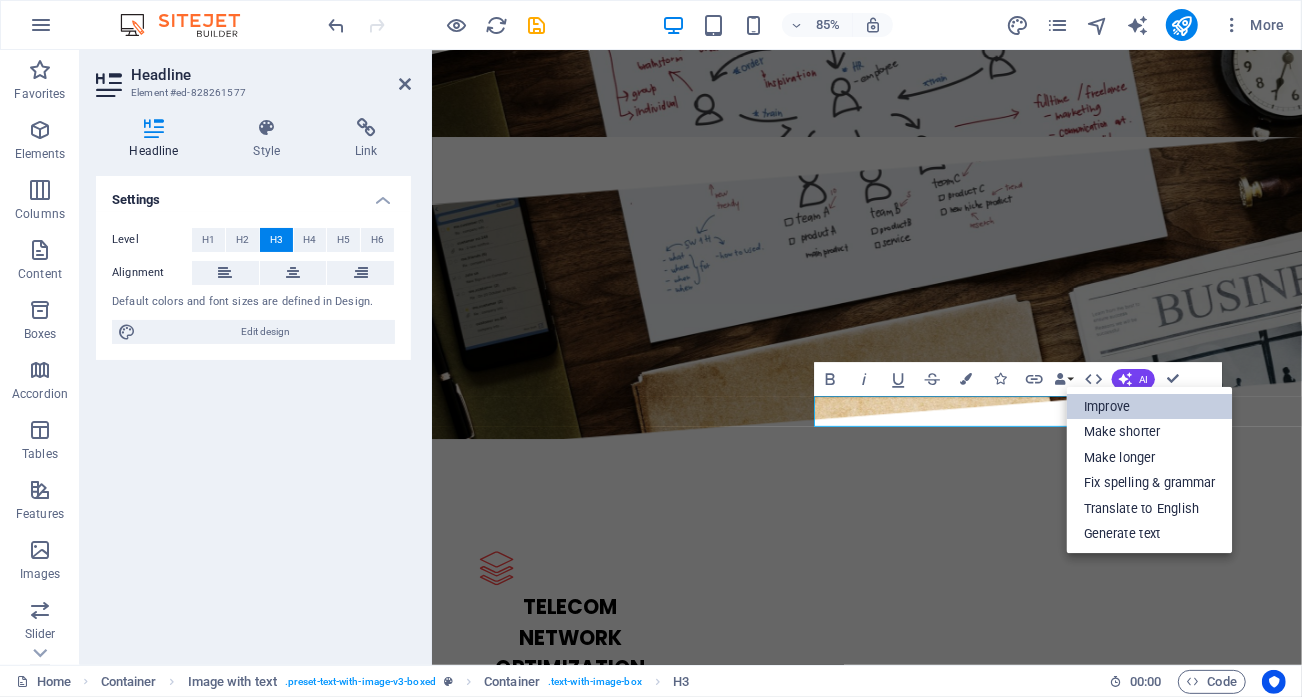 click on "Improve" at bounding box center (1150, 407) 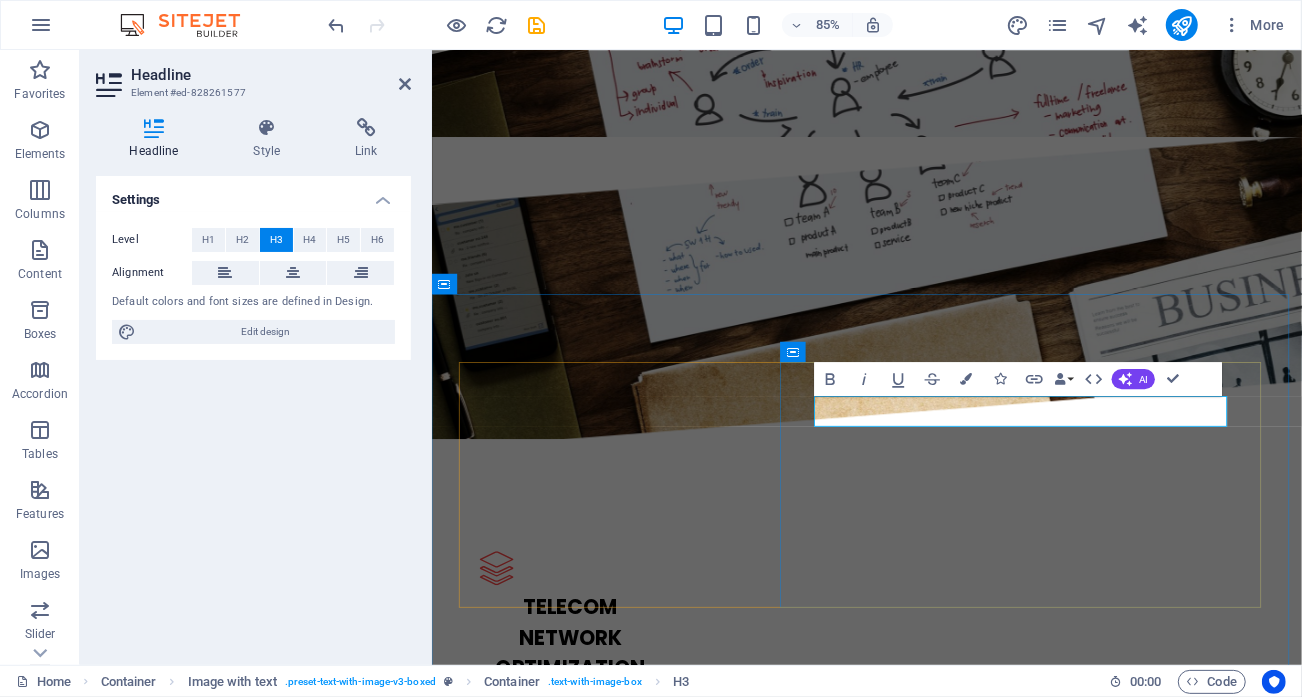 drag, startPoint x: 1013, startPoint y: 479, endPoint x: 921, endPoint y: 476, distance: 92.0489 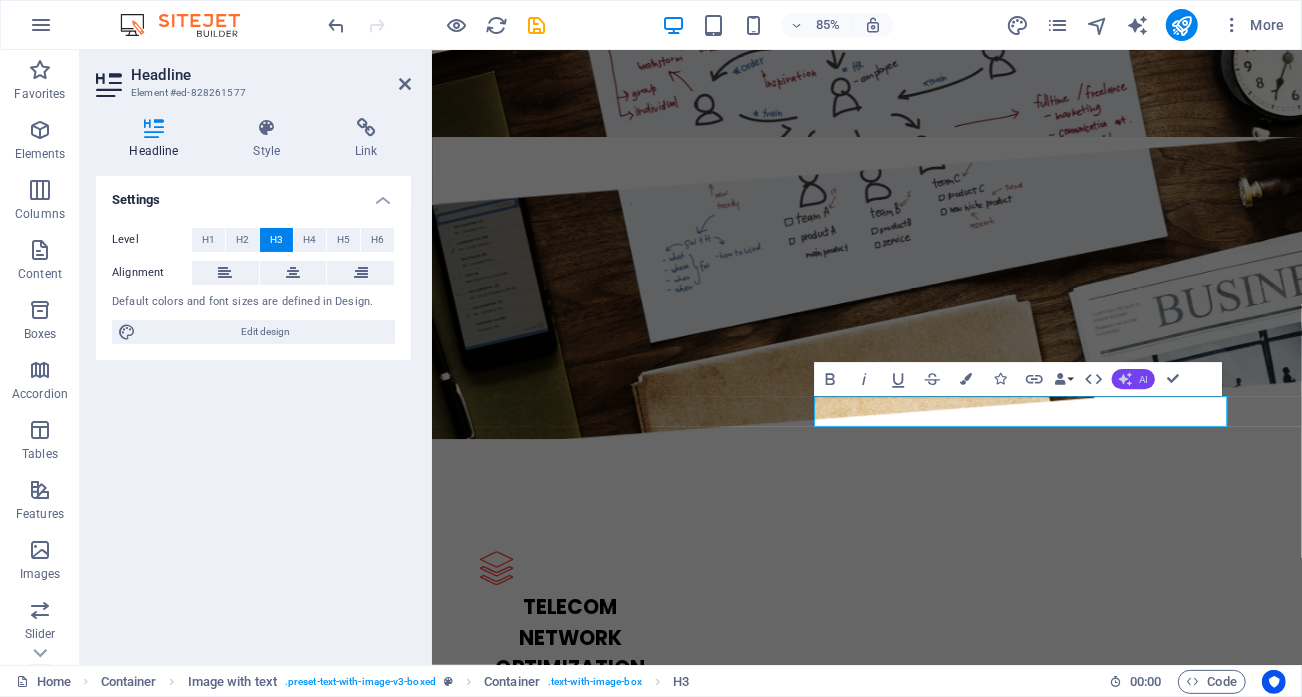 click on "AI" at bounding box center [1143, 379] 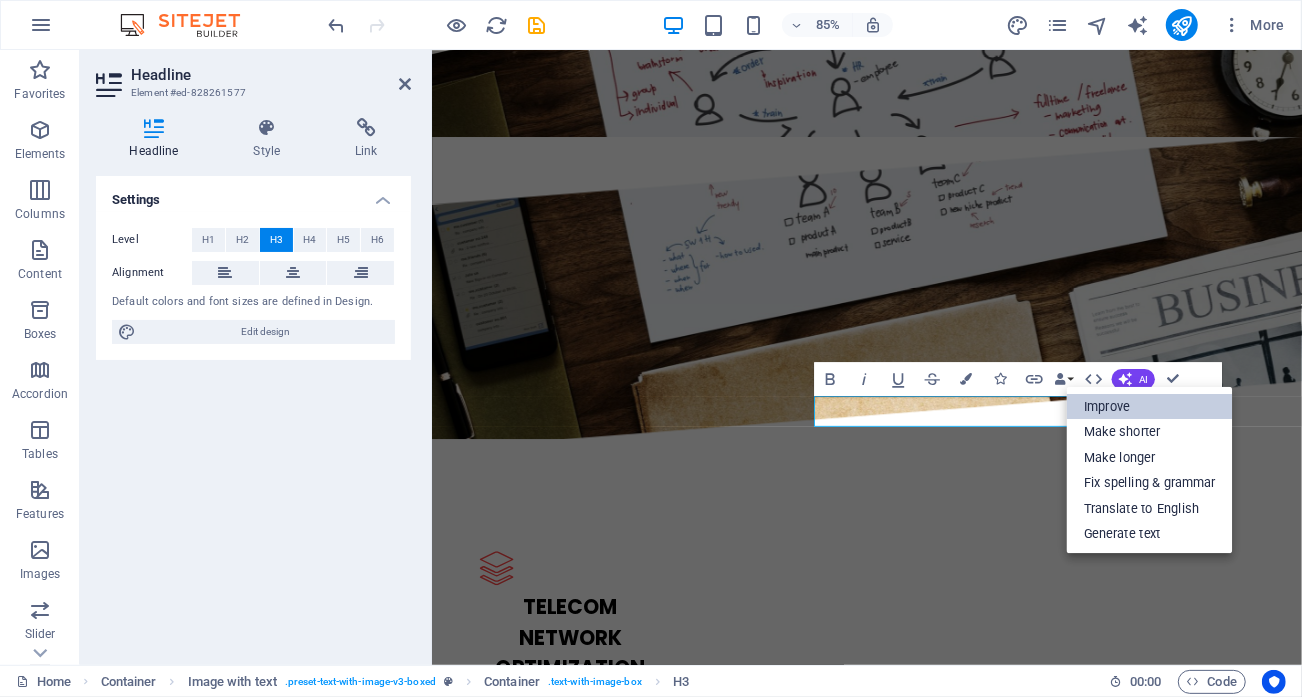 click on "Improve" at bounding box center [1150, 407] 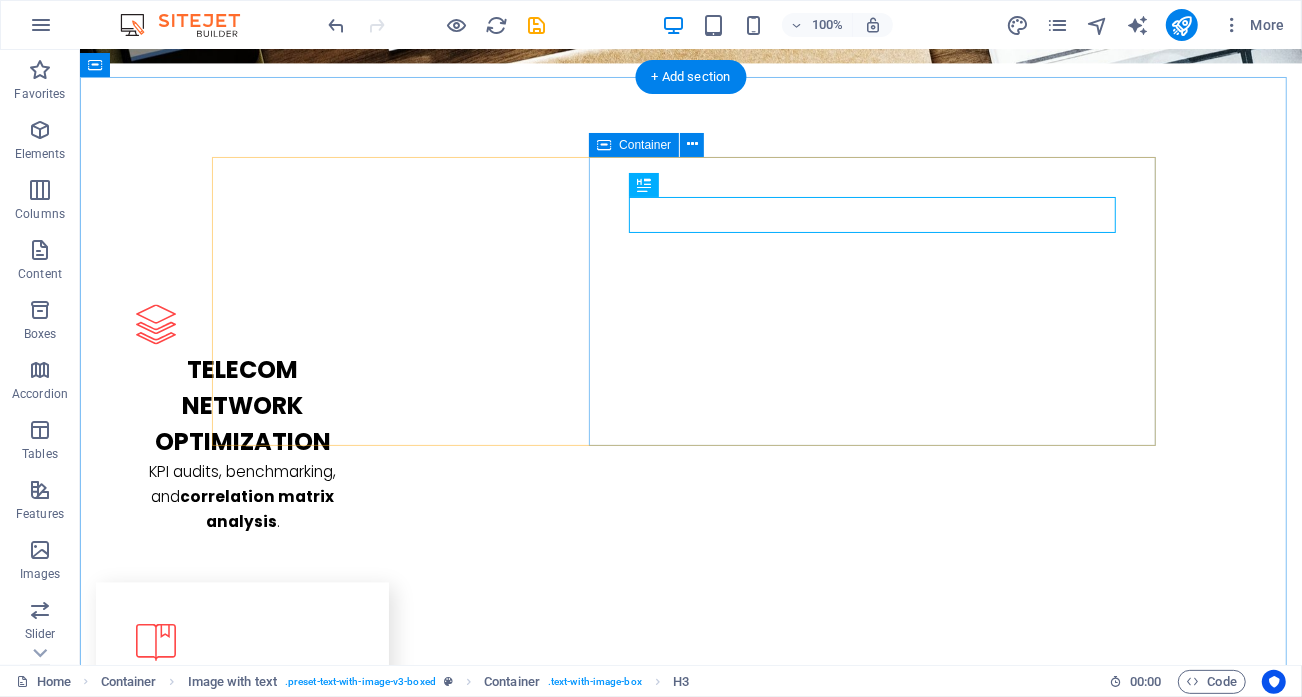scroll, scrollTop: 2565, scrollLeft: 0, axis: vertical 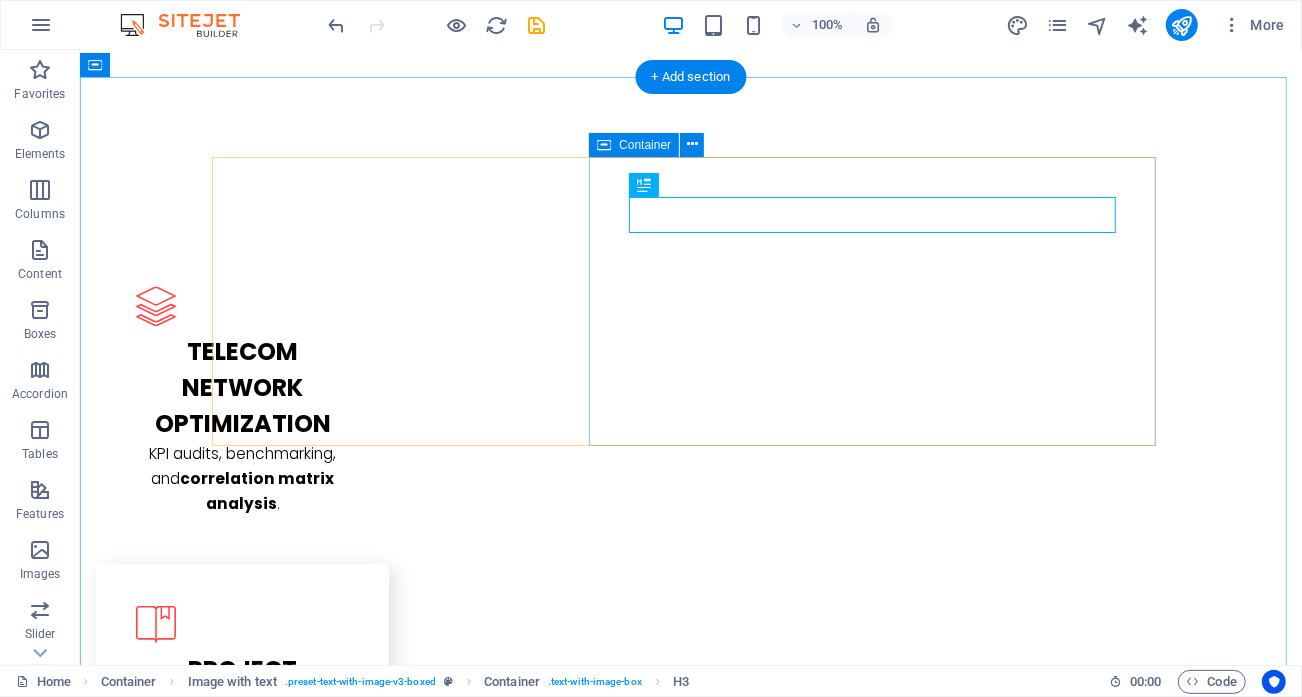 click on "We guided or supported." at bounding box center [690, 2481] 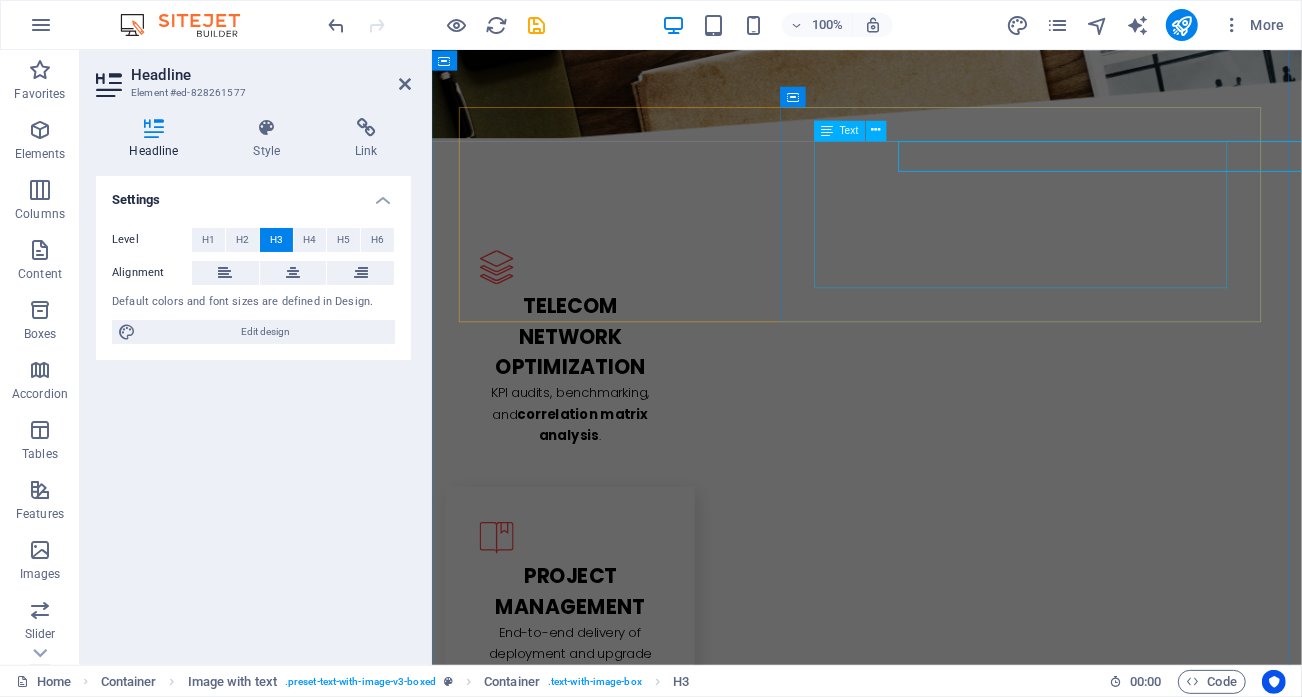 click on "We guided or supported." at bounding box center (943, 2482) 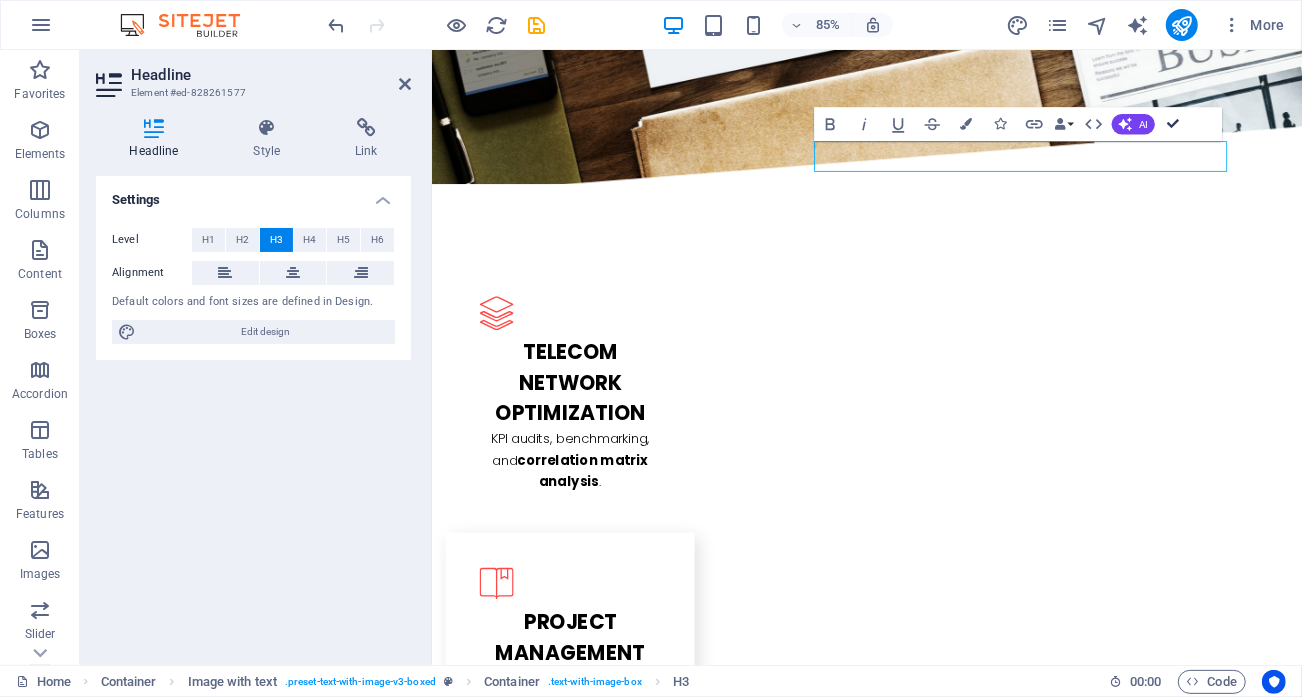 drag, startPoint x: 1170, startPoint y: 121, endPoint x: 267, endPoint y: 110, distance: 903.067 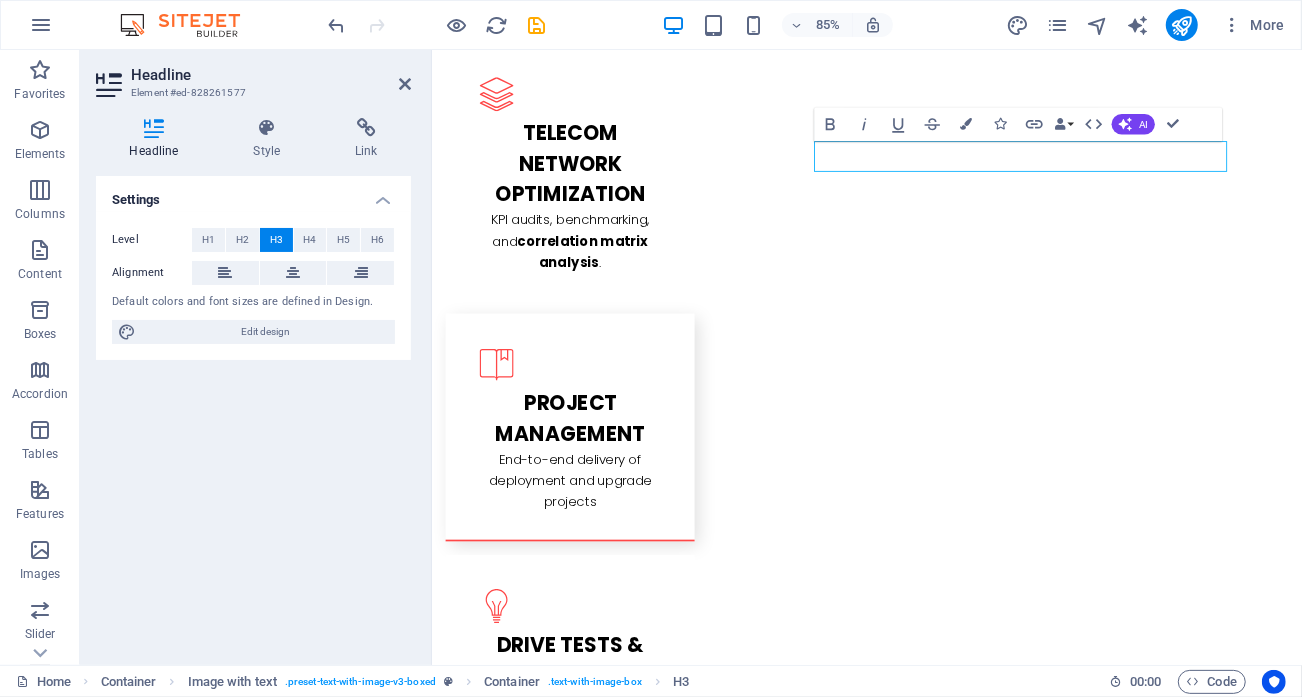 scroll, scrollTop: 2865, scrollLeft: 0, axis: vertical 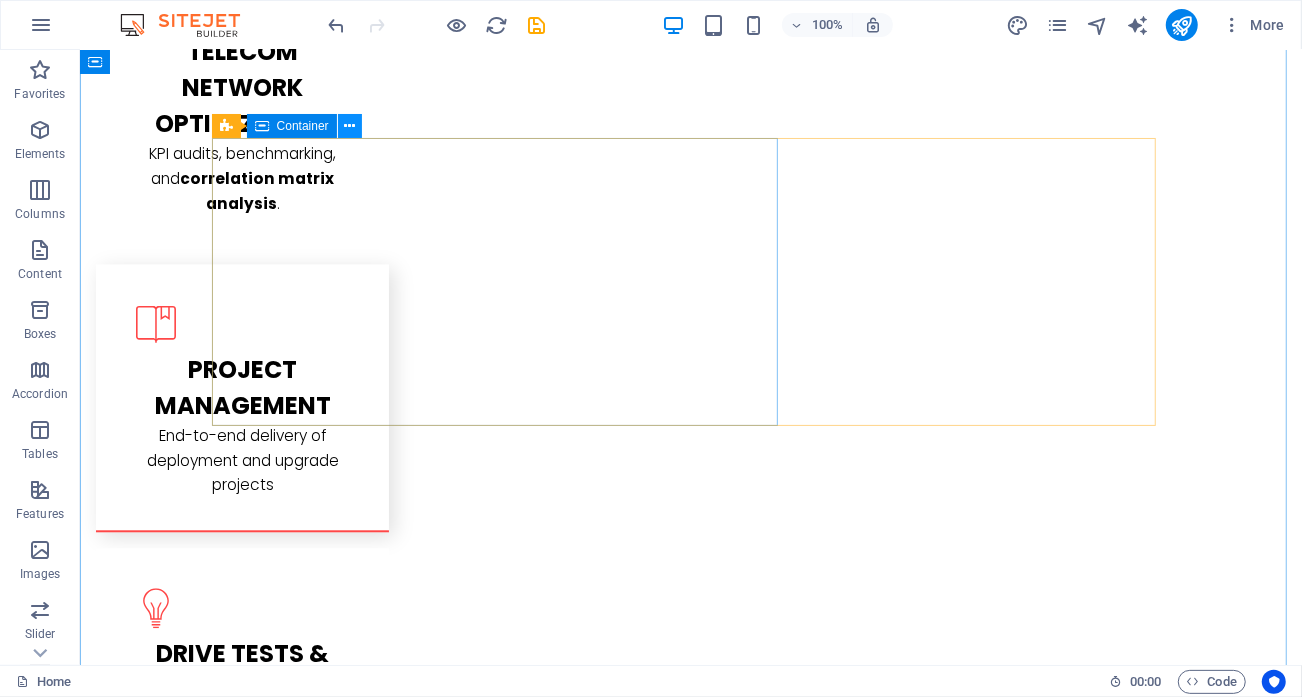 click at bounding box center [349, 126] 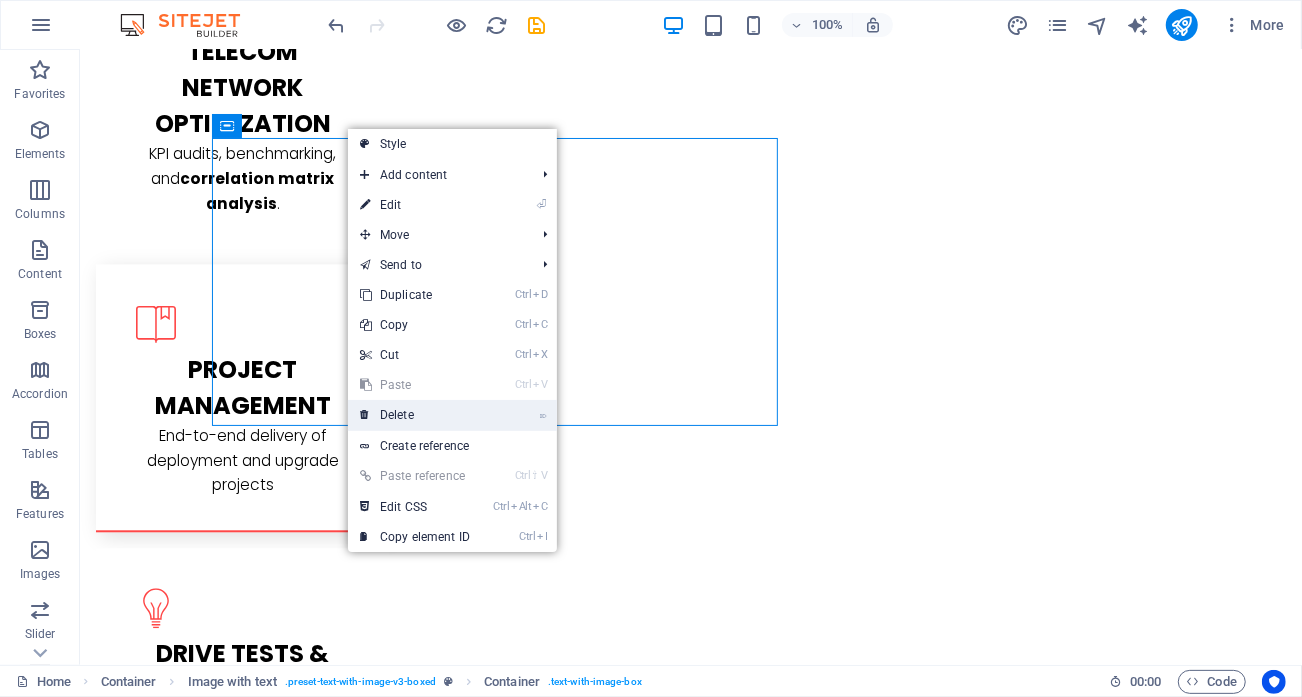 click on "⌦  Delete" at bounding box center (415, 415) 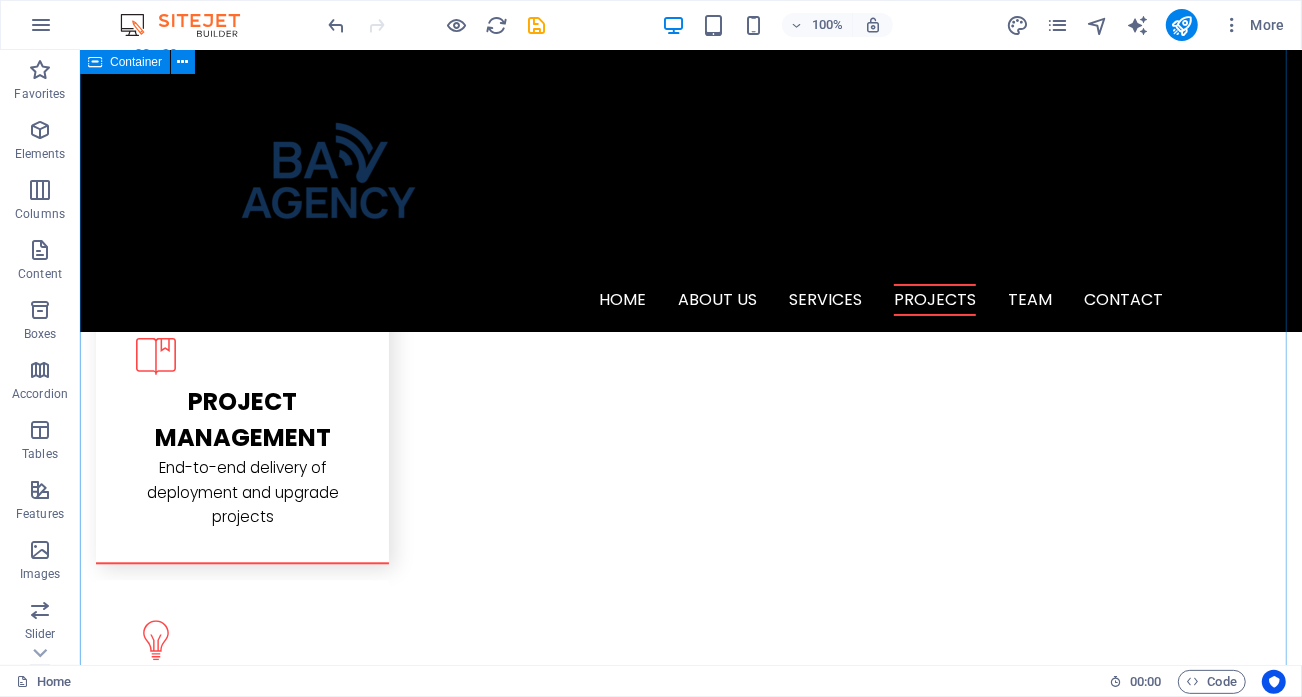 scroll, scrollTop: 2665, scrollLeft: 0, axis: vertical 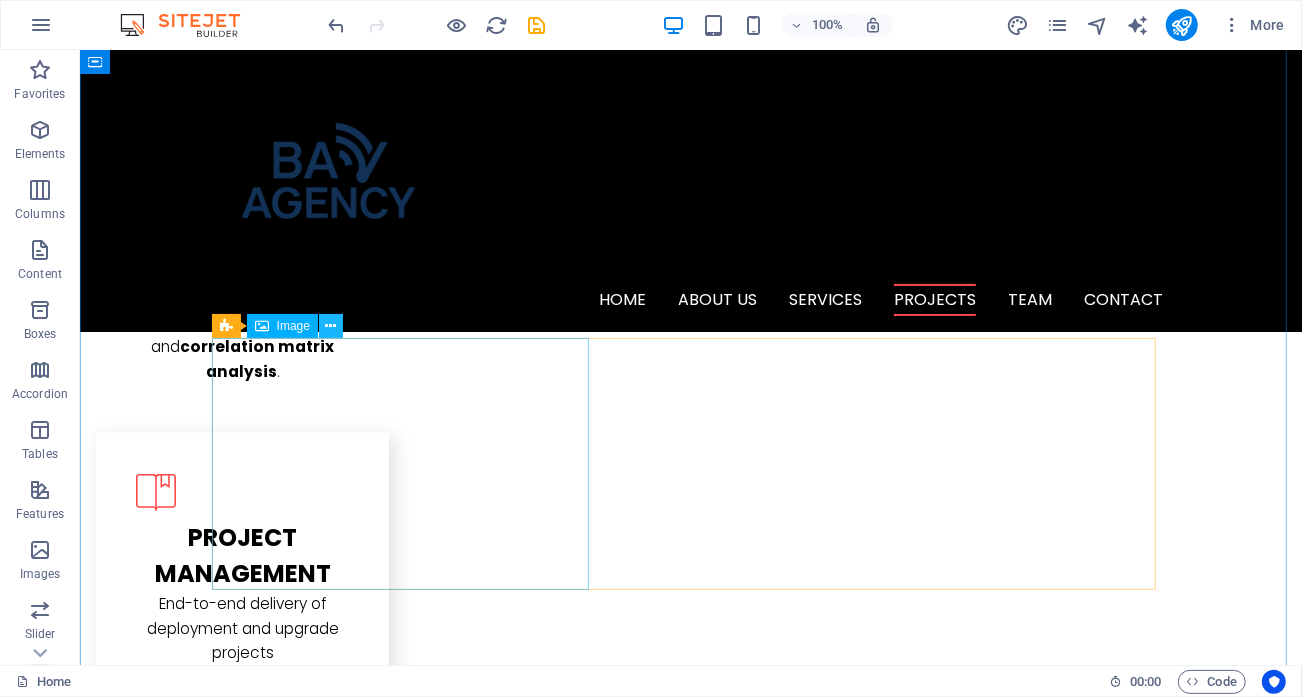 click at bounding box center [330, 326] 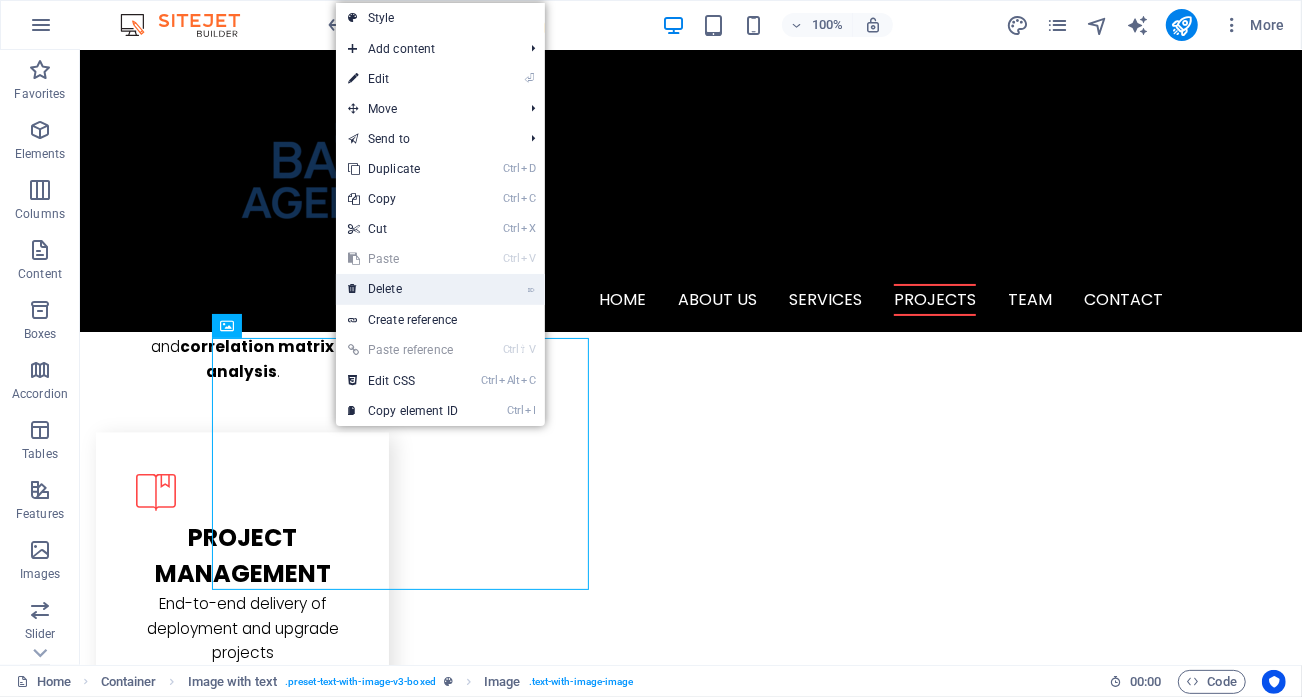 drag, startPoint x: 406, startPoint y: 290, endPoint x: 191, endPoint y: 292, distance: 215.00931 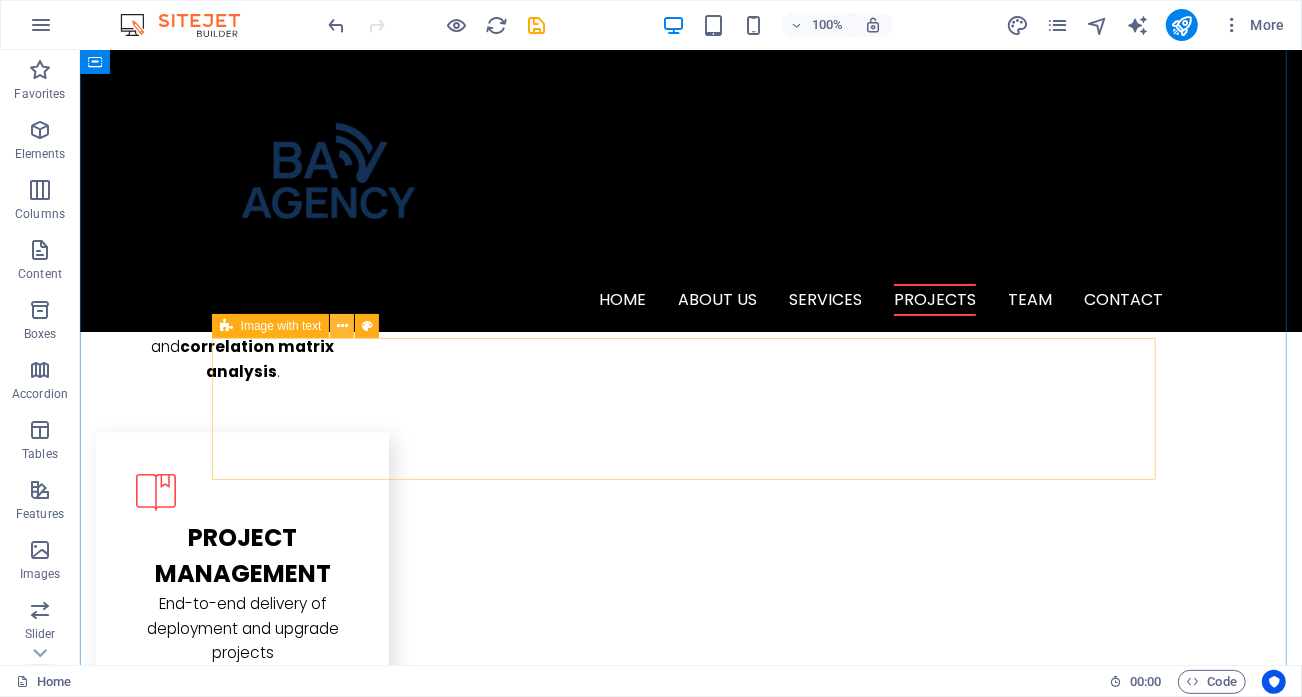 click at bounding box center (342, 326) 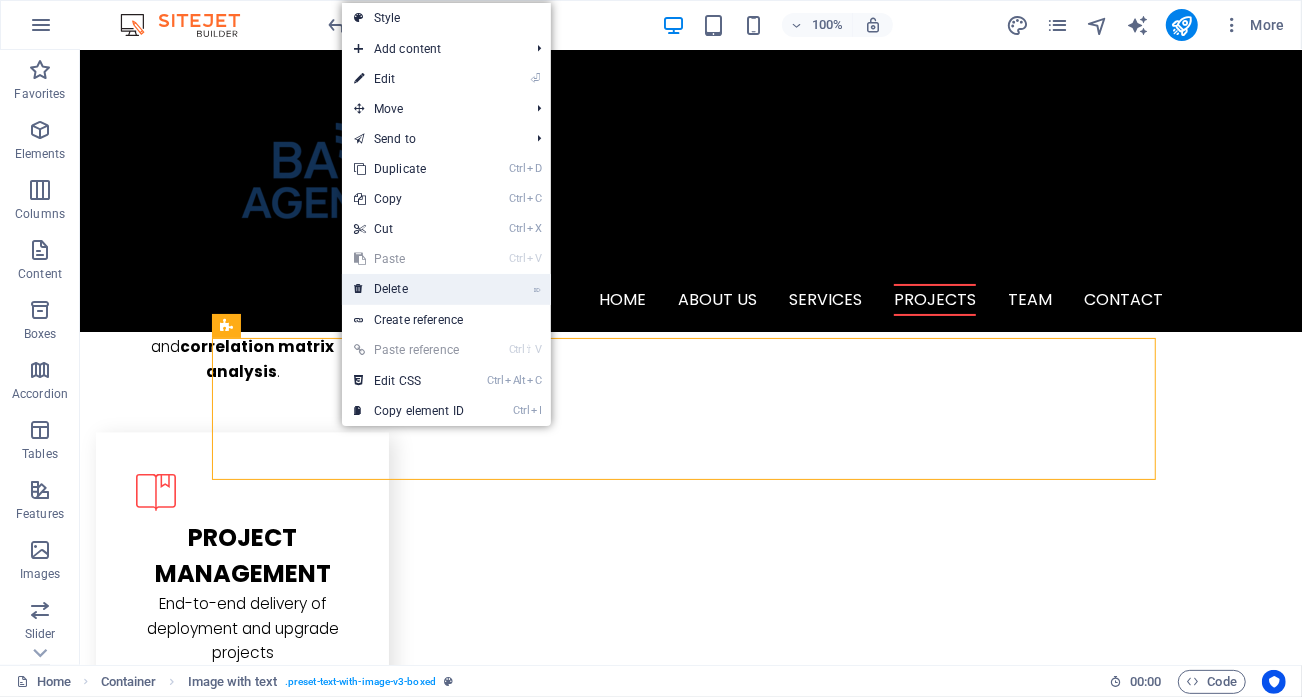 click on "⌦  Delete" at bounding box center (409, 289) 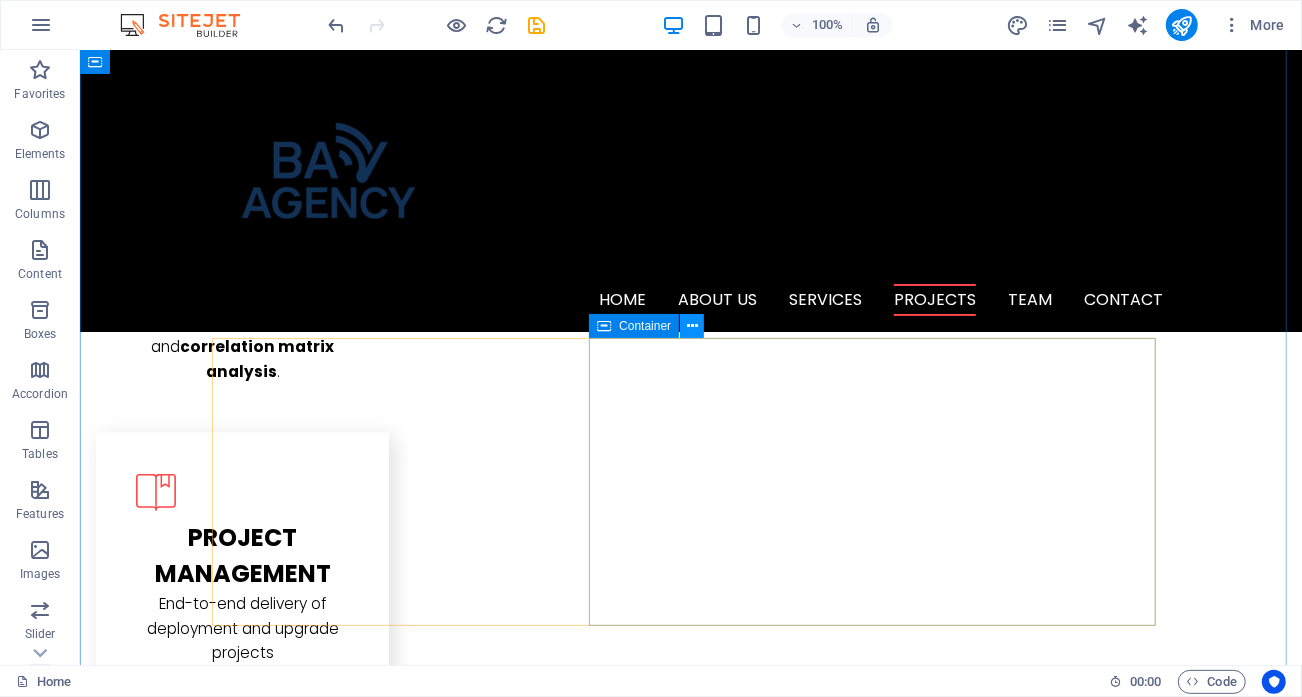 click at bounding box center [692, 326] 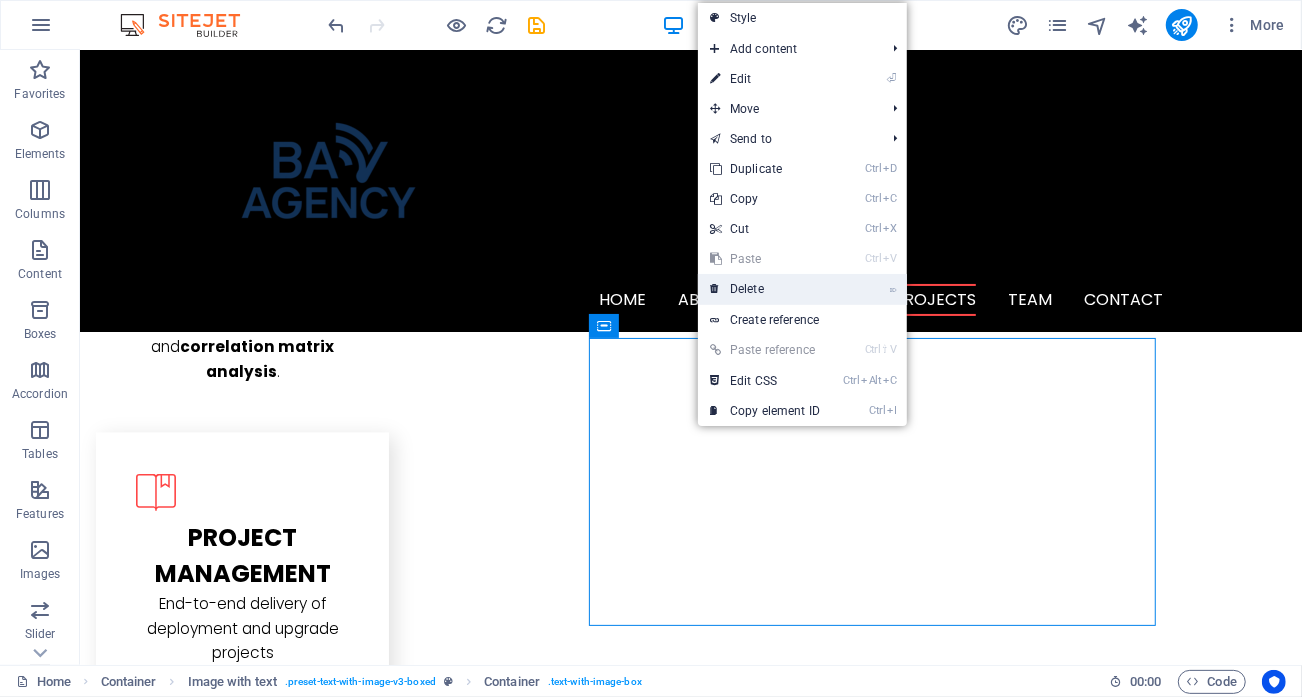 click on "⌦  Delete" at bounding box center [765, 289] 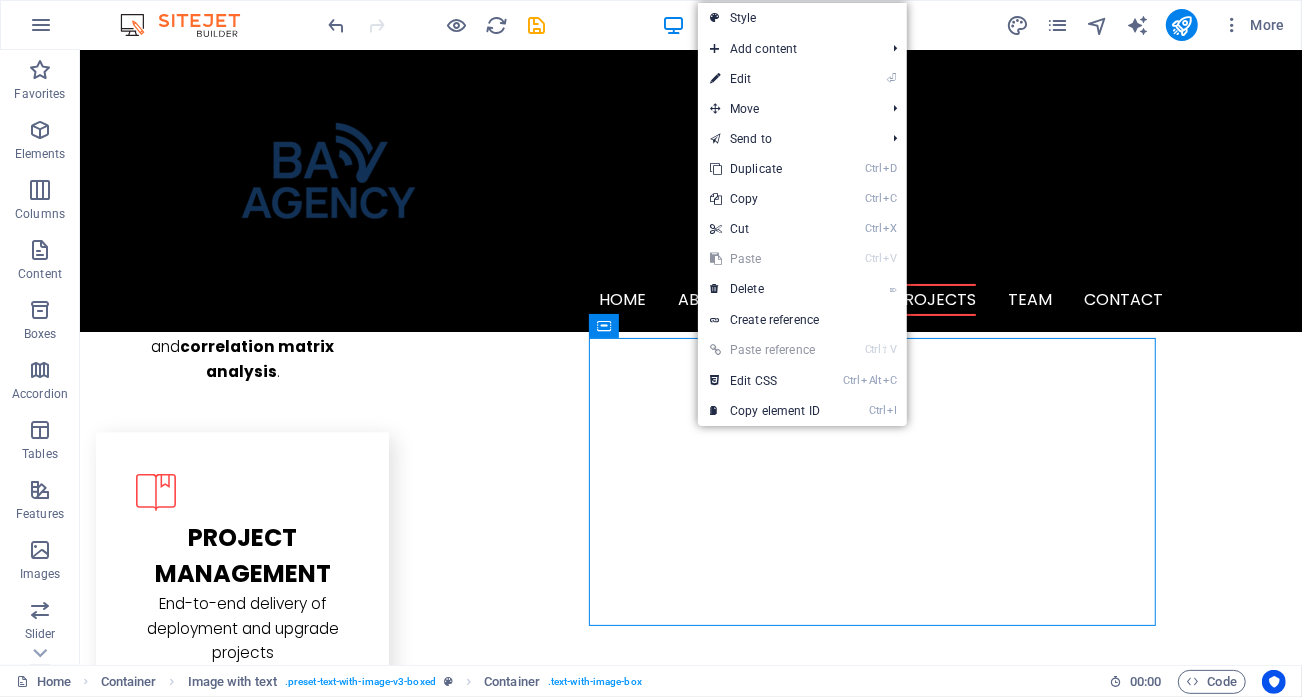 click at bounding box center (359, 2656) 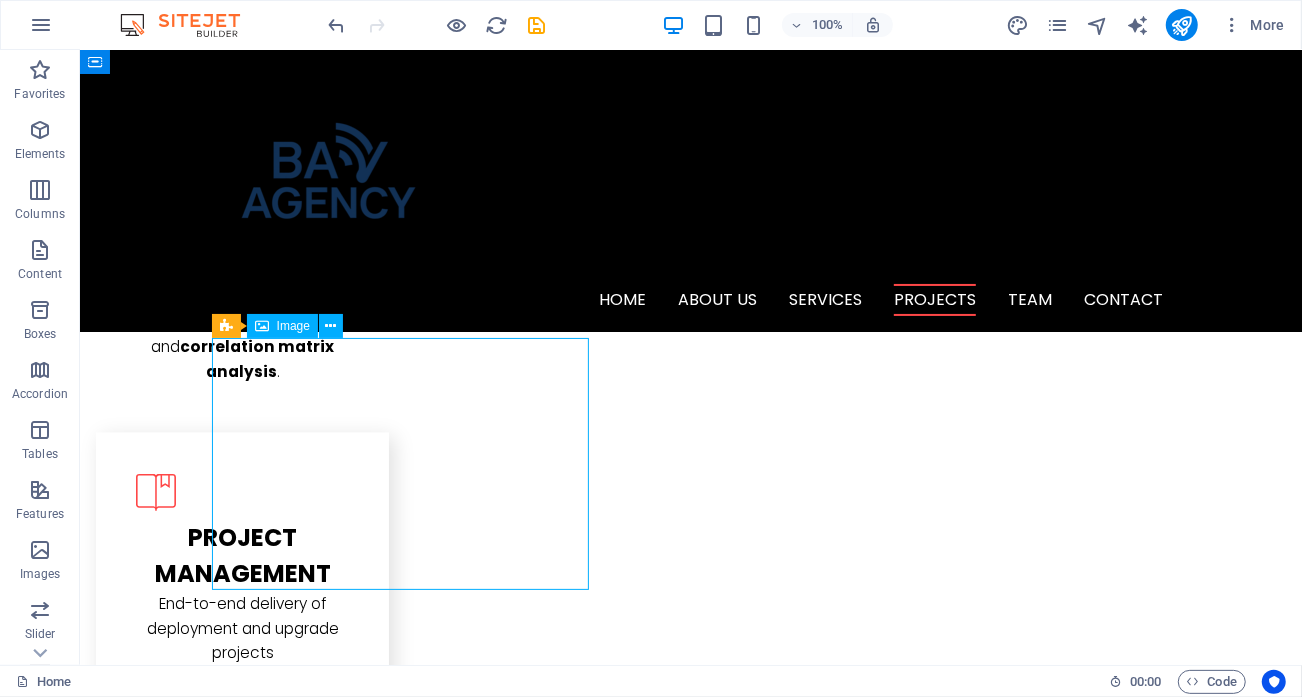 click at bounding box center (359, 2656) 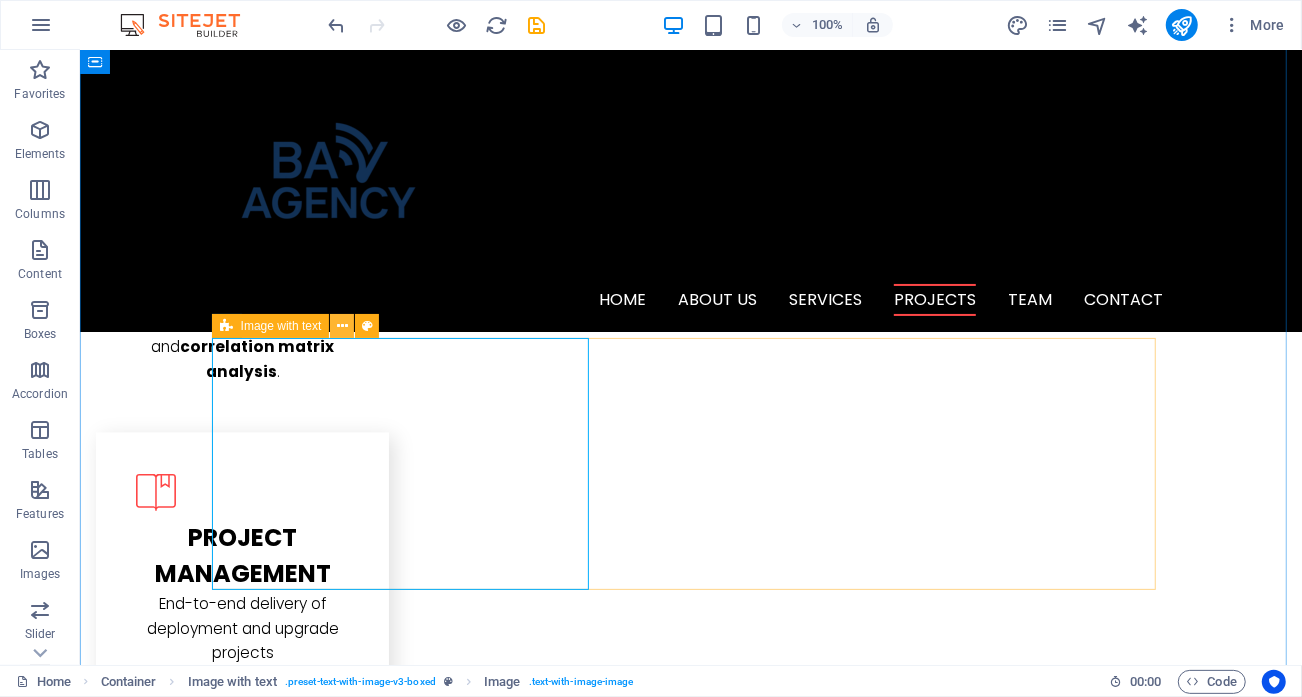 click at bounding box center [342, 326] 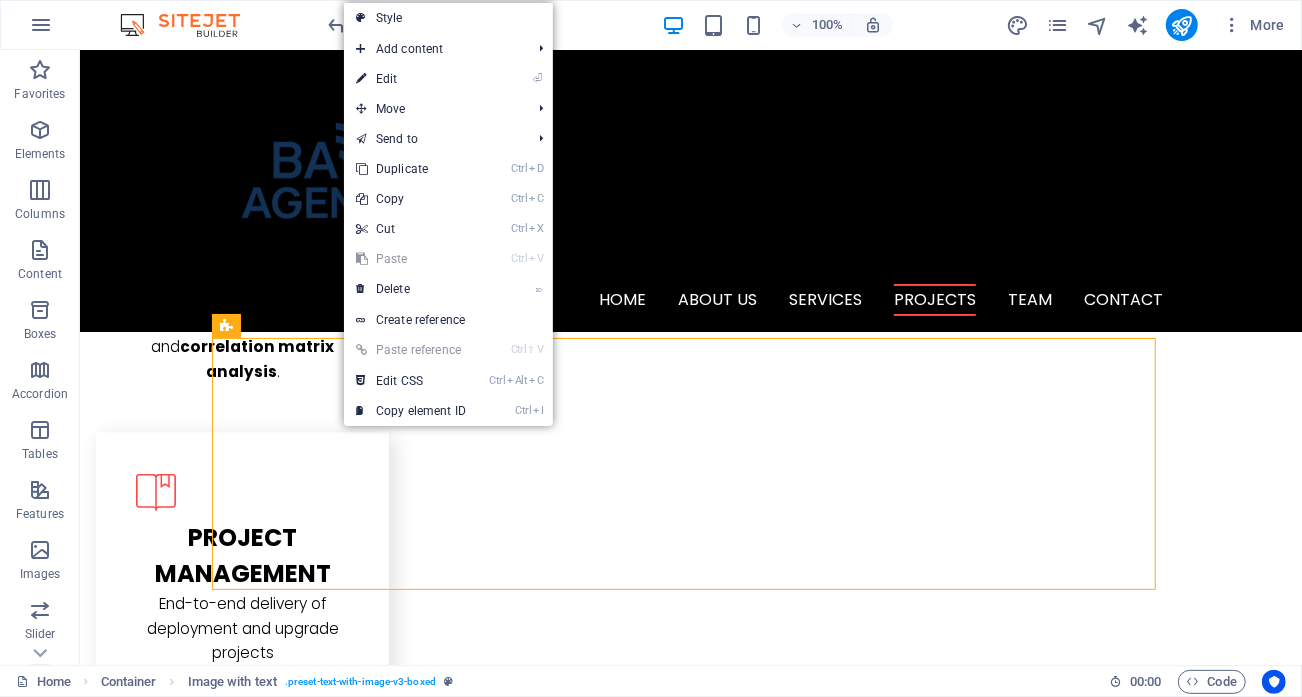 click on "⌦  Delete" at bounding box center [411, 289] 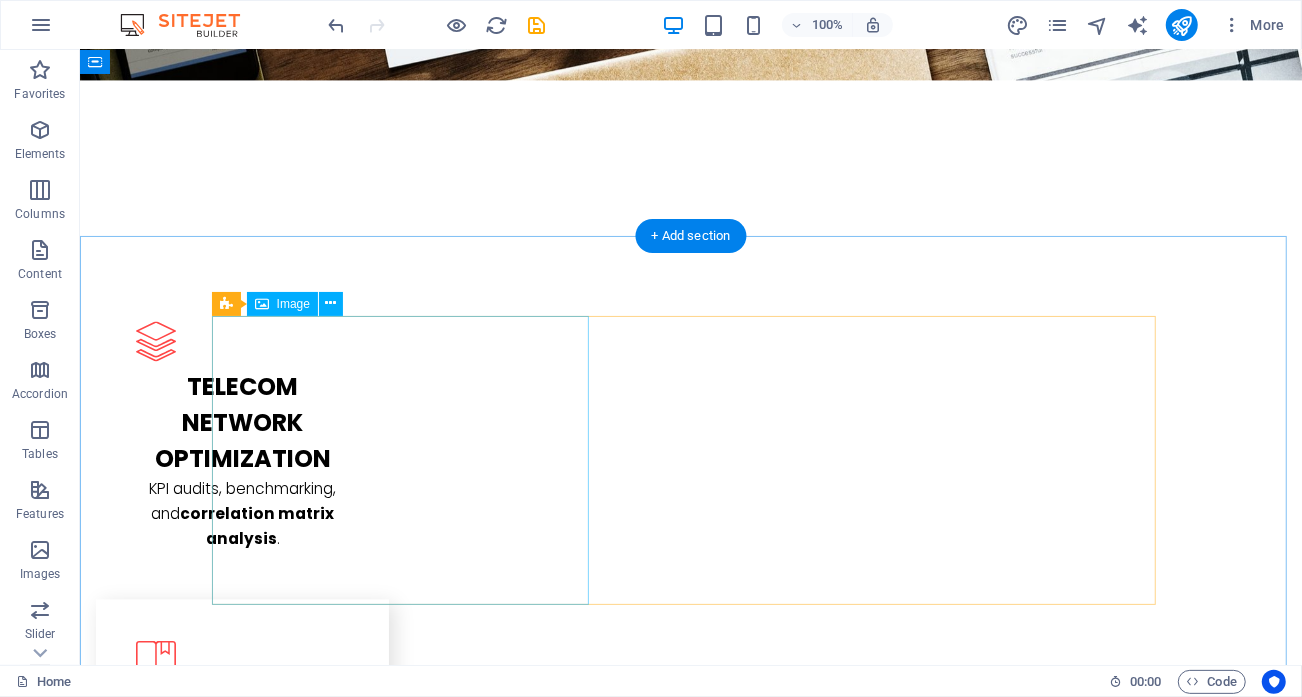scroll, scrollTop: 2665, scrollLeft: 0, axis: vertical 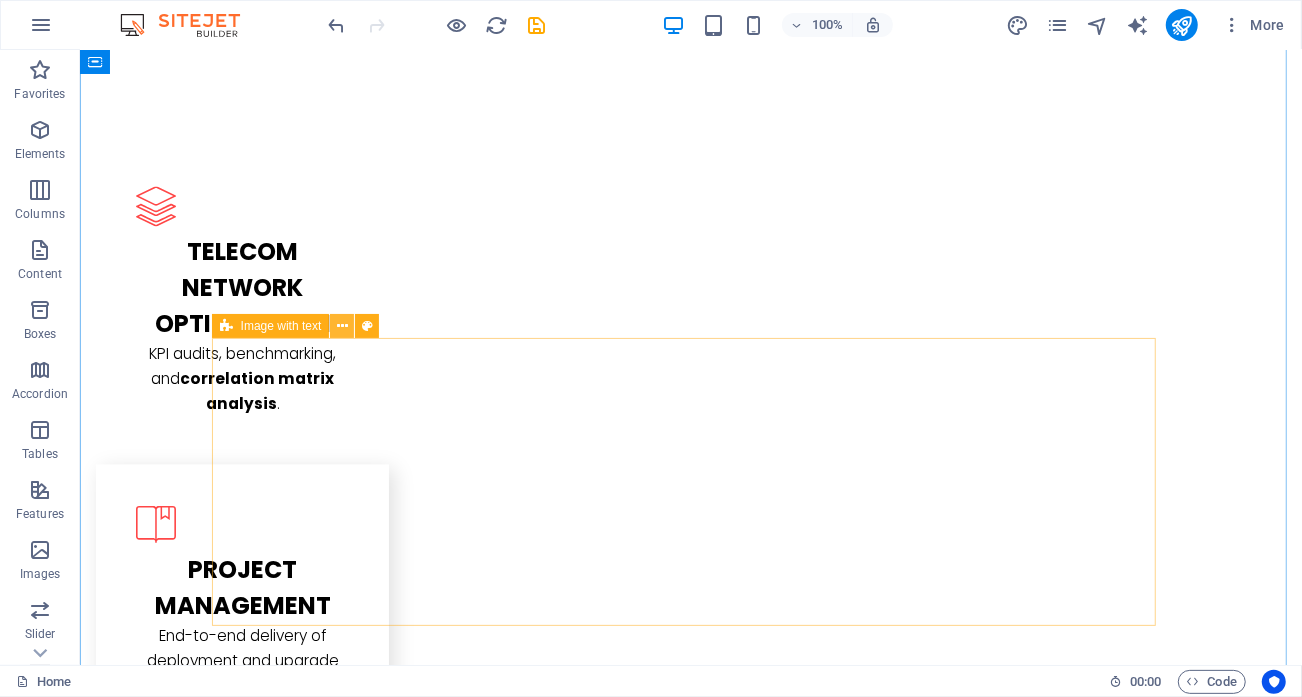 click at bounding box center (342, 326) 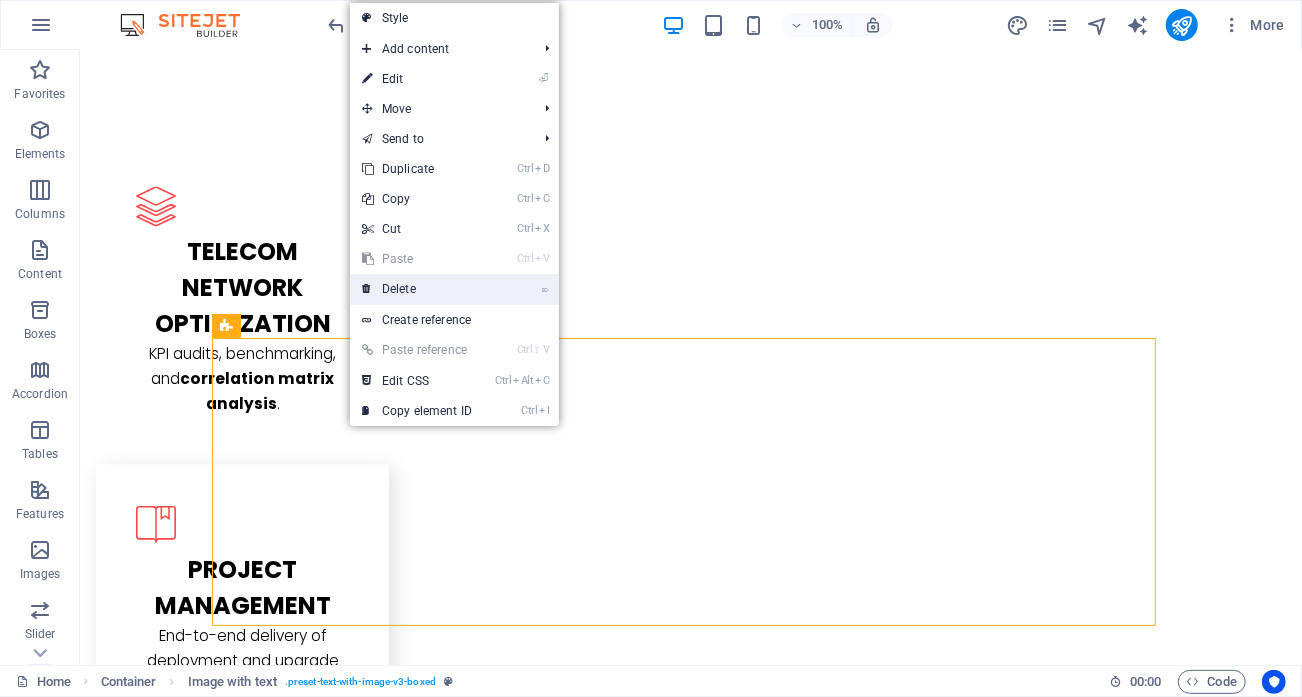 click on "⌦  Delete" at bounding box center (417, 289) 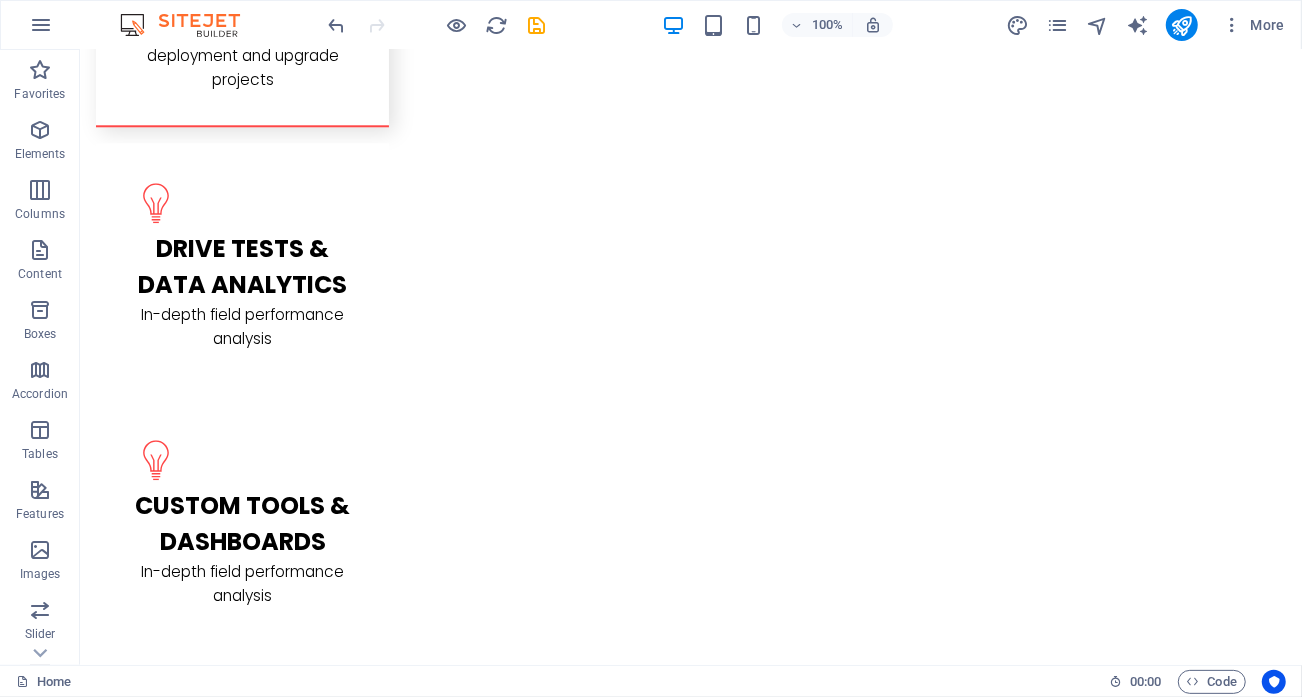 scroll, scrollTop: 3365, scrollLeft: 0, axis: vertical 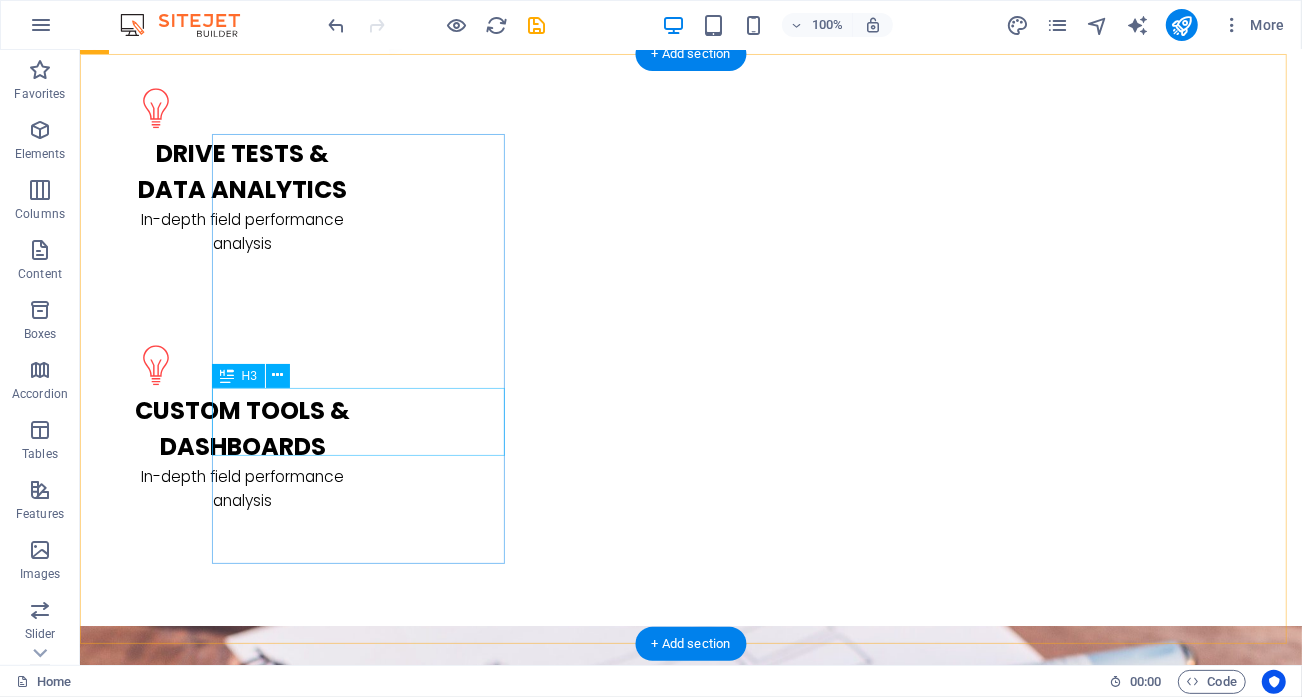 click on "Thomas Green" at bounding box center [241, 3046] 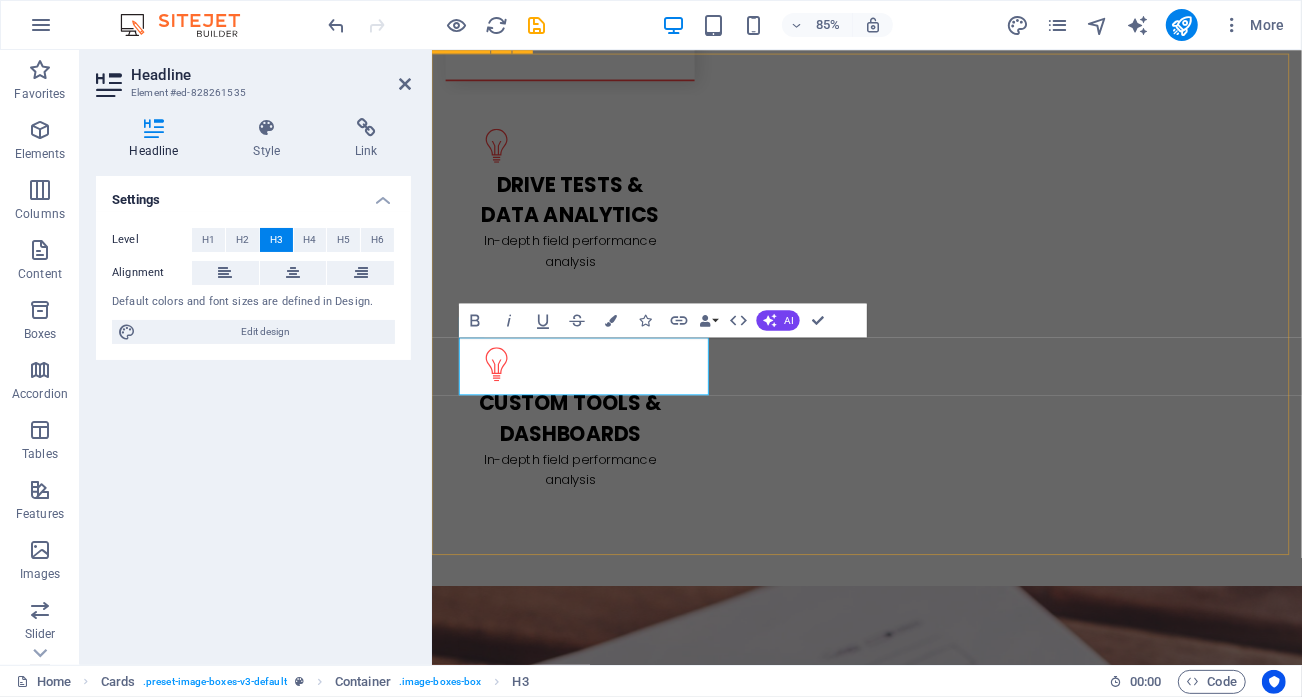 type 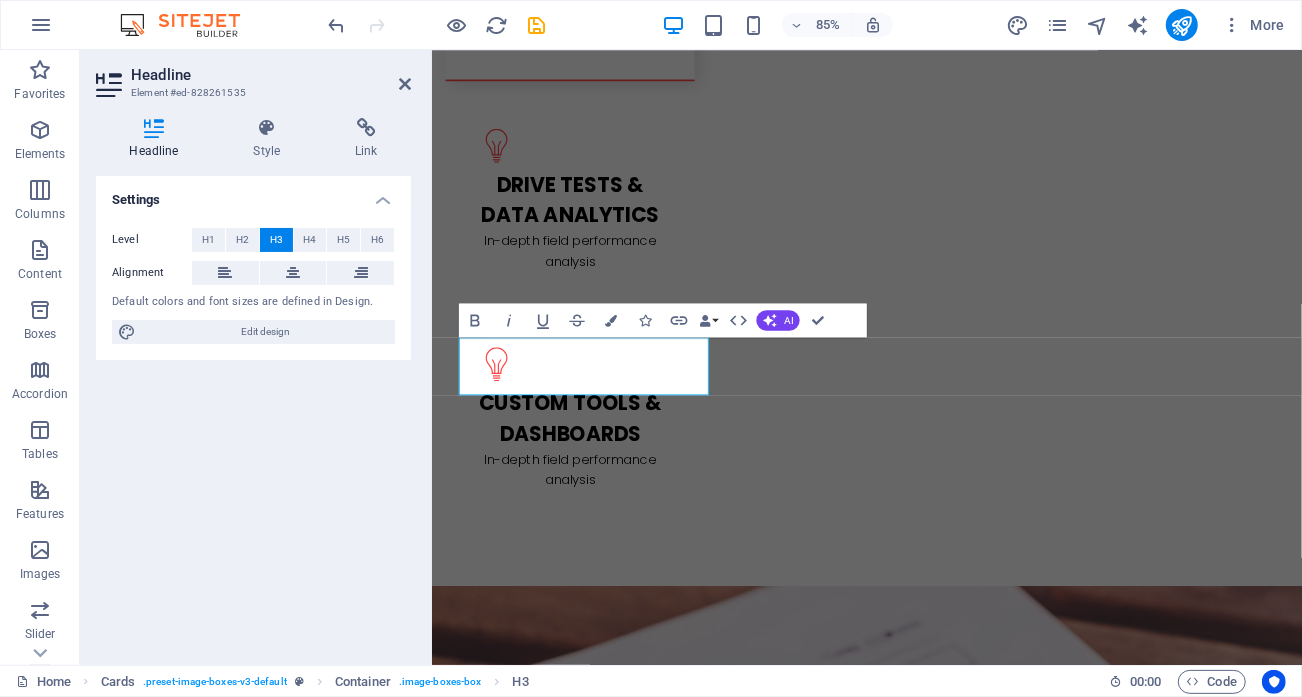 click on "Lorem ipsum dolor sit amet, consectetur adipisicing elit. Veritatis, dolorem!" at bounding box center (593, 3188) 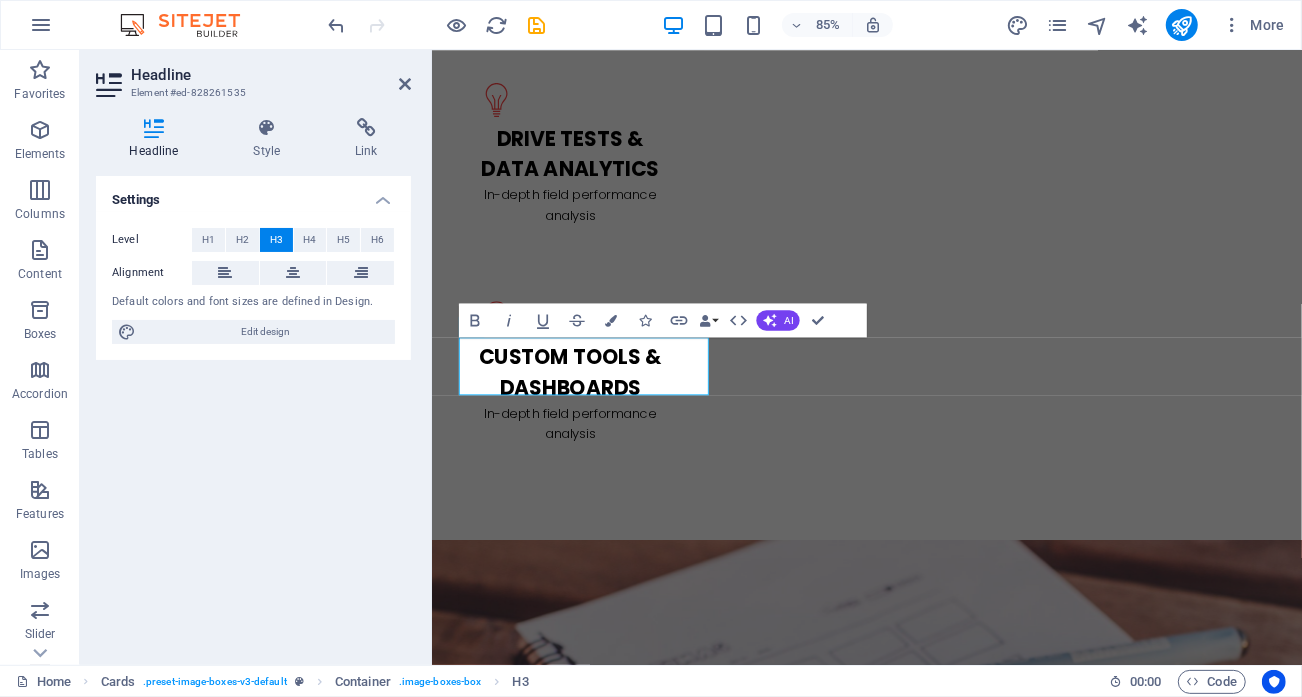 click on "Melissa Doe" at bounding box center (593, 3493) 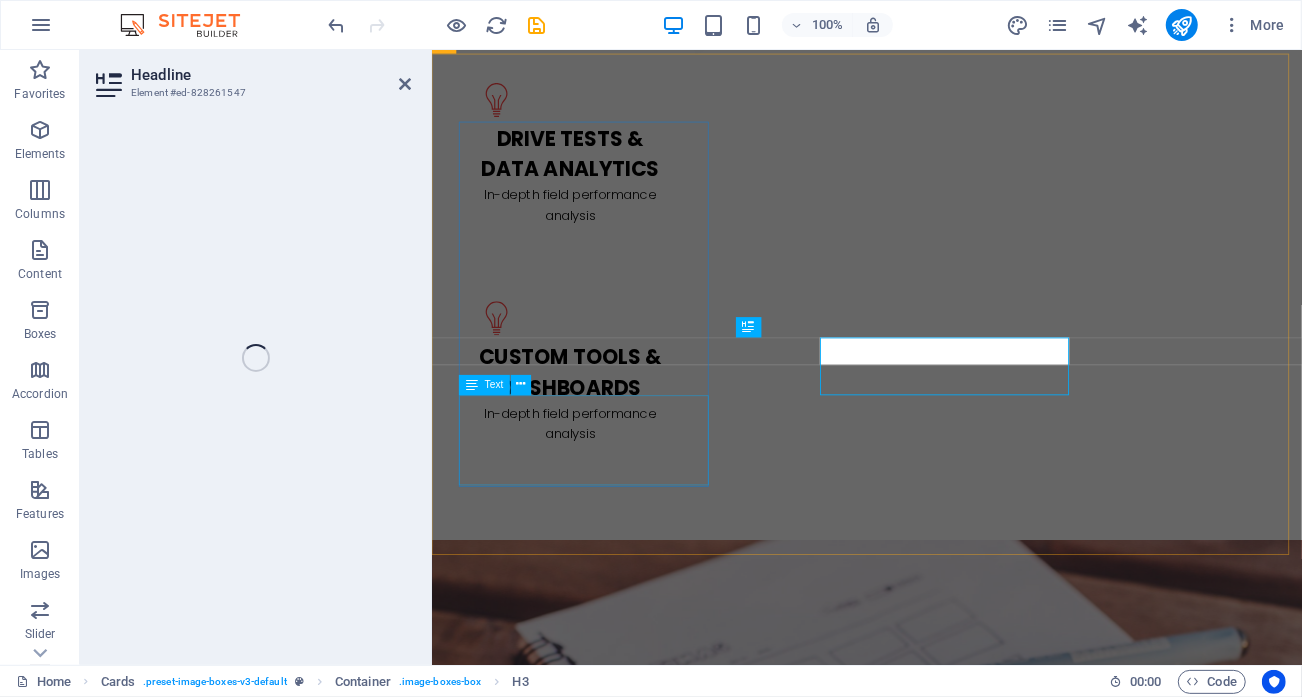 click on "Lorem ipsum dolor sit amet, consectetur adipisicing elit. Veritatis, dolorem!" at bounding box center (593, 3134) 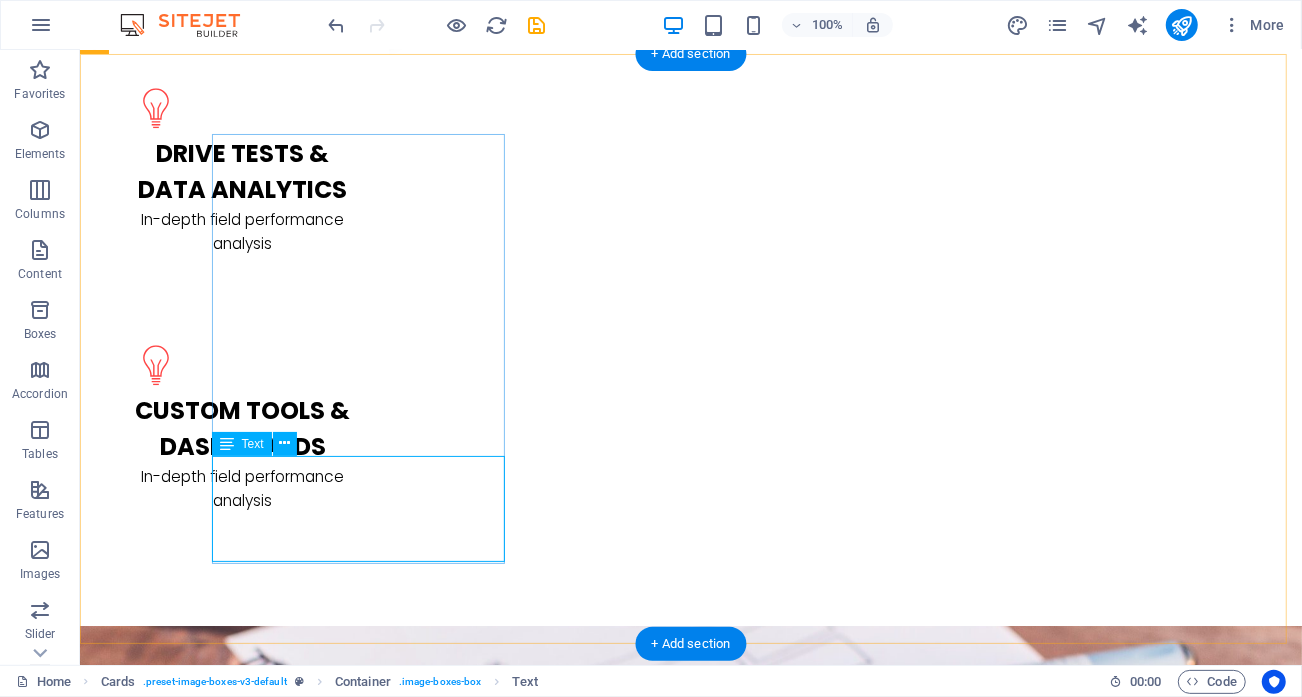 drag, startPoint x: 252, startPoint y: 466, endPoint x: 309, endPoint y: 478, distance: 58.249462 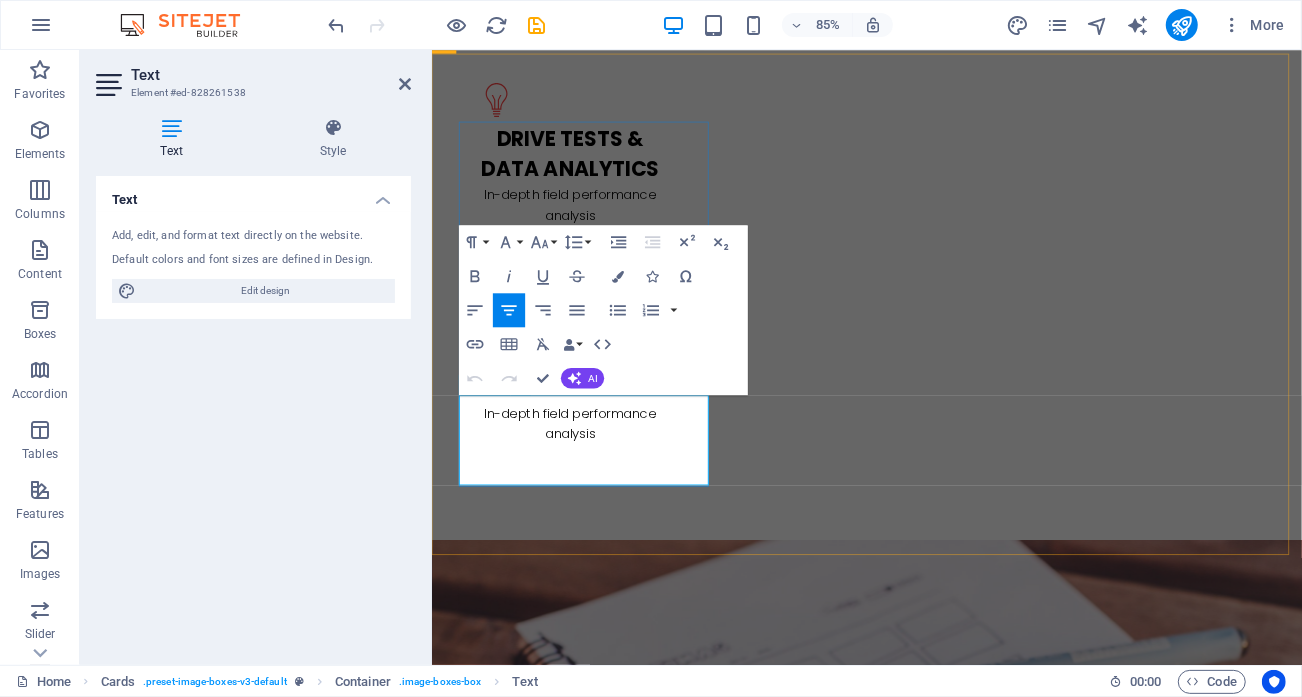 drag, startPoint x: 684, startPoint y: 523, endPoint x: 452, endPoint y: 449, distance: 243.51591 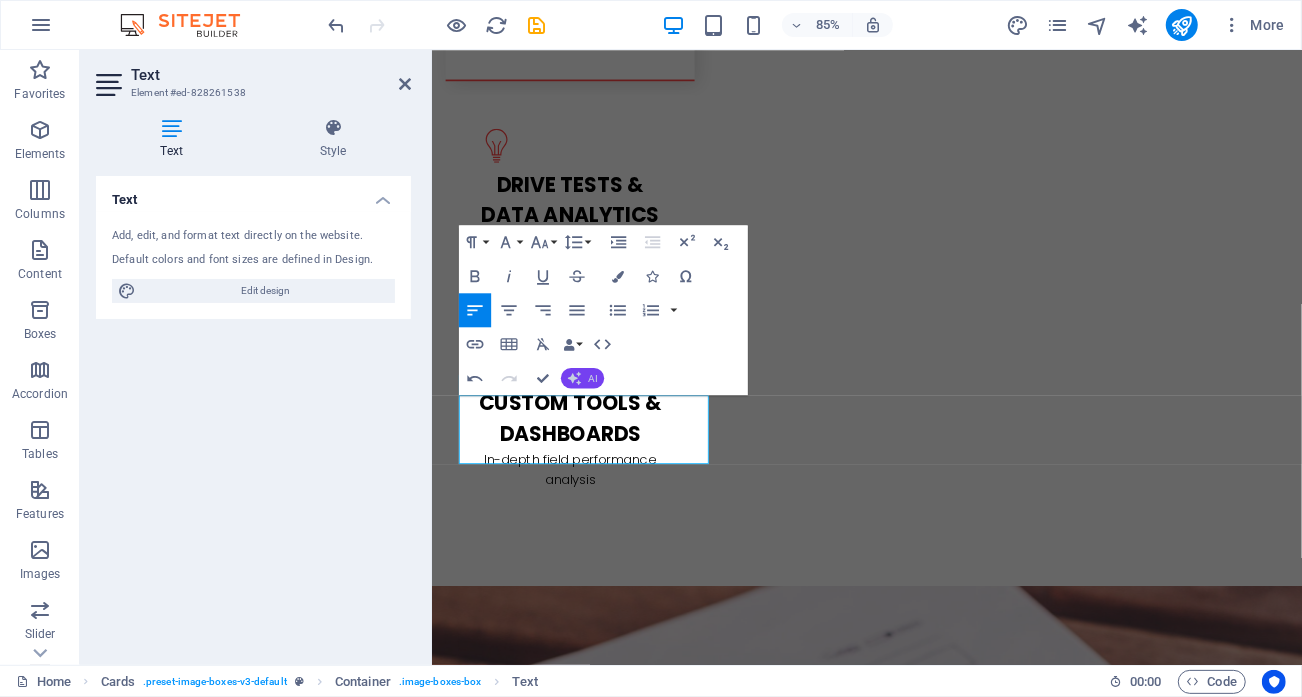 click on "AI" at bounding box center [582, 378] 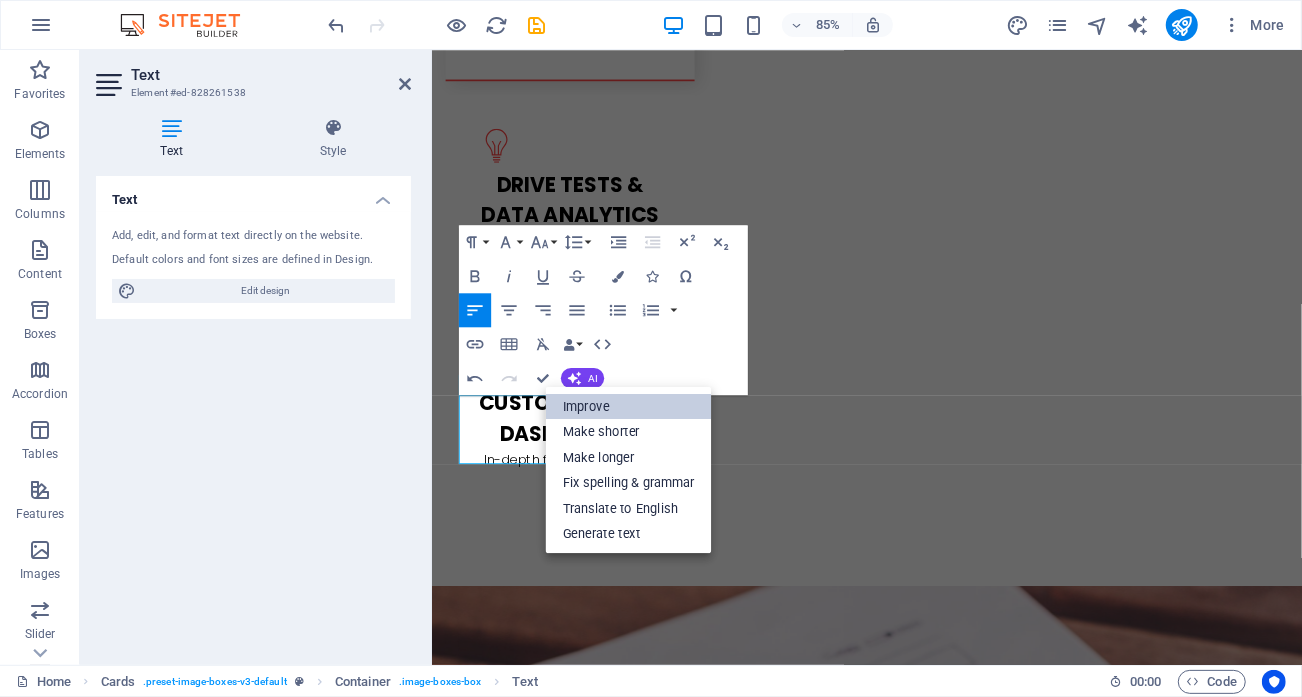 drag, startPoint x: 611, startPoint y: 401, endPoint x: 251, endPoint y: 453, distance: 363.73618 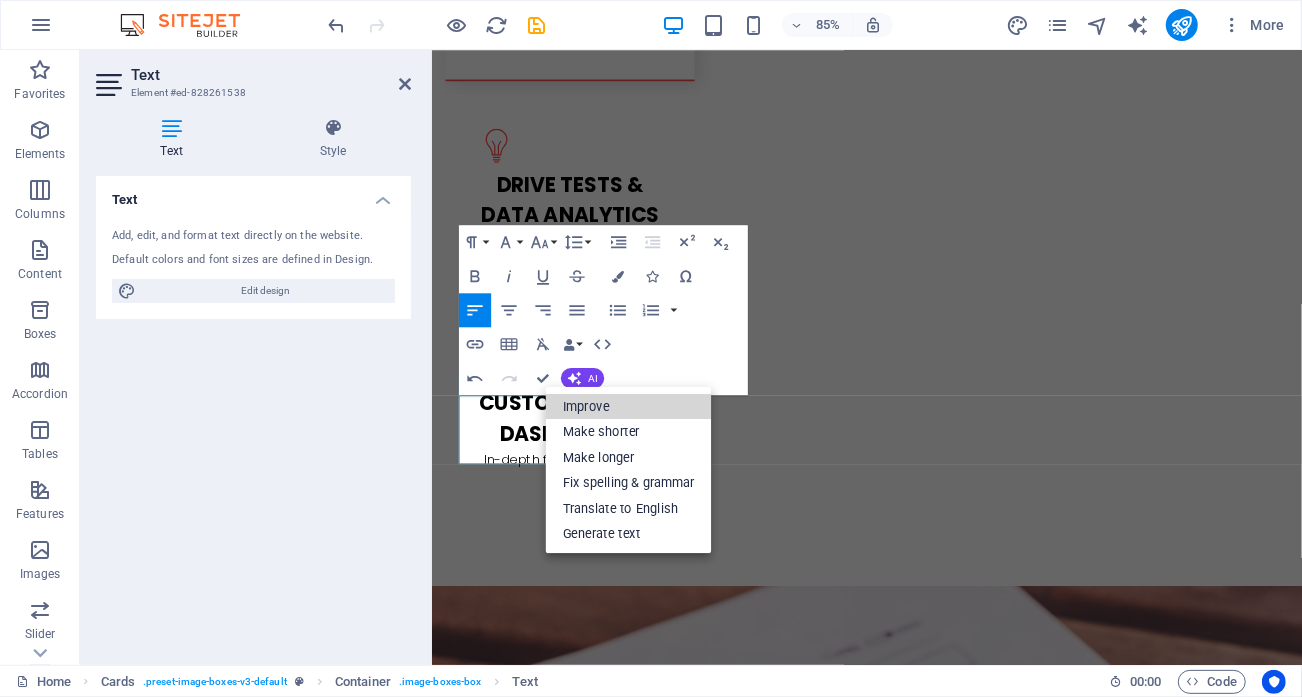 type 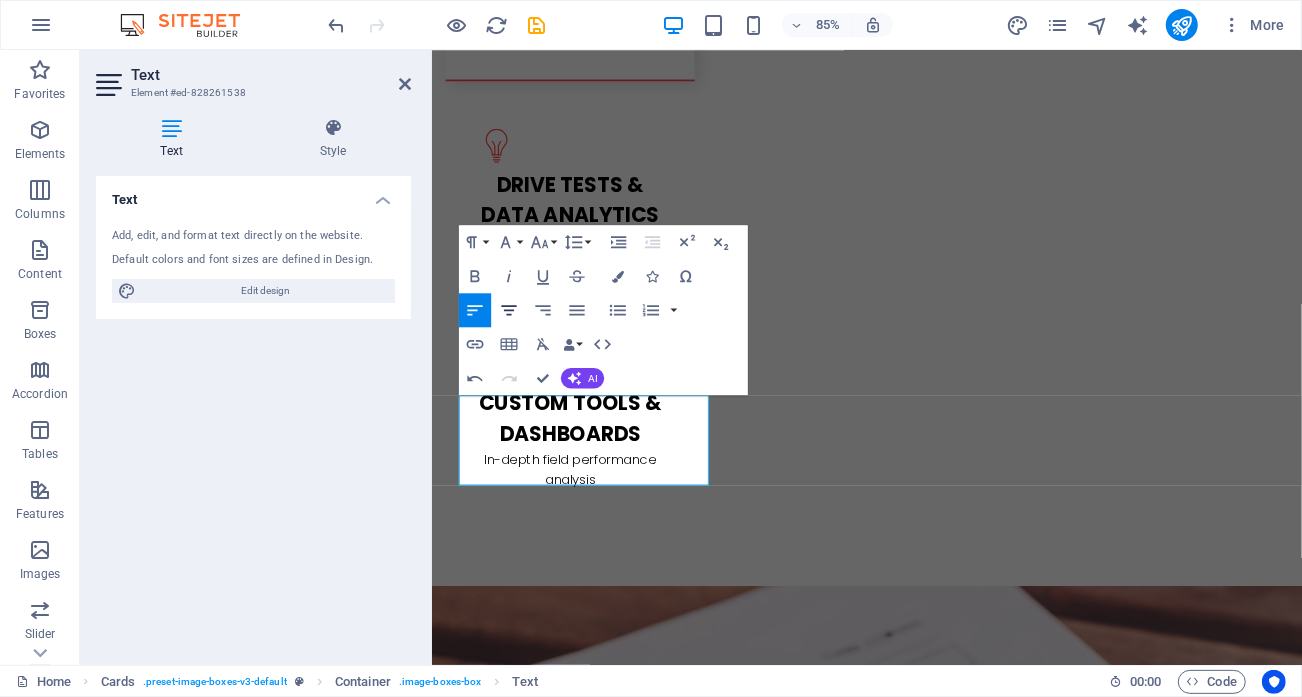 click 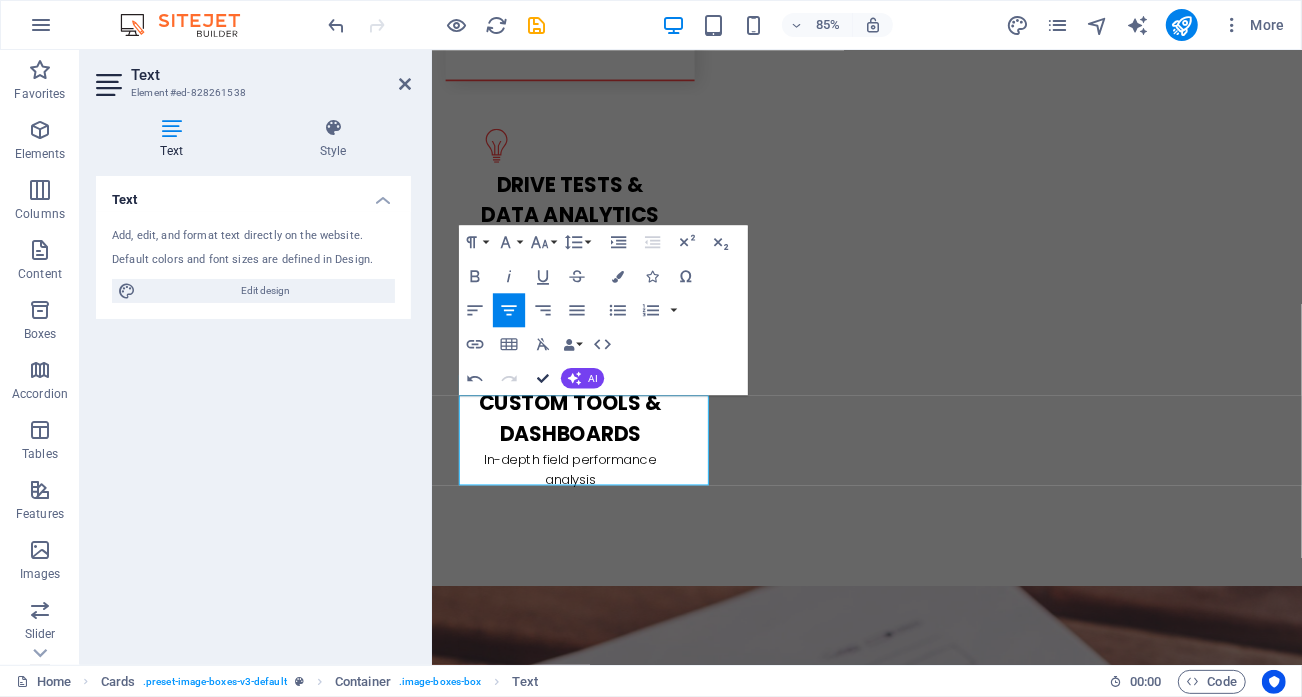 drag, startPoint x: 543, startPoint y: 377, endPoint x: 491, endPoint y: 413, distance: 63.245552 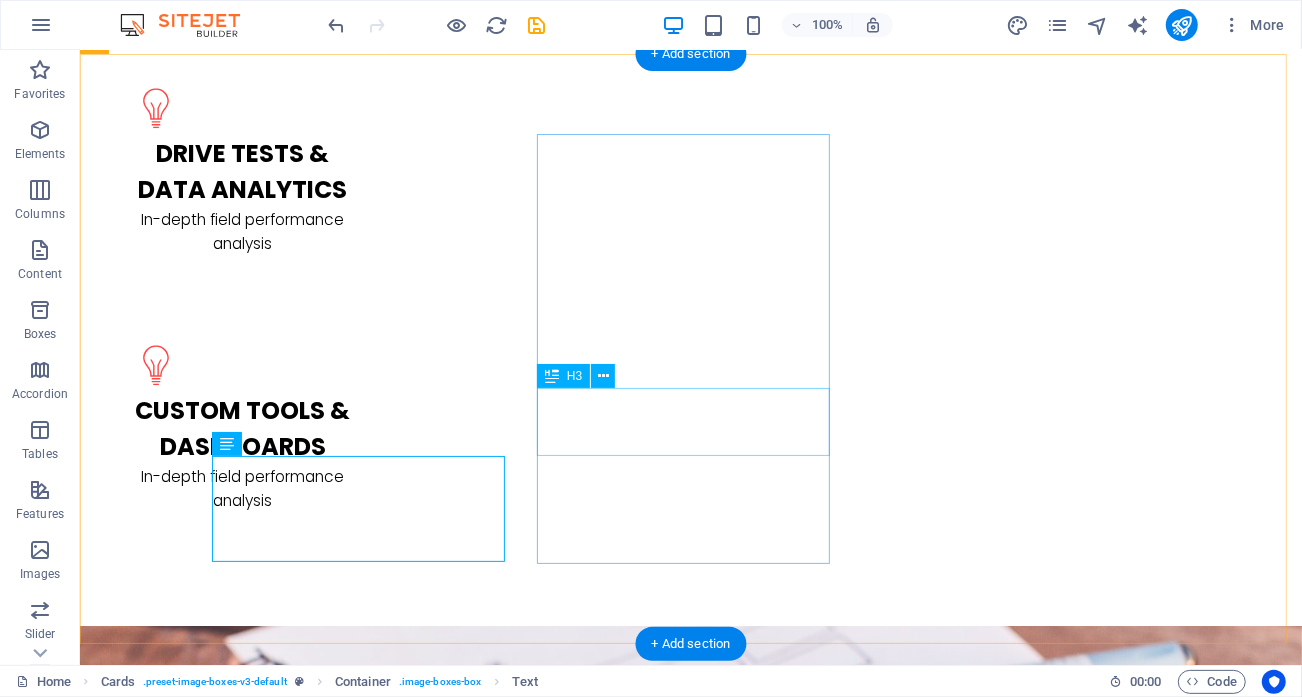 click on "Melissa Doe" at bounding box center (241, 3492) 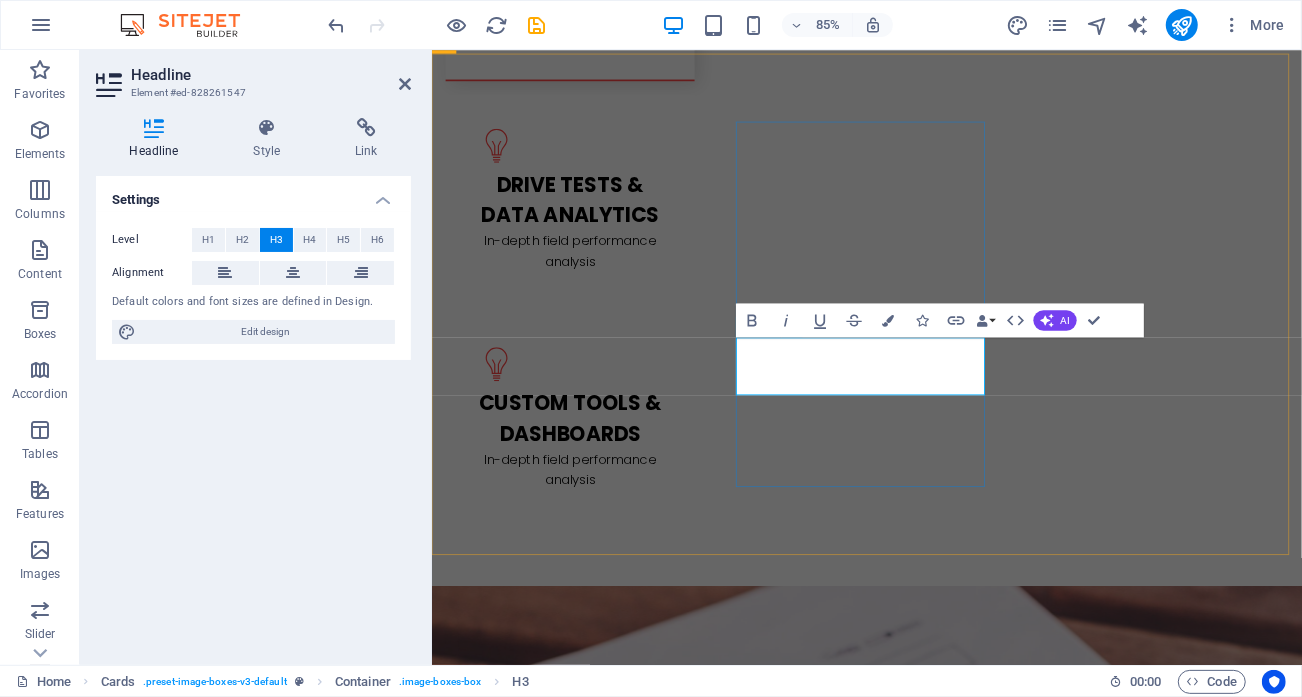 type 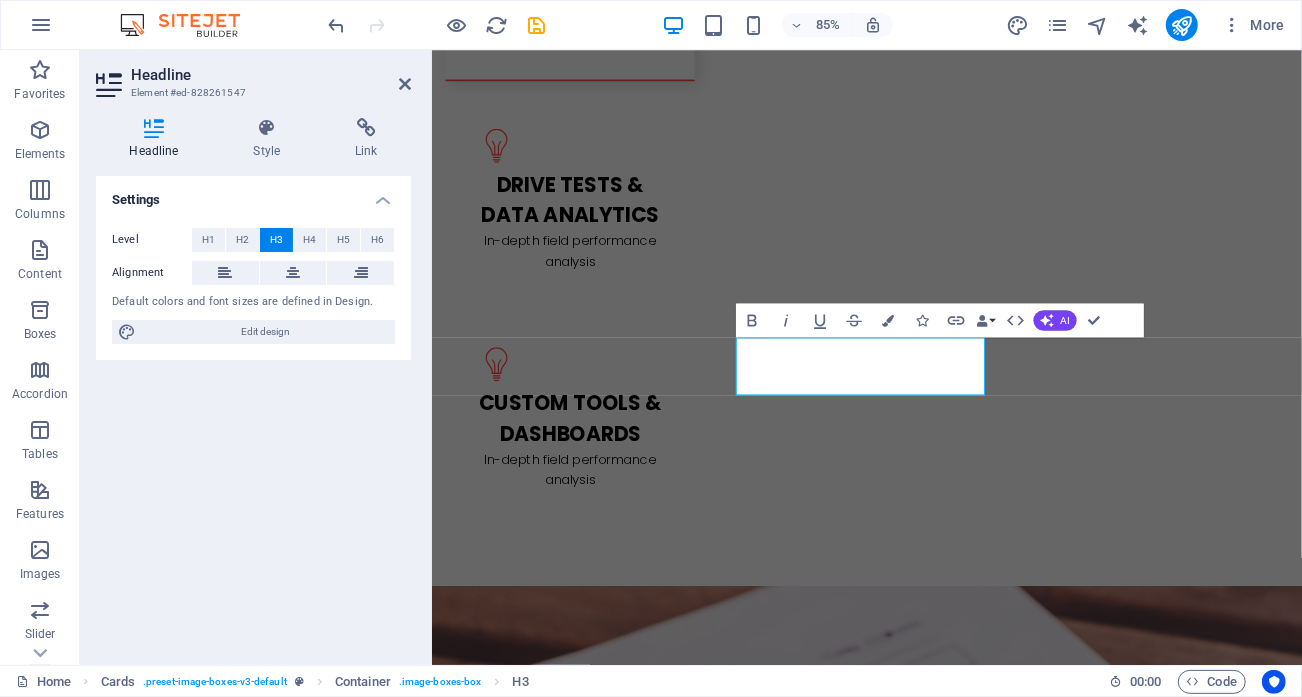 click on "Lorem ipsum dolor sit amet, consectetur adipisicing elit. Veritatis, dolorem!" at bounding box center (593, 3634) 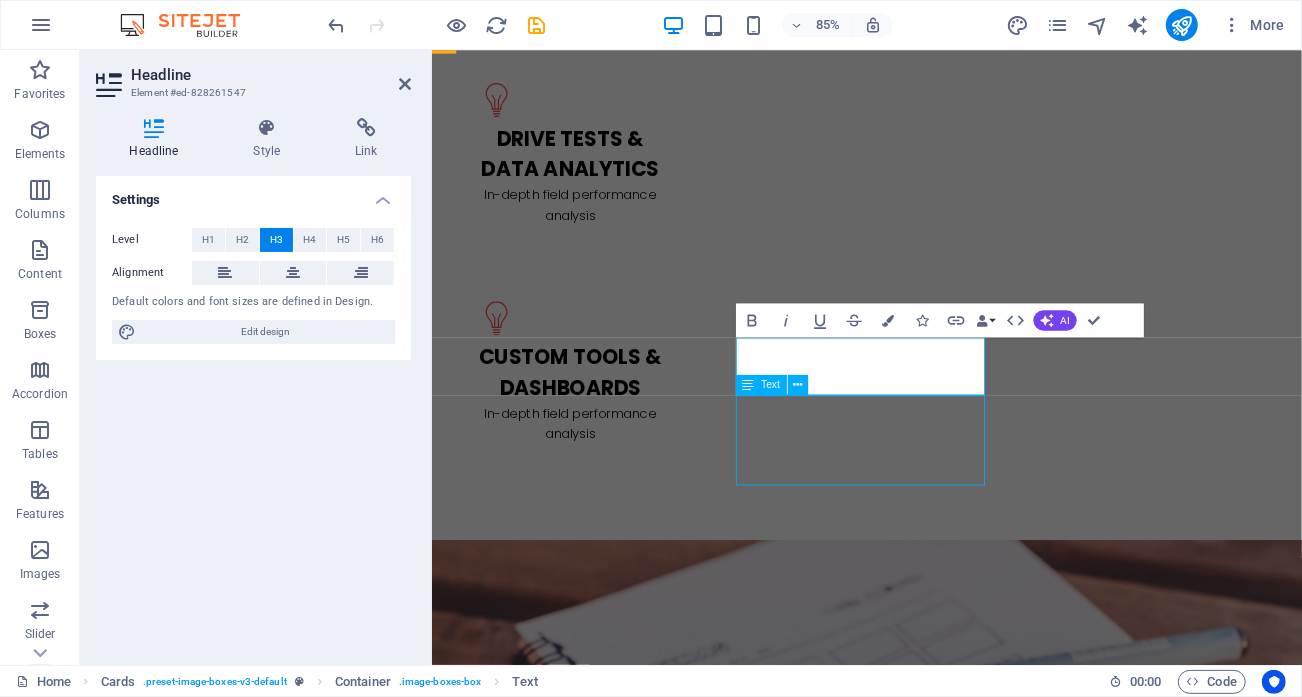 click on "Lorem ipsum dolor sit amet, consectetur adipisicing elit. Veritatis, dolorem!" at bounding box center [593, 3580] 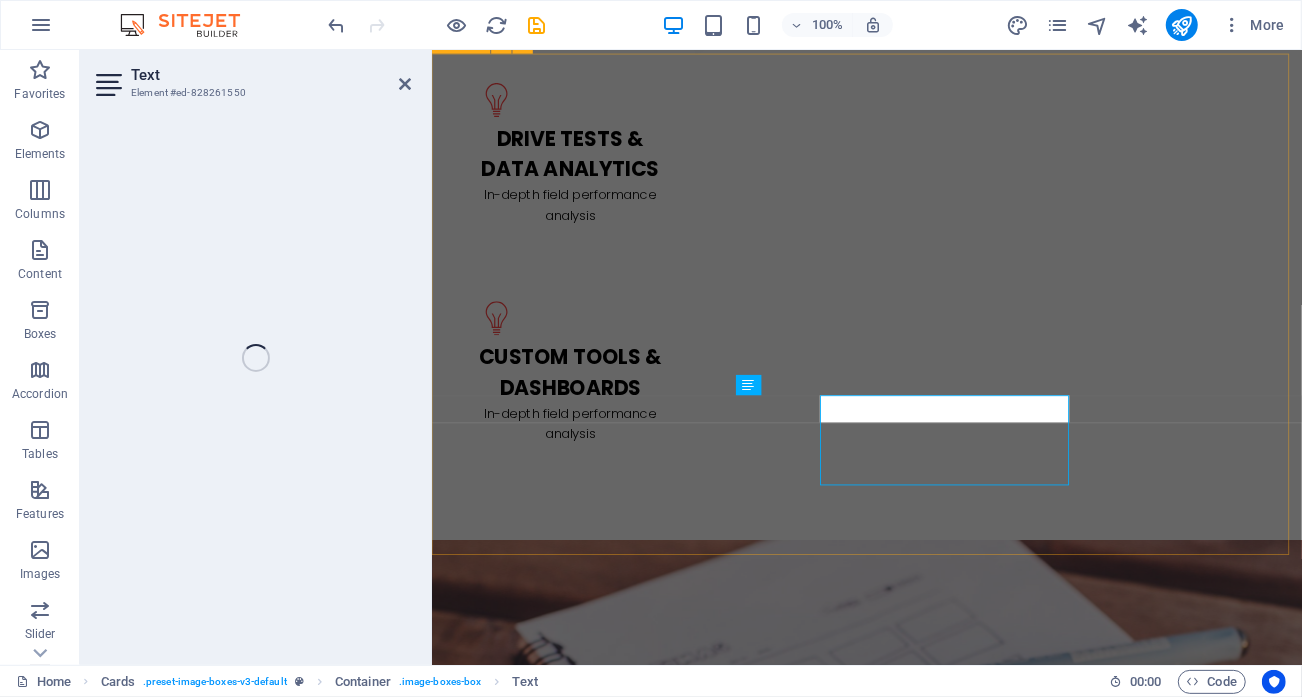 drag, startPoint x: 1005, startPoint y: 520, endPoint x: 811, endPoint y: 466, distance: 201.37527 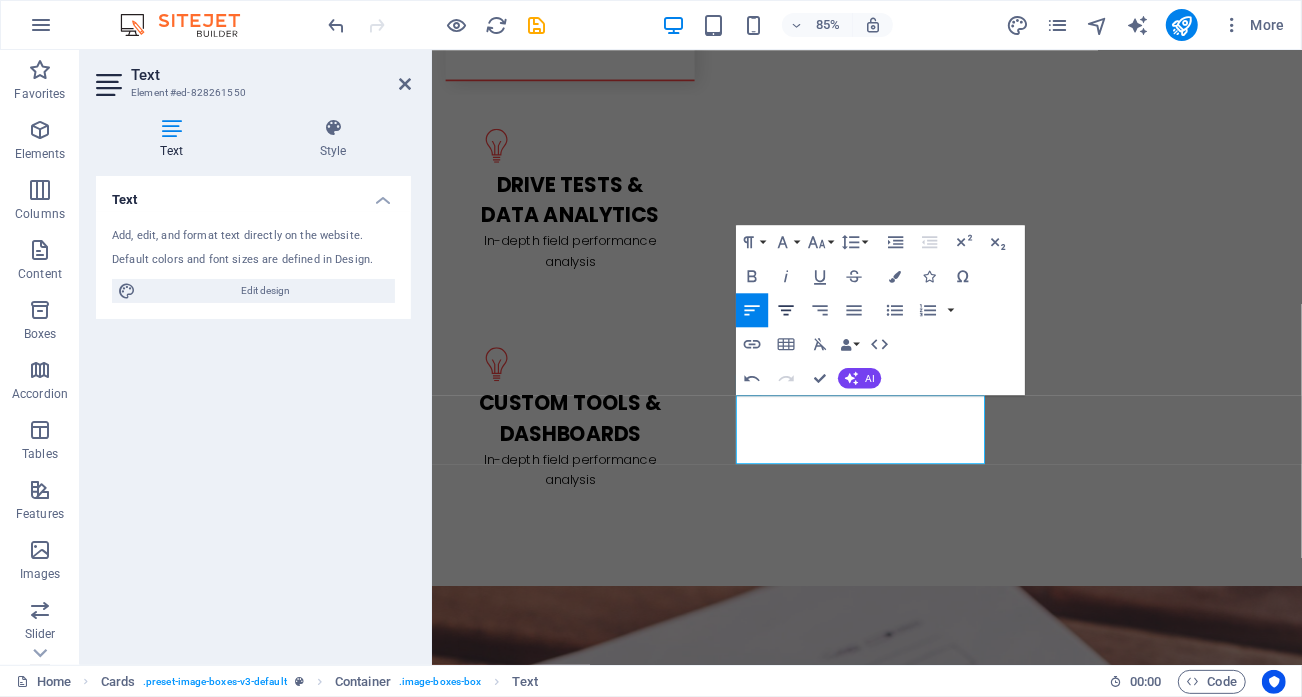 click 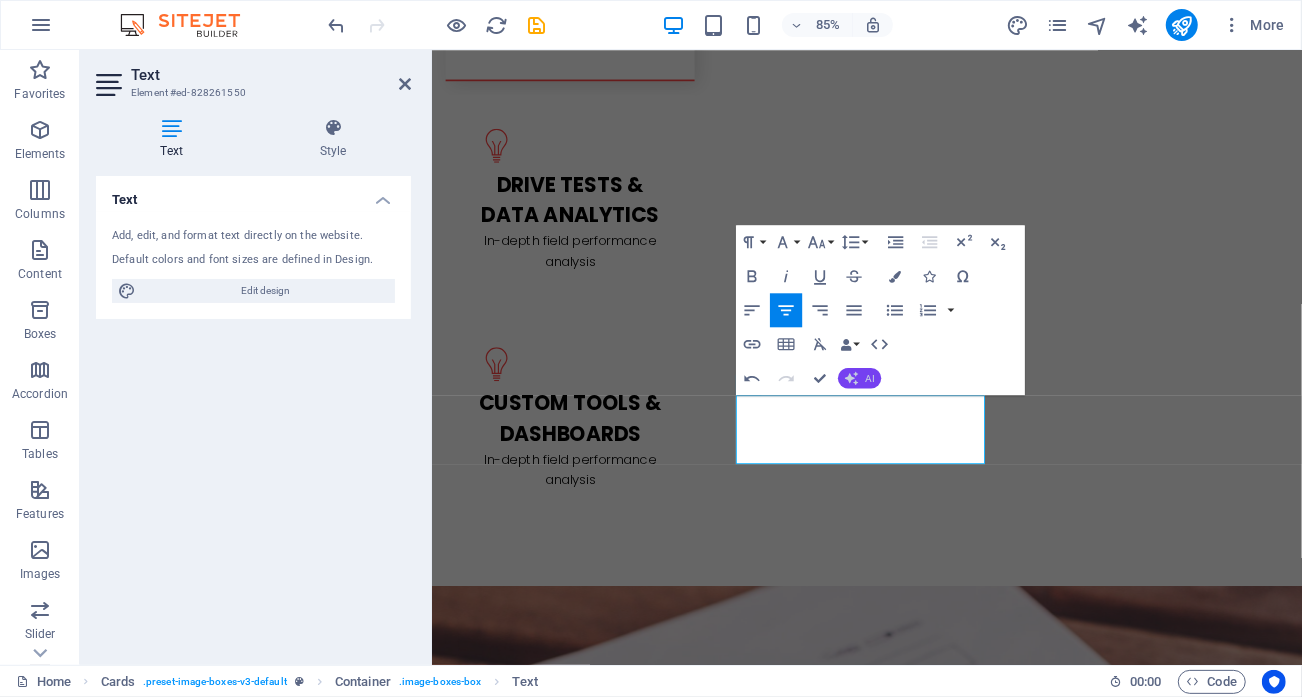 click 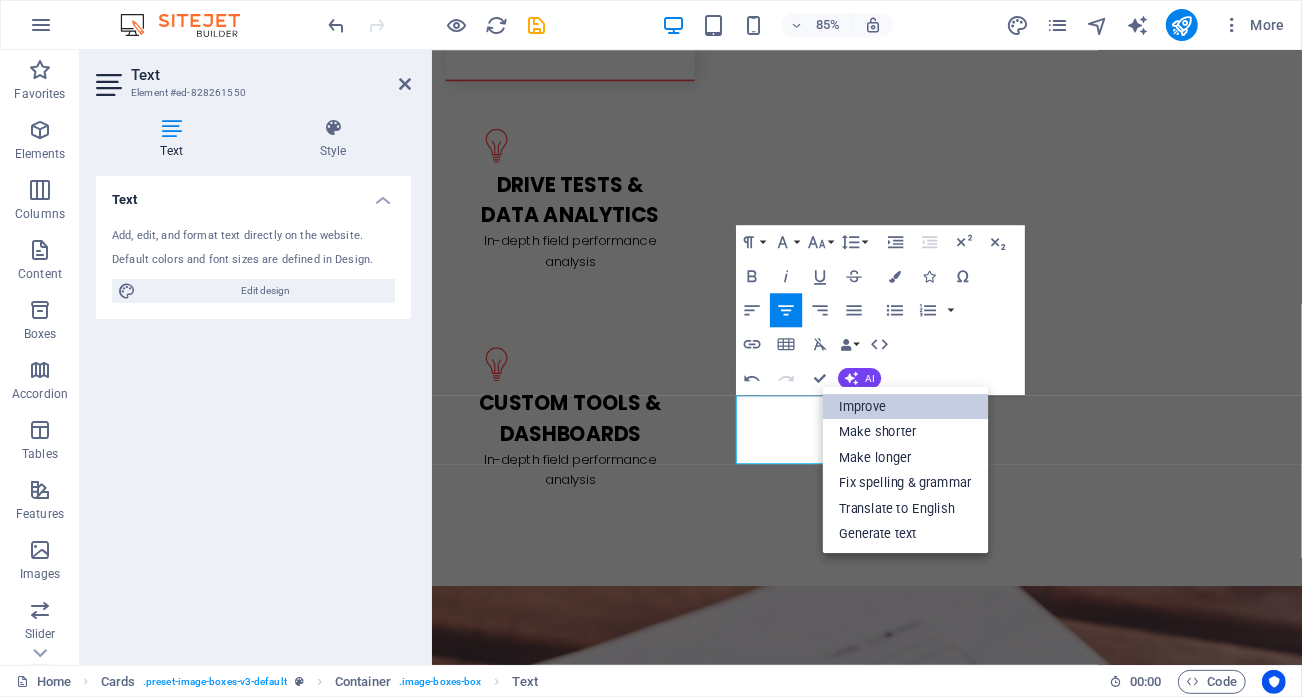 click on "Improve" at bounding box center [906, 406] 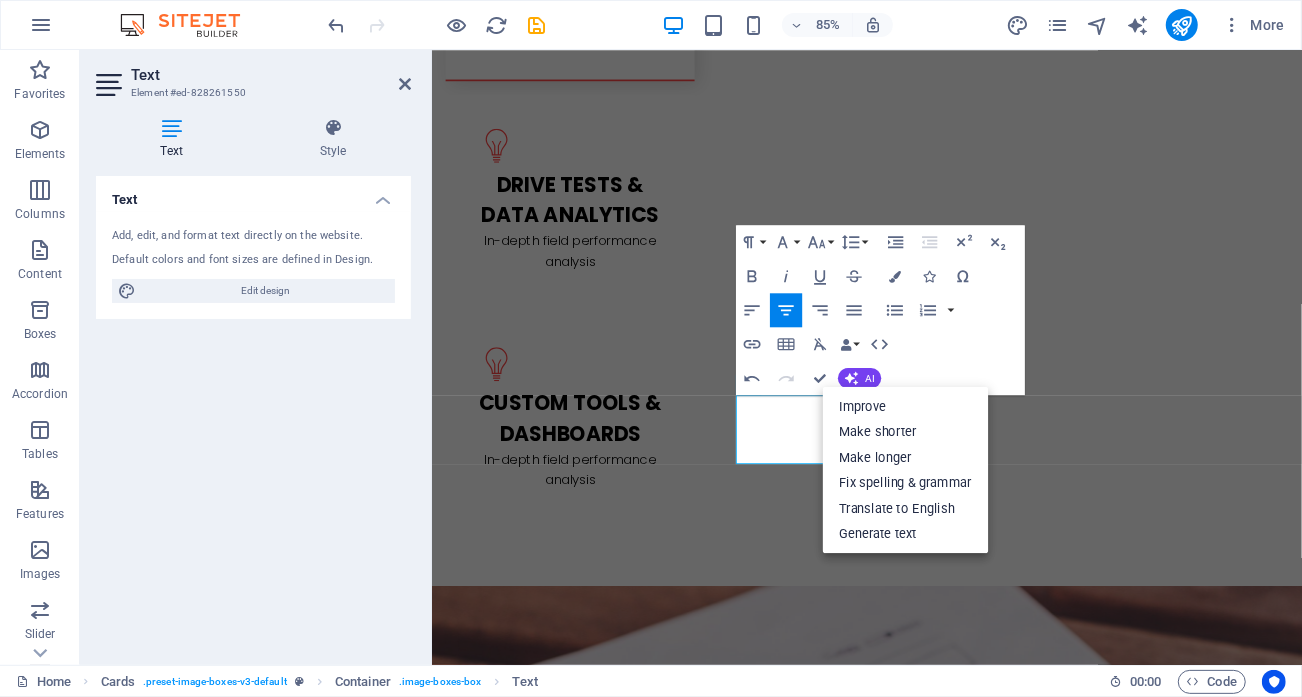 type 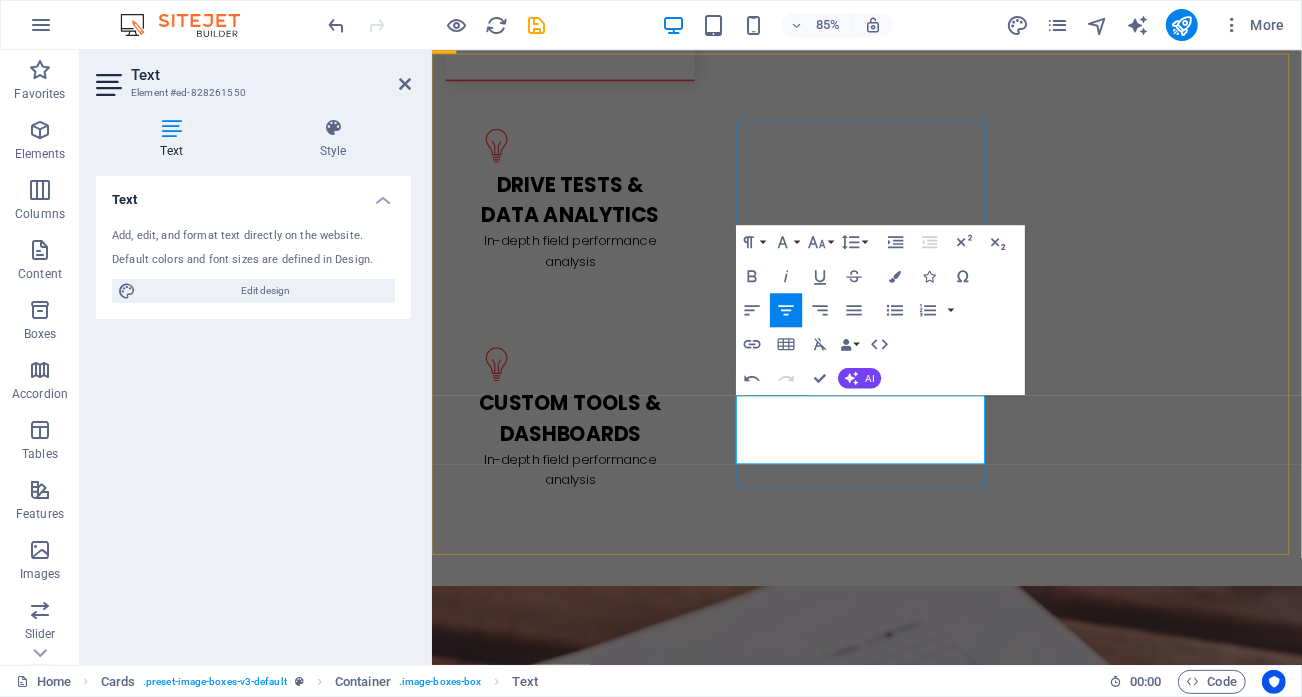click on "KPI Analysis and Data Science Lead" at bounding box center (593, 3605) 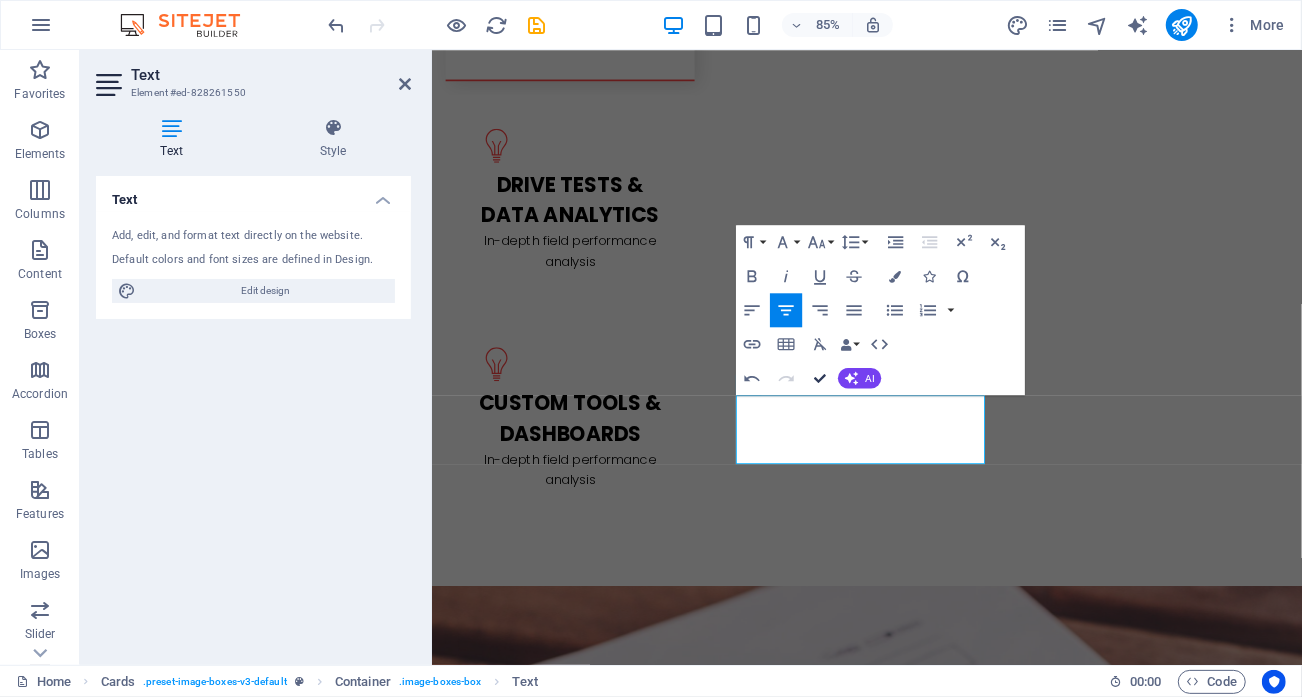 drag, startPoint x: 820, startPoint y: 379, endPoint x: 511, endPoint y: 530, distance: 343.9215 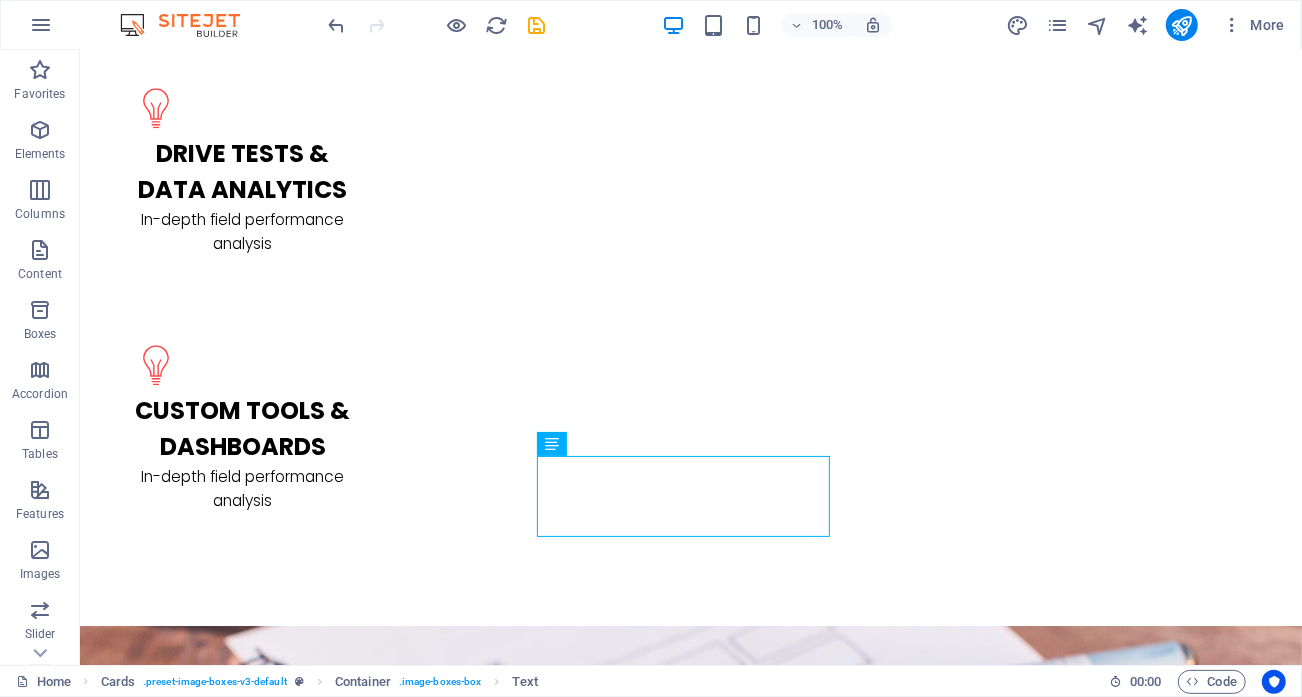 click on "Alex Samok" at bounding box center (241, 3913) 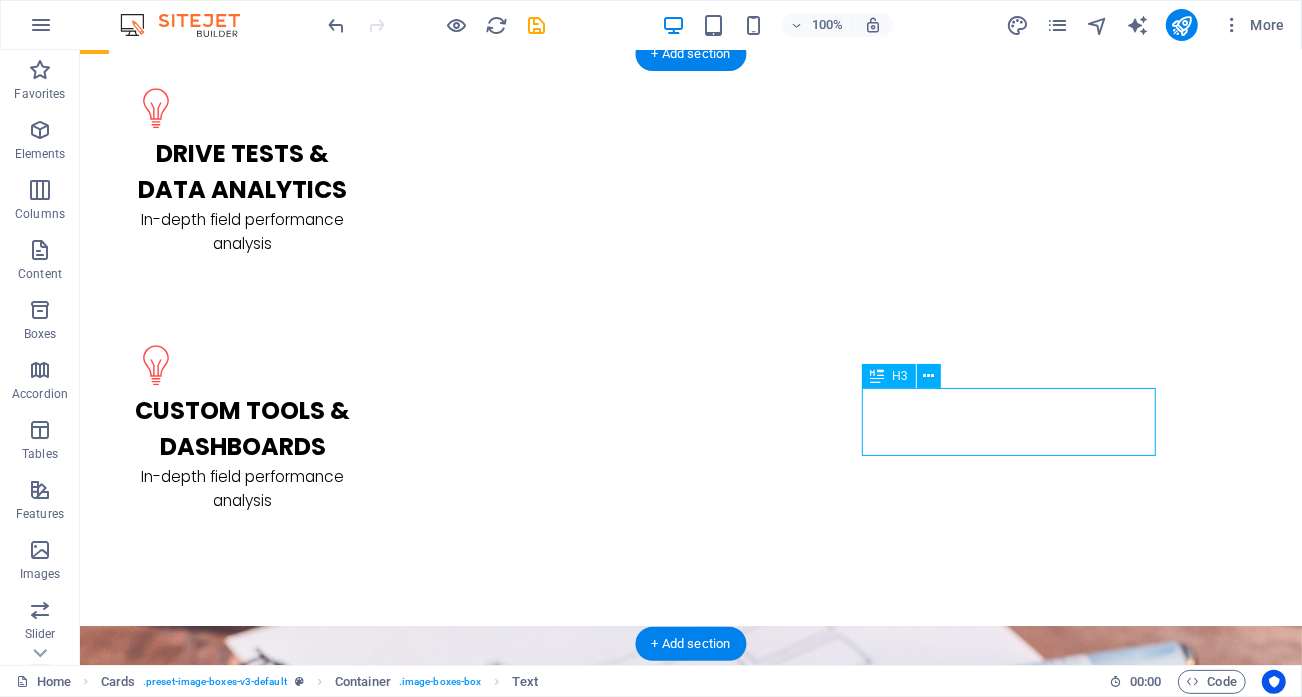 click on "Alex Samok" at bounding box center [241, 3913] 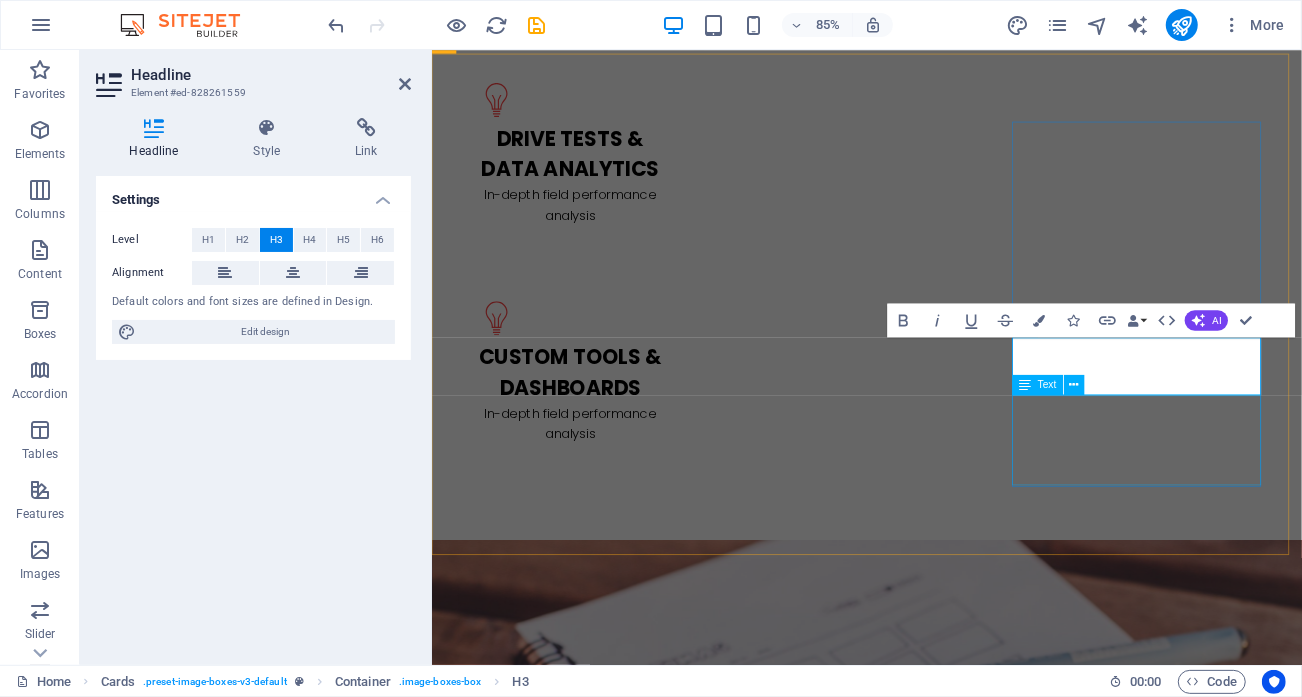 type 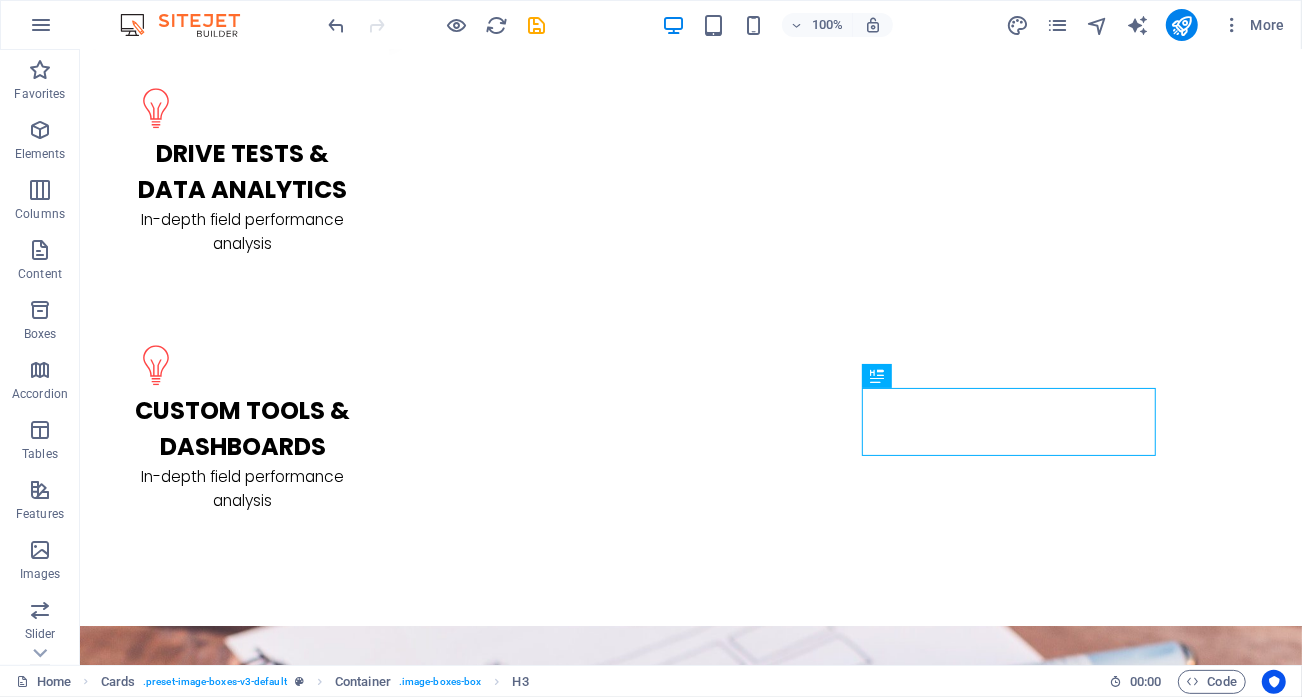 click on "Lorem ipsum dolor sit amet, consectetur adipisicing elit. Veritatis, dolorem!" at bounding box center [241, 4000] 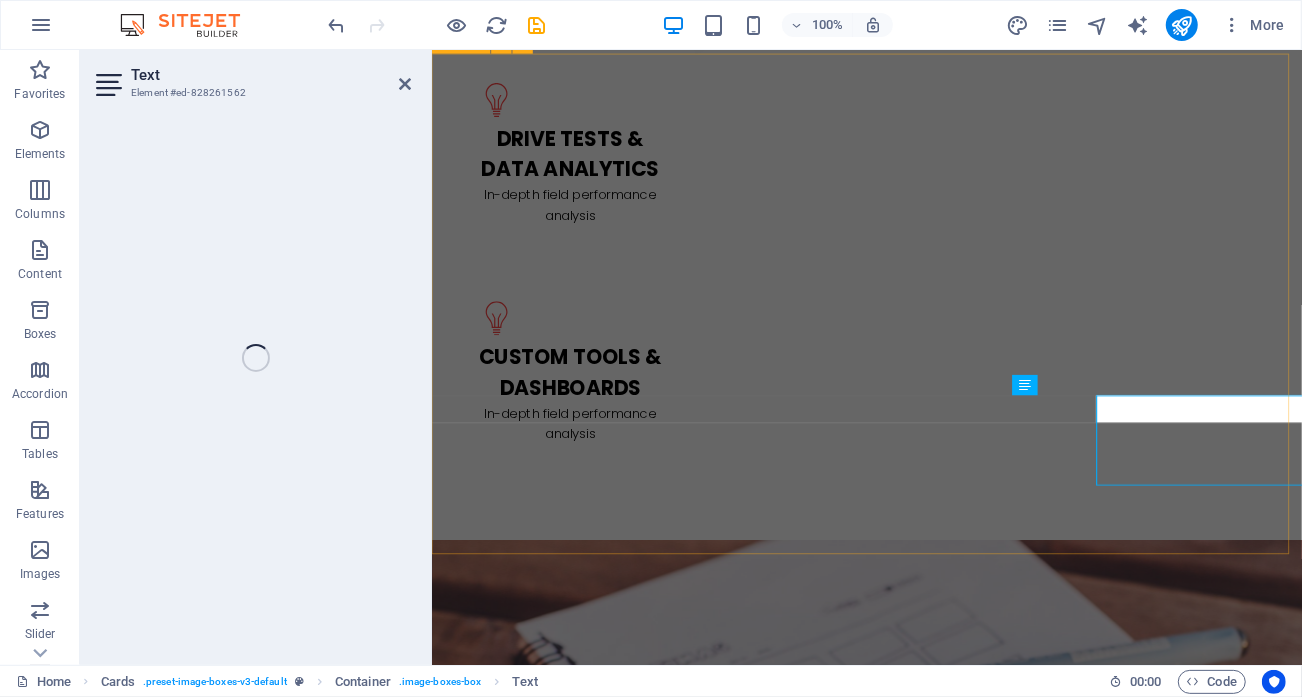 drag, startPoint x: 1331, startPoint y: 516, endPoint x: 1108, endPoint y: 461, distance: 229.68239 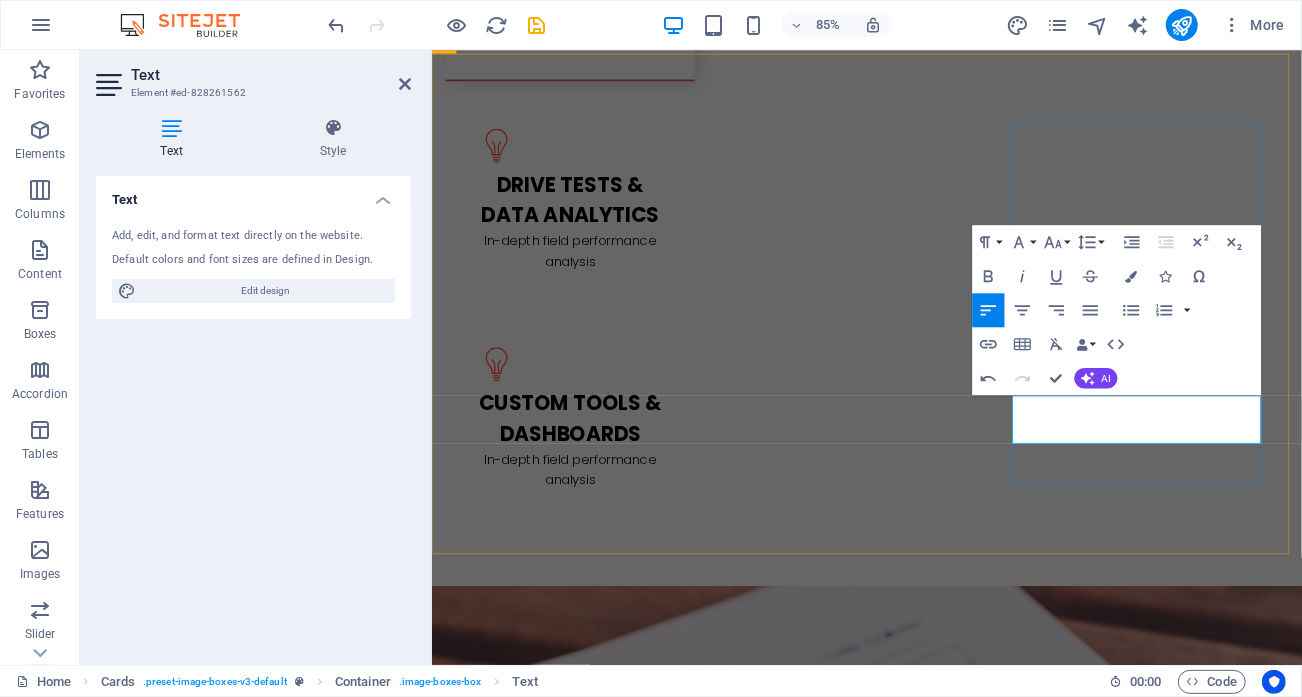 click on "Senior Telecom Engineer" at bounding box center (593, 4014) 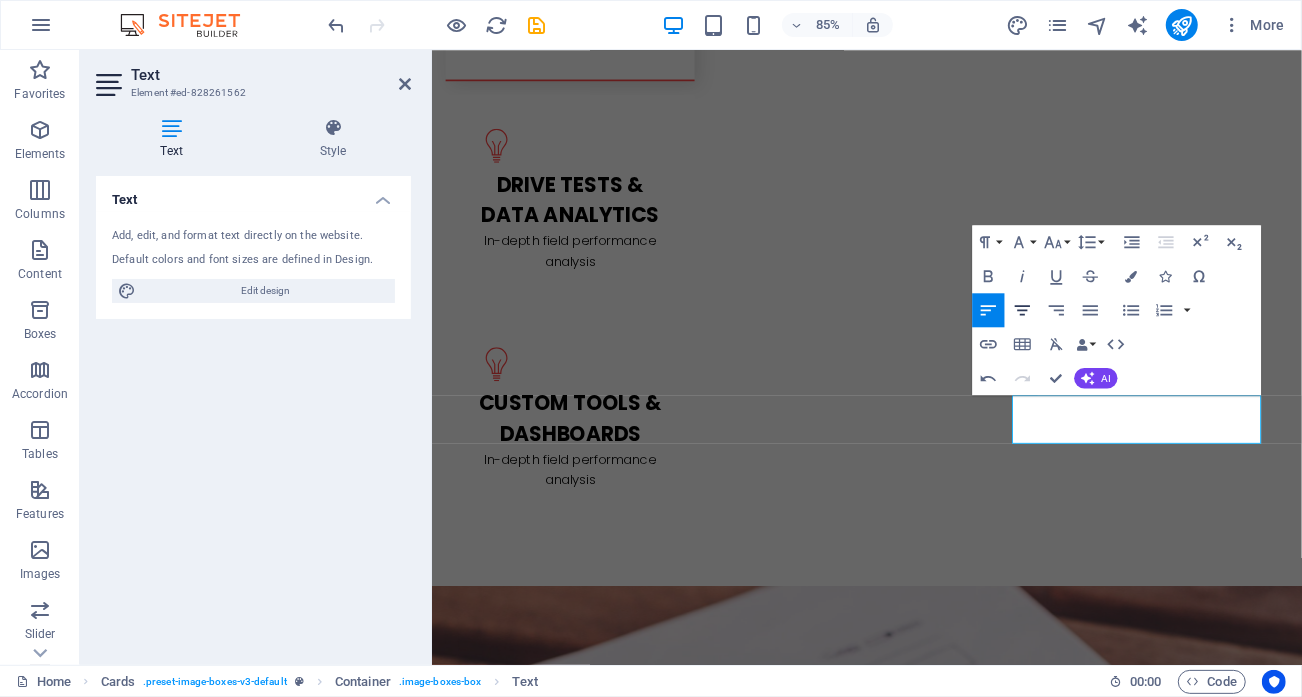 click 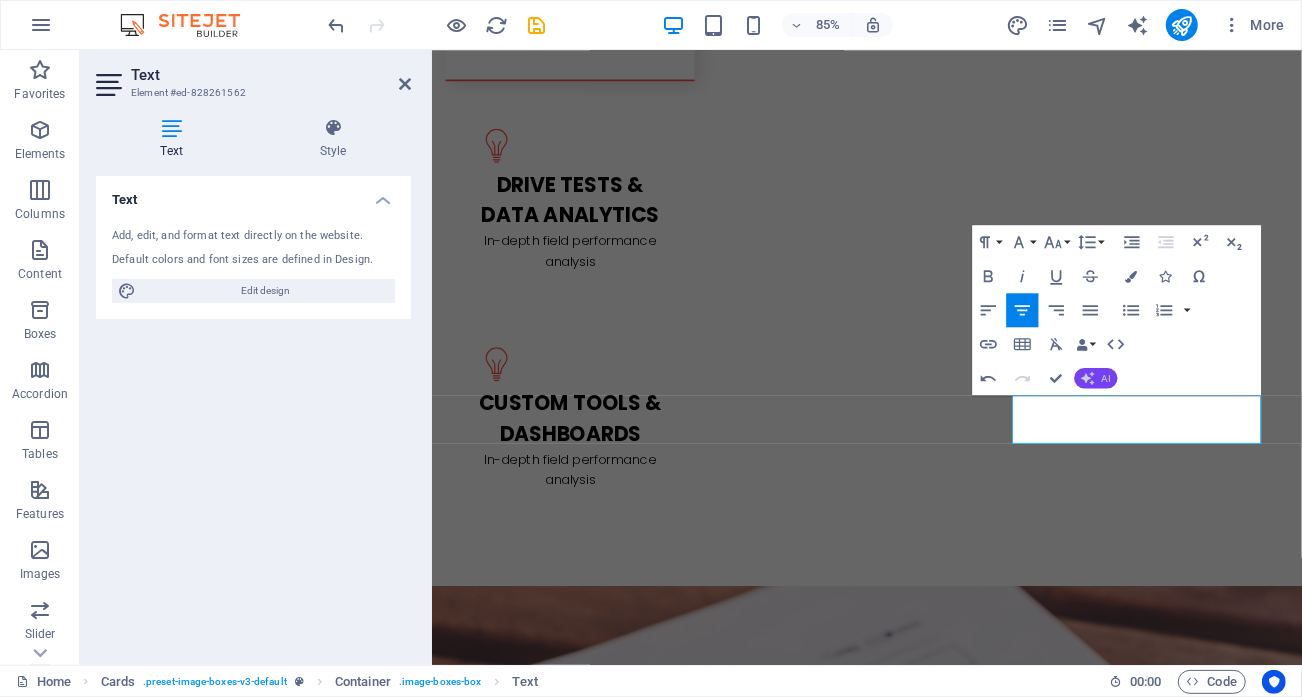 click on "AI" at bounding box center [1096, 378] 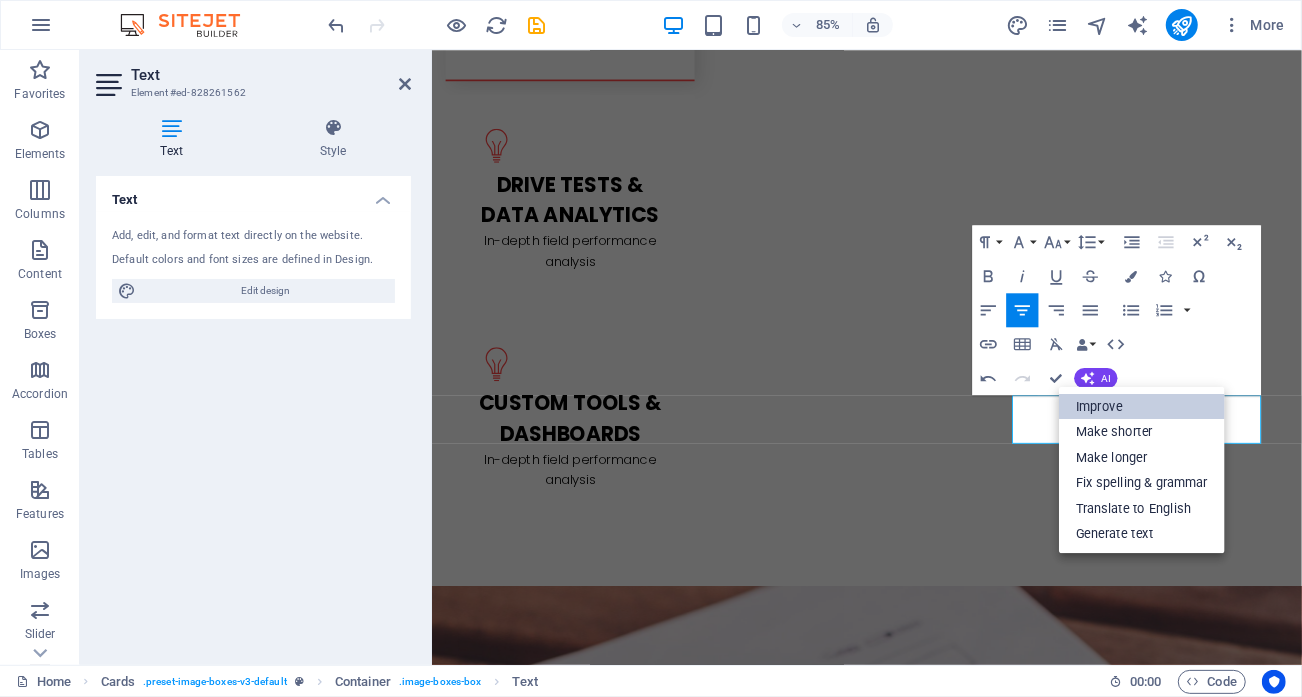 drag, startPoint x: 1112, startPoint y: 400, endPoint x: 793, endPoint y: 450, distance: 322.8947 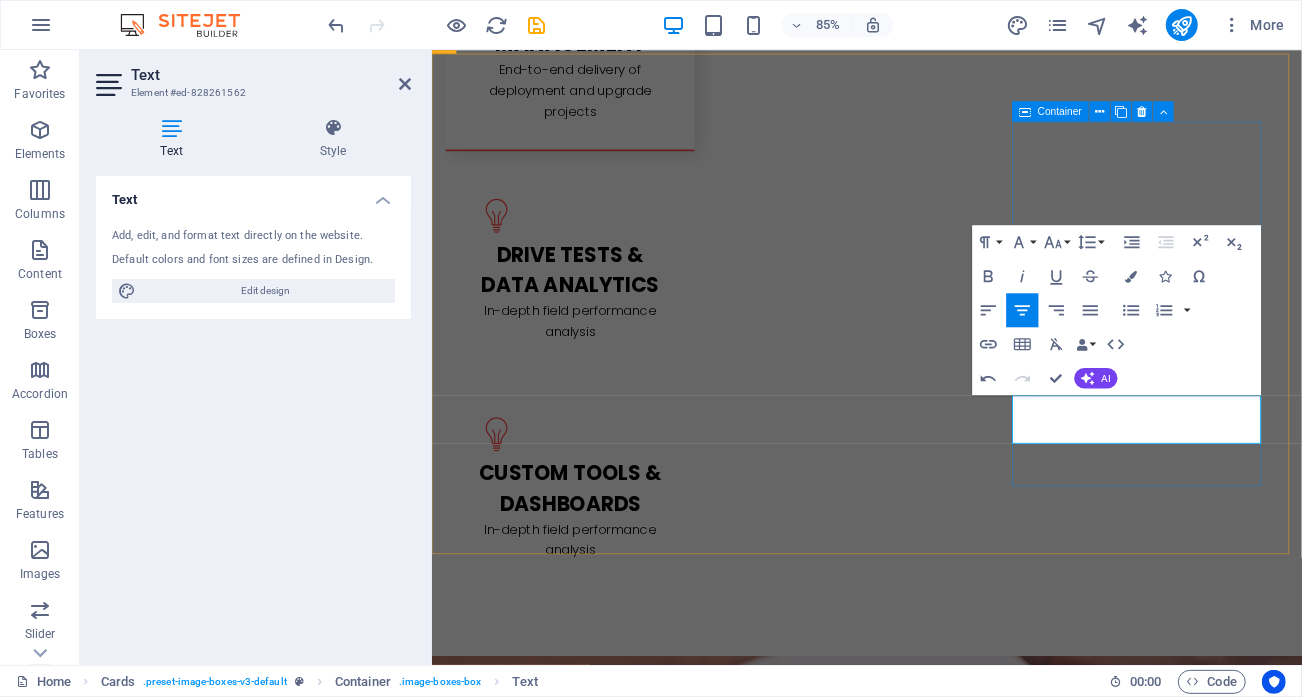 scroll, scrollTop: 3265, scrollLeft: 0, axis: vertical 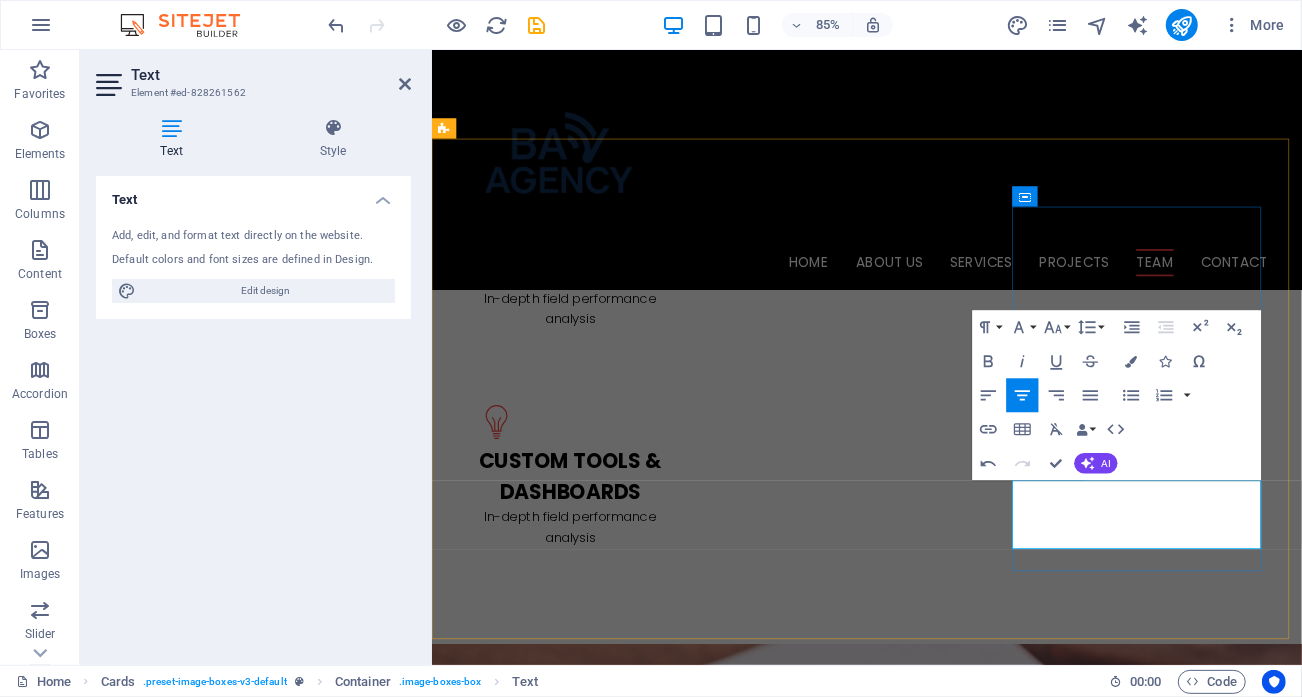 drag, startPoint x: 1314, startPoint y: 562, endPoint x: 1291, endPoint y: 564, distance: 23.086792 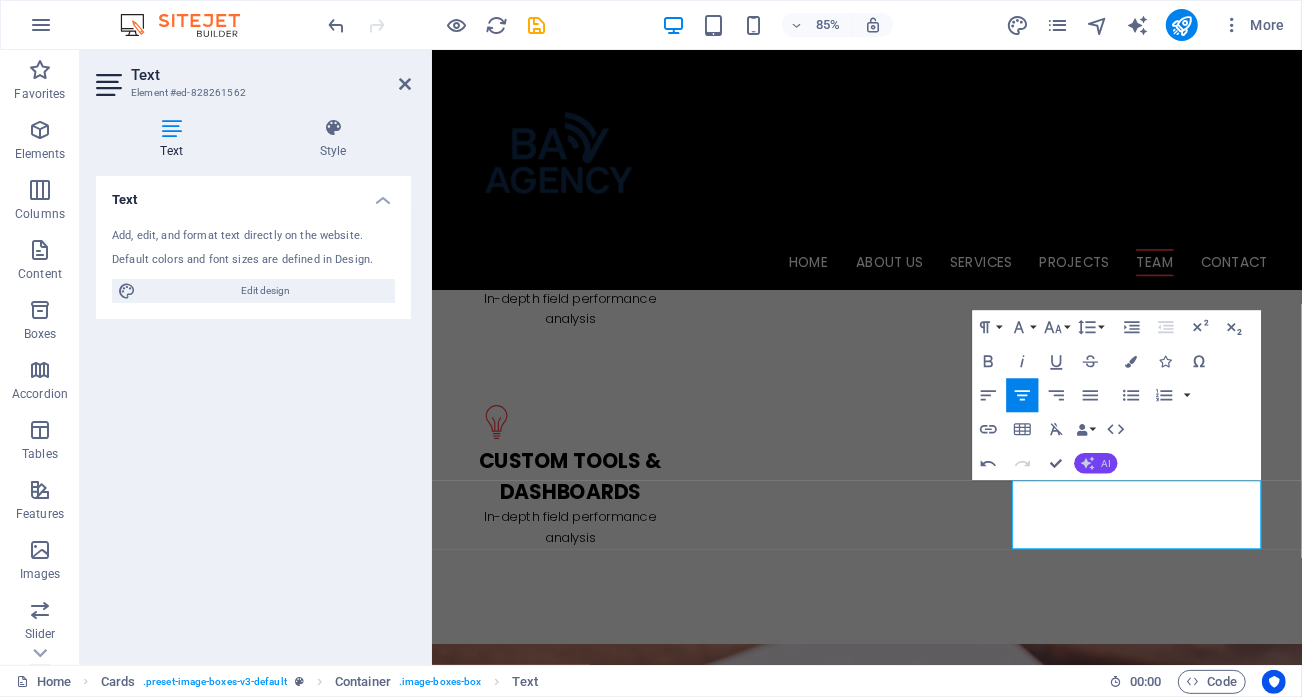 click on "AI" at bounding box center (1096, 463) 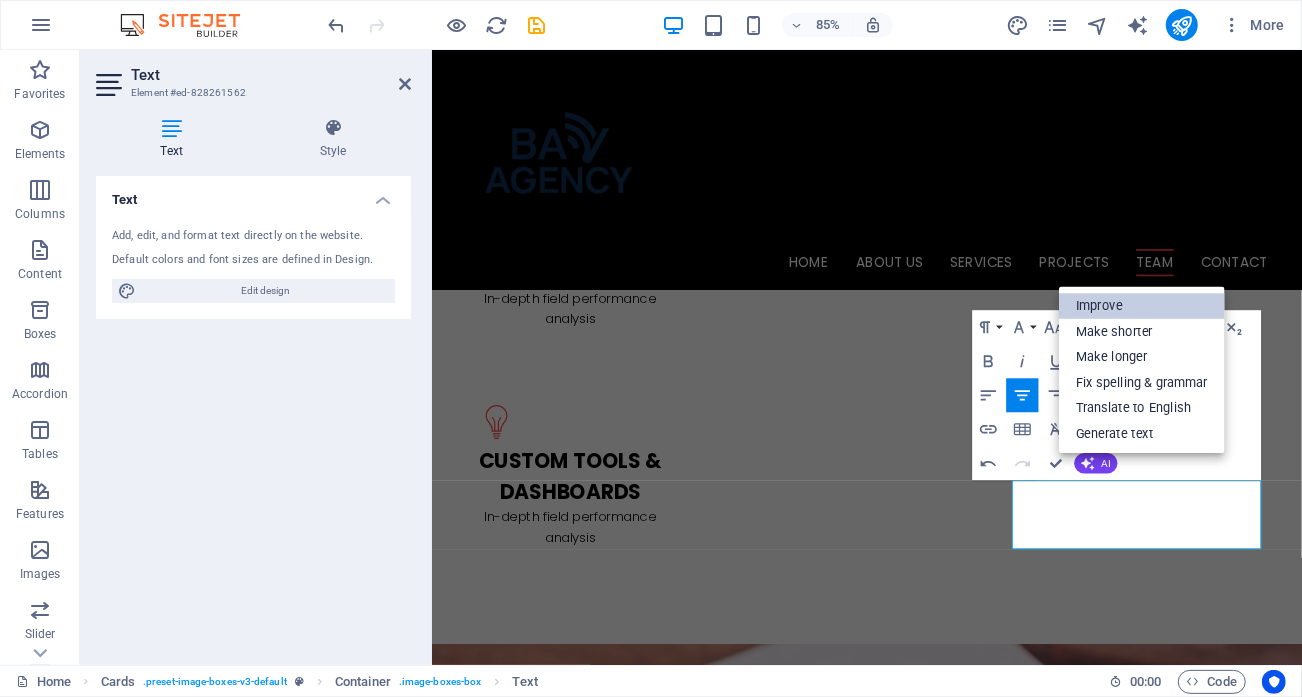 click on "Improve" at bounding box center [1142, 306] 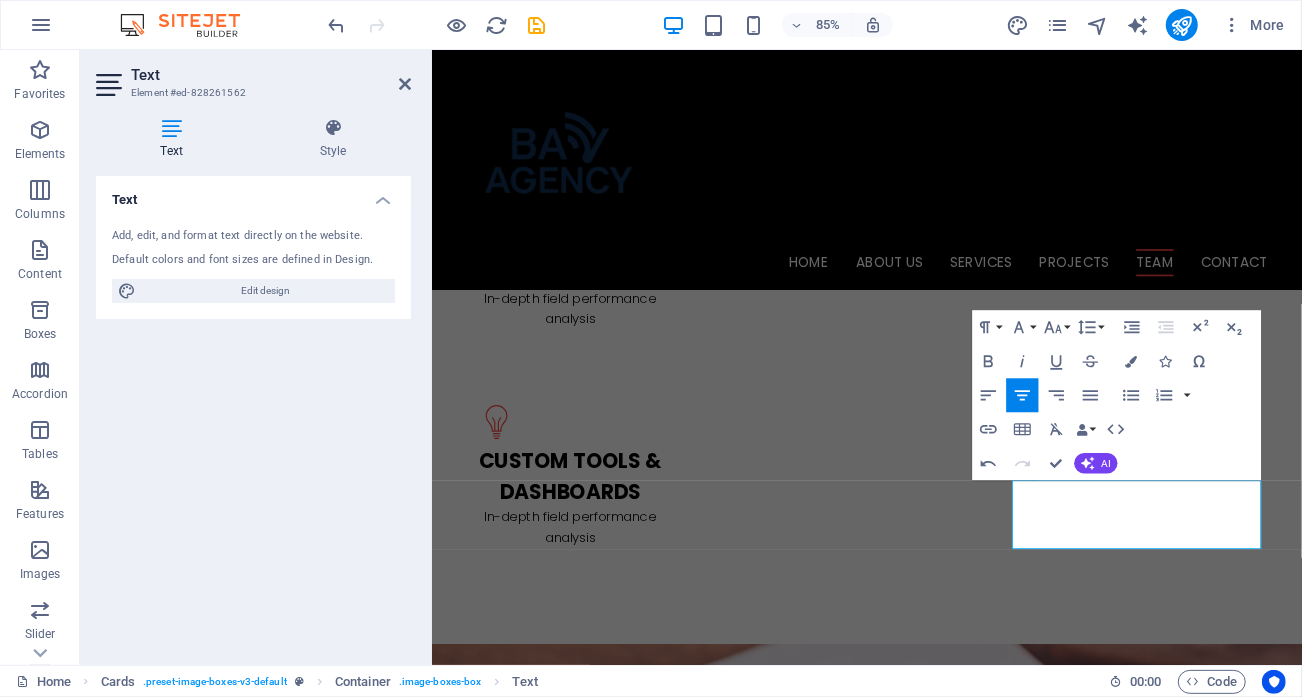 click on "Telecommunications Engineering Specialist" at bounding box center (593, 4094) 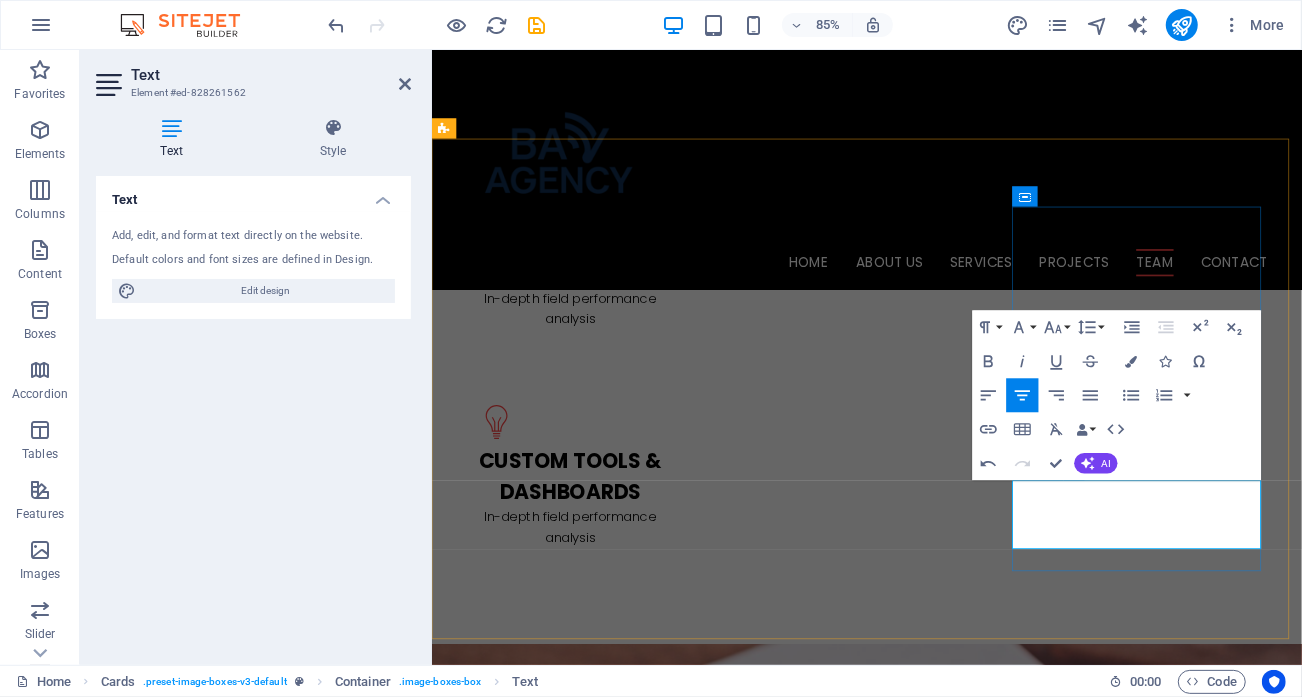 click on "Telecommunications Engineering Specialist" at bounding box center [593, 4094] 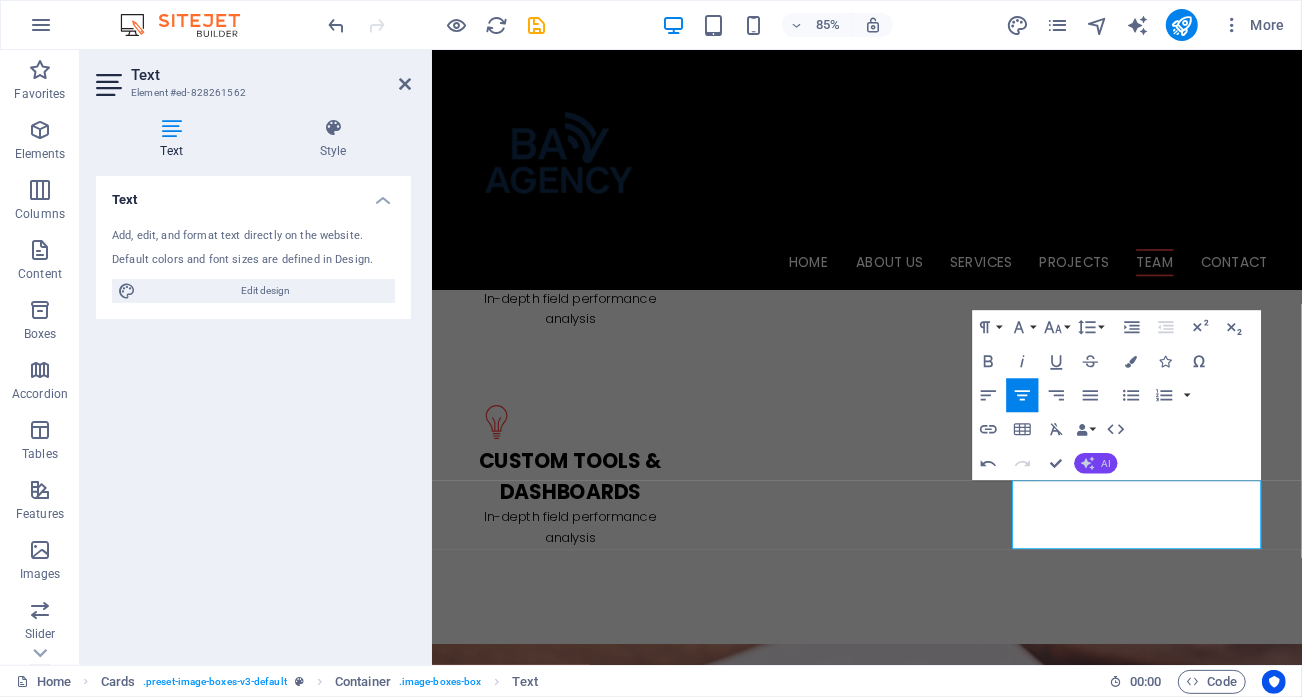 click on "AI" at bounding box center [1096, 463] 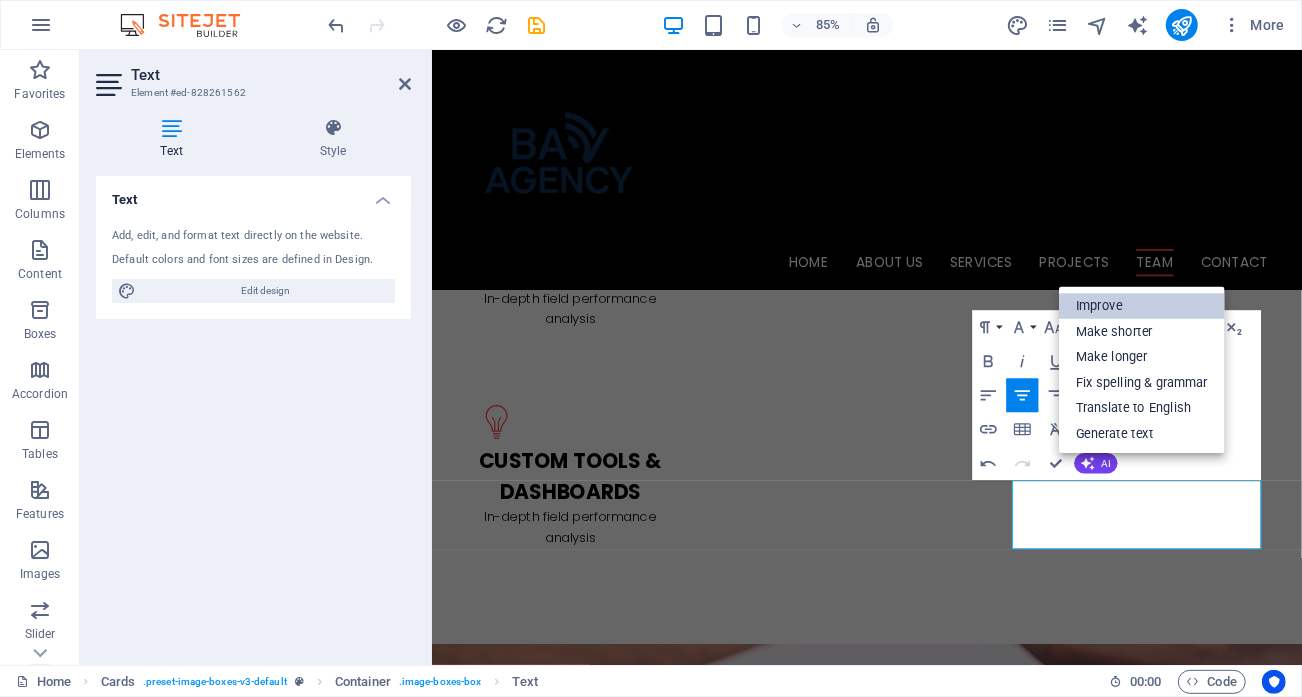 click on "Improve" at bounding box center [1142, 306] 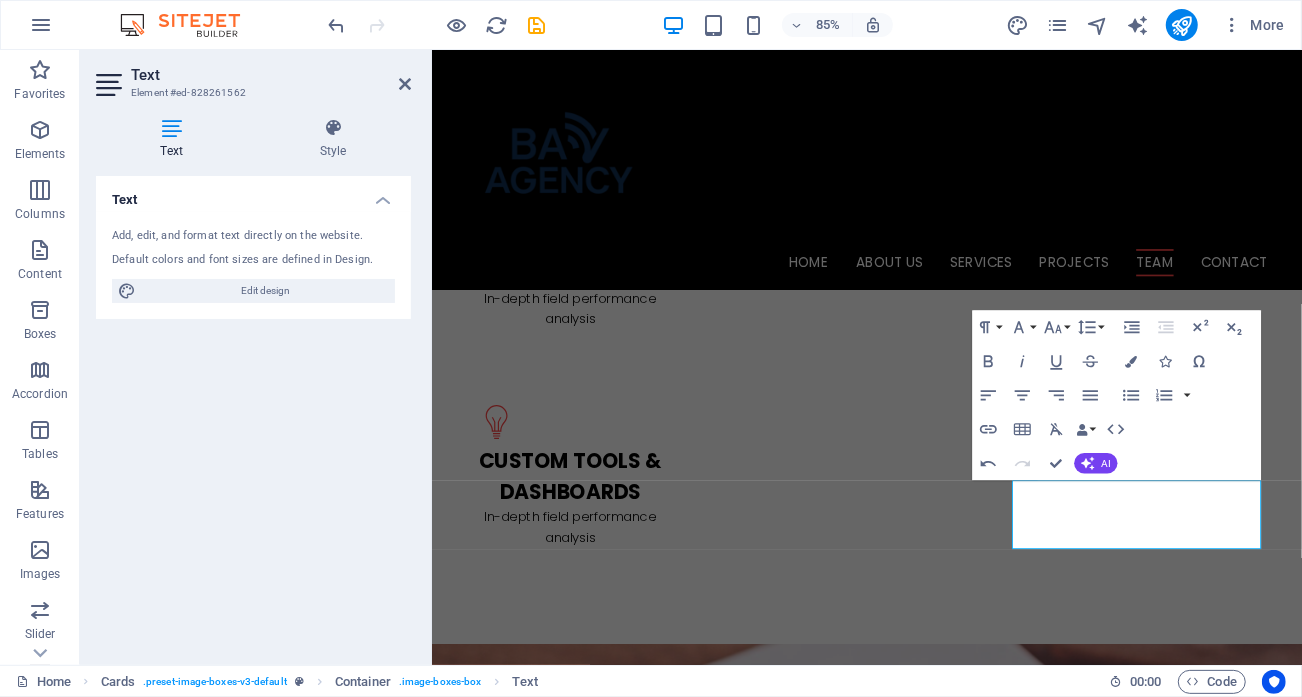 click on "Telecommunications Engineering Specialist" at bounding box center [593, 4094] 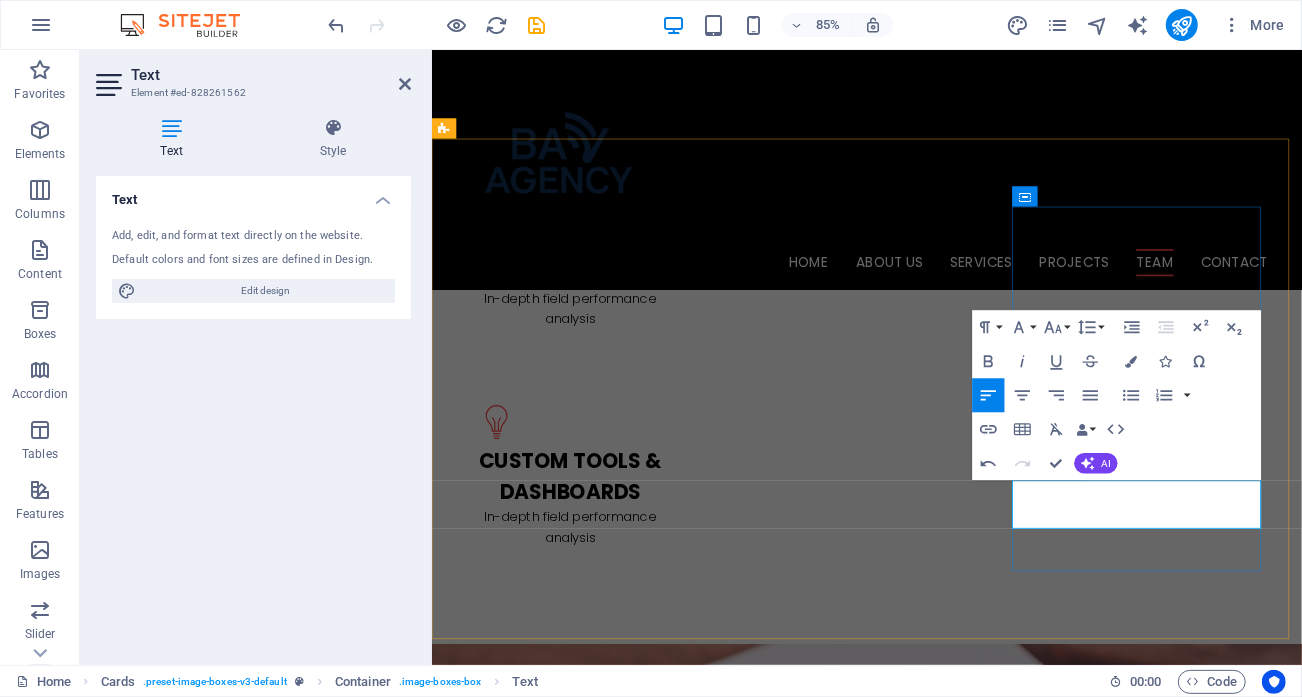 click on "Senior Telecom Engineer" at bounding box center [593, 4082] 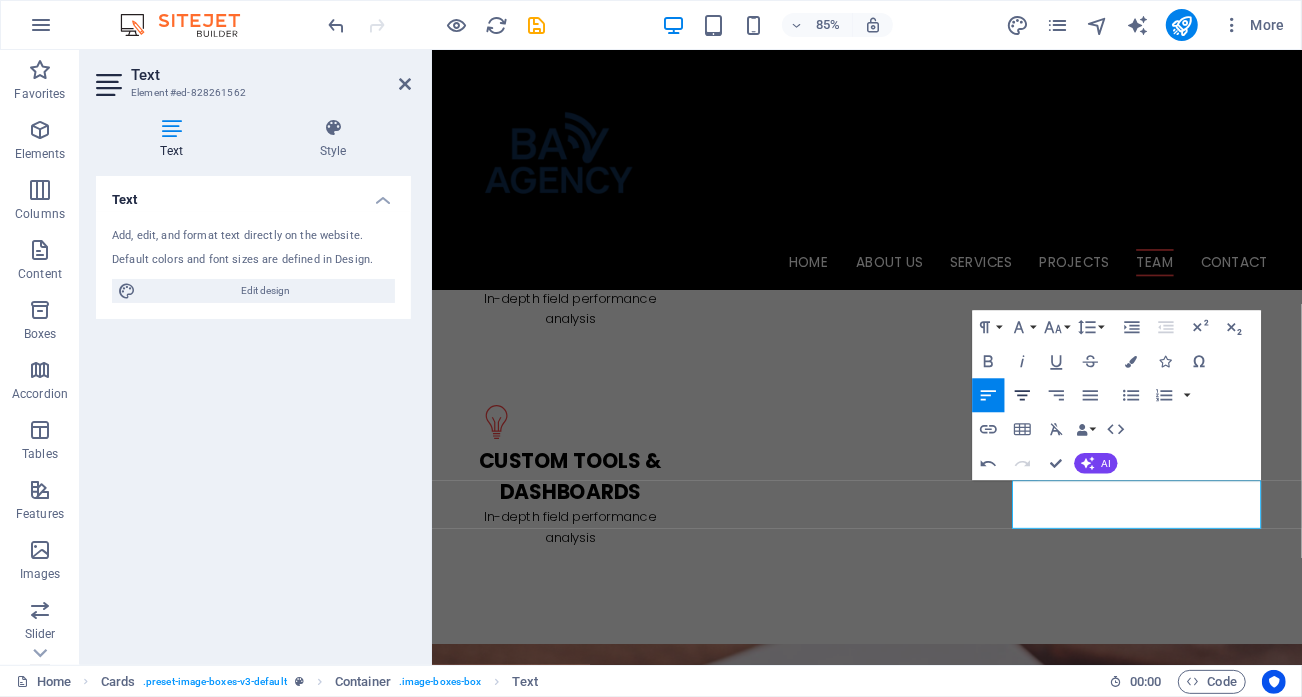 click 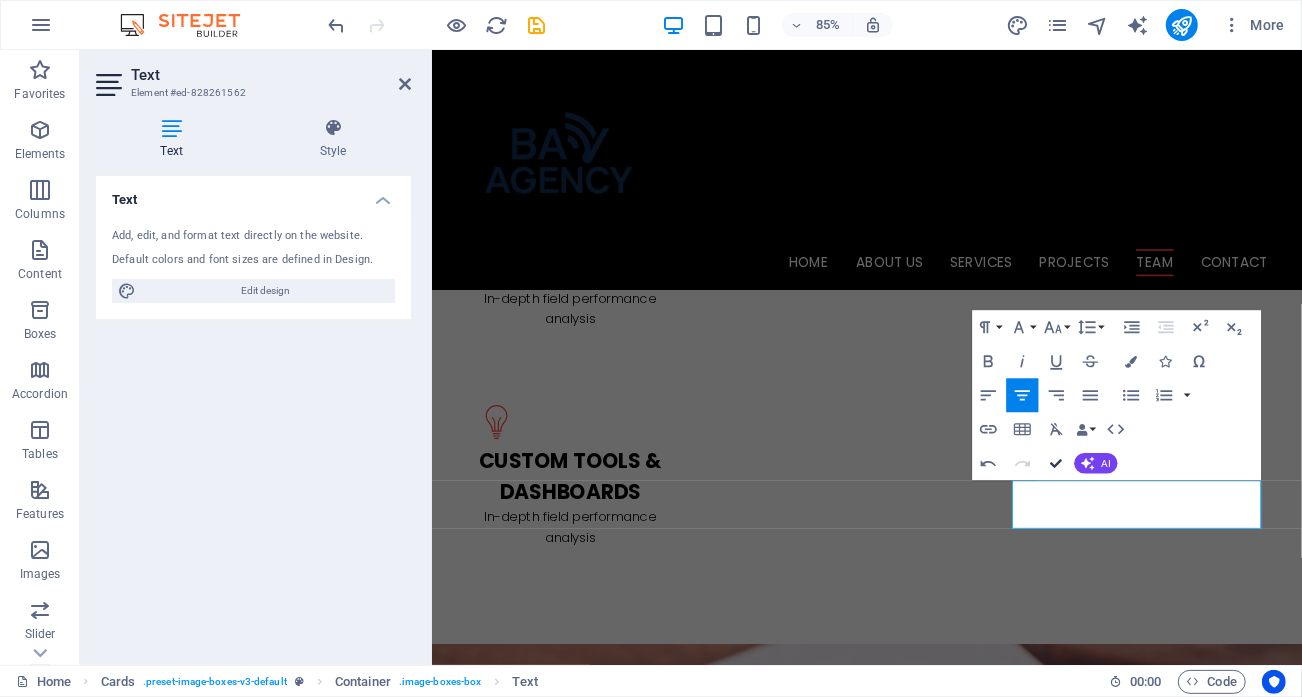 drag, startPoint x: 1063, startPoint y: 461, endPoint x: 913, endPoint y: 393, distance: 164.69365 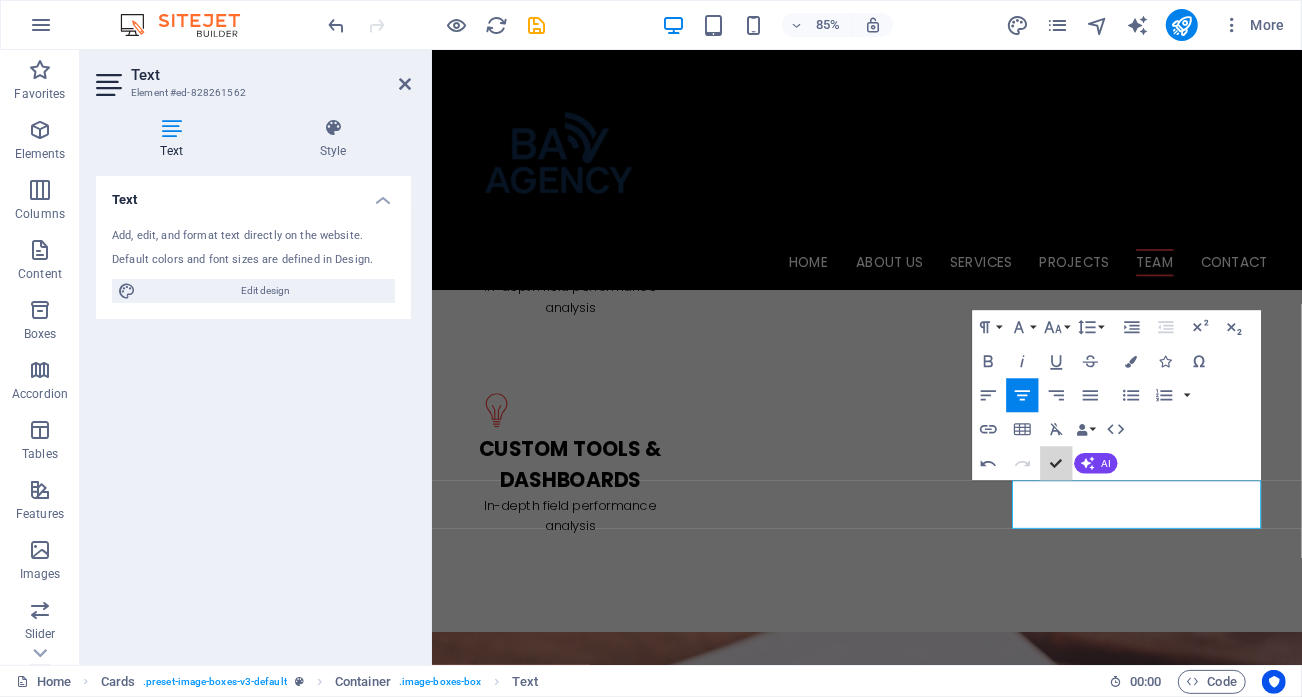 scroll, scrollTop: 3065, scrollLeft: 0, axis: vertical 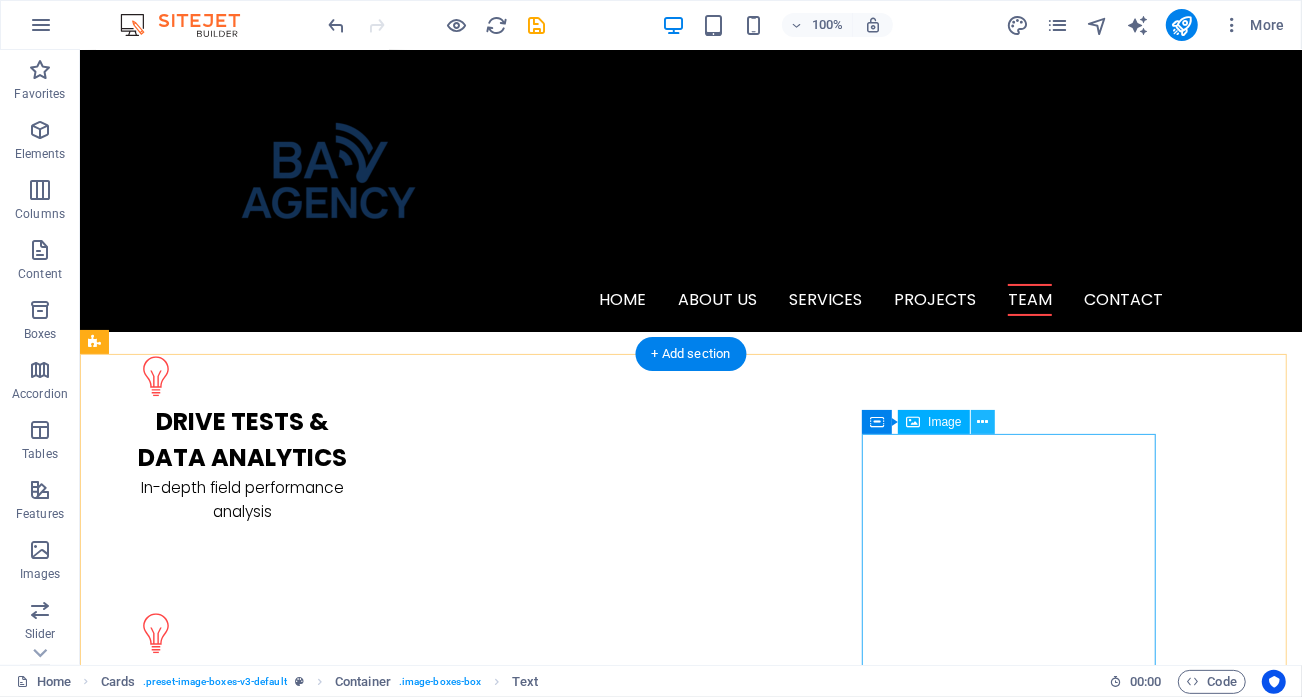 click at bounding box center (982, 422) 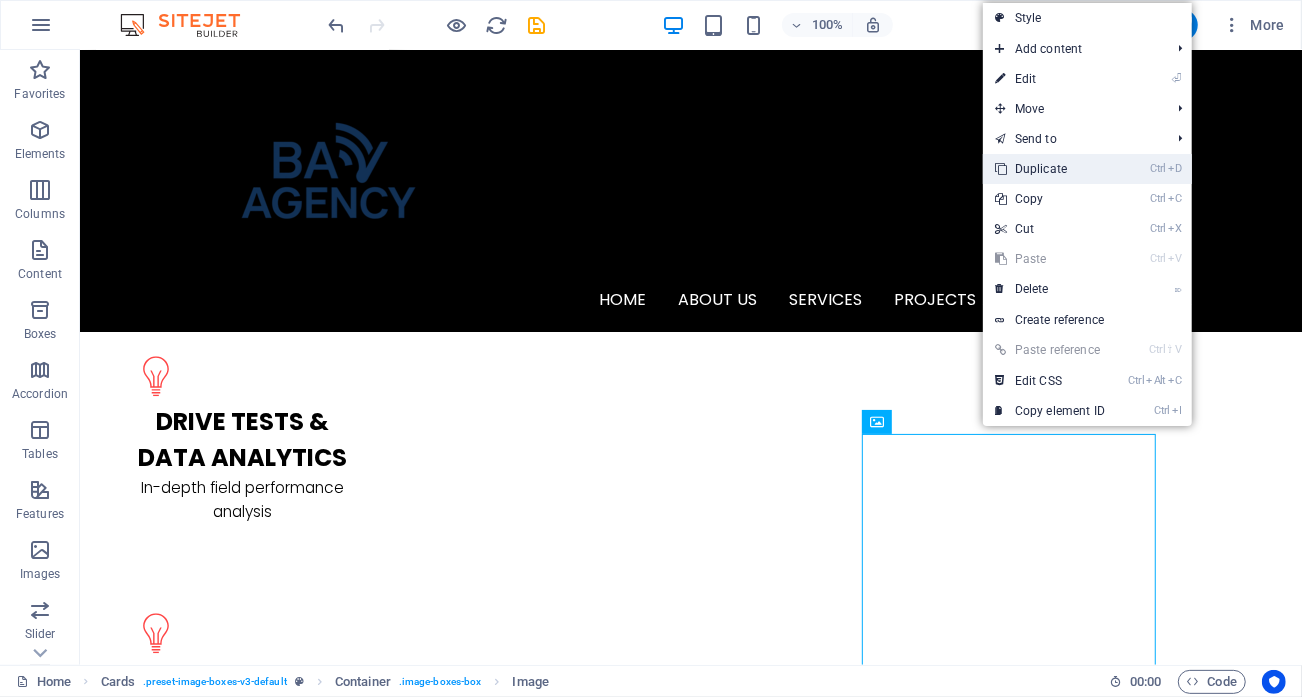 click on "Ctrl D  Duplicate" at bounding box center (1050, 169) 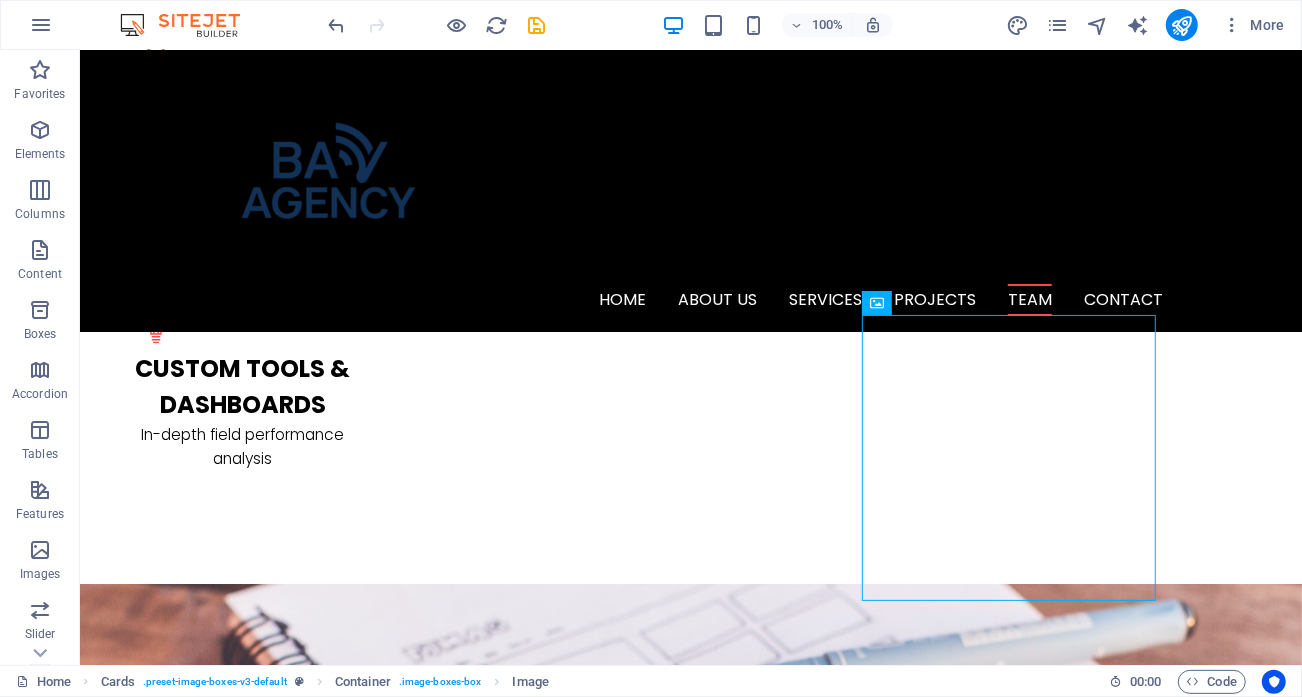 scroll, scrollTop: 3339, scrollLeft: 0, axis: vertical 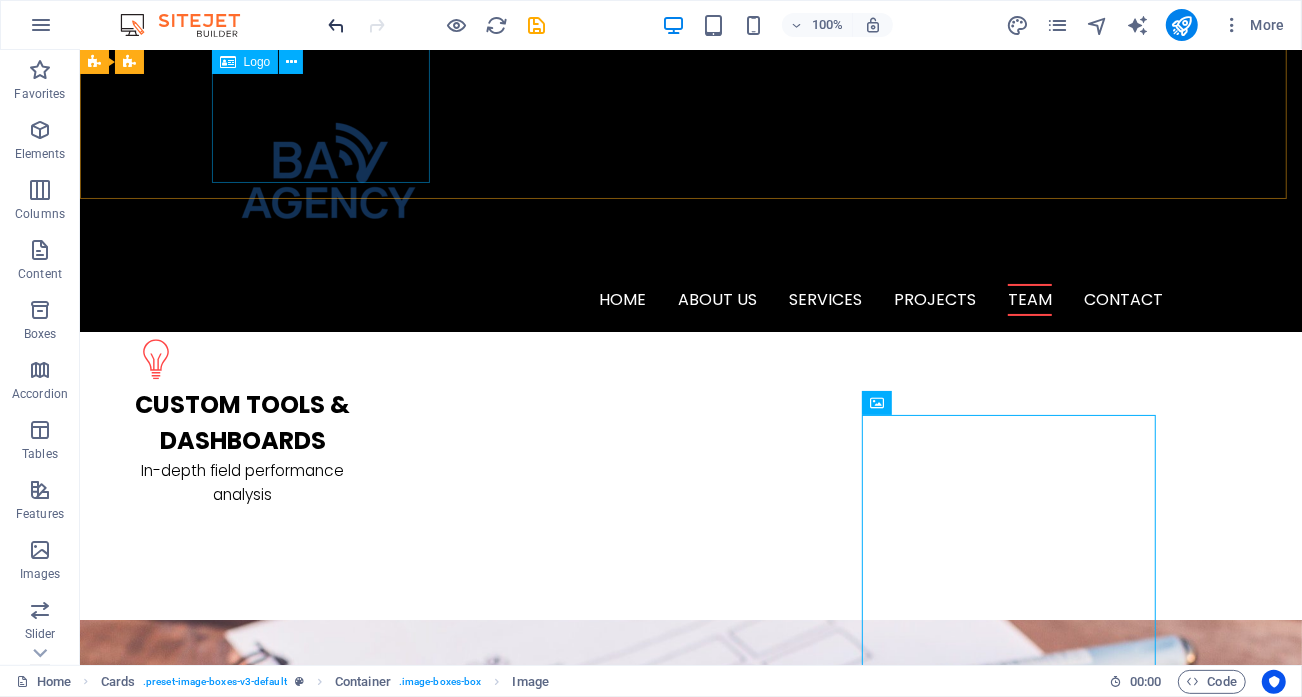 click at bounding box center [337, 25] 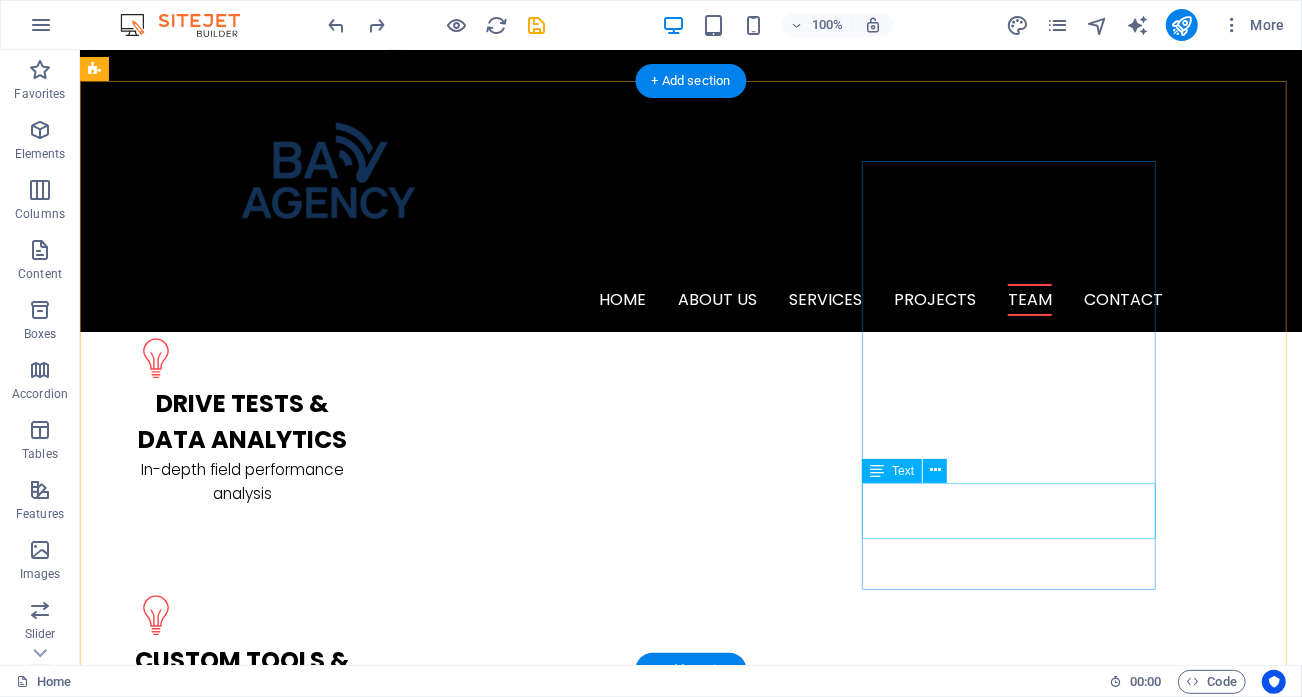 scroll, scrollTop: 3039, scrollLeft: 0, axis: vertical 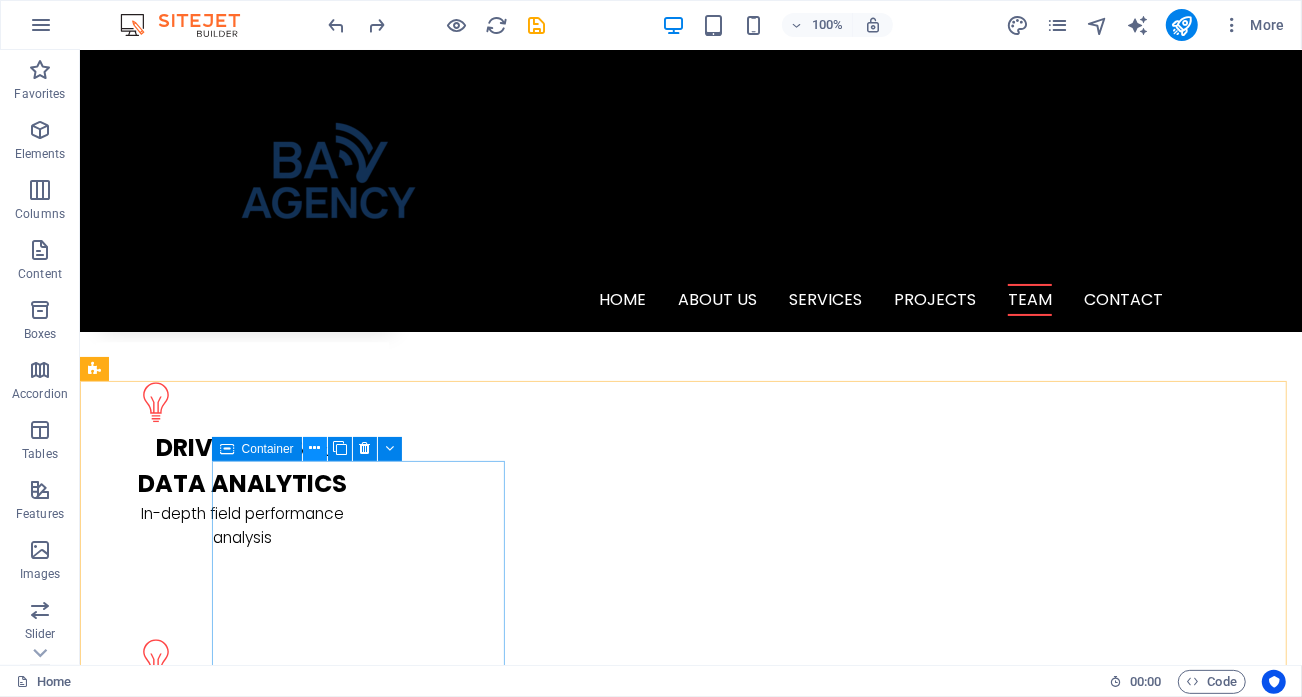click at bounding box center (314, 448) 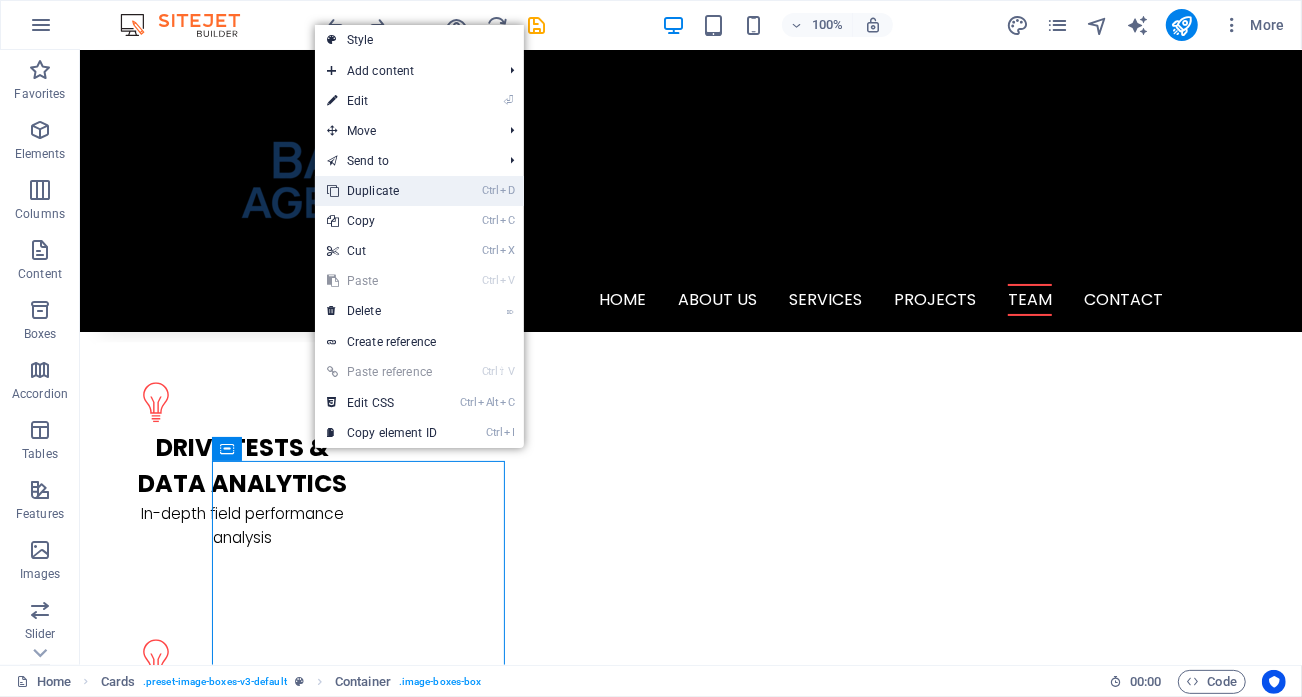 click on "Ctrl D  Duplicate" at bounding box center [382, 191] 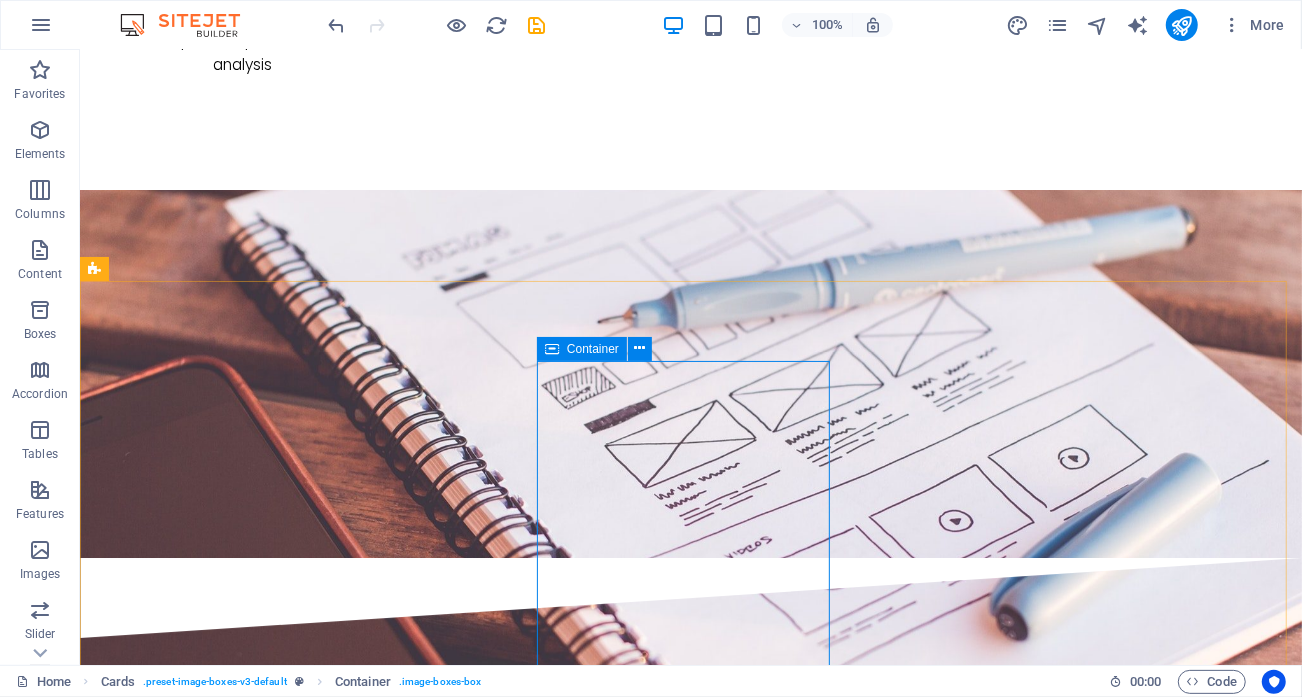 scroll, scrollTop: 3805, scrollLeft: 0, axis: vertical 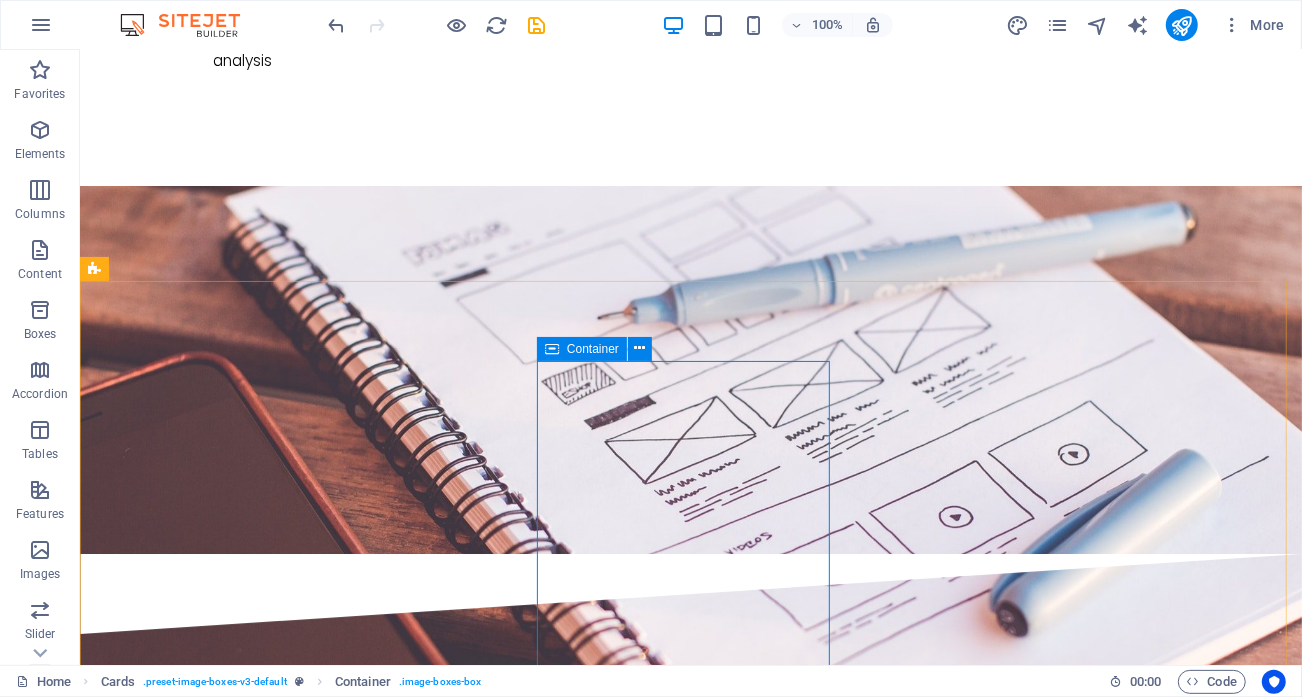 drag, startPoint x: 630, startPoint y: 398, endPoint x: 603, endPoint y: 207, distance: 192.89894 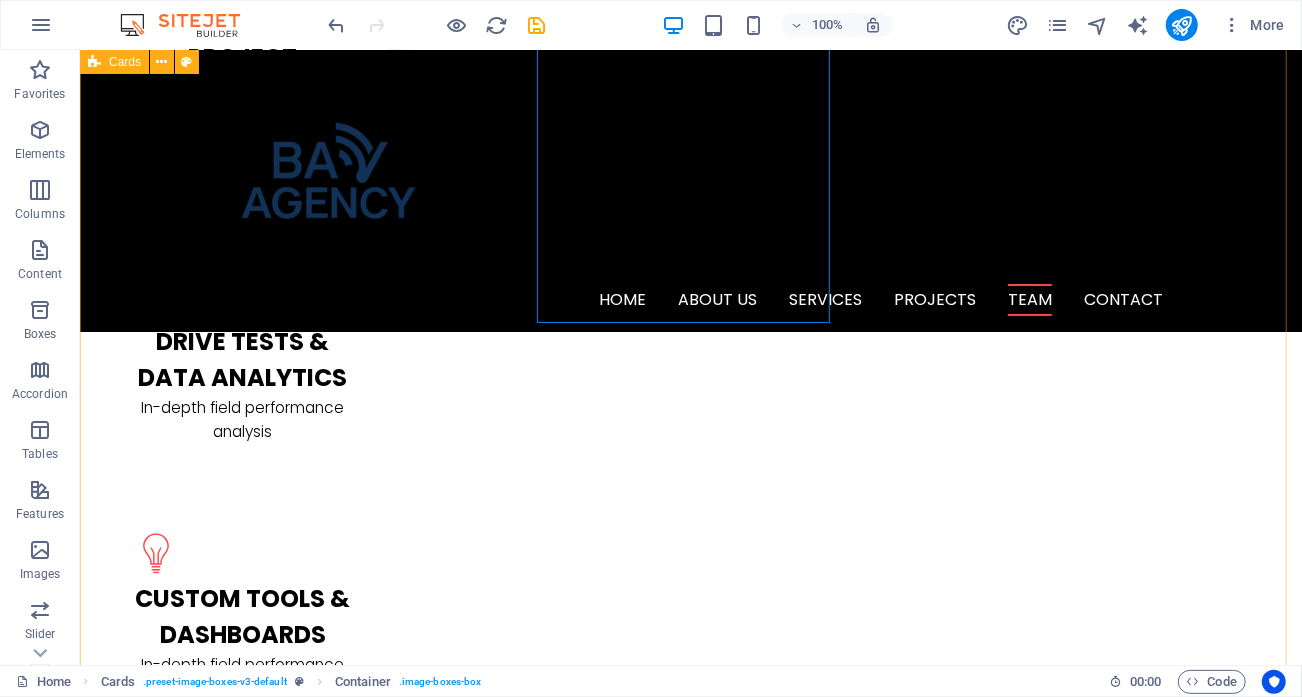 scroll, scrollTop: 3105, scrollLeft: 0, axis: vertical 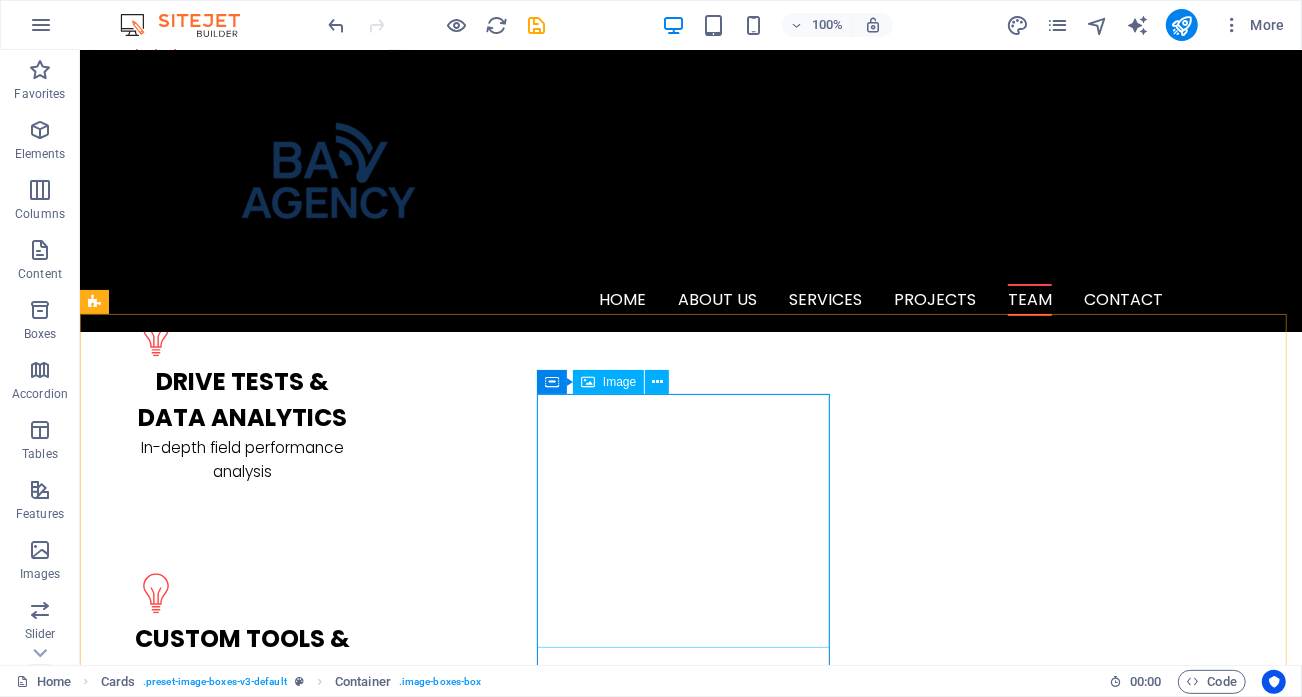 click on "Container" at bounding box center [552, 382] 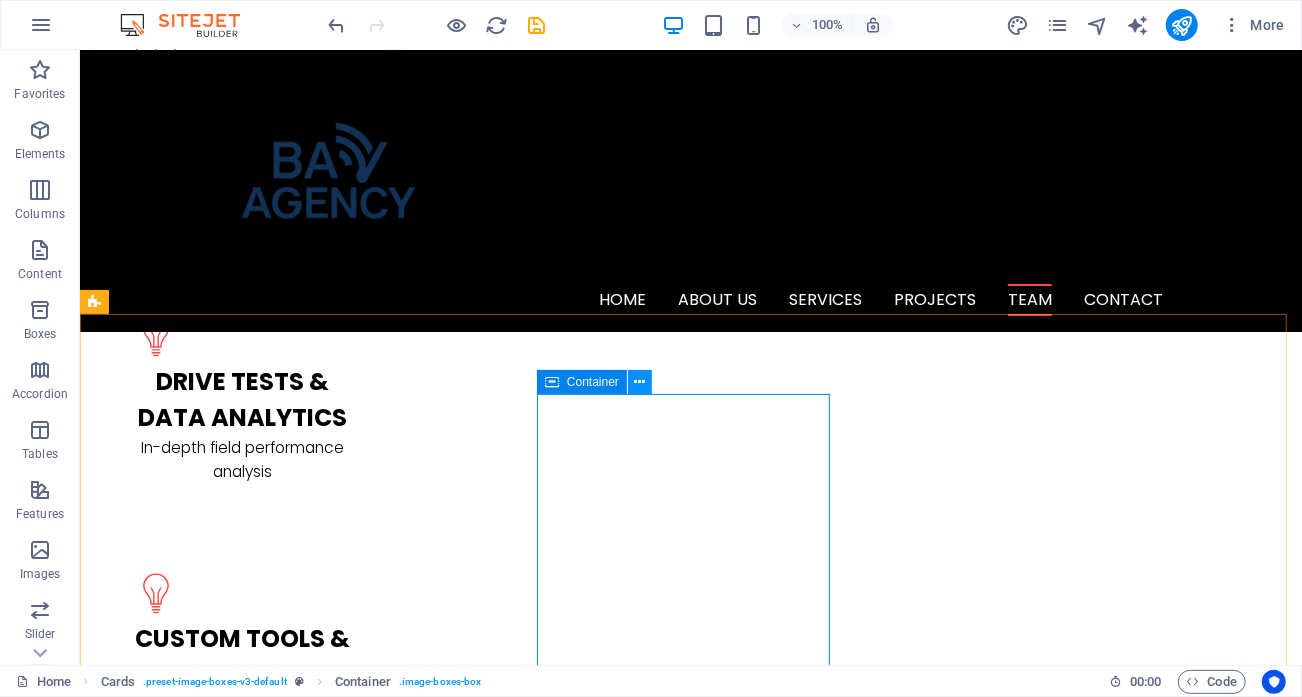 click at bounding box center (640, 382) 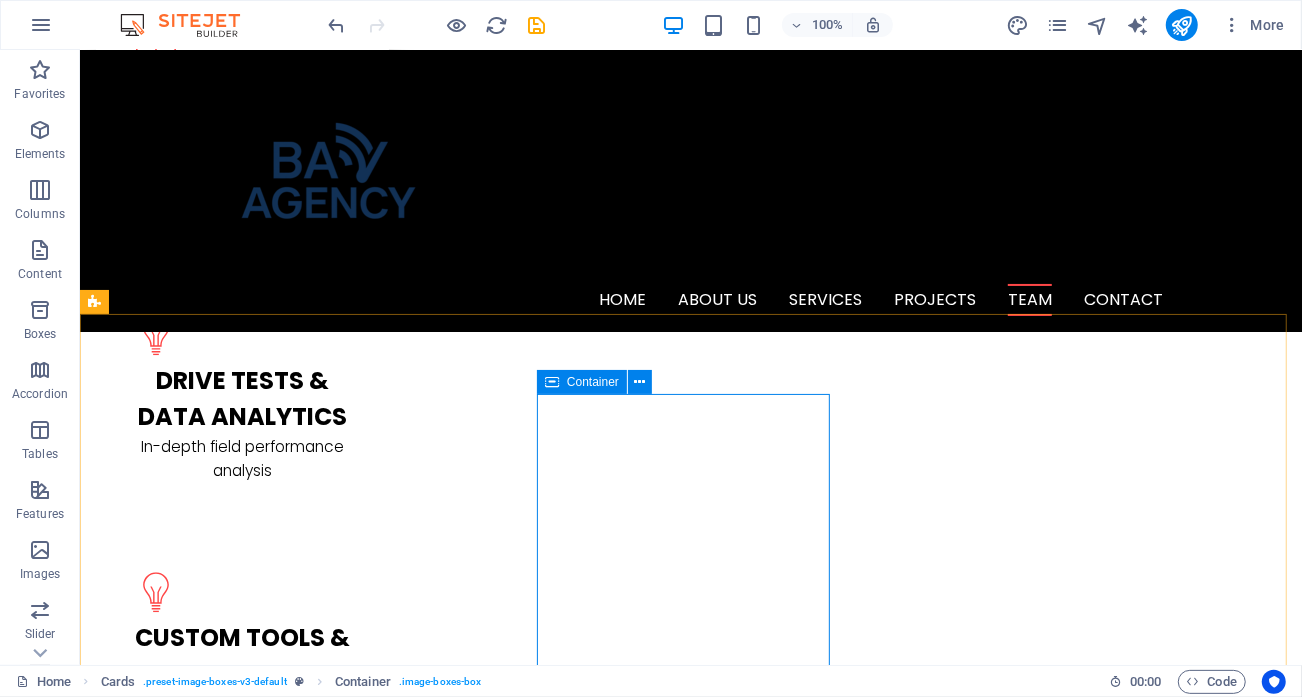 scroll, scrollTop: 3105, scrollLeft: 0, axis: vertical 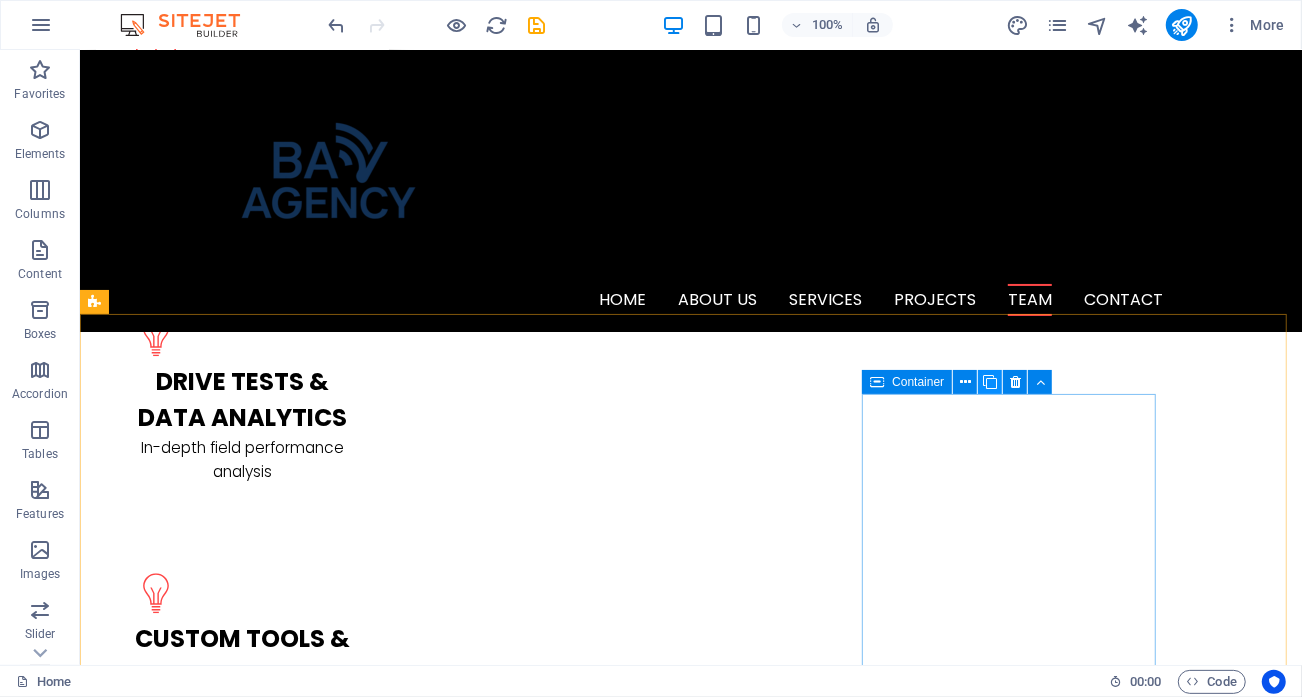 click at bounding box center (990, 382) 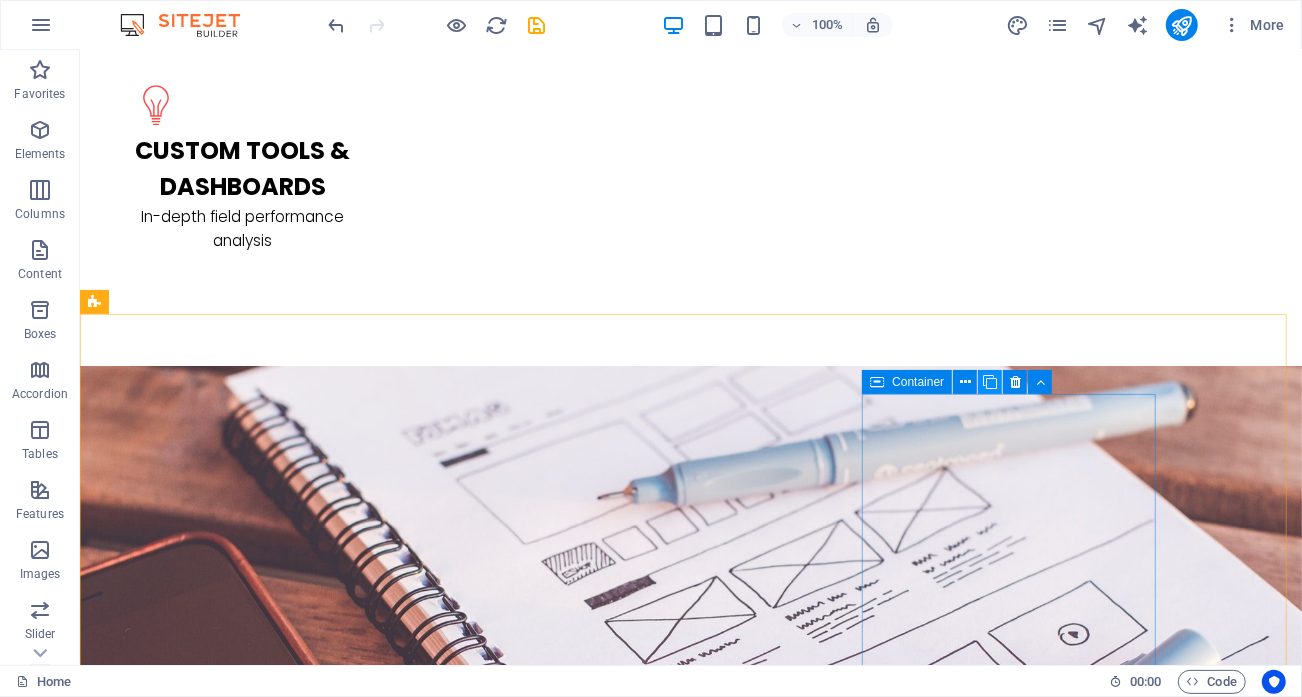 scroll, scrollTop: 3794, scrollLeft: 0, axis: vertical 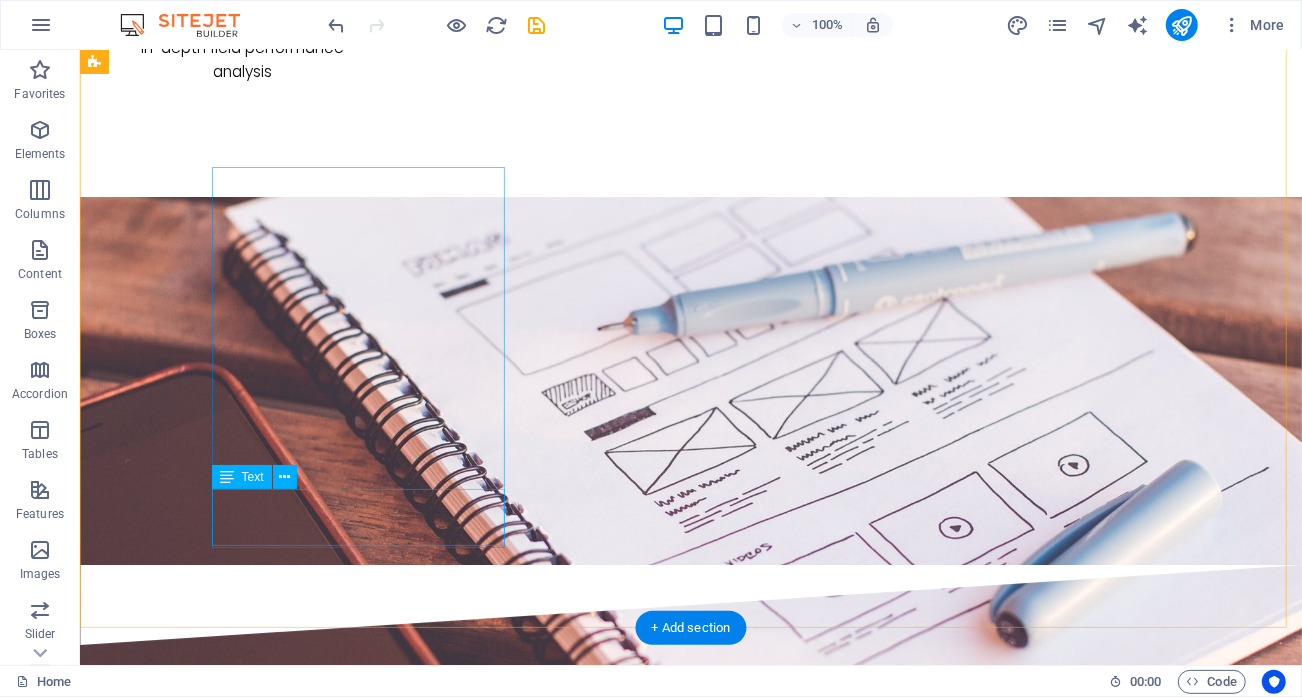 click on "Expert Telecom Engineer" at bounding box center (241, 3943) 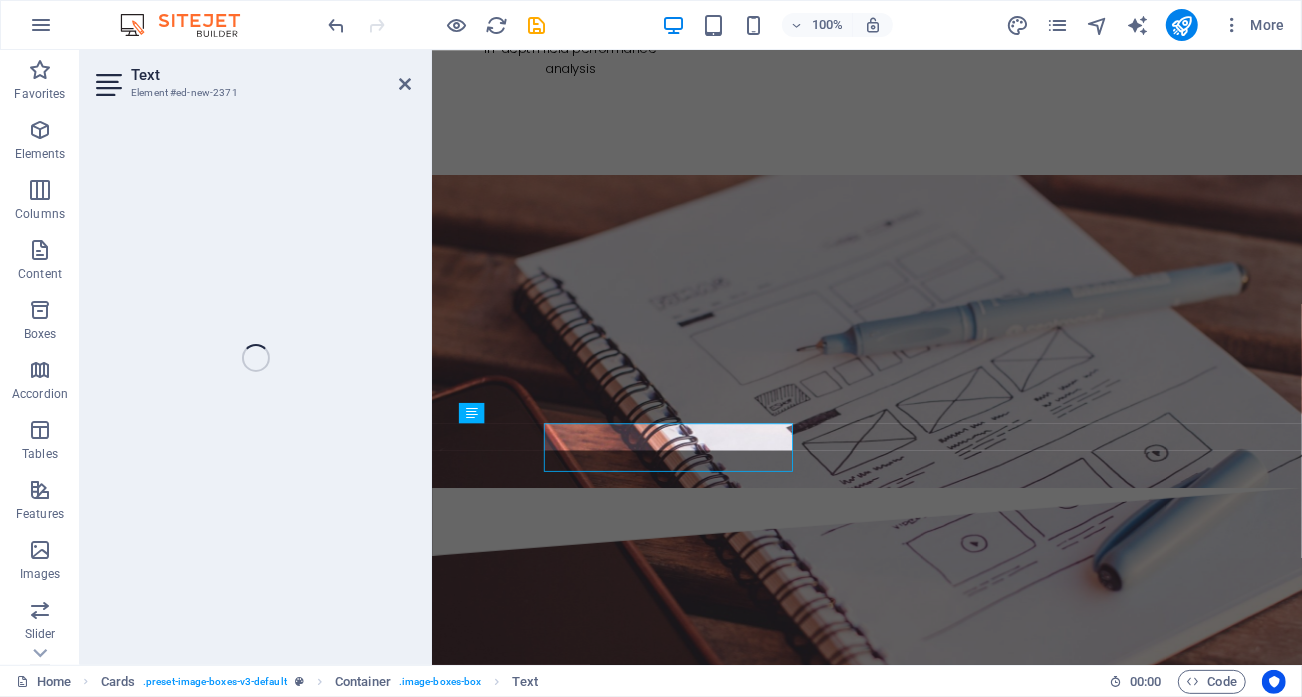 drag, startPoint x: 712, startPoint y: 500, endPoint x: 433, endPoint y: 495, distance: 279.0448 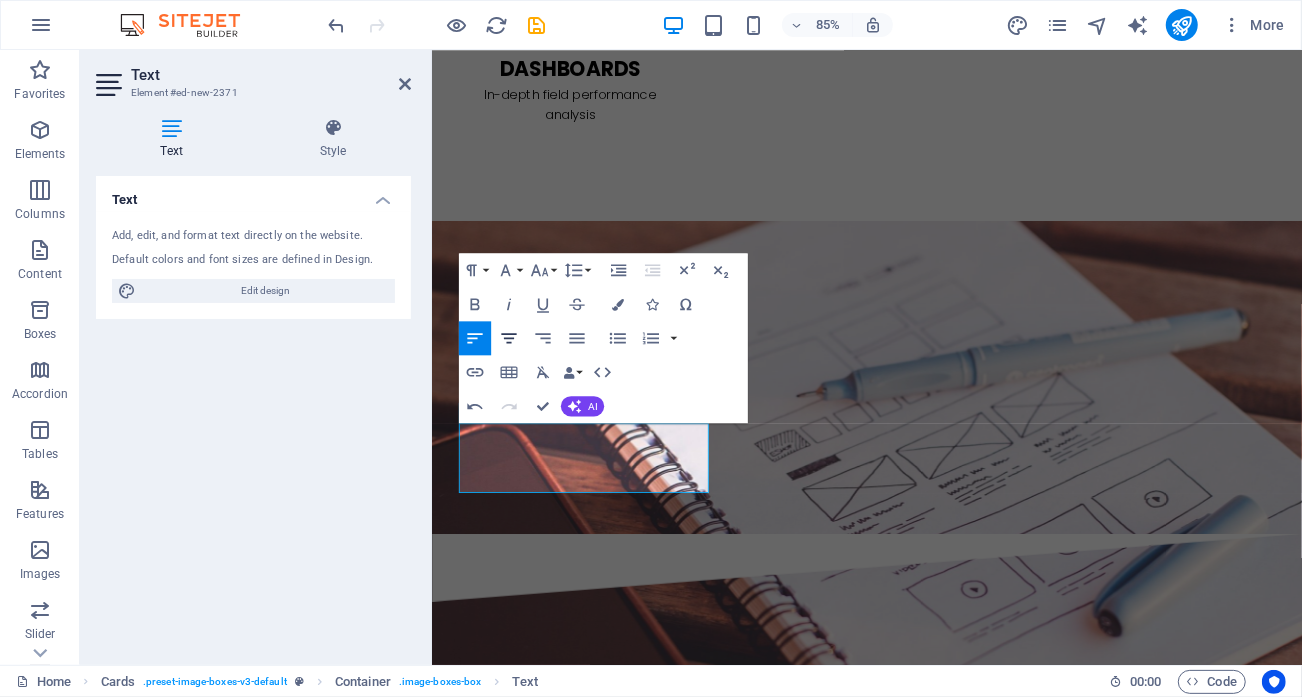 click 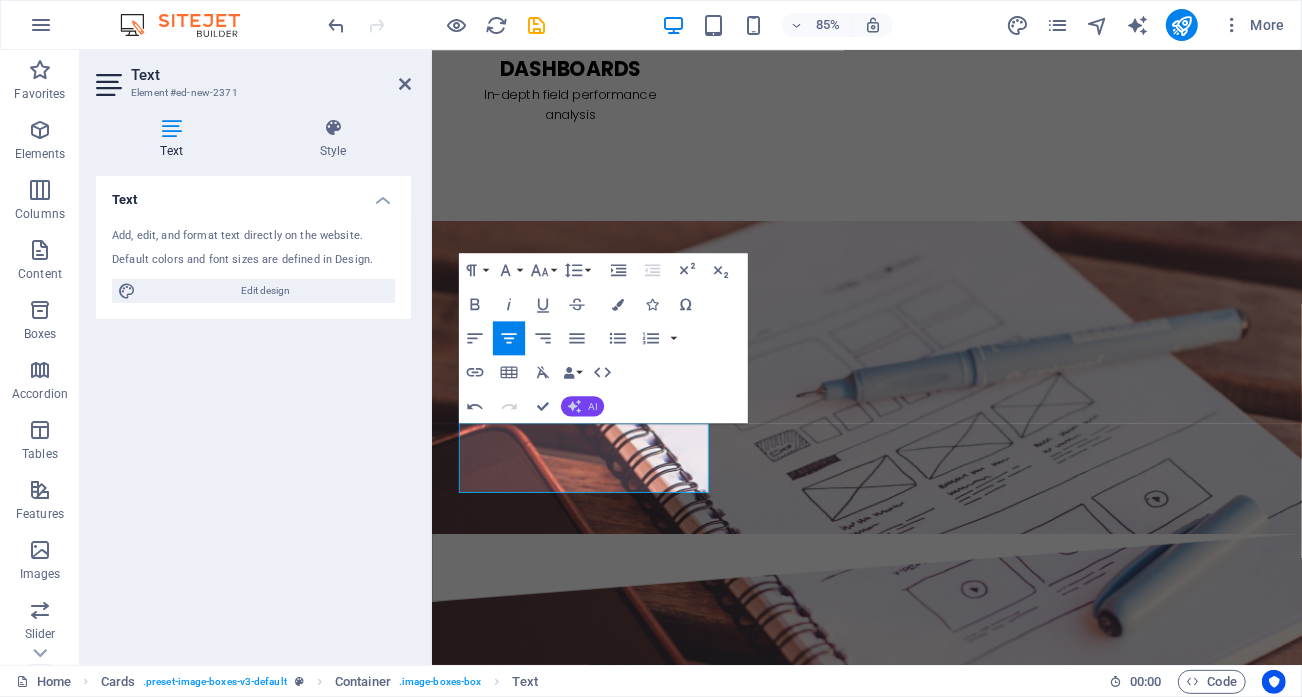click on "AI" at bounding box center [582, 406] 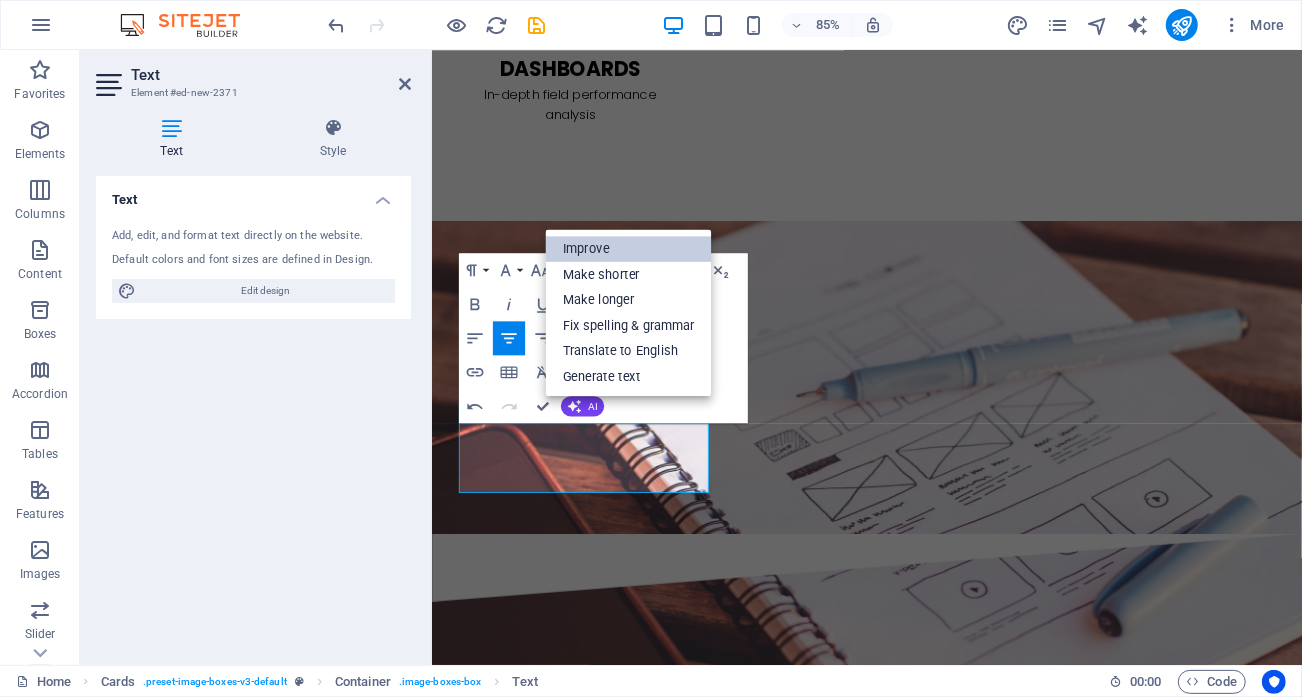 drag, startPoint x: 596, startPoint y: 243, endPoint x: 195, endPoint y: 237, distance: 401.0449 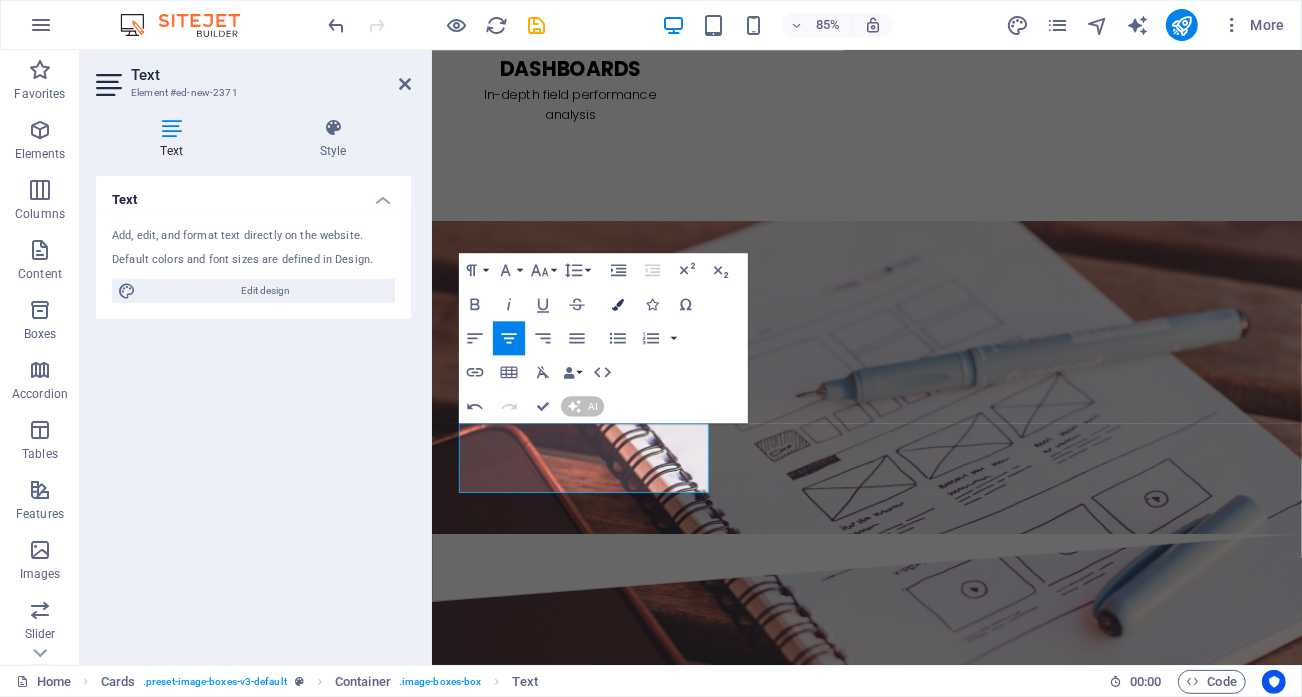 type 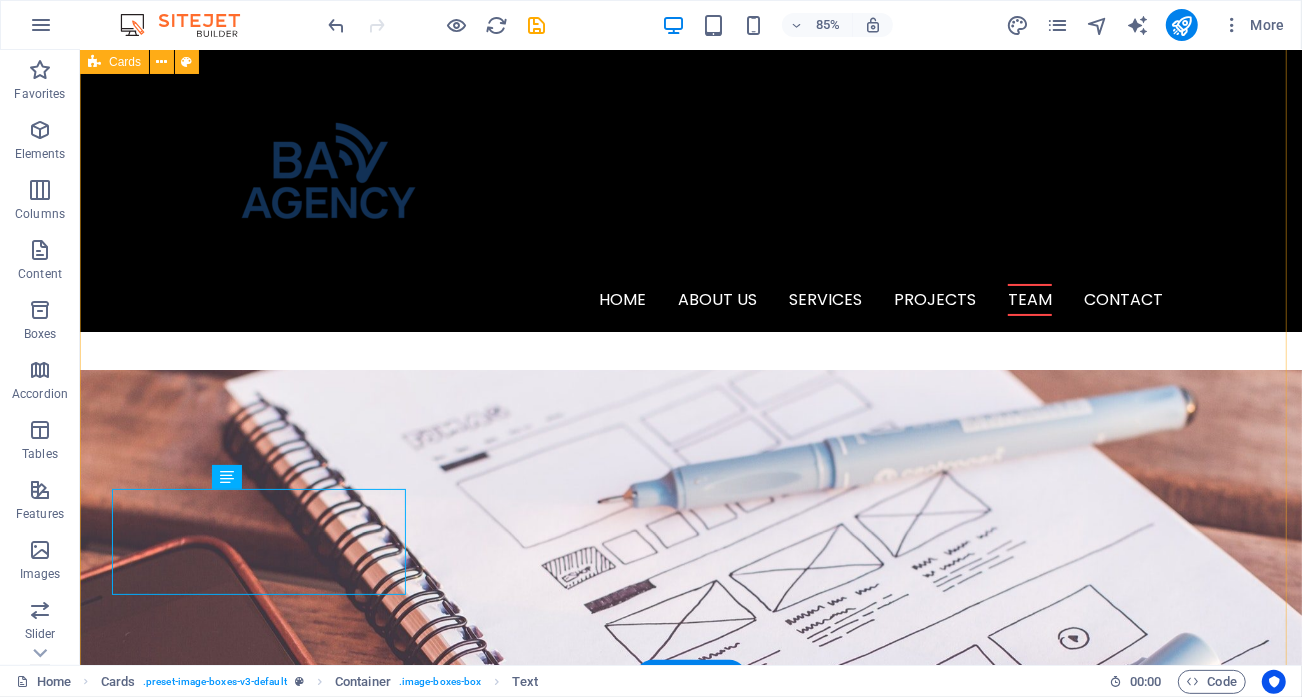 scroll, scrollTop: 3494, scrollLeft: 0, axis: vertical 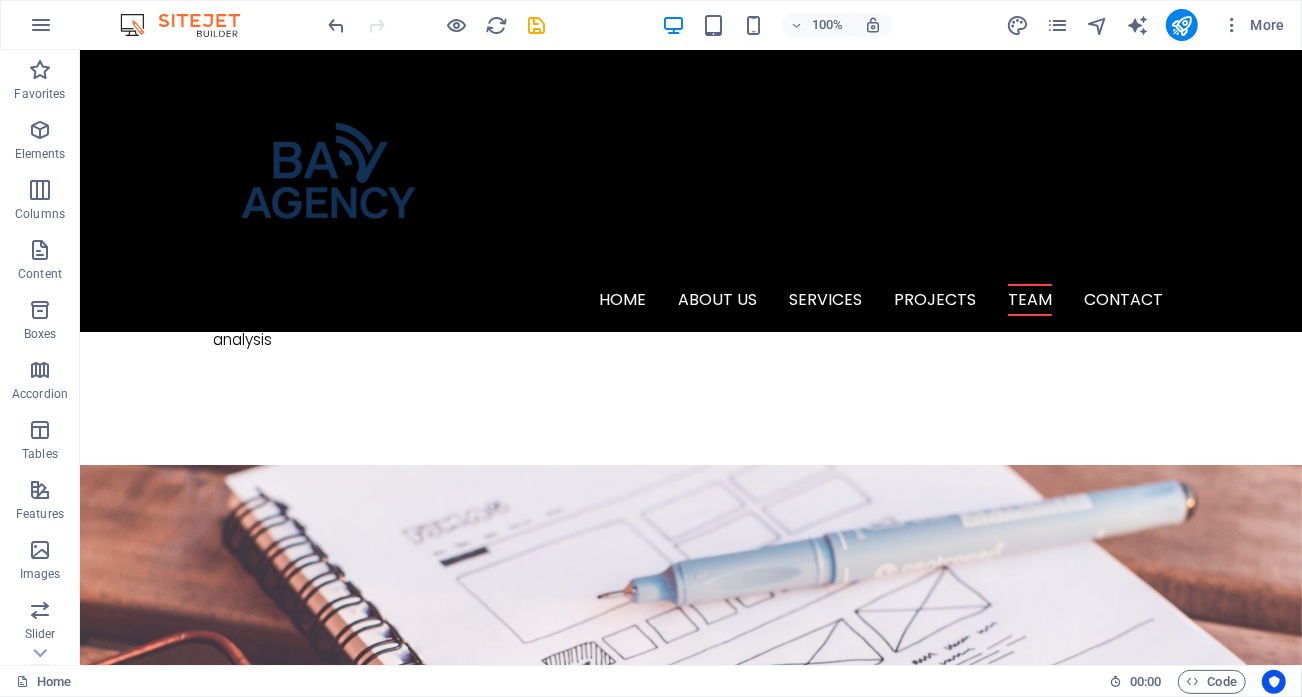 click on "KPI Analysis & Data Science Lead" at bounding box center (241, 3405) 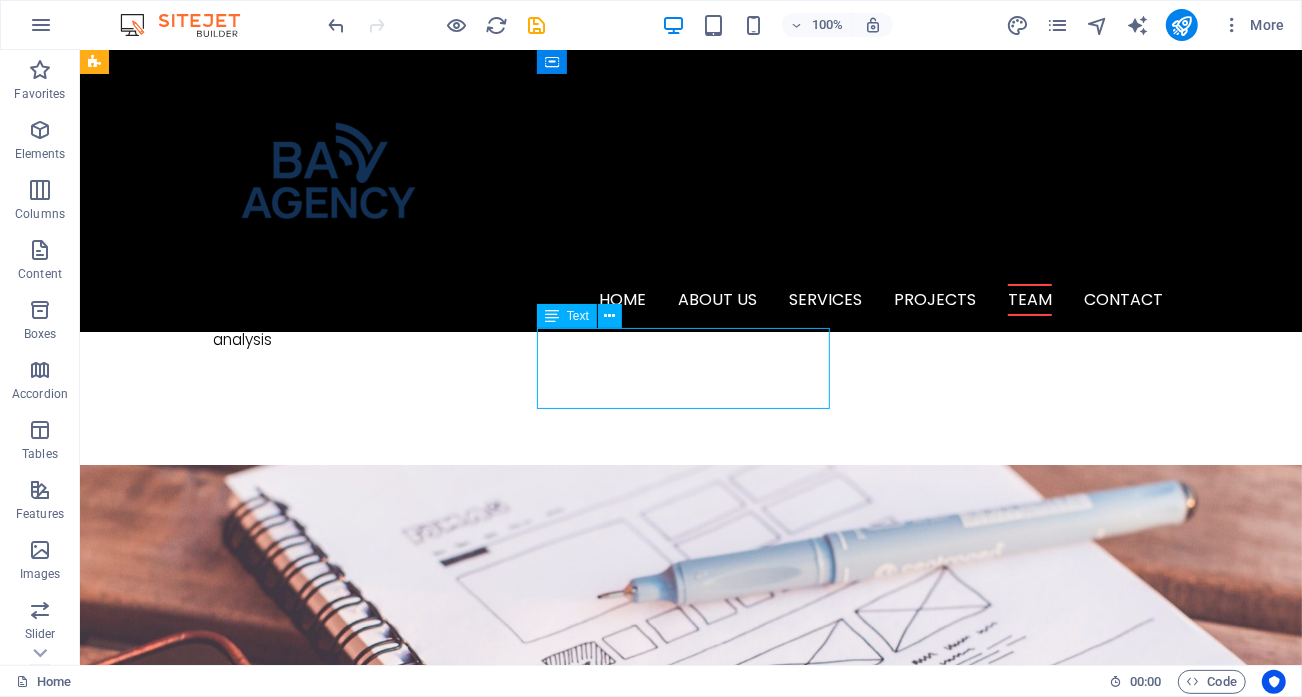 click on "KPI Analysis & Data Science Lead" at bounding box center [241, 3405] 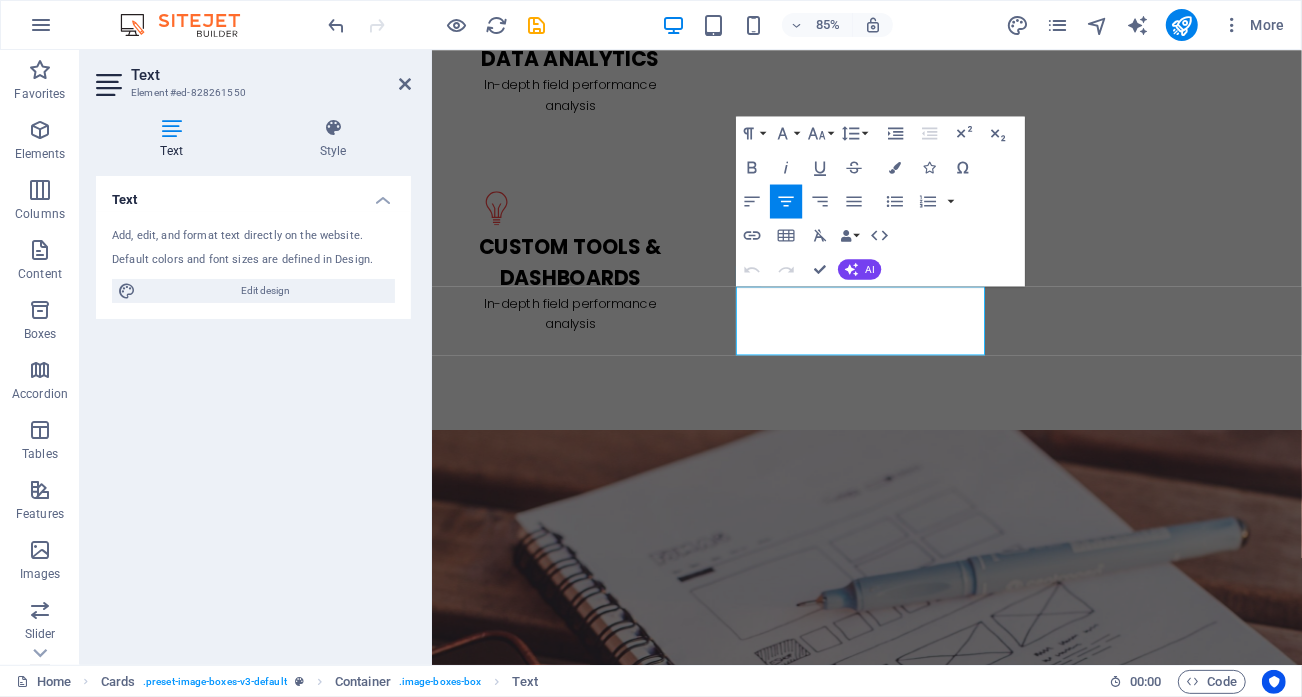 click on "KPI Analysis & Data Science Lead" at bounding box center [593, 3422] 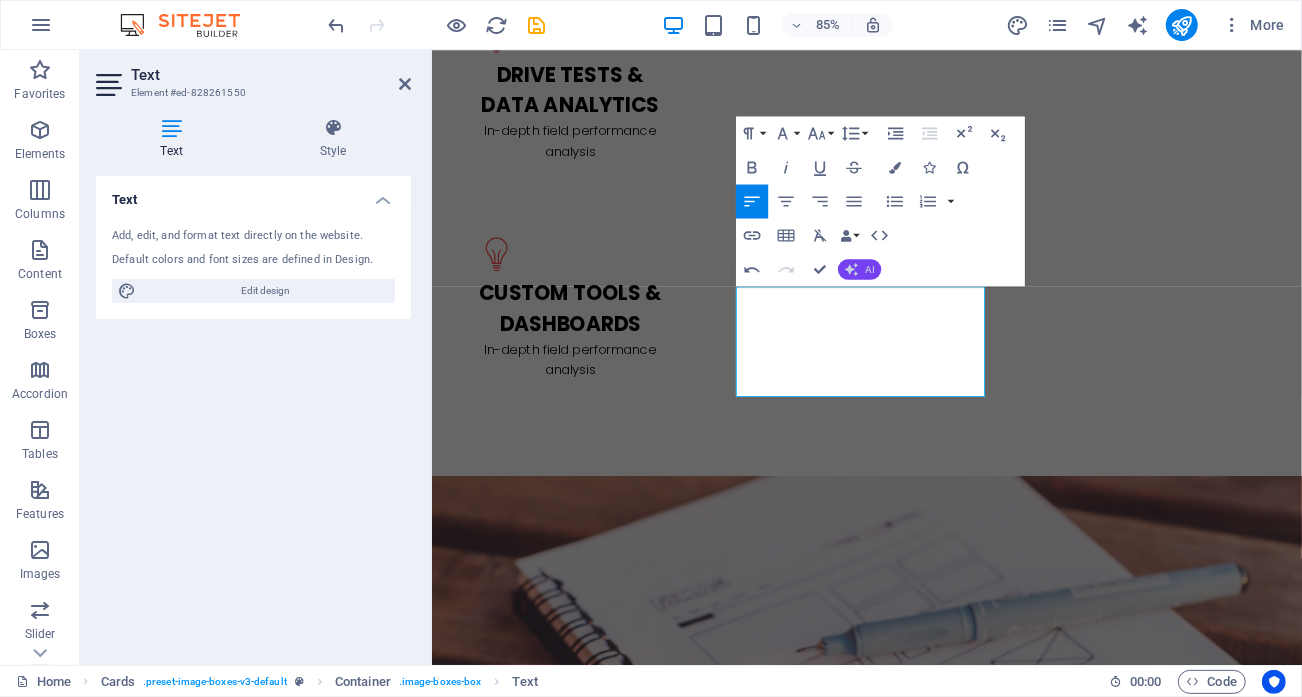 click 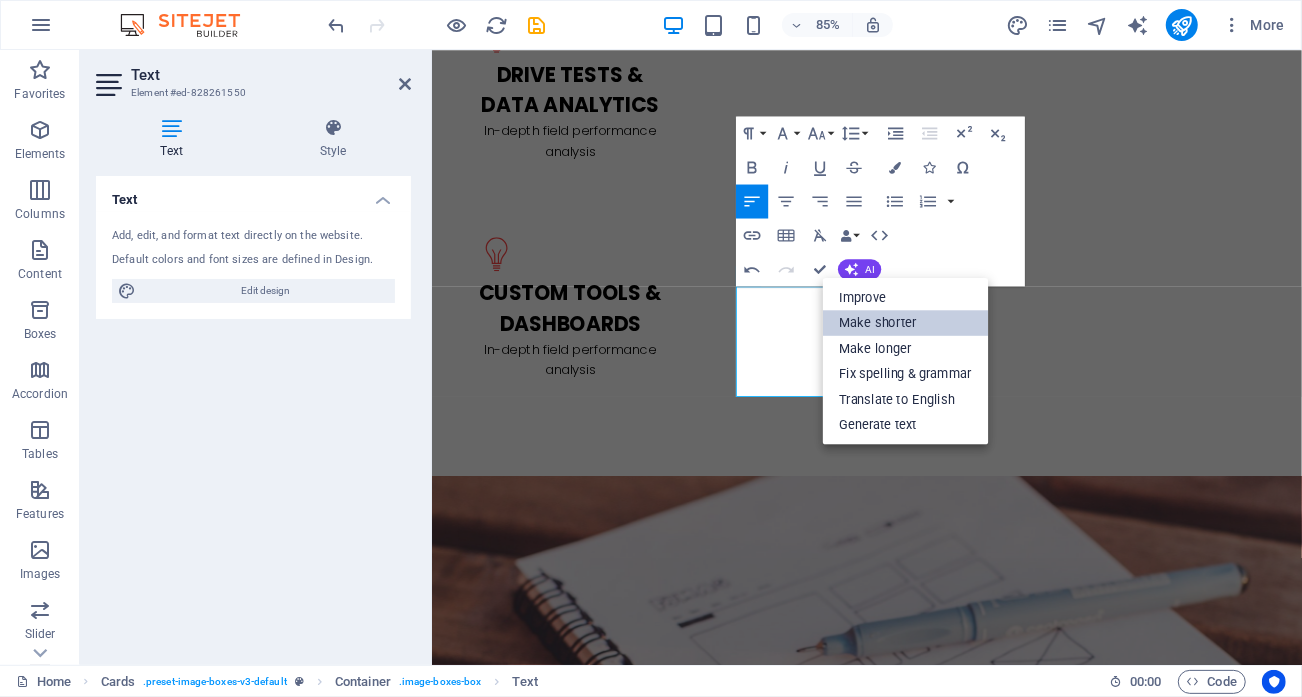 click on "Make shorter" at bounding box center [906, 323] 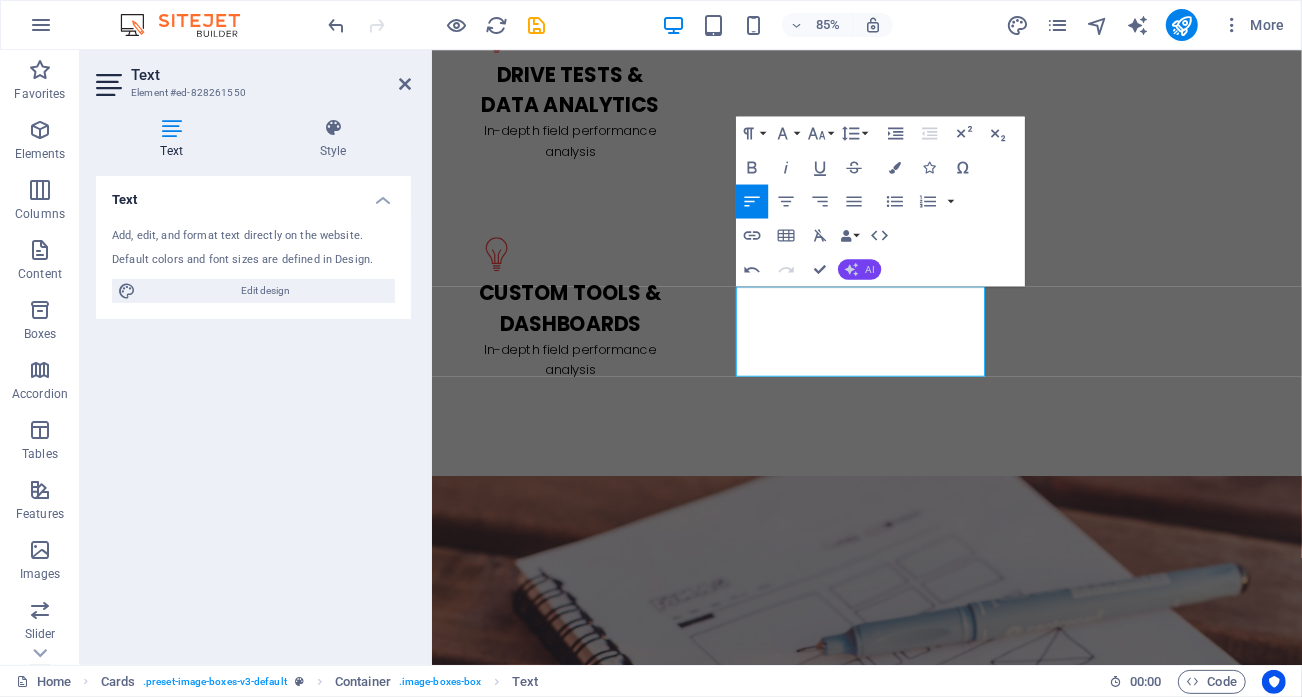 click on "AI" at bounding box center (859, 269) 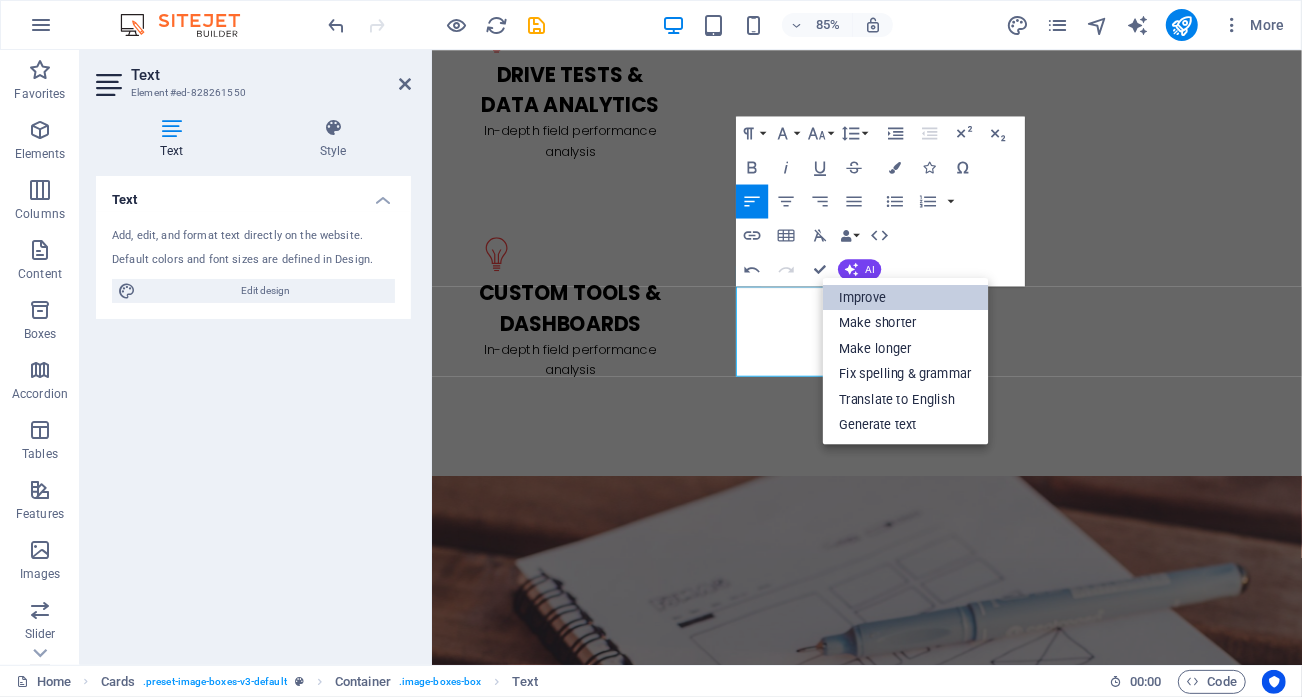 drag, startPoint x: 880, startPoint y: 300, endPoint x: 600, endPoint y: 358, distance: 285.94406 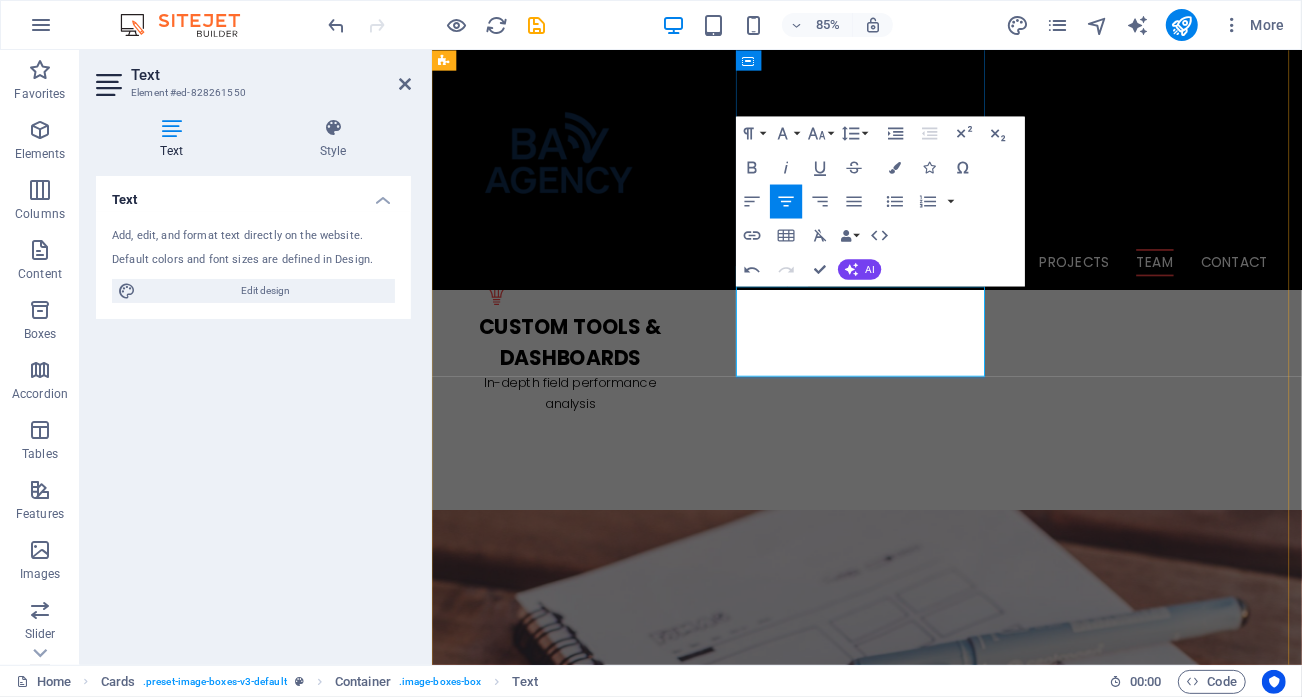 scroll, scrollTop: 3394, scrollLeft: 0, axis: vertical 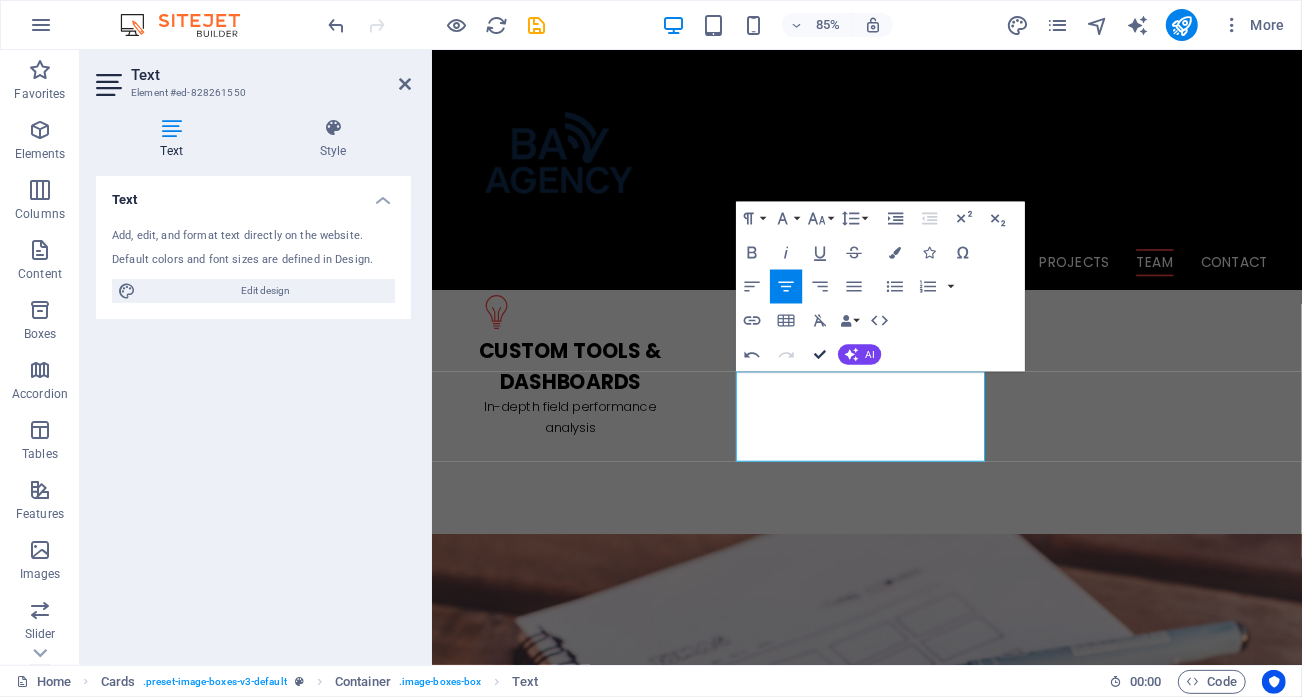 drag, startPoint x: 819, startPoint y: 355, endPoint x: 905, endPoint y: 467, distance: 141.20906 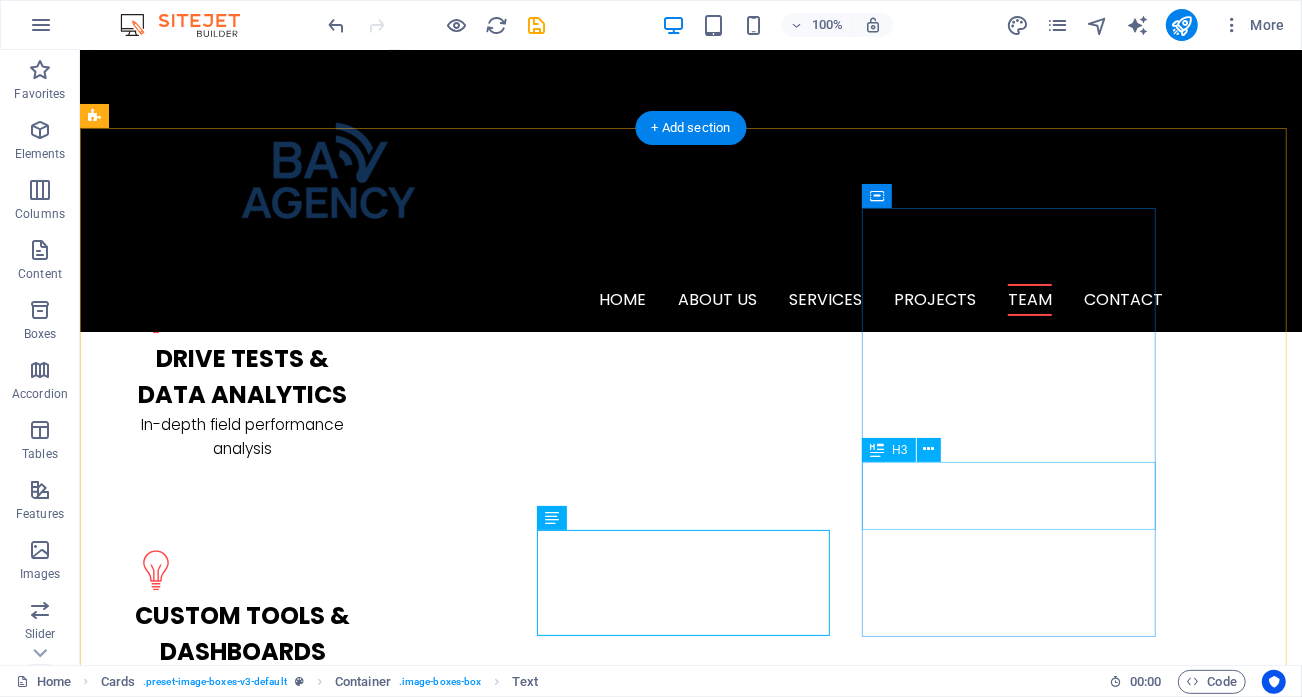 scroll, scrollTop: 3094, scrollLeft: 0, axis: vertical 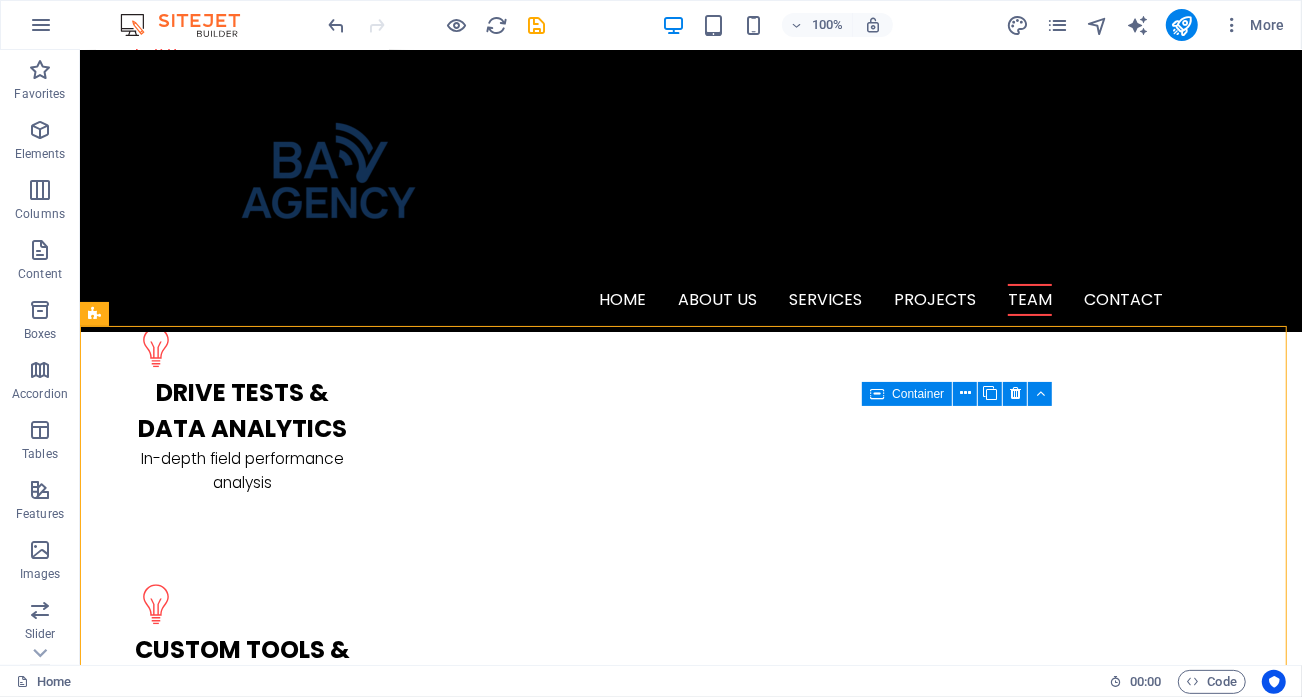drag, startPoint x: 977, startPoint y: 440, endPoint x: 176, endPoint y: 475, distance: 801.7643 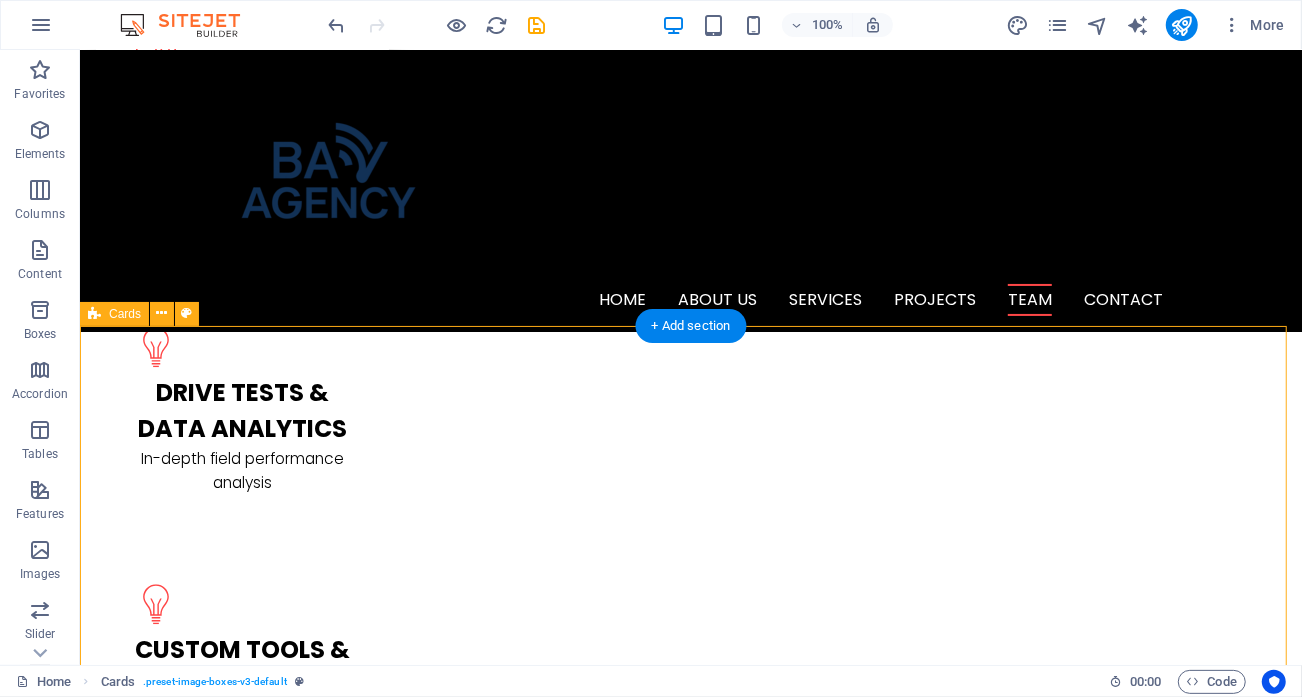 drag, startPoint x: 943, startPoint y: 438, endPoint x: 939, endPoint y: 428, distance: 10.770329 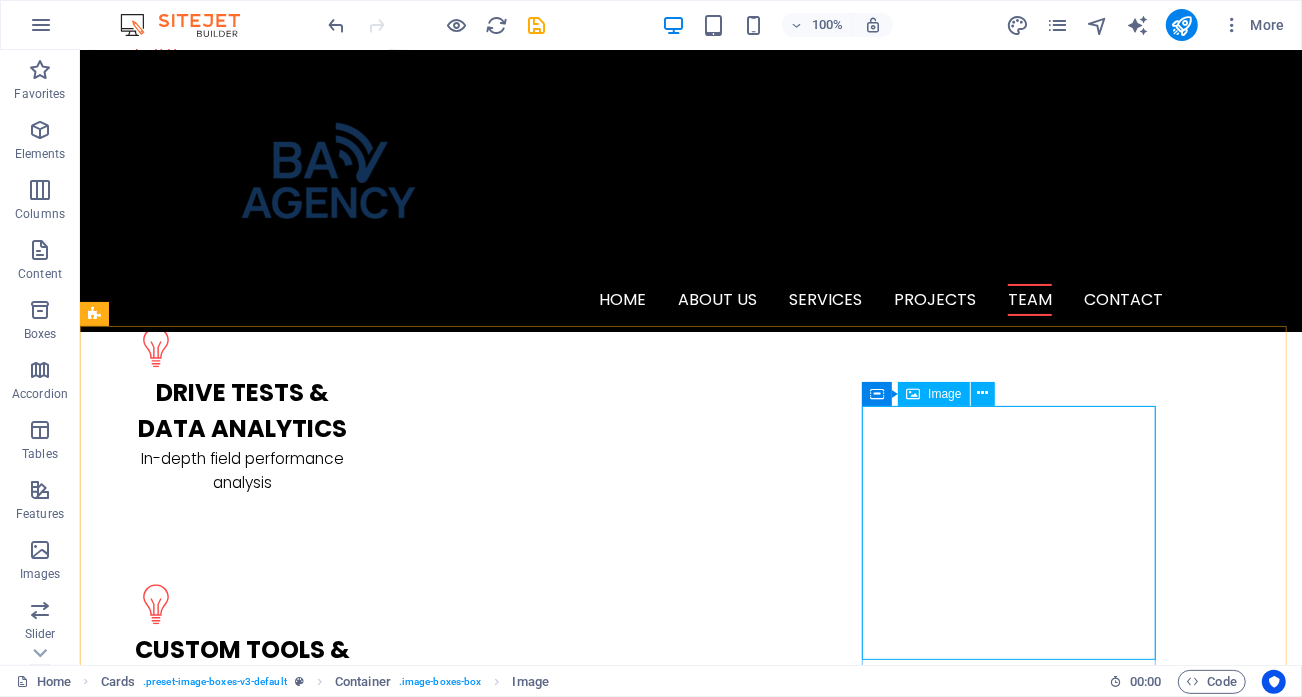 drag, startPoint x: 1007, startPoint y: 437, endPoint x: 293, endPoint y: 427, distance: 714.07 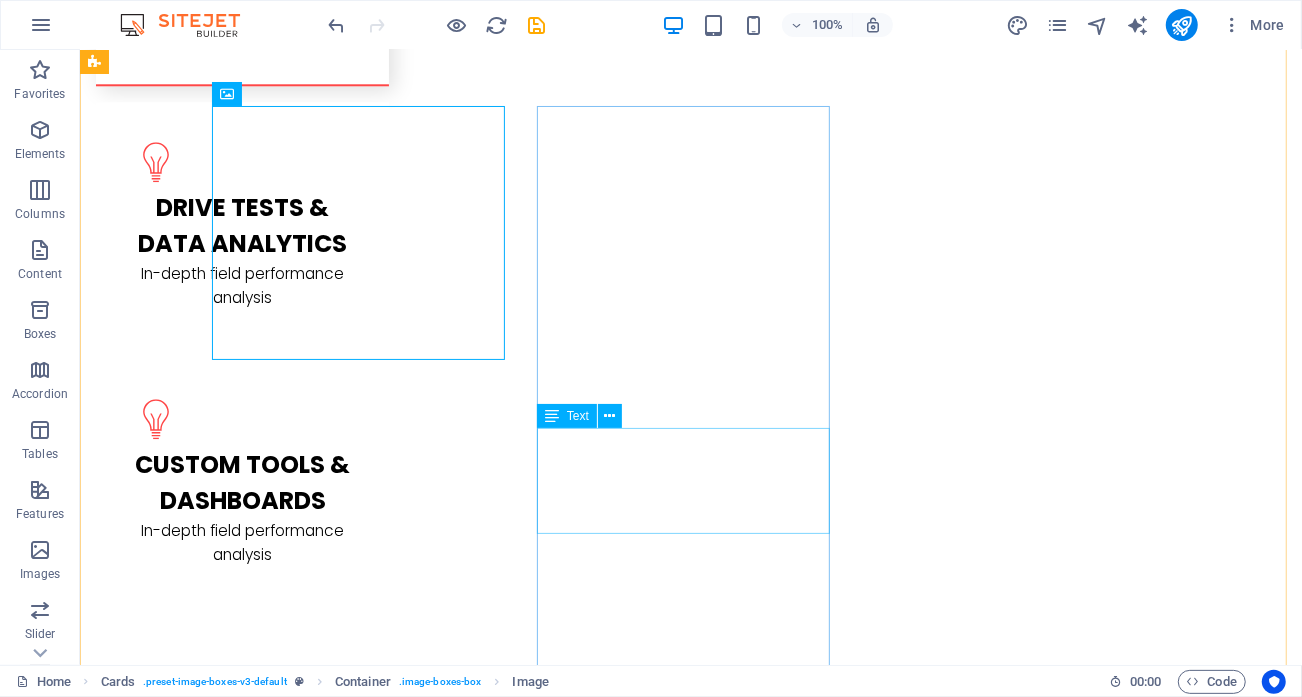 scroll, scrollTop: 3194, scrollLeft: 0, axis: vertical 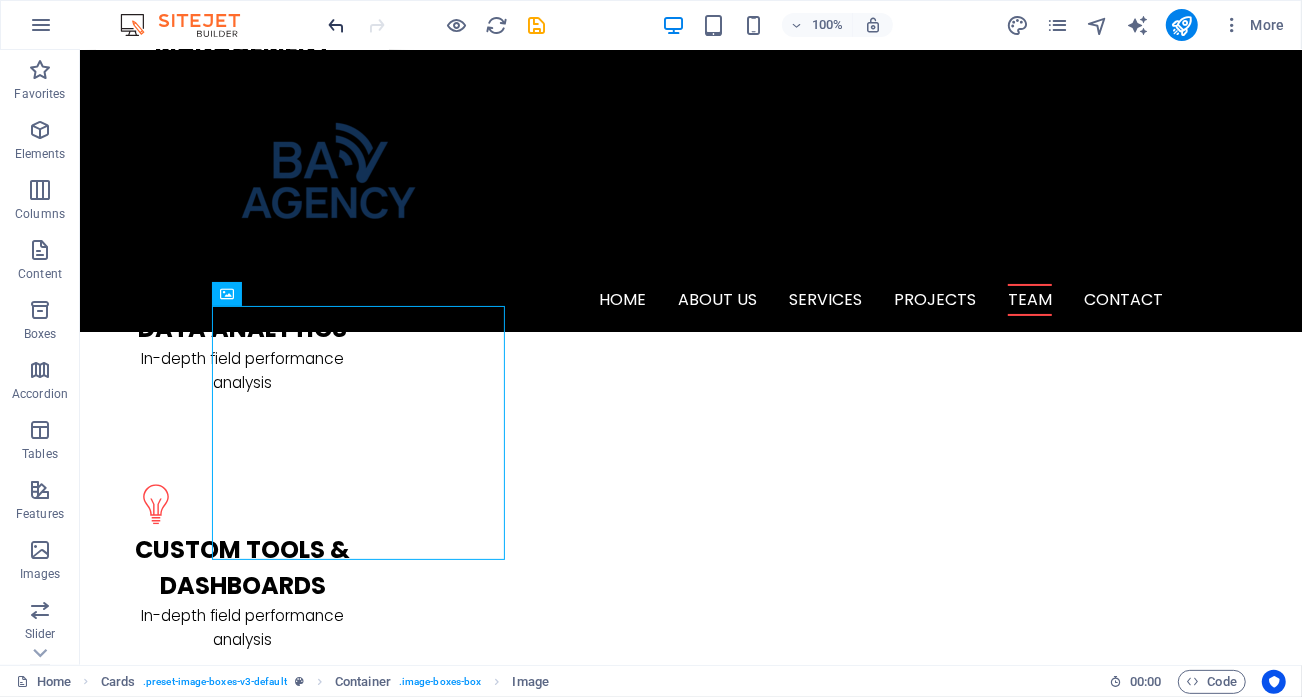 click at bounding box center [337, 25] 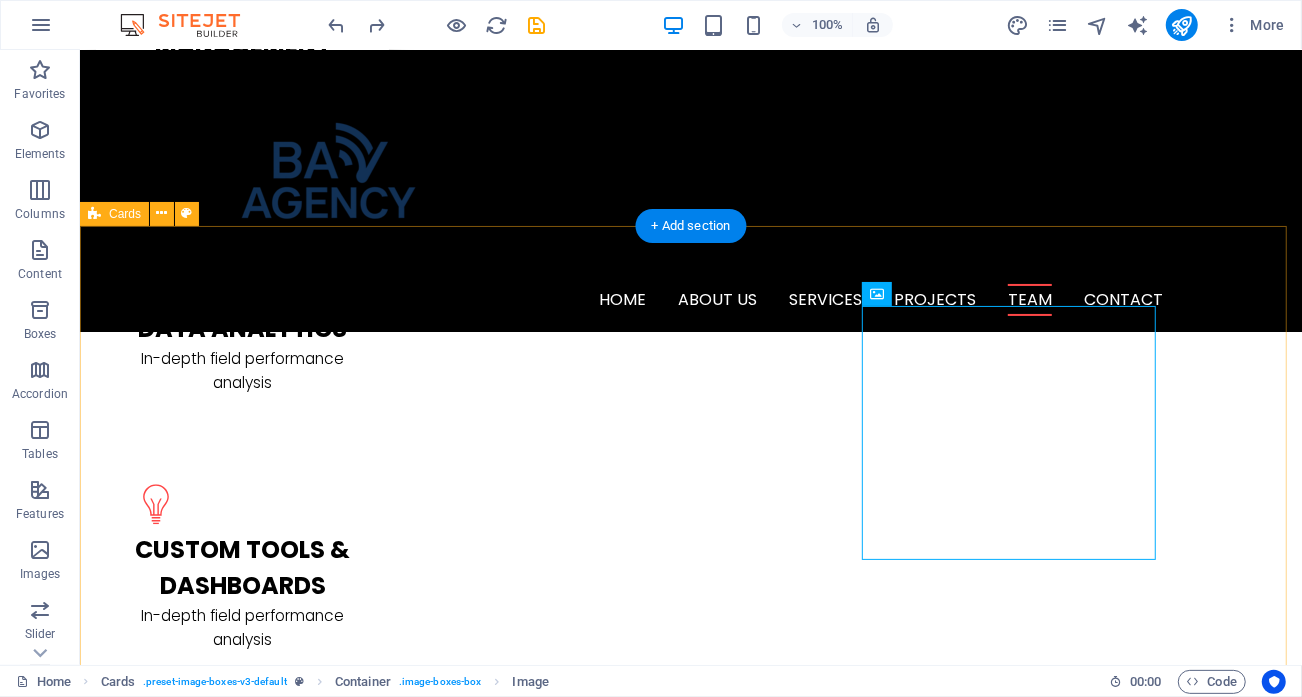 scroll, scrollTop: 3294, scrollLeft: 0, axis: vertical 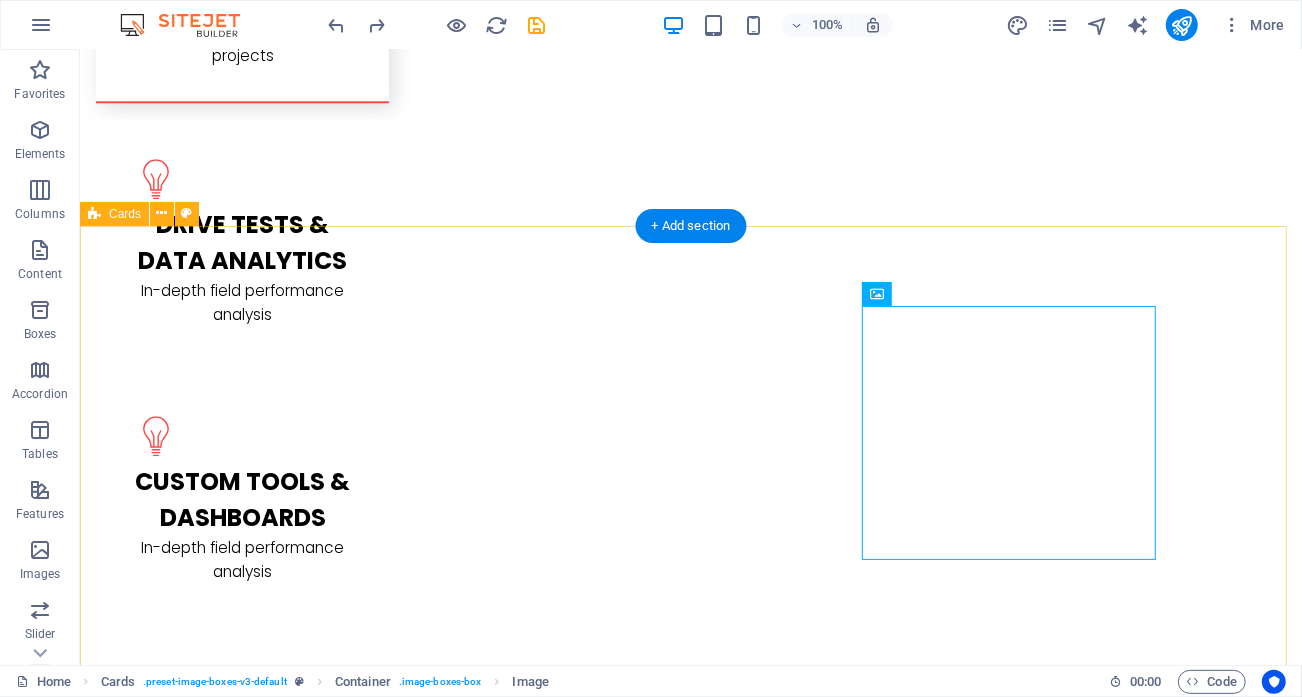 click on "Expert Telecom Engineer" at bounding box center (241, 4070) 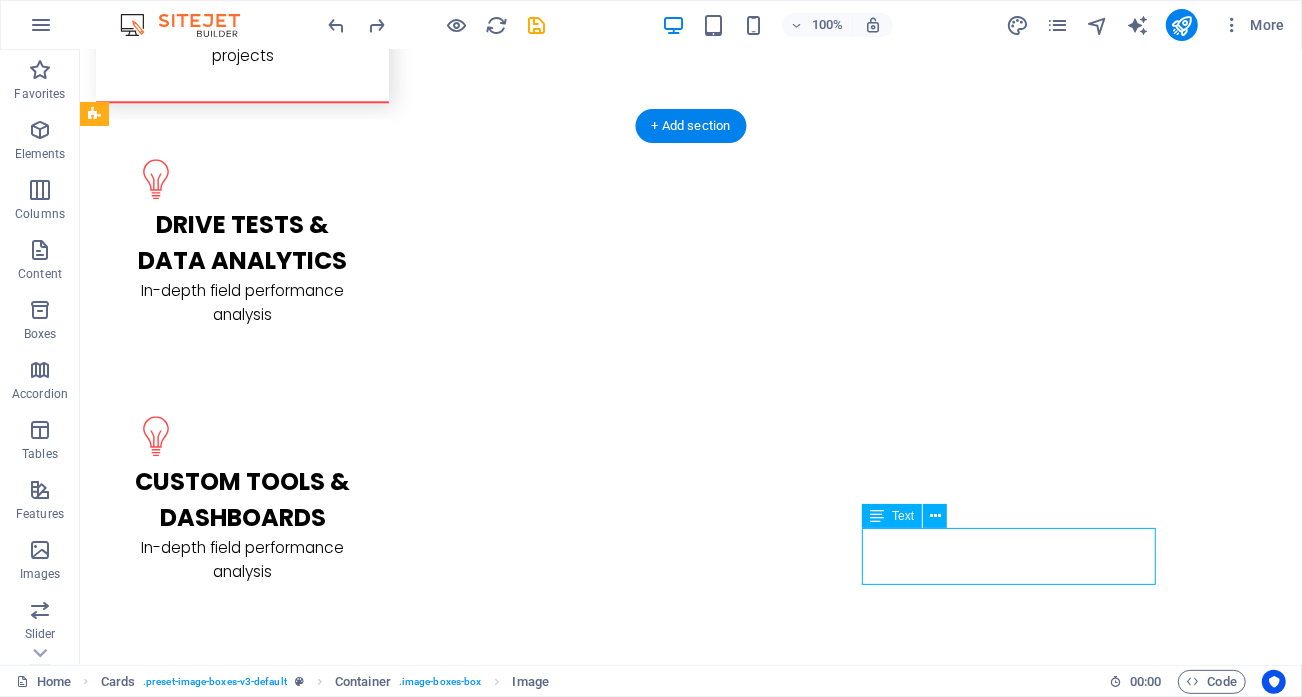 click on "[FIRST] [LAST]. Expert Telecom Engineer" at bounding box center [241, 3910] 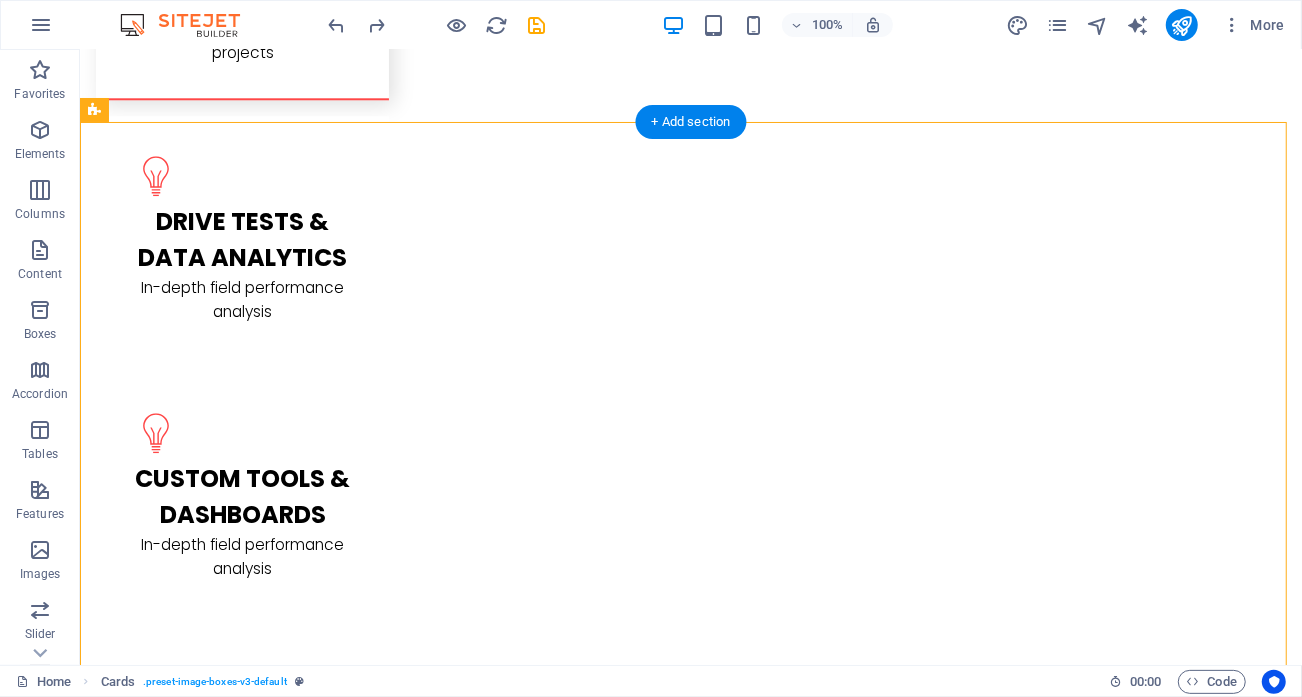 drag, startPoint x: 1180, startPoint y: 614, endPoint x: 999, endPoint y: 365, distance: 307.83438 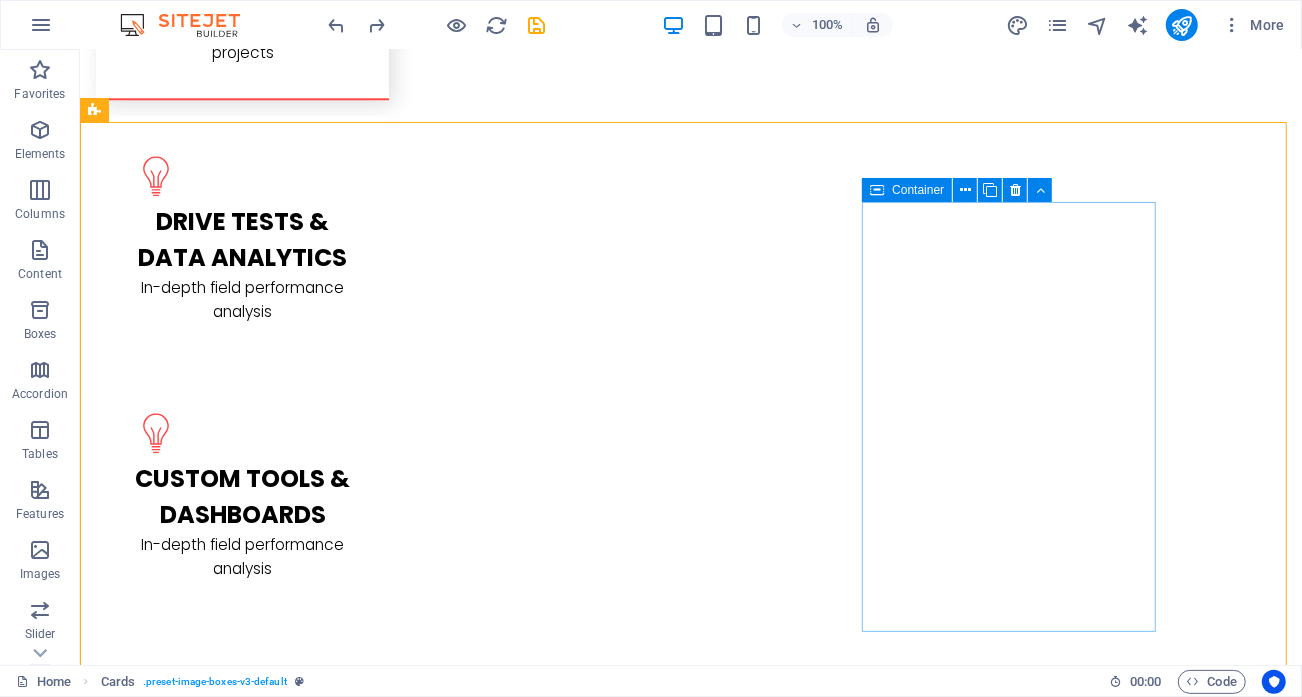 drag, startPoint x: 952, startPoint y: 244, endPoint x: 244, endPoint y: 240, distance: 708.0113 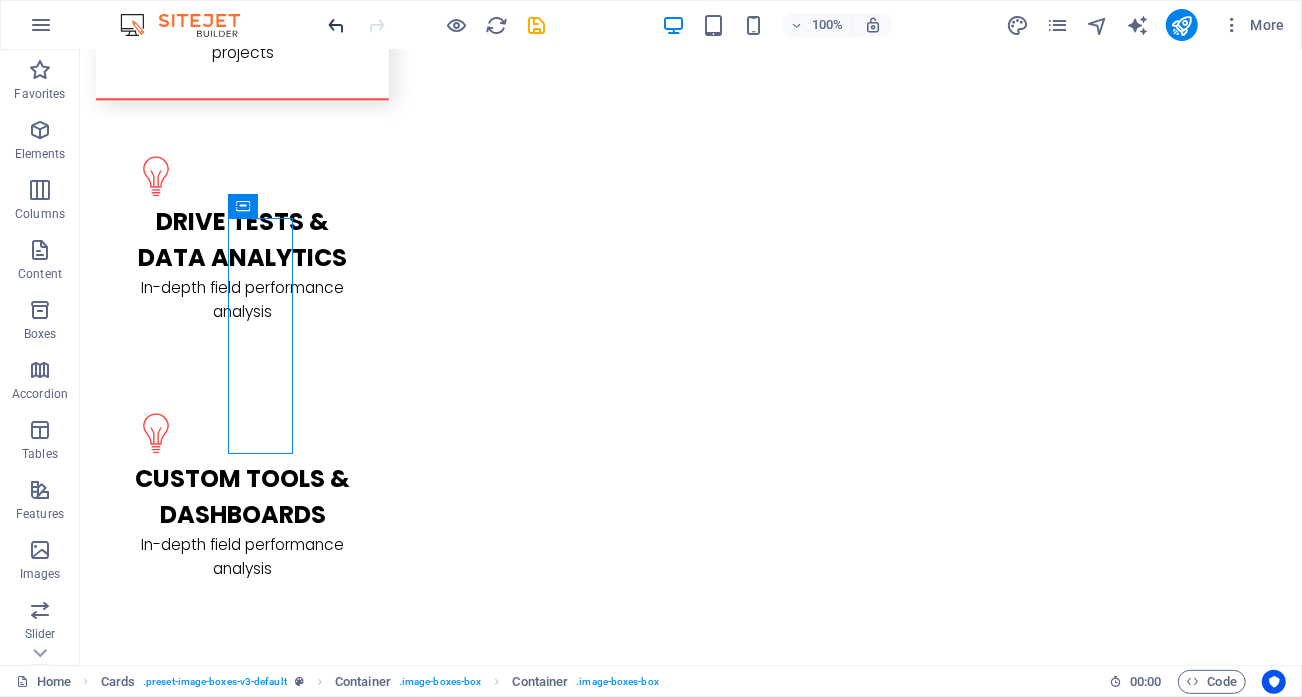 click at bounding box center (337, 25) 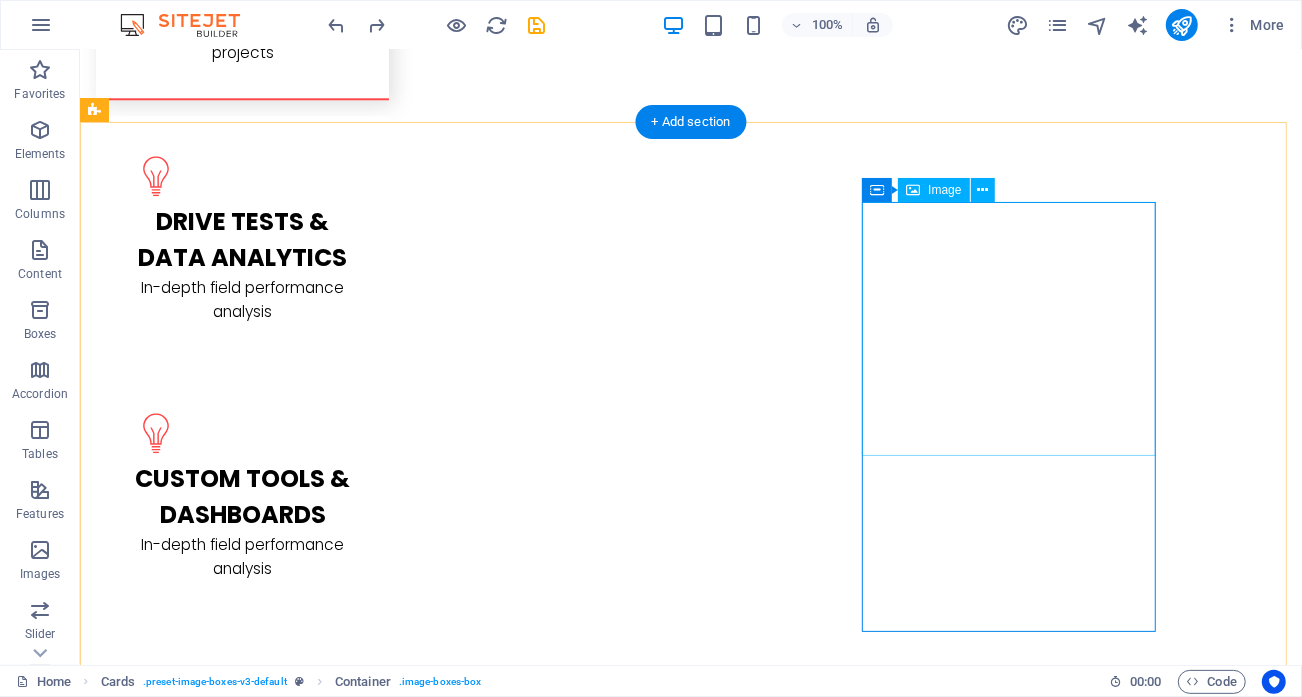 click at bounding box center (241, 3844) 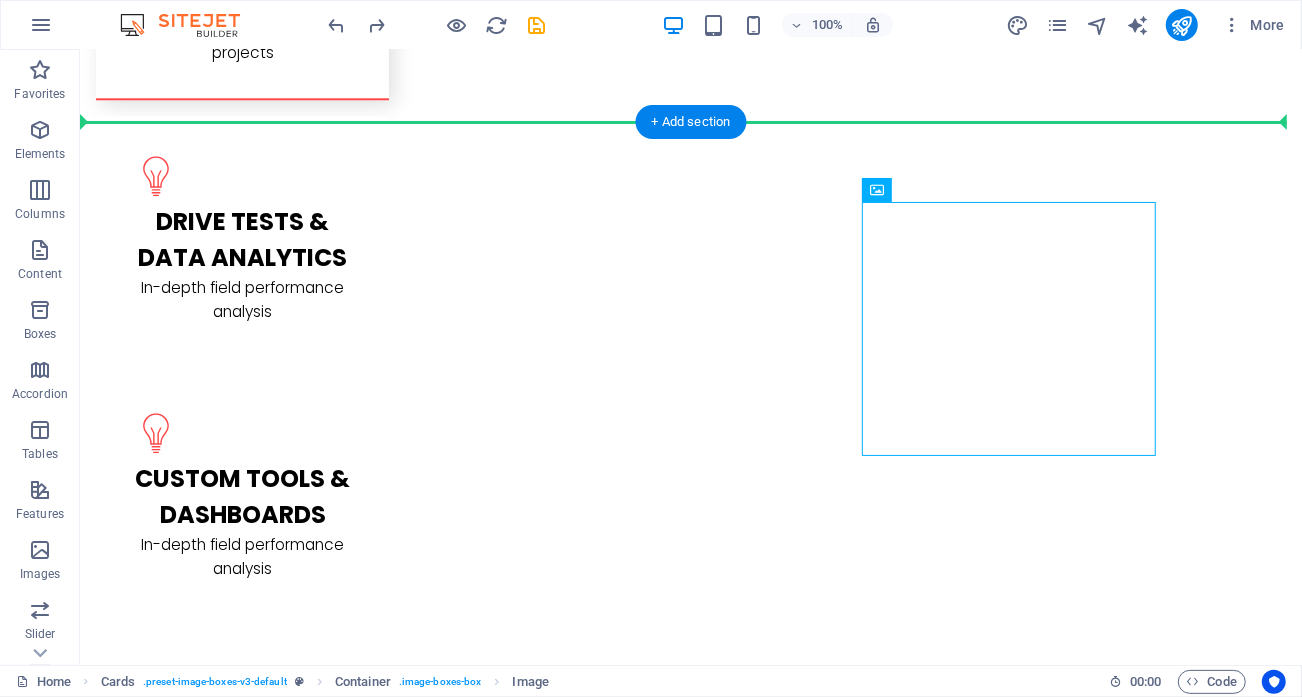 drag, startPoint x: 1134, startPoint y: 233, endPoint x: 174, endPoint y: 315, distance: 963.4957 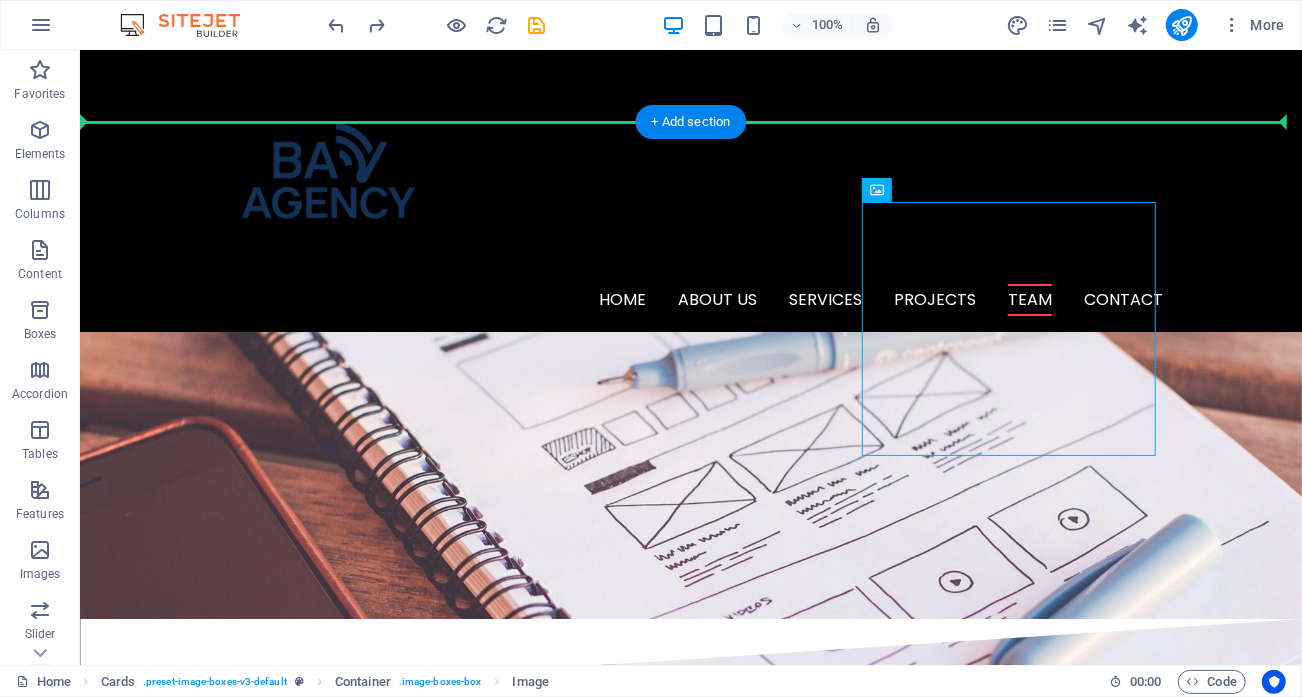 scroll, scrollTop: 3297, scrollLeft: 0, axis: vertical 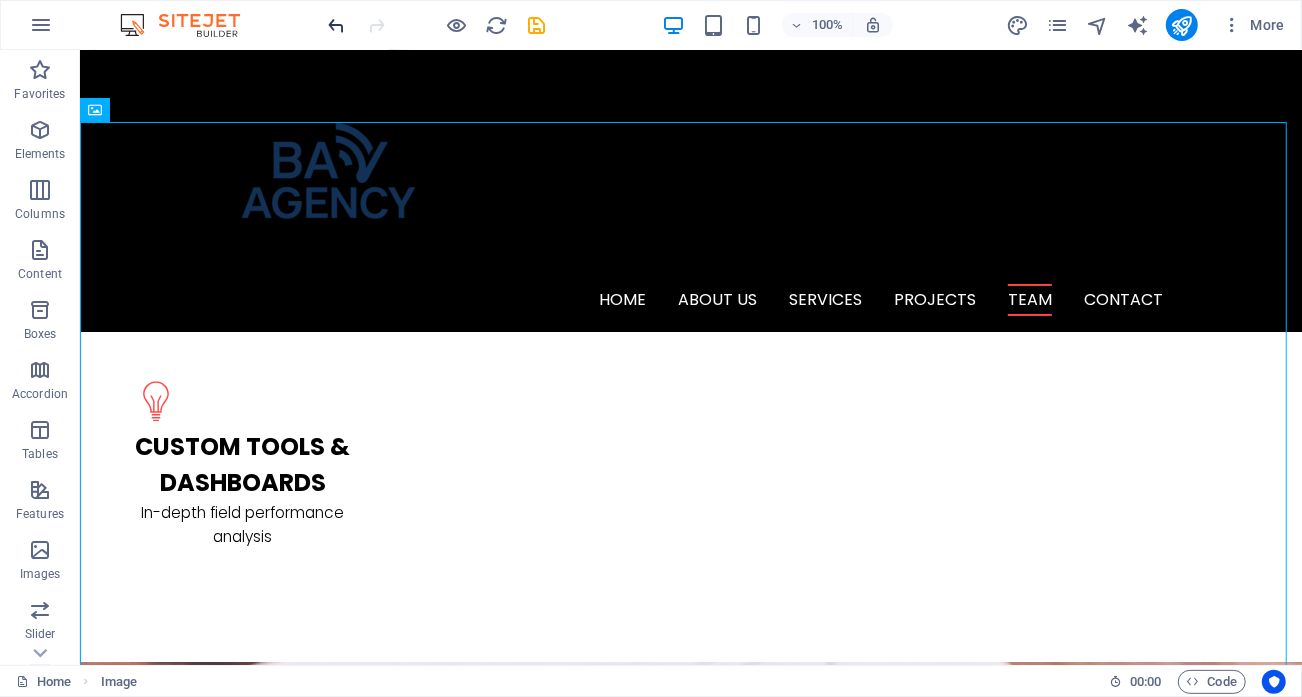 click at bounding box center [337, 25] 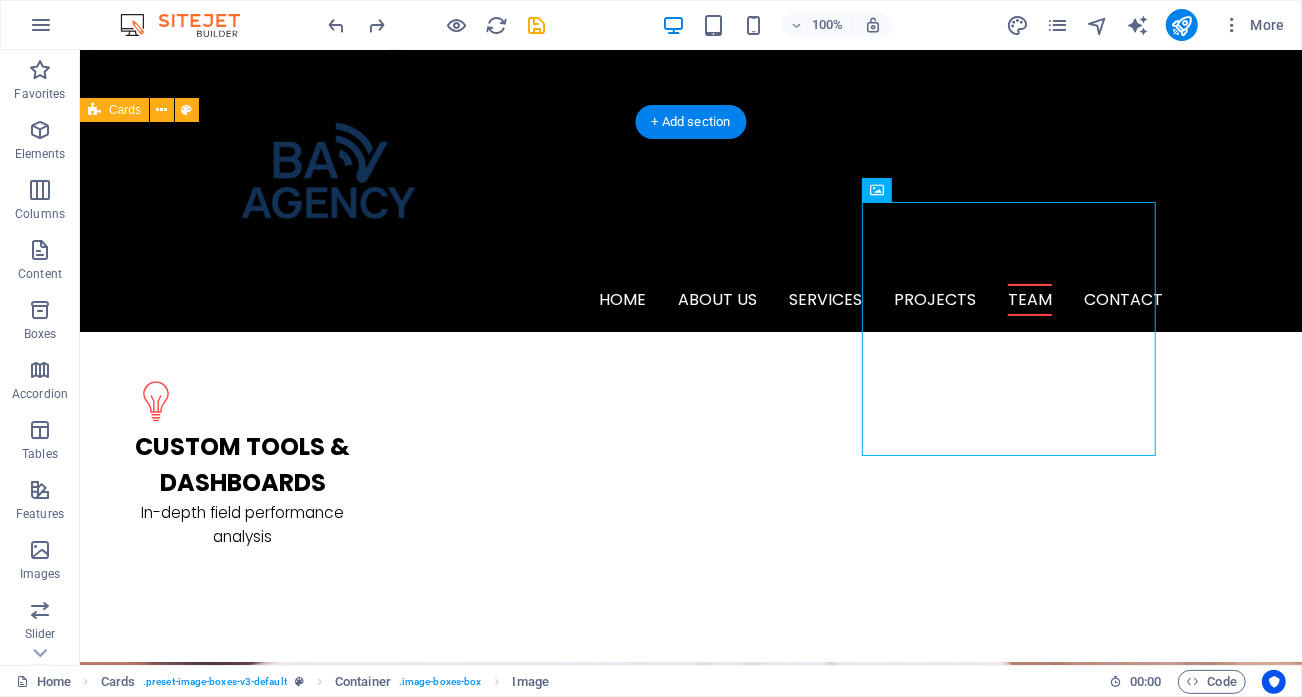 click on "[NAME] Senior Telecommunications Engineer & Cybersecurity Project Manager NAbil Z. KPI Analysis and Data Science Lead | Test and Field Operations Specialist [NAME] Expert Telecom Engineer [NAME] Strategic Project Management and Client Relations Specialist" at bounding box center (690, 3653) 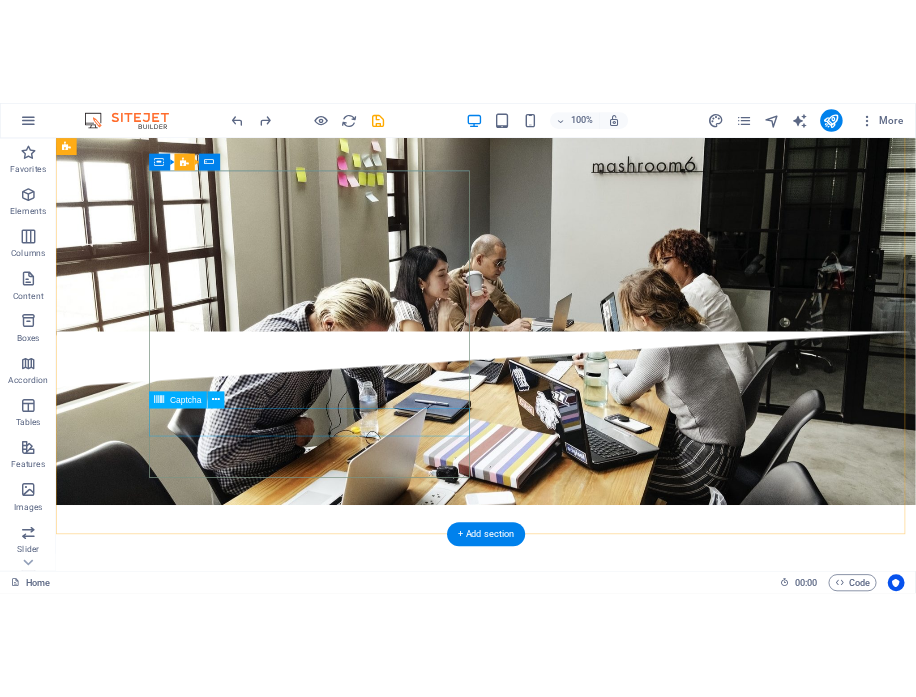 scroll, scrollTop: 5400, scrollLeft: 0, axis: vertical 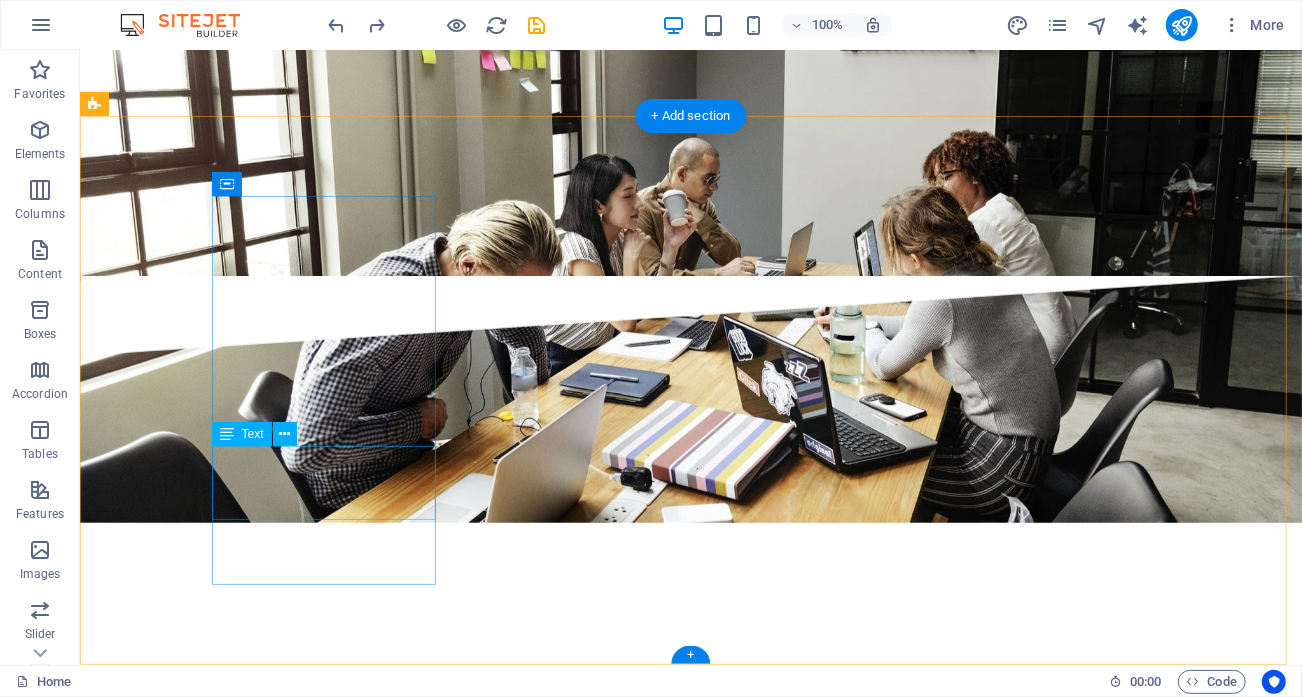drag, startPoint x: 250, startPoint y: 505, endPoint x: 200, endPoint y: 446, distance: 77.33692 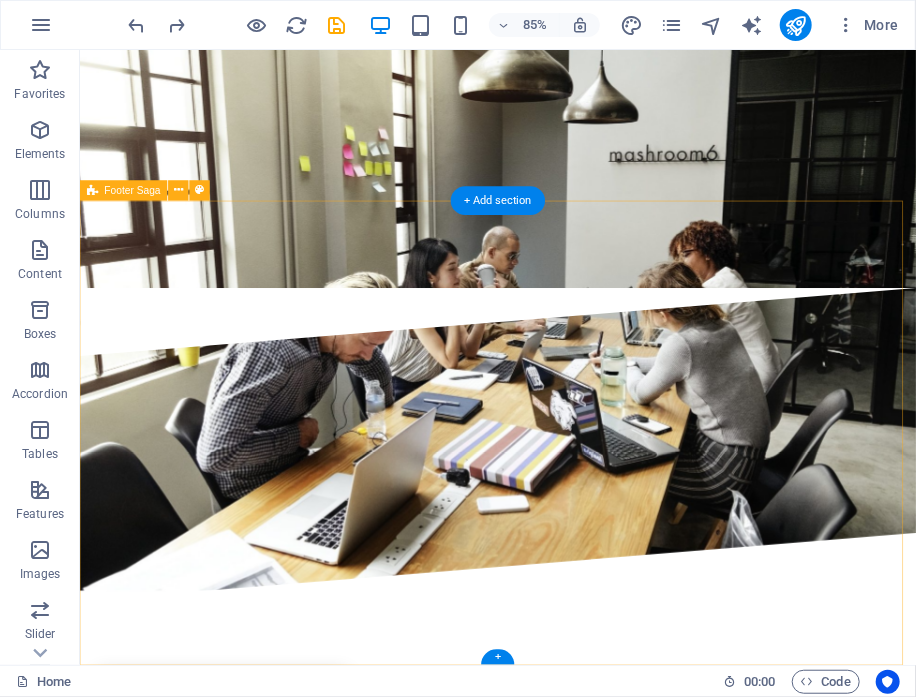 scroll, scrollTop: 5310, scrollLeft: 0, axis: vertical 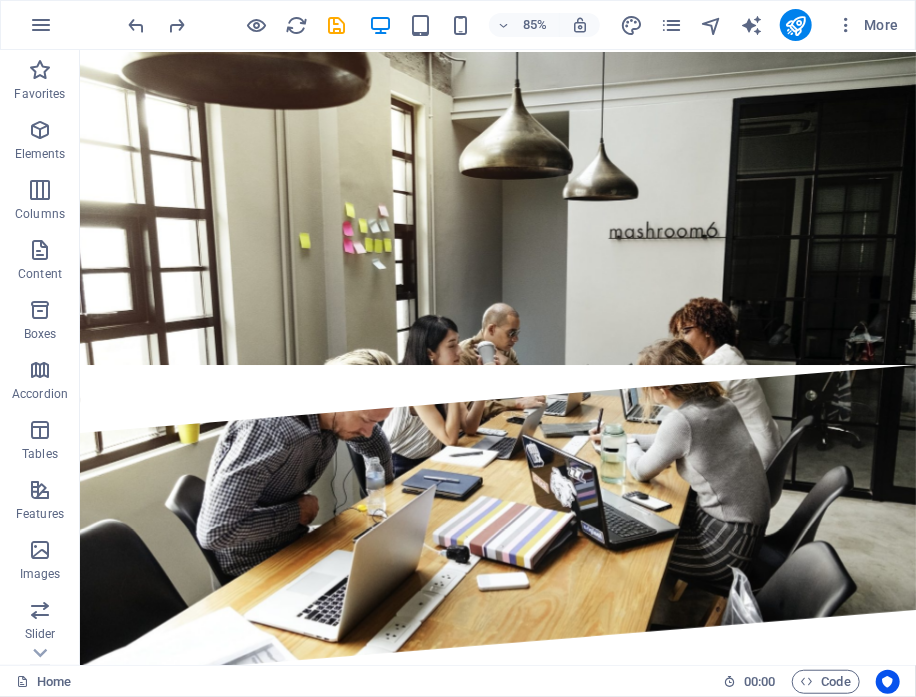 click on "1119 Geary Blvd" at bounding box center (147, 5785) 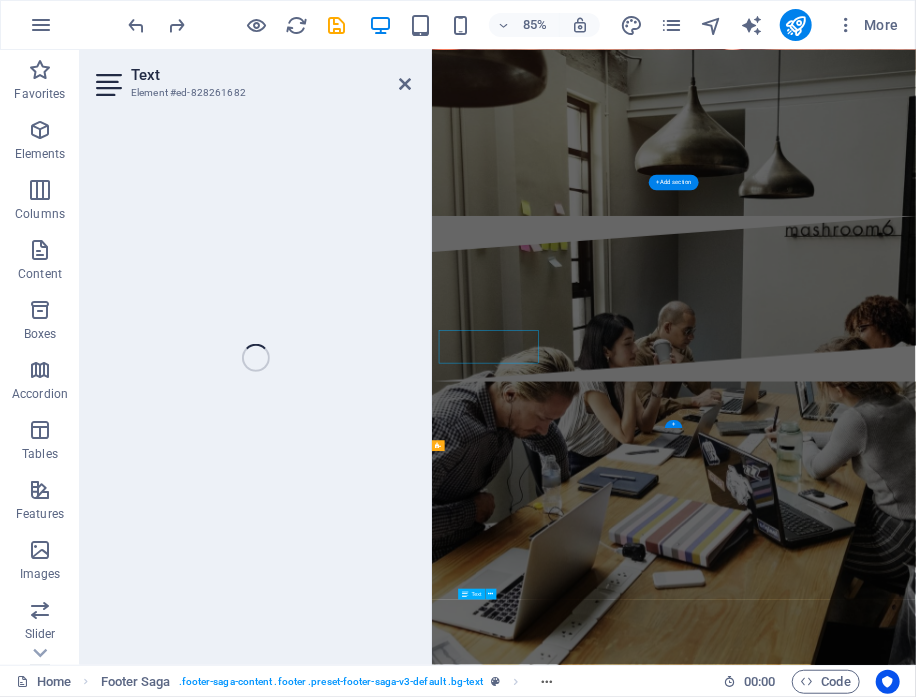 scroll, scrollTop: 5265, scrollLeft: 0, axis: vertical 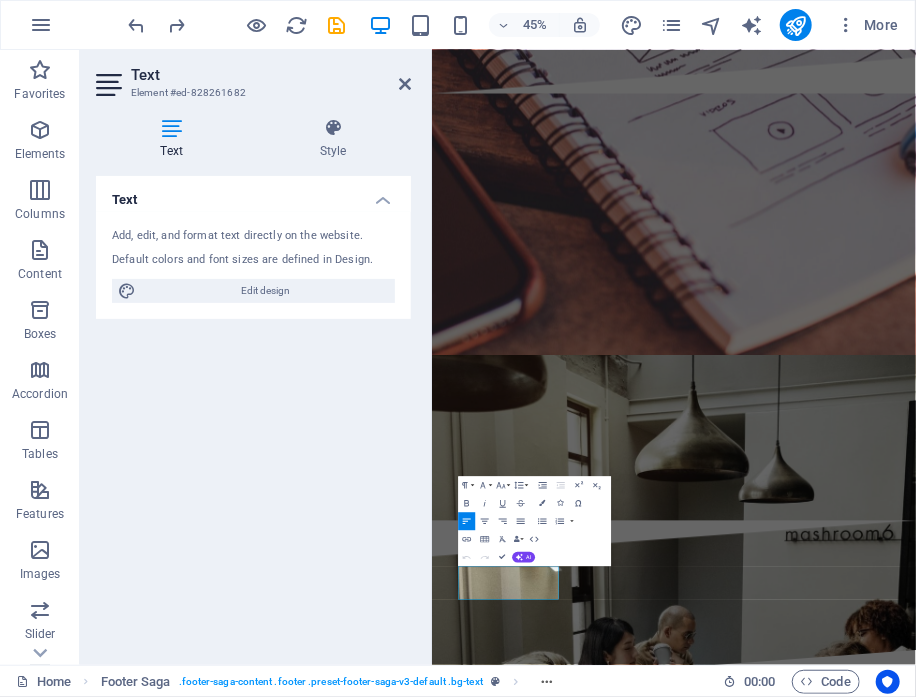 drag, startPoint x: 556, startPoint y: 1263, endPoint x: 461, endPoint y: 1211, distance: 108.30051 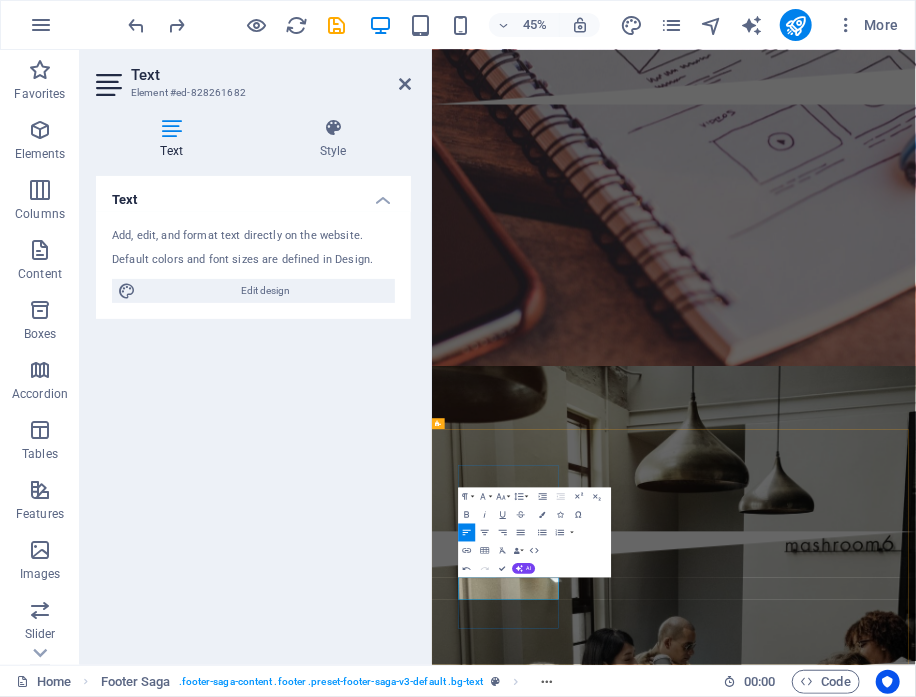 scroll, scrollTop: 5265, scrollLeft: 0, axis: vertical 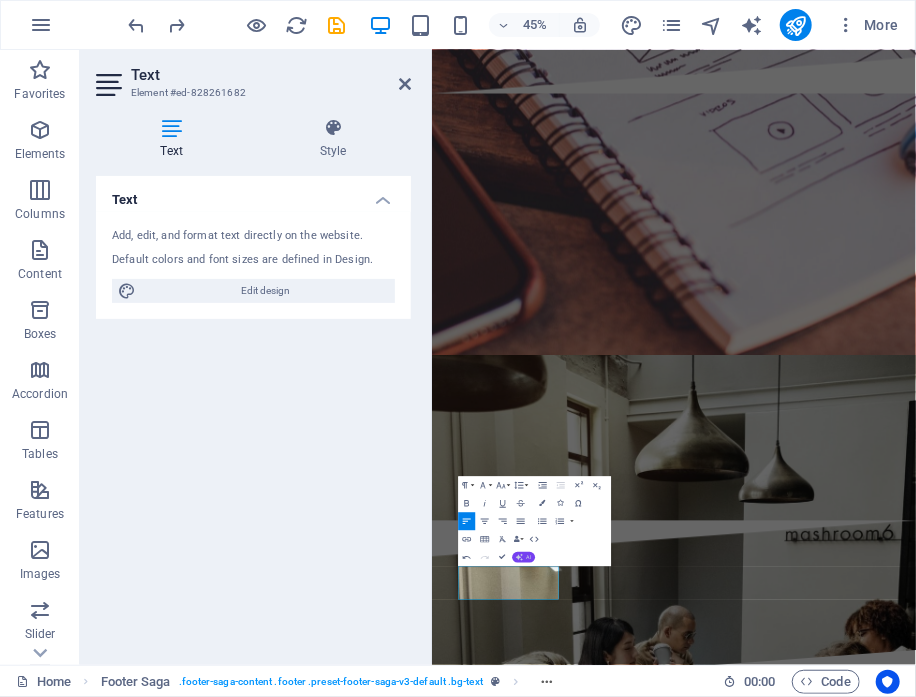 click on "AI" at bounding box center [523, 557] 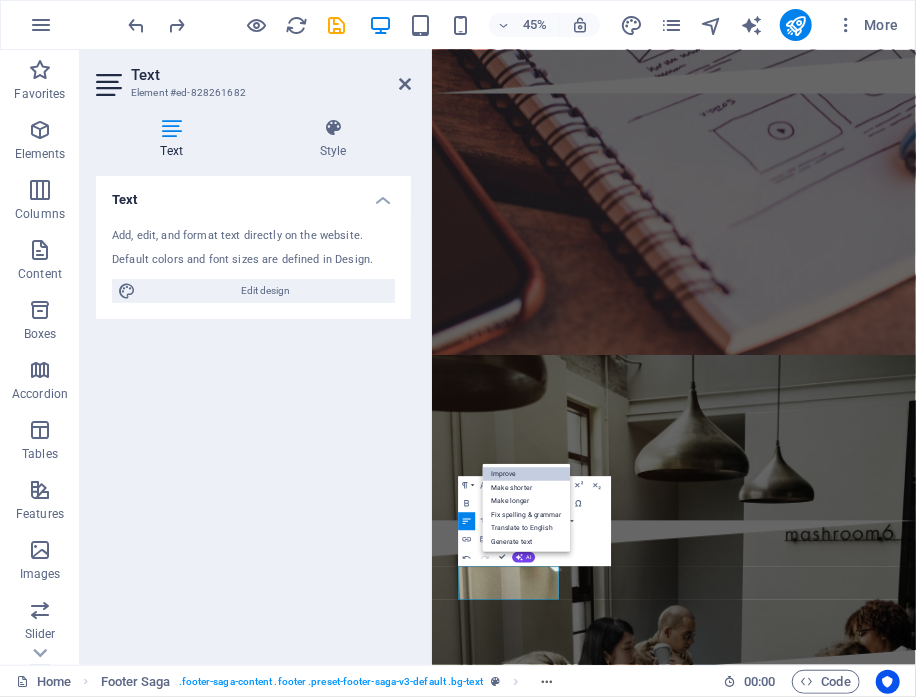 click on "Improve" at bounding box center (527, 475) 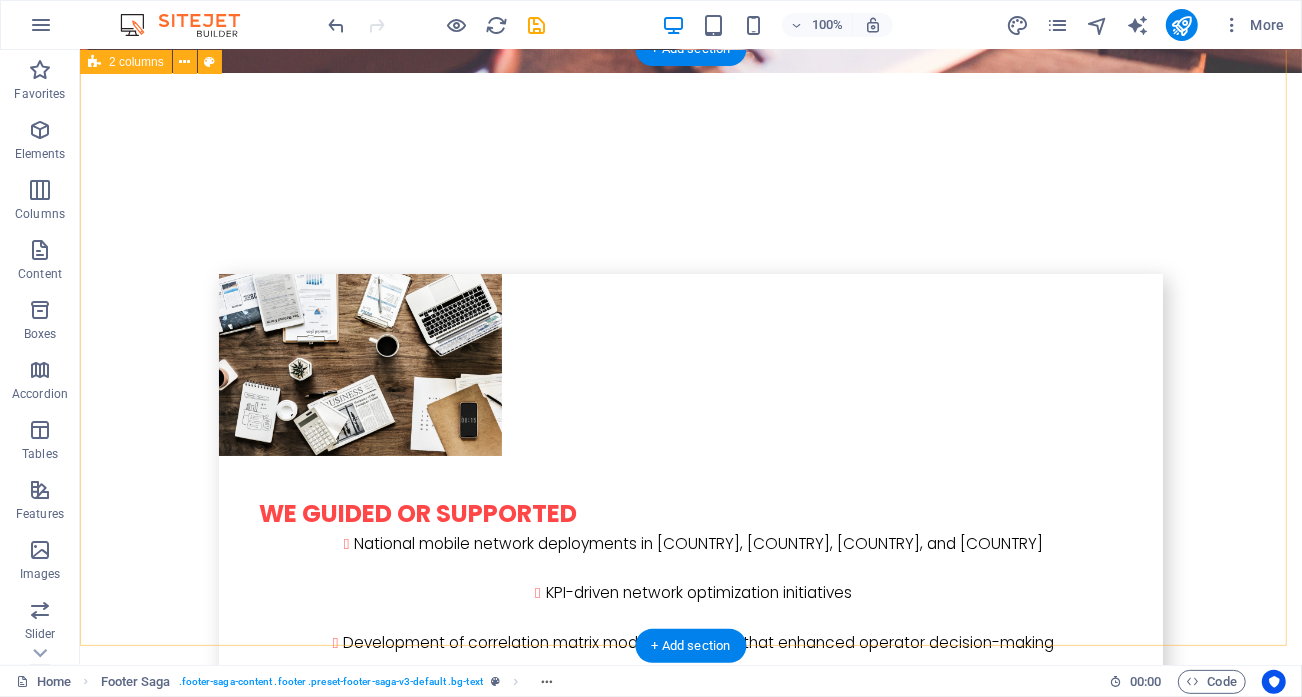 scroll, scrollTop: 4690, scrollLeft: 0, axis: vertical 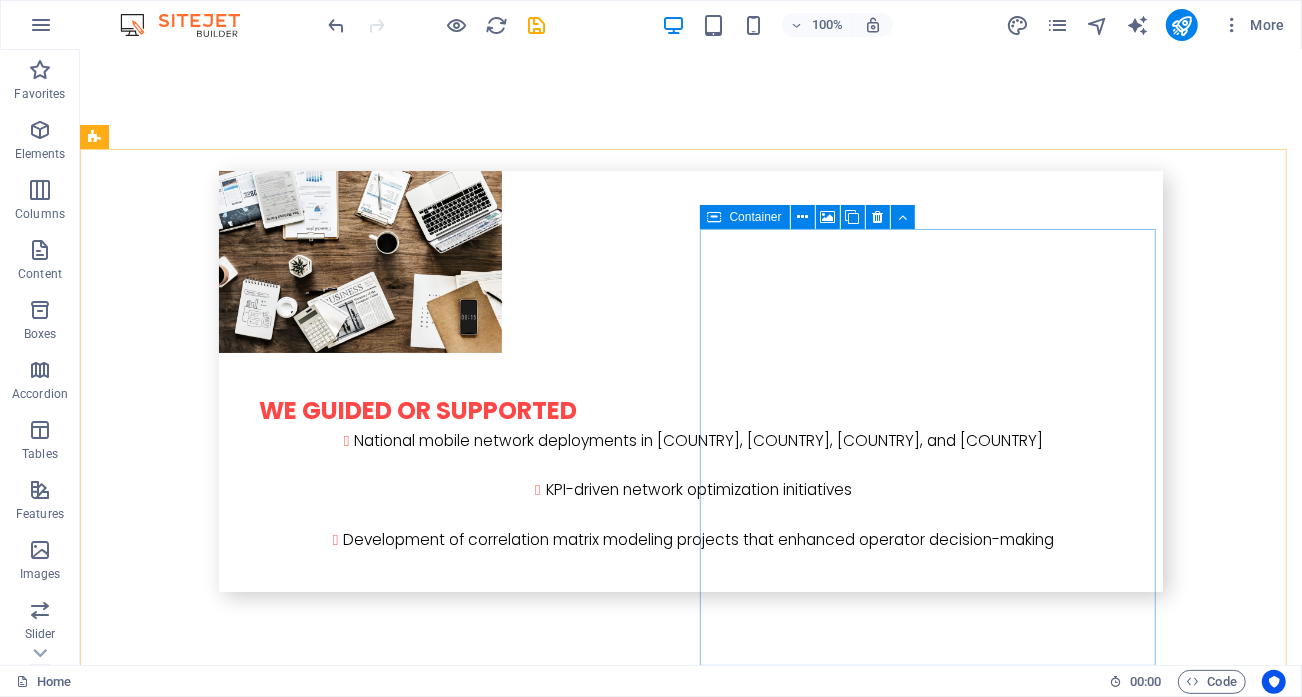 click at bounding box center (323, 4782) 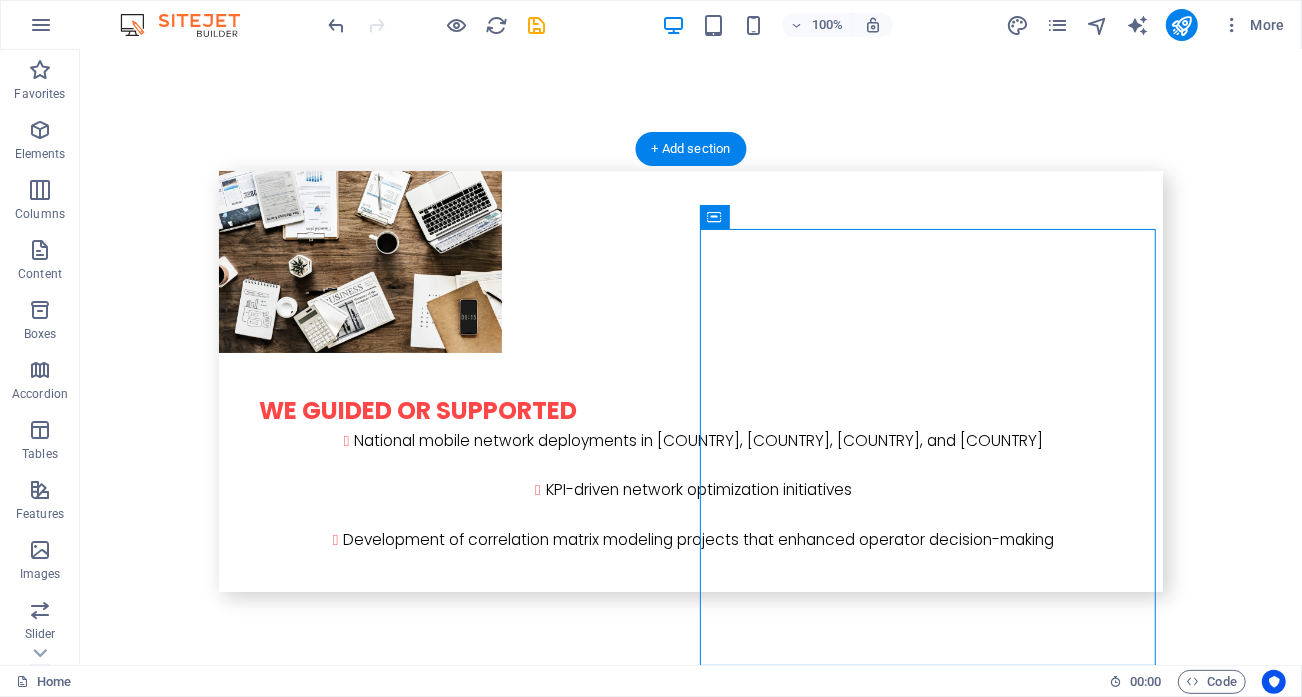 click at bounding box center (323, 4782) 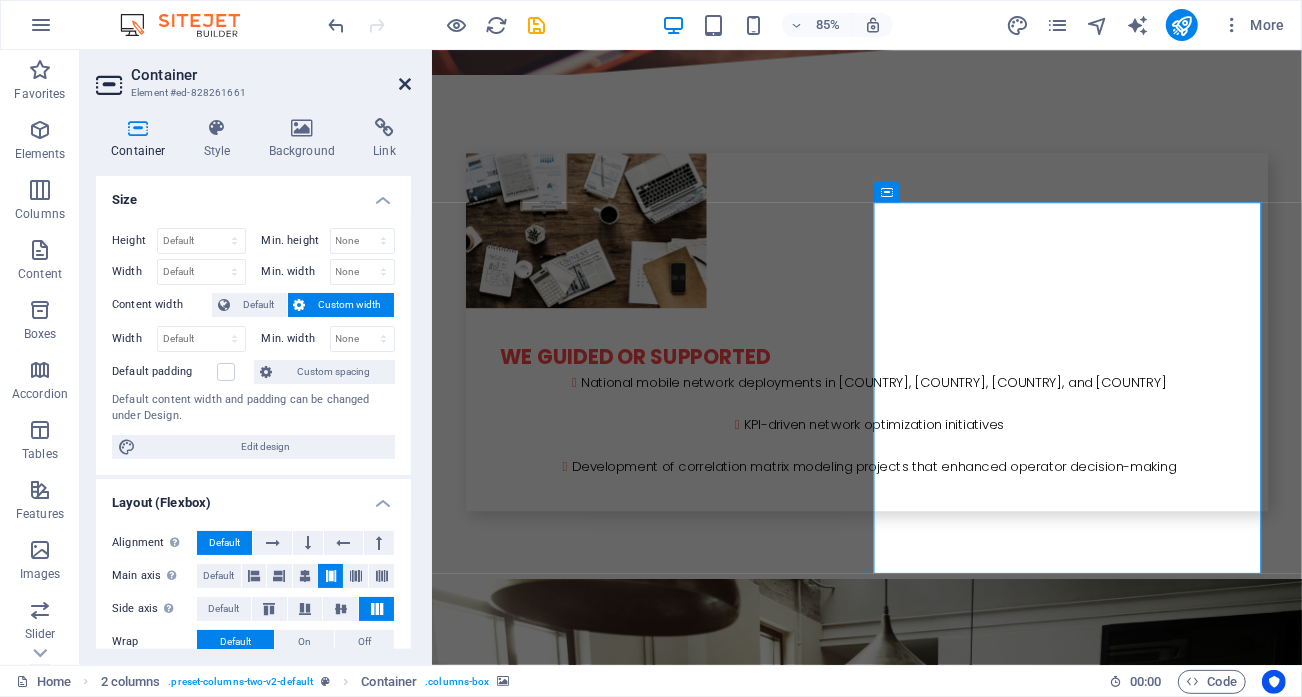 click at bounding box center [405, 84] 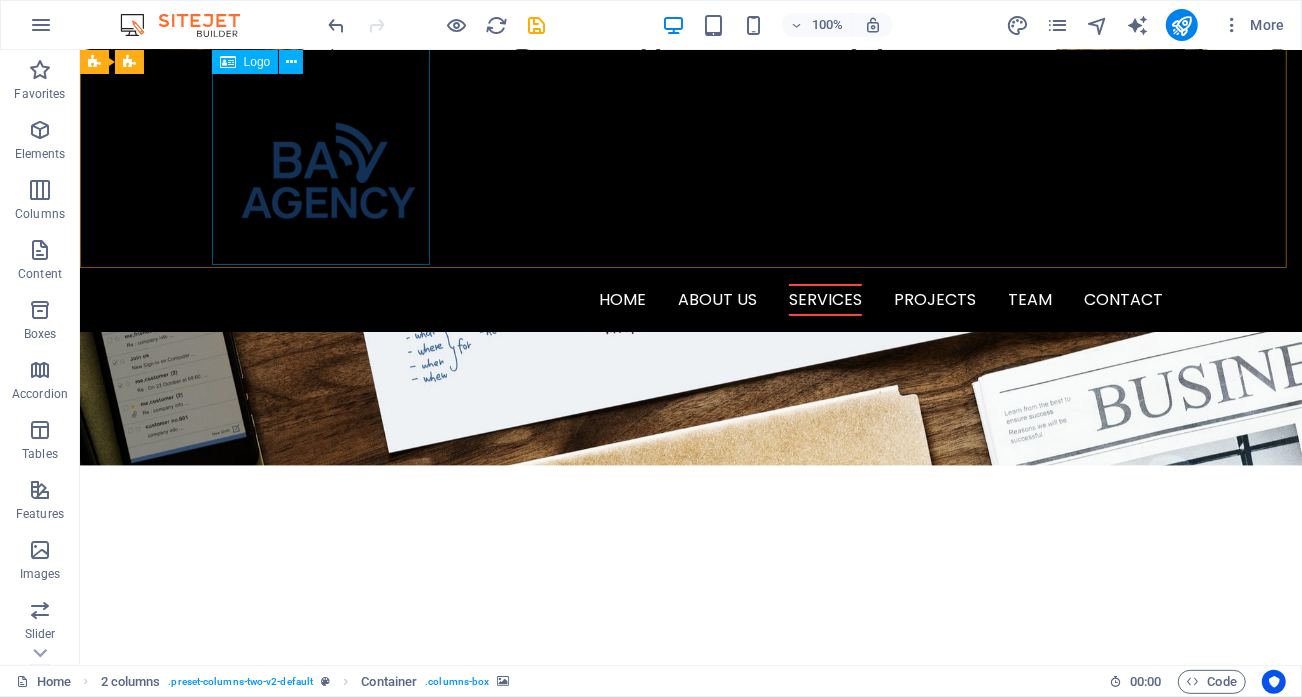 scroll, scrollTop: 1790, scrollLeft: 0, axis: vertical 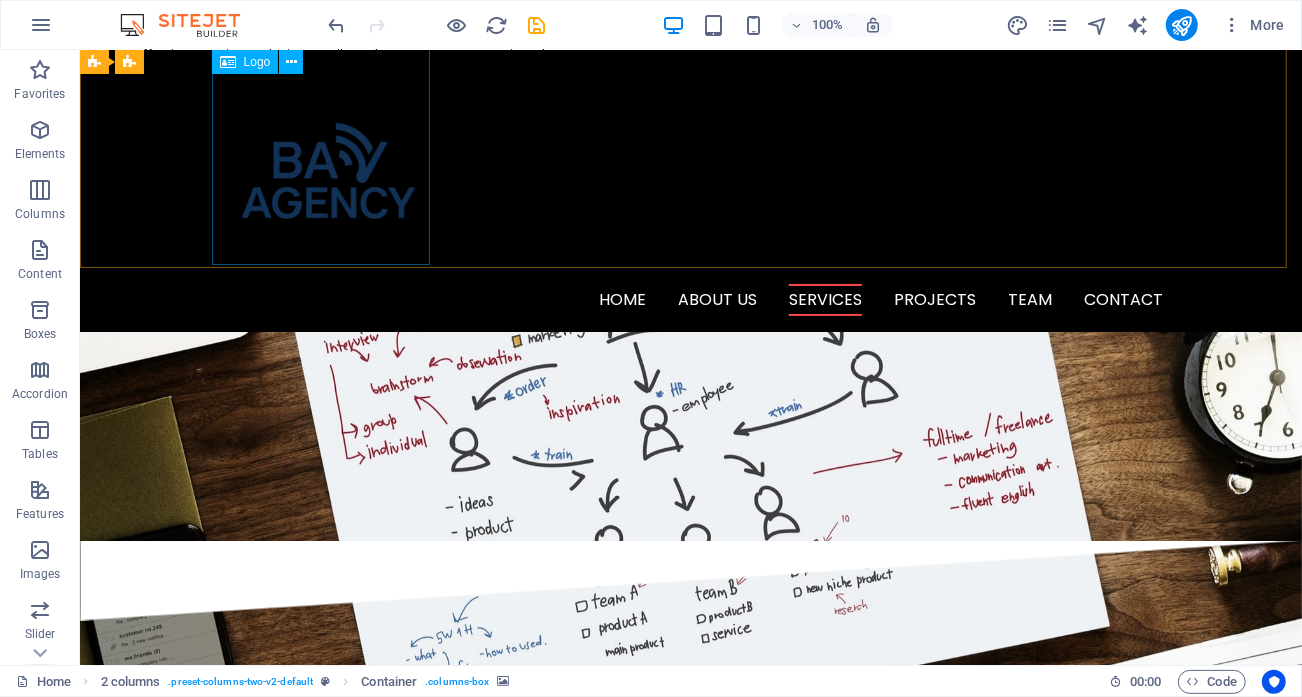 click at bounding box center [690, 174] 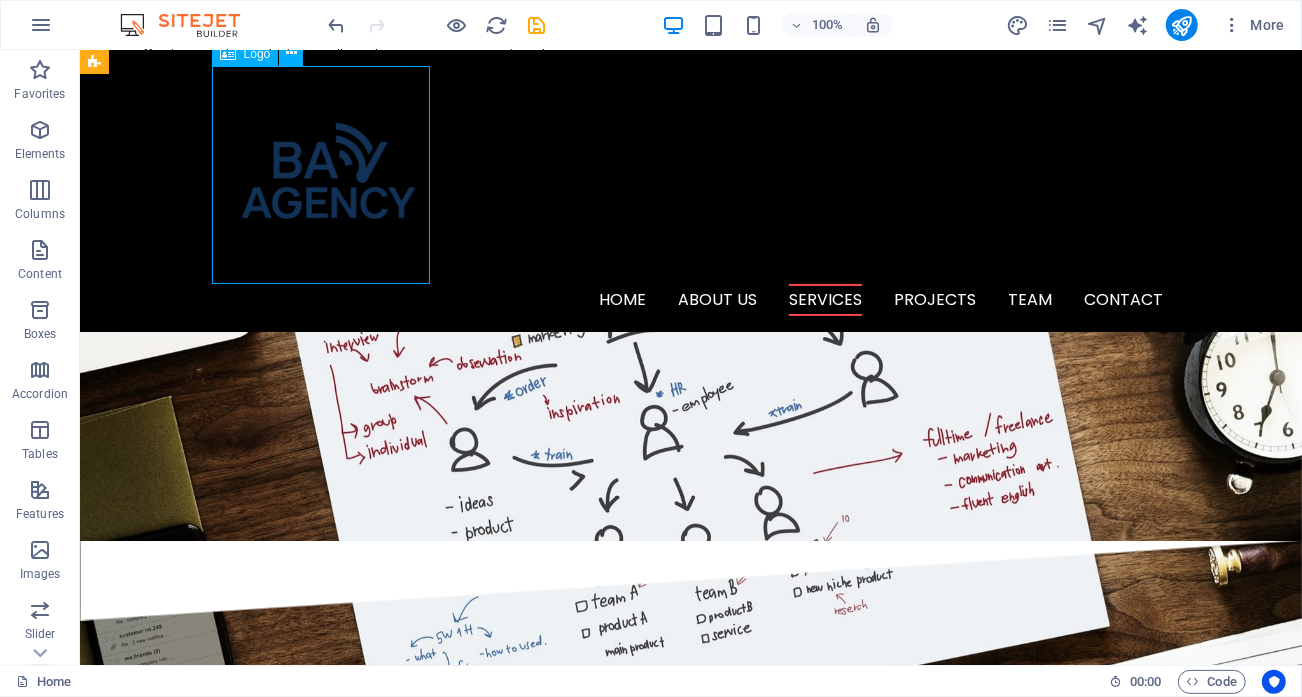 click at bounding box center [690, 174] 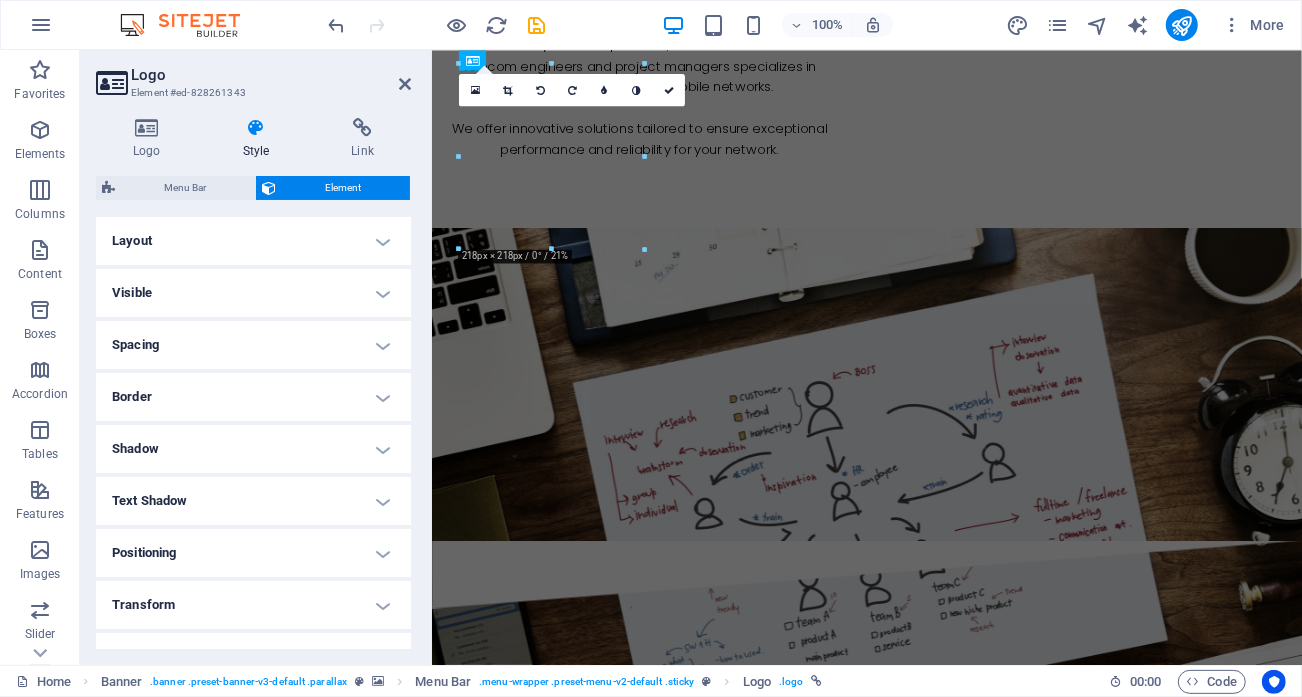 scroll, scrollTop: 0, scrollLeft: 0, axis: both 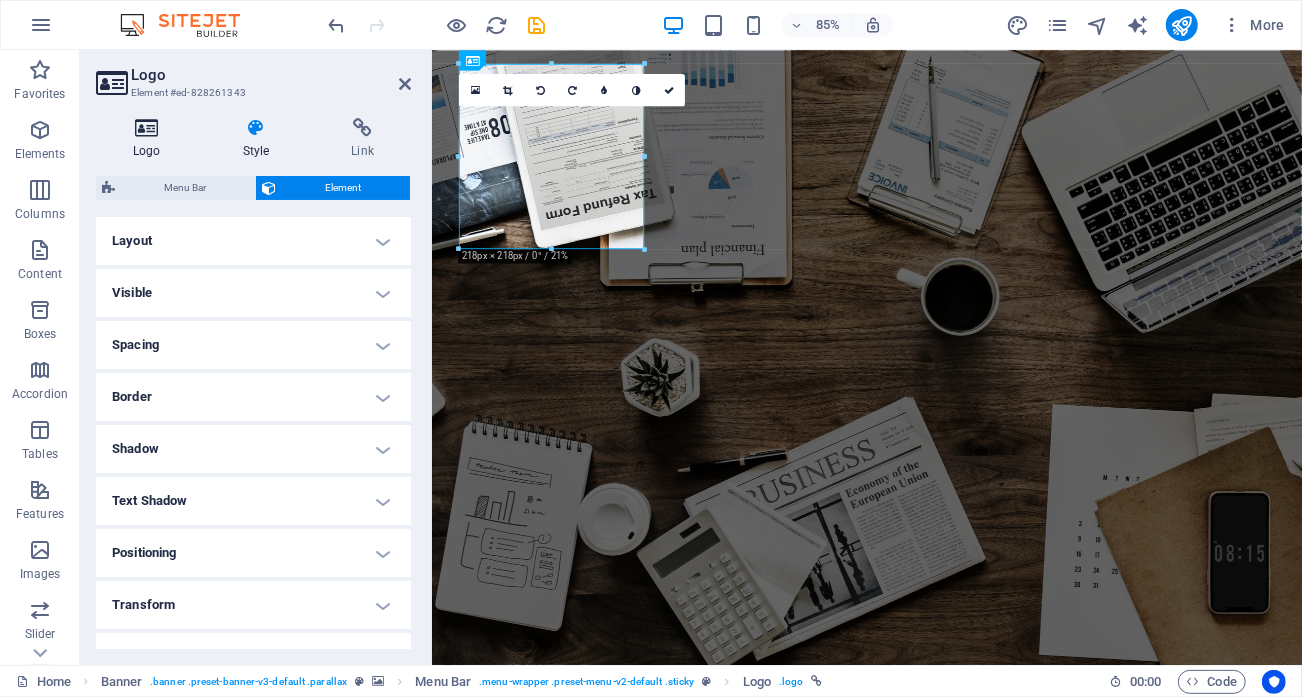 click at bounding box center (147, 128) 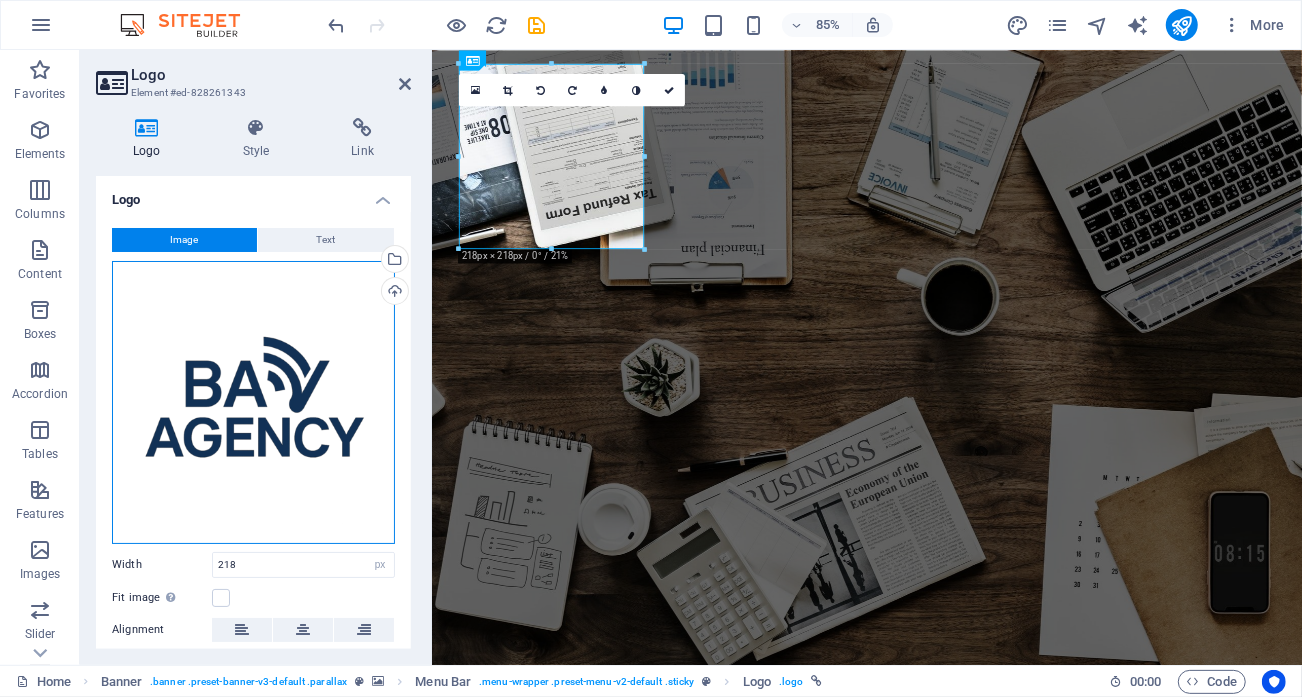 click on "Drag files here, click to choose files or select files from Files or our free stock photos & videos" at bounding box center (253, 402) 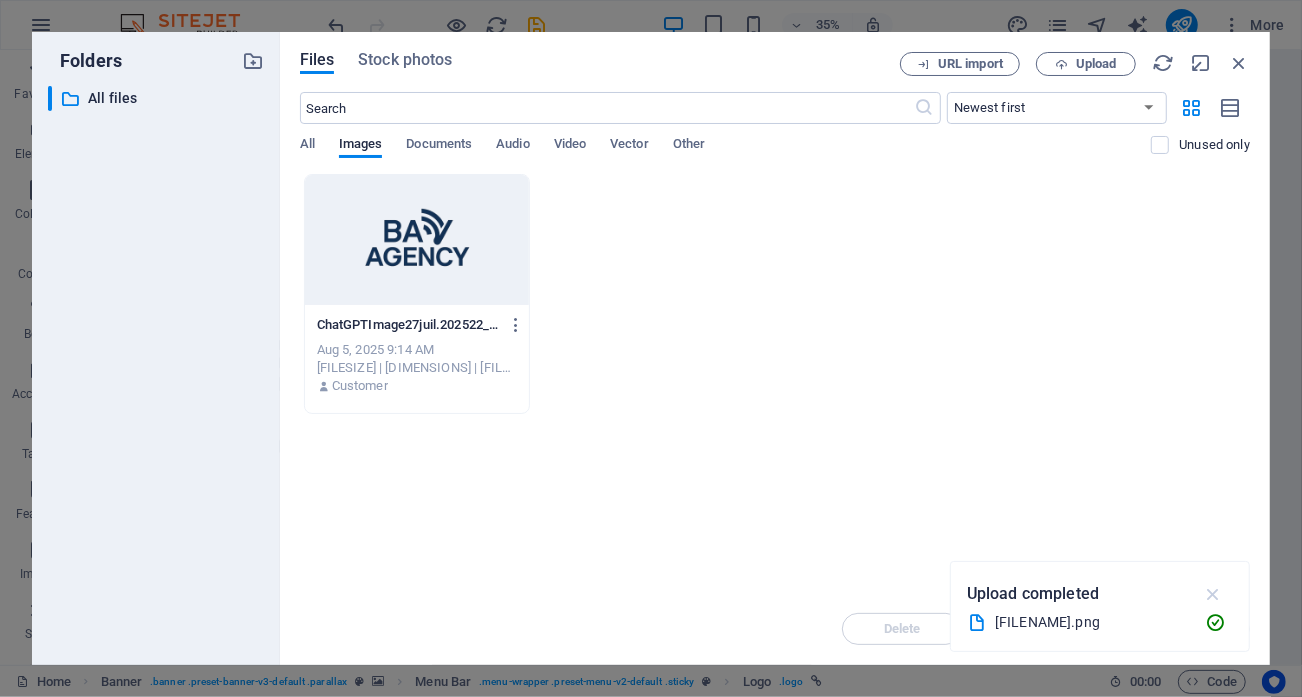 click at bounding box center (1213, 594) 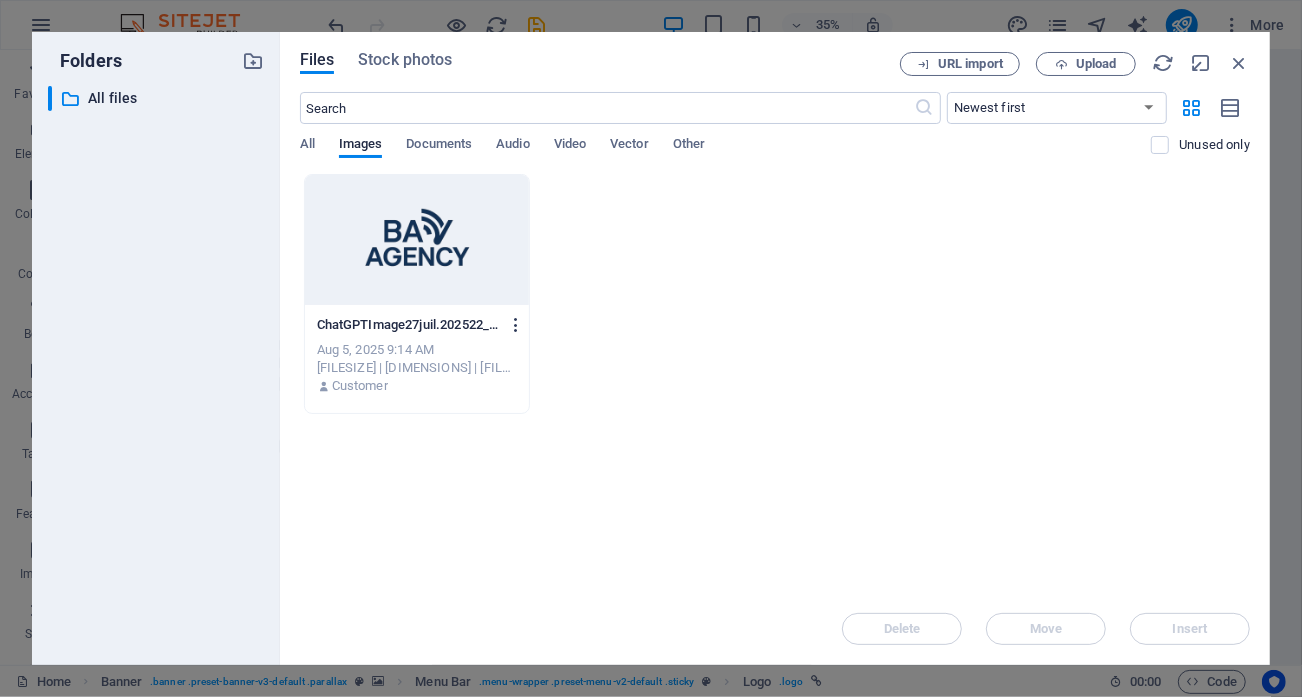 click at bounding box center [516, 325] 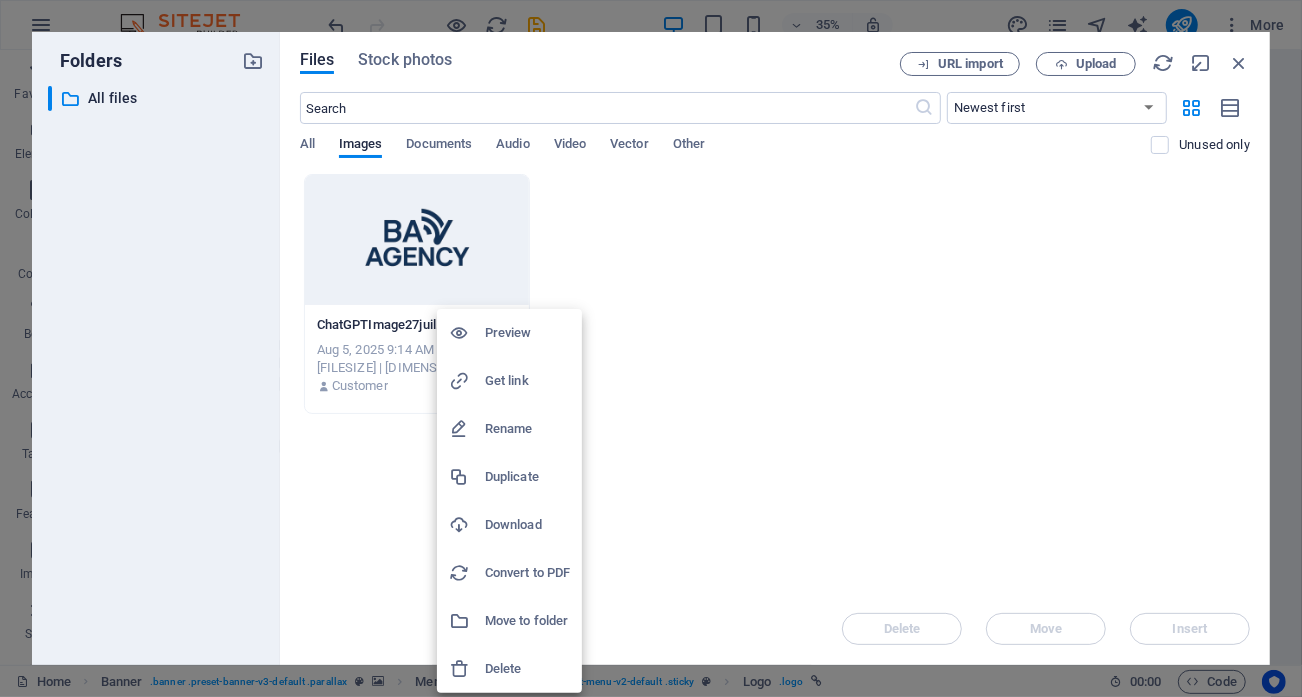 click at bounding box center [651, 348] 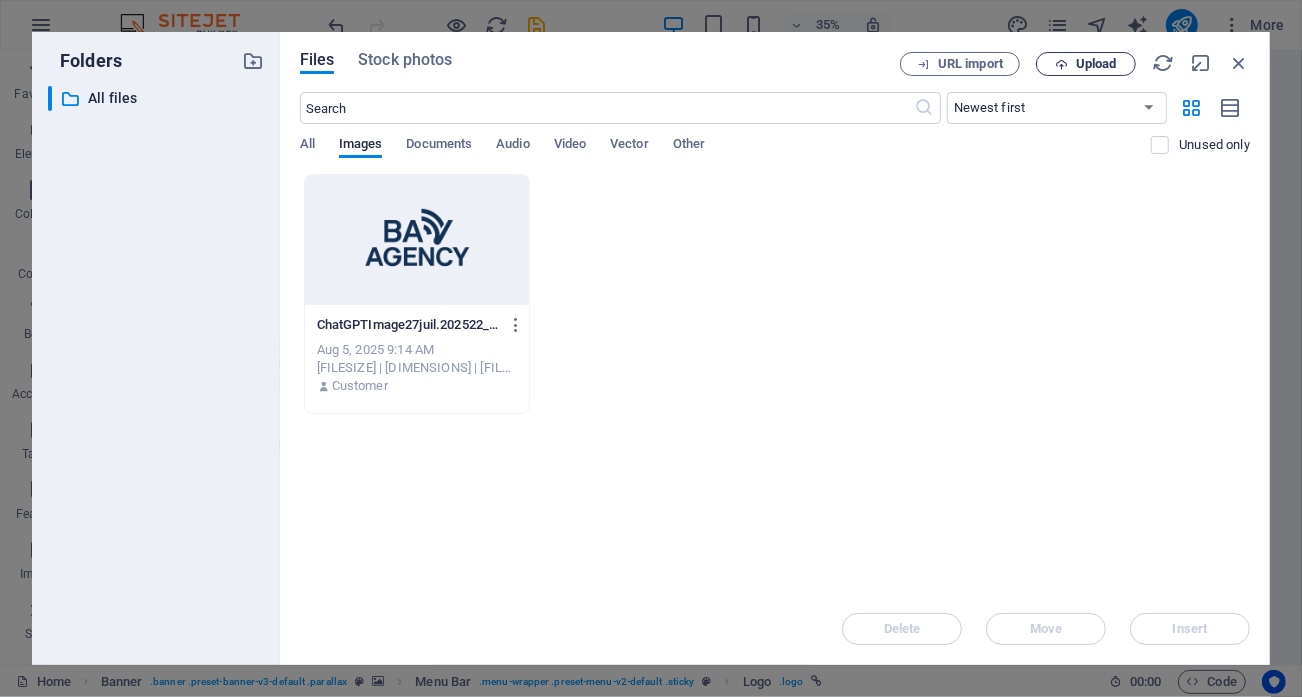 click on "Upload" at bounding box center (1086, 64) 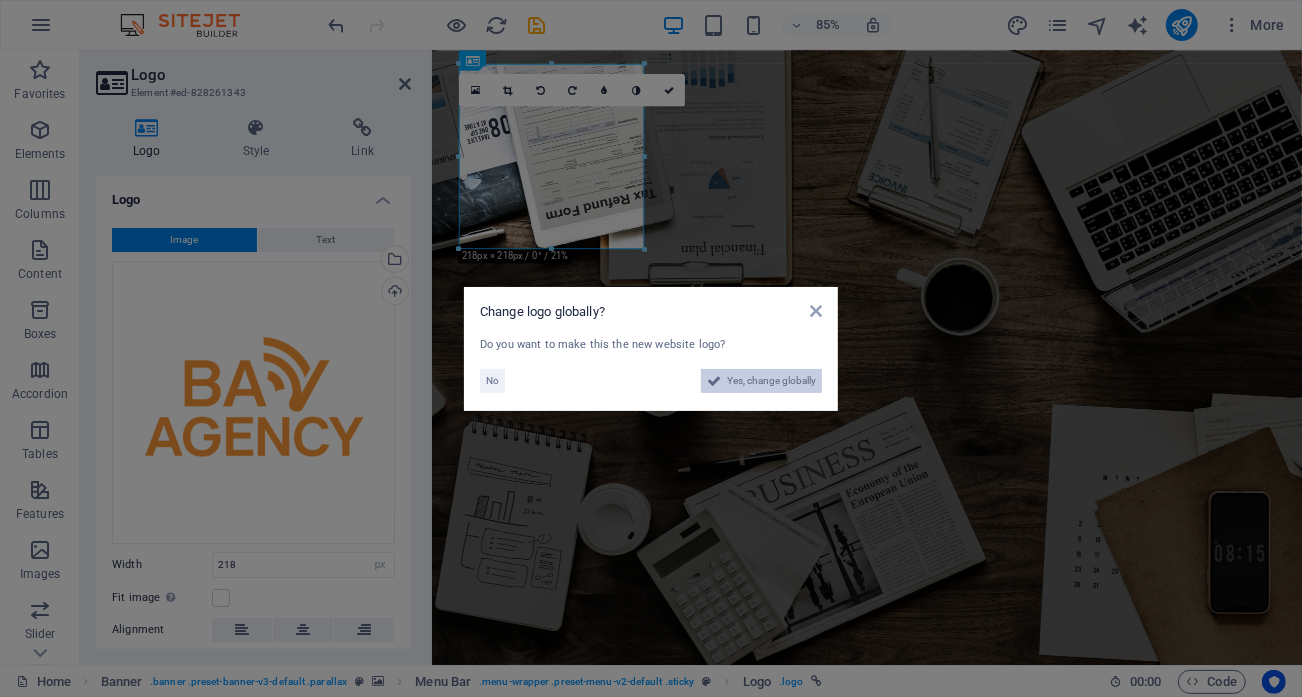 click on "Yes, change globally" at bounding box center [771, 381] 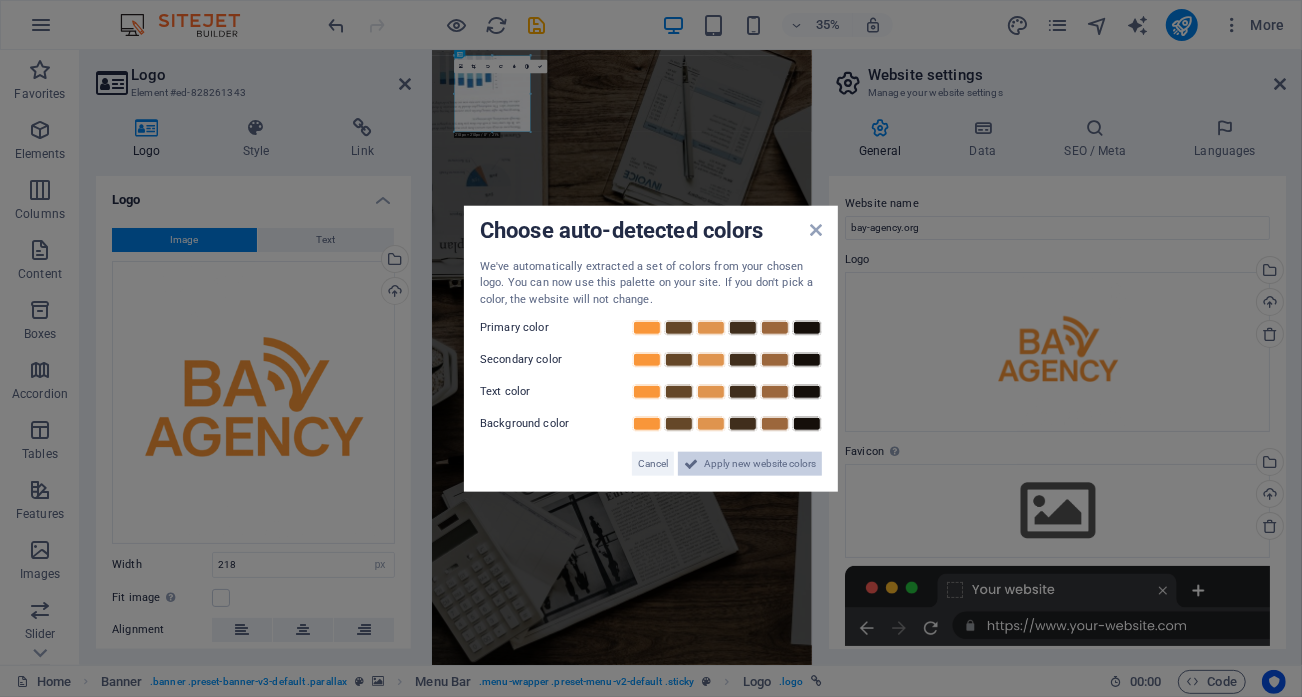 click on "Apply new website colors" at bounding box center [750, 464] 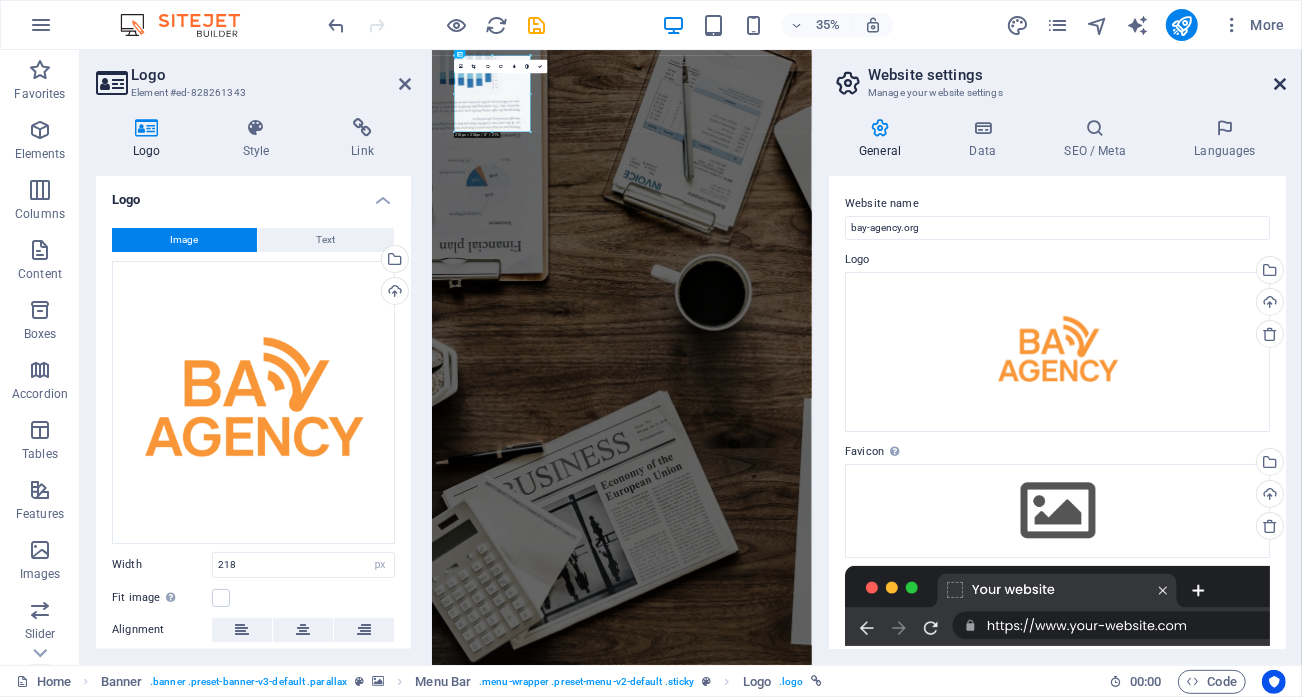 click at bounding box center [1280, 84] 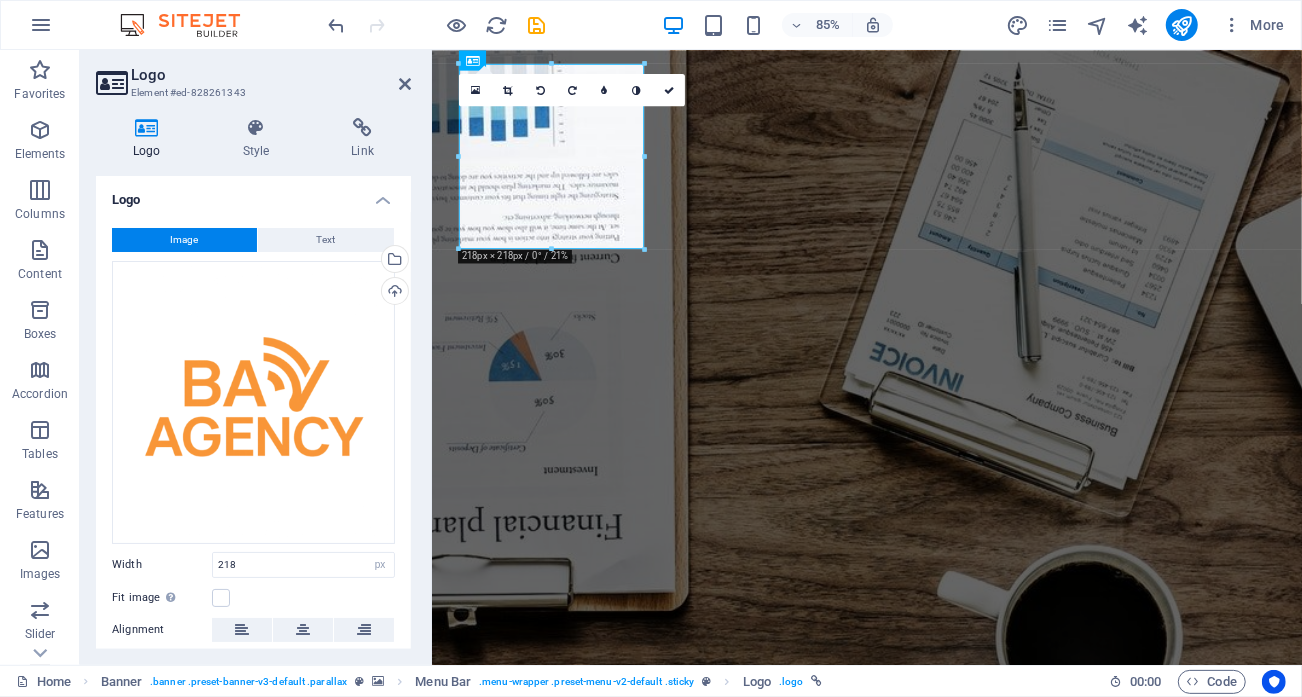 click on "Logo" at bounding box center (271, 75) 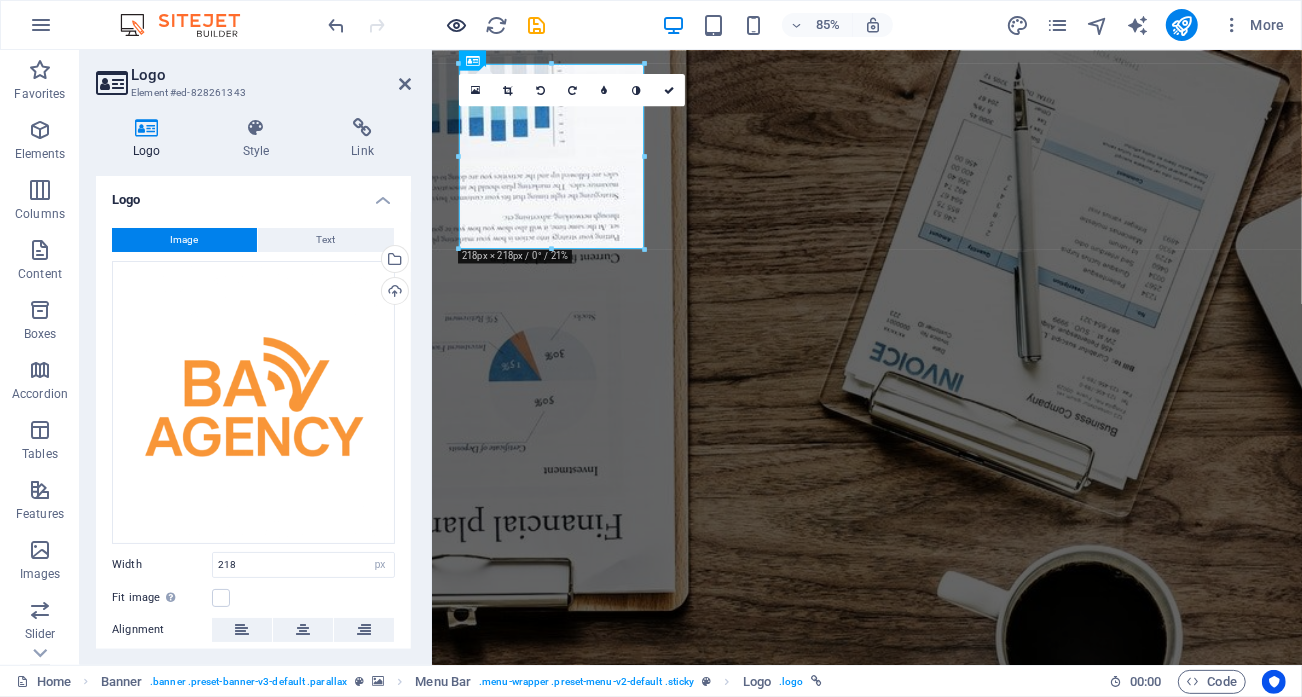 click at bounding box center (457, 25) 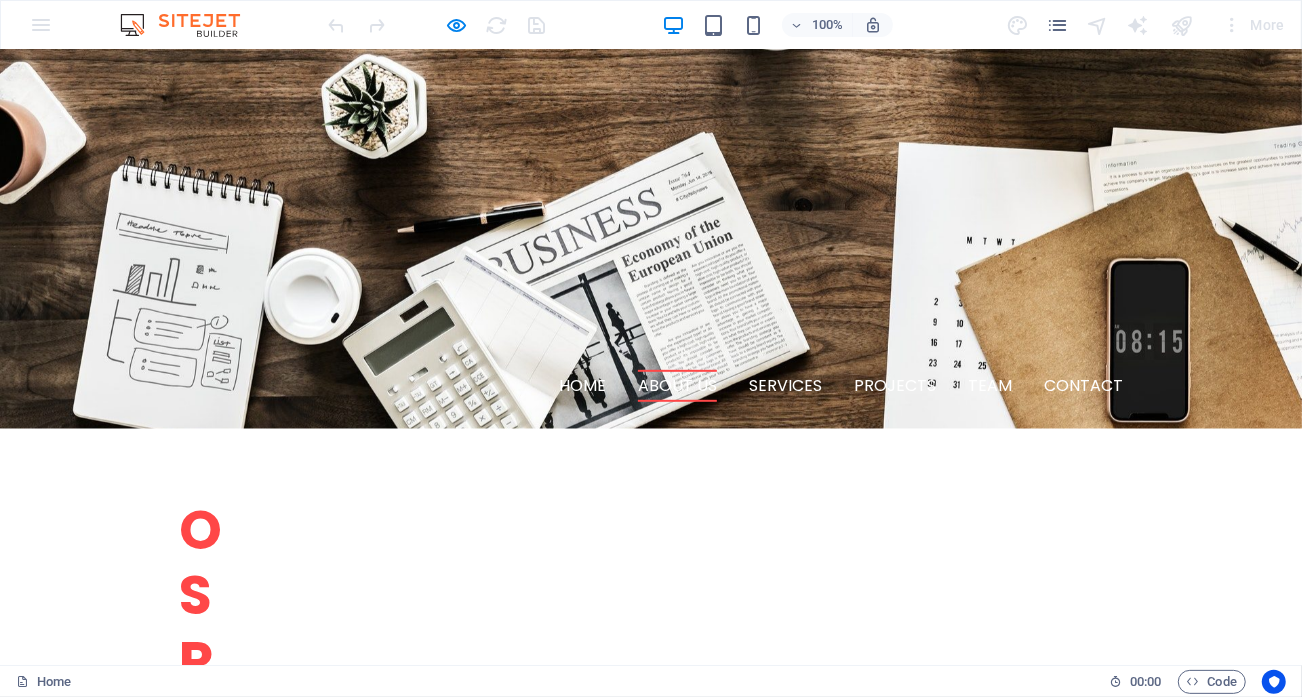 scroll, scrollTop: 600, scrollLeft: 0, axis: vertical 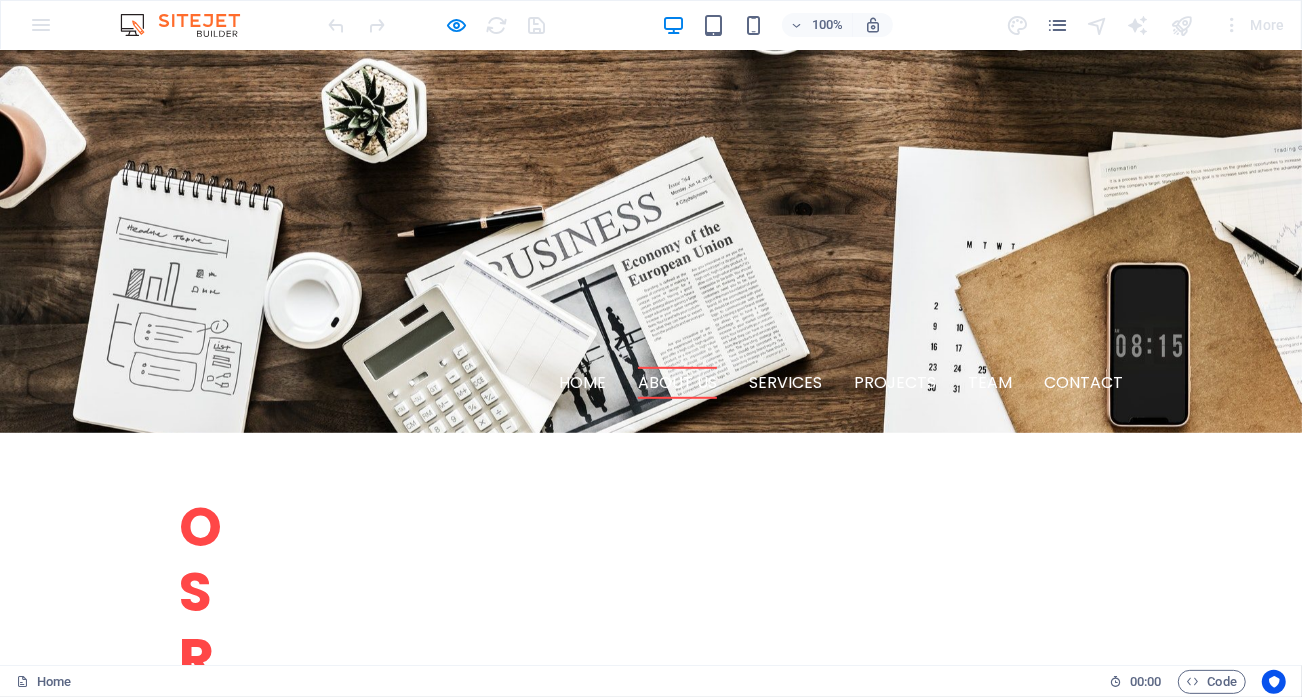 click on "W e are a dynamic team of creative people and Marketing Experts." at bounding box center (244, 1048) 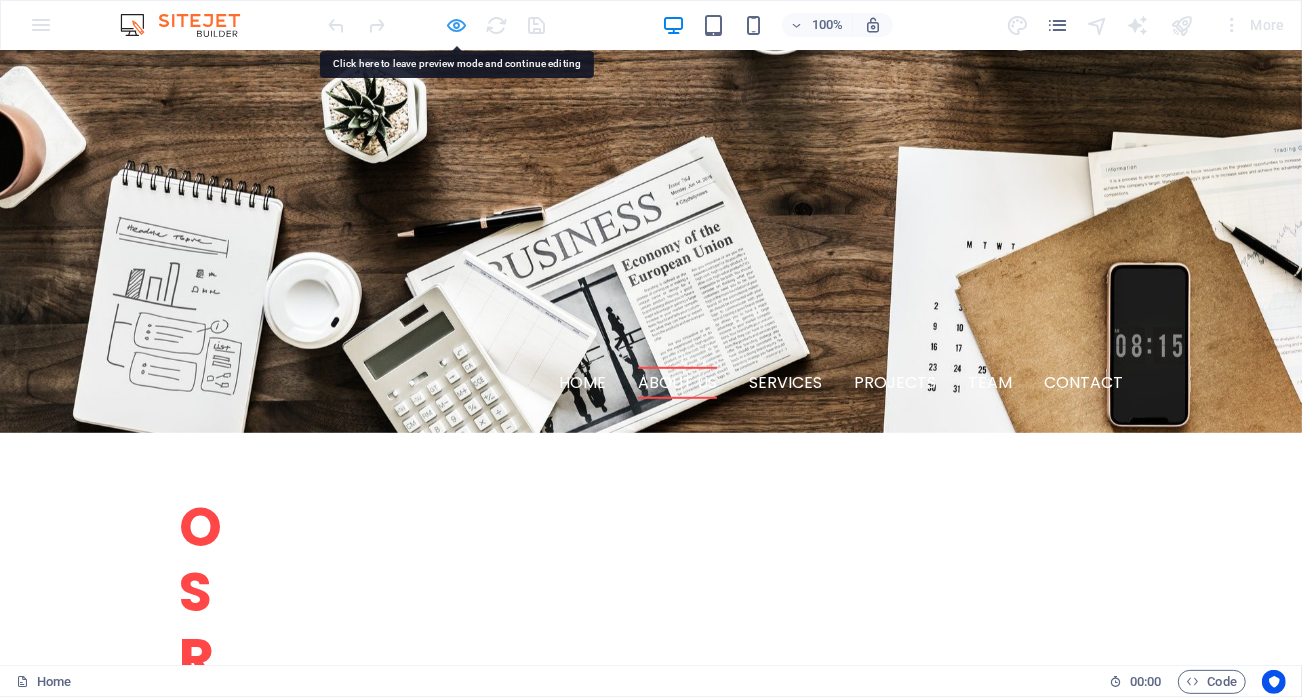 click at bounding box center [457, 25] 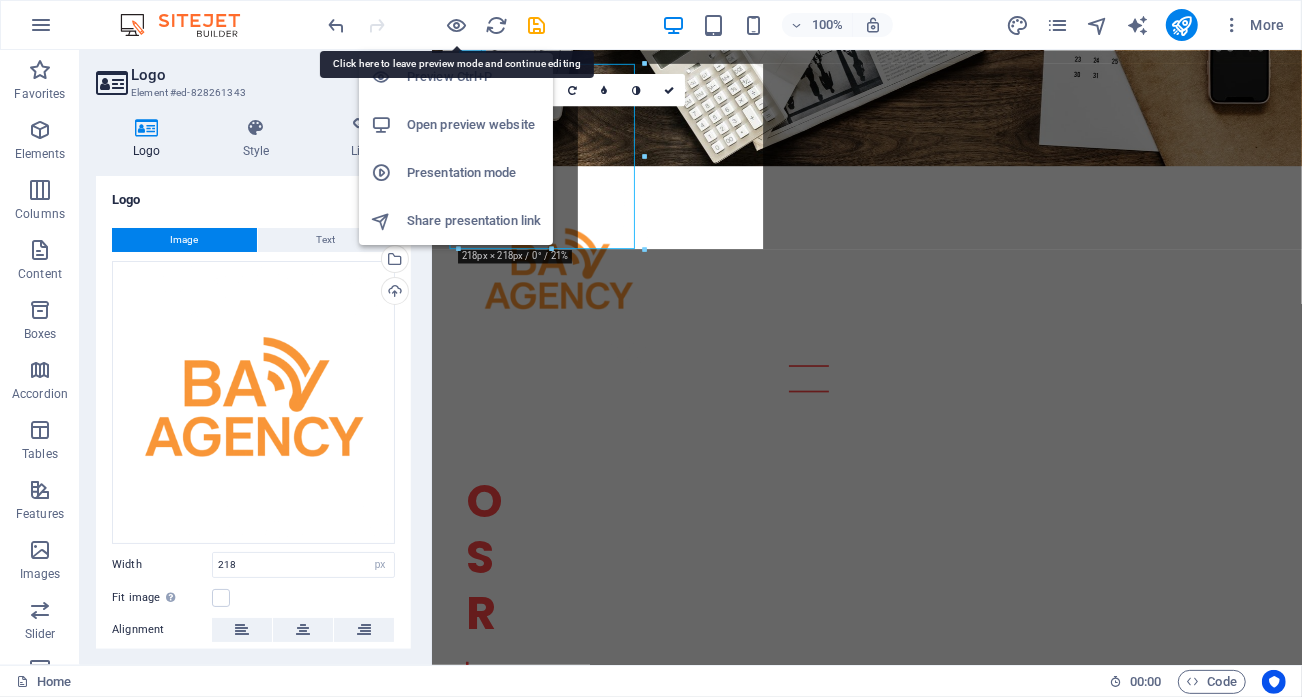 scroll, scrollTop: 0, scrollLeft: 0, axis: both 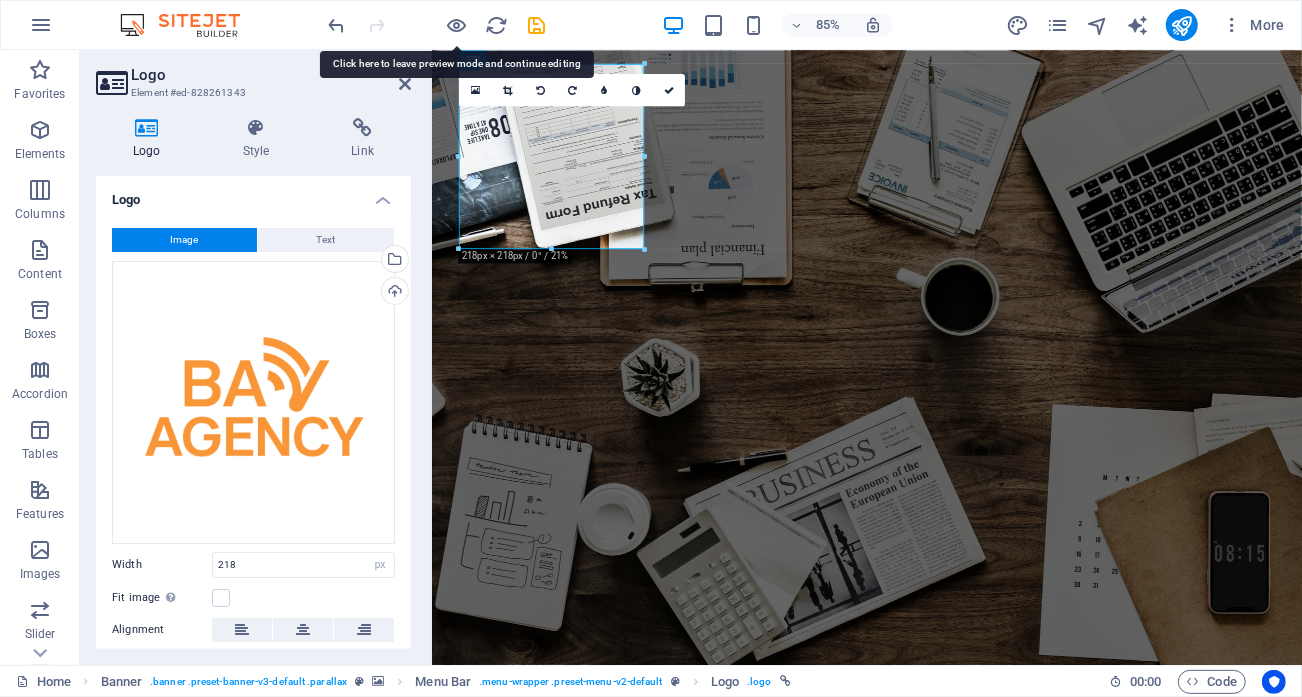 click on "S OCIAL MEDIA MARKETING" at bounding box center [943, 1246] 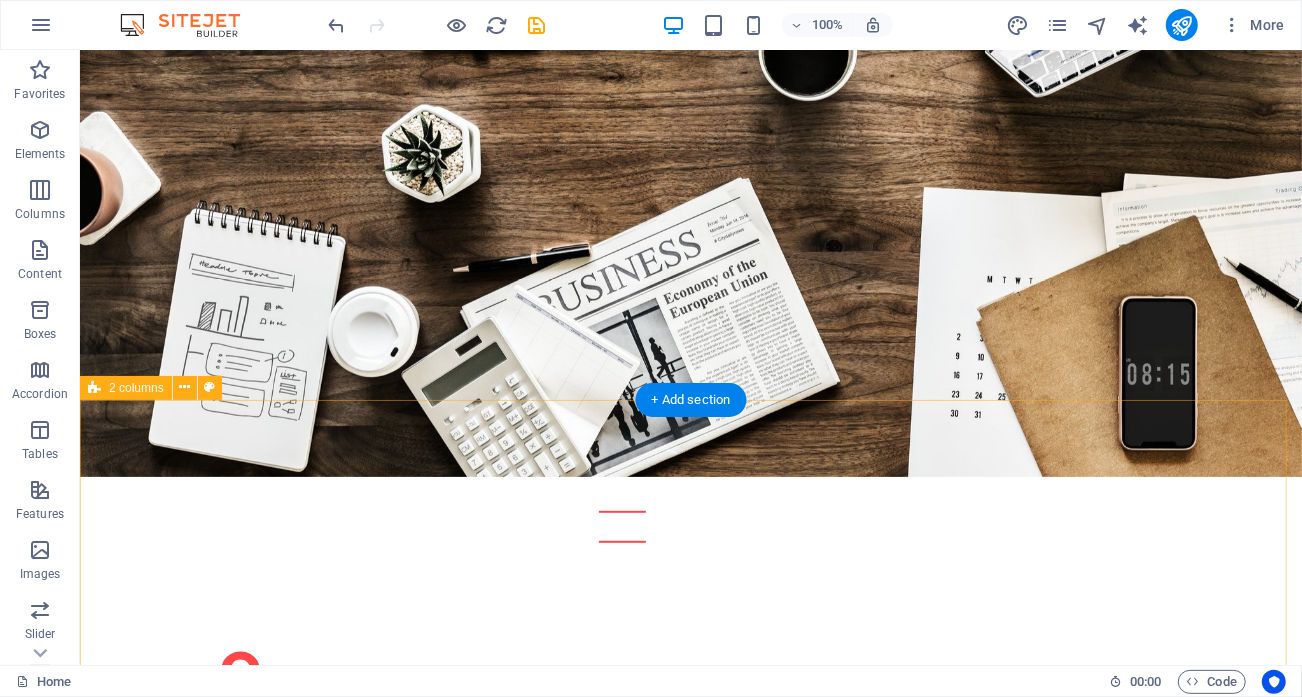 scroll, scrollTop: 500, scrollLeft: 0, axis: vertical 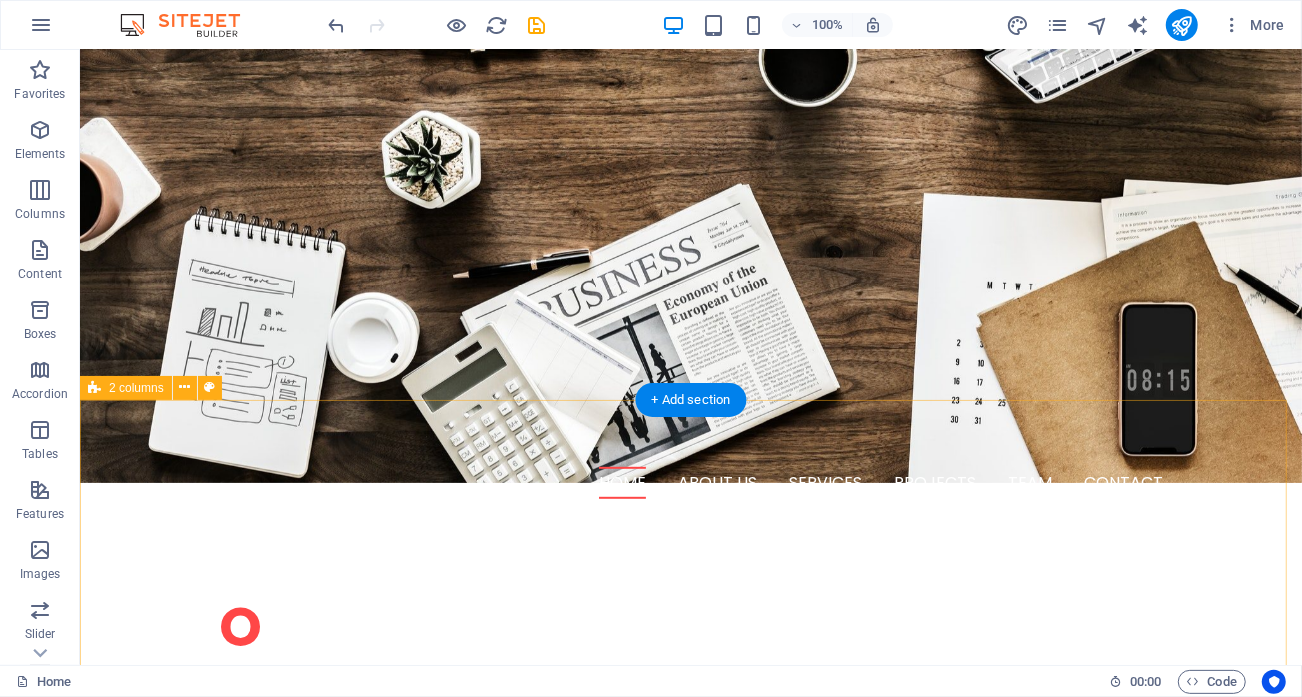 click on "W e are a dynamic team of creative people and Marketing Experts." at bounding box center (323, 1148) 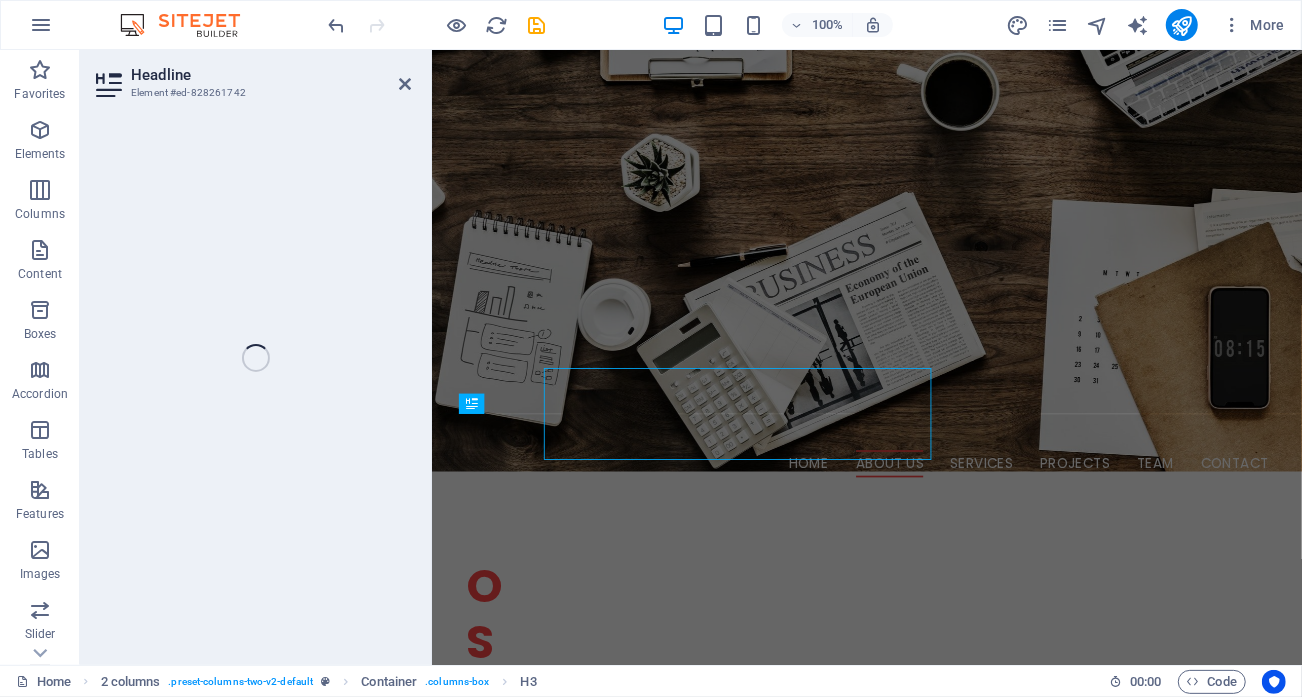 scroll, scrollTop: 518, scrollLeft: 0, axis: vertical 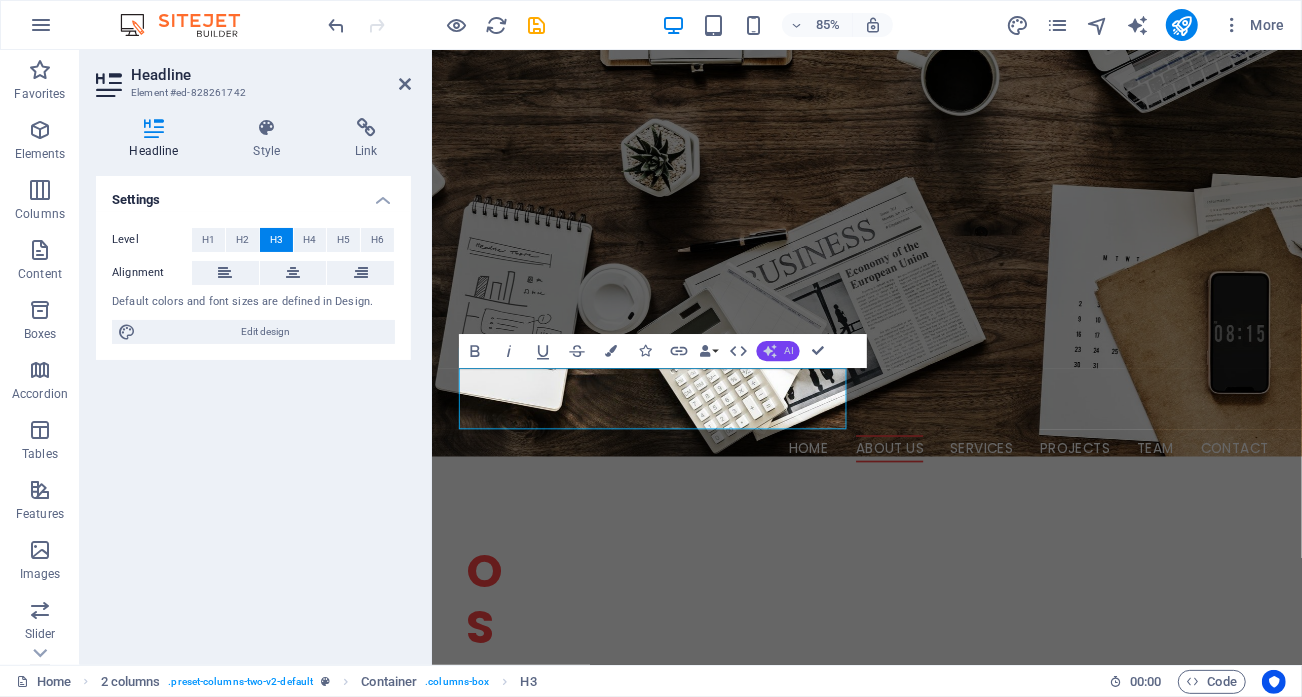 click on "AI" at bounding box center [788, 351] 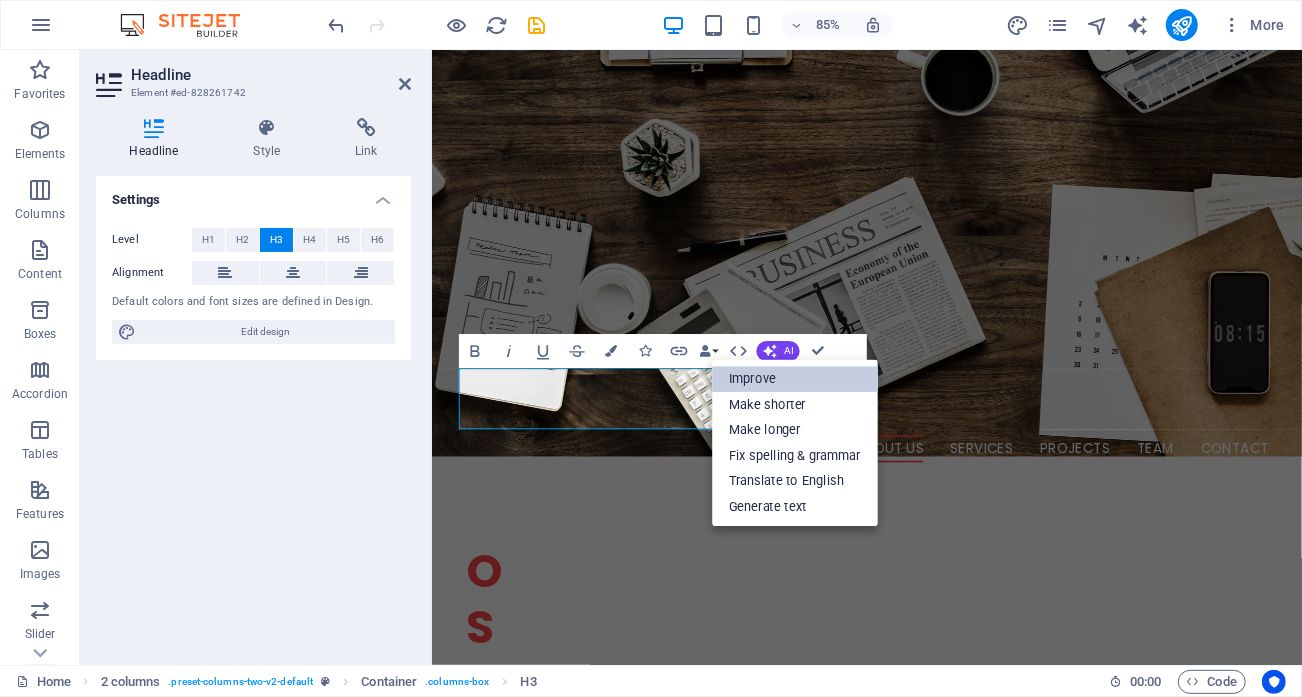 drag, startPoint x: 781, startPoint y: 380, endPoint x: 510, endPoint y: 440, distance: 277.5626 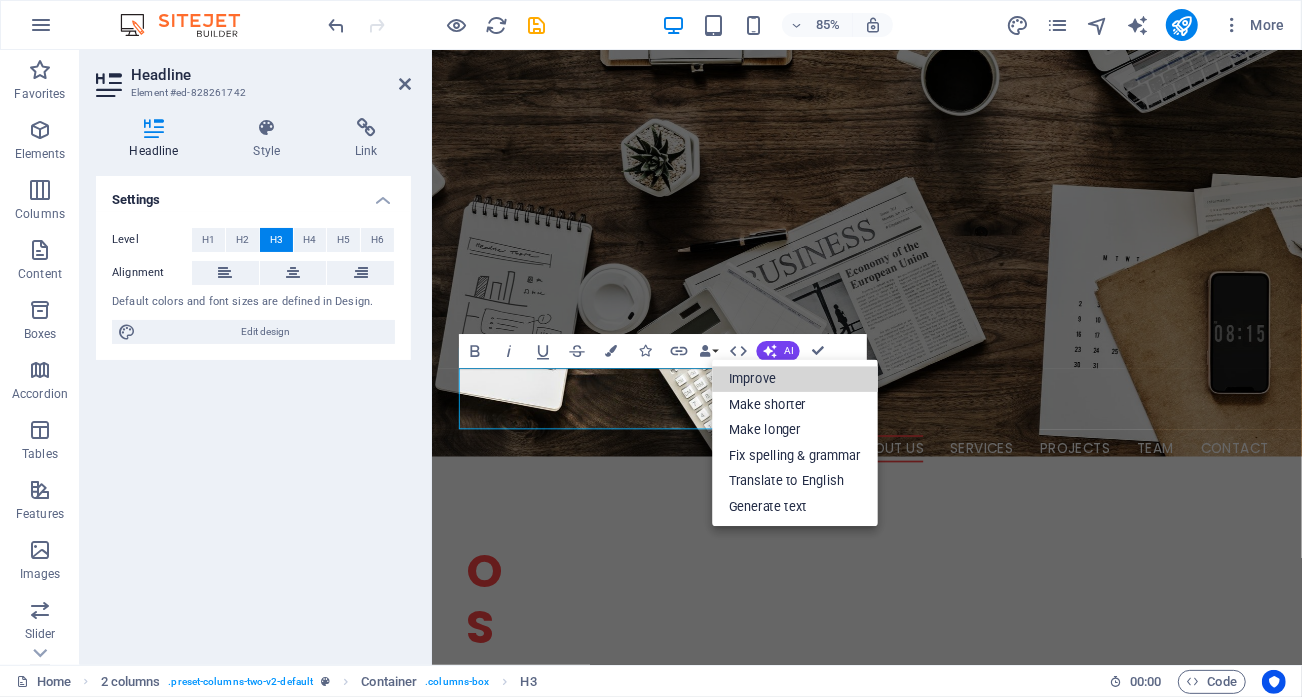 type 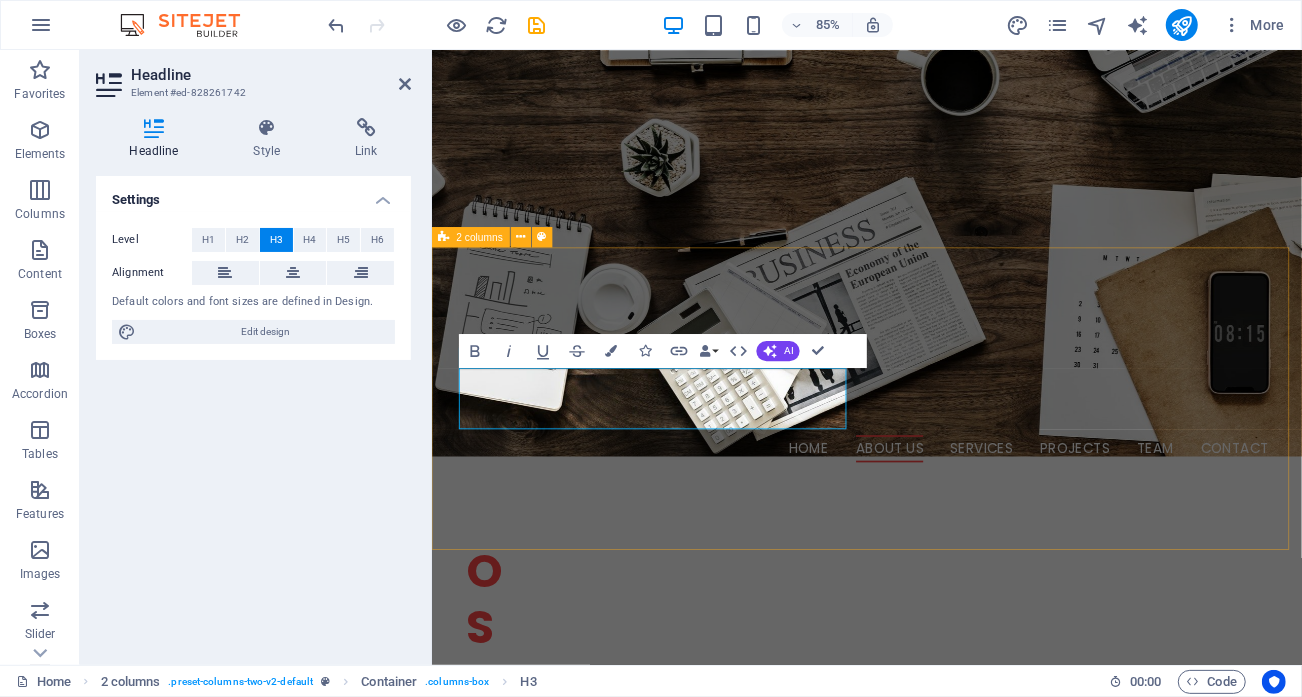 click on "We transform your data into operational excellence!" at bounding box center (648, 1166) 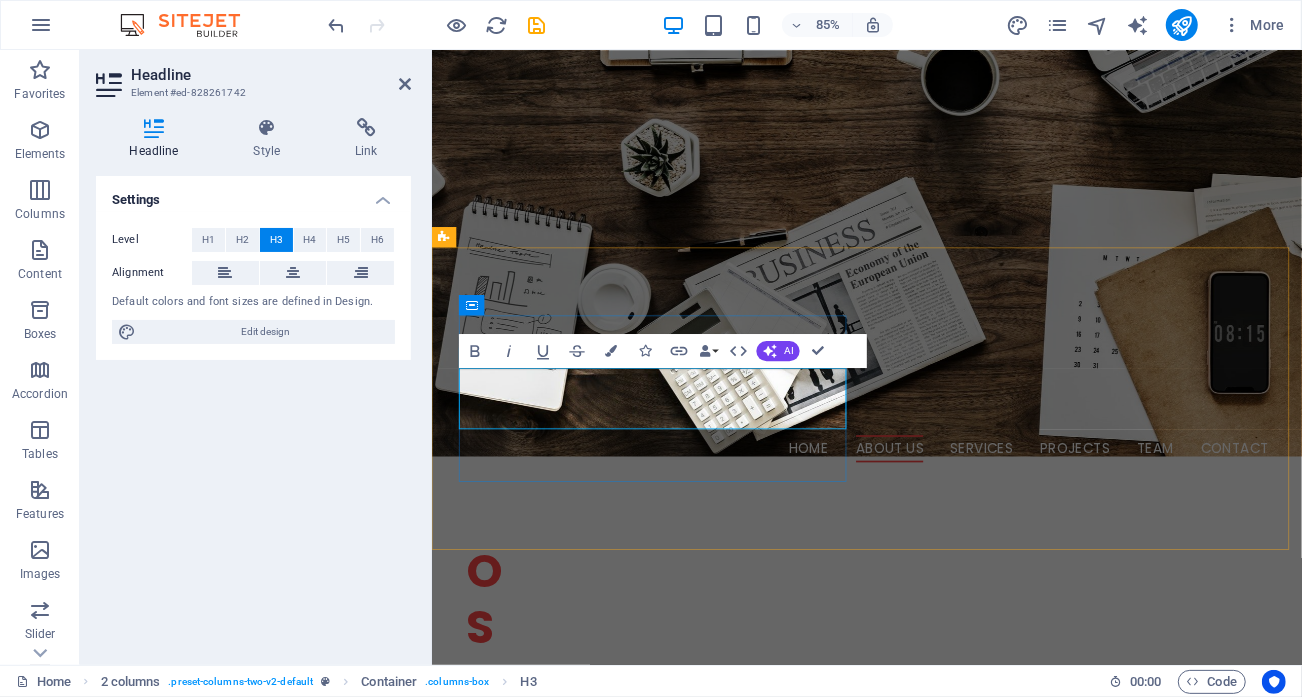 click on "We turn your data into operational excellence!" at bounding box center [610, 1166] 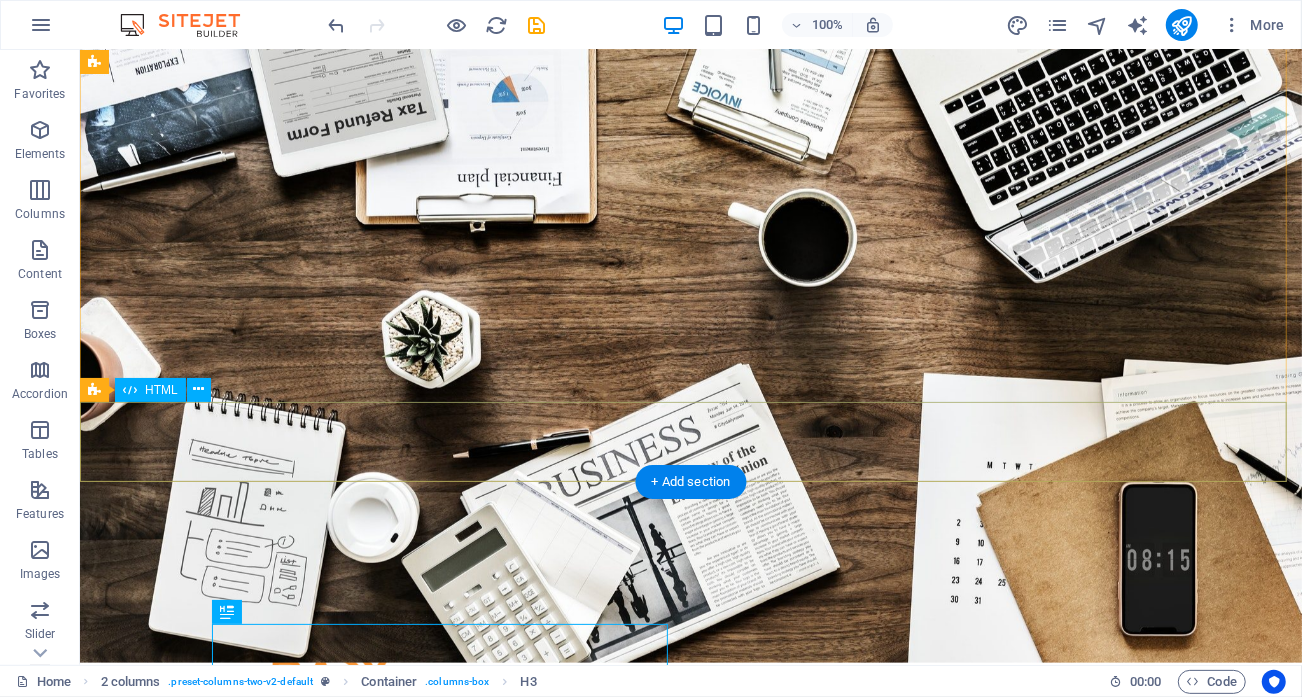 scroll, scrollTop: 118, scrollLeft: 0, axis: vertical 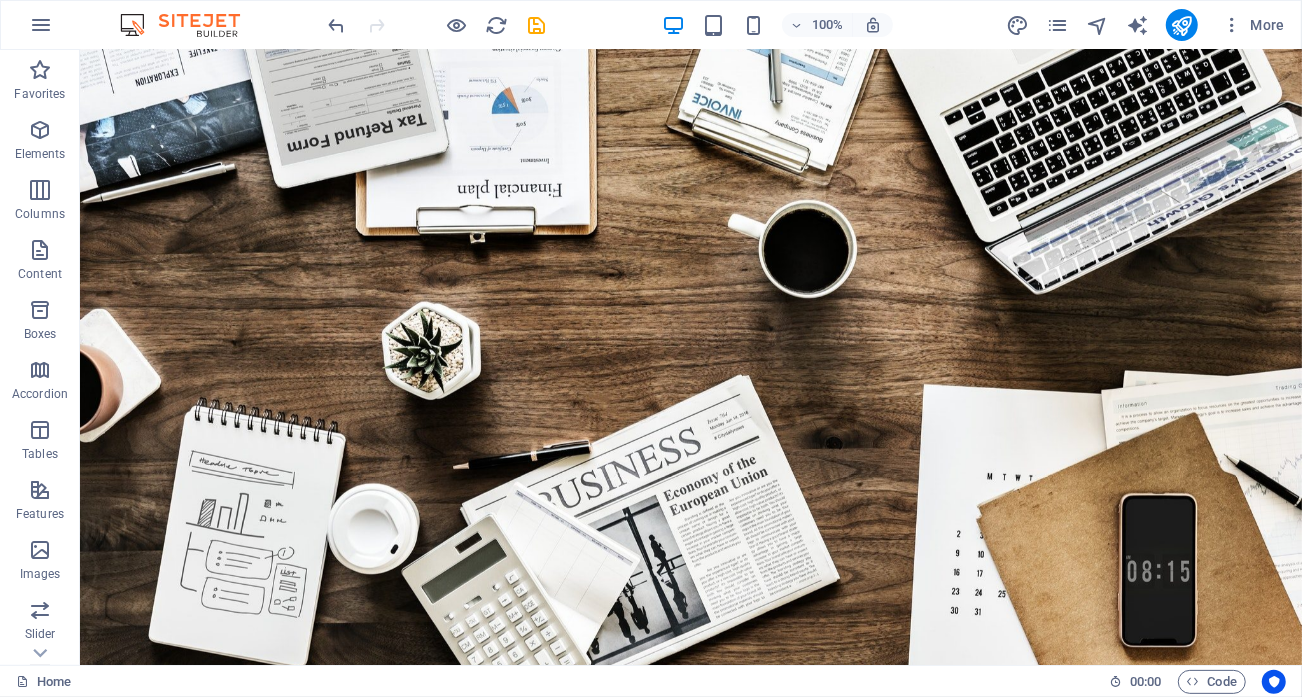 click on "O nline Marketing" at bounding box center (690, 1008) 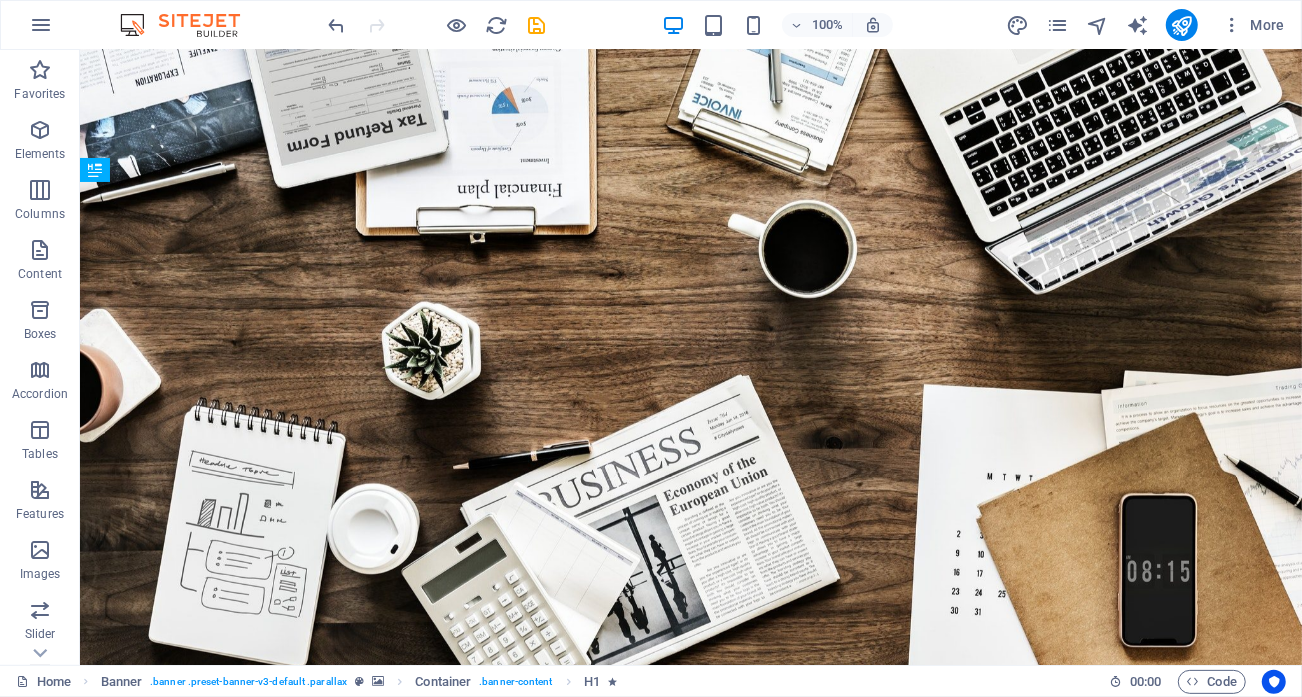 drag, startPoint x: 685, startPoint y: 416, endPoint x: 813, endPoint y: 338, distance: 149.8933 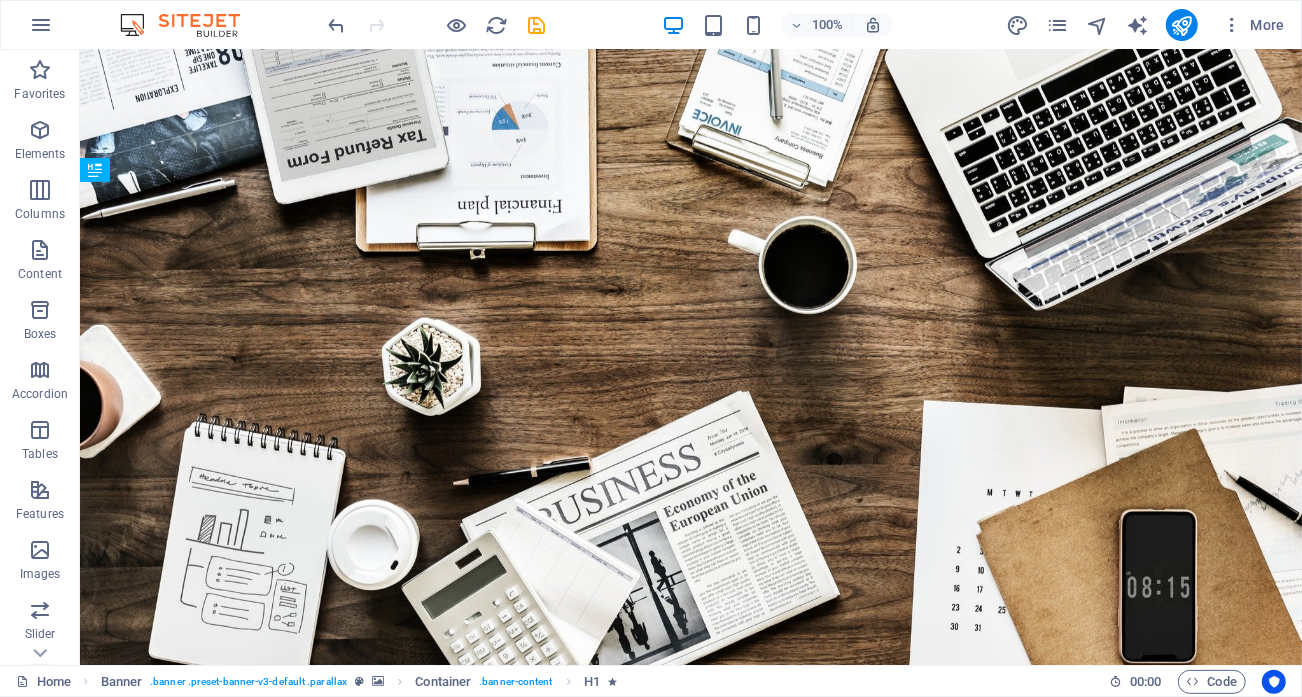 click on "O nline Marketing" at bounding box center (690, 1040) 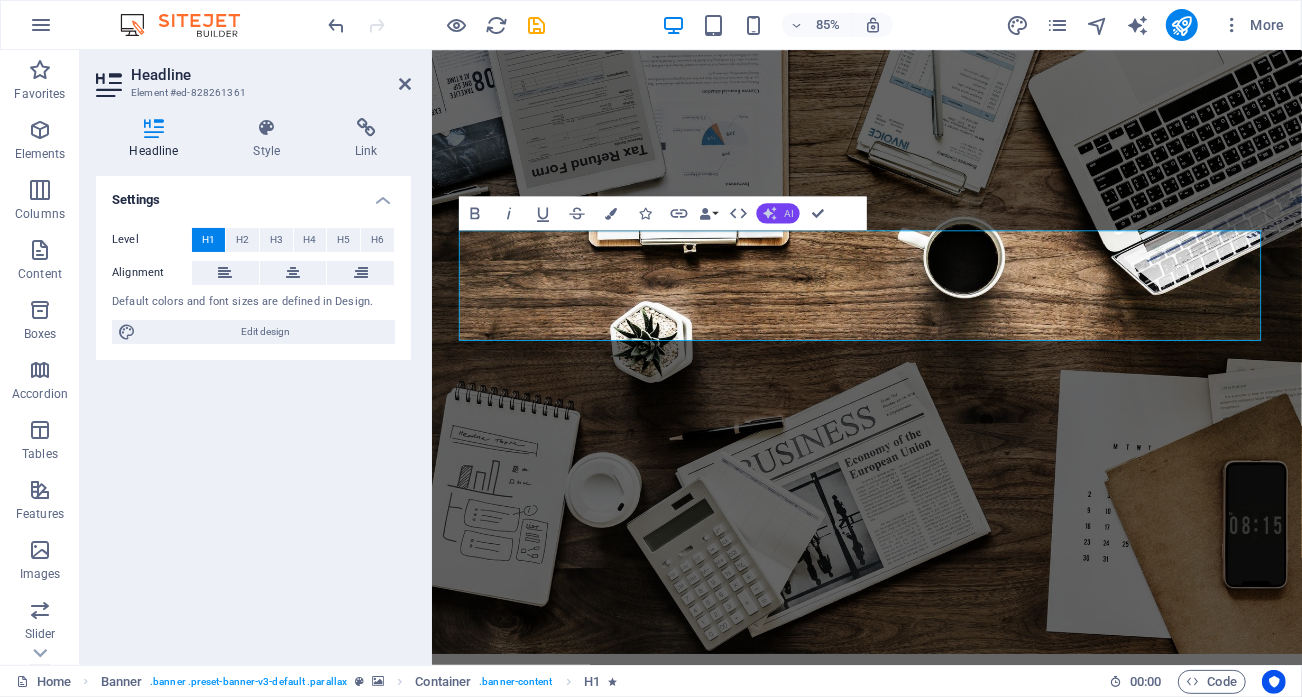 click on "AI" at bounding box center (778, 213) 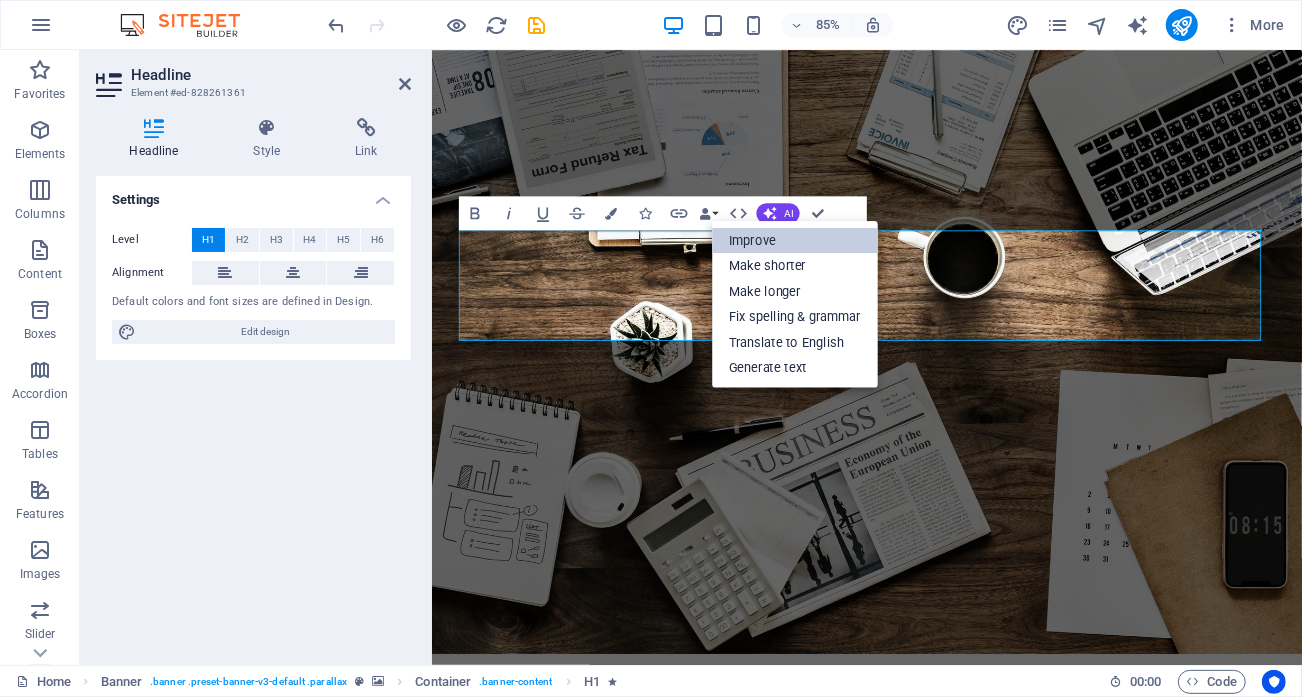 click on "Improve" at bounding box center (795, 241) 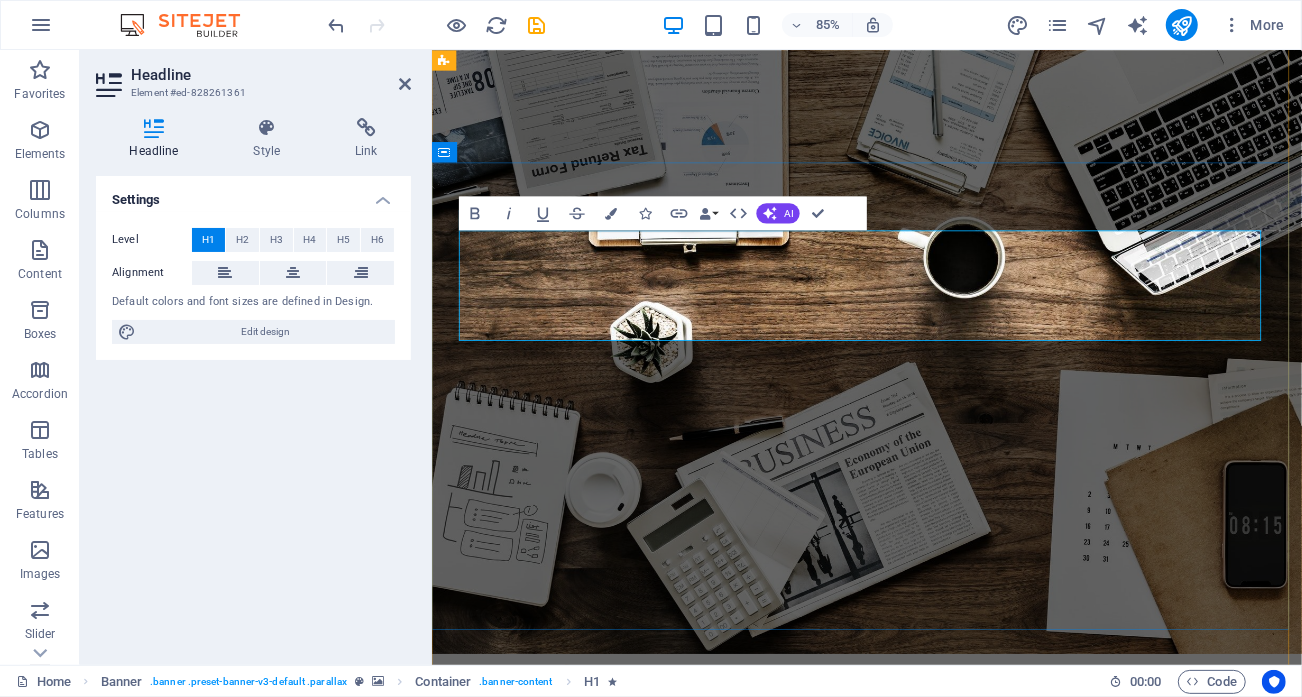 type 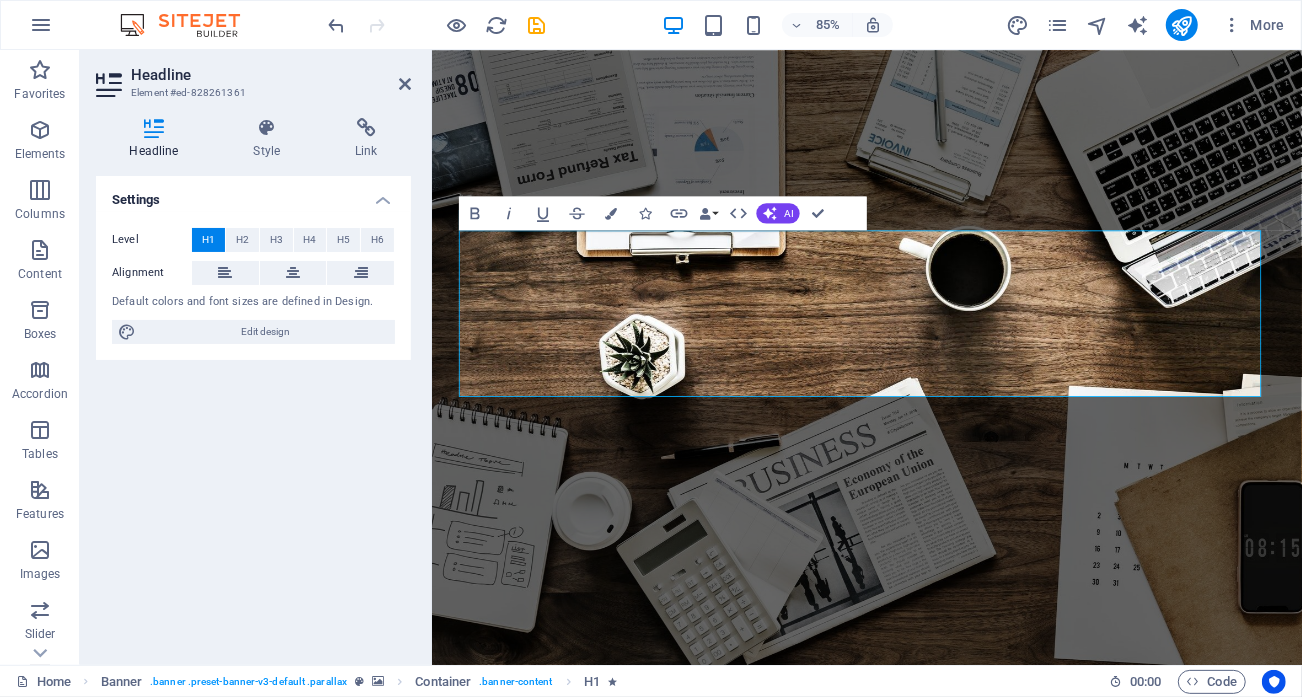 drag, startPoint x: 623, startPoint y: 416, endPoint x: 461, endPoint y: 269, distance: 218.75328 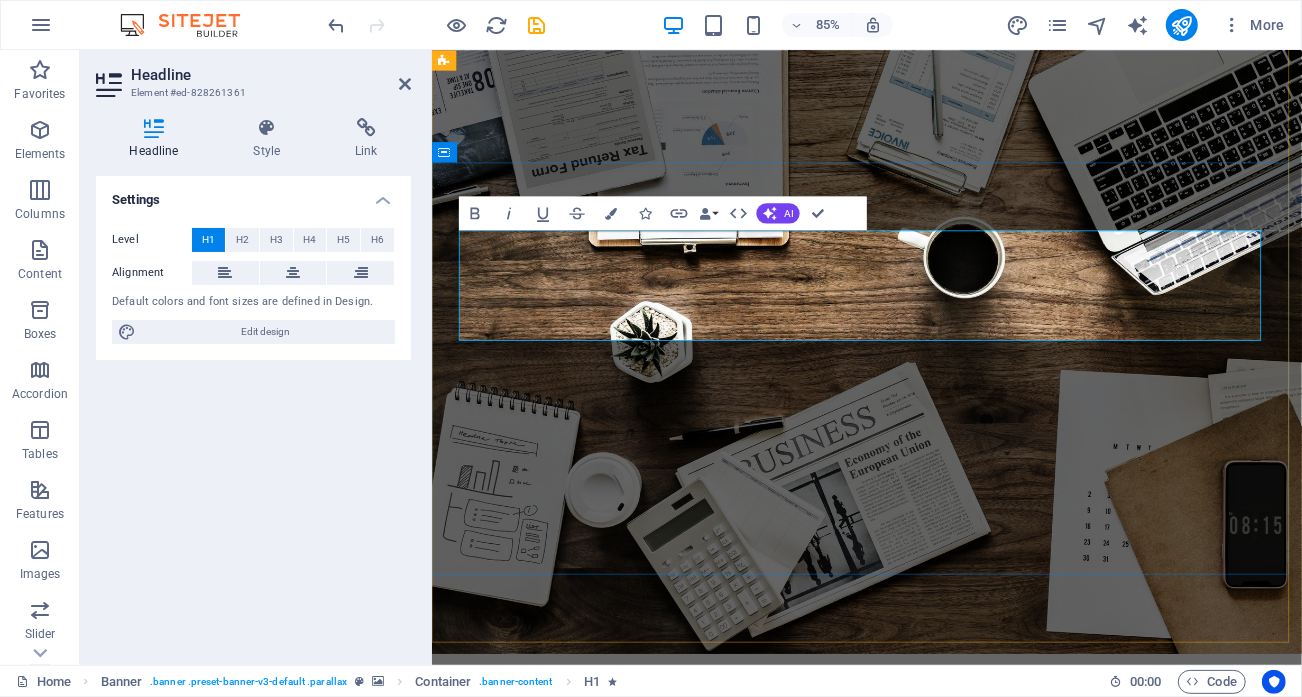 click on "From Data to Decisions — Let’s Unlock The Full Power of AI" at bounding box center [932, 1127] 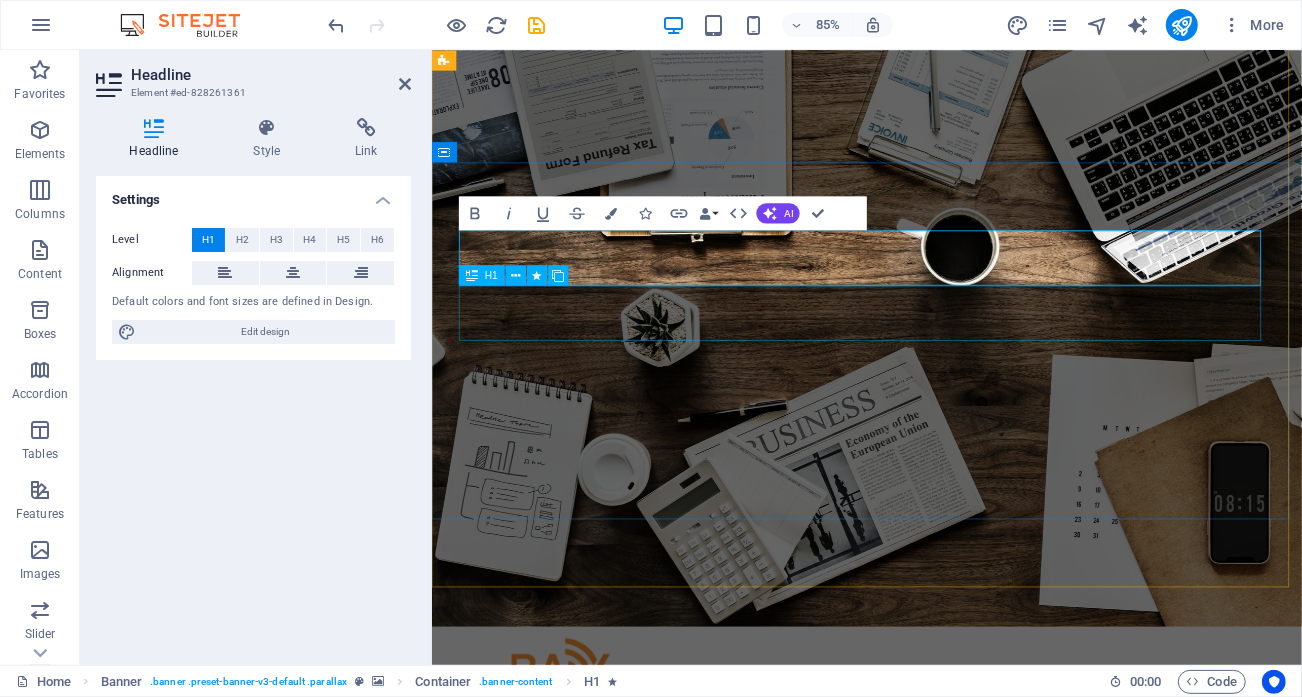 click on "R EVIEW & STATISTICS" at bounding box center [943, 1128] 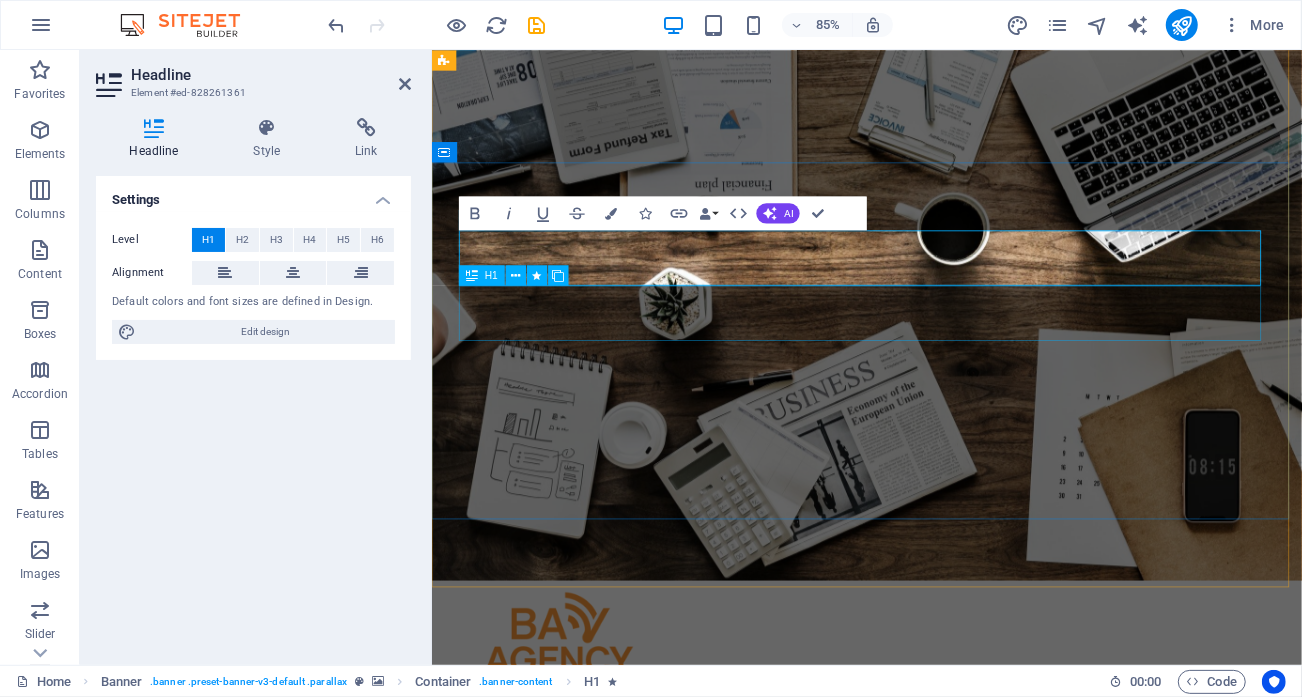 drag, startPoint x: 1146, startPoint y: 351, endPoint x: 608, endPoint y: 355, distance: 538.0149 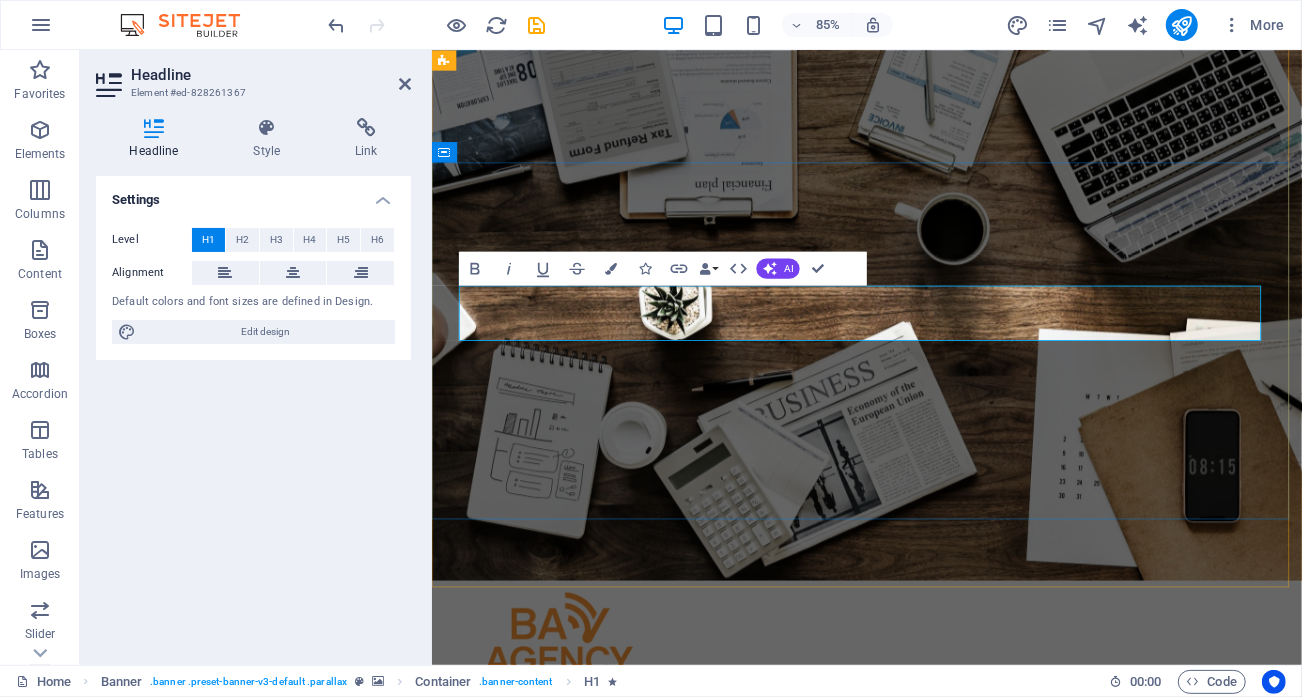 click on "EVIEW & STATISTICS" at bounding box center (780, 1074) 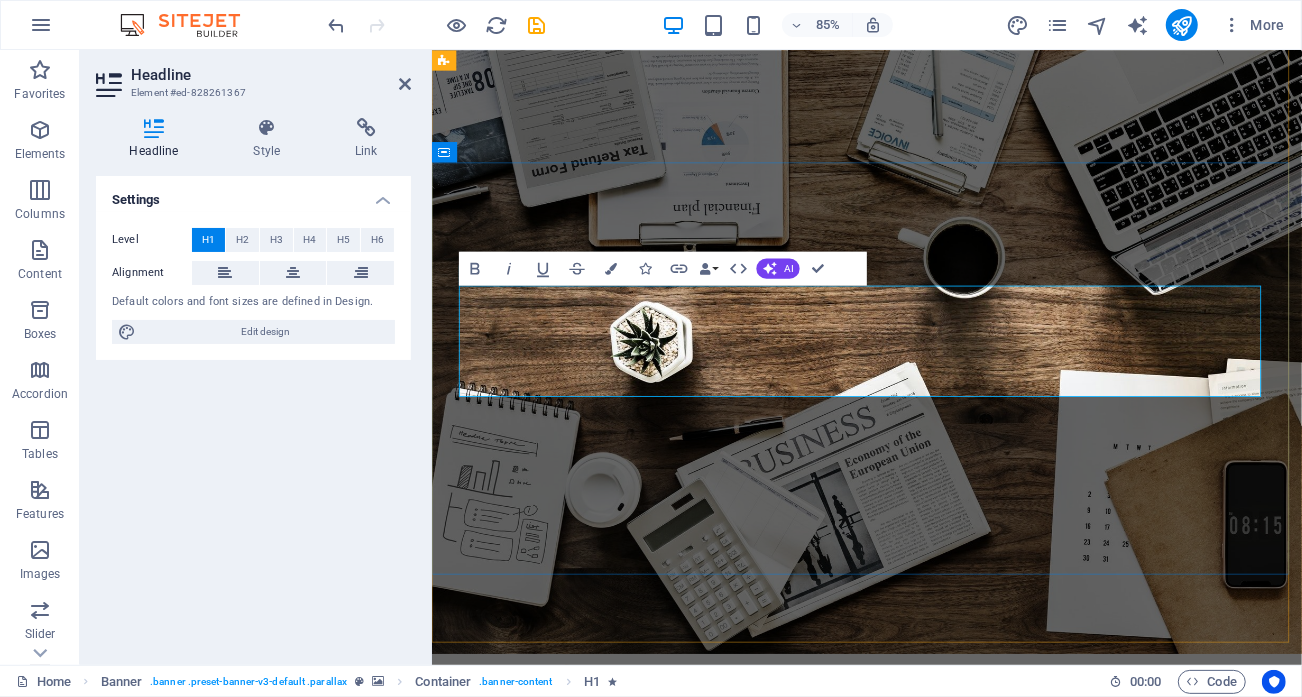 drag, startPoint x: 861, startPoint y: 355, endPoint x: 899, endPoint y: 412, distance: 68.50548 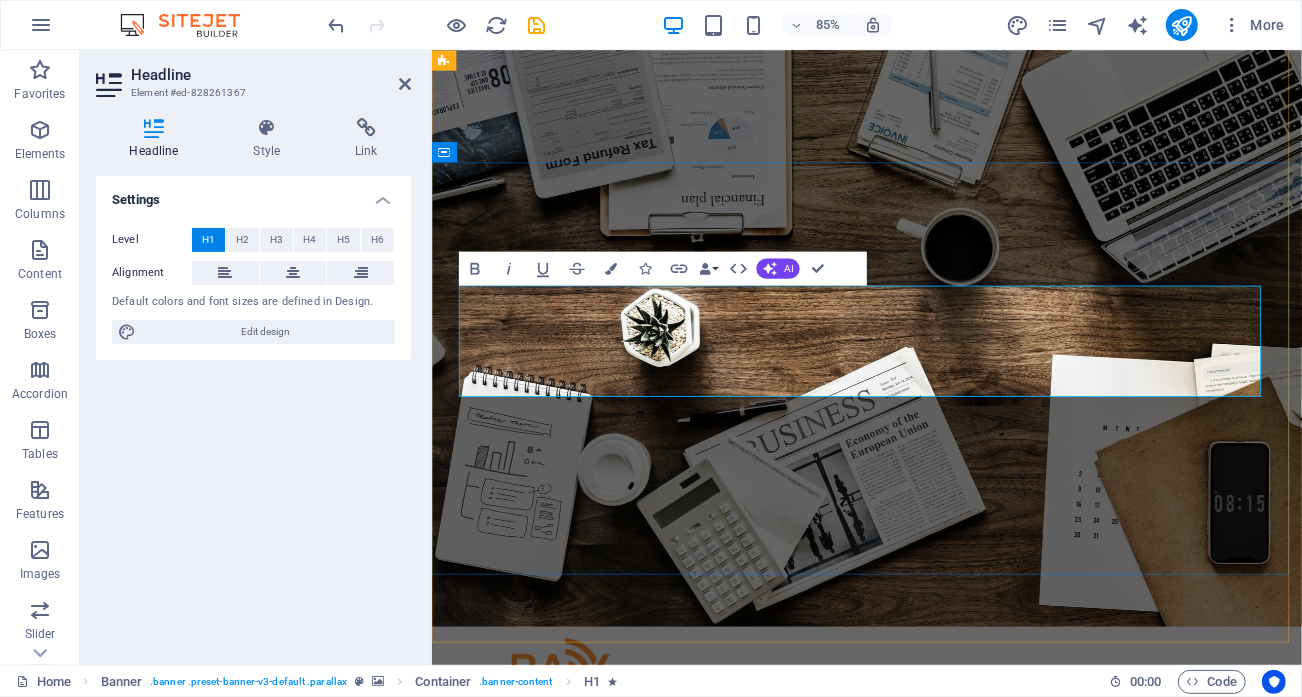 click on "S OCIAL MEDIA MARKETING" at bounding box center (943, 1194) 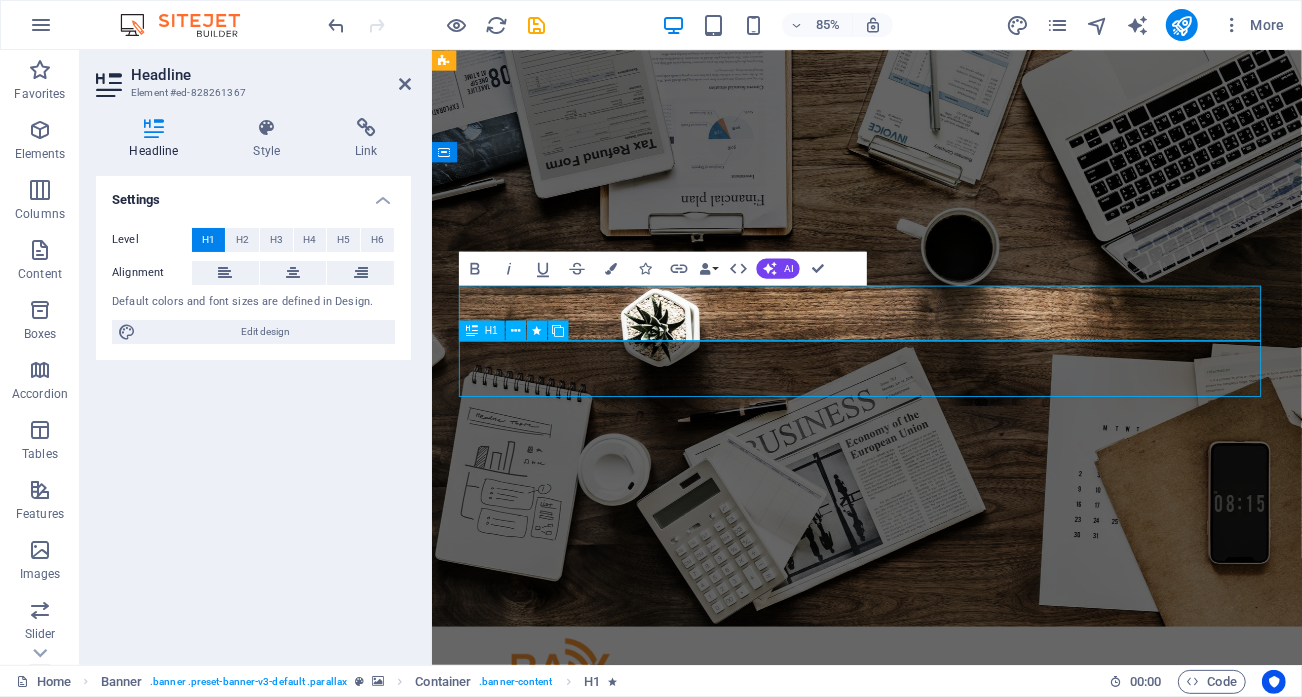 click on "S OCIAL MEDIA MARKETING" at bounding box center [943, 1194] 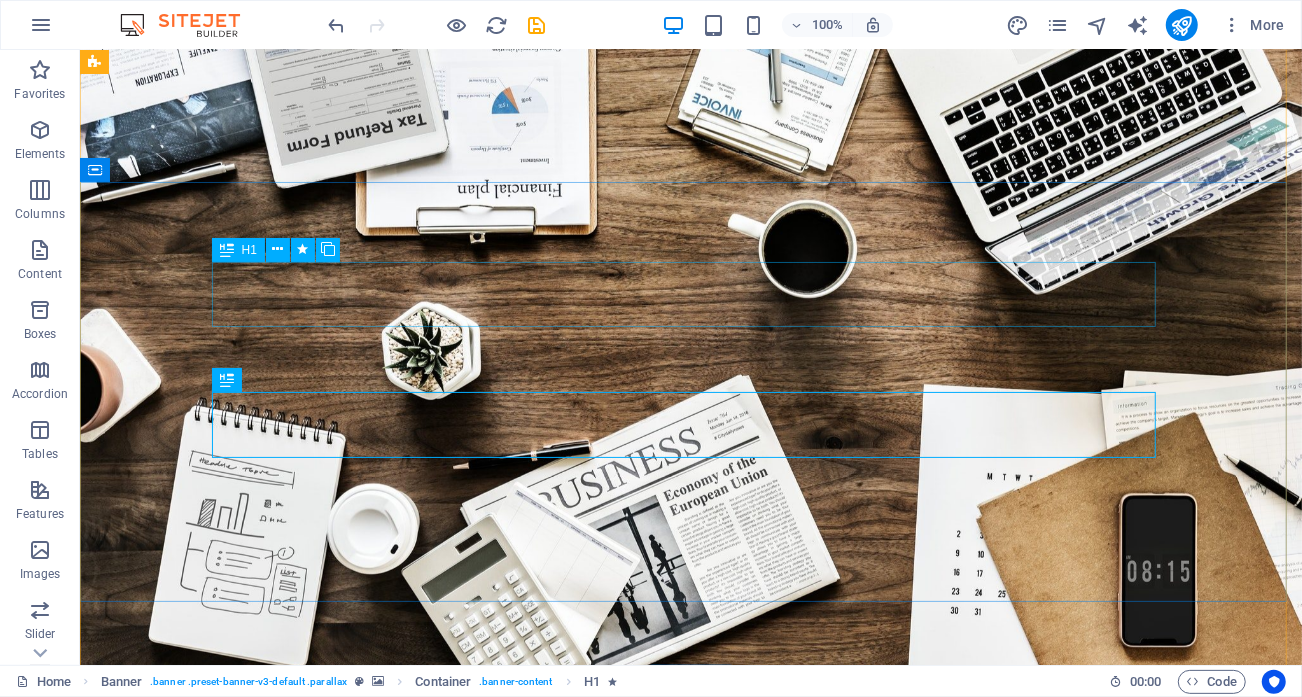 click on "From Data to Decisions —" at bounding box center [690, 1008] 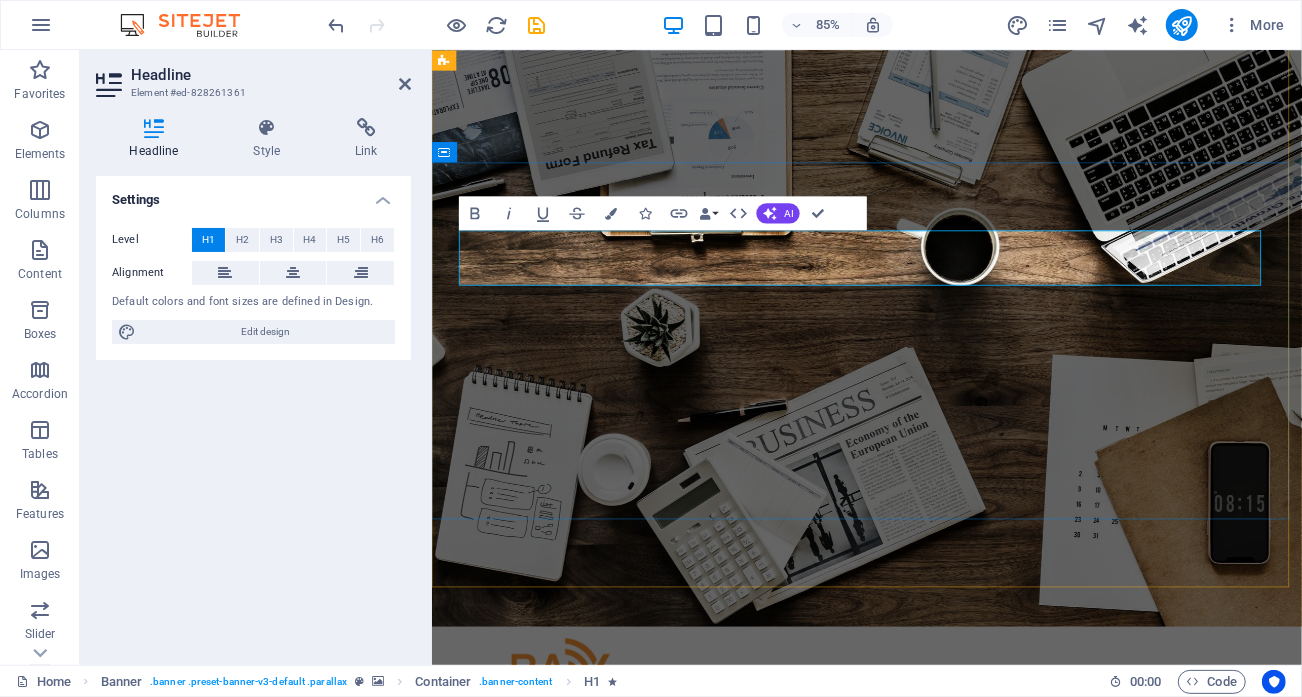 drag, startPoint x: 1171, startPoint y: 290, endPoint x: 633, endPoint y: 276, distance: 538.1821 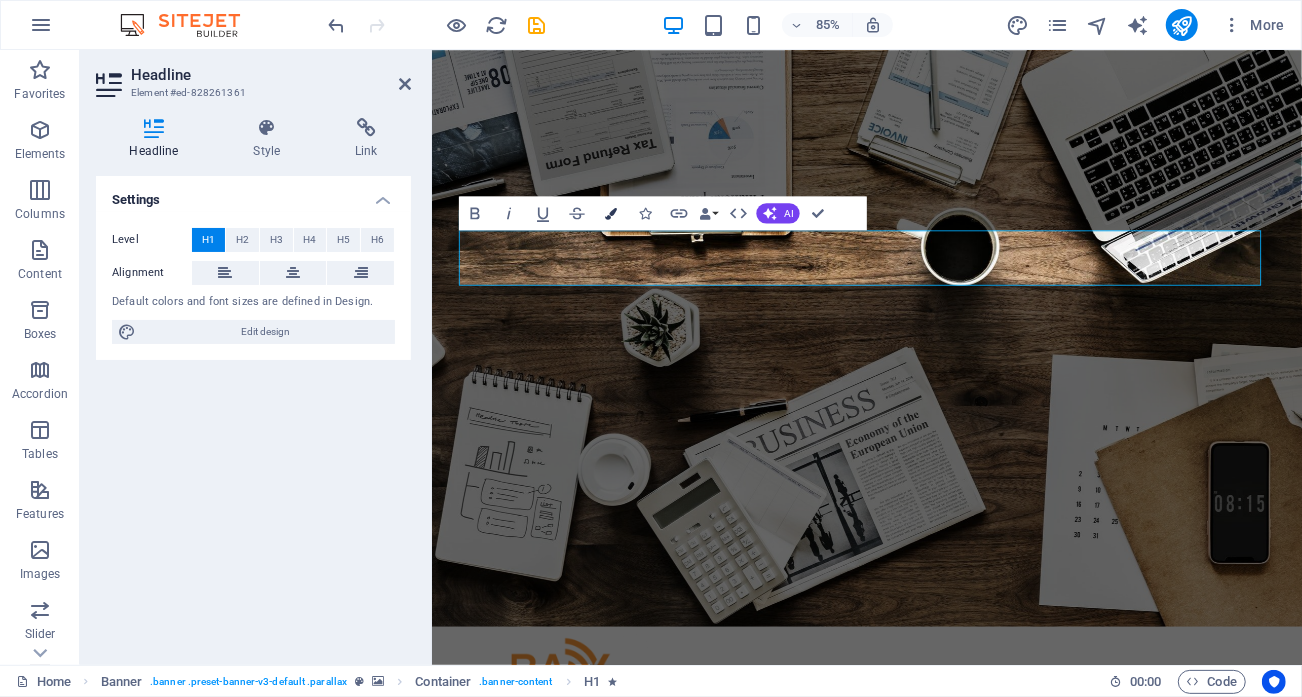 click at bounding box center (612, 213) 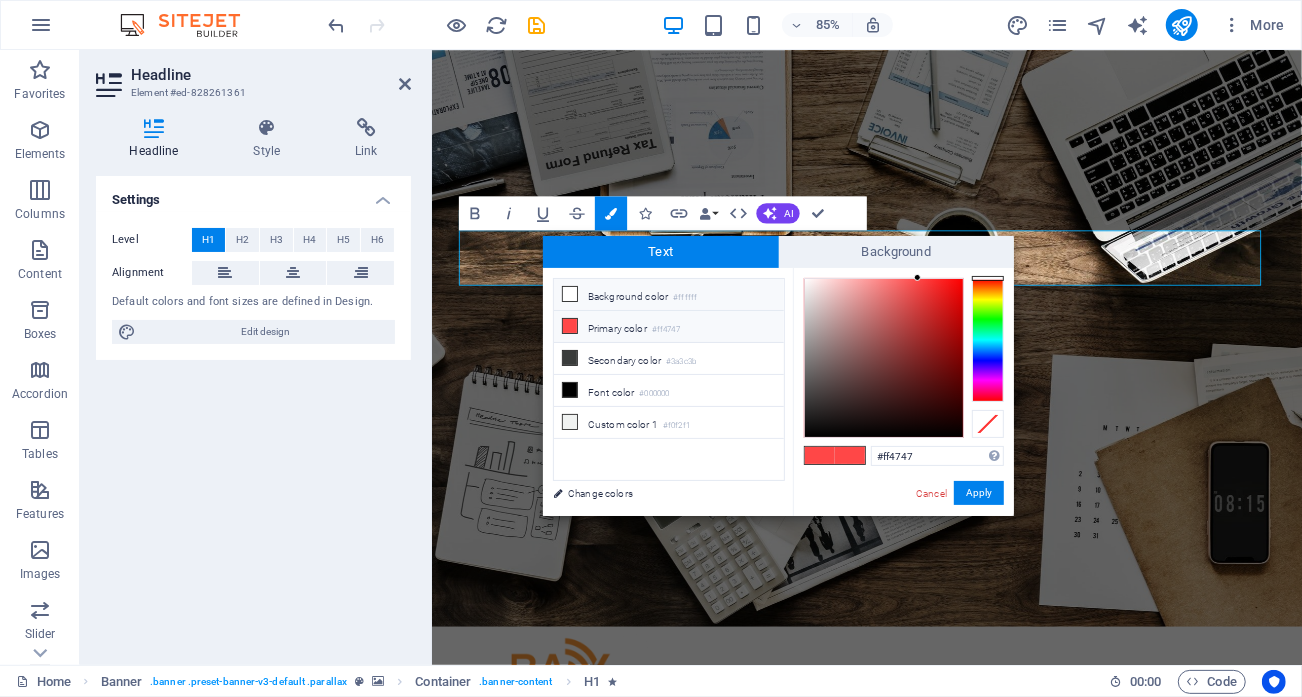 click at bounding box center [570, 294] 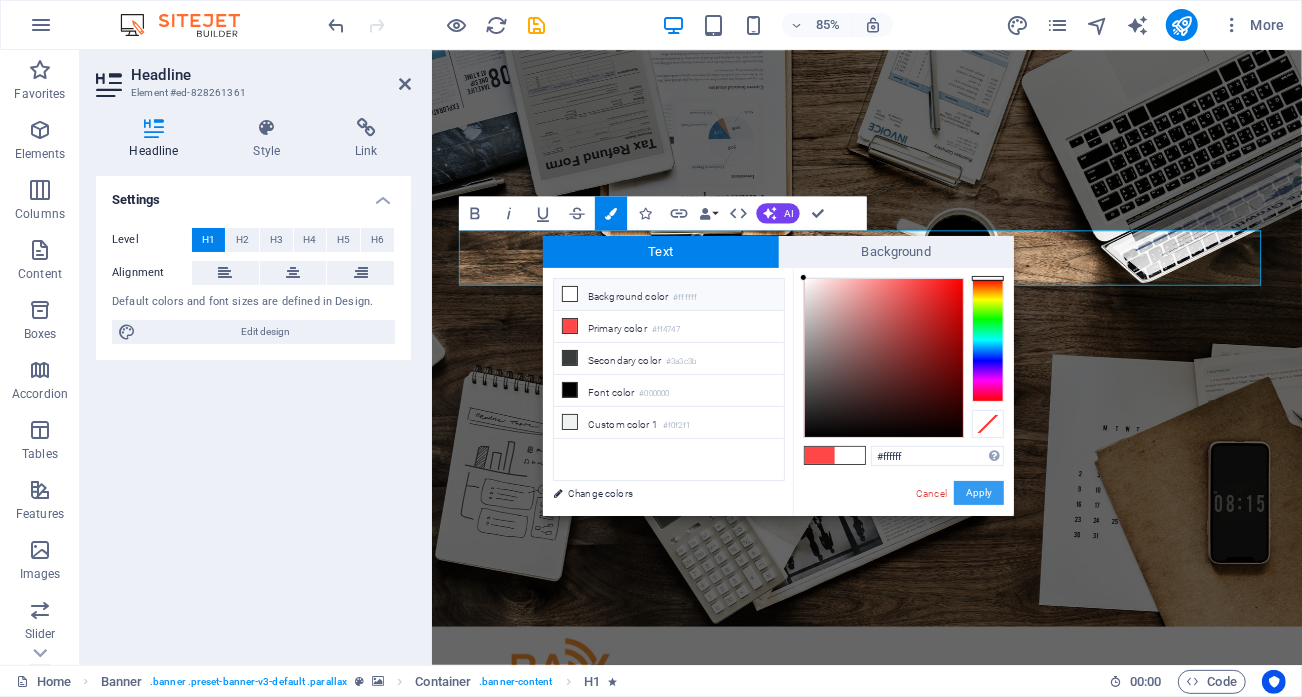 drag, startPoint x: 968, startPoint y: 484, endPoint x: 527, endPoint y: 494, distance: 441.11337 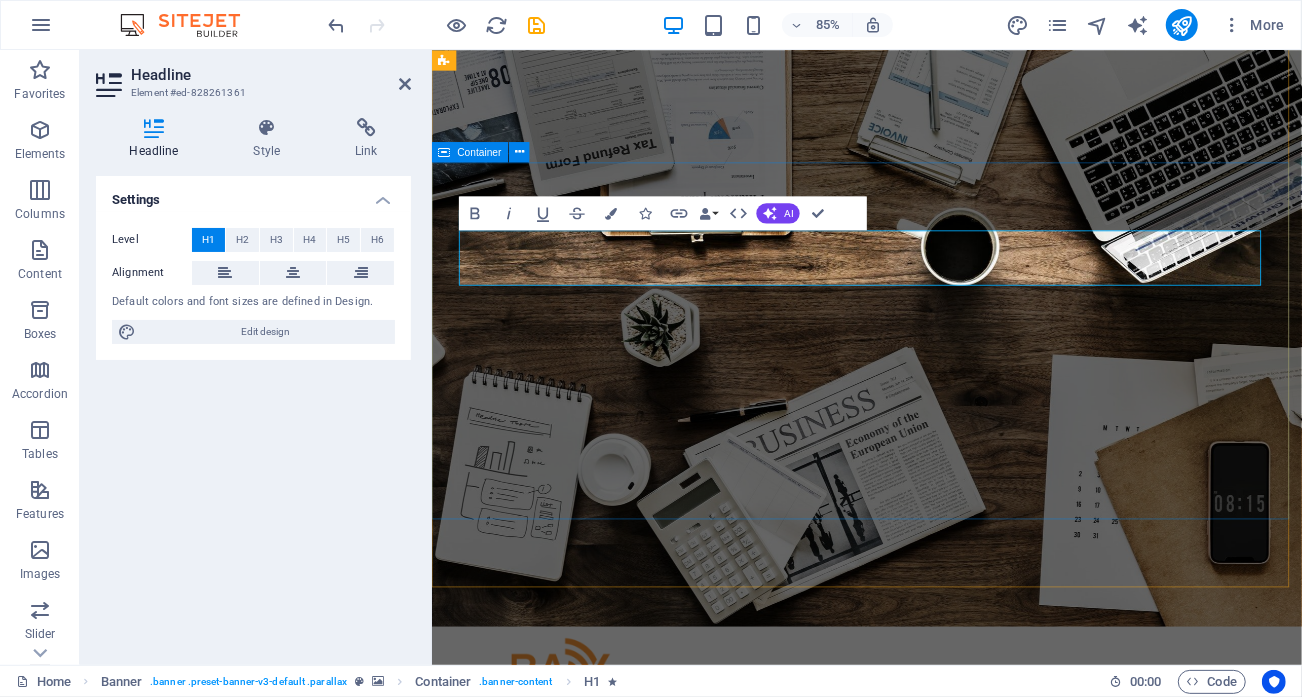 click on "F rom Data to Decisions   Let’s Unlock  The Full Power of AI Learn more" at bounding box center (943, 1161) 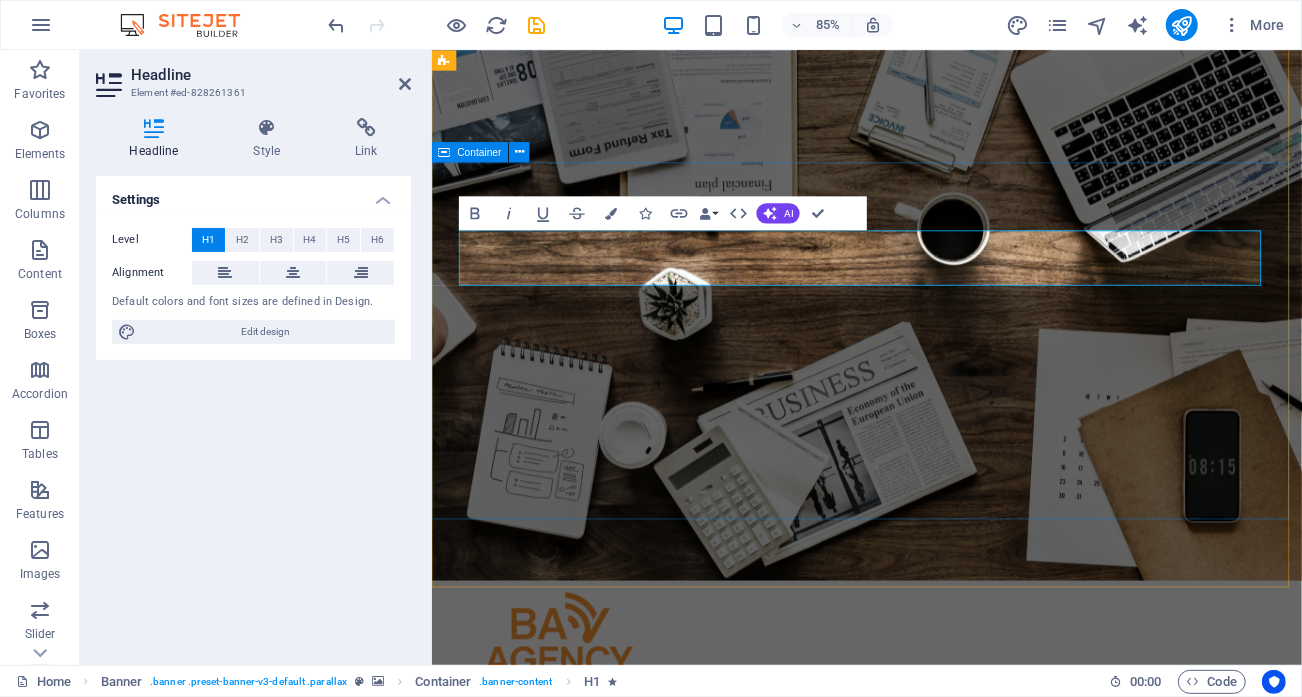 click on "Let’s Unlock" at bounding box center (943, 1074) 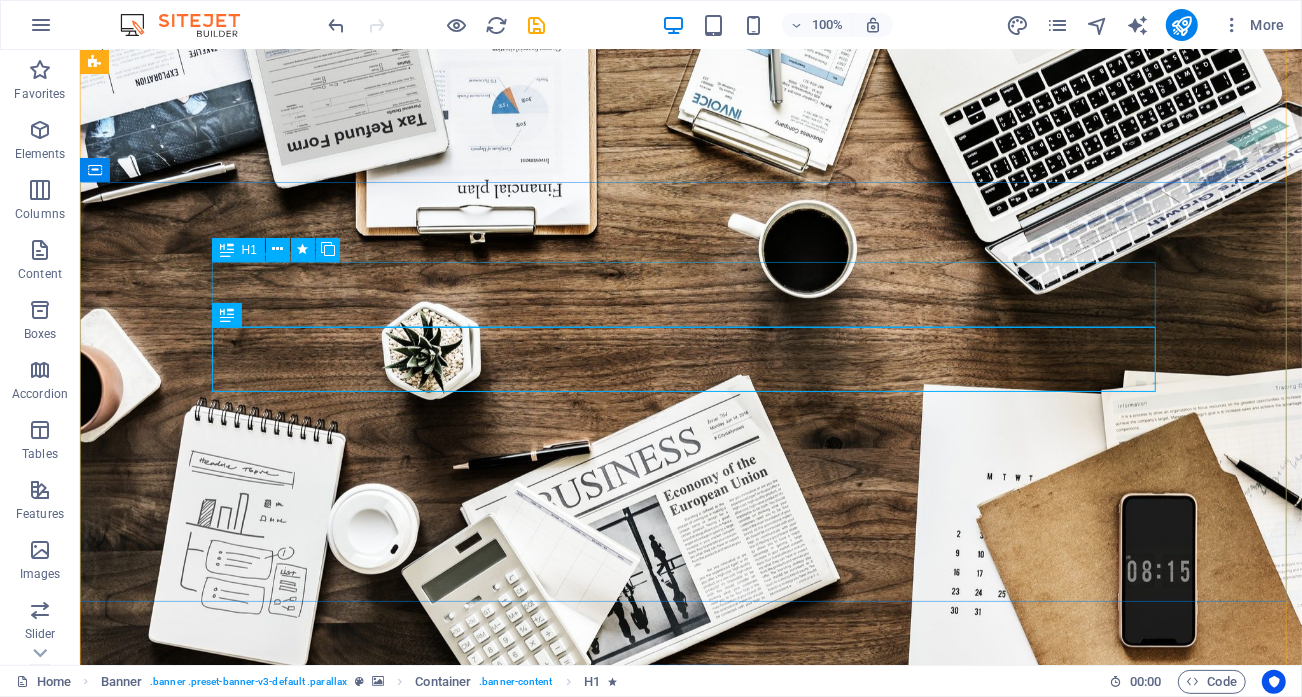 click on "F rom Data to Decisions" at bounding box center [690, 1008] 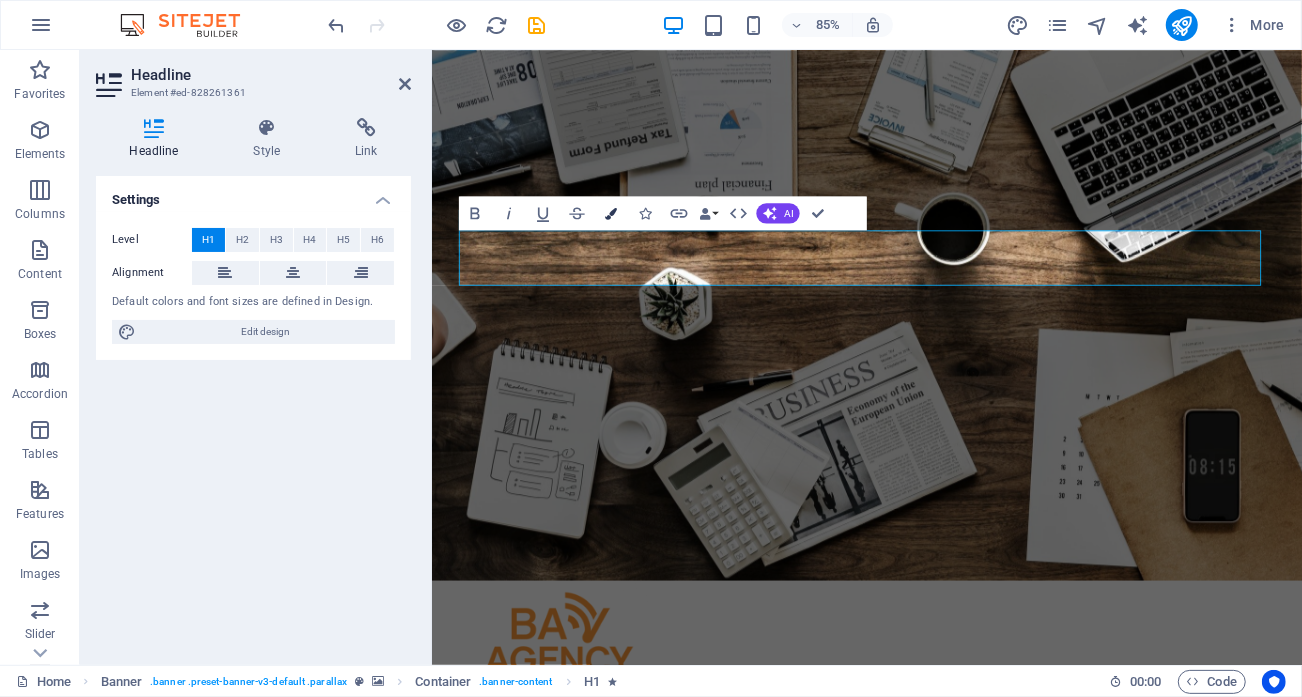 click at bounding box center (612, 213) 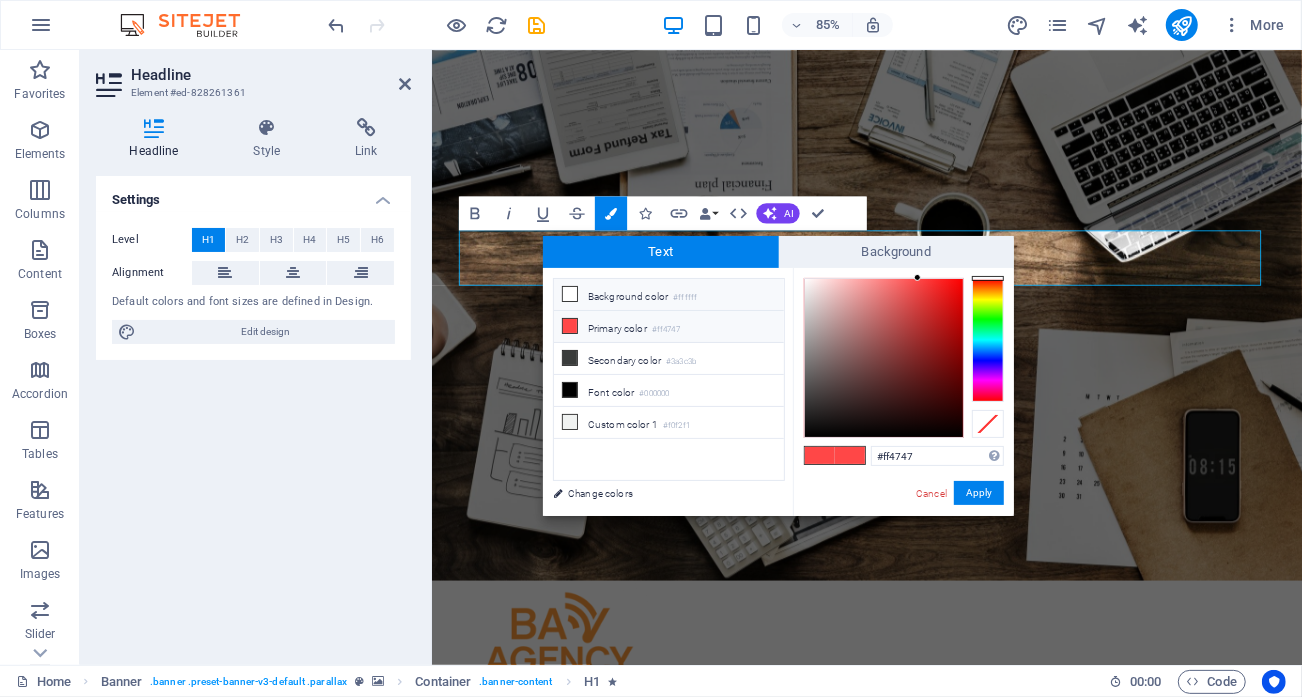 click on "Background color
#ffffff" at bounding box center (669, 295) 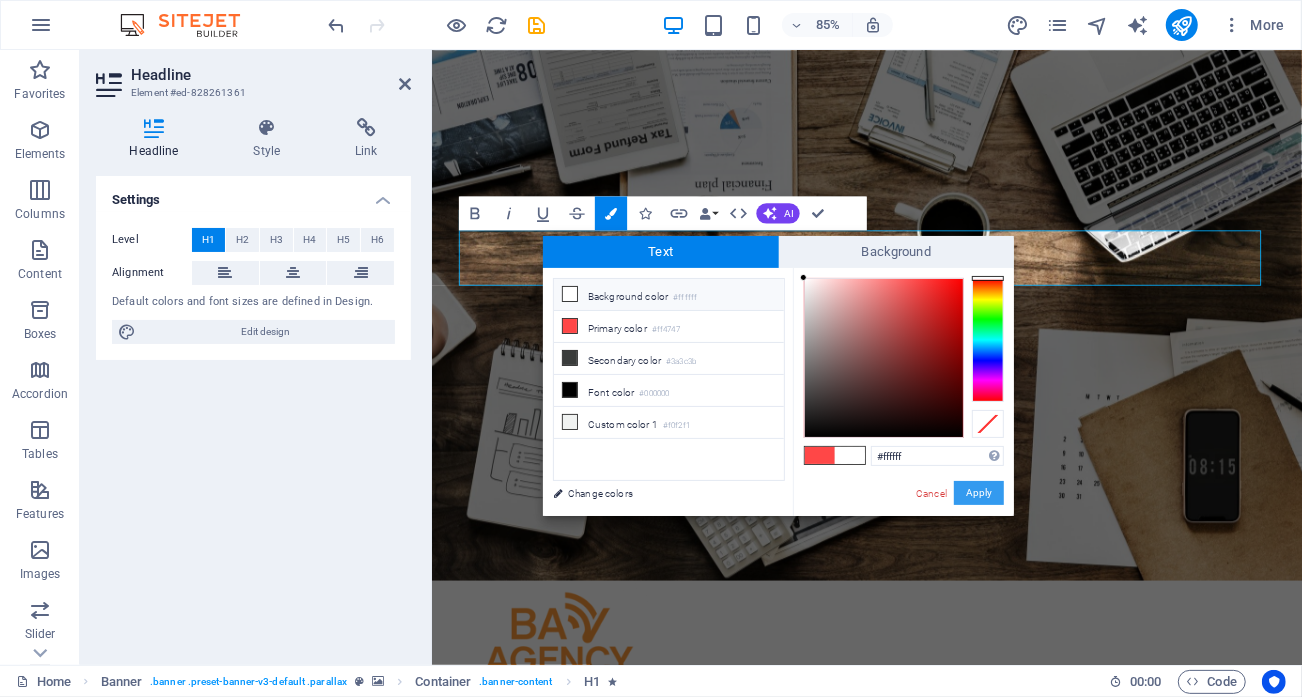 drag, startPoint x: 985, startPoint y: 492, endPoint x: 647, endPoint y: 517, distance: 338.9233 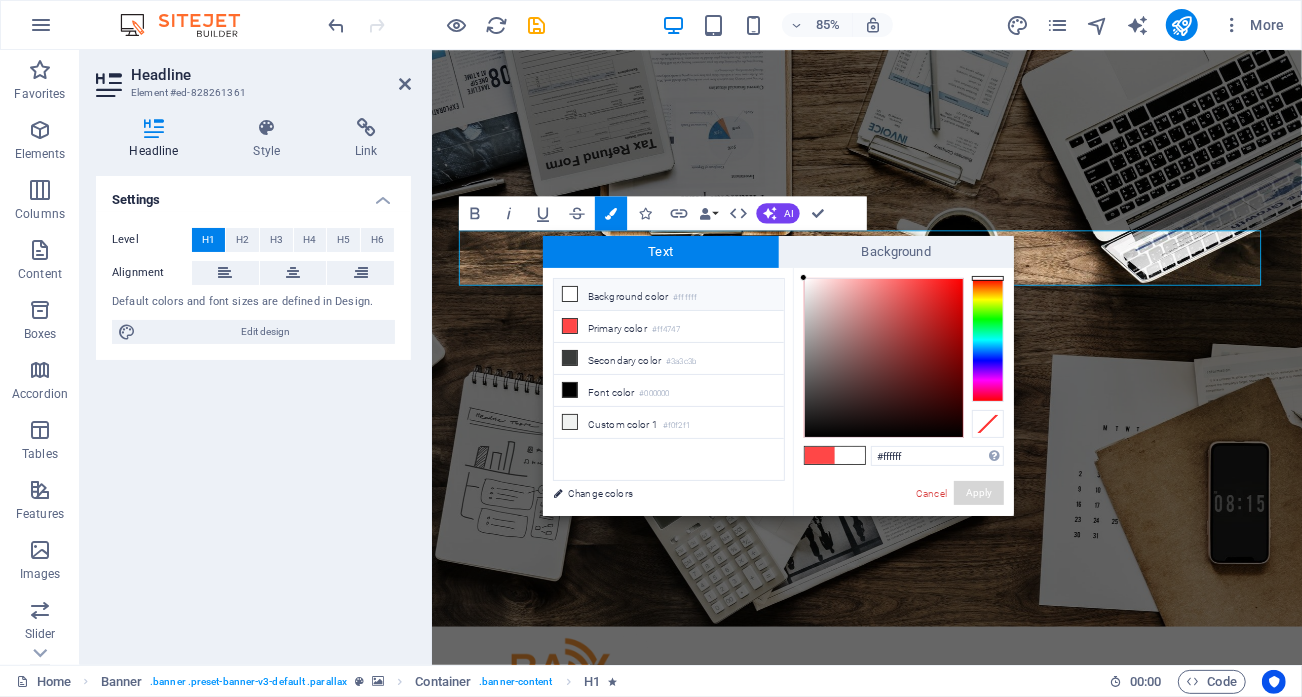 click on "Let’s Unlock" at bounding box center (943, 1128) 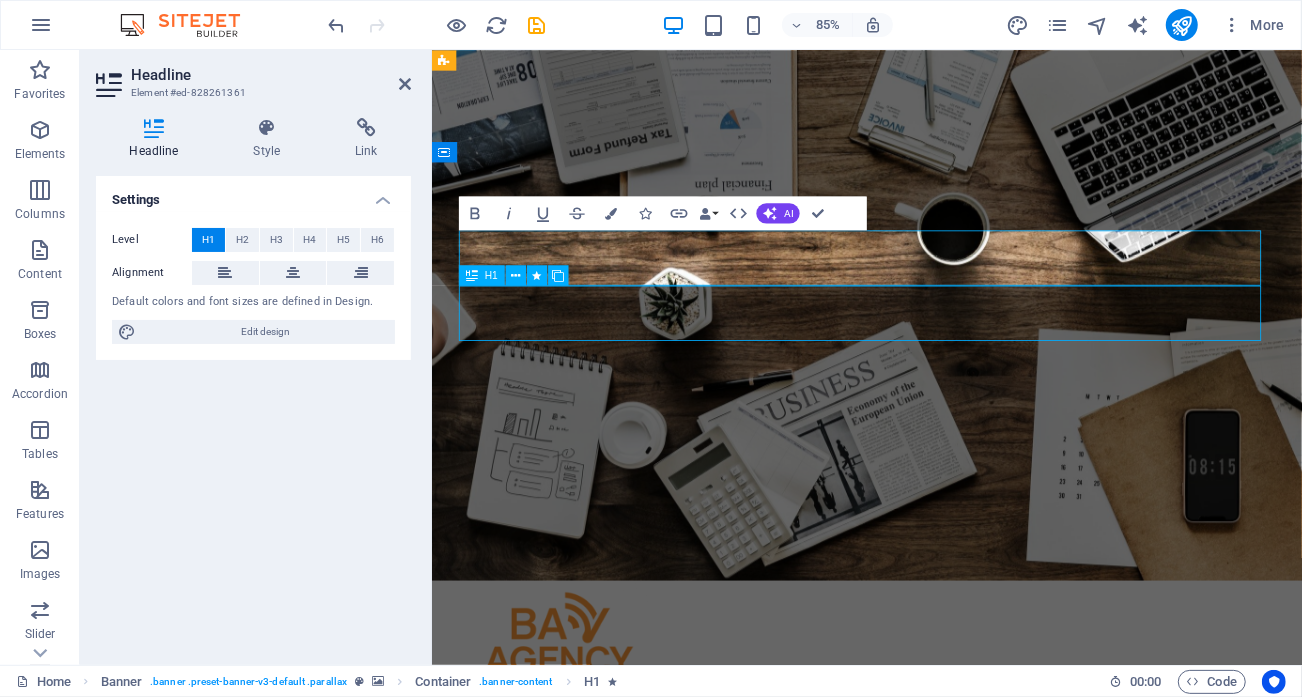 click on "The Full Power of AI" at bounding box center (943, 1140) 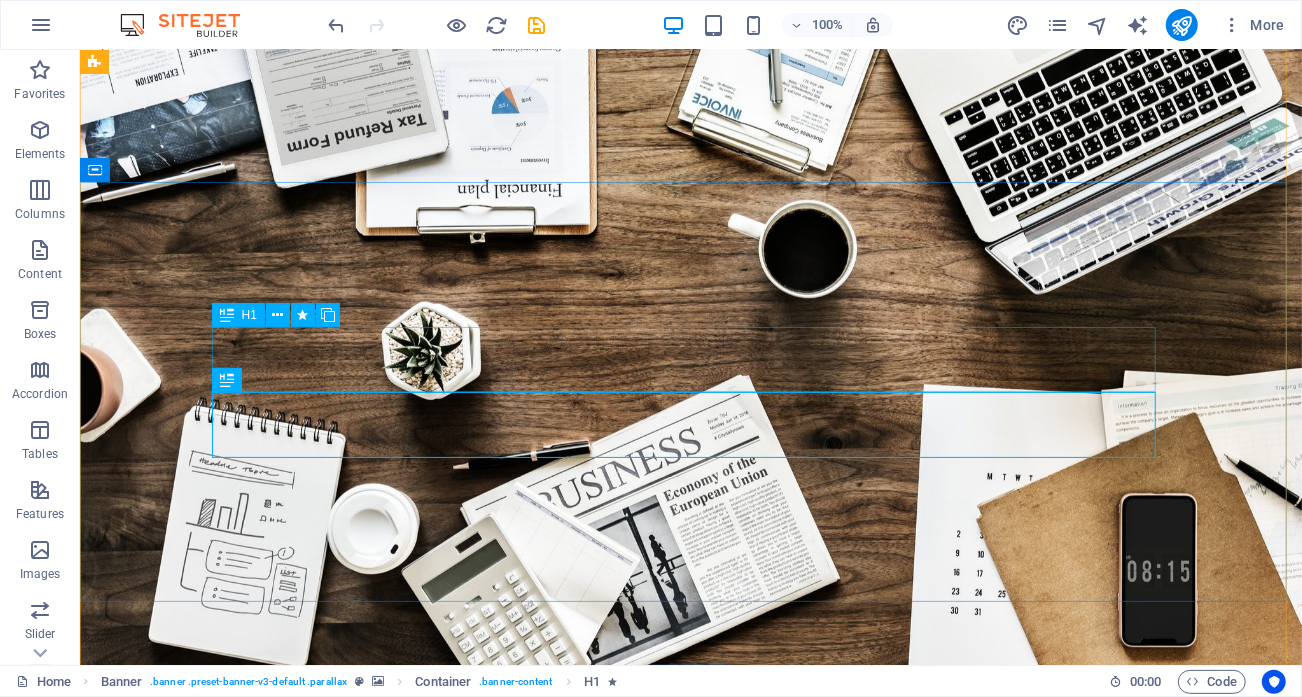 click on "Let’s Unlock" at bounding box center [690, 1073] 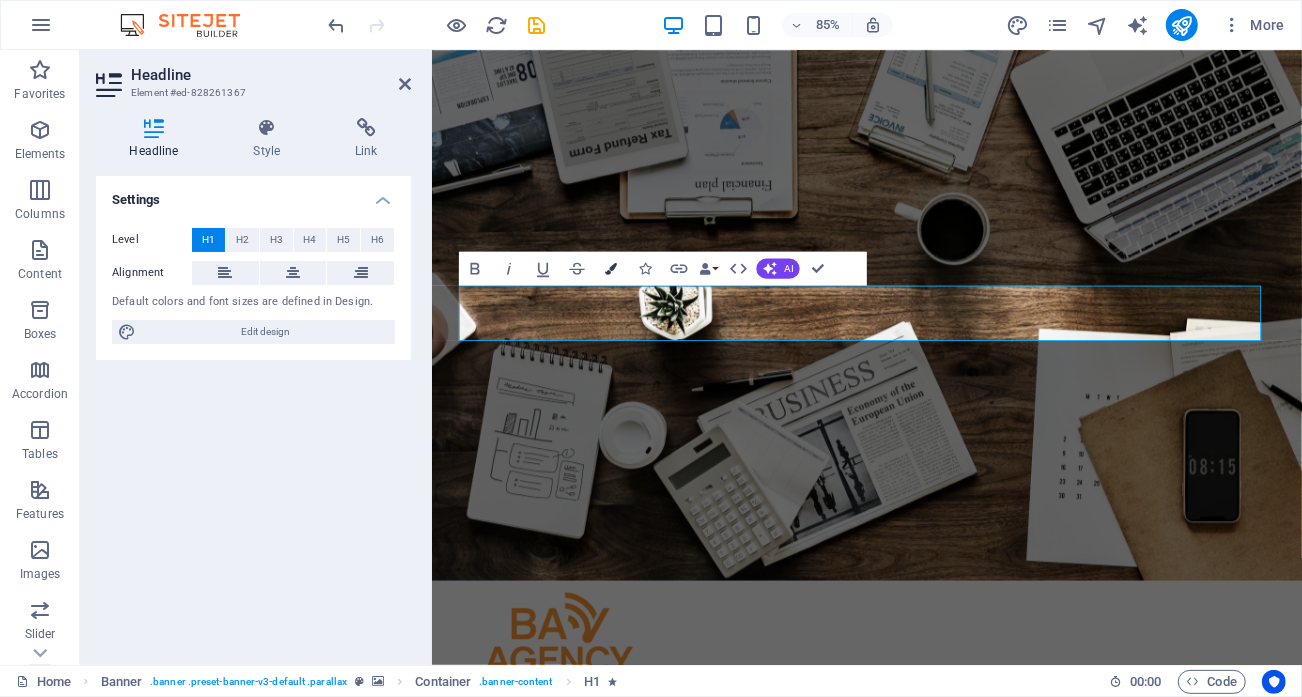 click on "Colors" at bounding box center (611, 269) 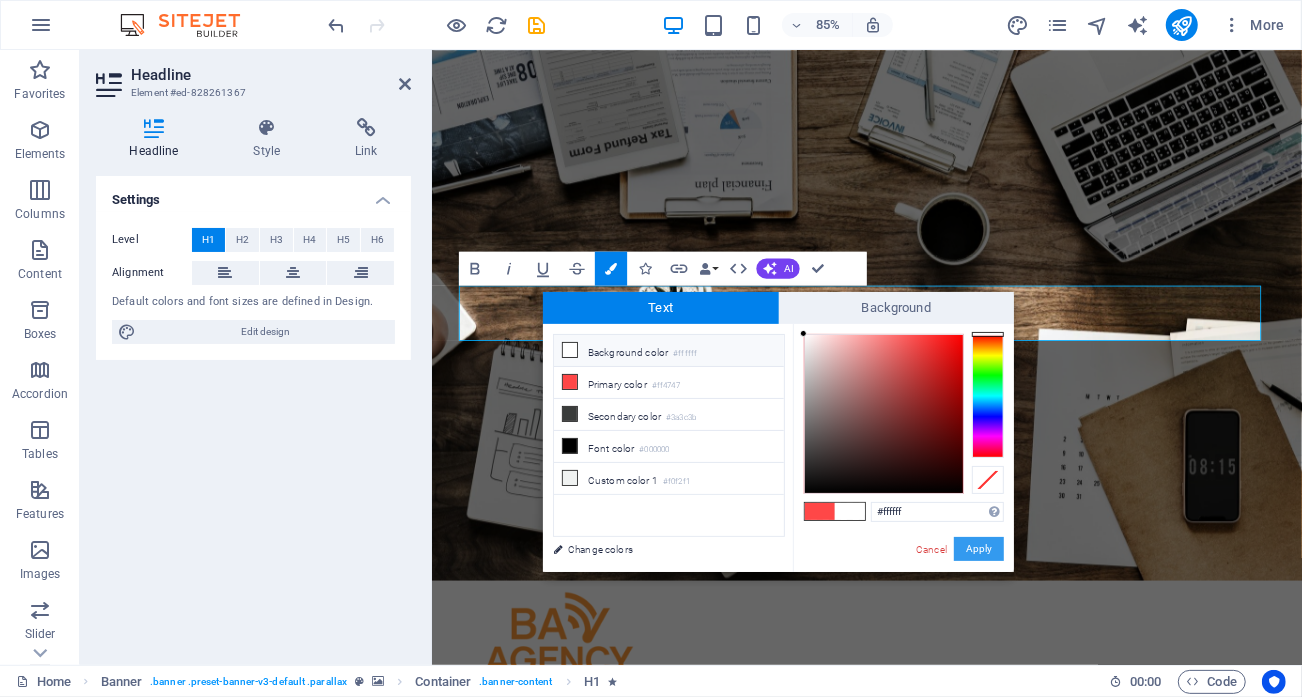 click on "Apply" at bounding box center [979, 549] 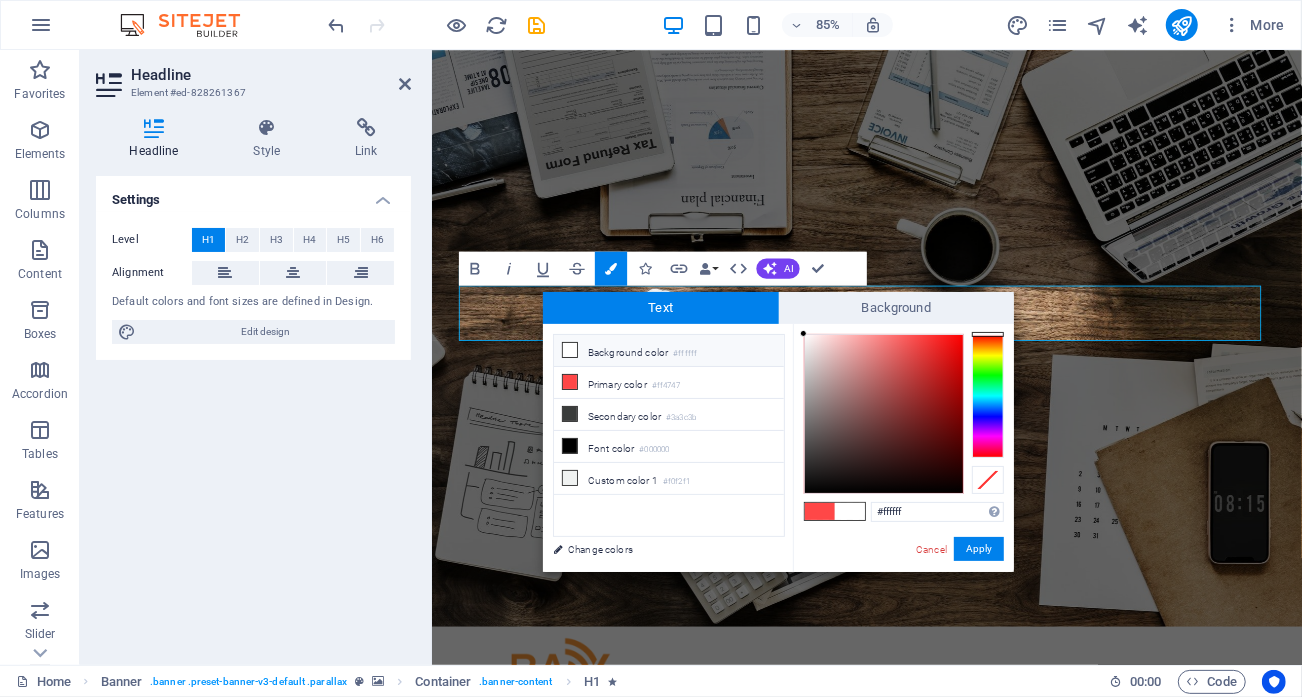 click on "From Data to Decisions  Let’s Unlock  The Full Power of AI Learn more" at bounding box center (943, 1161) 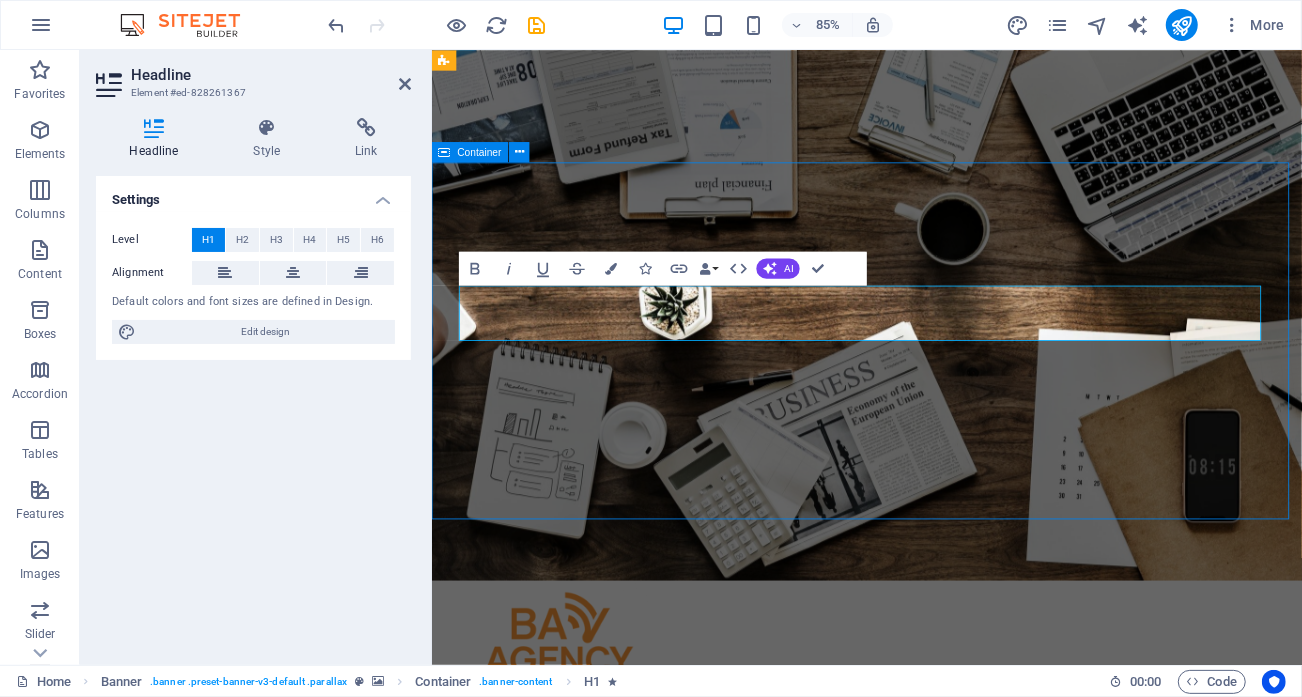 click on "The Full Power of AI" at bounding box center [943, 1140] 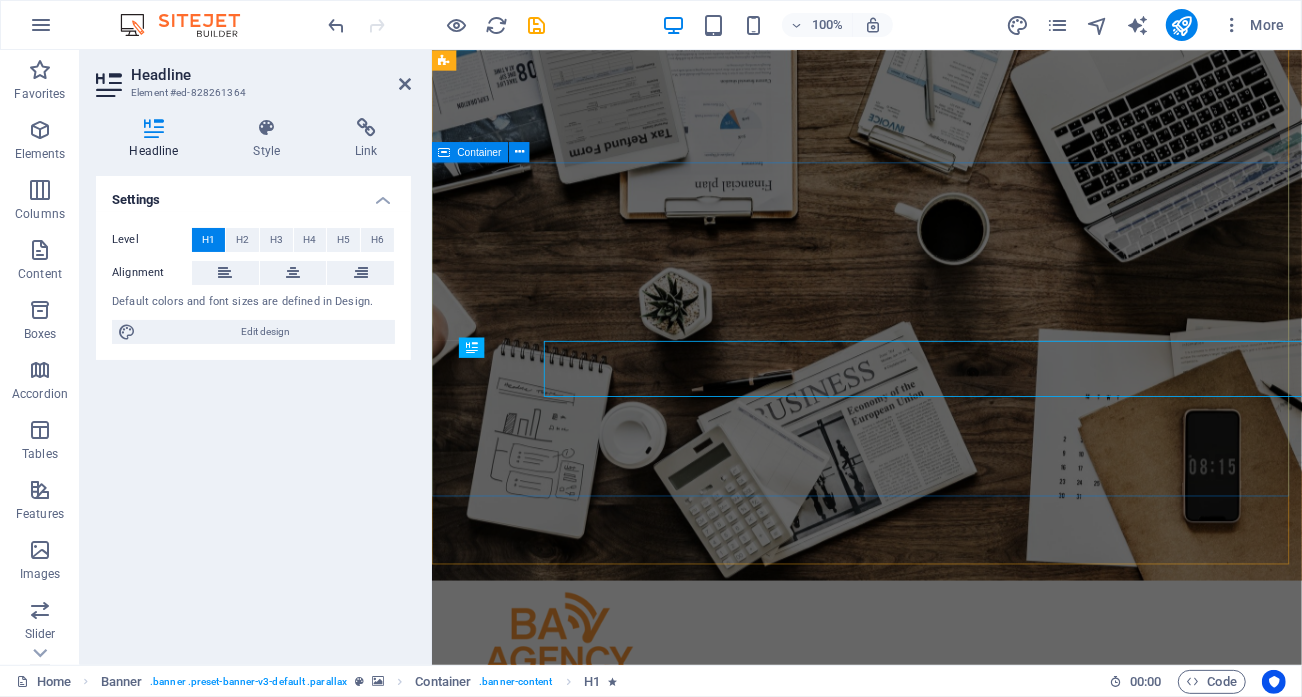 click on "The Full Power of AI" at bounding box center (768, 1140) 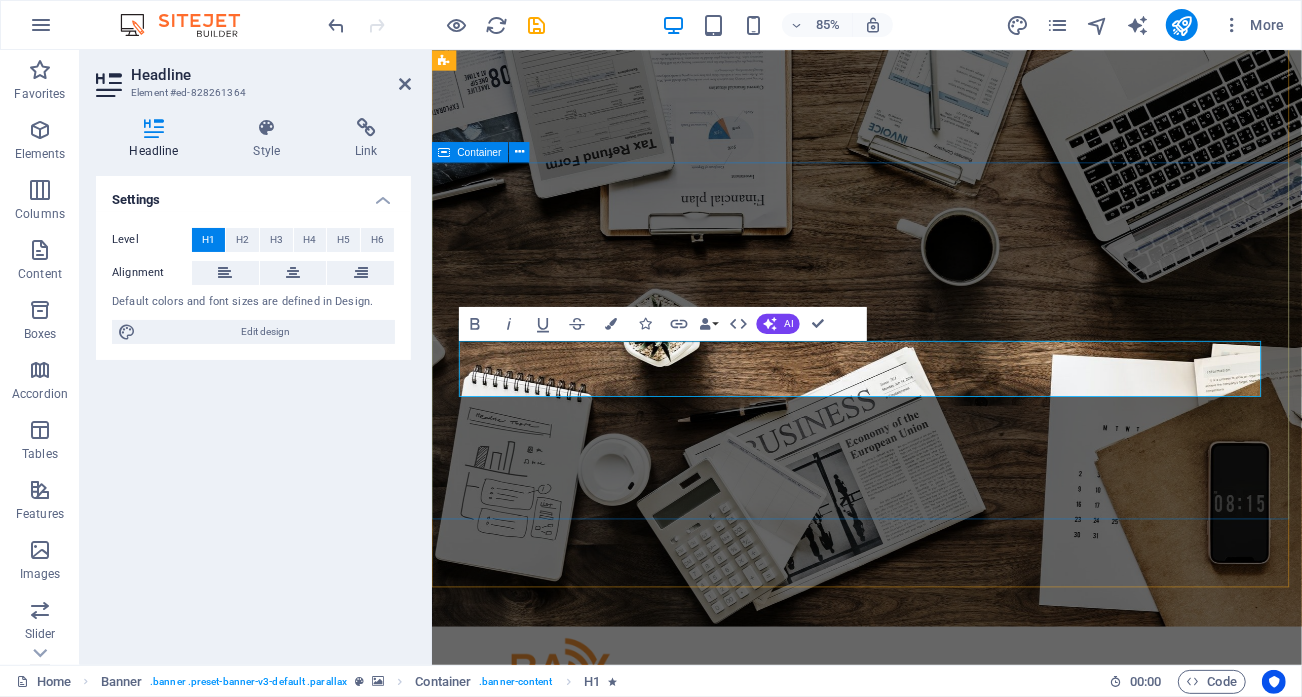 type 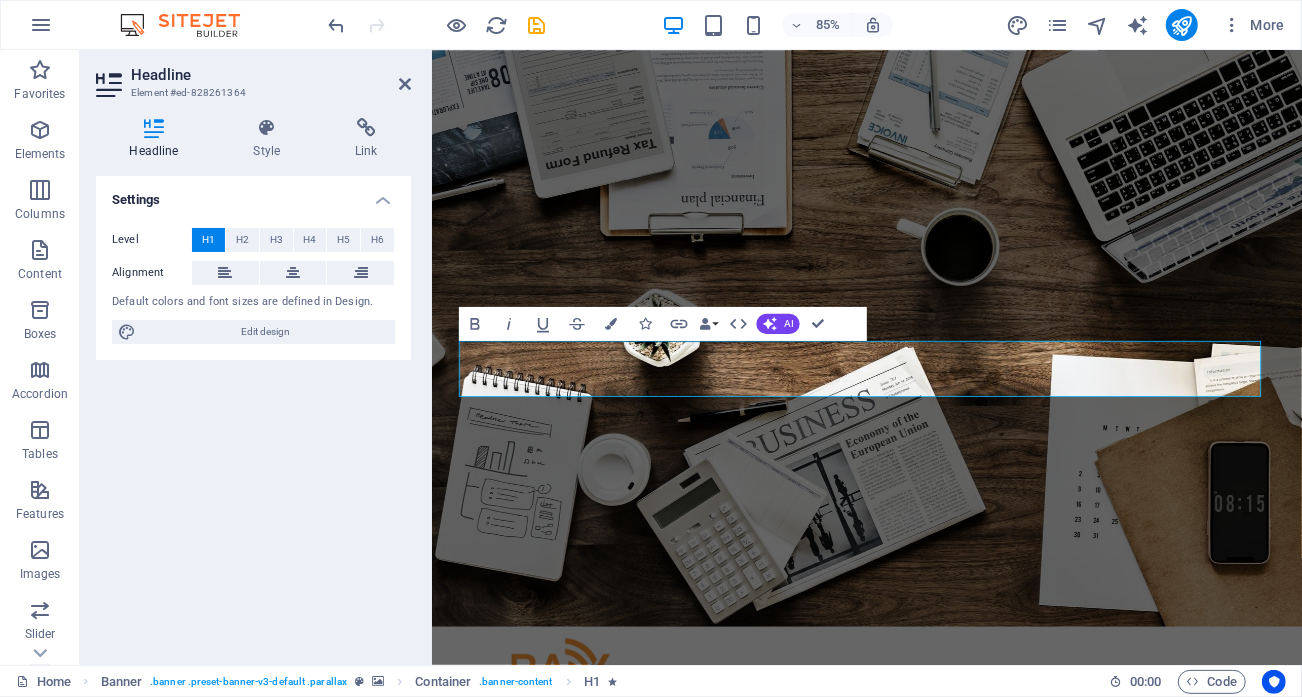 click on "Bold Italic Underline Strikethrough Colors Icons Link Data Bindings Company First name Last name Street ZIP code City Email Phone Mobile Fax Custom field 1 Custom field 2 Custom field 3 Custom field 4 Custom field 5 Custom field 6 HTML AI Improve Make shorter Make longer Fix spelling & grammar Translate to English Generate text Confirm (Ctrl+⏎)" at bounding box center (646, 324) 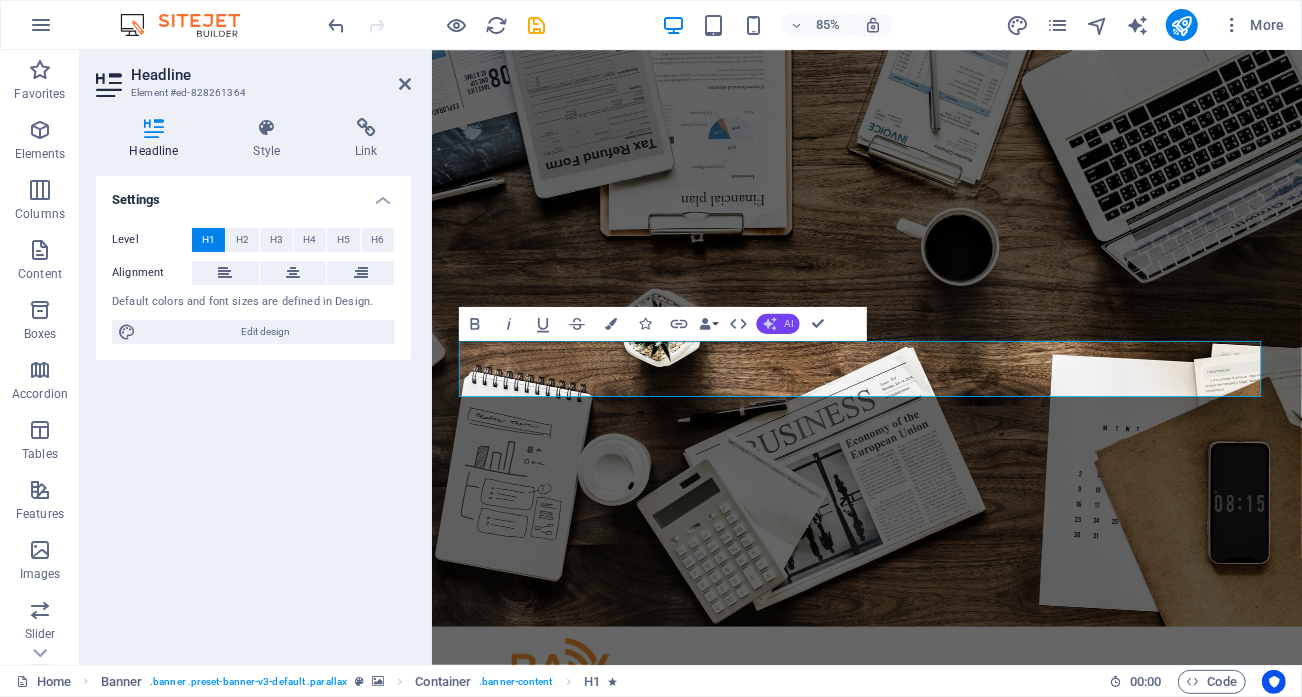 click on "AI" at bounding box center [778, 324] 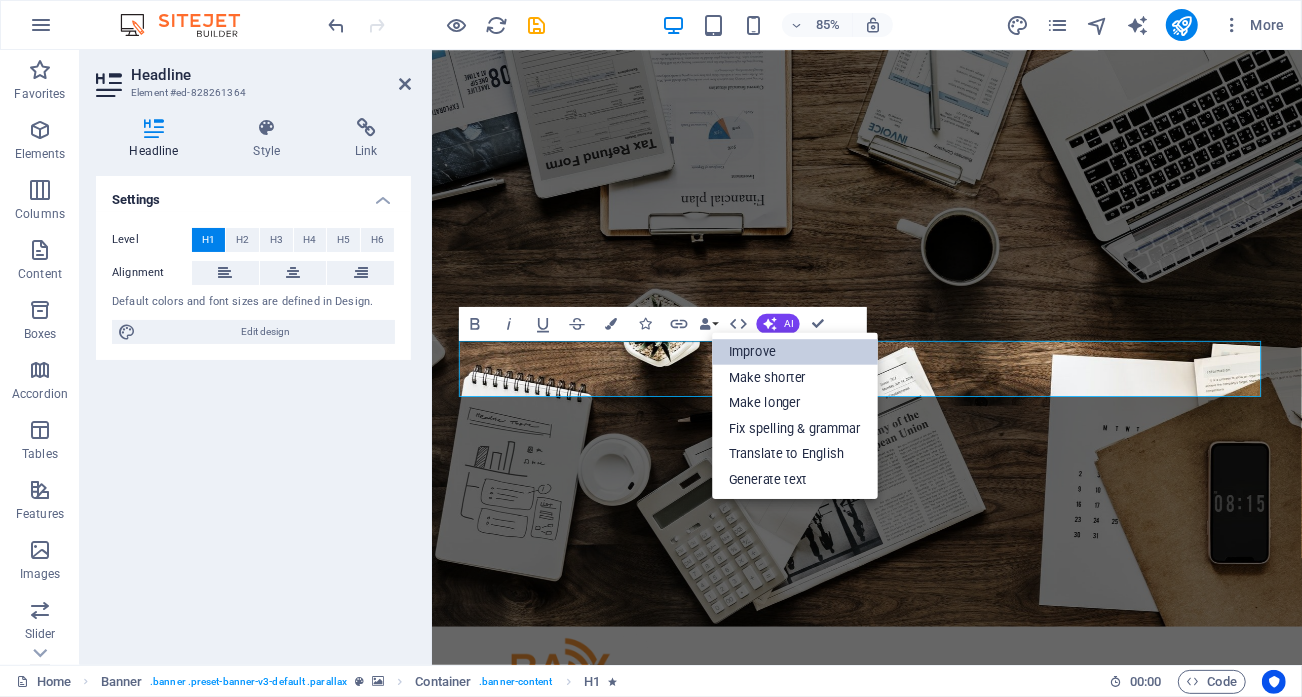 drag, startPoint x: 782, startPoint y: 358, endPoint x: 445, endPoint y: 572, distance: 399.20547 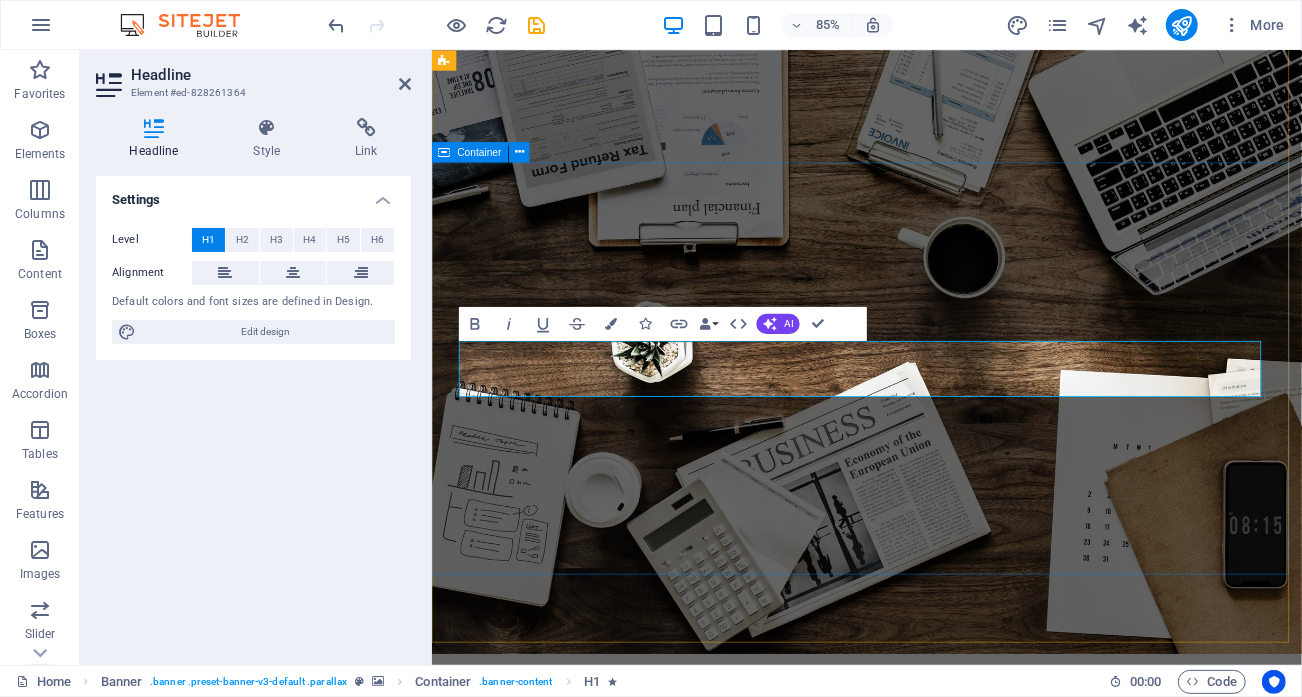click on "UNLEASHING THE FULL POTENTIAL OF AUTOMATION" at bounding box center (916, 1258) 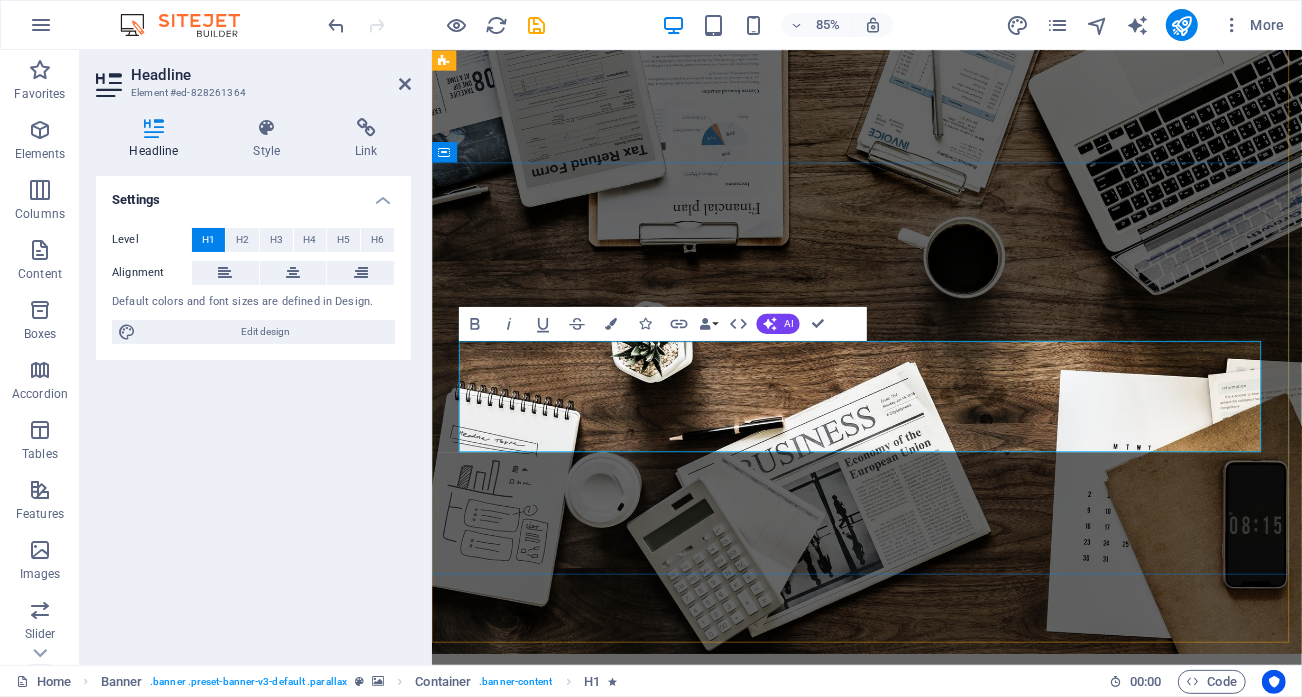 click on "UNLEASHING THE FULL POTENTIAL OF AUTOMATION" at bounding box center (916, 1258) 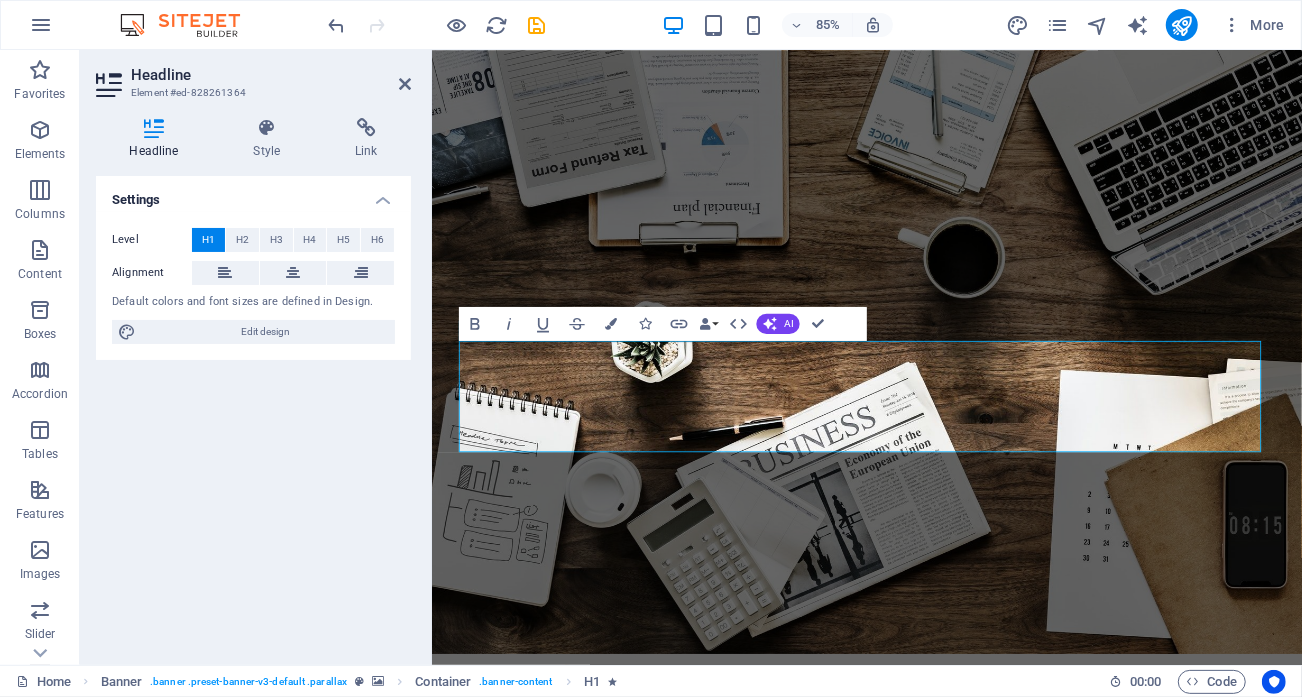 click on "Let’s Unlock" at bounding box center [943, 1160] 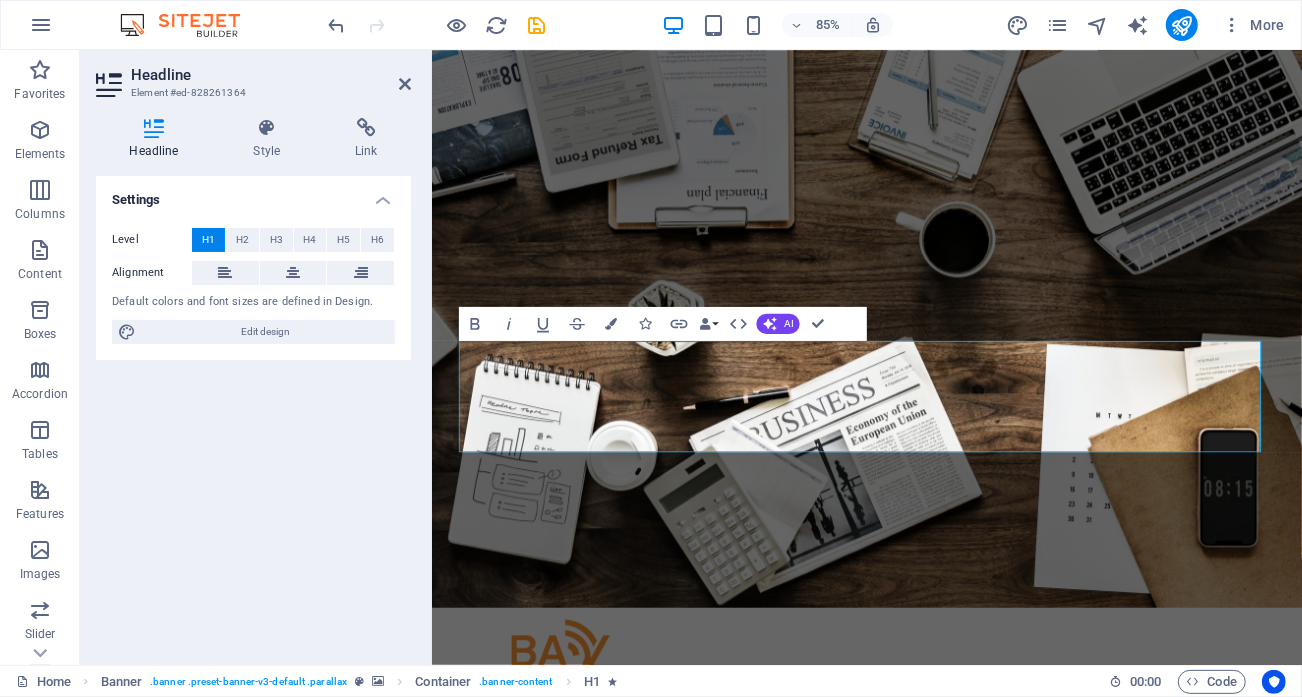 click on "UNLEASHING THE FULL POTENTIAL OF AUTOMATION" at bounding box center [943, 1205] 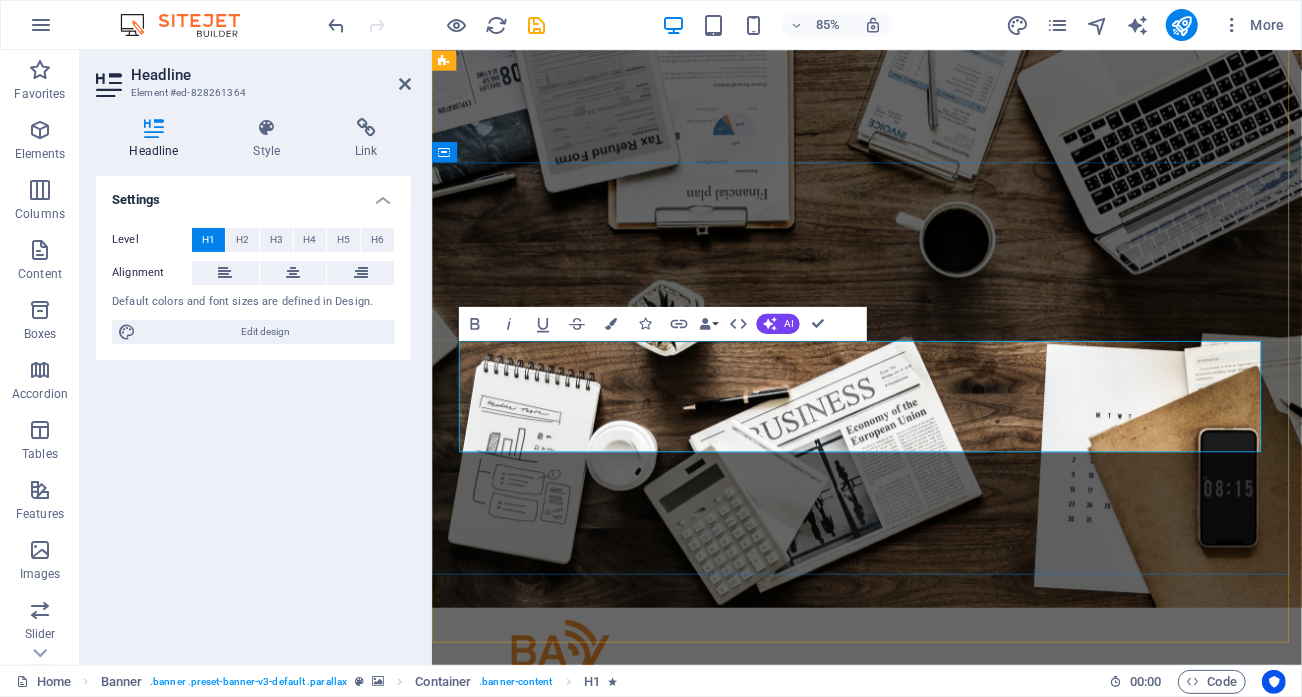 click on "UNLEASHING THE FULL POTENTIAL OF AUTOMATION" at bounding box center (916, 1204) 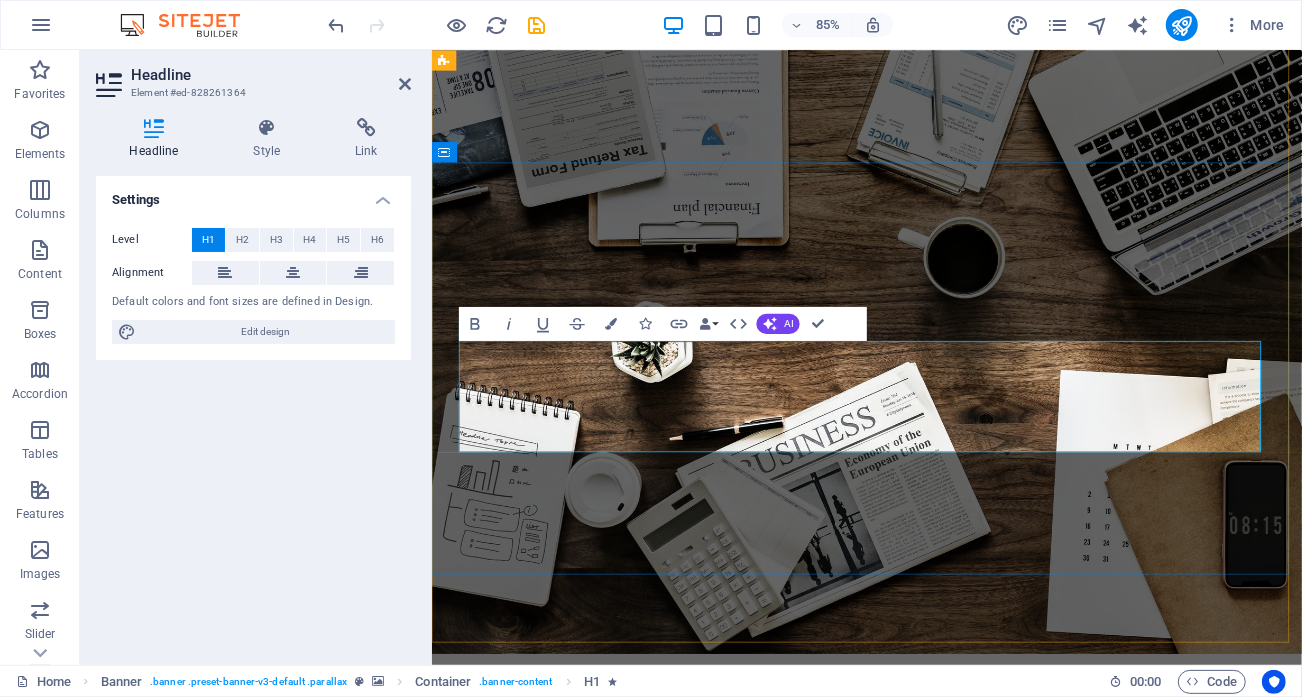 click on "THE FULL POTENTIAL OF AUTOMATION" at bounding box center [943, 1259] 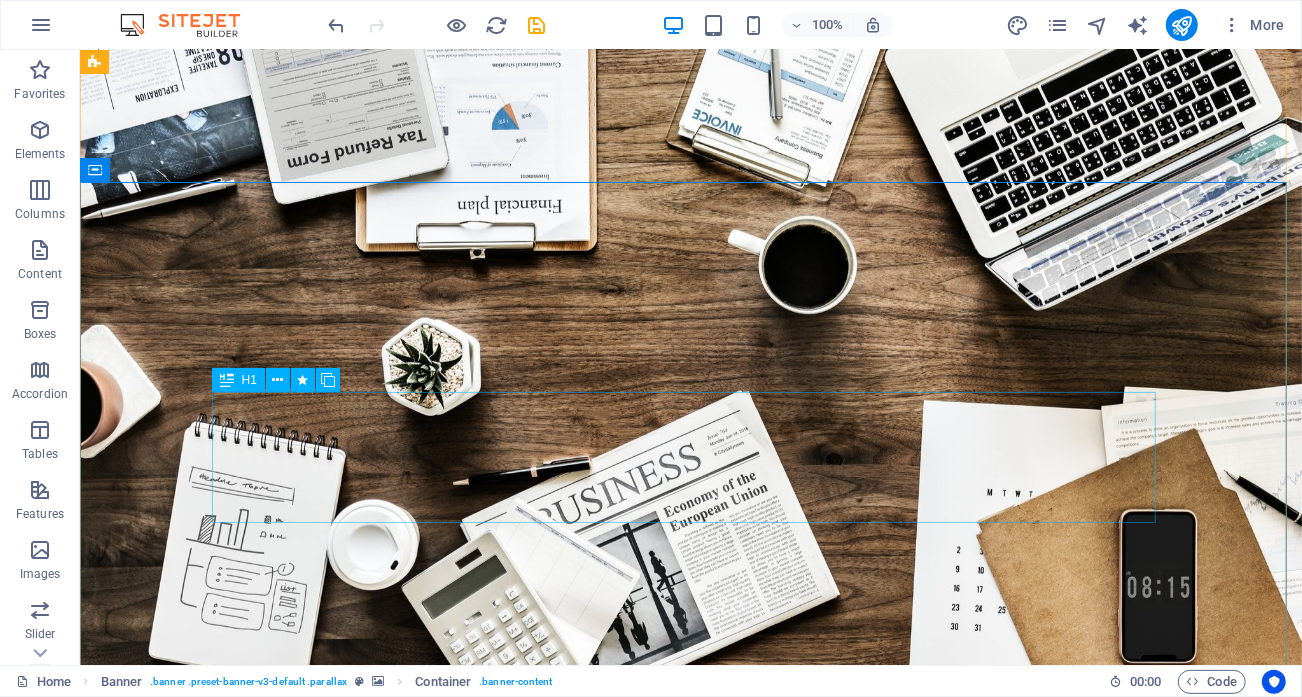 click on "THE FULL POTENTIAL OF AUTOMATION" at bounding box center (690, 1204) 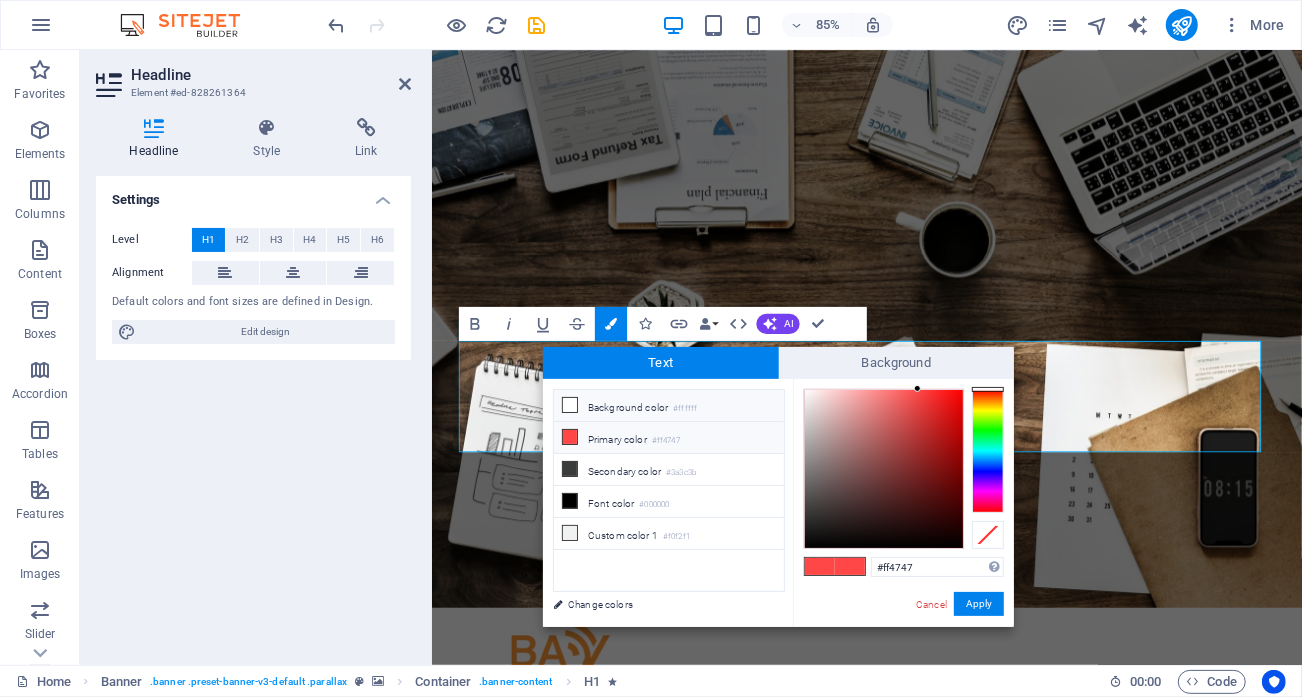click on "Background color
#ffffff" at bounding box center [669, 406] 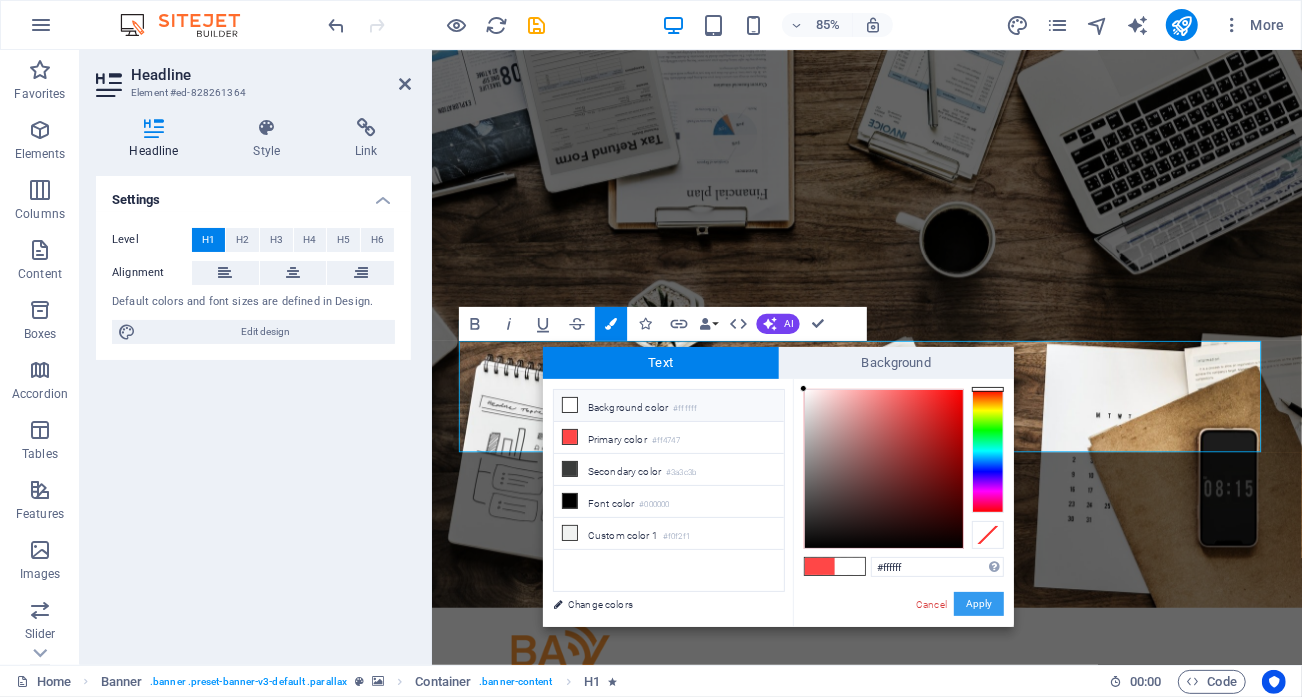 click on "Apply" at bounding box center [979, 604] 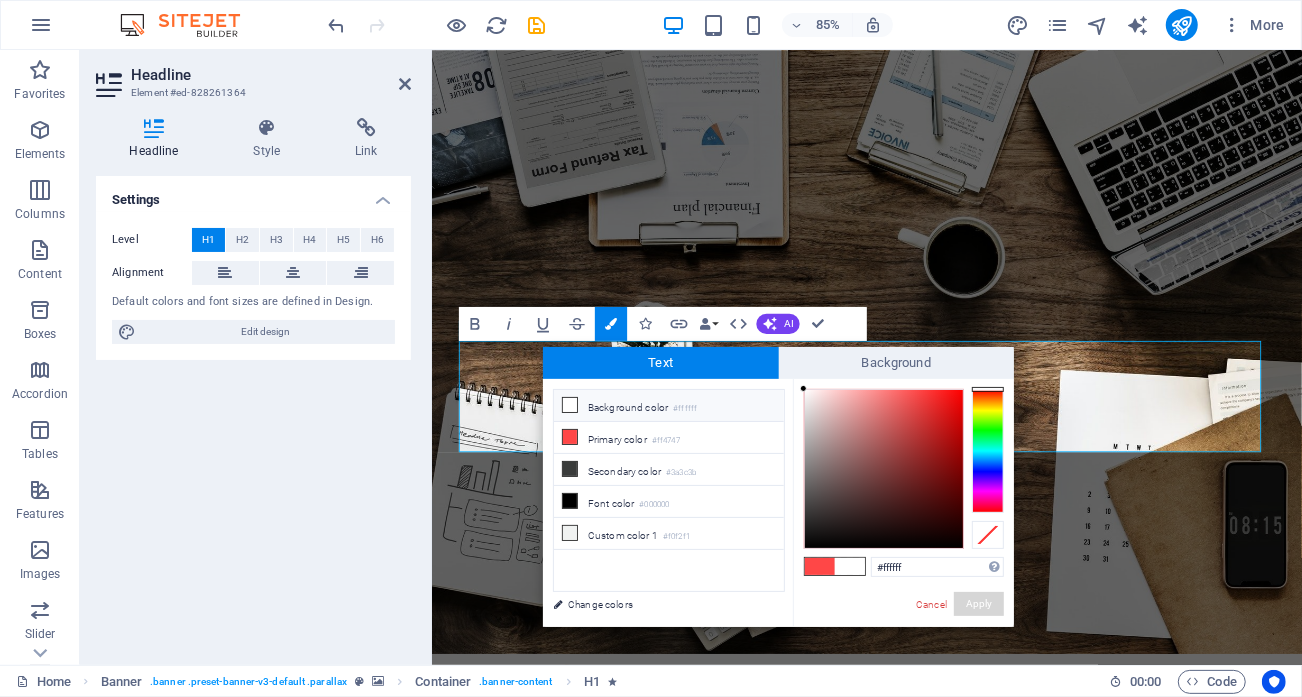 click on "From Data to Decisions  Let’s Unlock  THE FULL POTENTIAL OF AUTOMATION Learn more" at bounding box center (943, 1225) 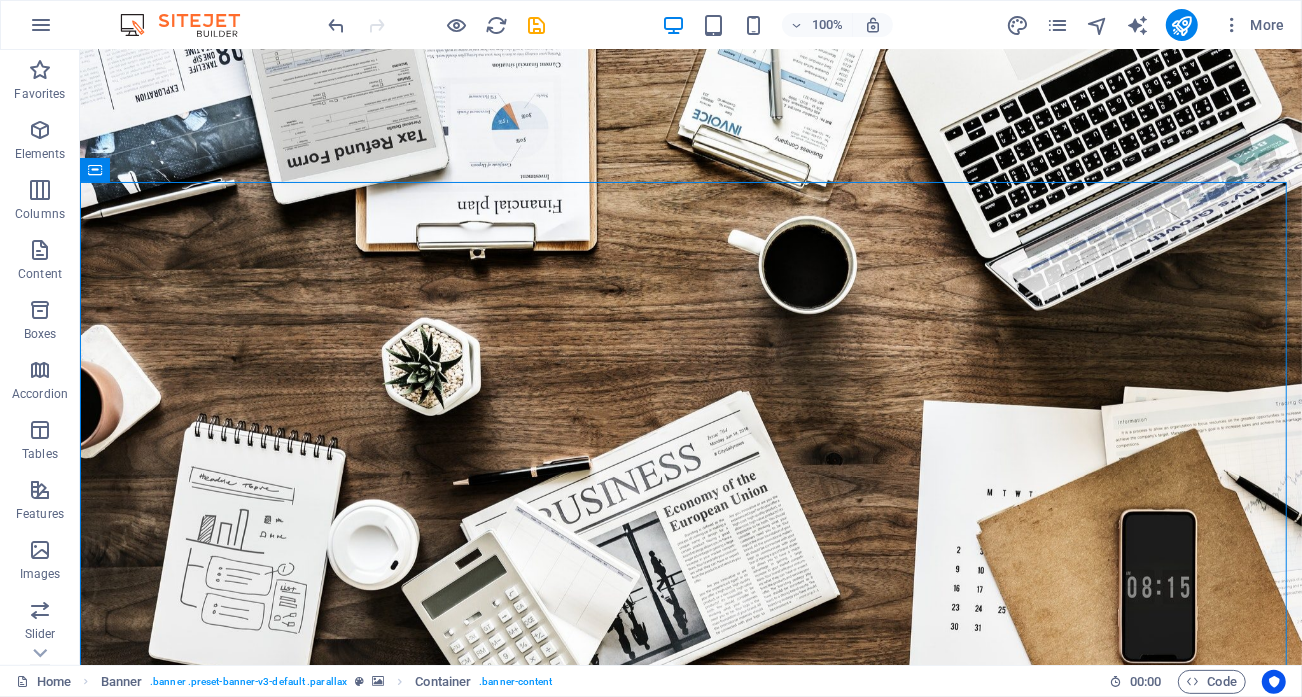 click on "Learn more" at bounding box center (690, 1313) 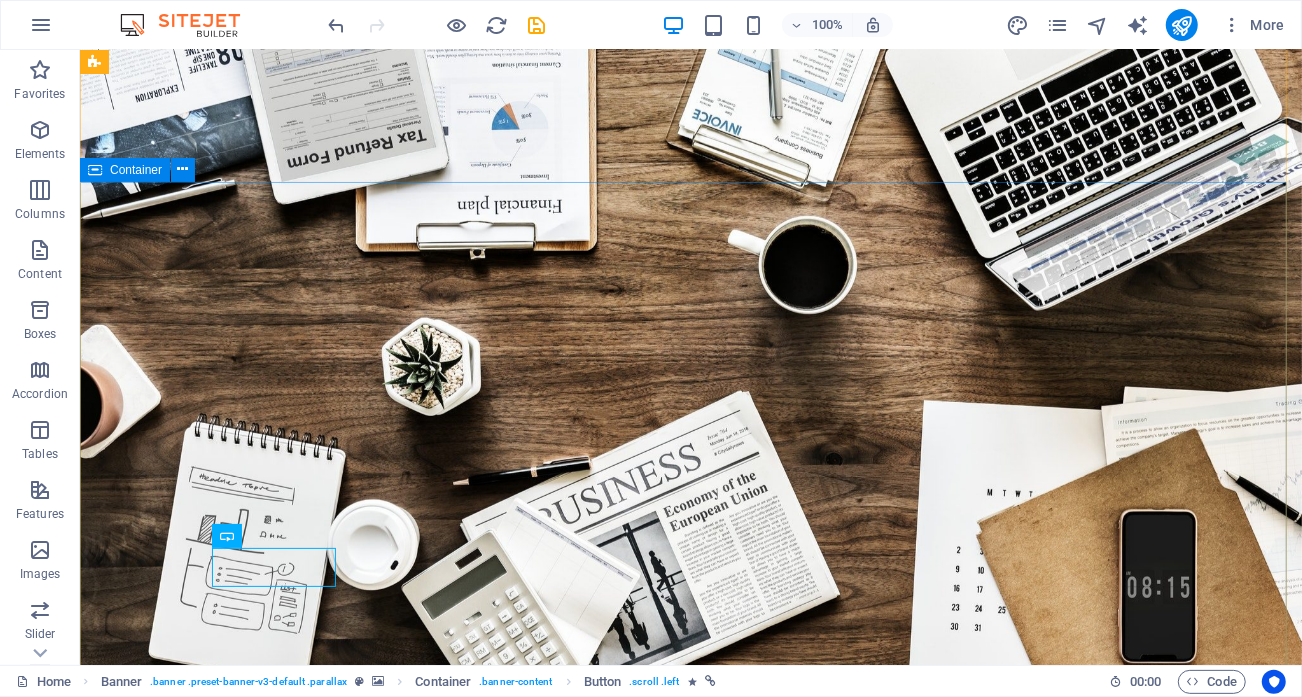 click on "From Data to Decisions  Let’s Unlock  THE FULL POTENTIAL OF AUTOMATION Learn more" at bounding box center (690, 1170) 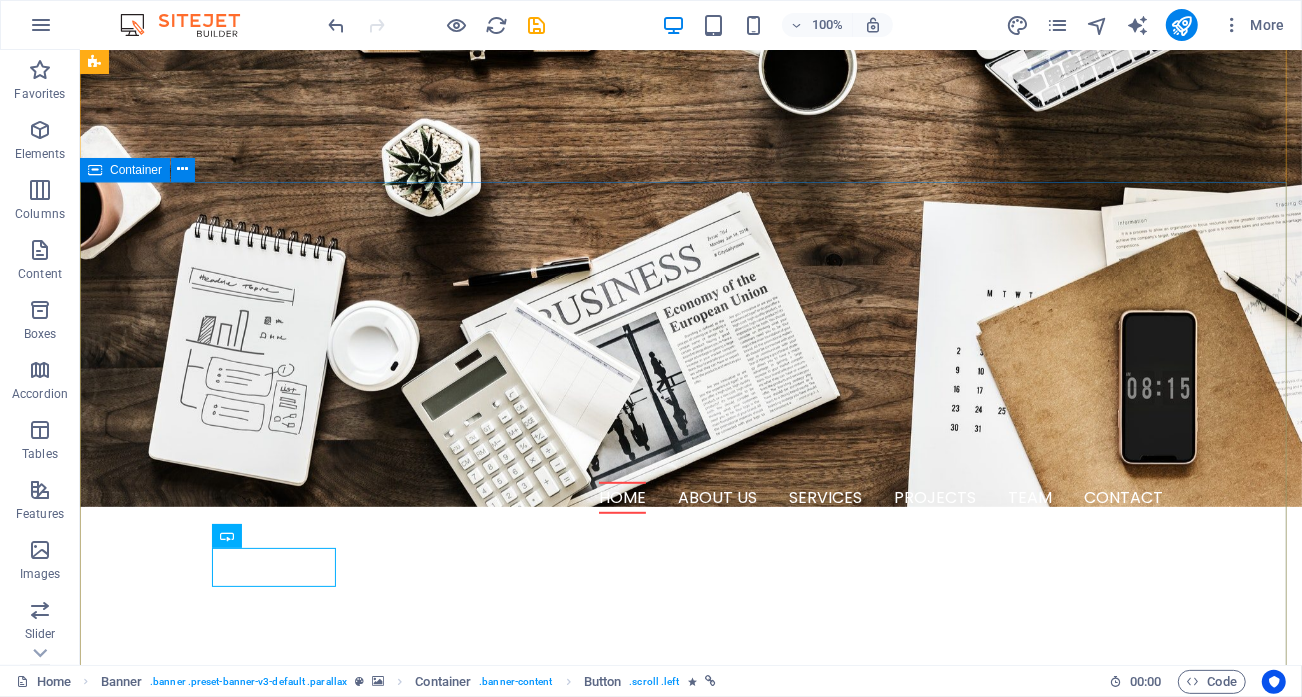 scroll, scrollTop: 518, scrollLeft: 0, axis: vertical 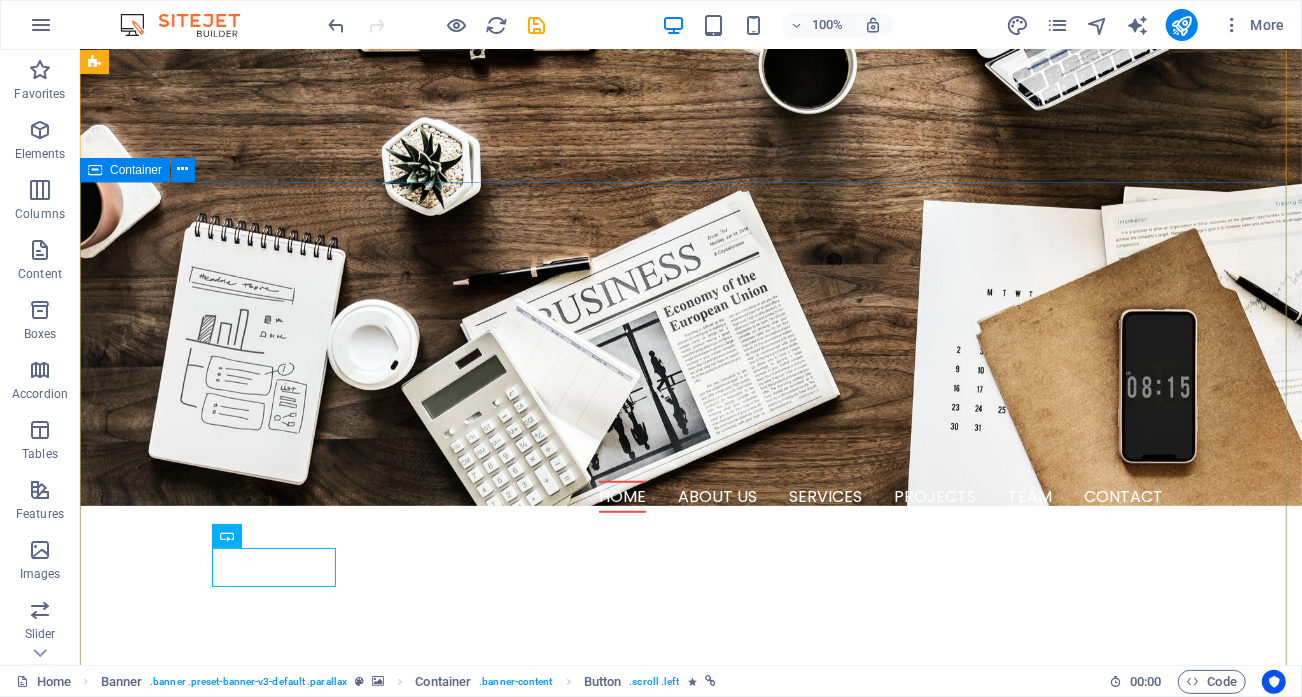 click on "We turn your data into operational excellence !" at bounding box center [323, 1209] 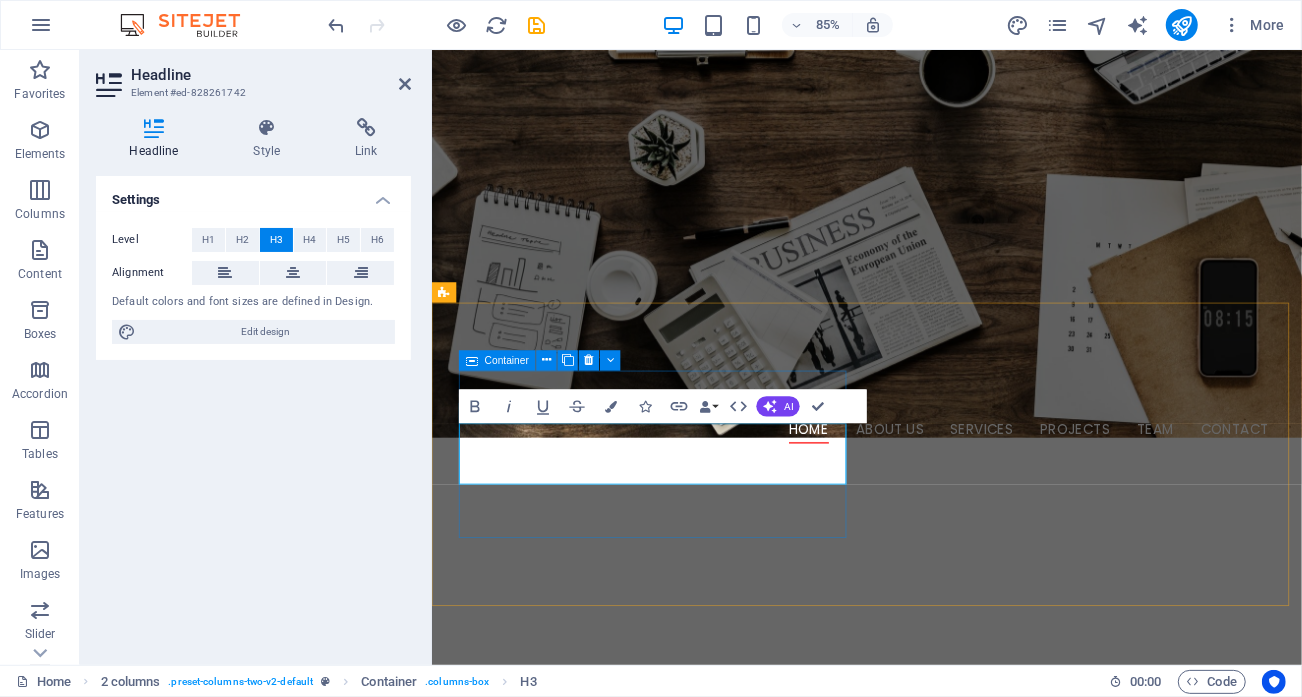 click on "We turn your data into operational excellence !" at bounding box center (613, 1209) 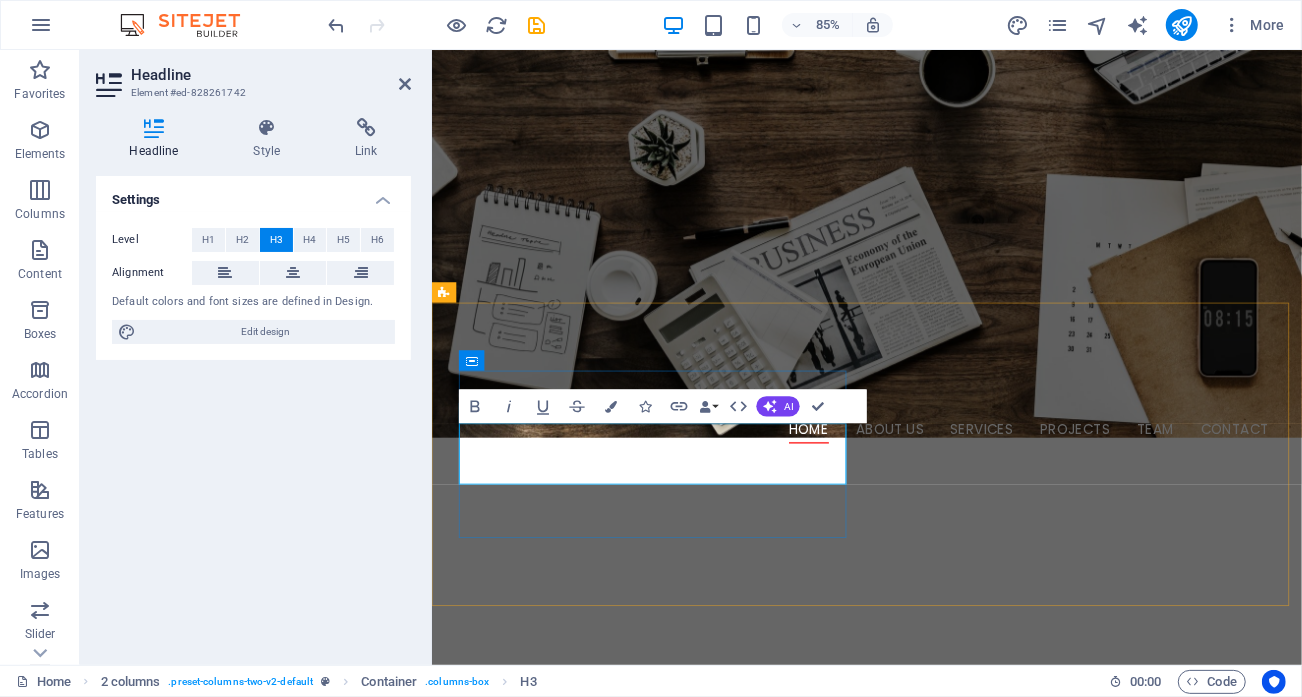 drag, startPoint x: 491, startPoint y: 508, endPoint x: 796, endPoint y: 539, distance: 306.57135 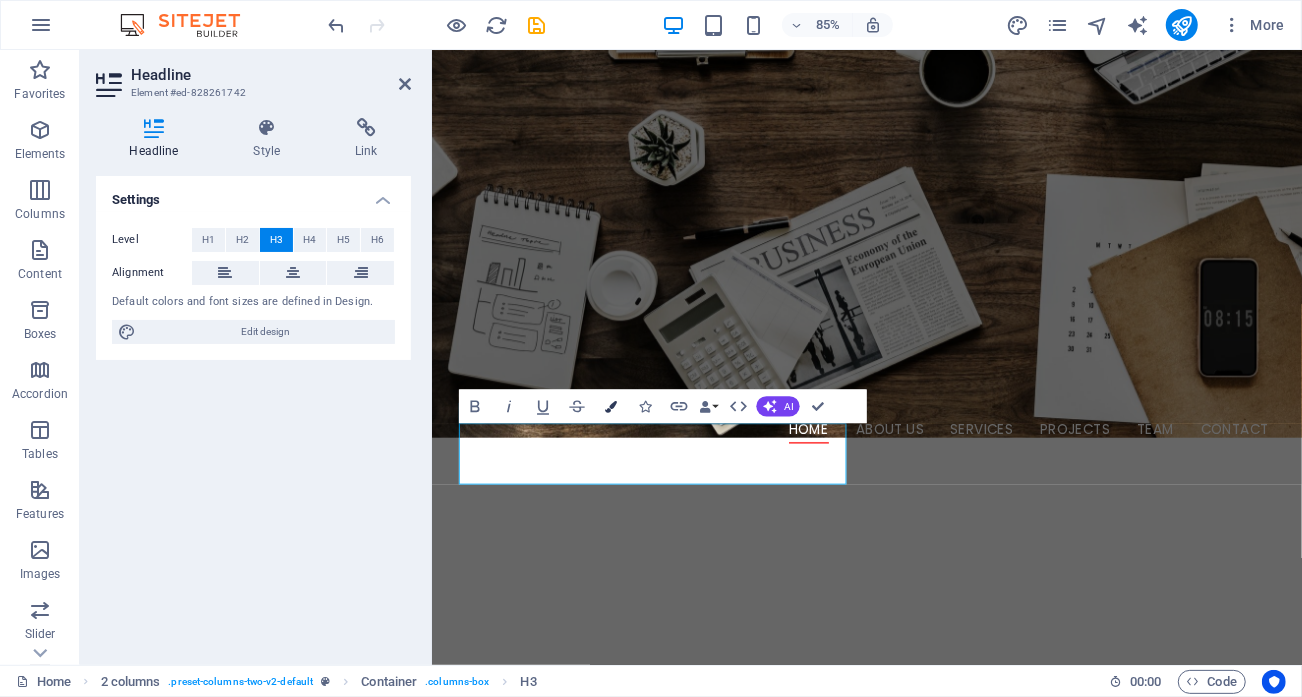 click at bounding box center (612, 406) 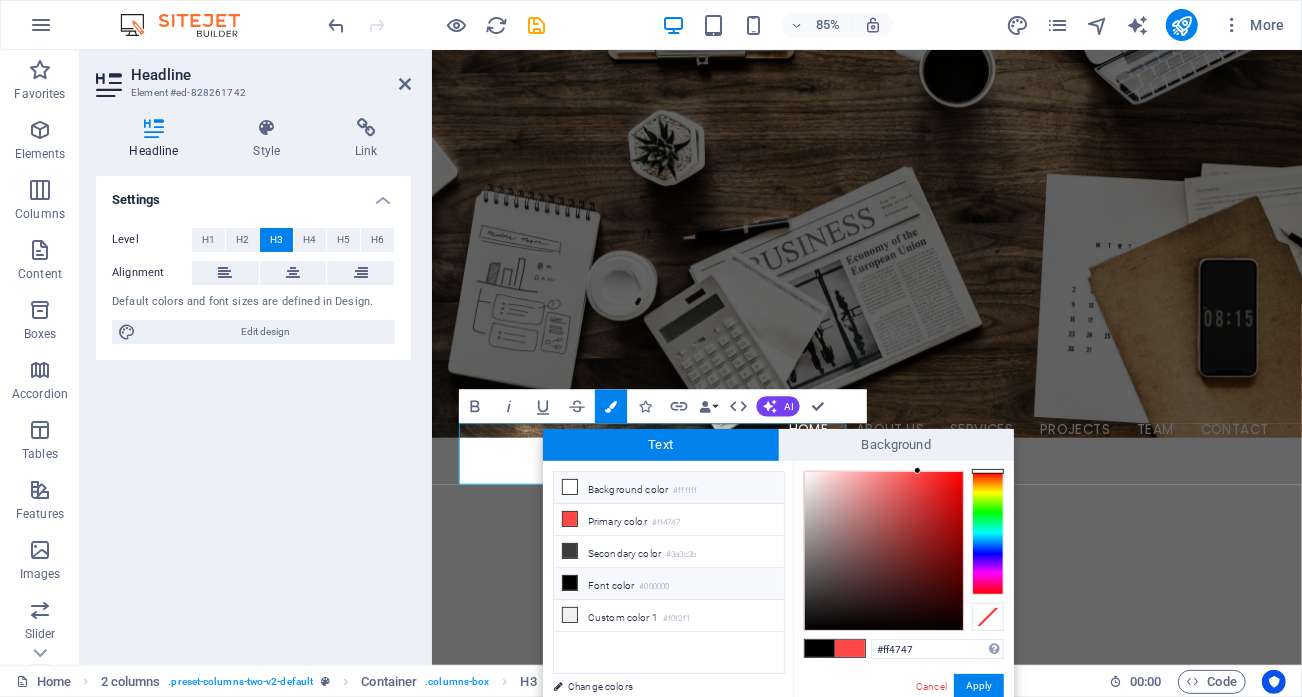 click on "Background color
#ffffff" at bounding box center [669, 488] 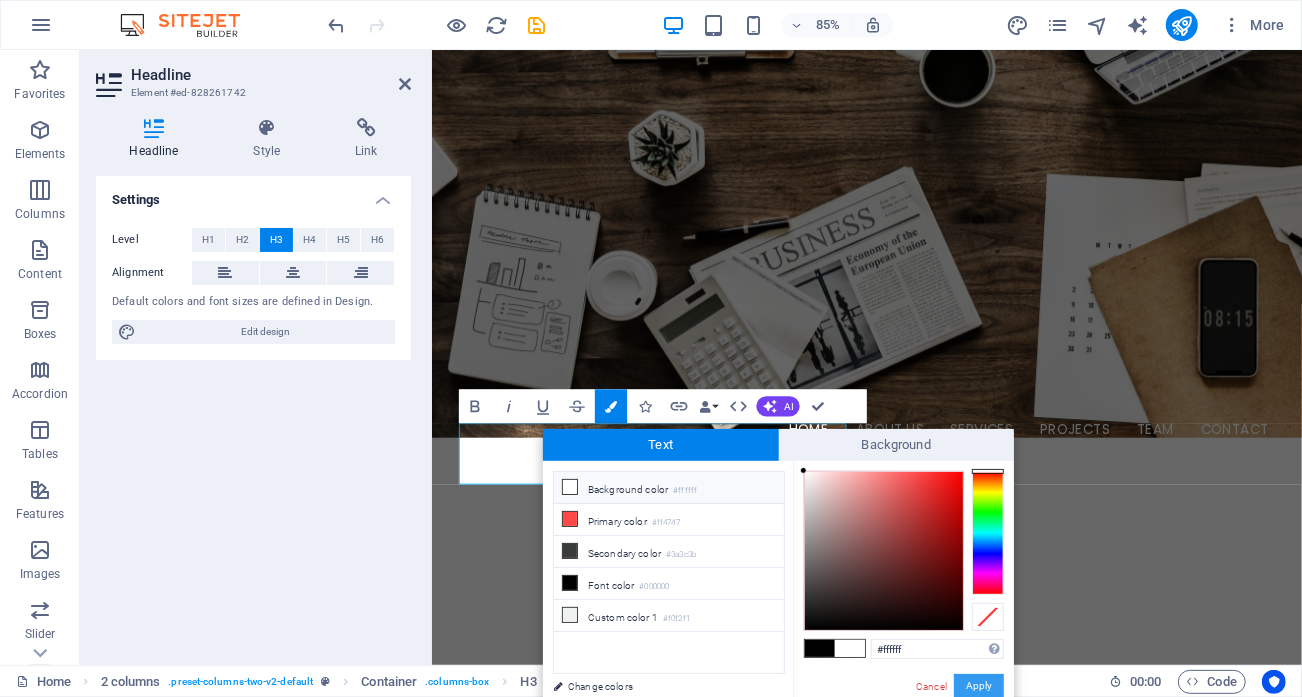 click on "Apply" at bounding box center [979, 686] 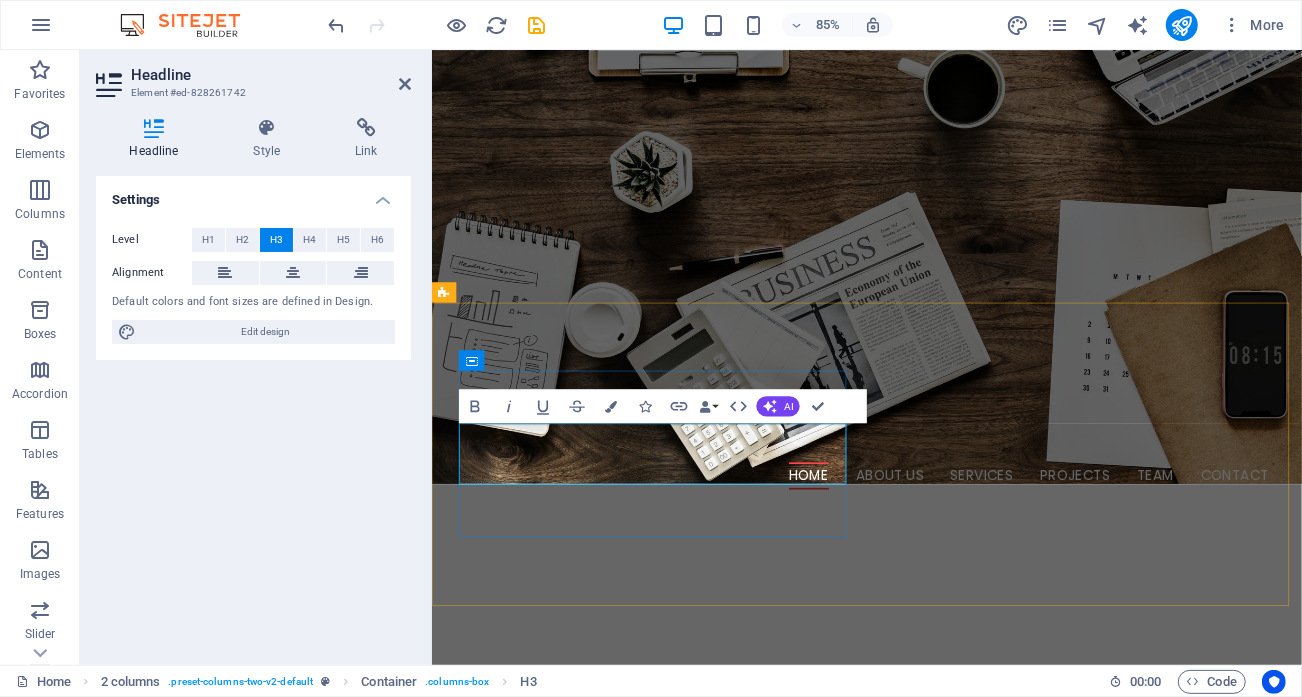 click on "We turn your data into operational excellence !" at bounding box center (613, 1263) 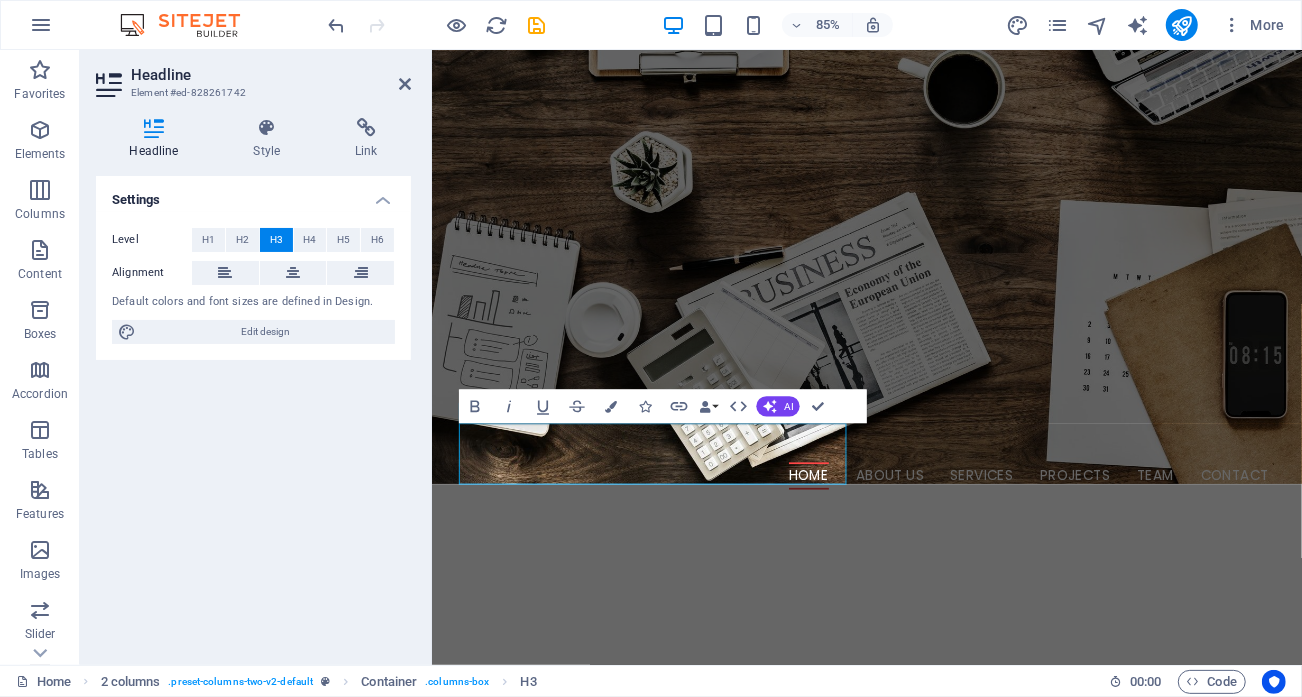 click on "We turn your data into operational excellence !" at bounding box center [613, 1263] 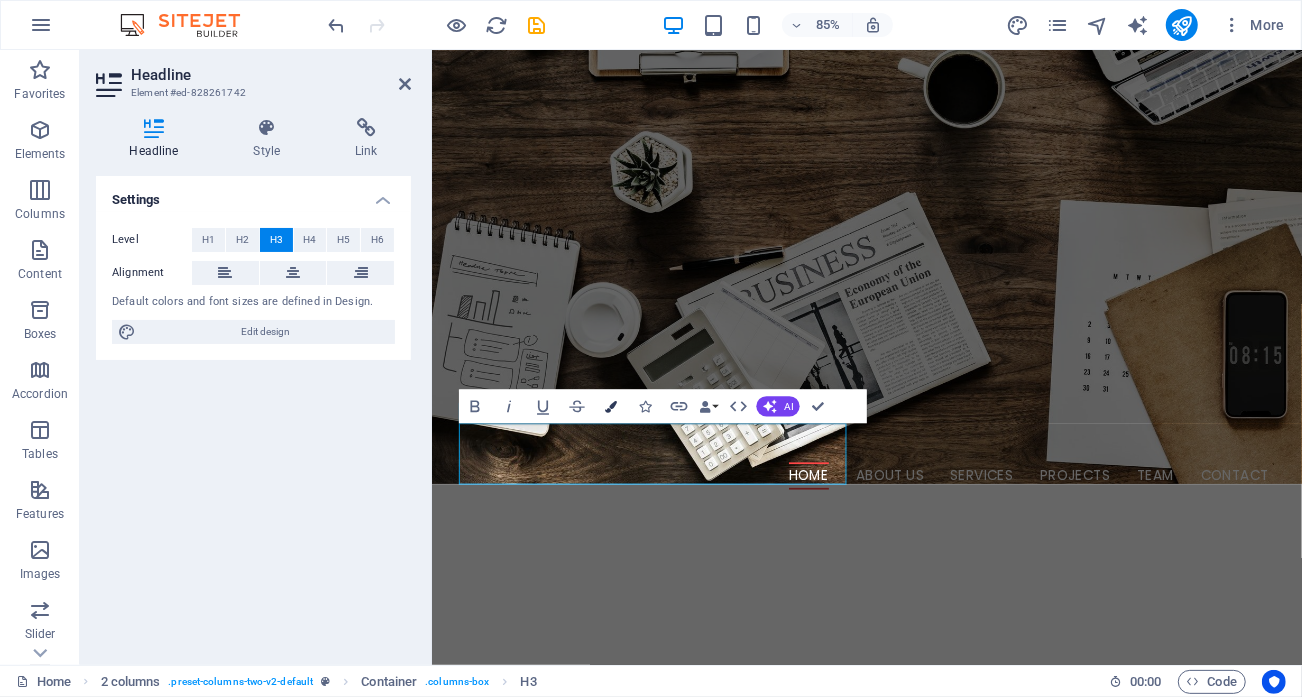 click at bounding box center [612, 406] 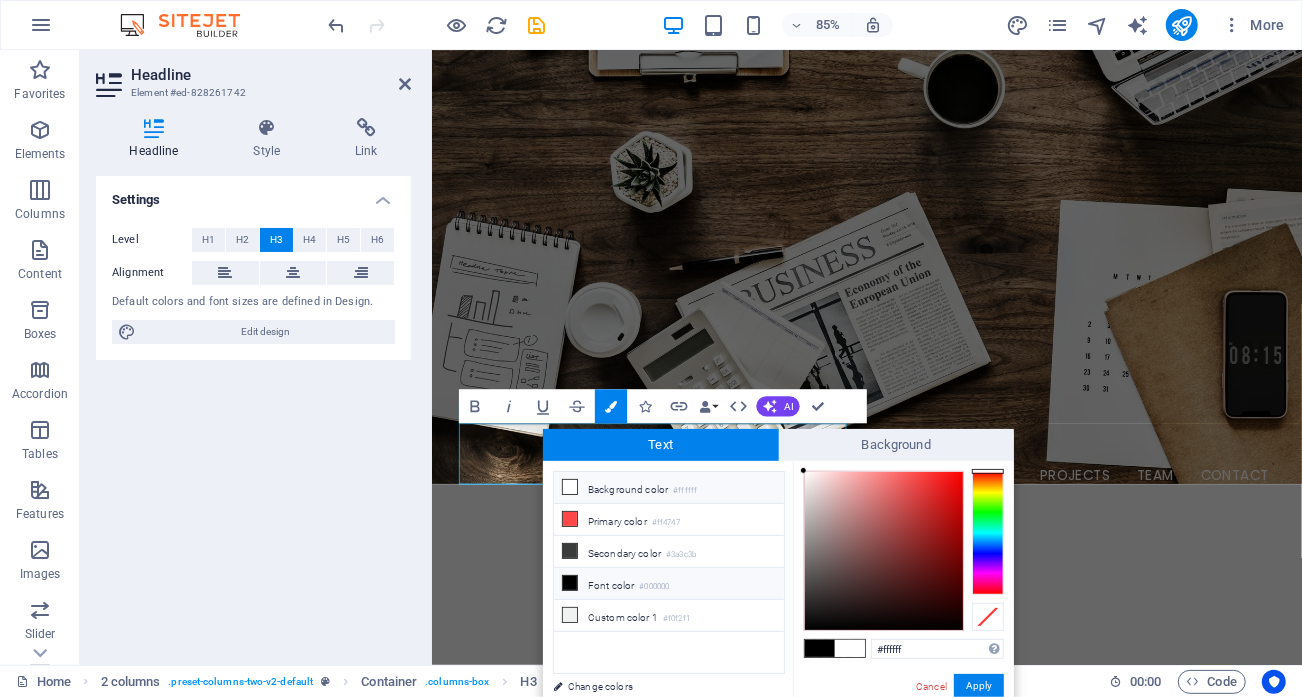 click on "Font color
#000000" at bounding box center [669, 584] 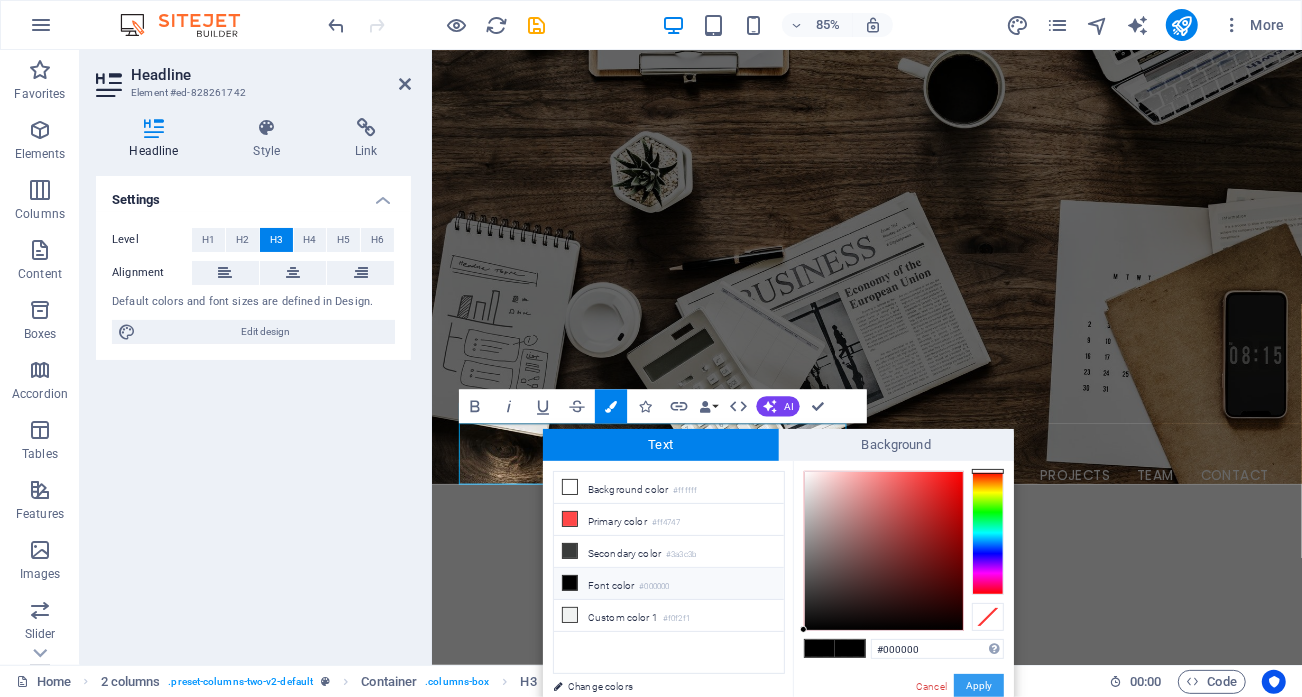 click on "Apply" at bounding box center (979, 686) 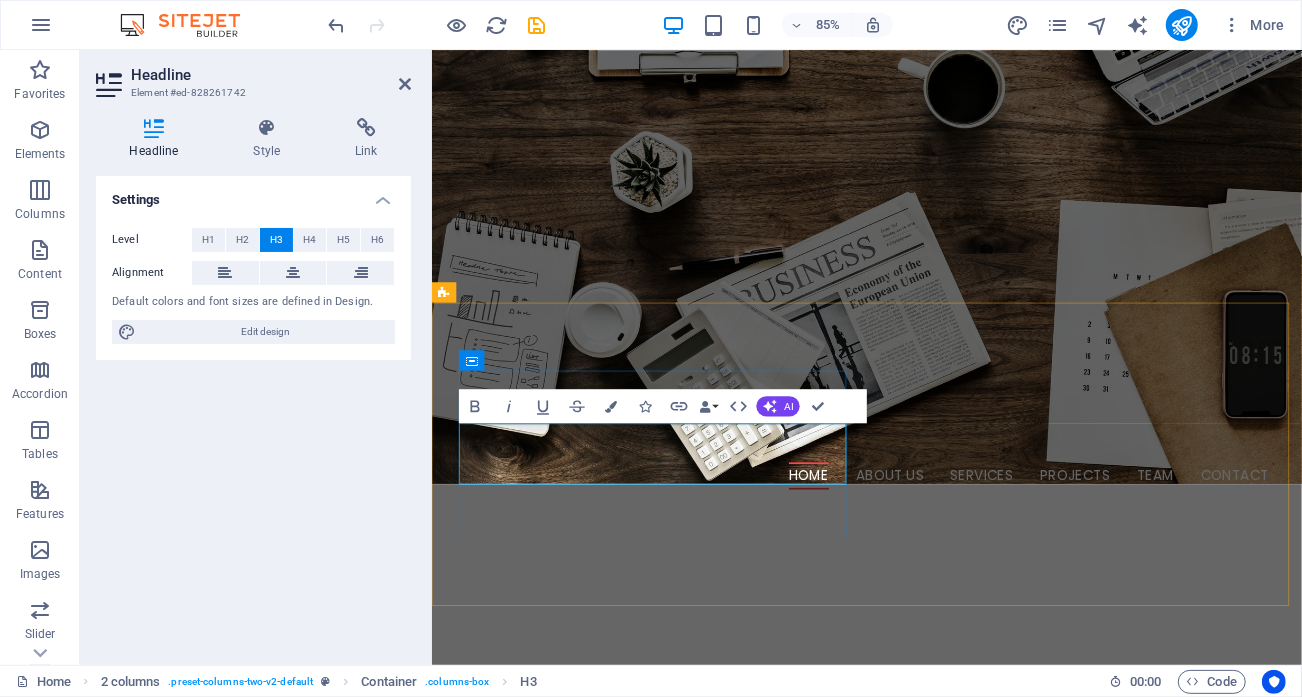 click on "We turn your data into operational excellence !" at bounding box center (613, 1263) 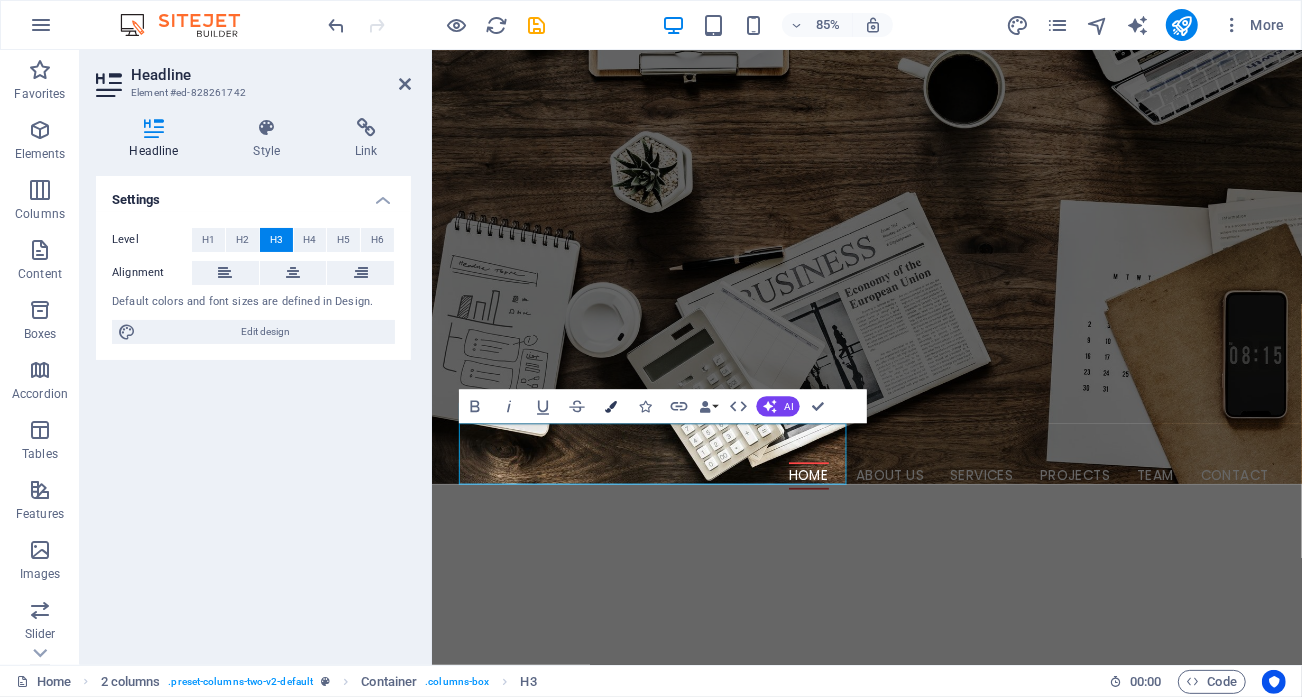 click on "Colors" at bounding box center [611, 406] 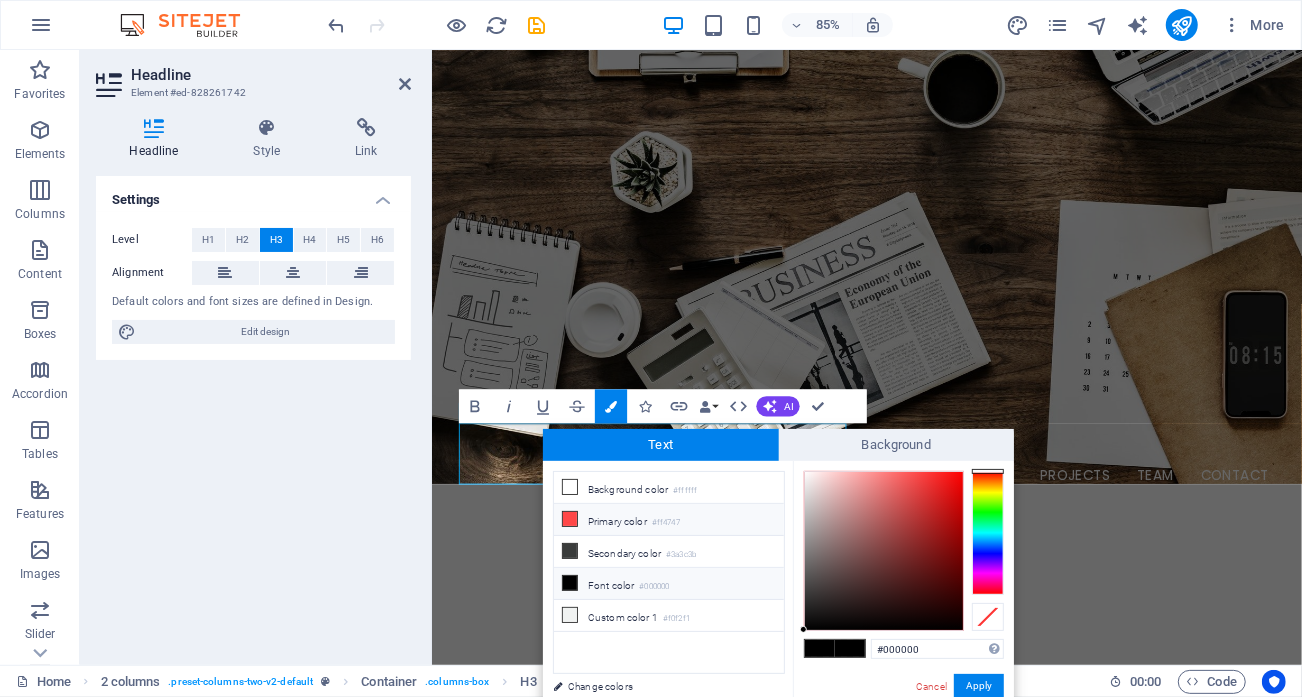 click on "Primary color
#ff4747" at bounding box center (669, 520) 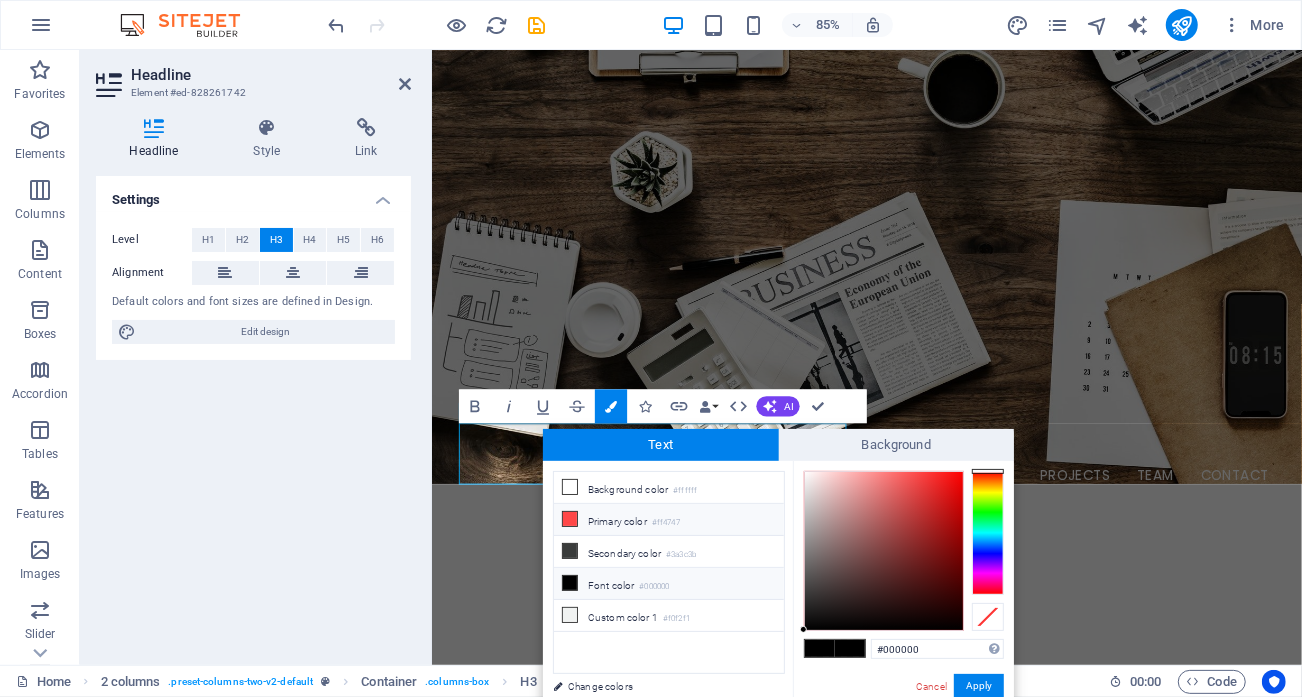 type on "#ff4747" 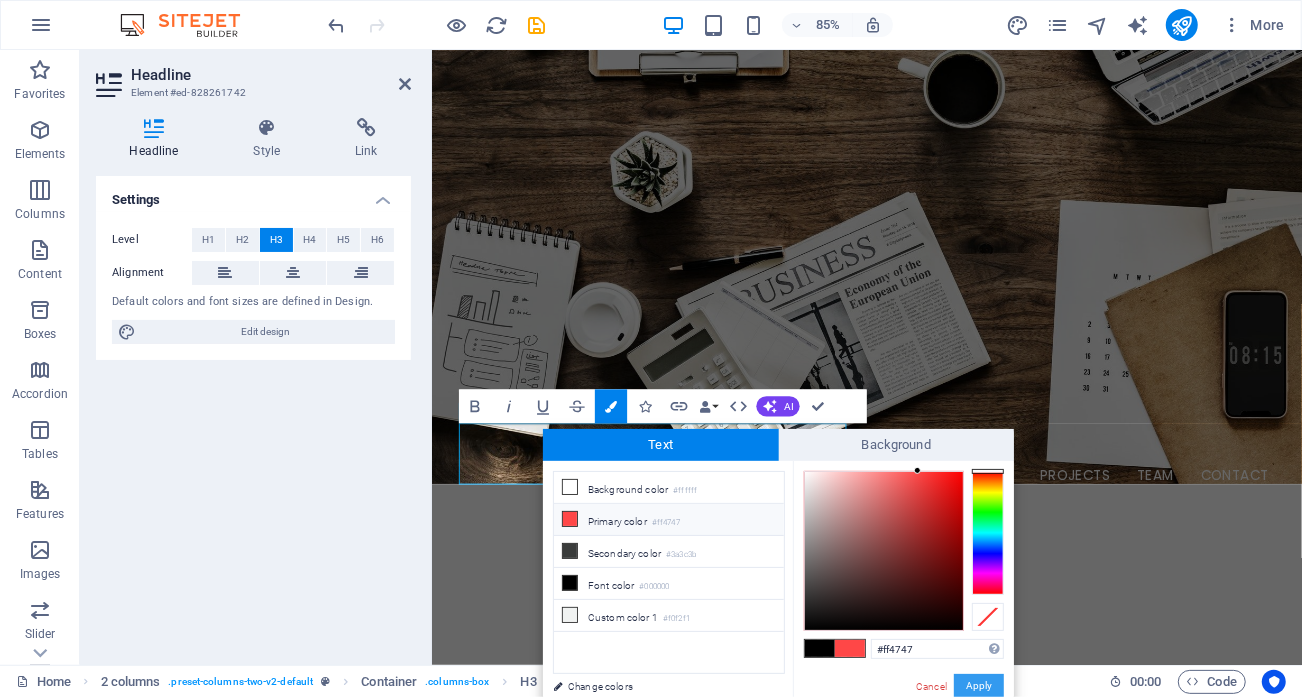 click on "Apply" at bounding box center (979, 686) 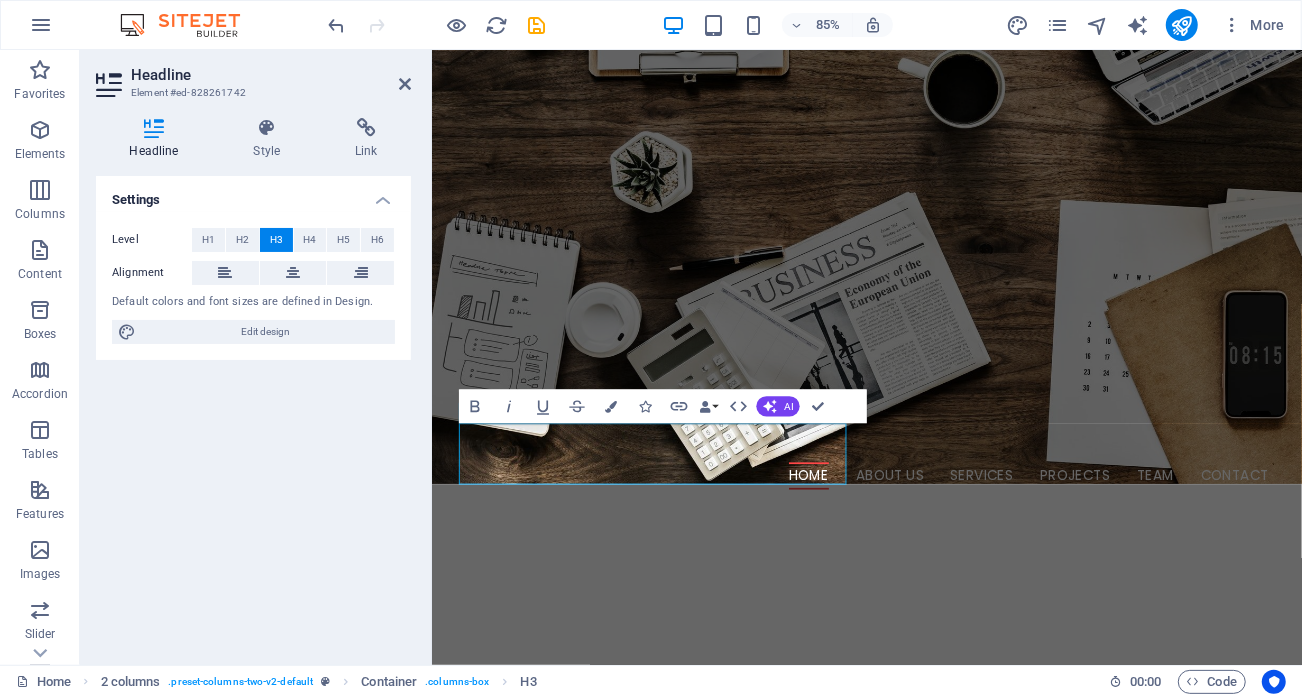 click on "We turn your data into  operational EXCELLENCE ! Welcome to Bay Agency – Your Telecom Experts. With over 20 years of experience, our dedicated team of telecom engineers and project managers specializes in optimizing and deploying mobile networks. We offer innovative solutions tailored to ensure exceptional performance and reliability for your network." at bounding box center [943, 1370] 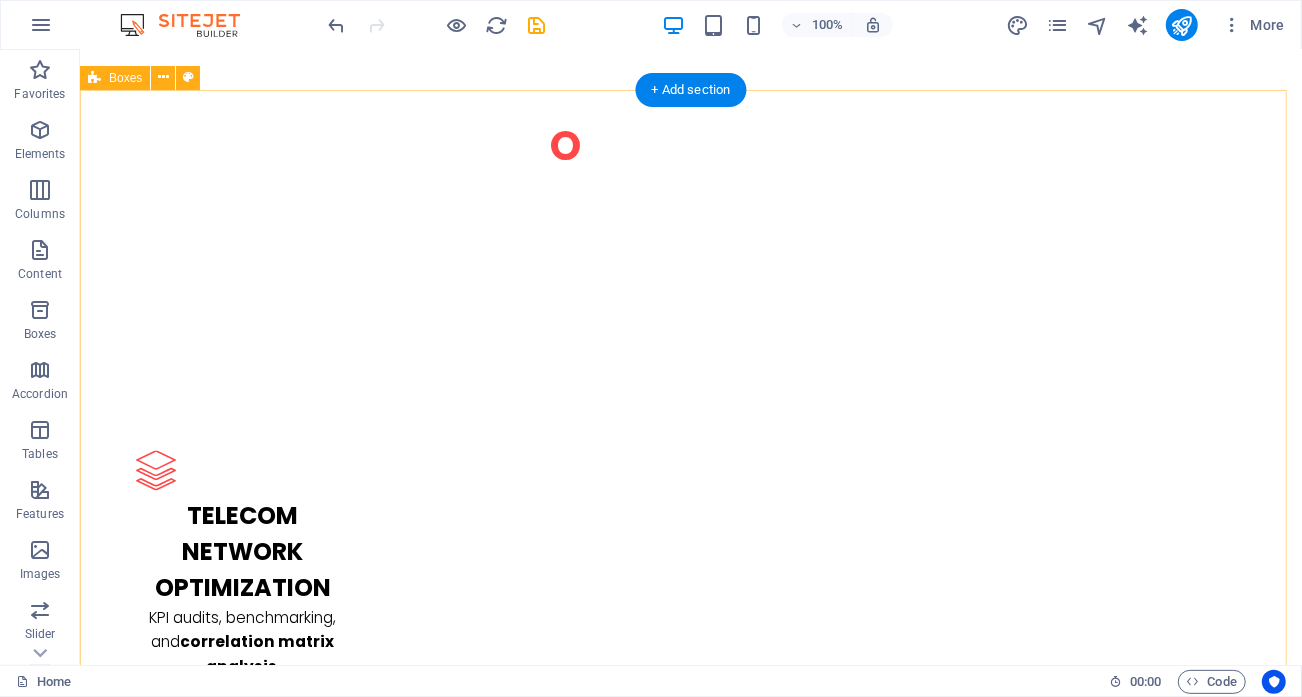 scroll, scrollTop: 2500, scrollLeft: 0, axis: vertical 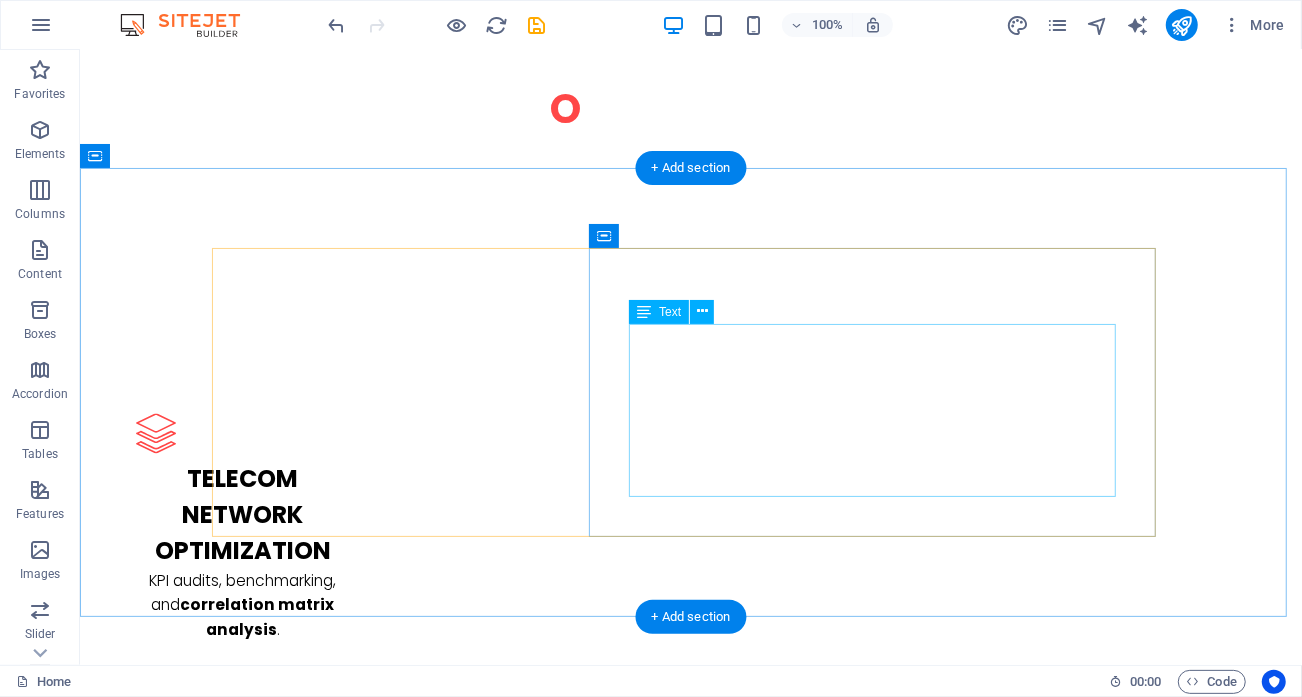 click on "We guided or supported" at bounding box center (690, 2608) 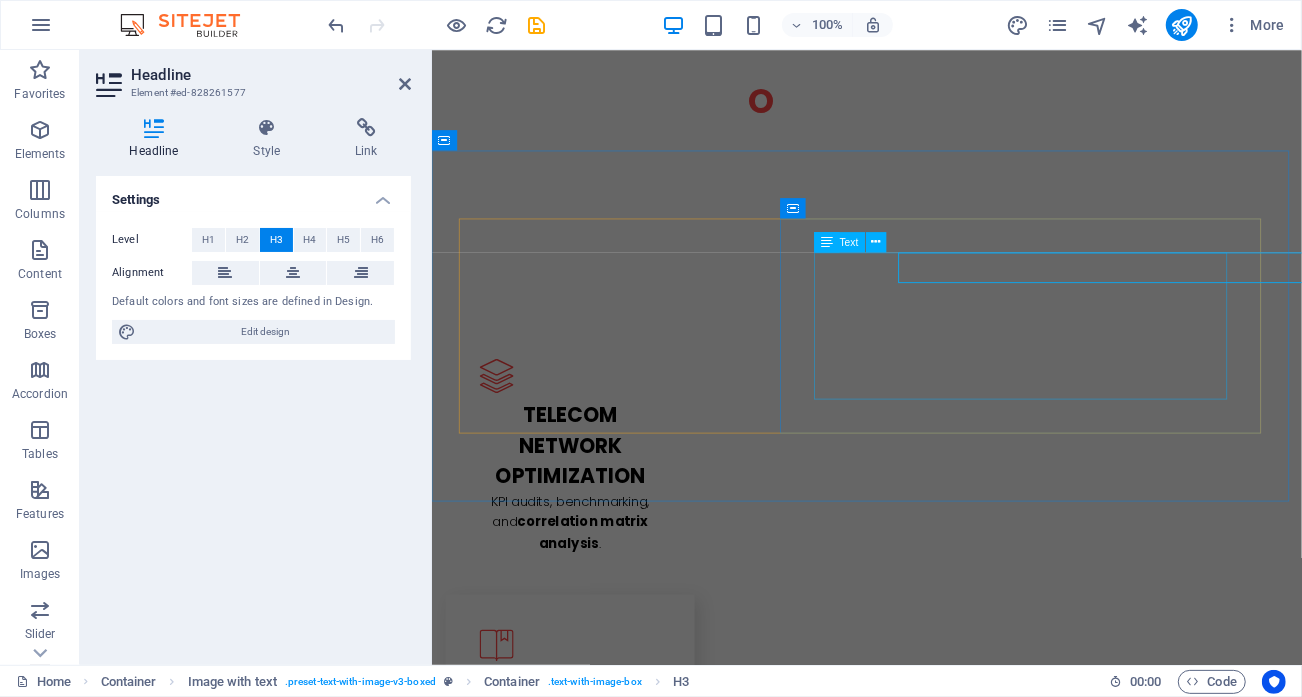 click on "We guided or supported" at bounding box center (670, 2608) 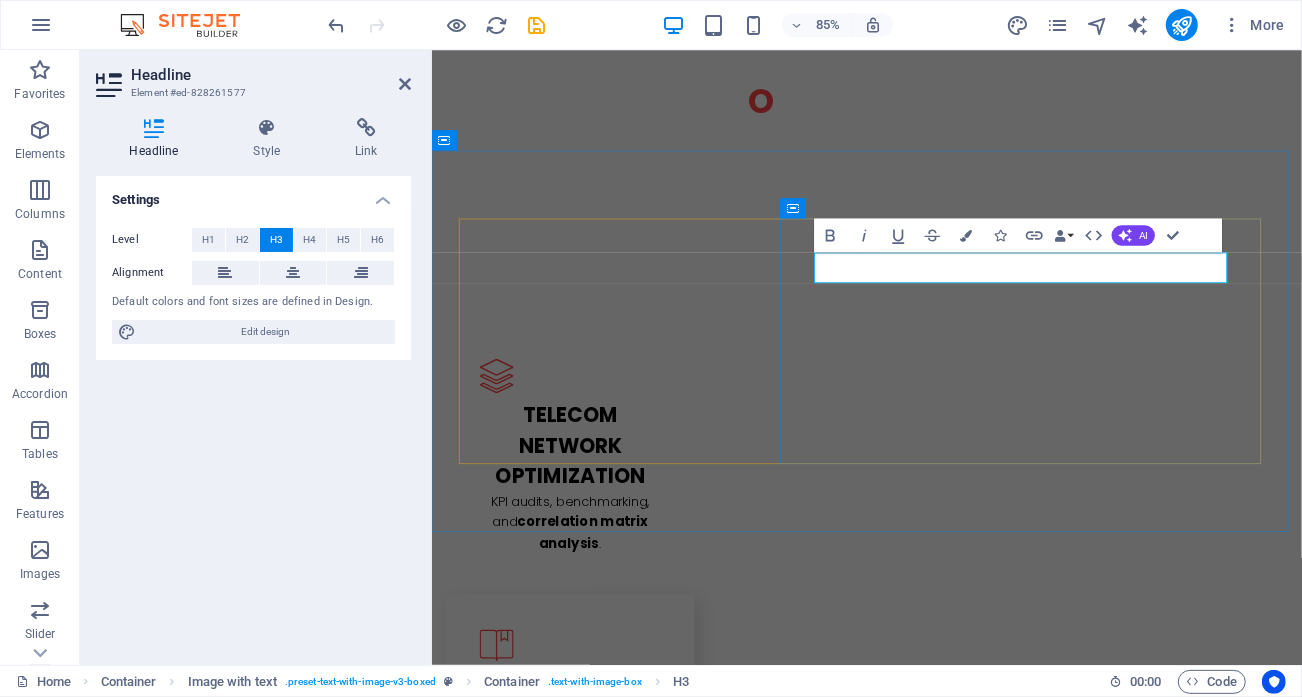 drag, startPoint x: 1203, startPoint y: 301, endPoint x: 887, endPoint y: 307, distance: 316.05695 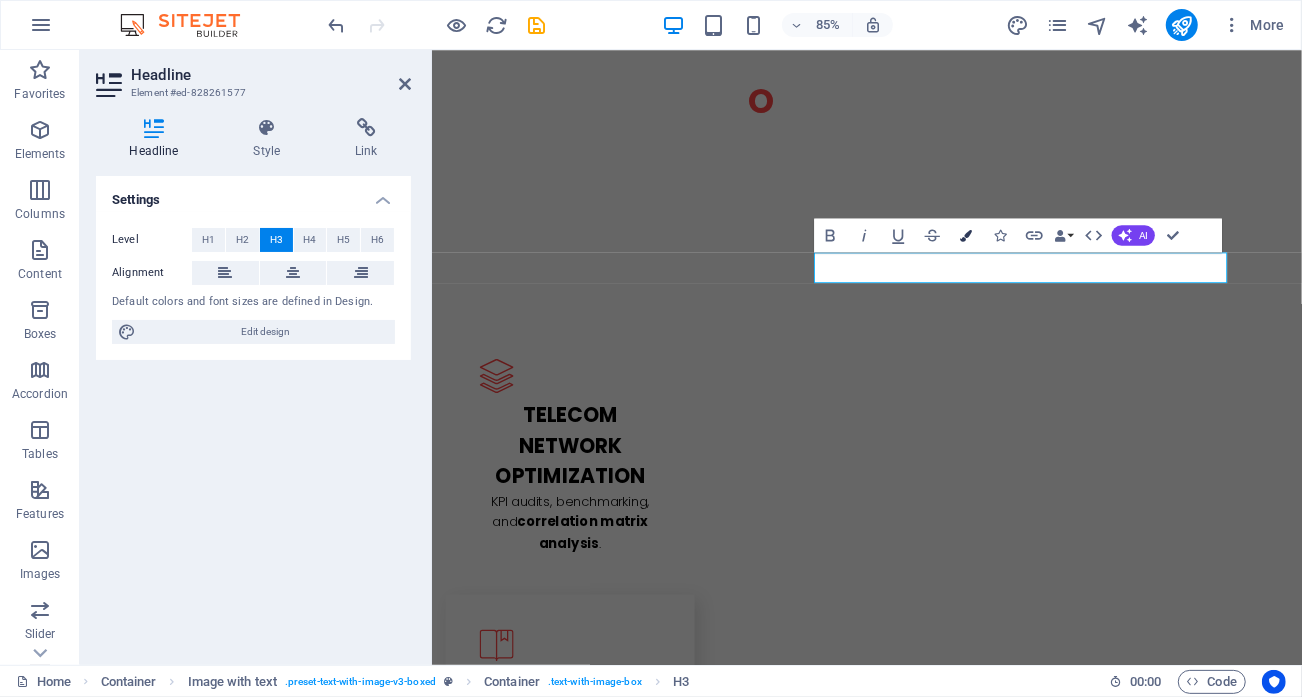 click on "Colors" at bounding box center (966, 235) 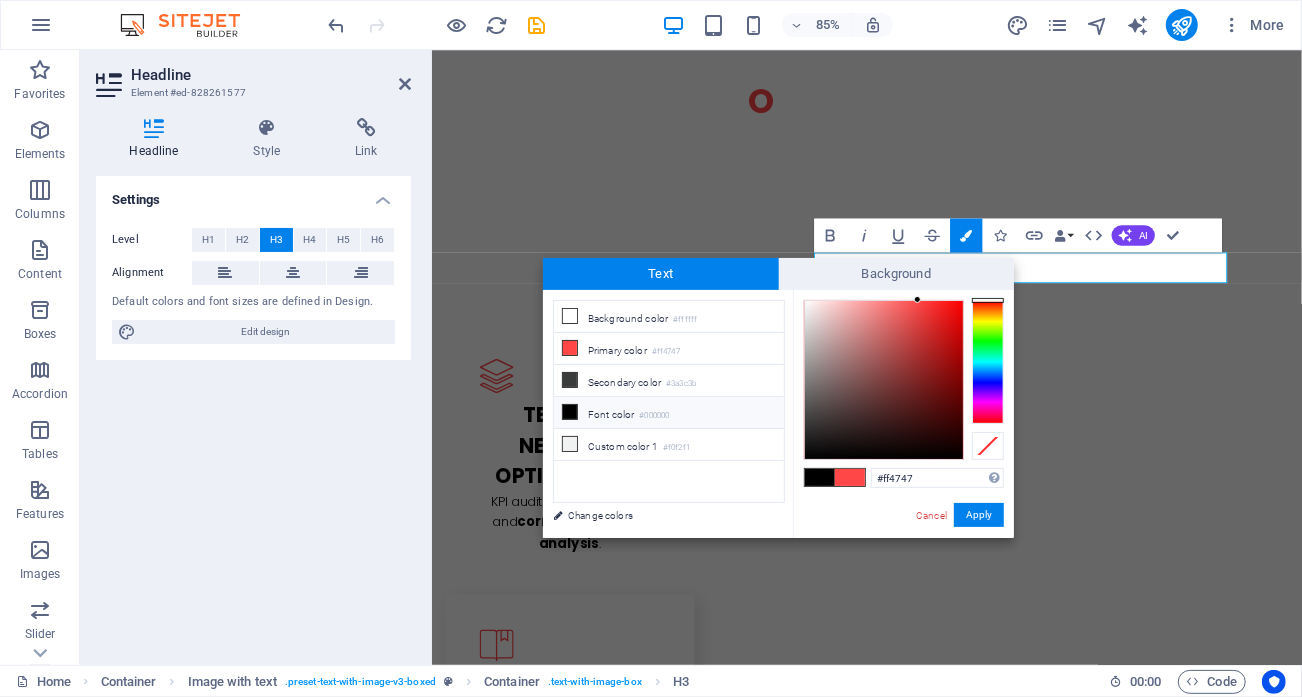click on "Font color
#000000" at bounding box center (669, 413) 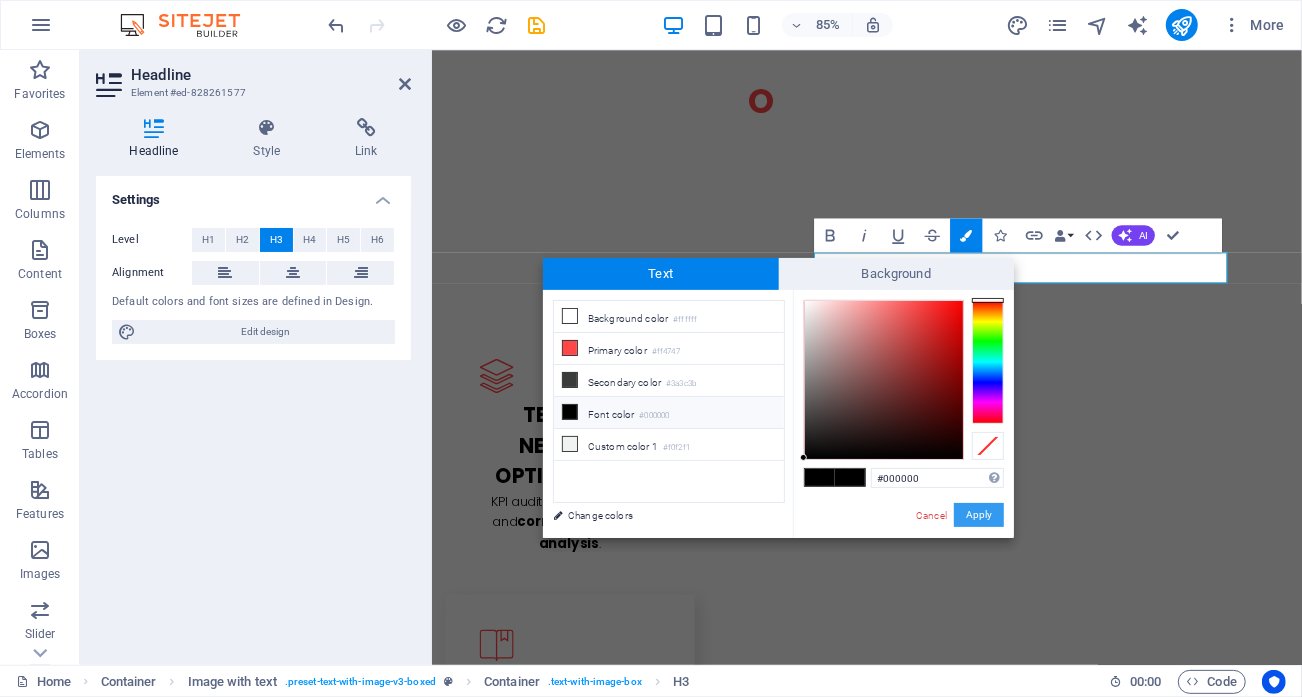 click on "Apply" at bounding box center (979, 515) 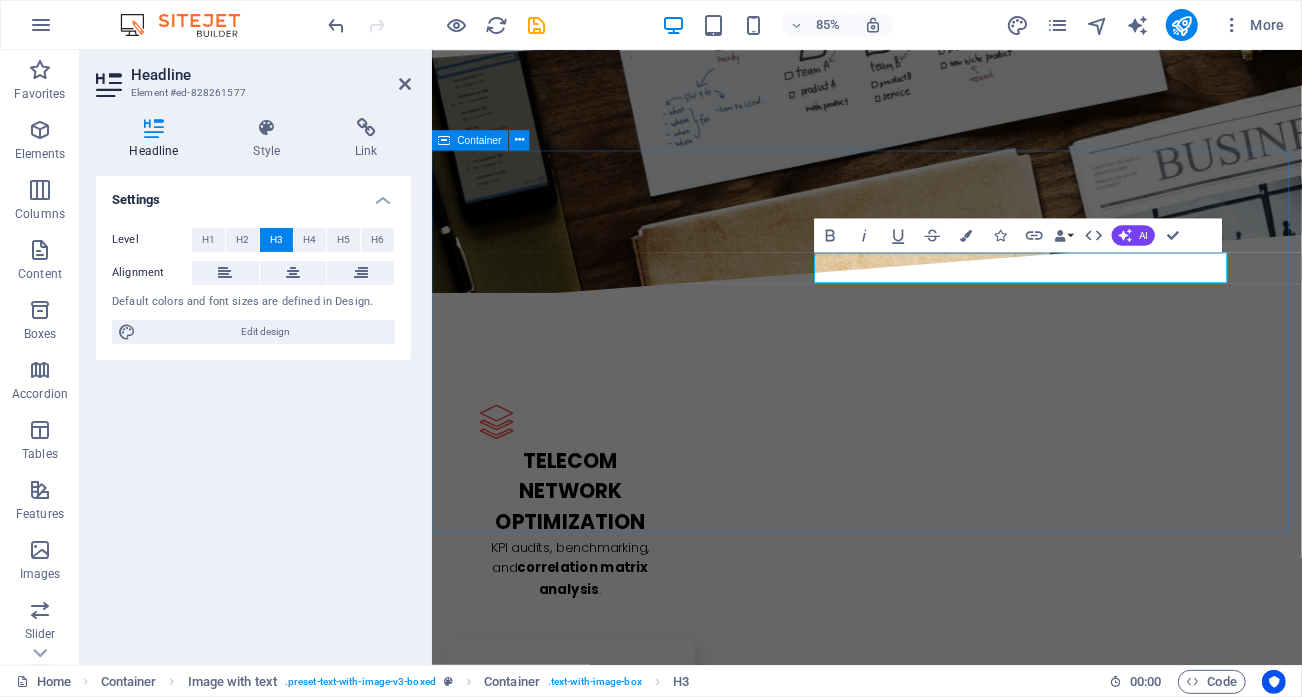 click on "We guided or supported National mobile network deployments in [COUNTRY], [COUNTRY], [COUNTRY], and [COUNTRY]   KPI-driven network optimization initiatives   Development of correlation matrix modeling projects that enhanced operator decision-making" at bounding box center (943, 2632) 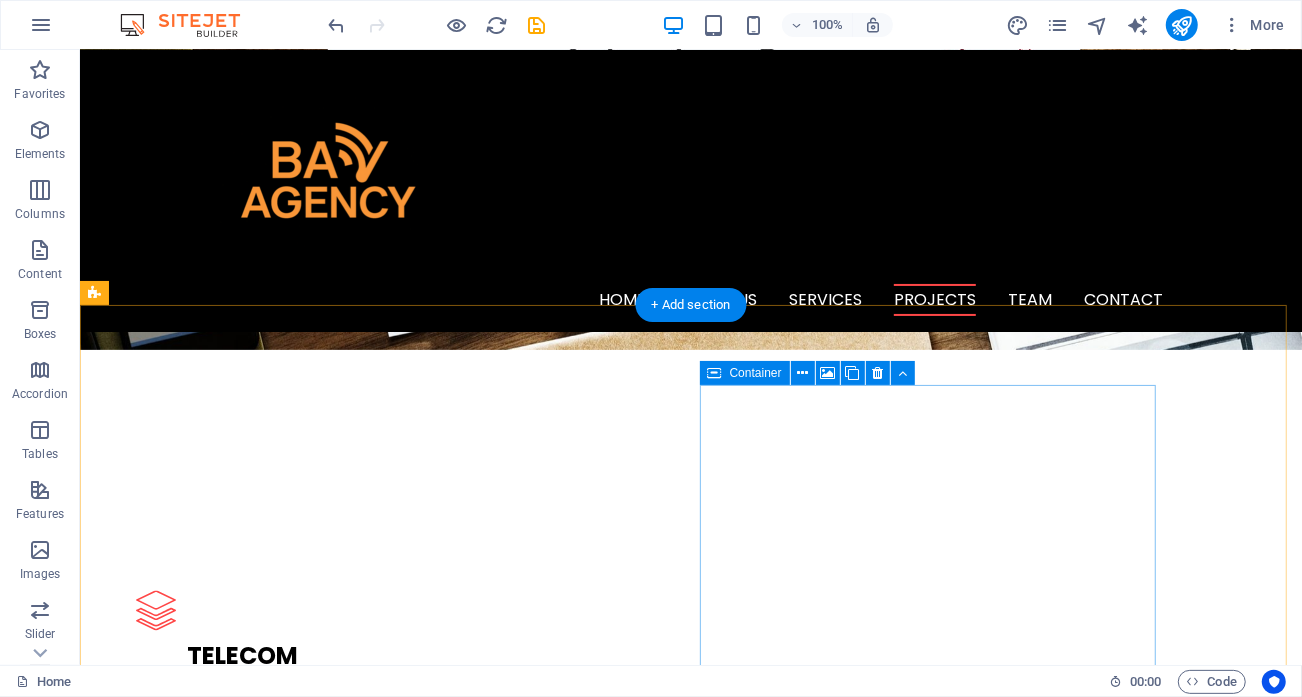 scroll, scrollTop: 2265, scrollLeft: 0, axis: vertical 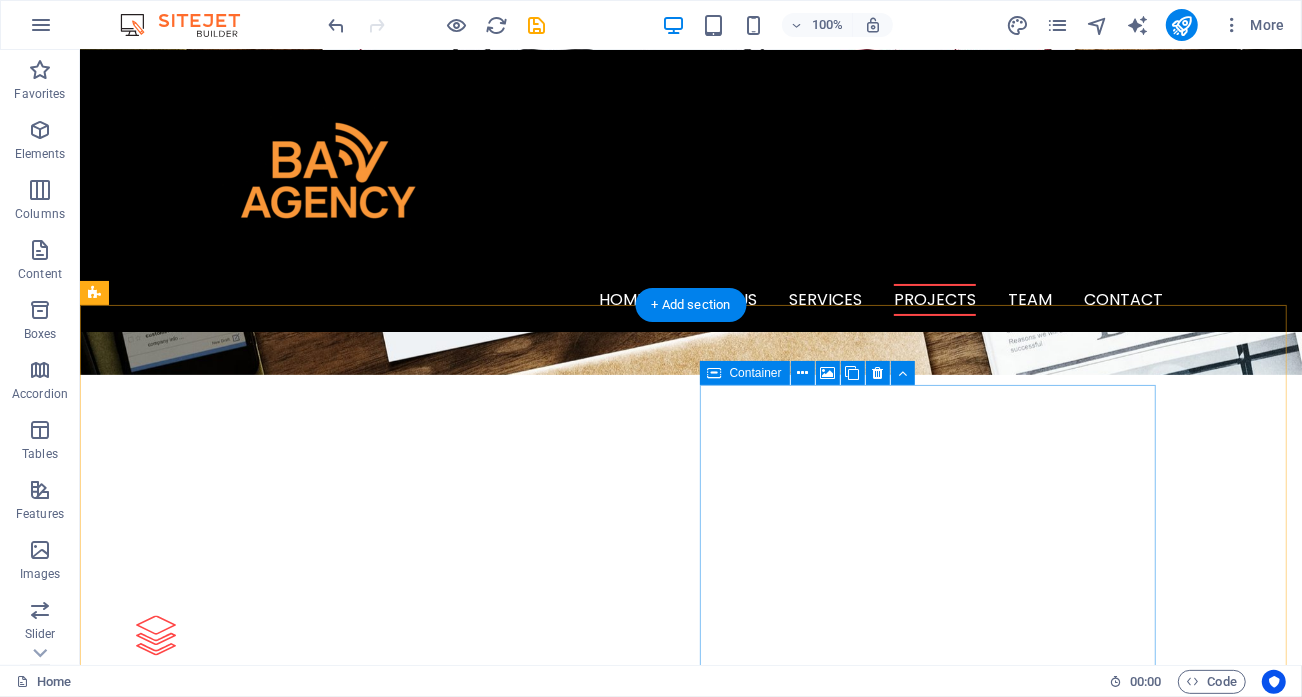 click on "We guided or supported" at bounding box center (690, 2811) 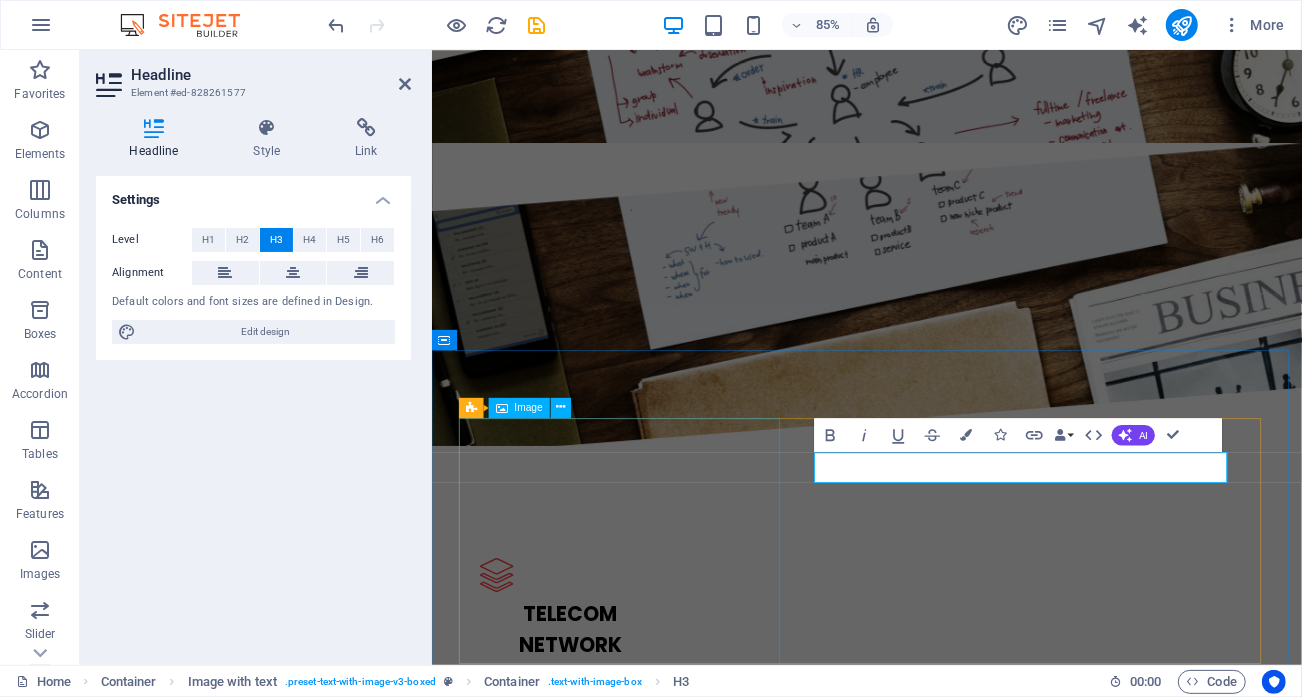 click on "We guided or supported" at bounding box center [670, 2843] 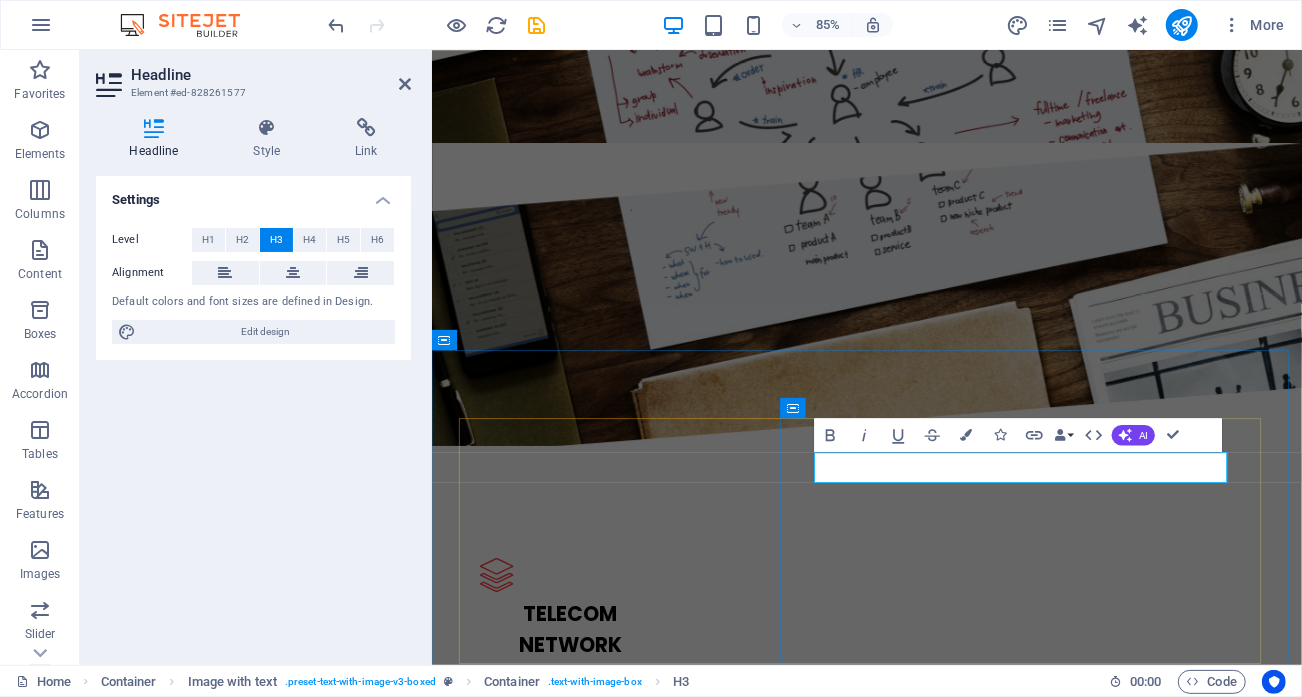 drag, startPoint x: 905, startPoint y: 540, endPoint x: 890, endPoint y: 542, distance: 15.132746 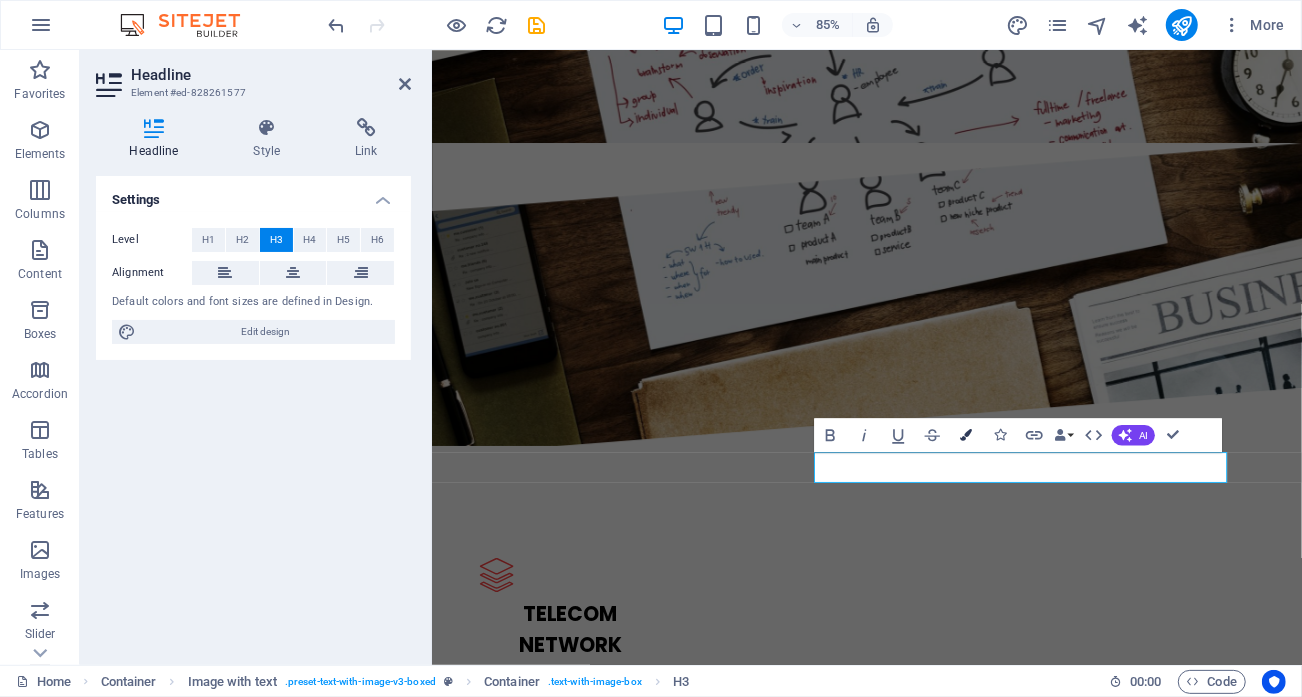 click at bounding box center (967, 435) 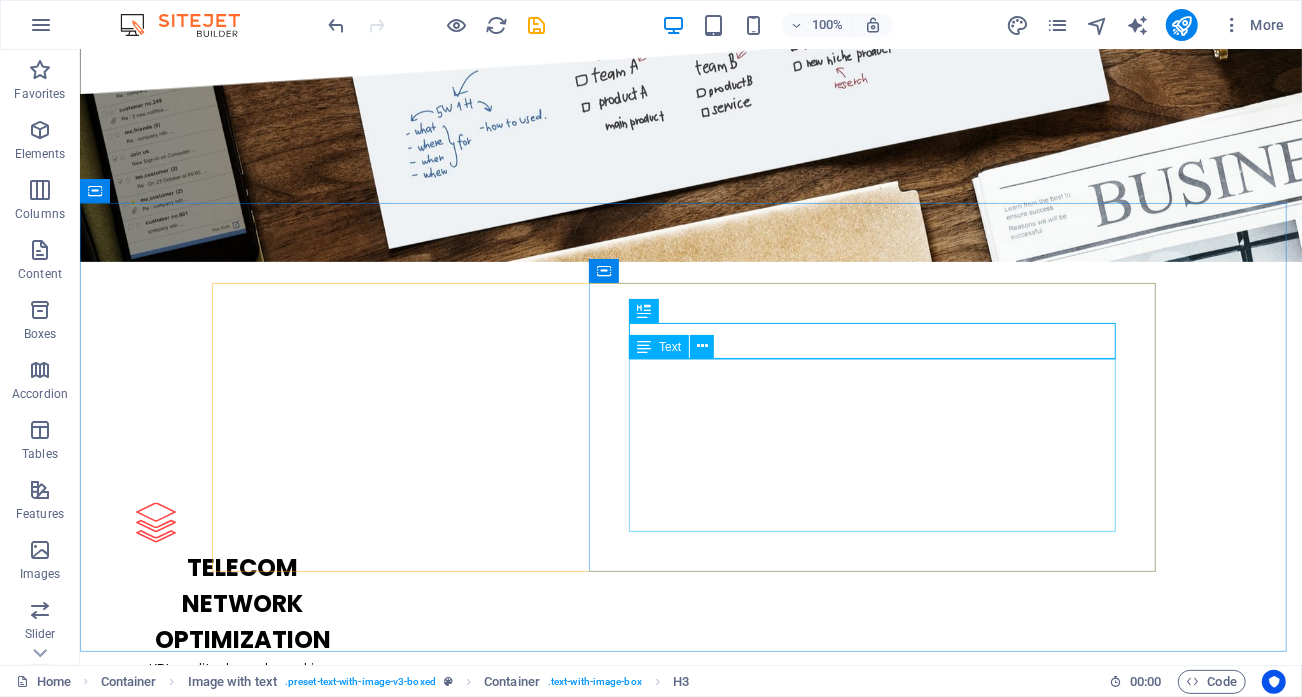 scroll, scrollTop: 2565, scrollLeft: 0, axis: vertical 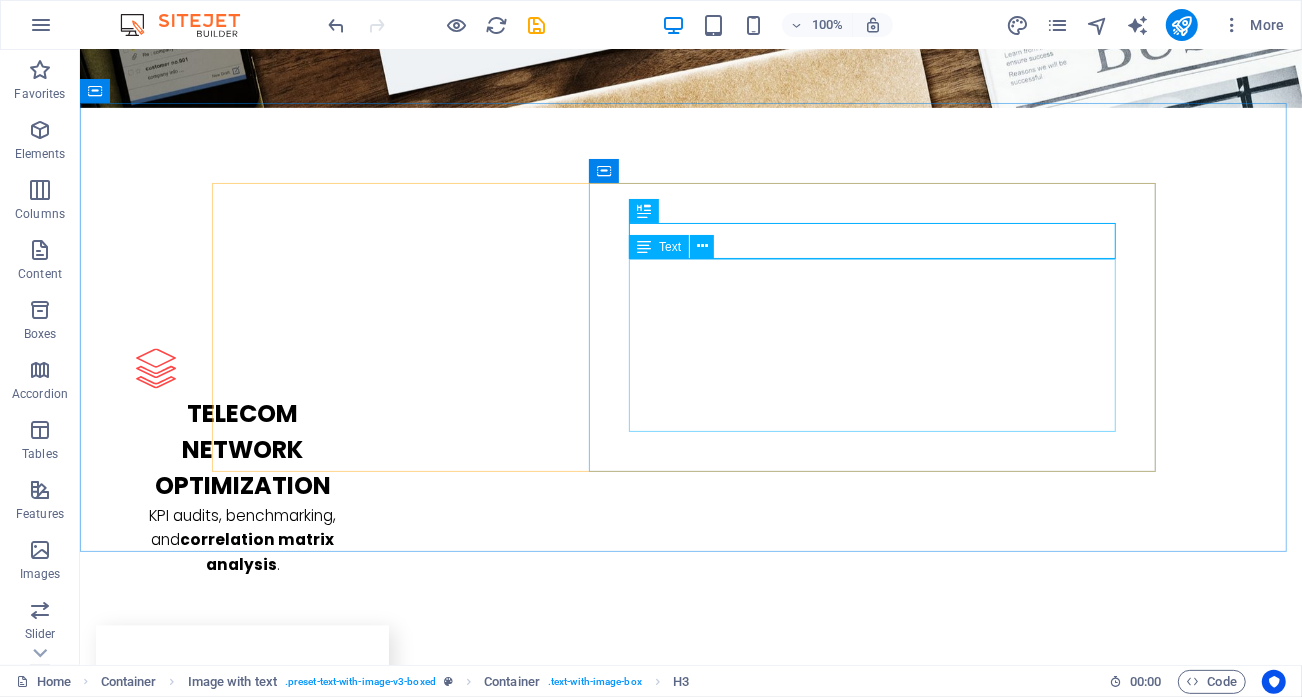 click on "We guided or supported" at bounding box center (690, 2543) 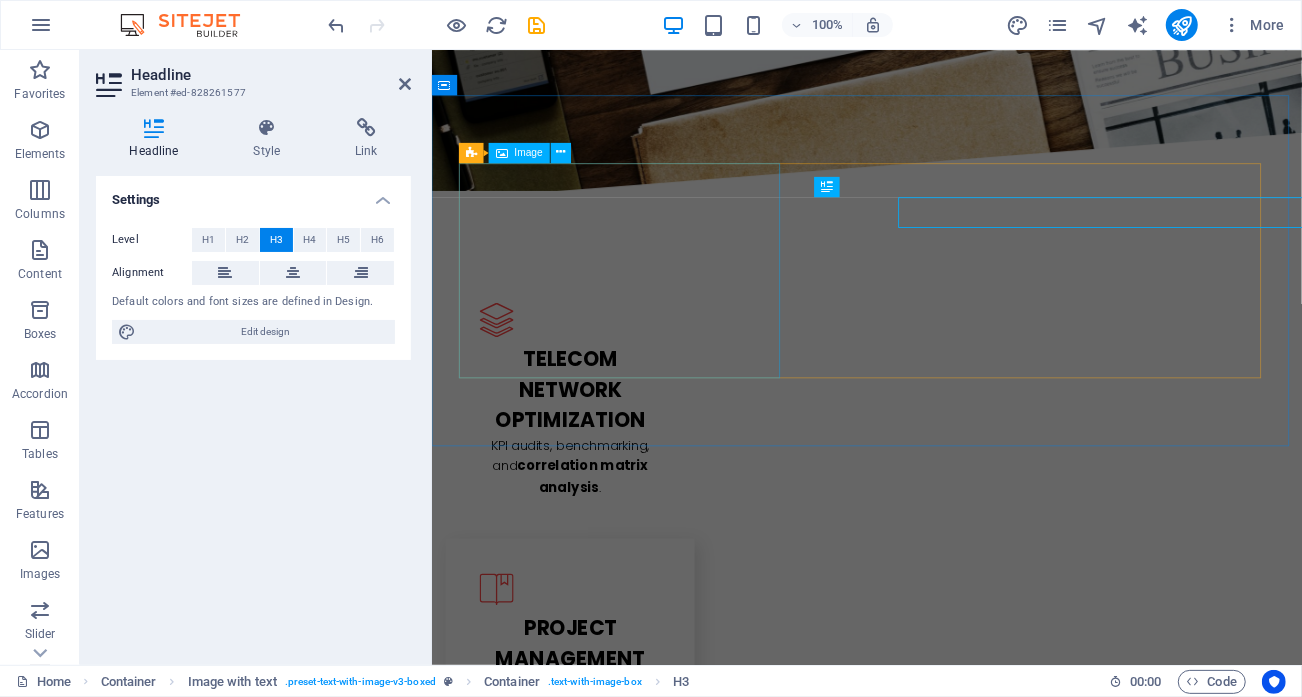 click at bounding box center [612, 2394] 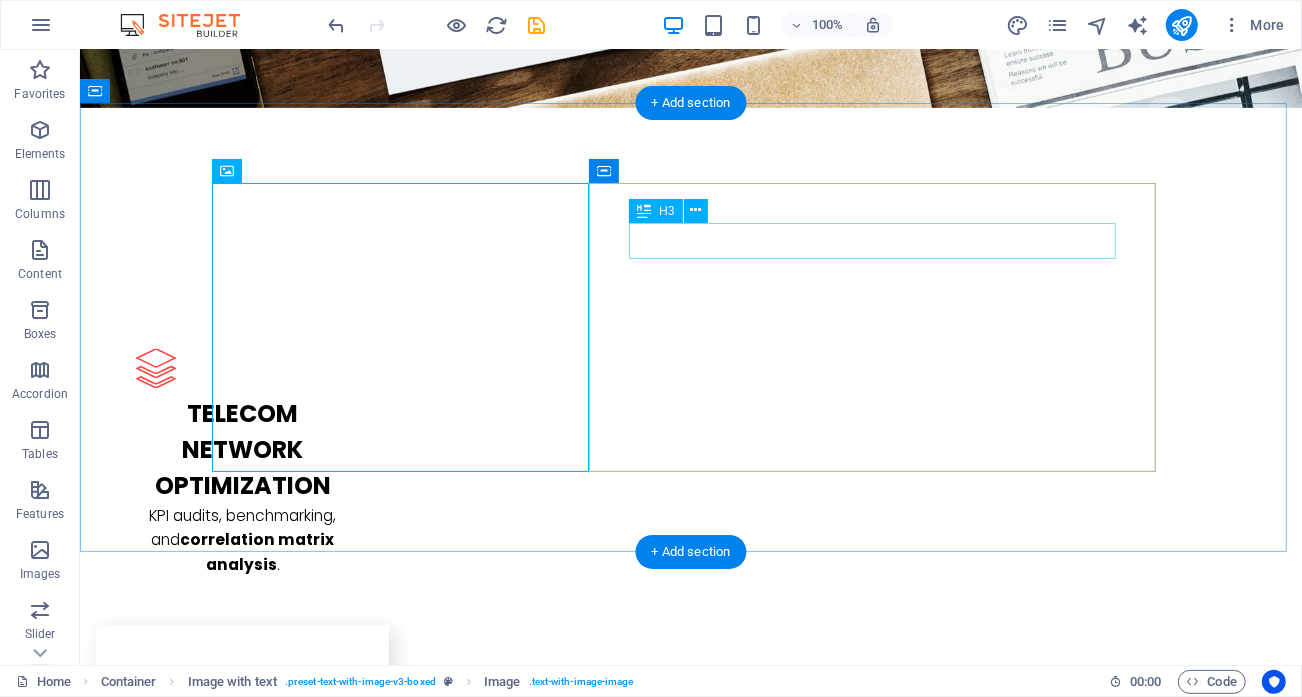click on "We guided or supported" at bounding box center [690, 2543] 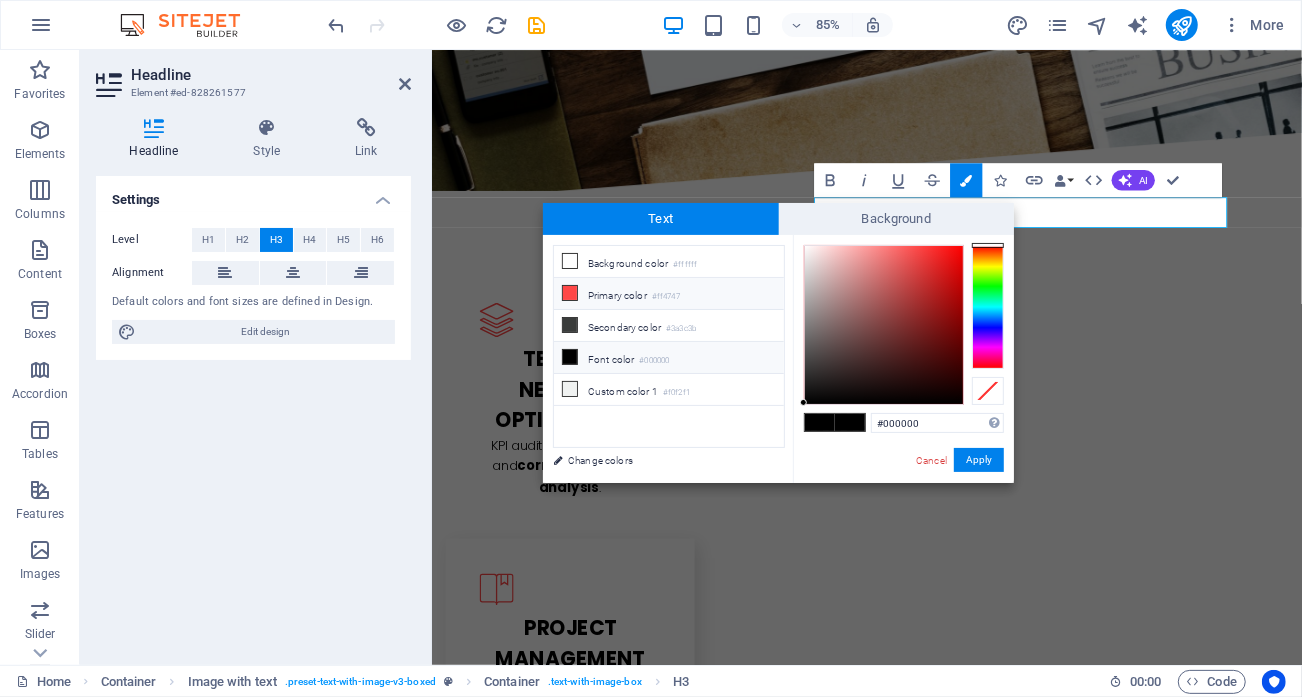 click on "Primary color
#ff4747" at bounding box center [669, 294] 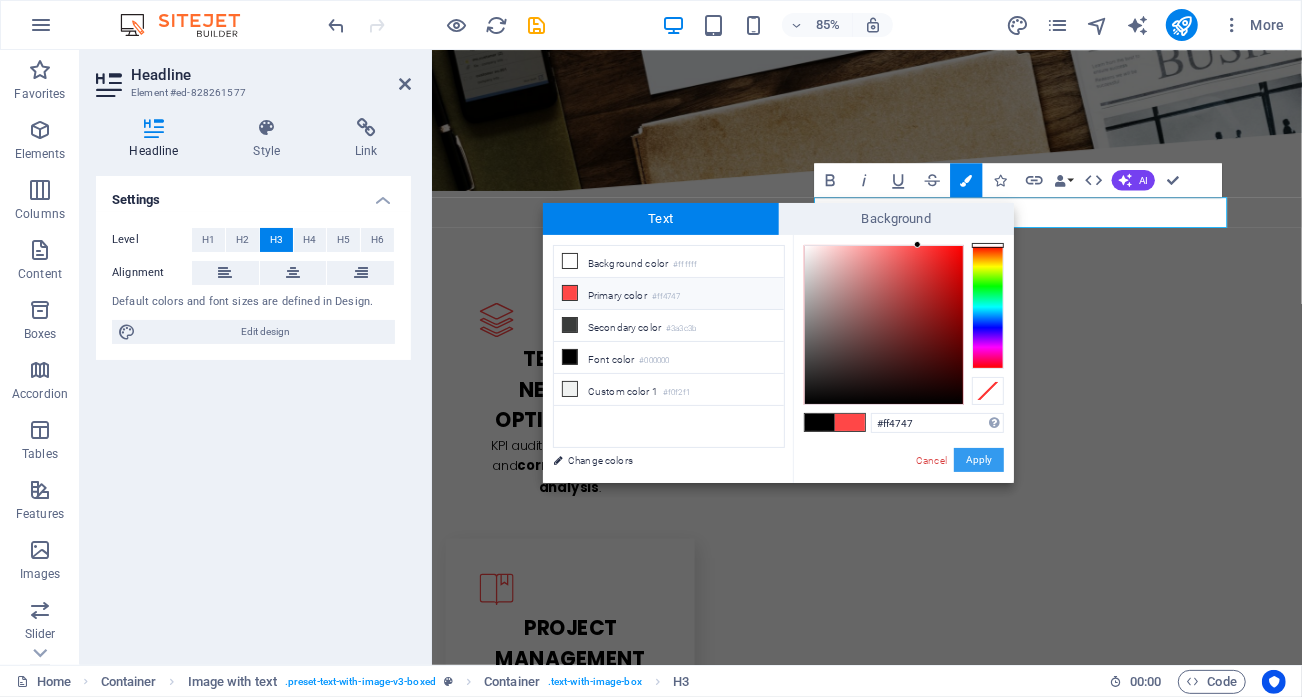 click on "Apply" at bounding box center [979, 460] 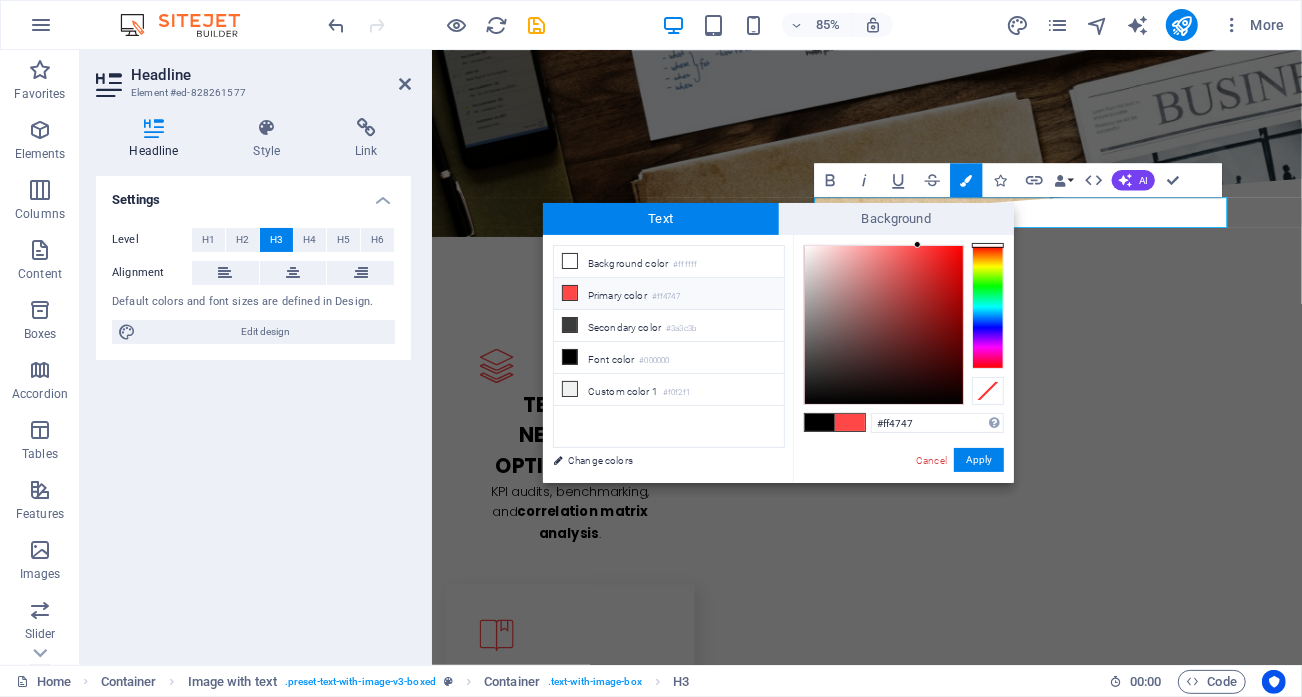 click on "​ W ​ e guided or supported National mobile network deployments in [COUNTRY], [COUNTRY], [COUNTRY], and [COUNTRY]   KPI-driven network optimization initiatives   Development of correlation matrix modeling projects that enhanced operator decision-making" at bounding box center (943, 2567) 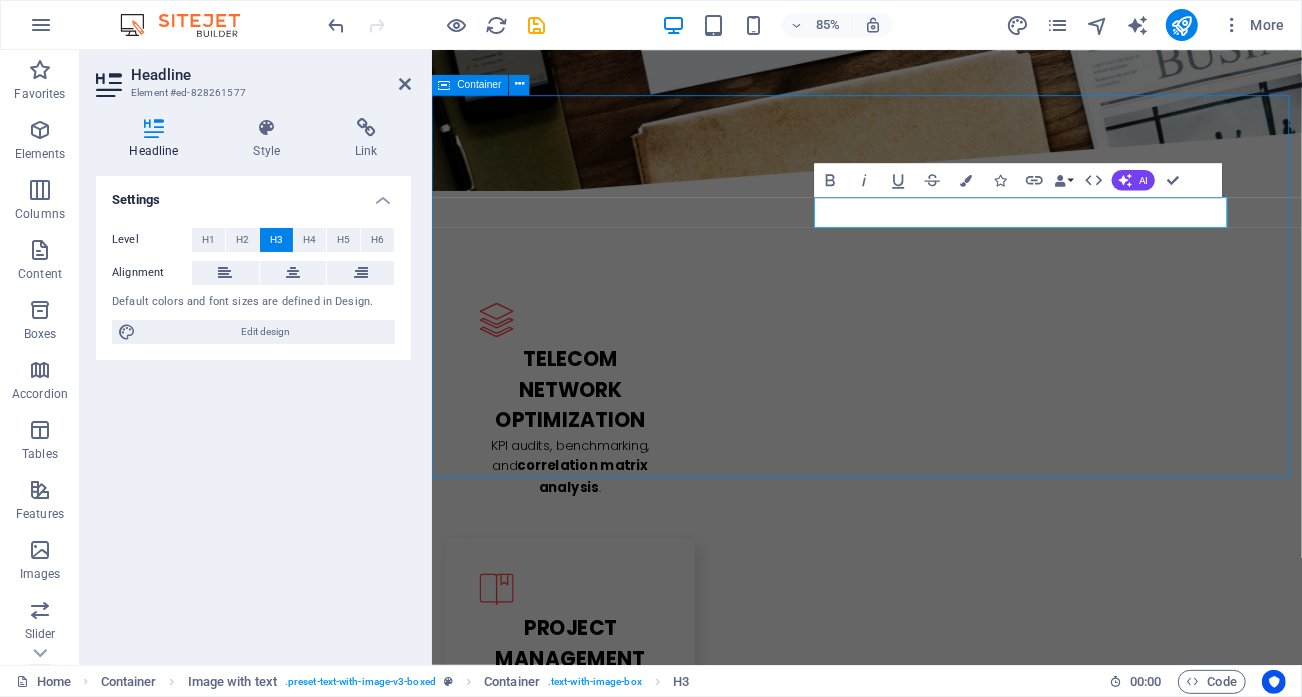 click on "W e guided or supported National mobile network deployments in [COUNTRY], [COUNTRY], [COUNTRY], and [COUNTRY]   KPI-driven network optimization initiatives   Development of correlation matrix modeling projects that enhanced operator decision-making" at bounding box center (943, 2605) 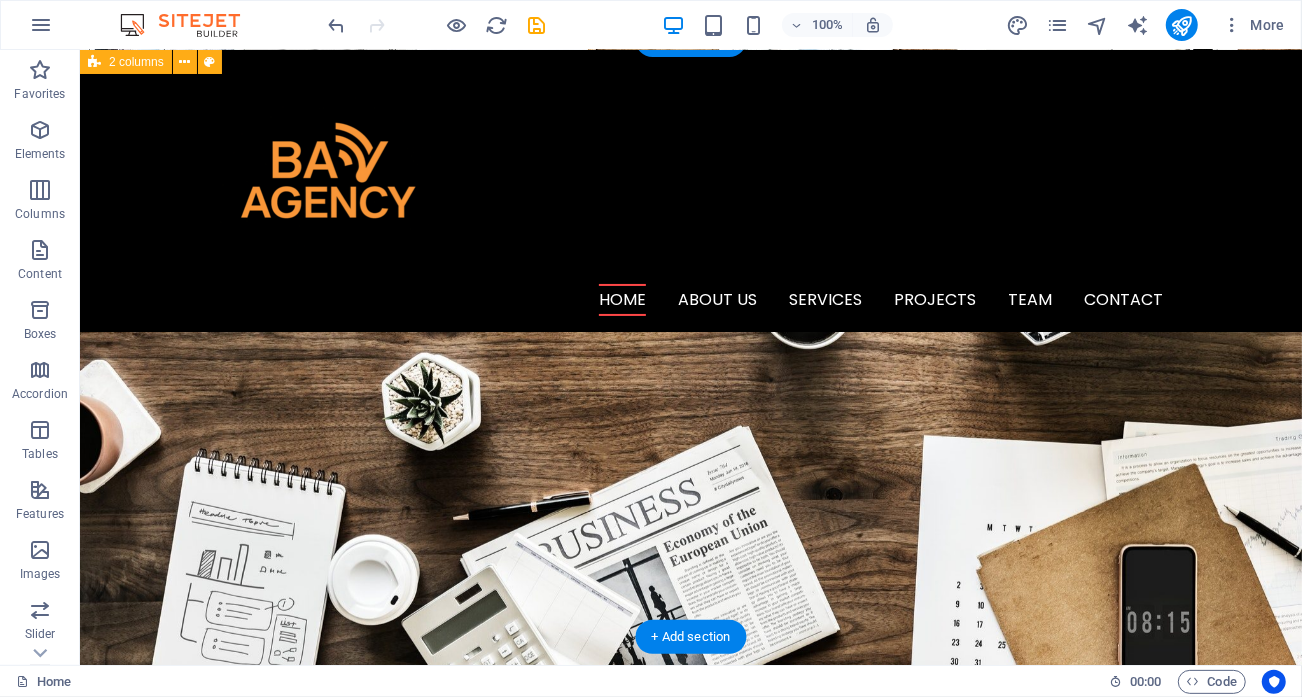 scroll, scrollTop: 0, scrollLeft: 0, axis: both 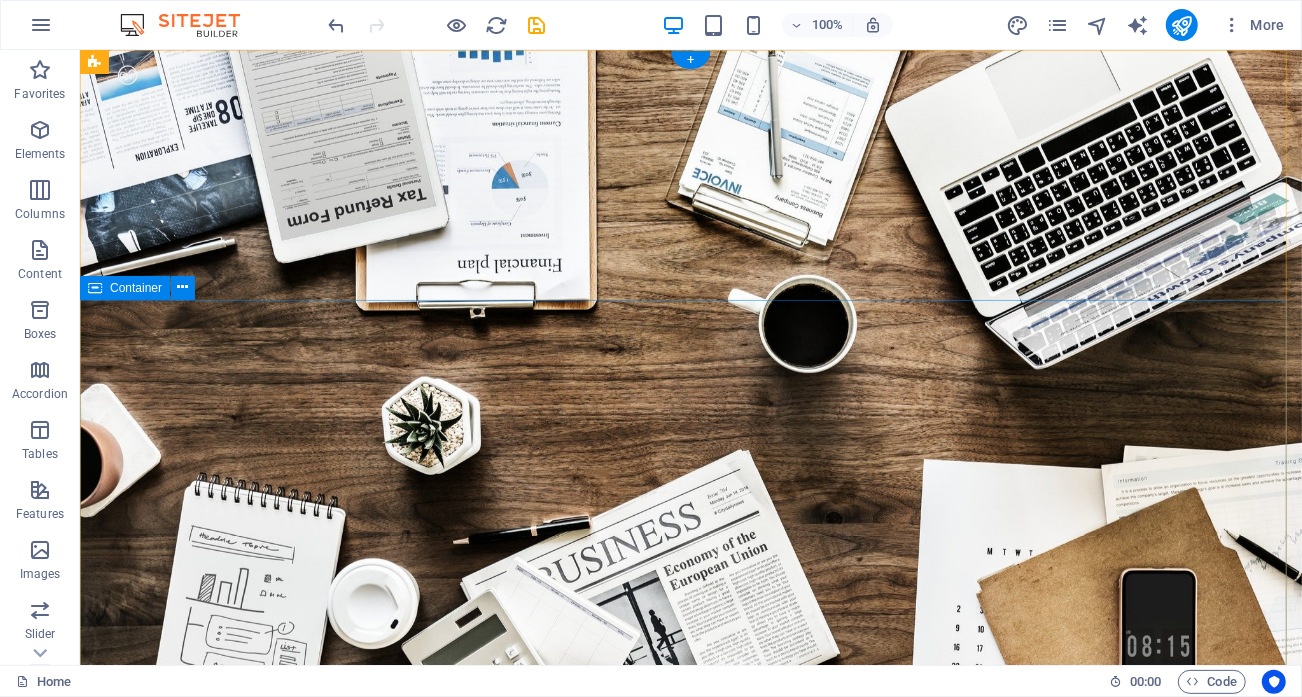 click on "From Data to Decisions  Let’s Unlock  THE FULL POTENTIAL OF AUTOMATION Learn more" at bounding box center [690, 1288] 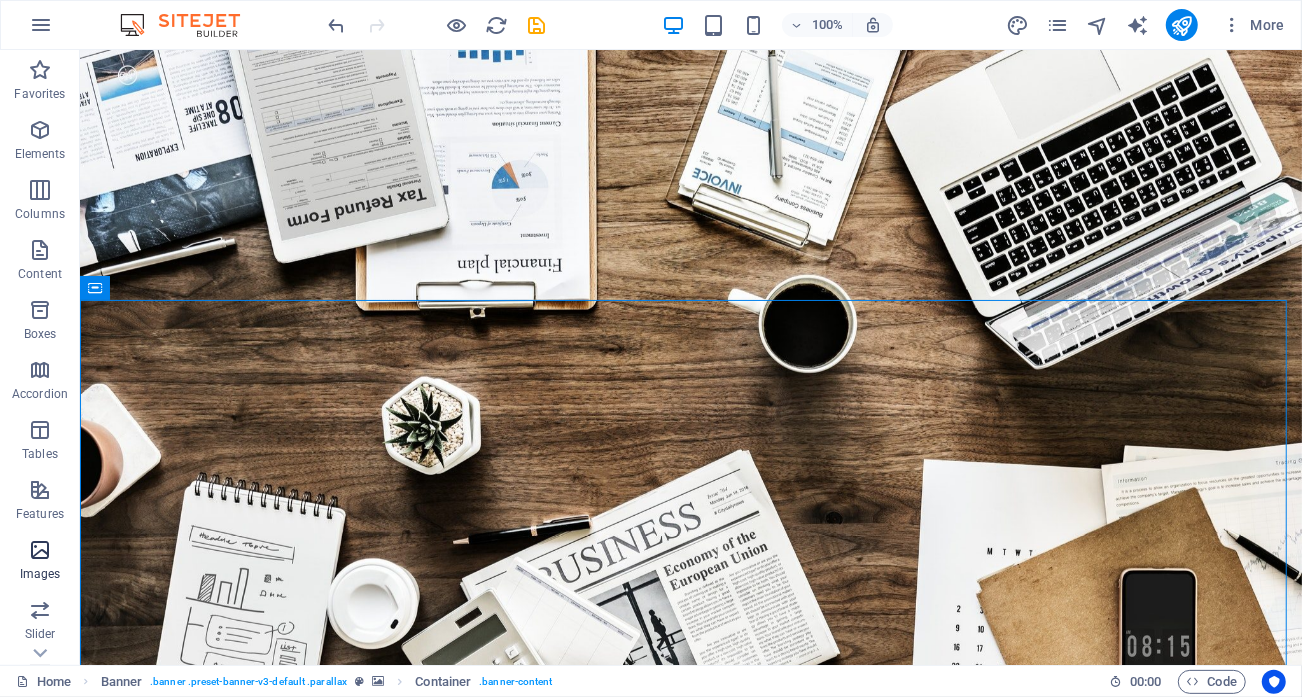 click at bounding box center (40, 550) 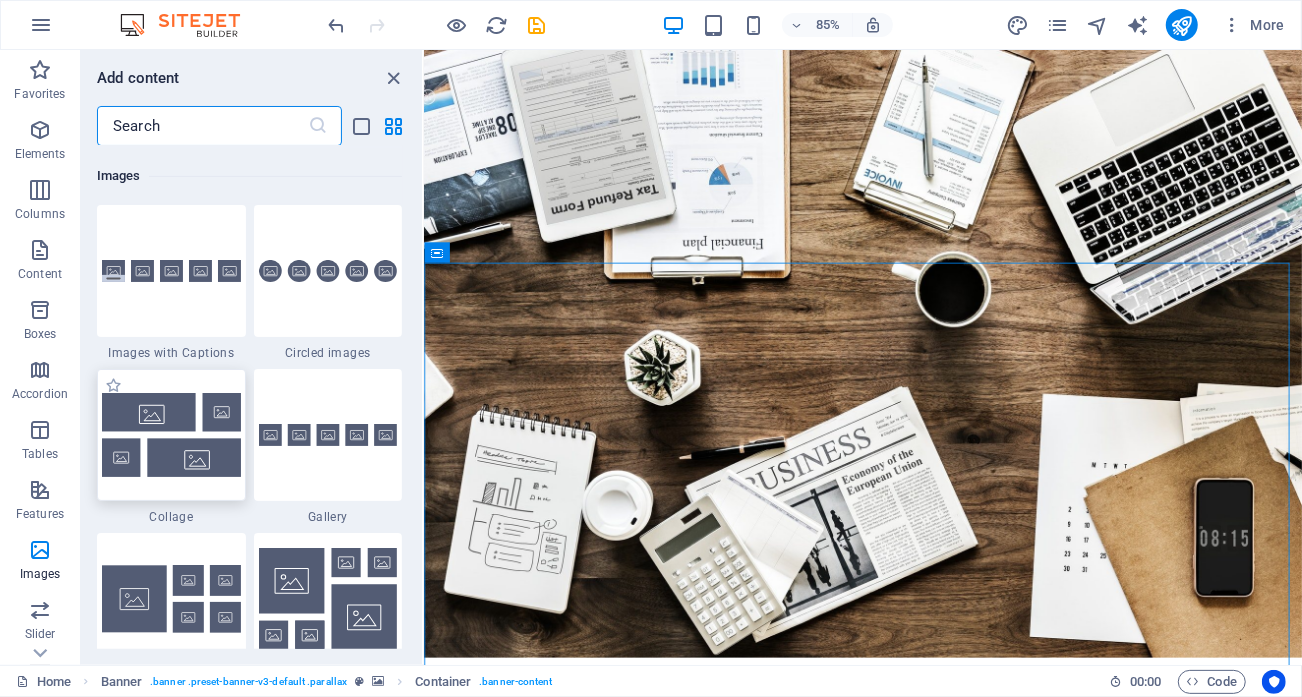 scroll, scrollTop: 10139, scrollLeft: 0, axis: vertical 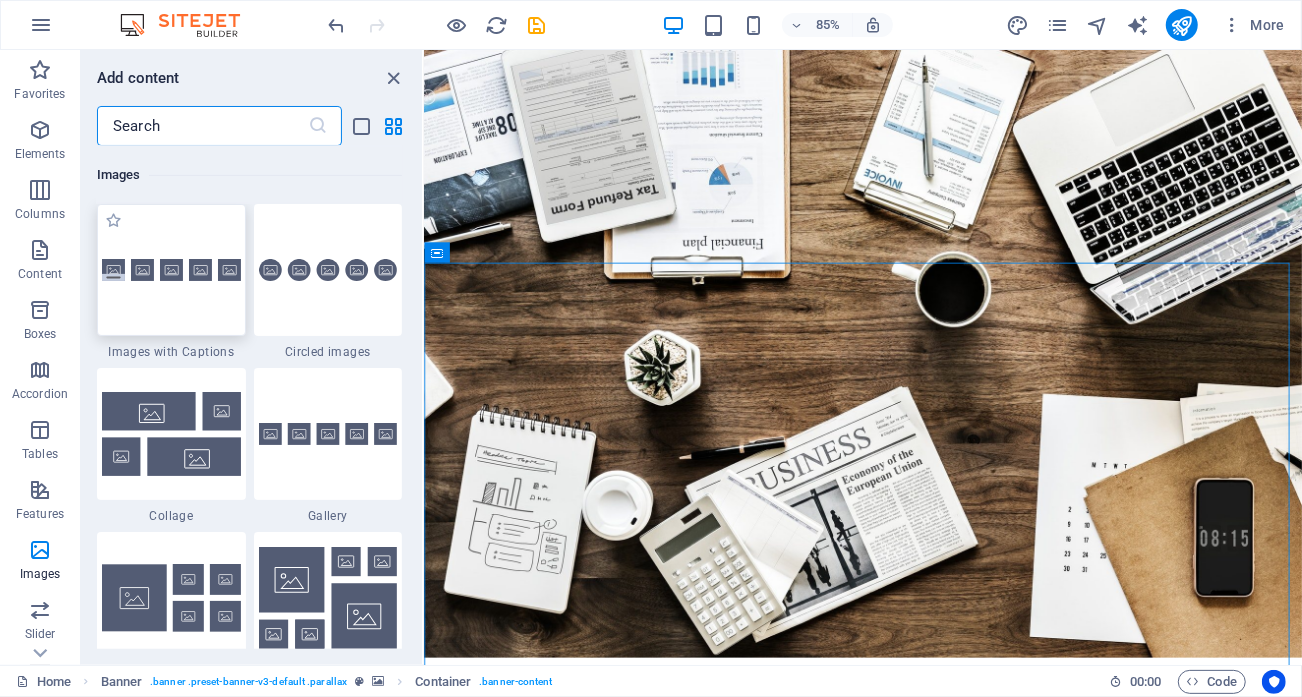 click at bounding box center (171, 270) 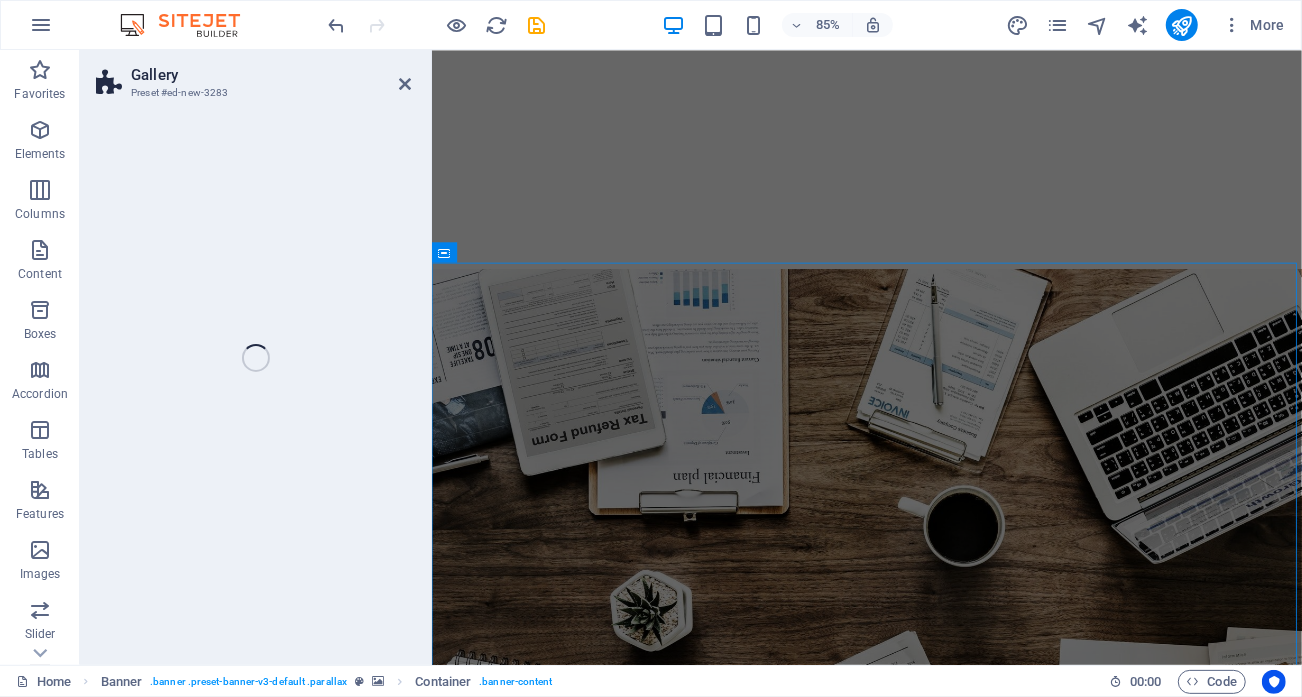 scroll, scrollTop: 515, scrollLeft: 0, axis: vertical 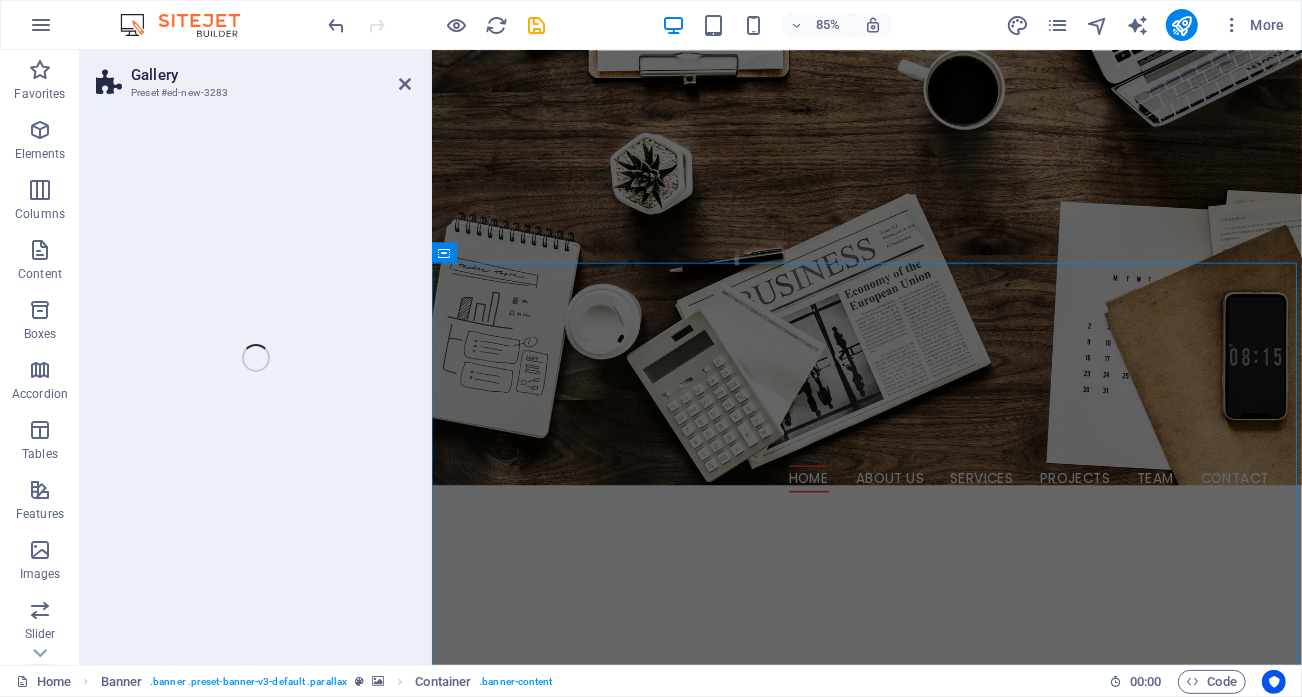 select on "rem" 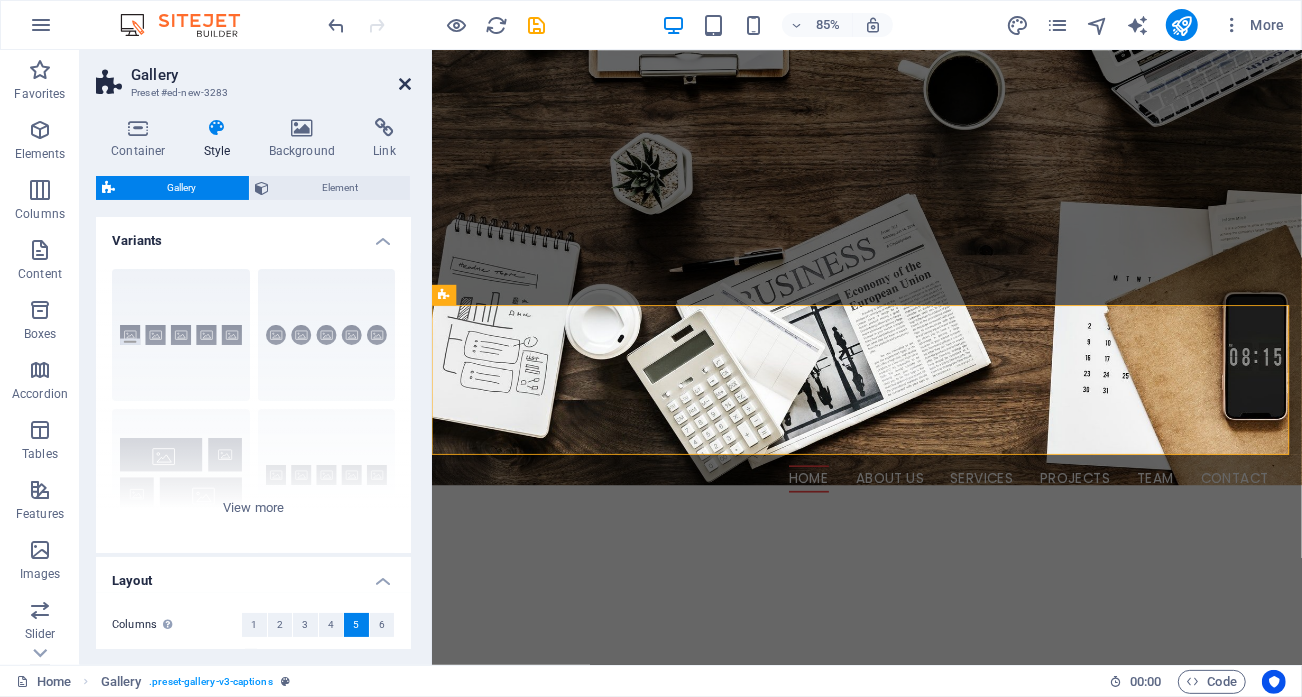 click at bounding box center (405, 84) 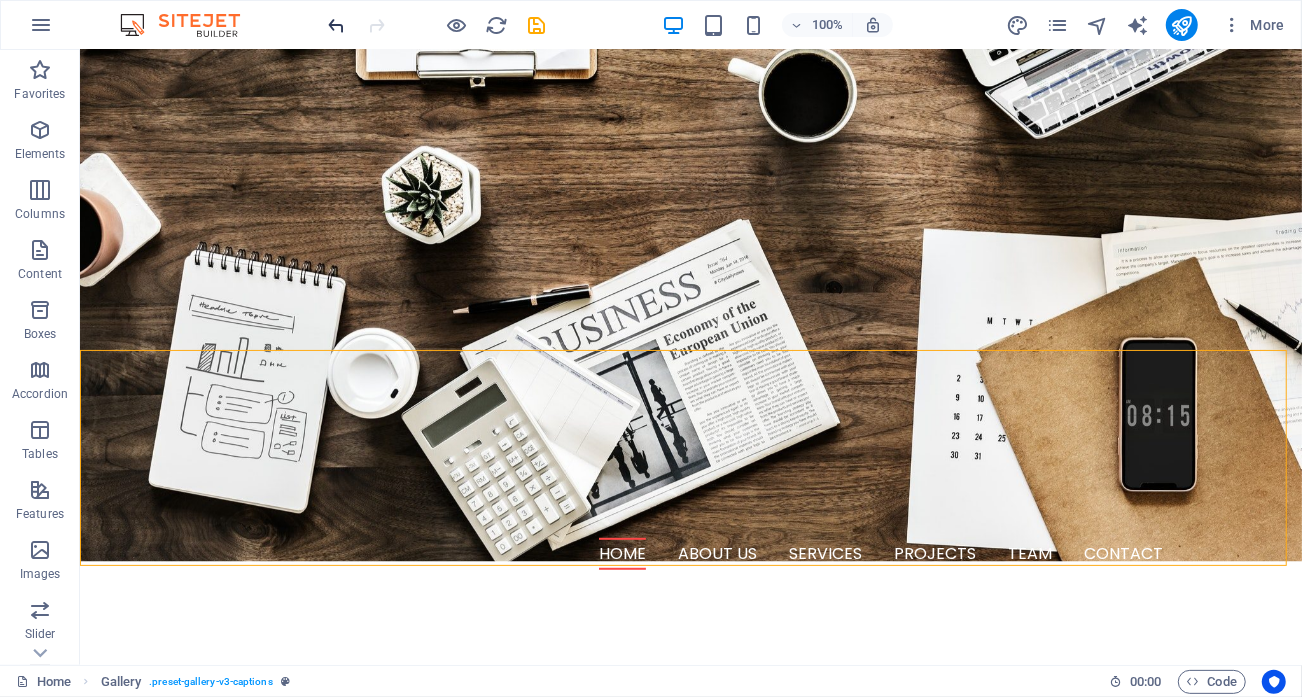 click at bounding box center [337, 25] 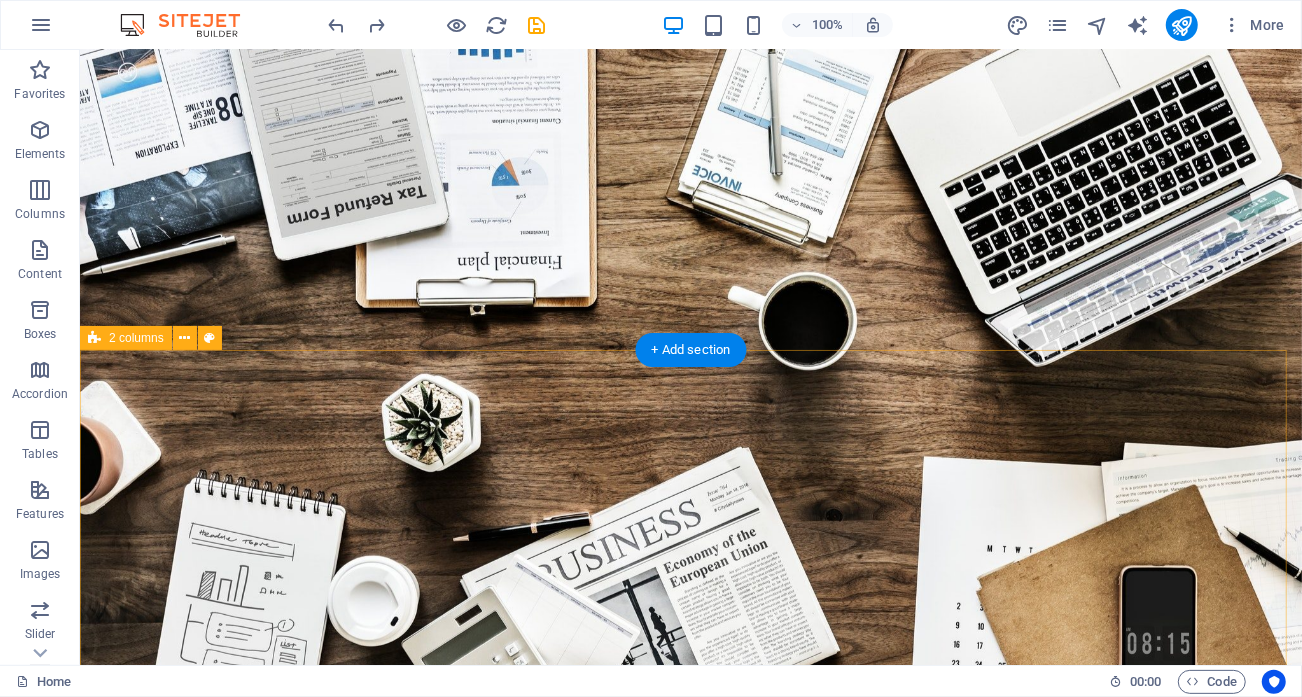 scroll, scrollTop: 0, scrollLeft: 0, axis: both 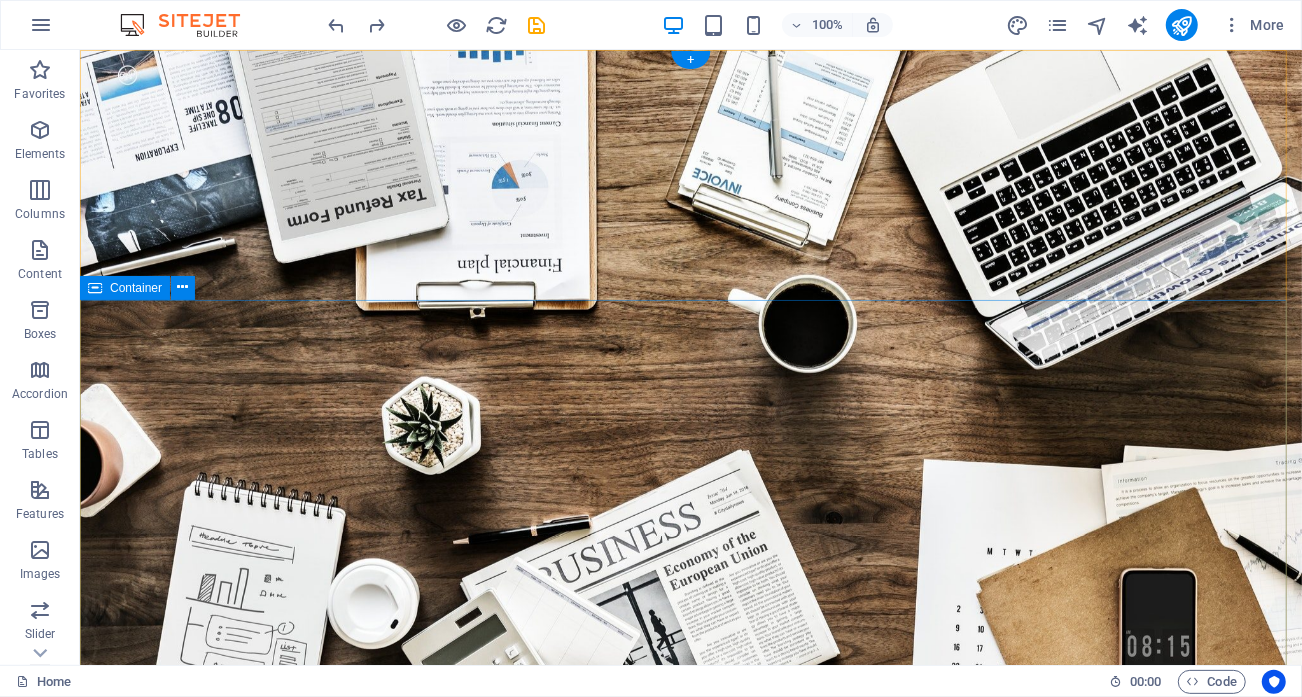 click on "From Data to Decisions  Let’s Unlock  THE FULL POTENTIAL OF AUTOMATION Learn more" at bounding box center [690, 1288] 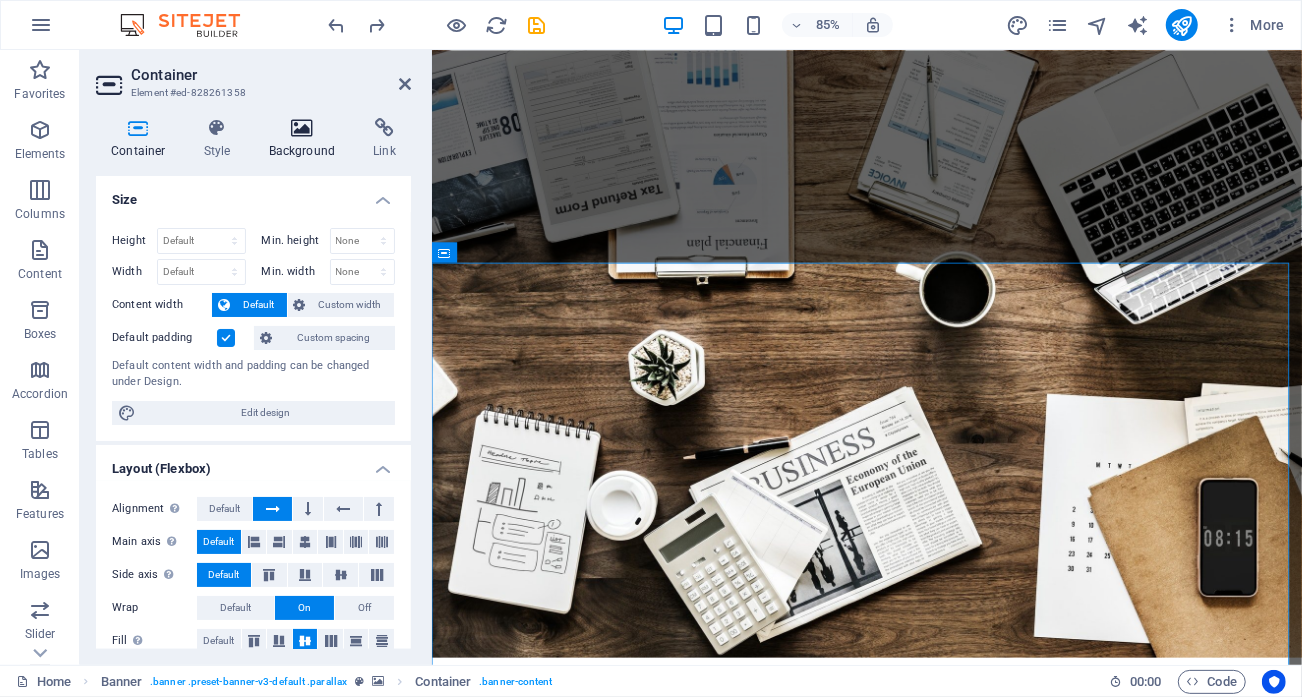 click on "Background" at bounding box center (306, 139) 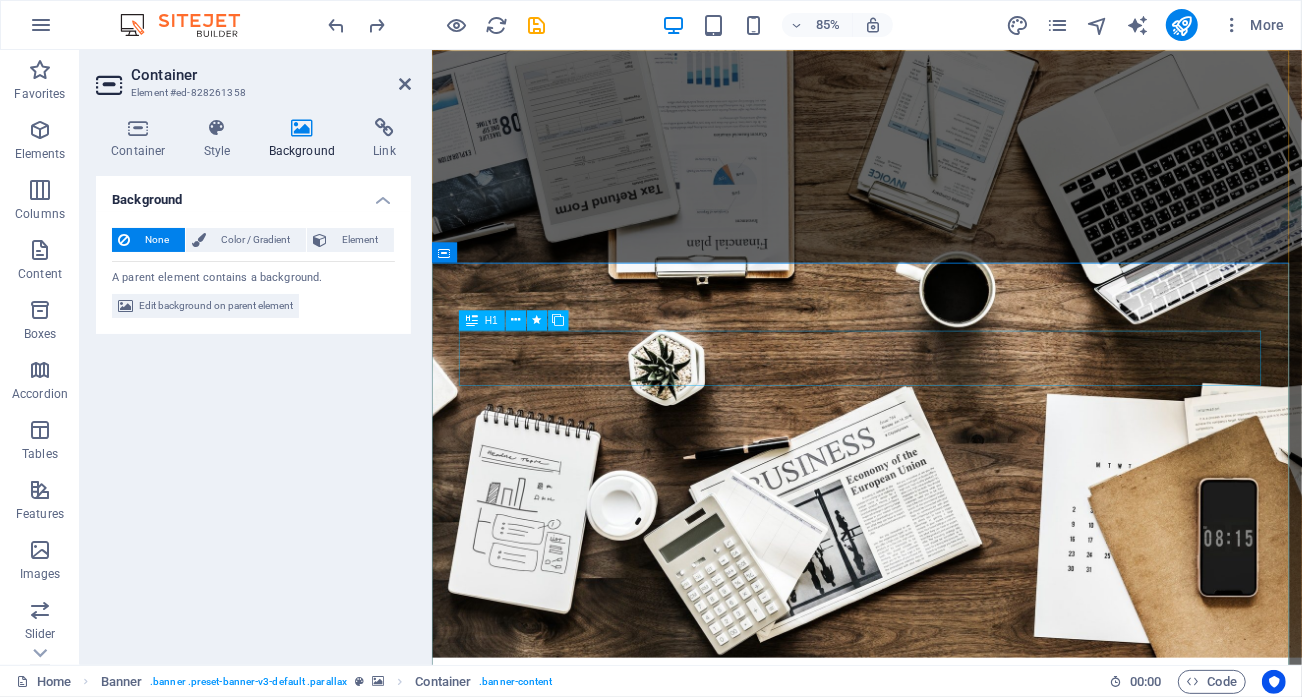 click on "From Data to Decisions" at bounding box center [943, 1159] 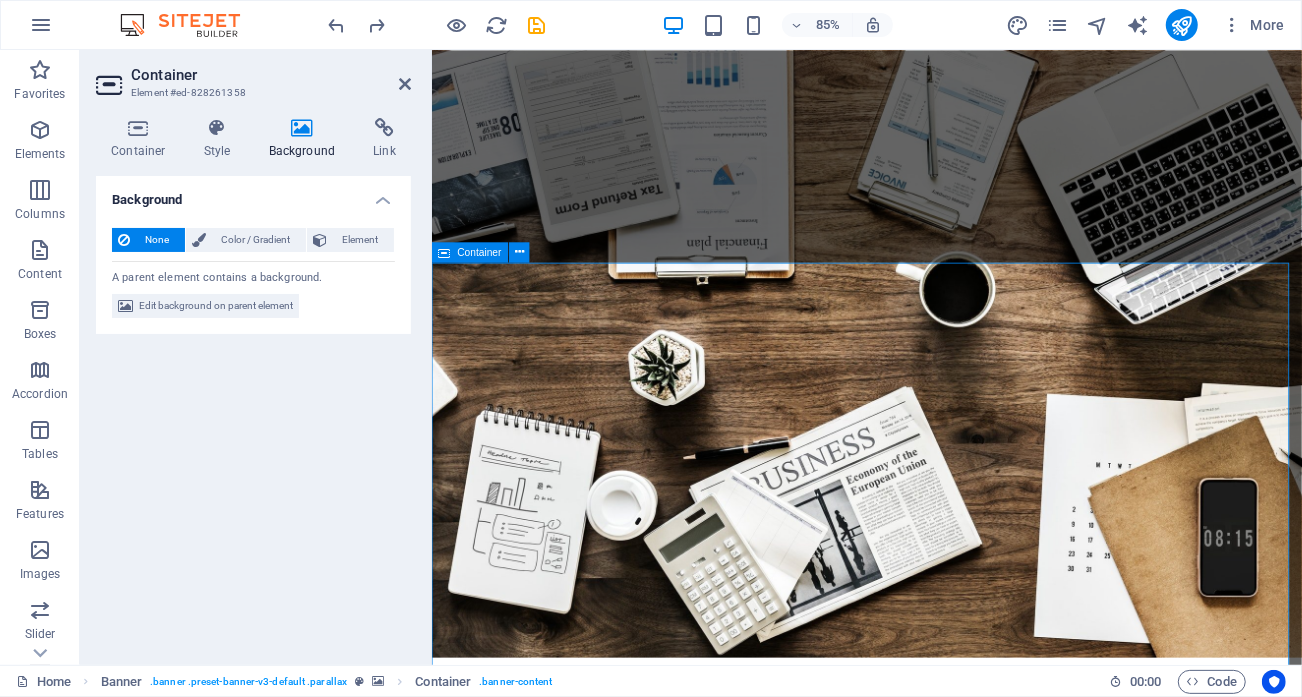 click on "From Data to Decisions  Let’s Unlock  THE FULL POTENTIAL OF AUTOMATION Learn more" at bounding box center [943, 1289] 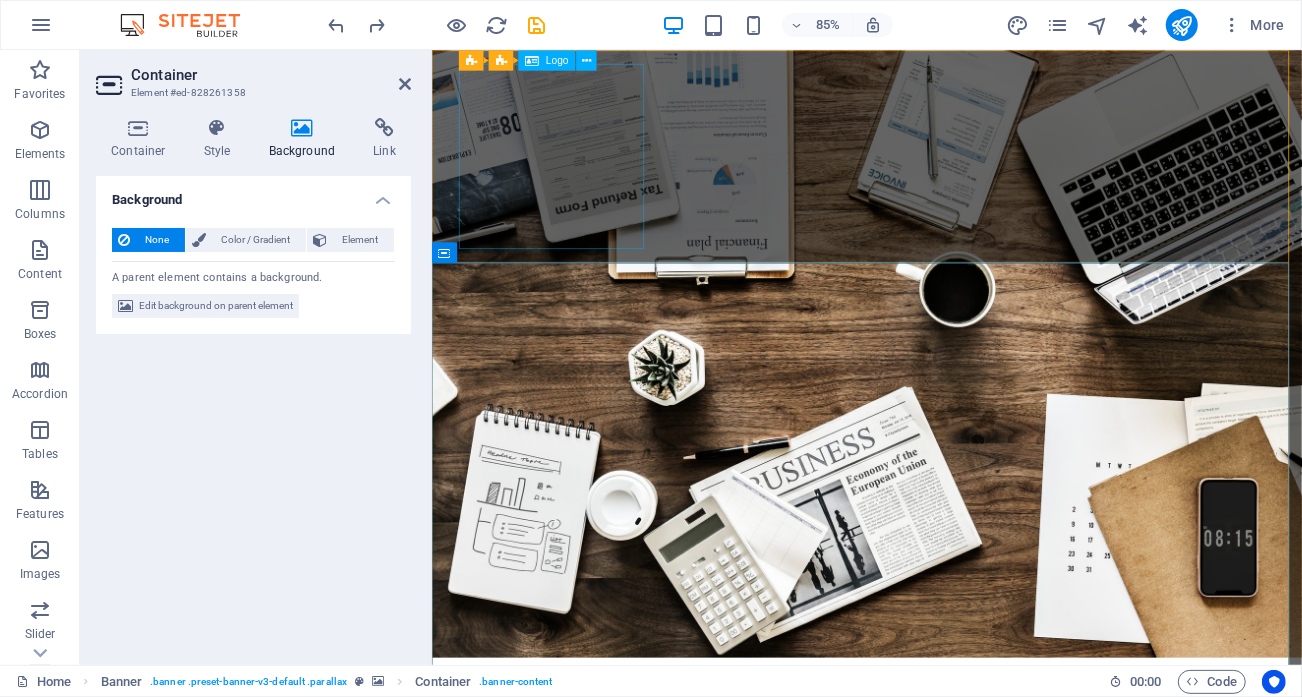 click on "Container Element #ed-828261358
Container Style Background Link Size Height Default px rem % vh vw Min. height None px rem % vh vw Width Default px rem % em vh vw Min. width None px rem % vh vw Content width Default Custom width Width Default px rem % em vh vw Min. width None px rem % vh vw Default padding Custom spacing Default content width and padding can be changed under Design. Edit design Layout (Flexbox) Alignment Determines the flex direction. Default Main axis Determine how elements should behave along the main axis inside this container (justify content). Default Side axis Control the vertical direction of the element inside of the container (align items). Default Wrap Default On Off Fill Controls the distances and direction of elements on the y-axis across several lines (align content). Default Accessibility ARIA helps assistive technologies (like screen readers) to understand the role, state, and behavior of web elements Role The ARIA role defines the purpose of an element.  None" at bounding box center (256, 357) 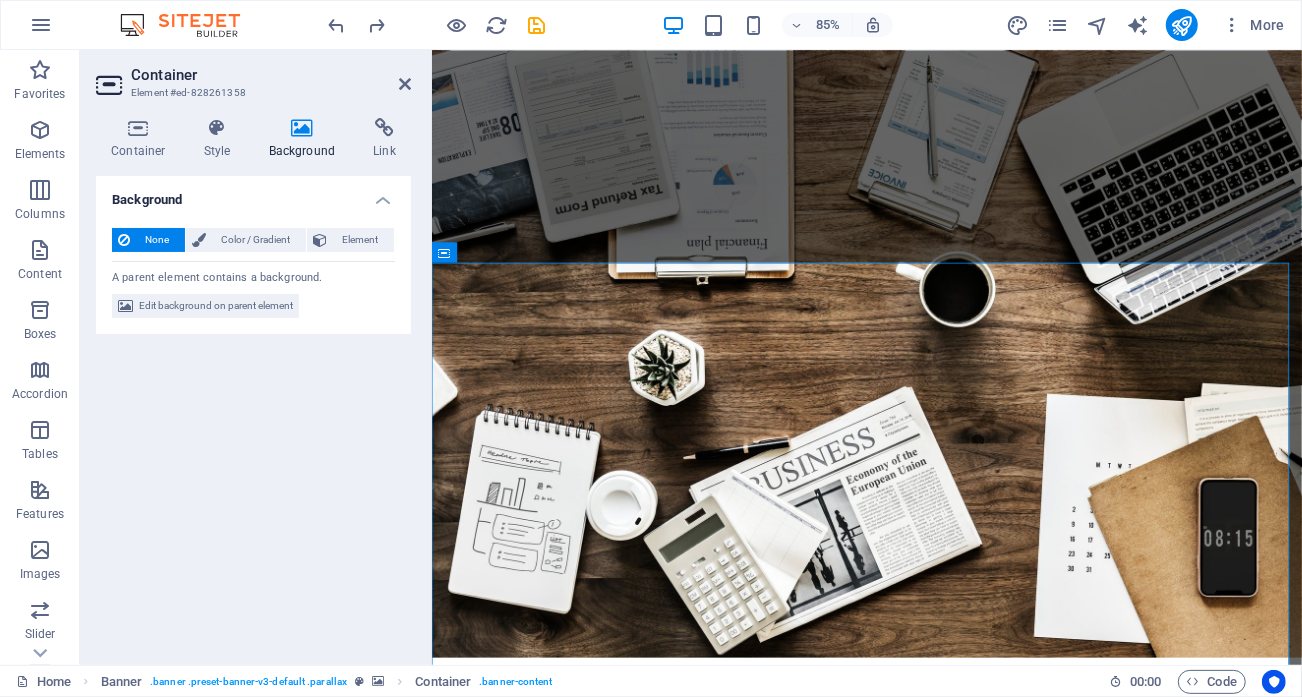 click on "Container" at bounding box center (271, 75) 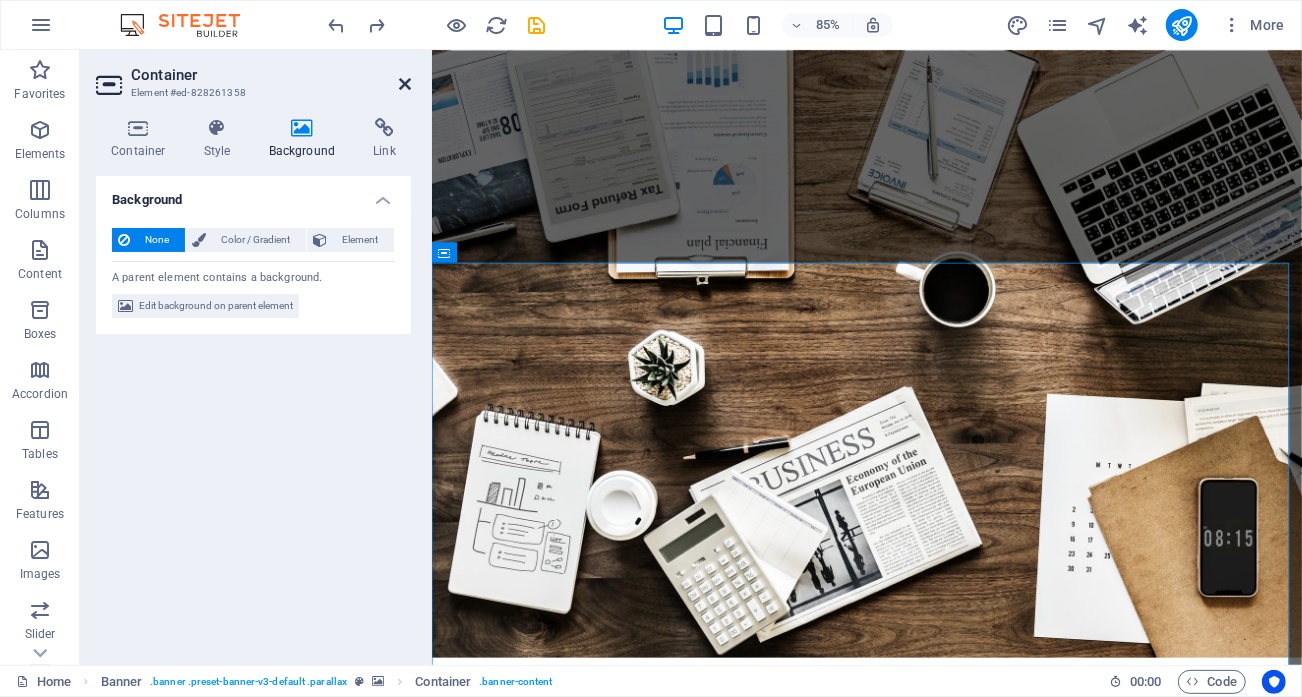 click at bounding box center (405, 84) 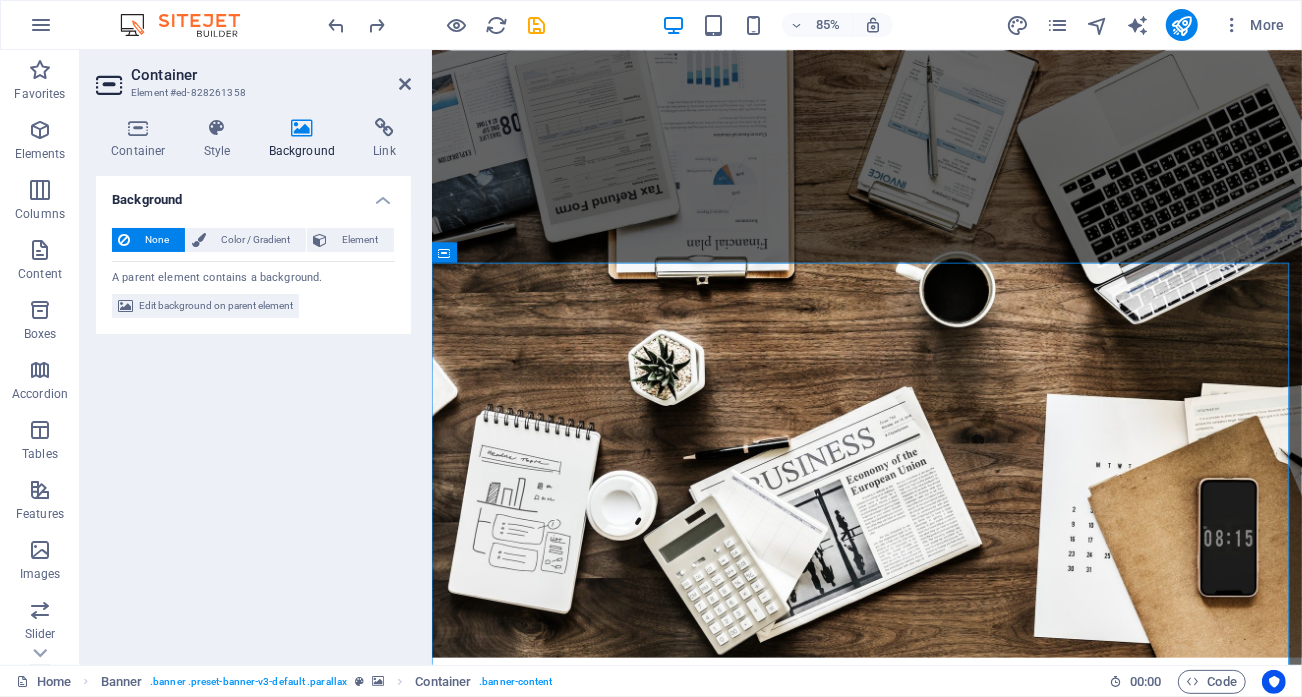 click on "From Data to Decisions  Let’s Unlock  THE FULL POTENTIAL OF AUTOMATION Learn more" at bounding box center (943, 1289) 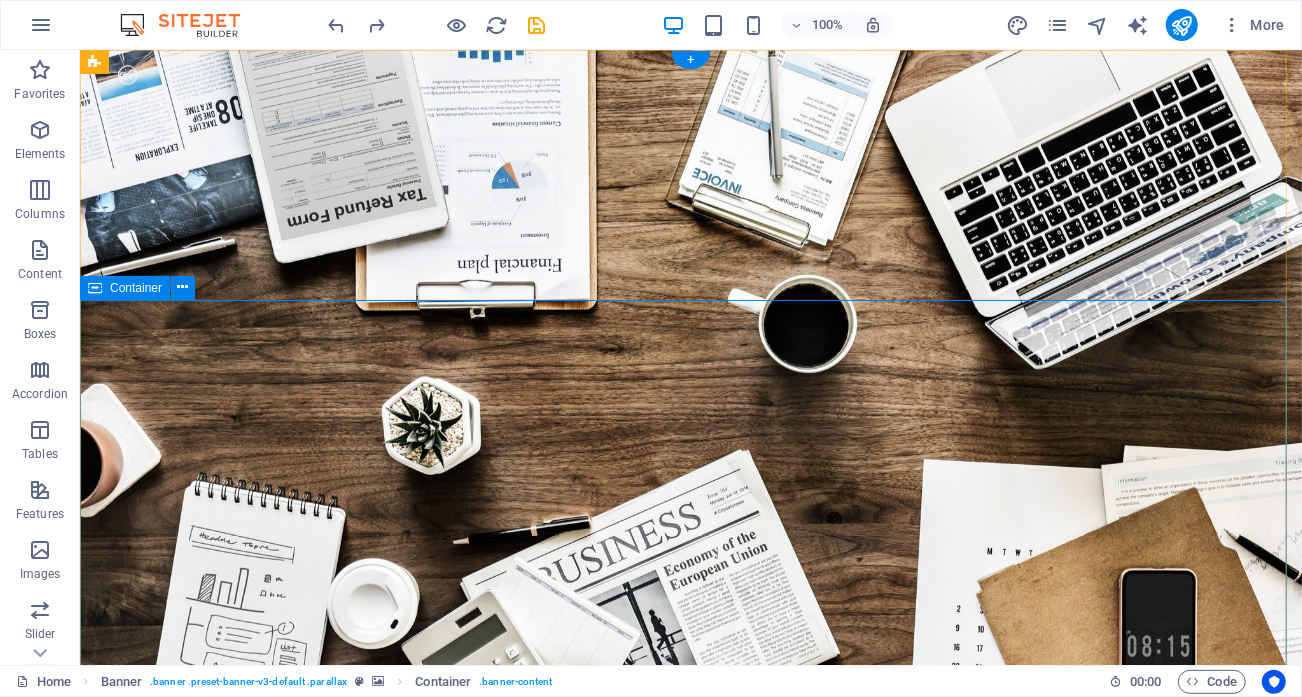 click on "From Data to Decisions  Let’s Unlock  THE FULL POTENTIAL OF AUTOMATION Learn more" at bounding box center (690, 1288) 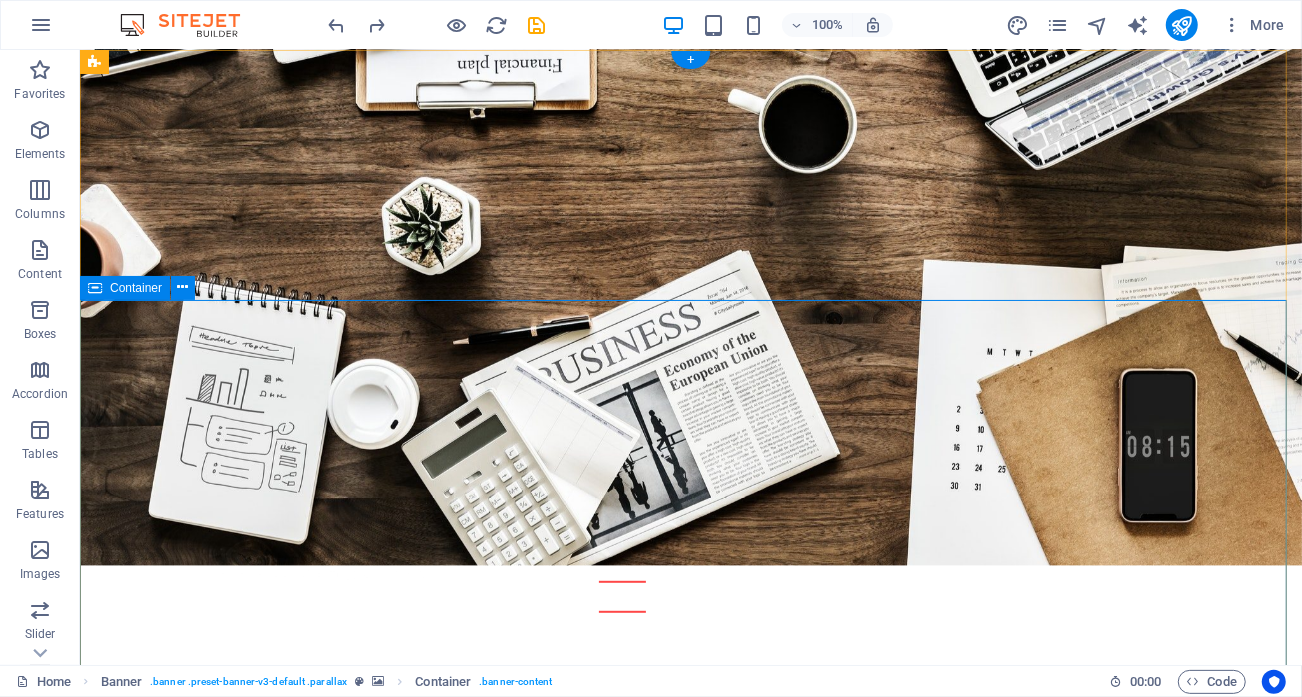 scroll, scrollTop: 500, scrollLeft: 0, axis: vertical 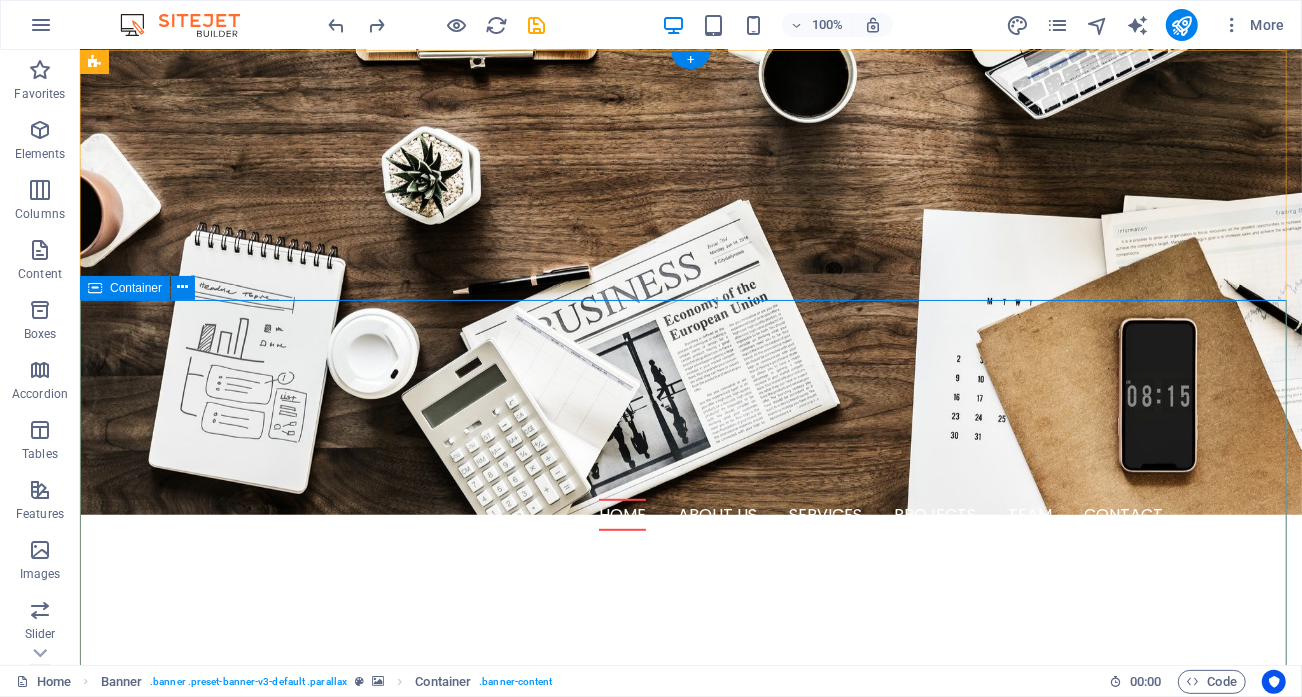 click at bounding box center (690, 1071) 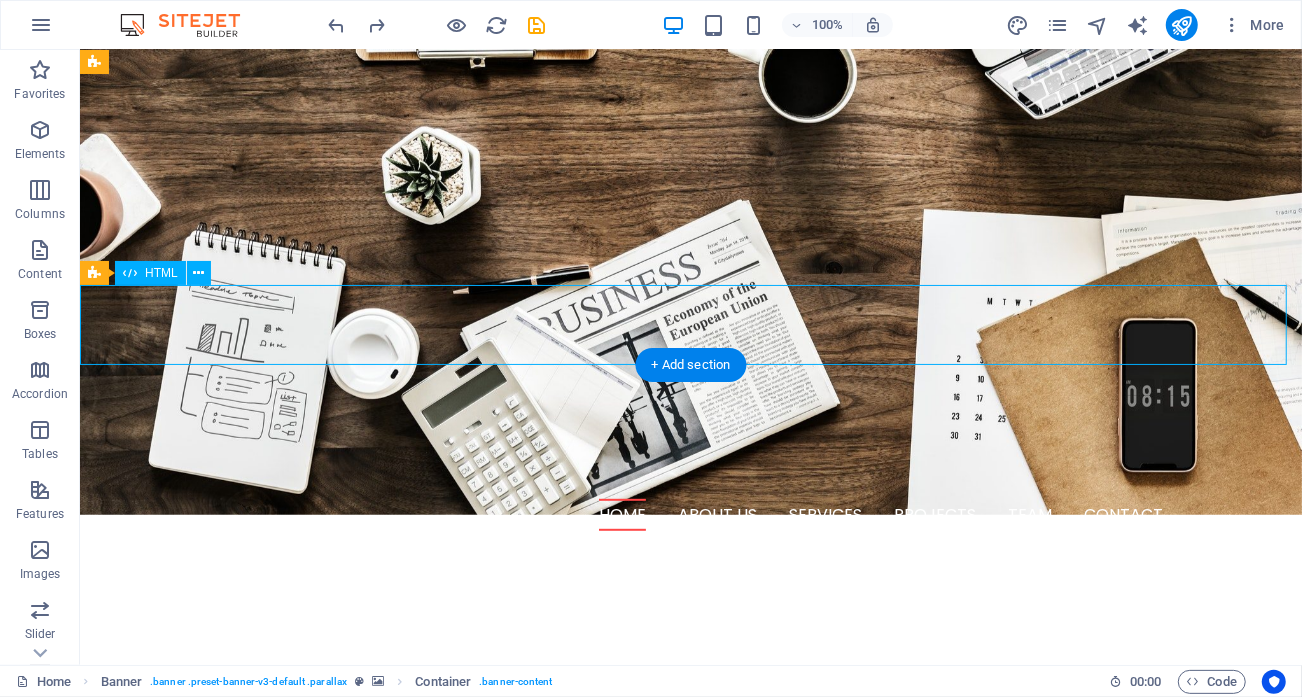click on "From Data to Decisions  Let’s Unlock  THE FULL POTENTIAL OF AUTOMATION Learn more" at bounding box center (690, 788) 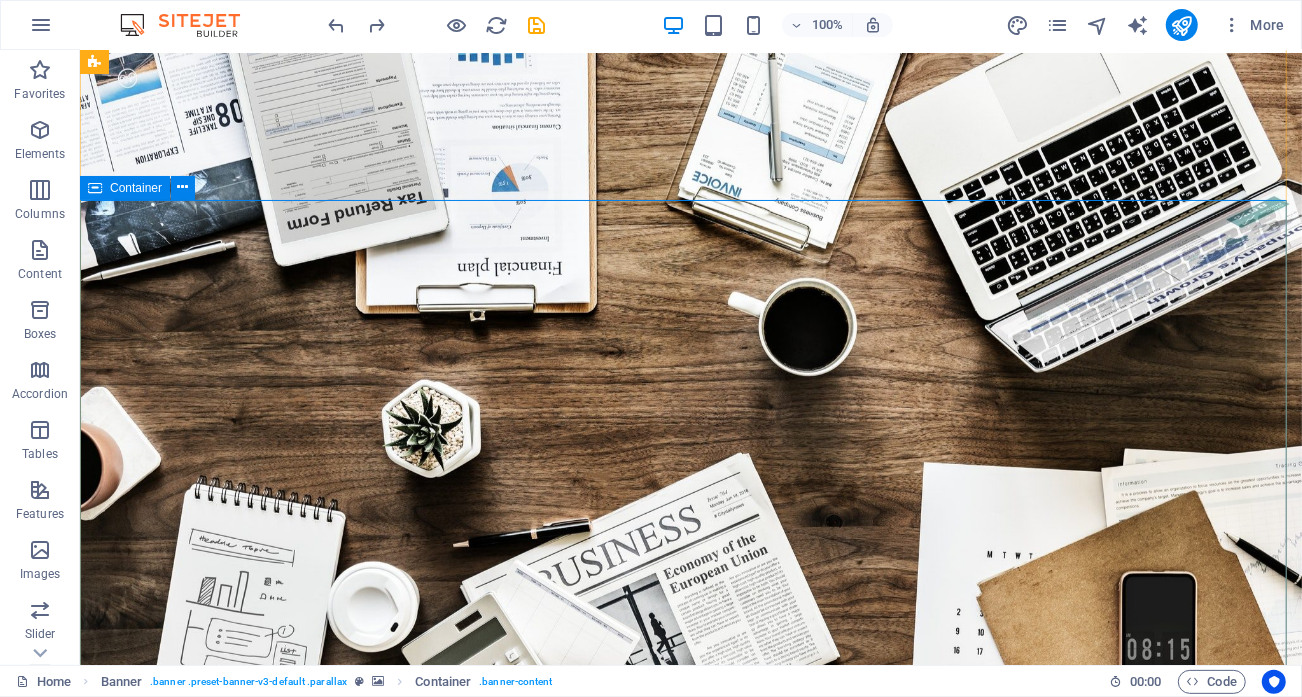 scroll, scrollTop: 0, scrollLeft: 0, axis: both 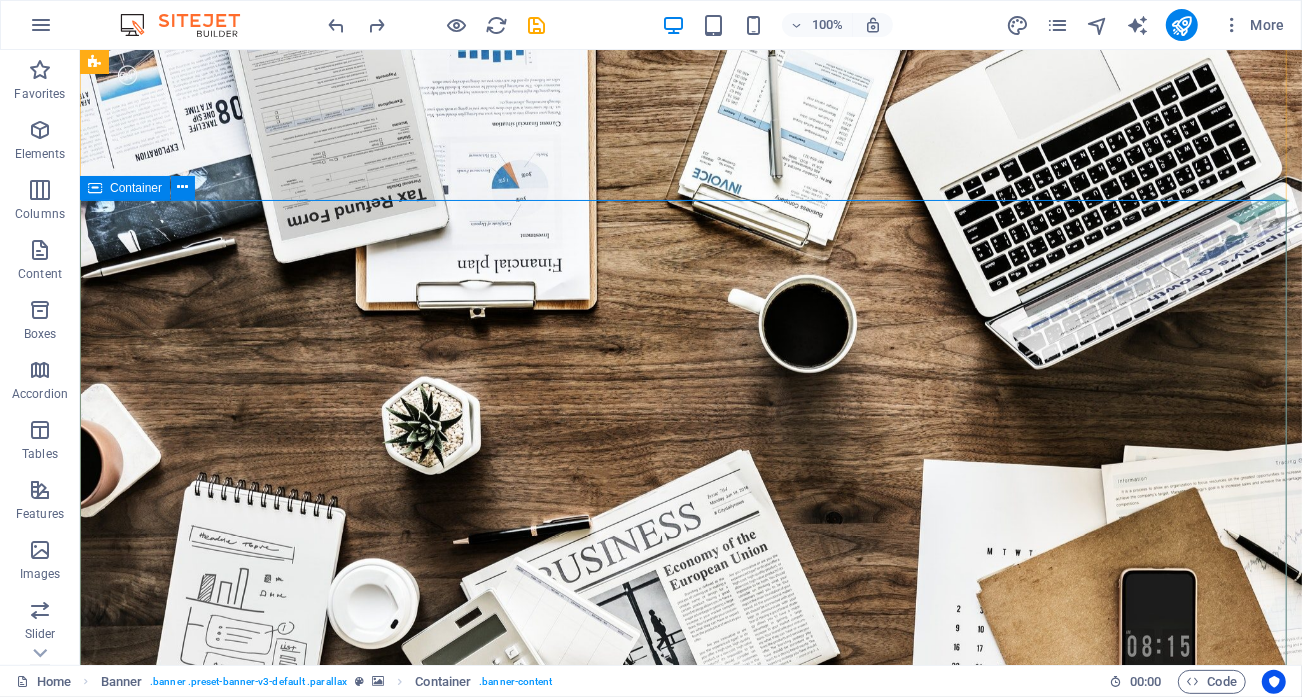 click on "From Data to Decisions  Let’s Unlock  THE FULL POTENTIAL OF AUTOMATION Learn more" at bounding box center [690, 1288] 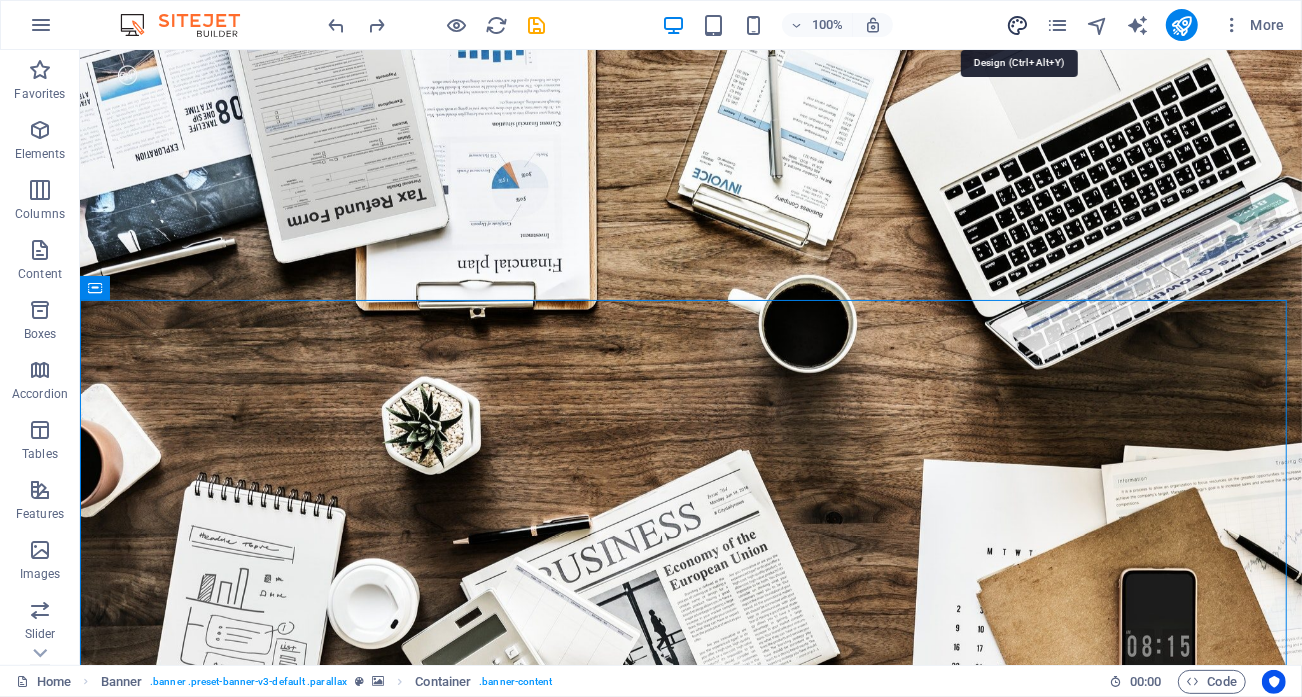 click at bounding box center (1017, 25) 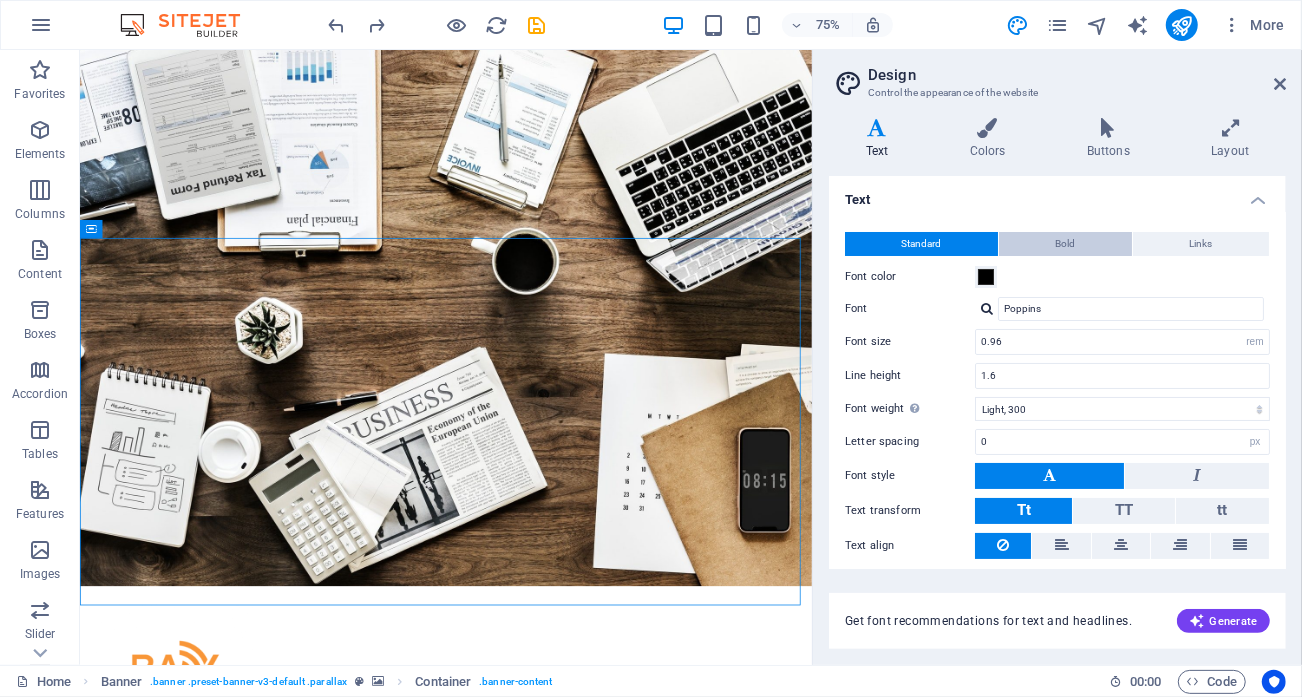 click on "Bold" at bounding box center [1065, 244] 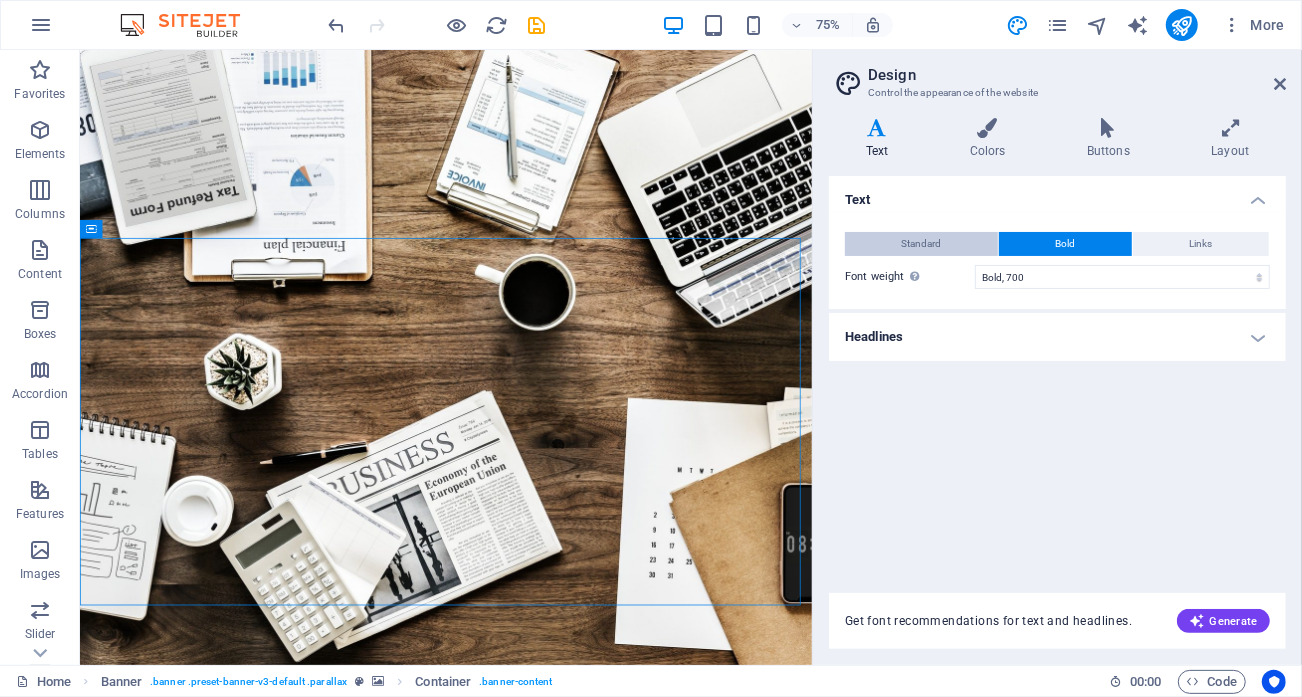 click on "Standard" at bounding box center (921, 244) 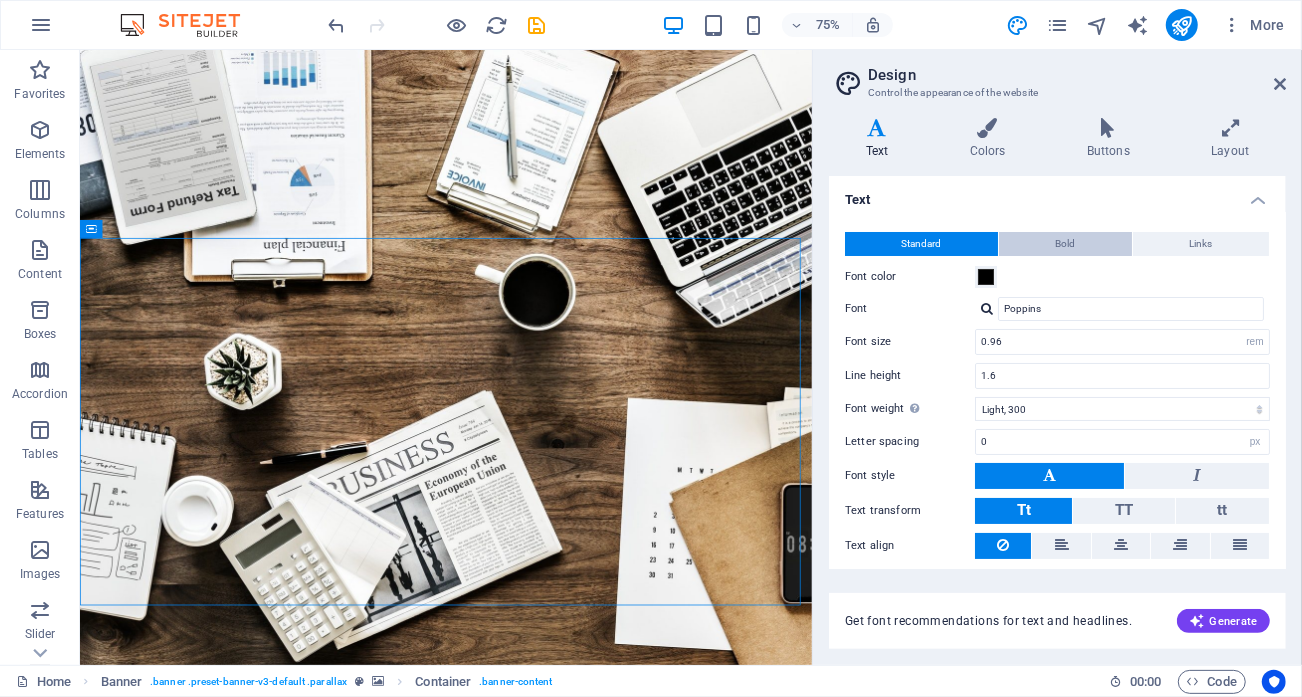 click on "Bold" at bounding box center (1065, 244) 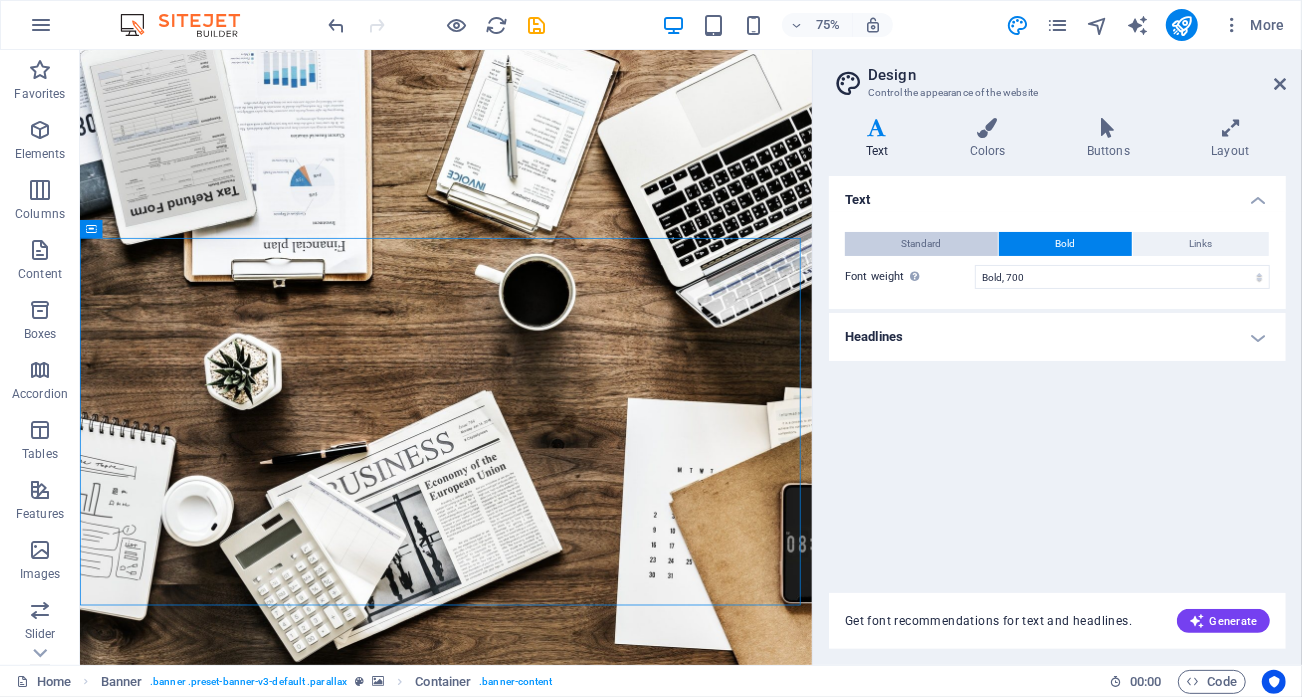 click on "Standard" at bounding box center (921, 244) 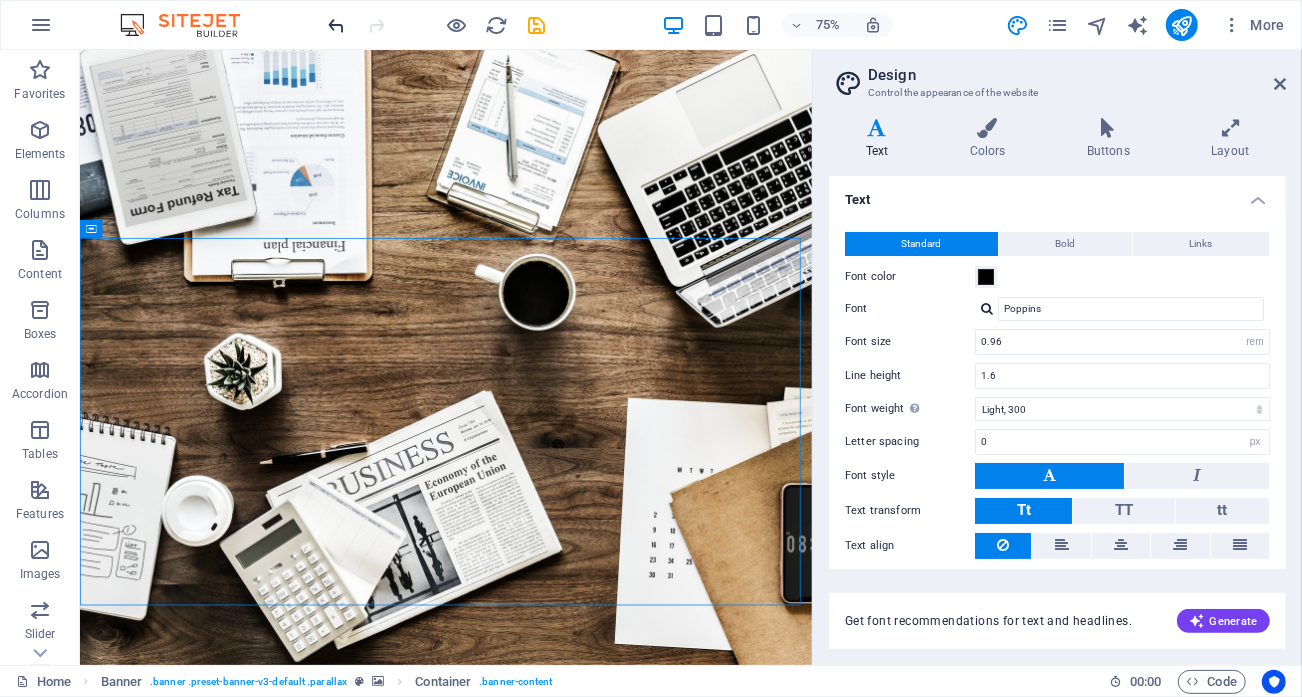 click at bounding box center [337, 25] 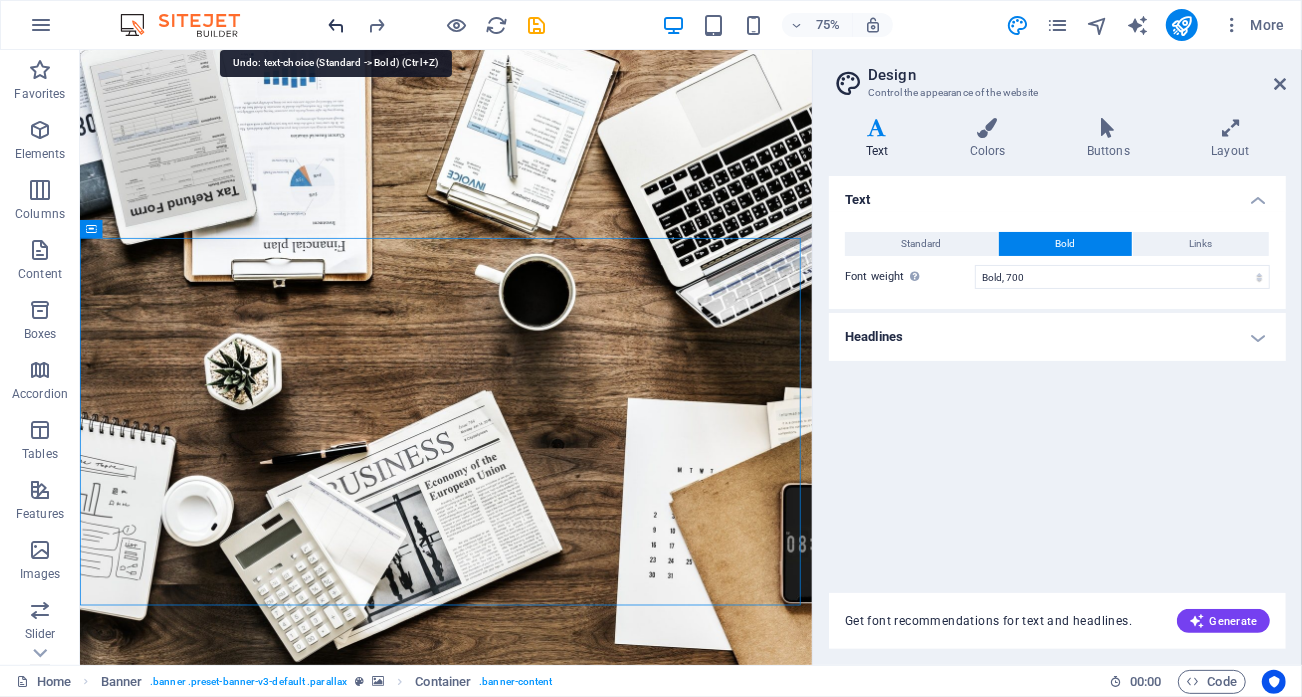 click at bounding box center [337, 25] 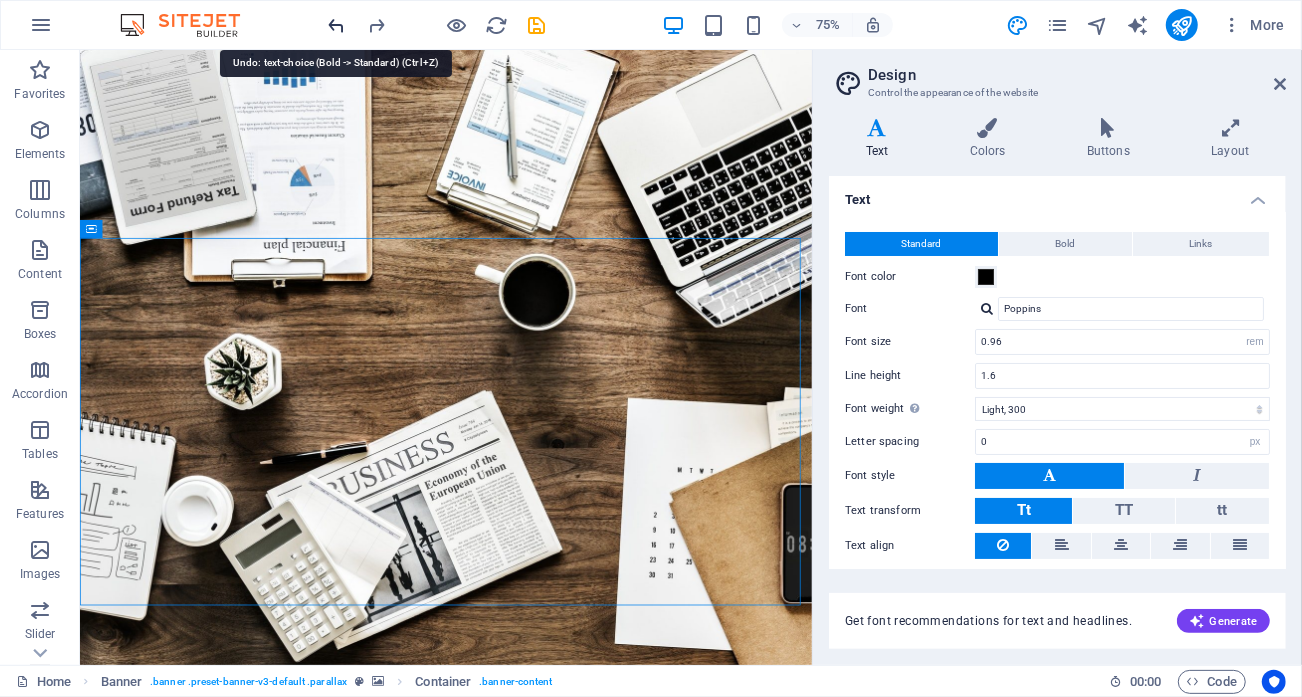 click at bounding box center [337, 25] 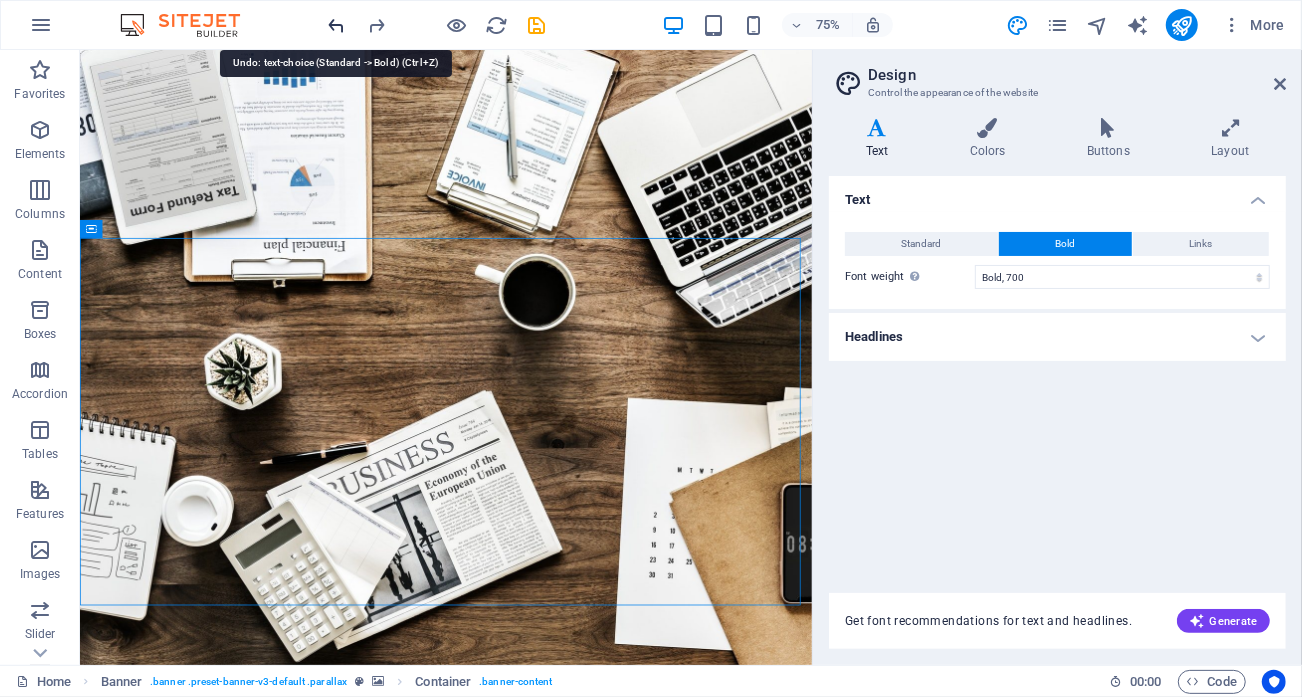 click at bounding box center [337, 25] 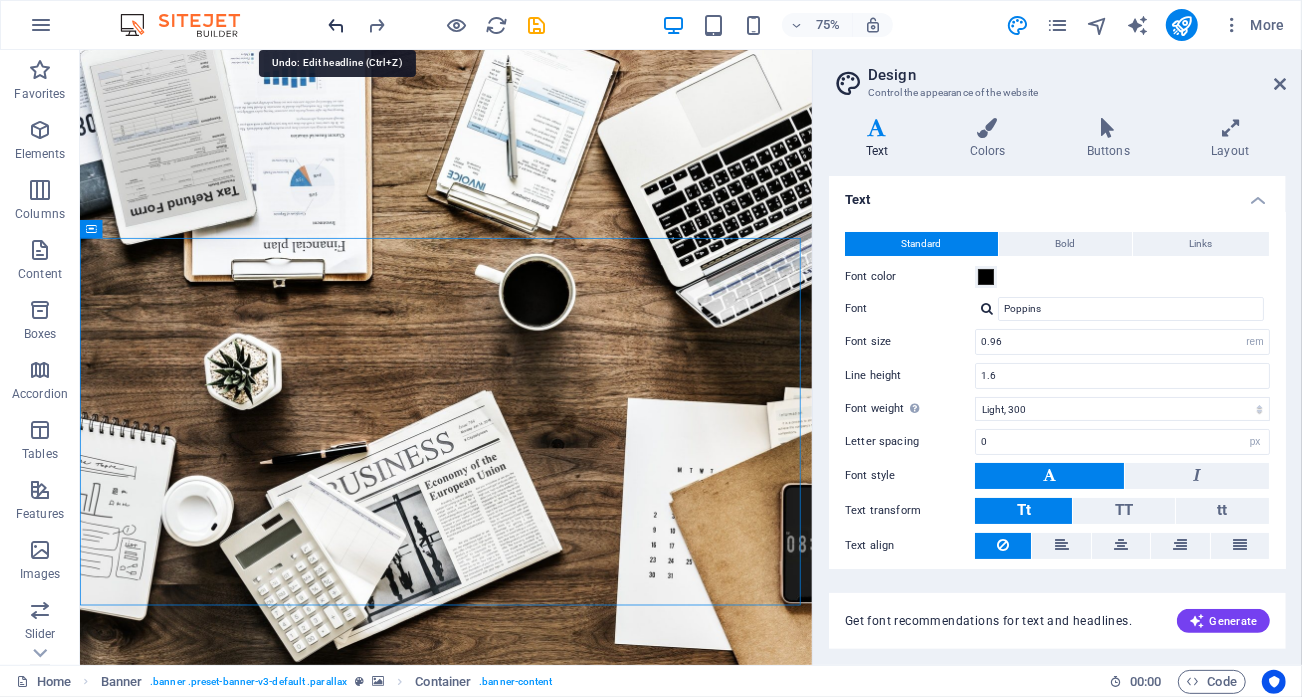 click at bounding box center [337, 25] 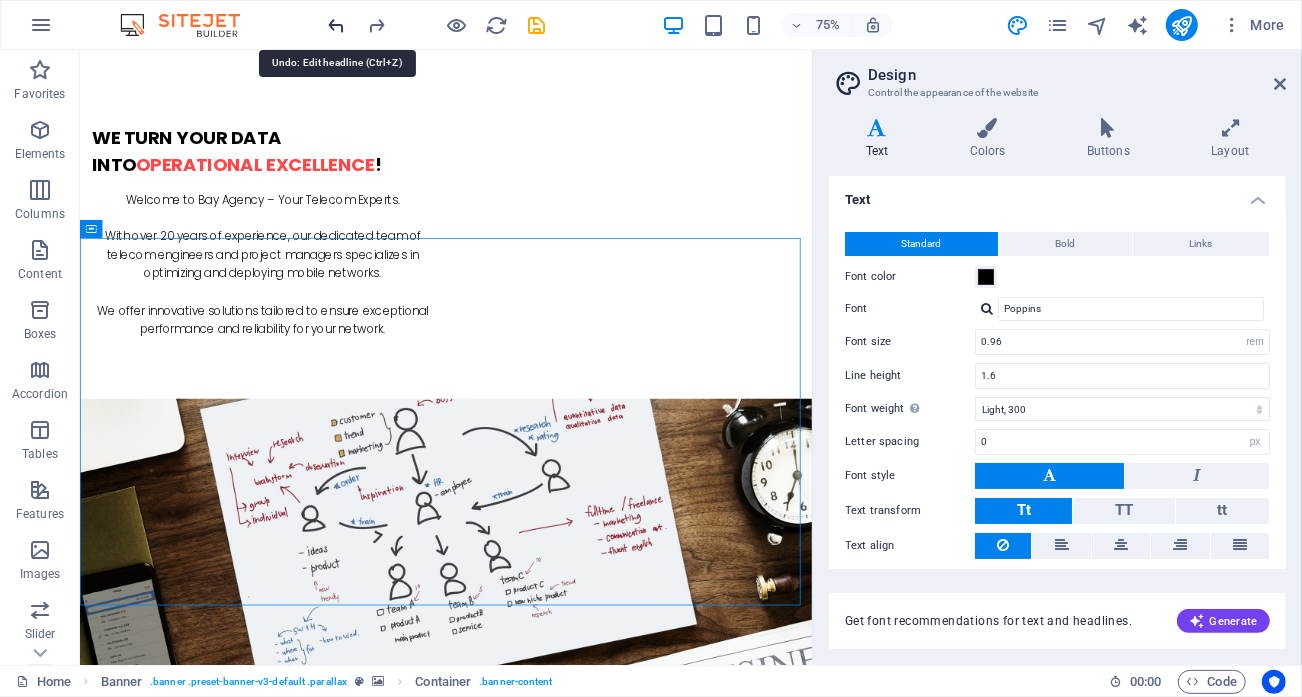 scroll, scrollTop: 2375, scrollLeft: 0, axis: vertical 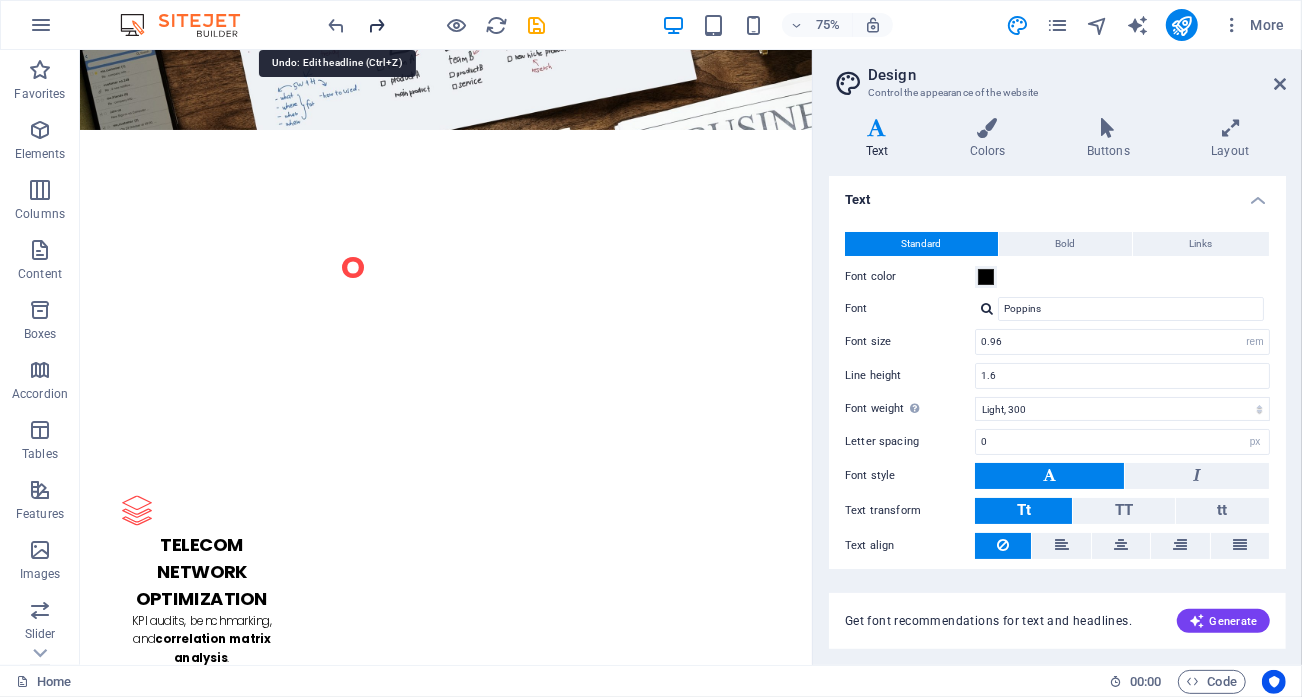 click at bounding box center (377, 25) 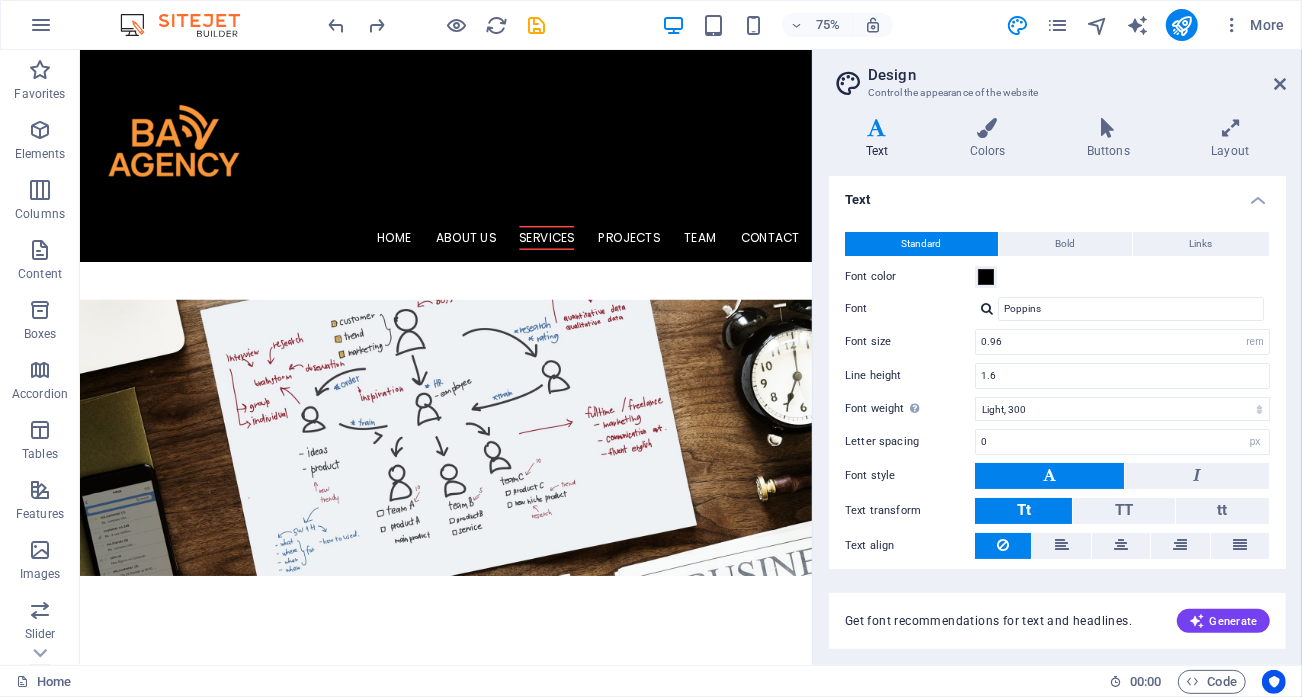 scroll, scrollTop: 1275, scrollLeft: 0, axis: vertical 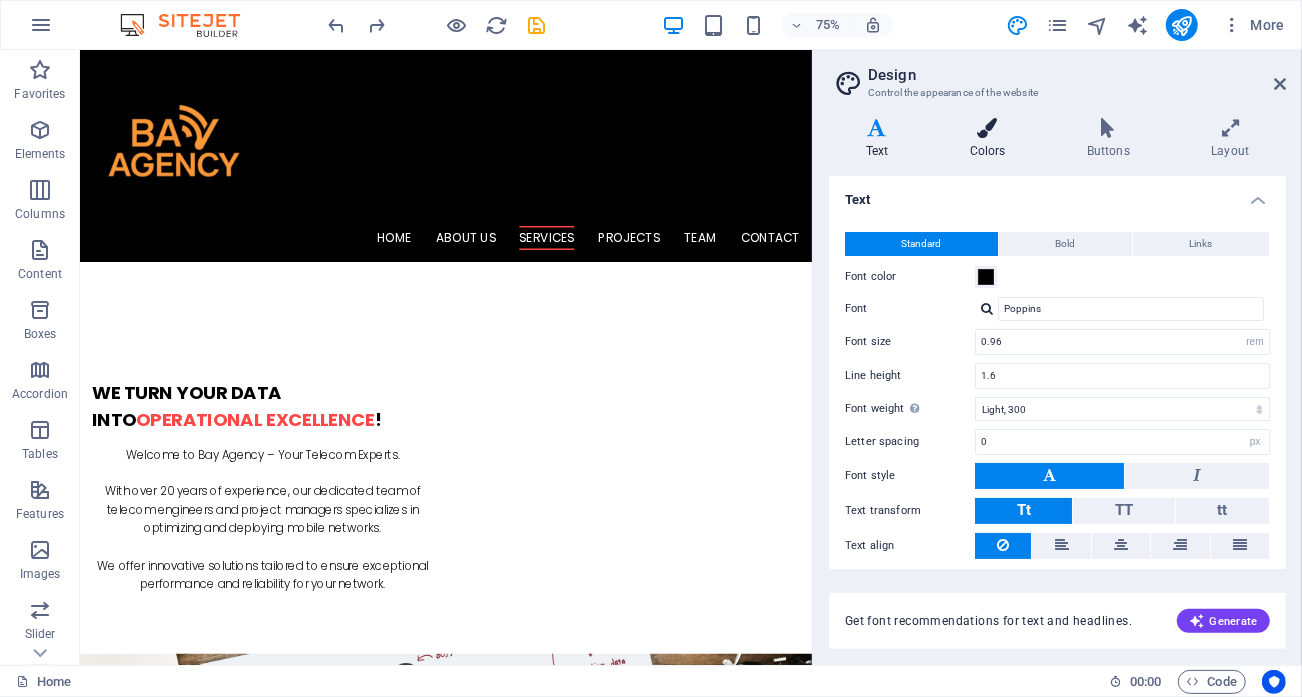click at bounding box center [987, 128] 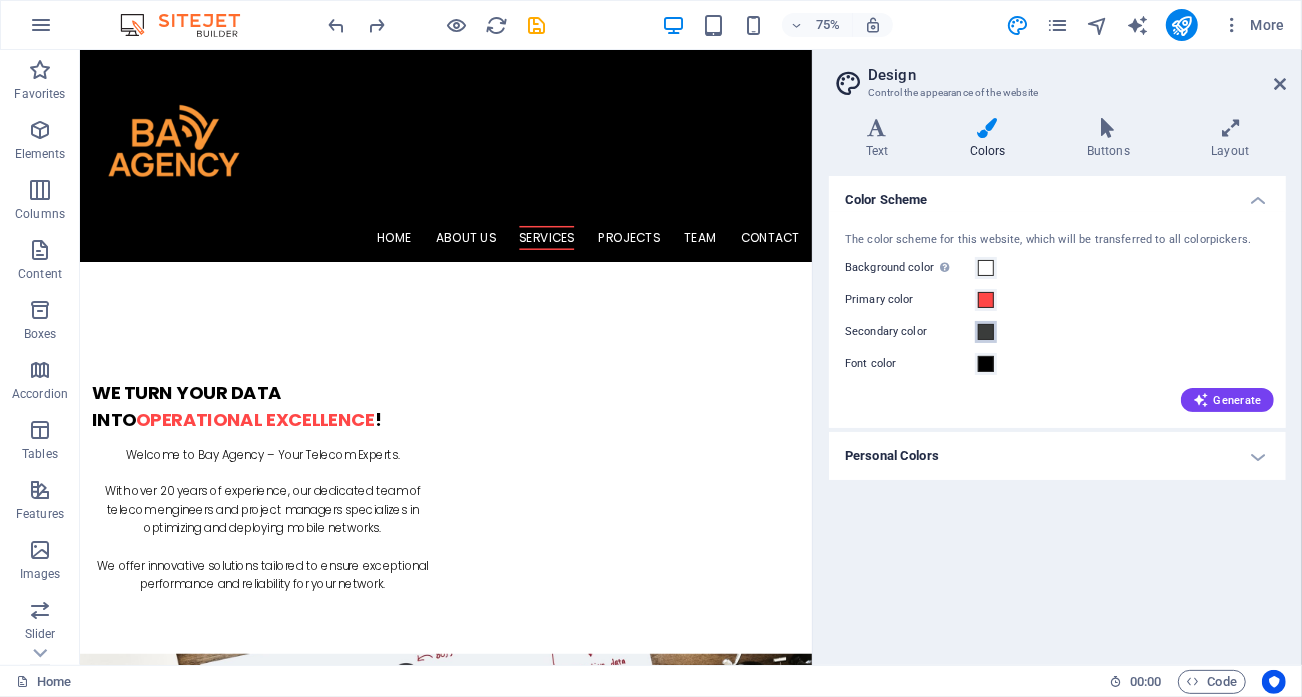 click at bounding box center (986, 332) 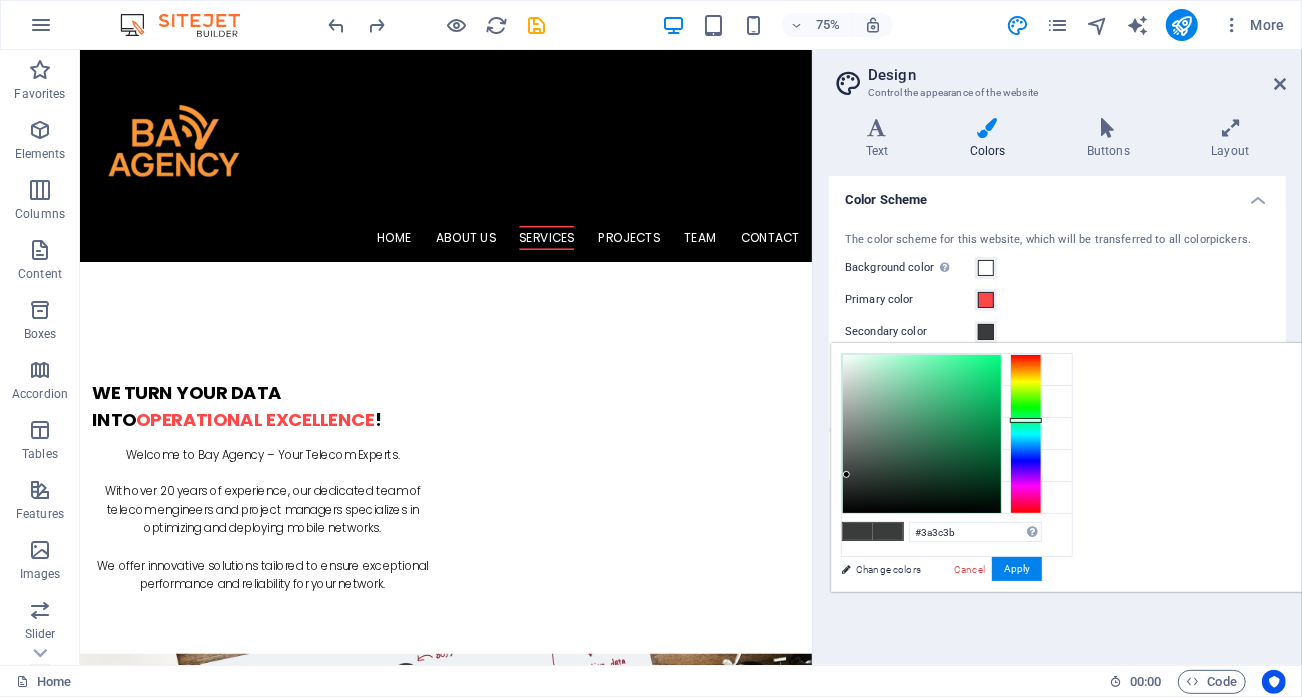 click on "The color scheme for this website, which will be transferred to all colorpickers. Background color Only visible if it is not covered by other backgrounds. Primary color Secondary color Font color Generate" at bounding box center (1057, 320) 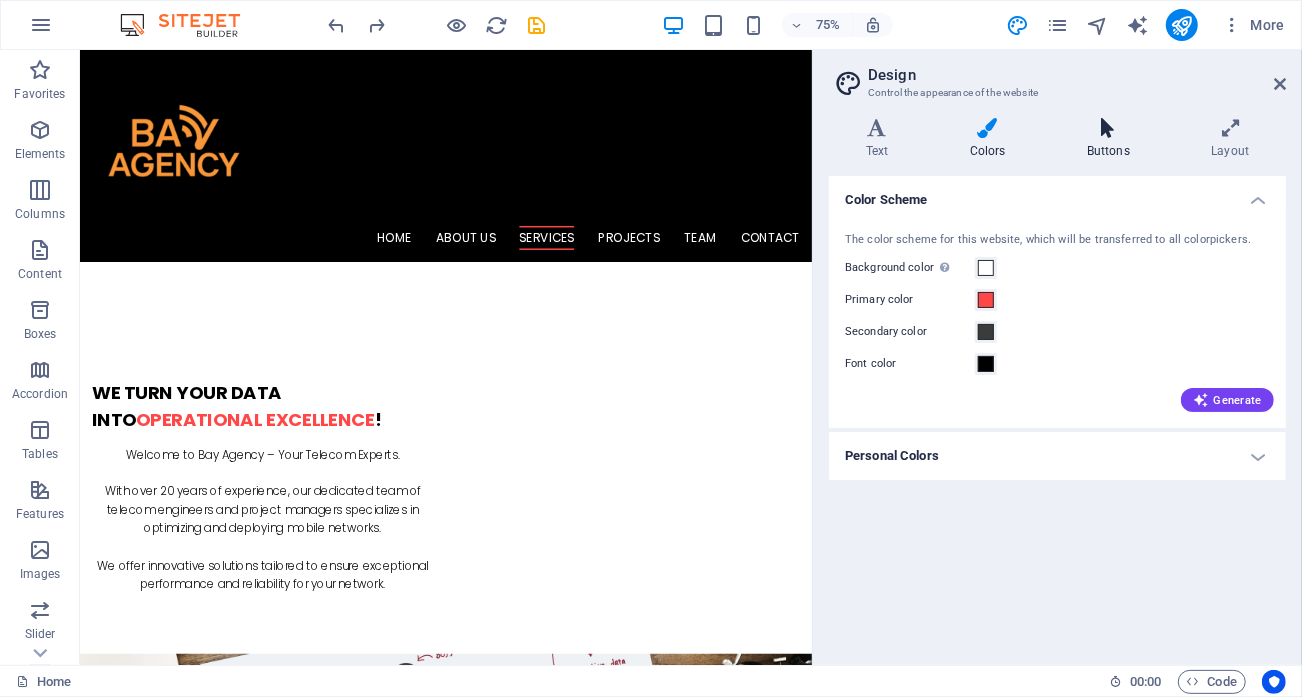 click at bounding box center [1108, 128] 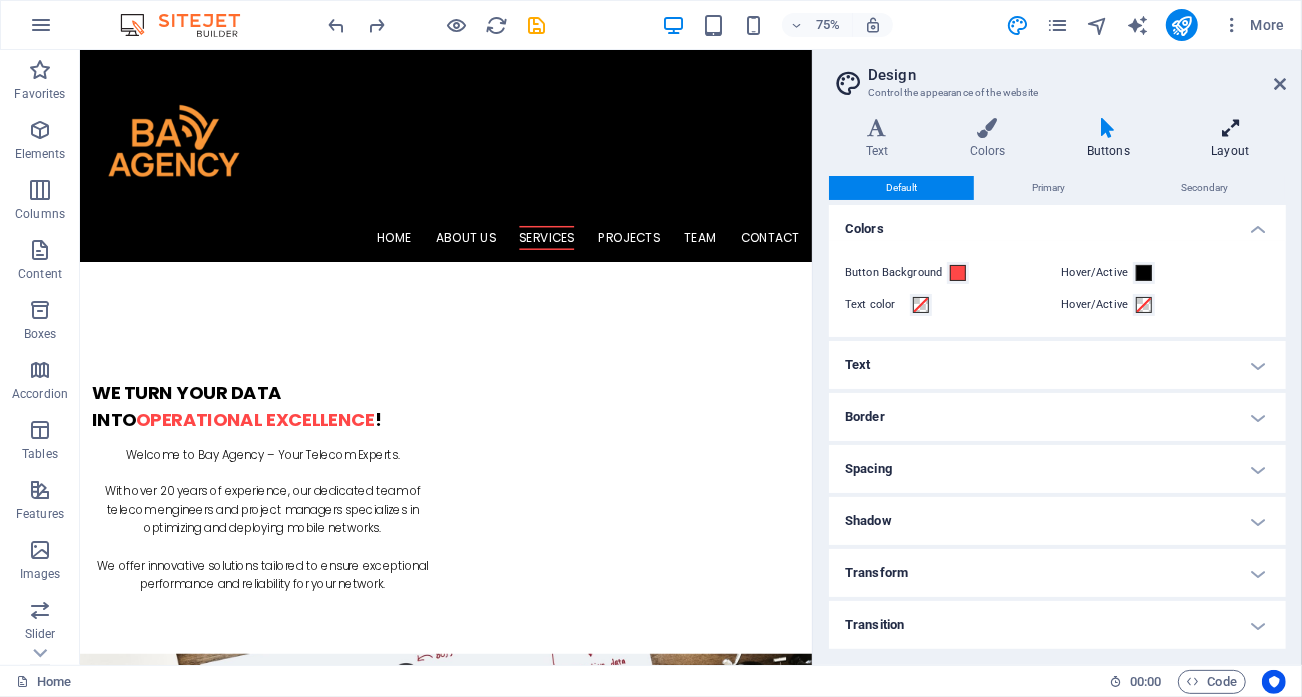 click at bounding box center (1230, 128) 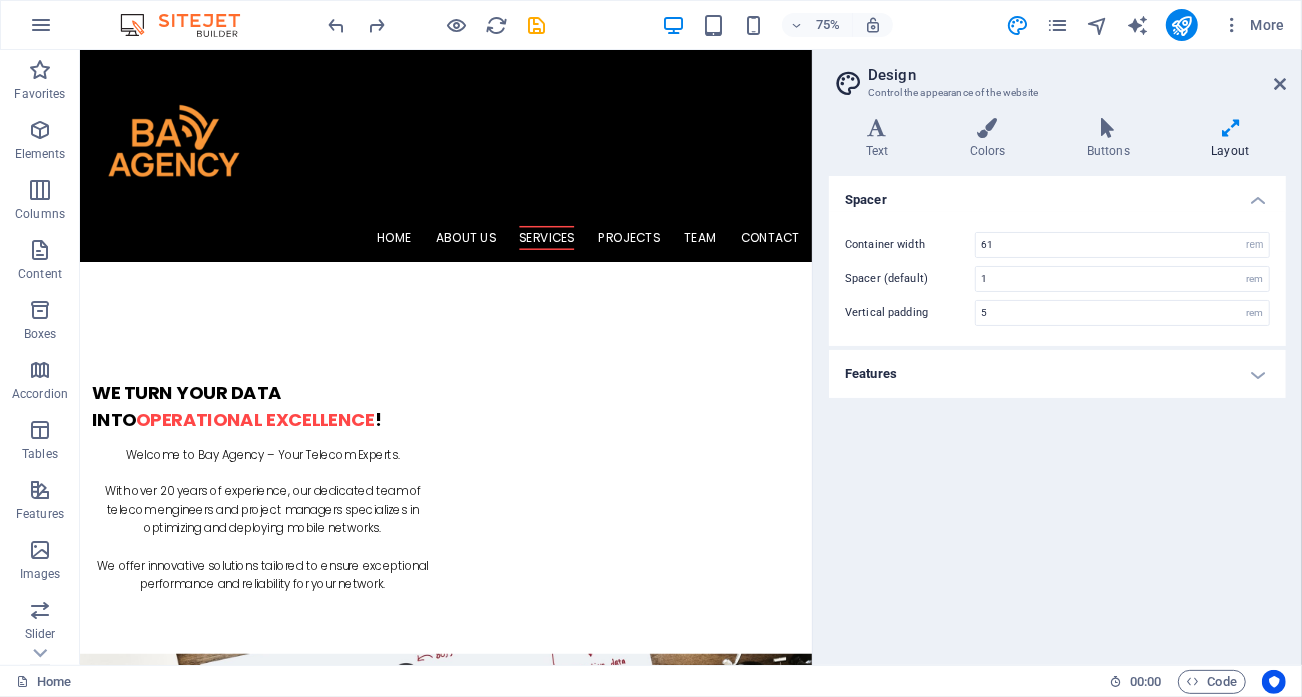 click on "Features" at bounding box center (1057, 374) 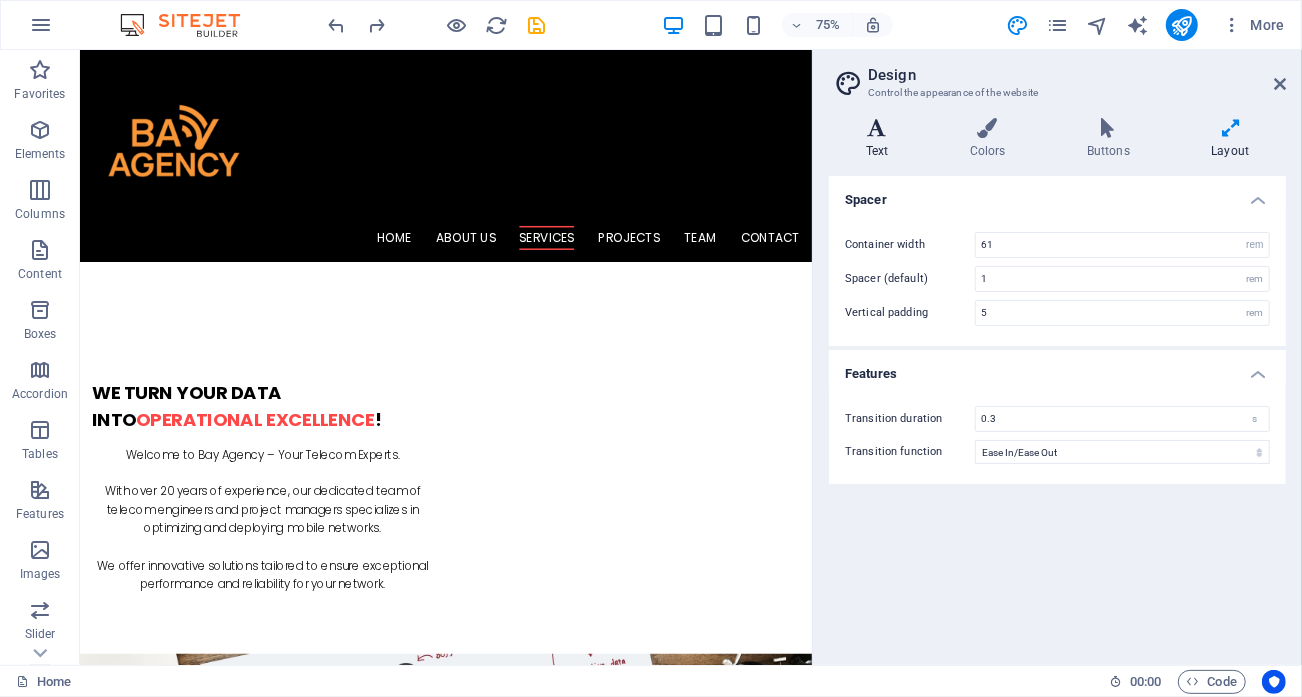 click on "Text" at bounding box center [881, 139] 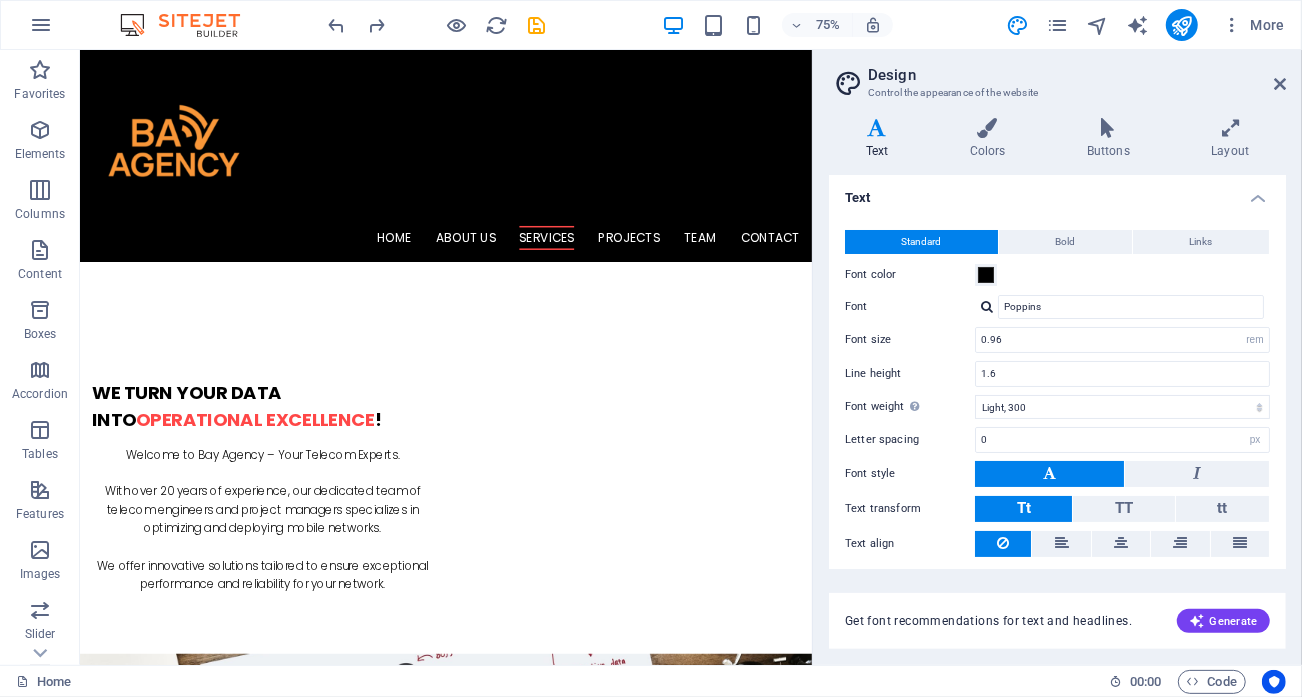 scroll, scrollTop: 0, scrollLeft: 0, axis: both 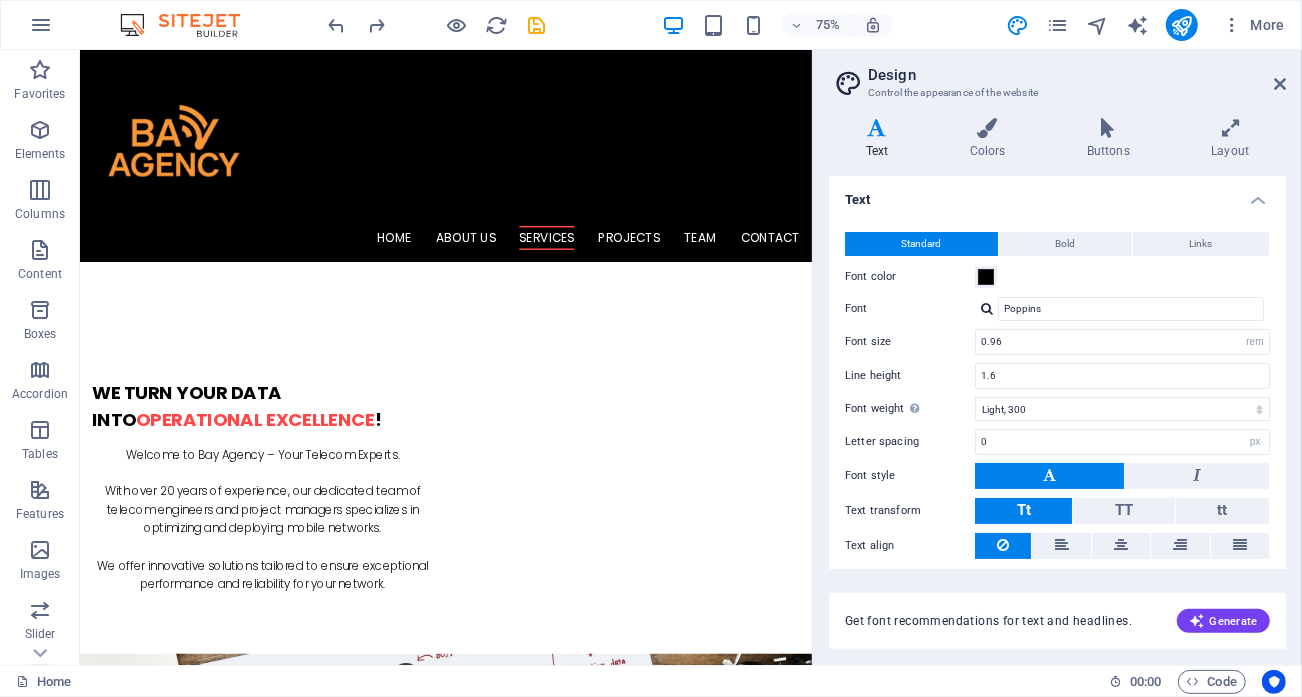 click on "Design" at bounding box center (1077, 75) 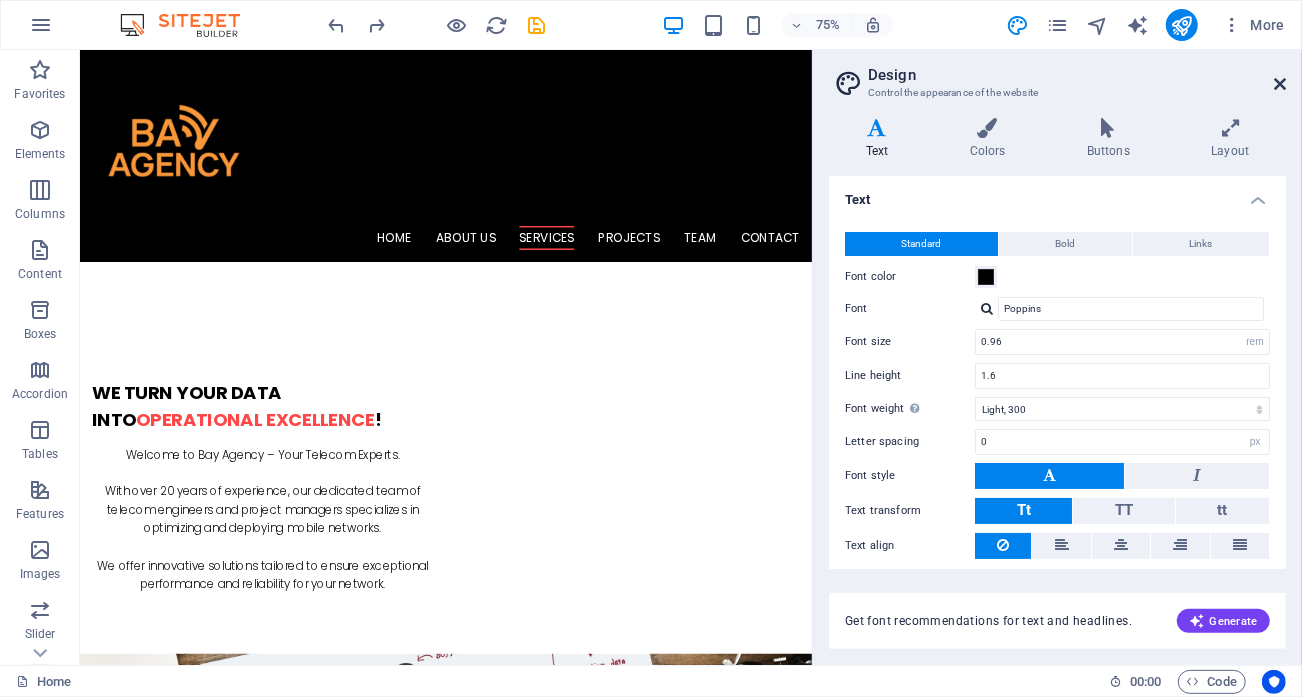click at bounding box center [1280, 84] 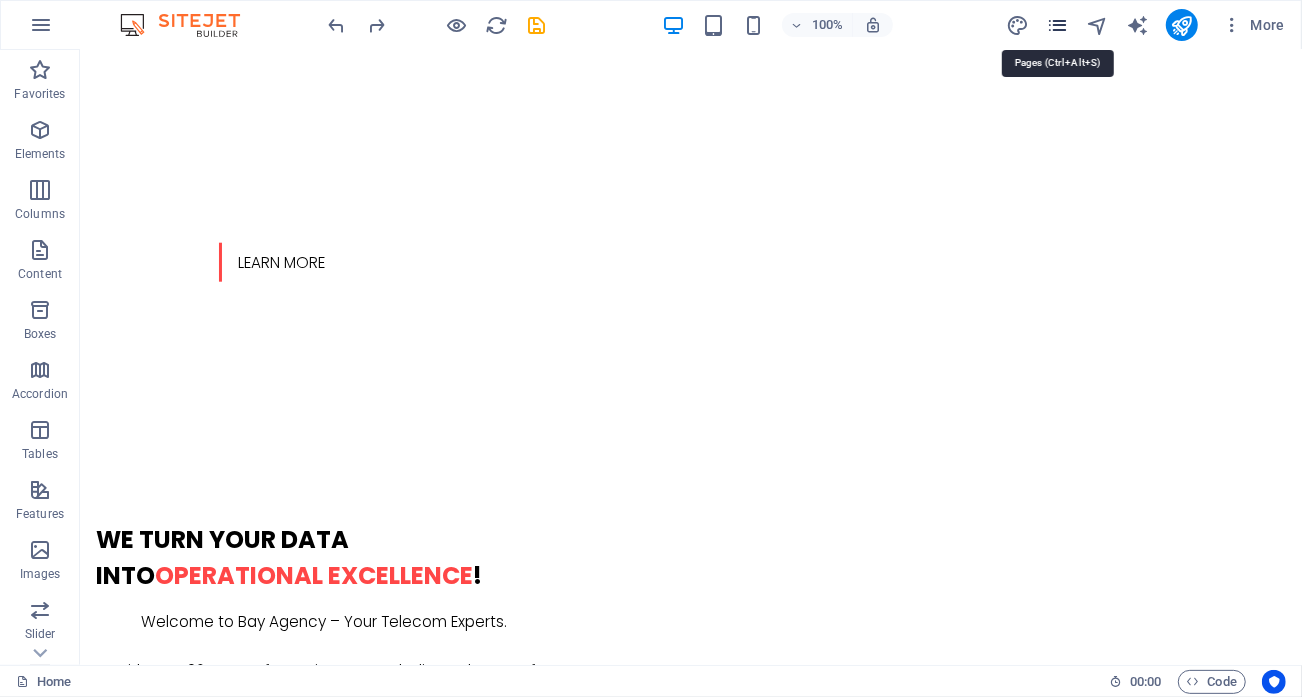click at bounding box center (1057, 25) 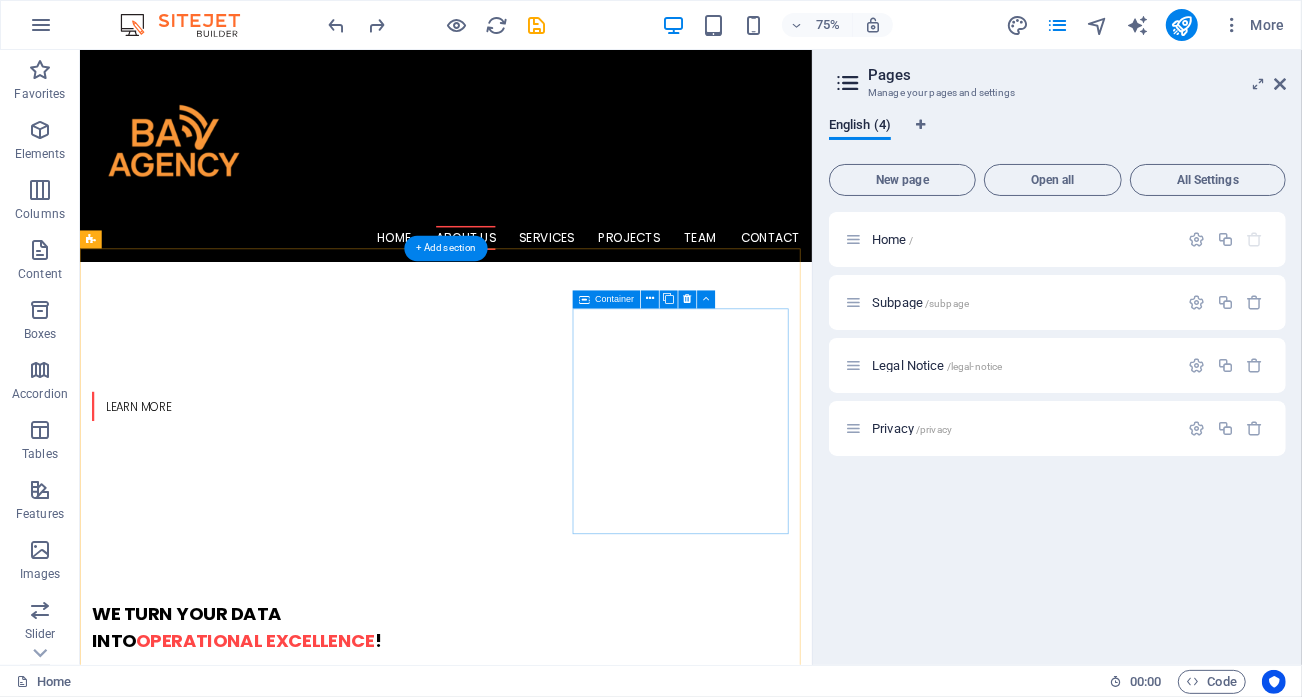 scroll, scrollTop: 481, scrollLeft: 0, axis: vertical 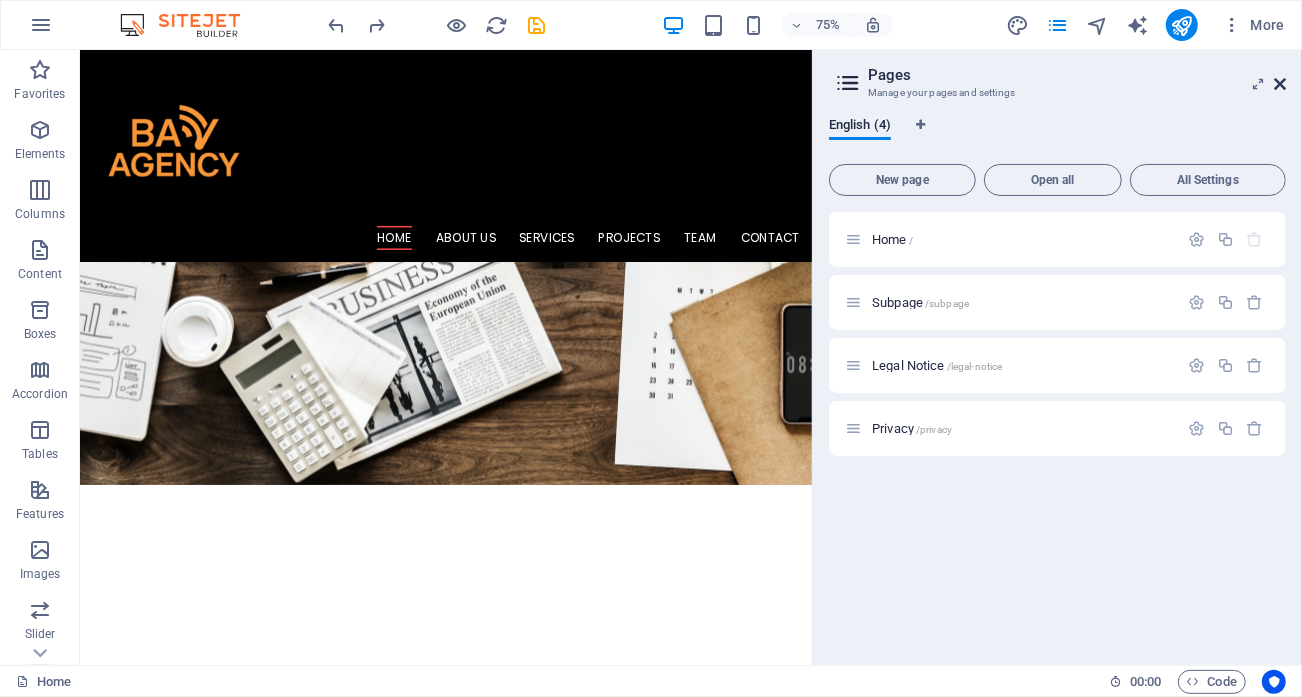 click at bounding box center (1280, 84) 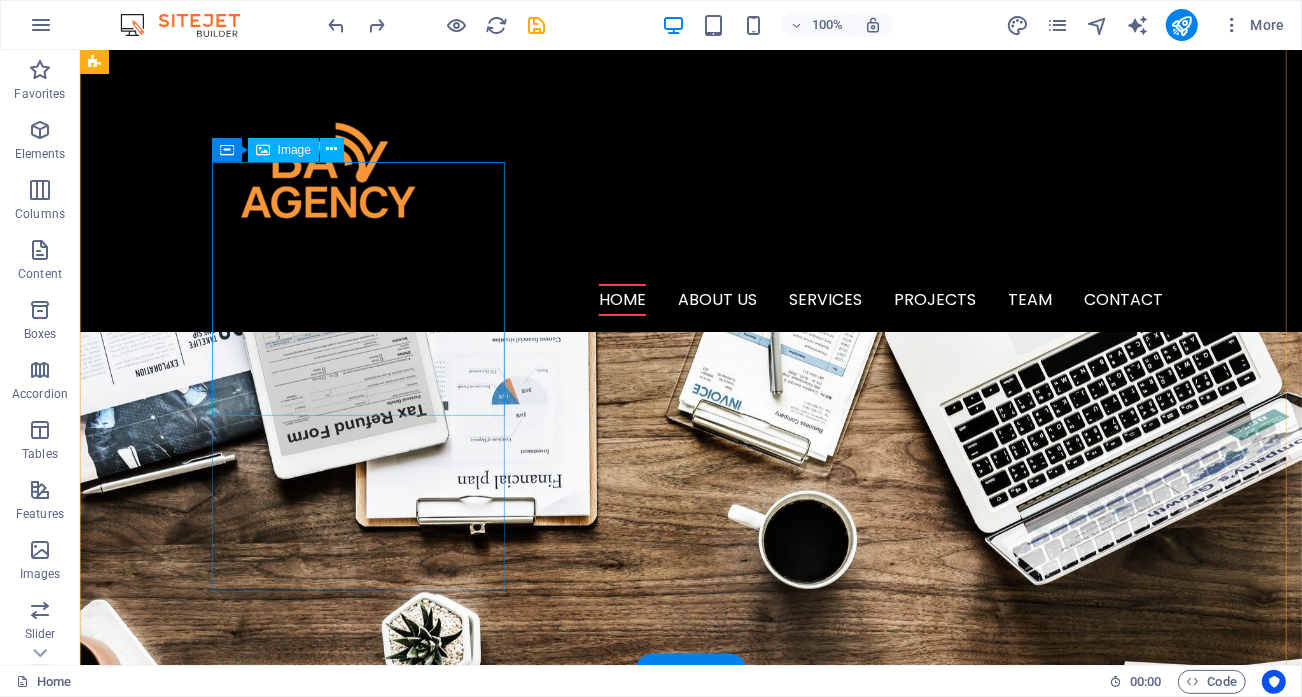 scroll, scrollTop: 0, scrollLeft: 0, axis: both 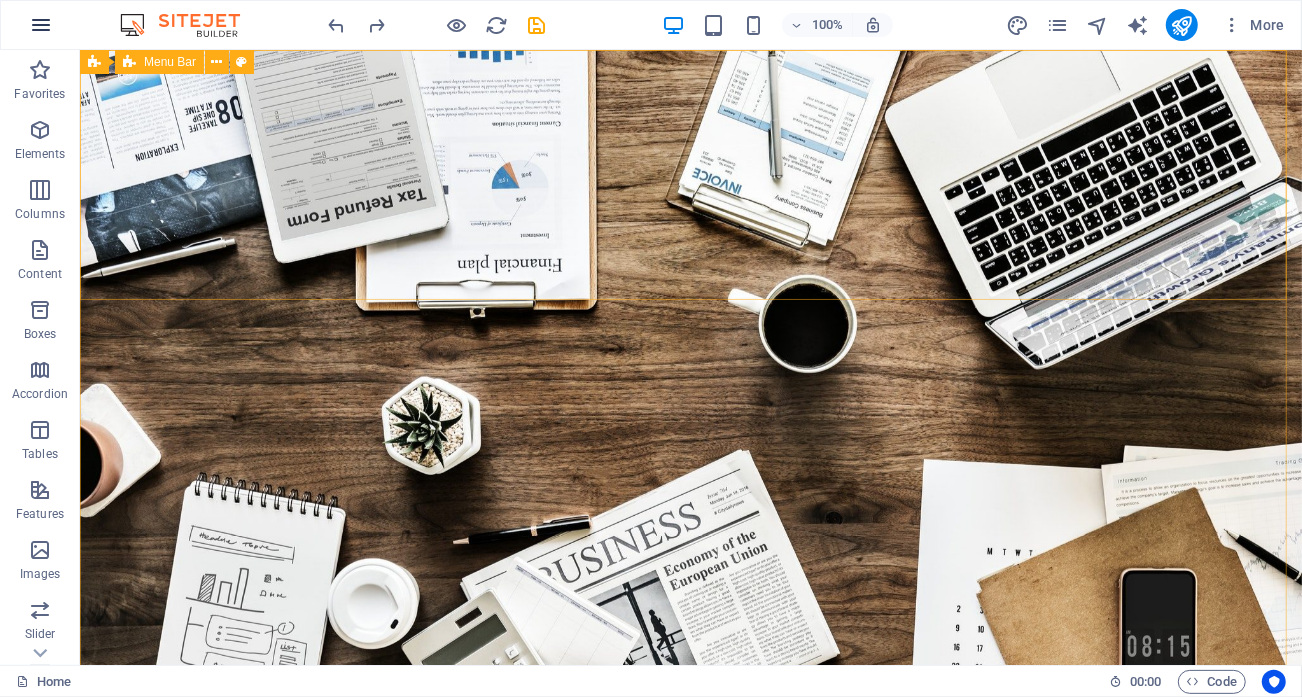click at bounding box center (41, 25) 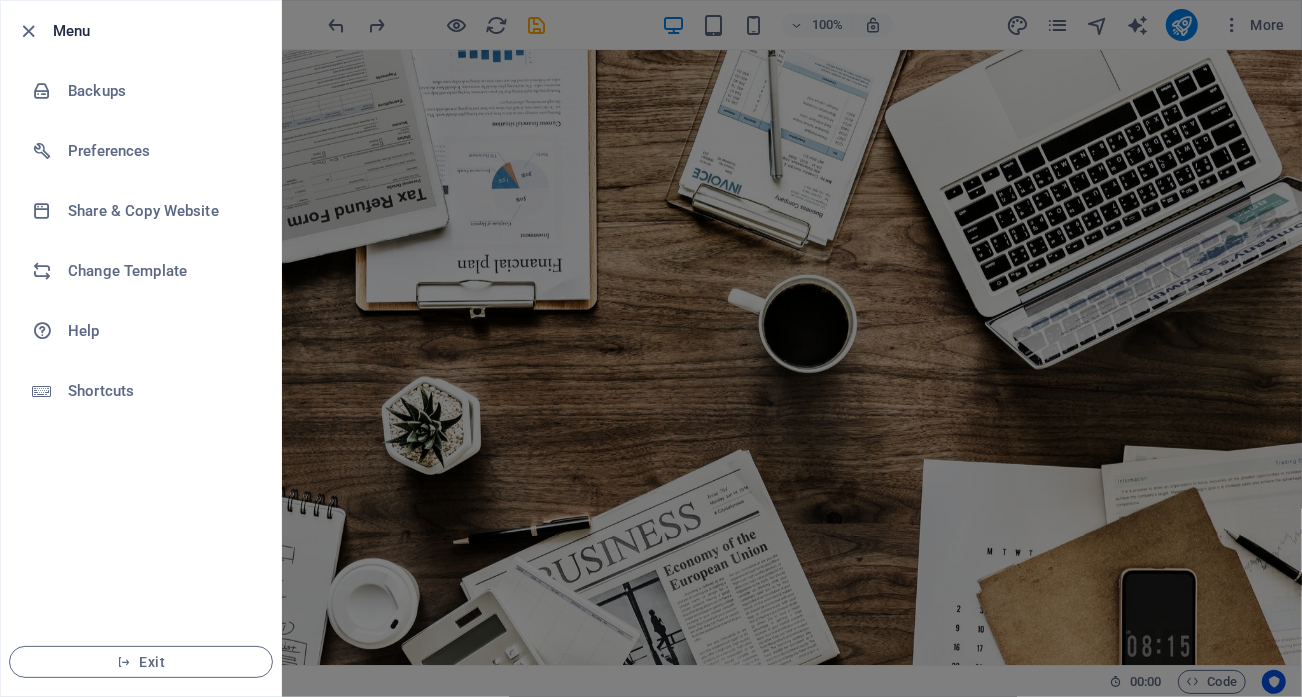 drag, startPoint x: 654, startPoint y: 297, endPoint x: 557, endPoint y: 247, distance: 109.128365 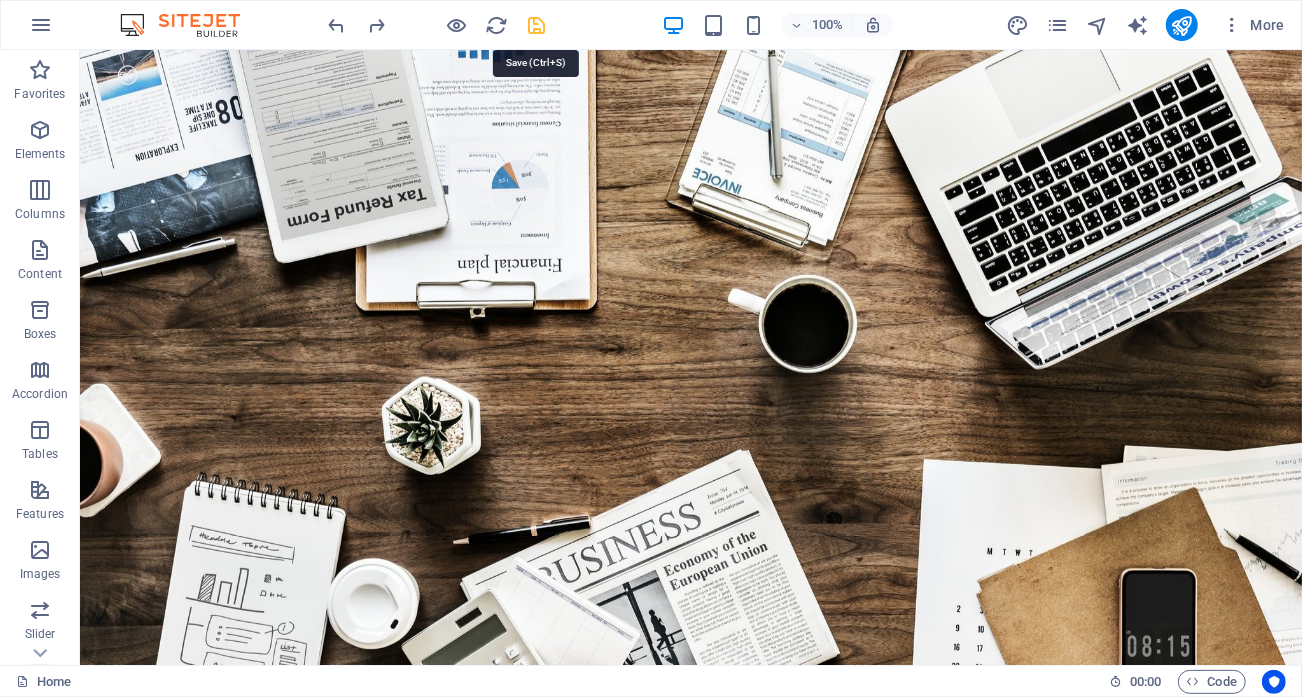 click at bounding box center [537, 25] 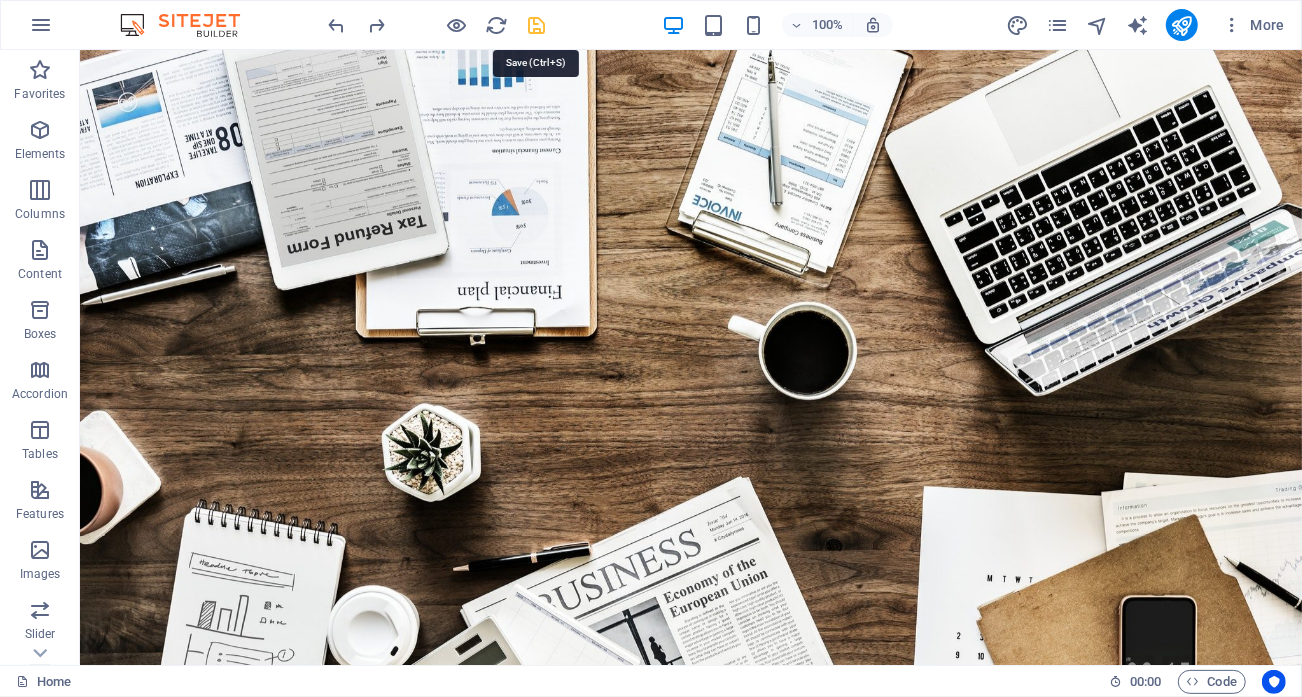 select on "px" 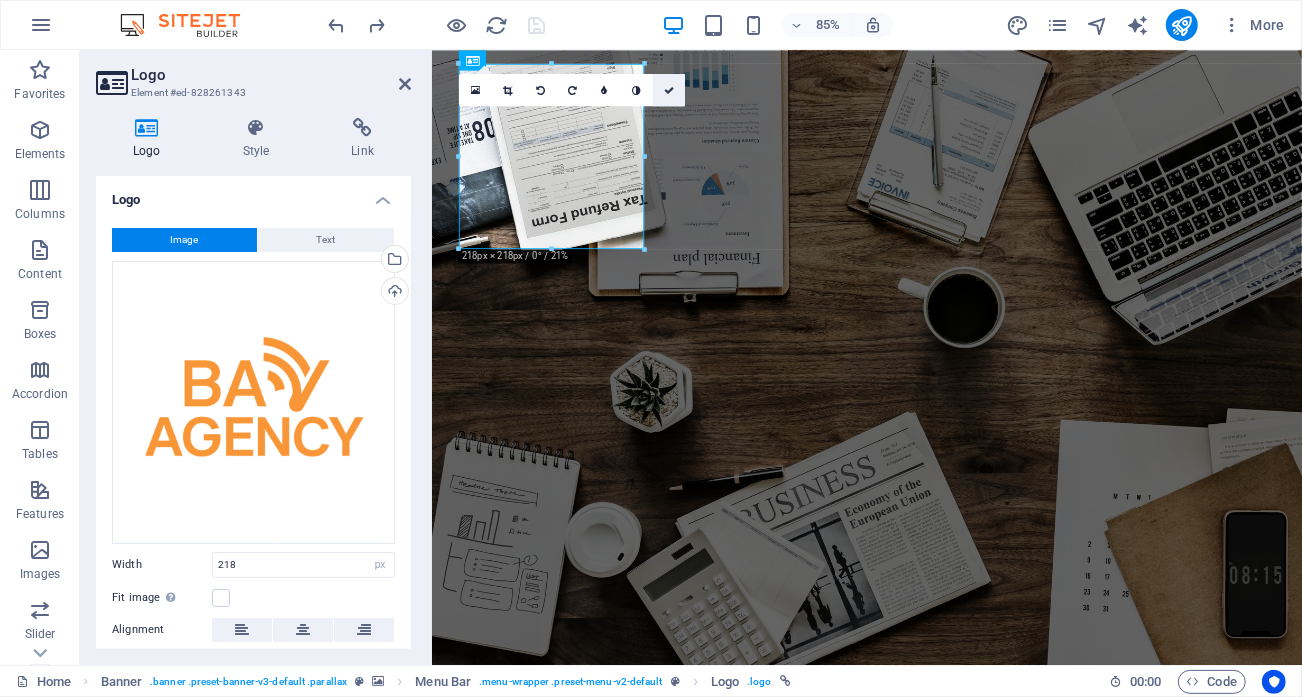 click at bounding box center (669, 90) 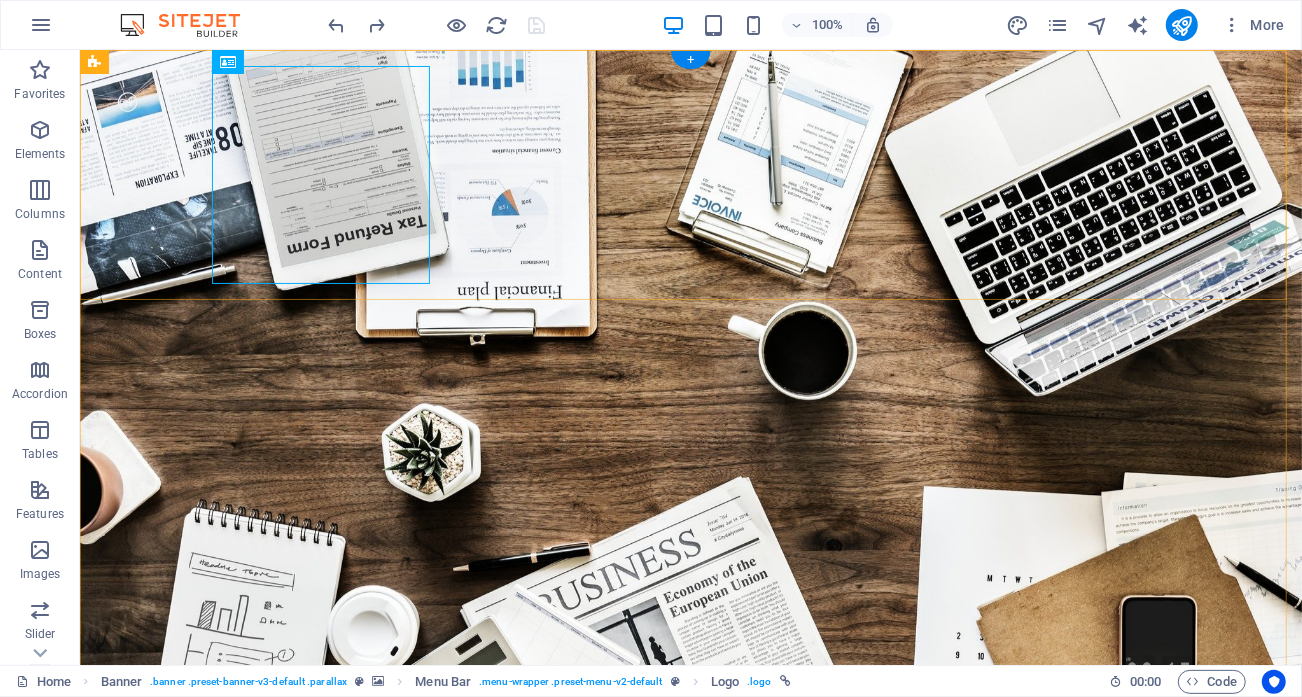 click on "Home About us Services Projects Team Contact" at bounding box center (690, 959) 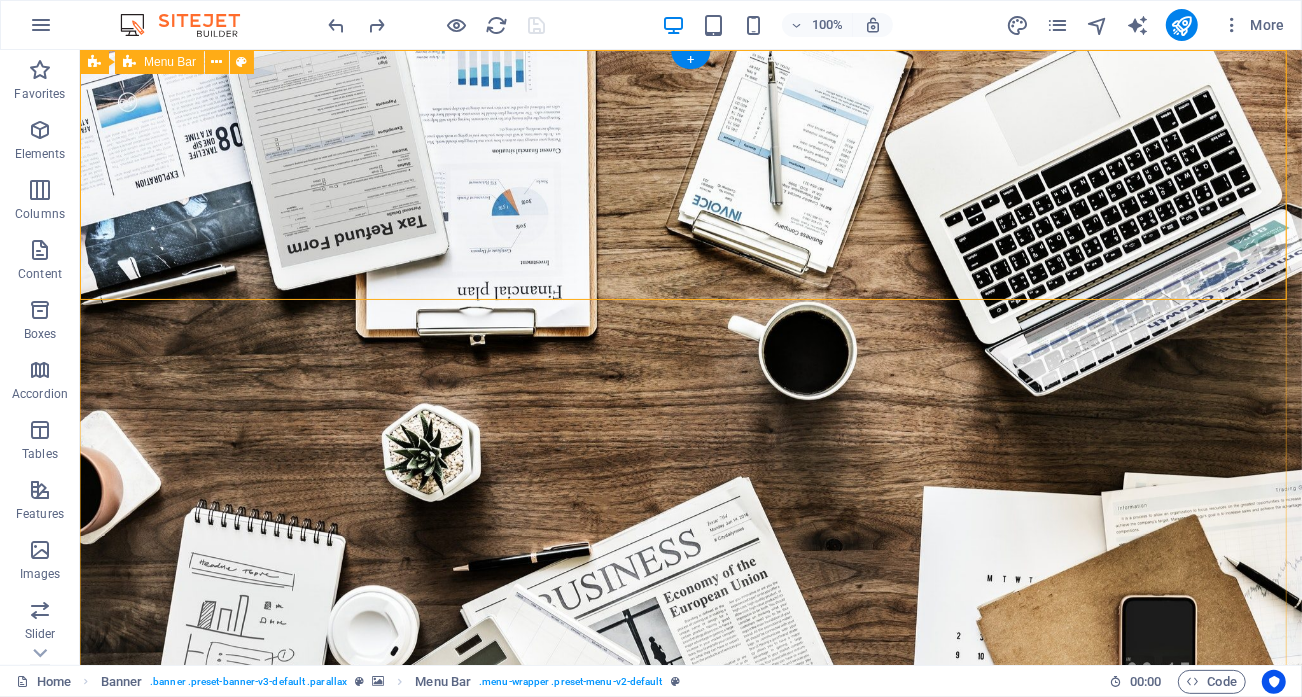 click on "Home About us Services Projects Team Contact" at bounding box center (690, 959) 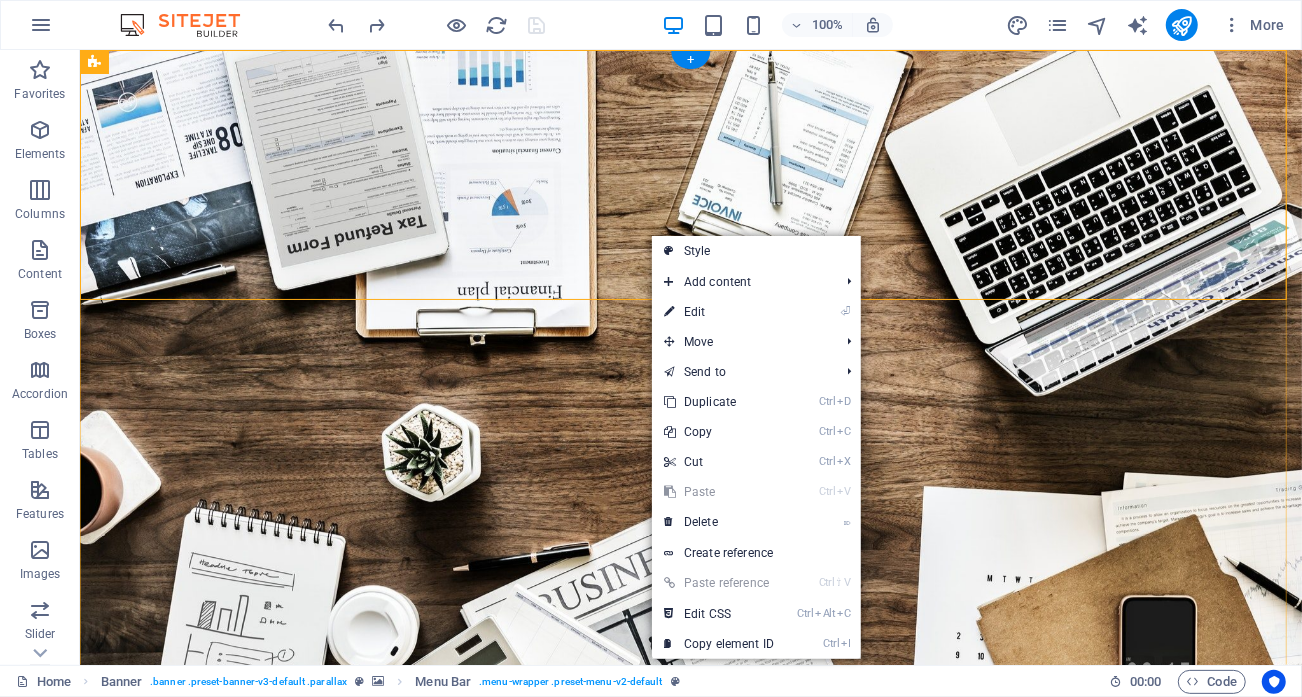 click on "+" at bounding box center (690, 60) 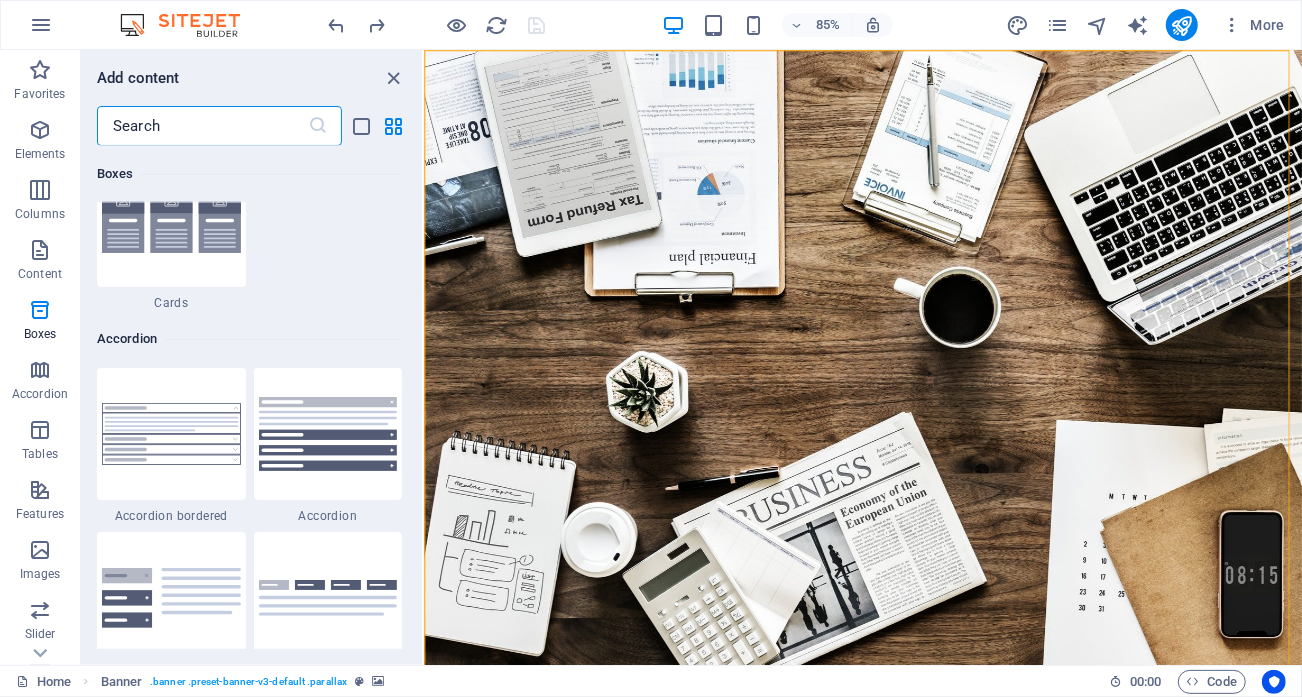 scroll, scrollTop: 6399, scrollLeft: 0, axis: vertical 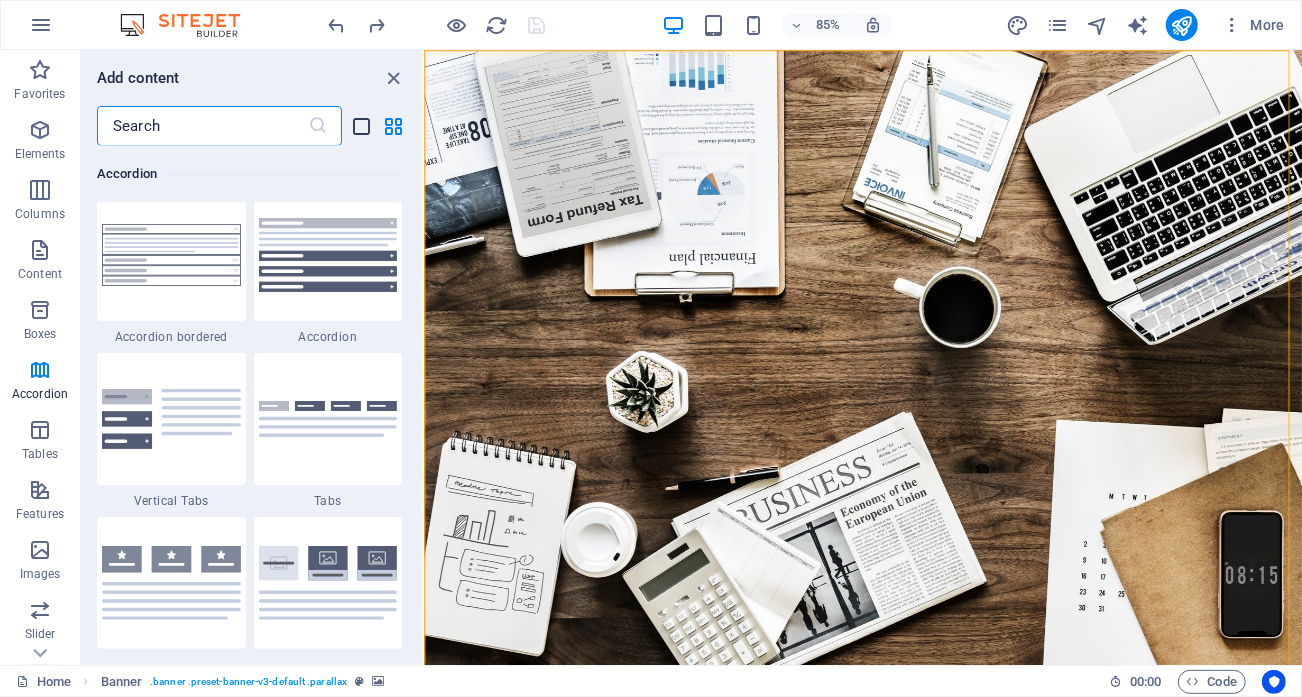click at bounding box center [362, 126] 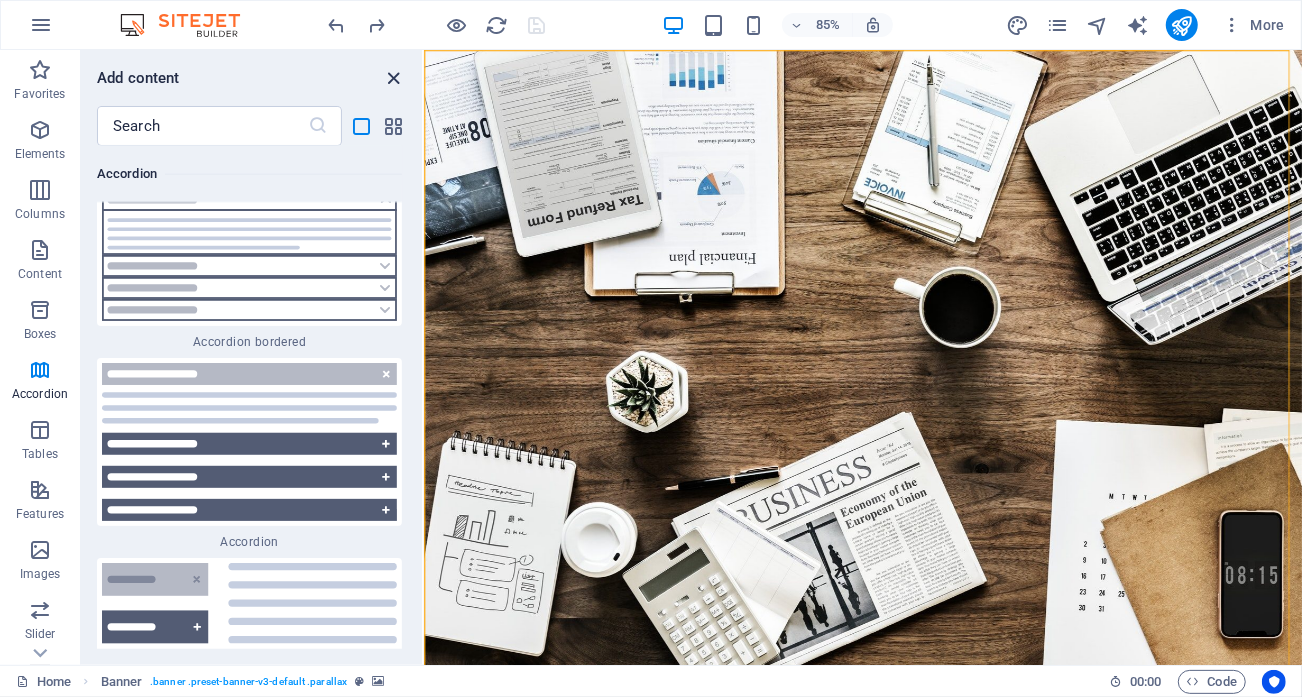 click at bounding box center (394, 78) 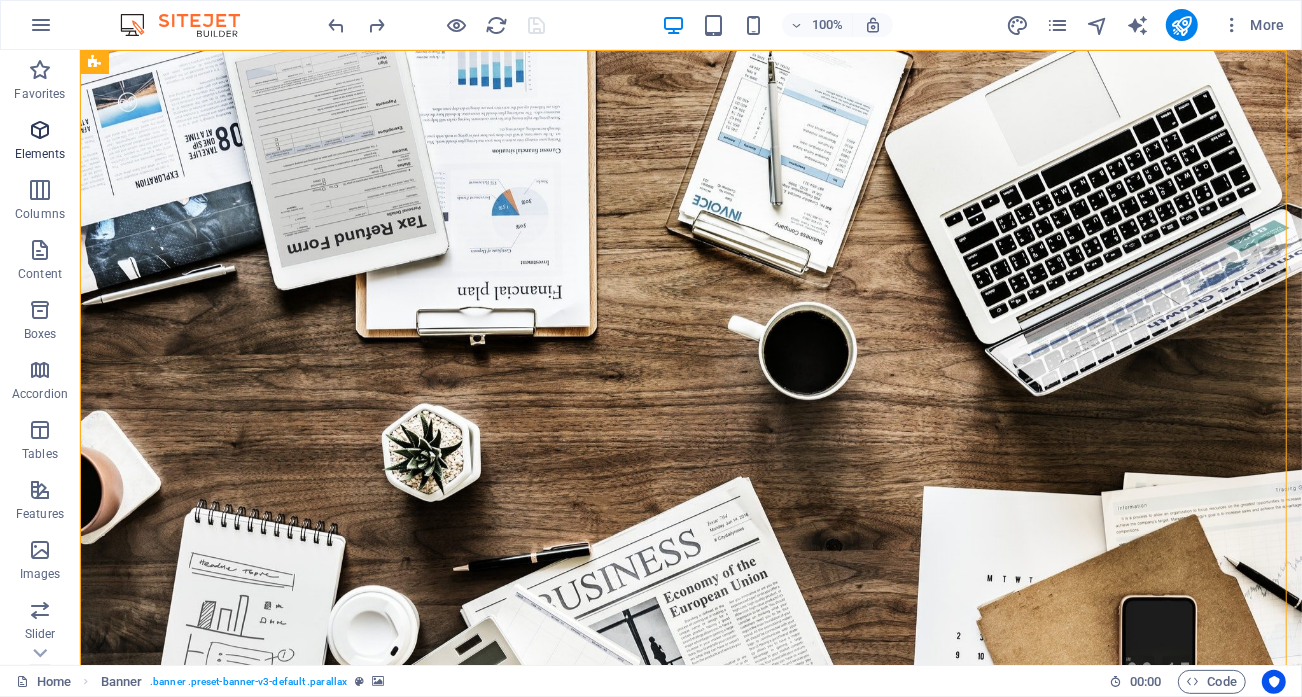 click on "Elements" at bounding box center [40, 142] 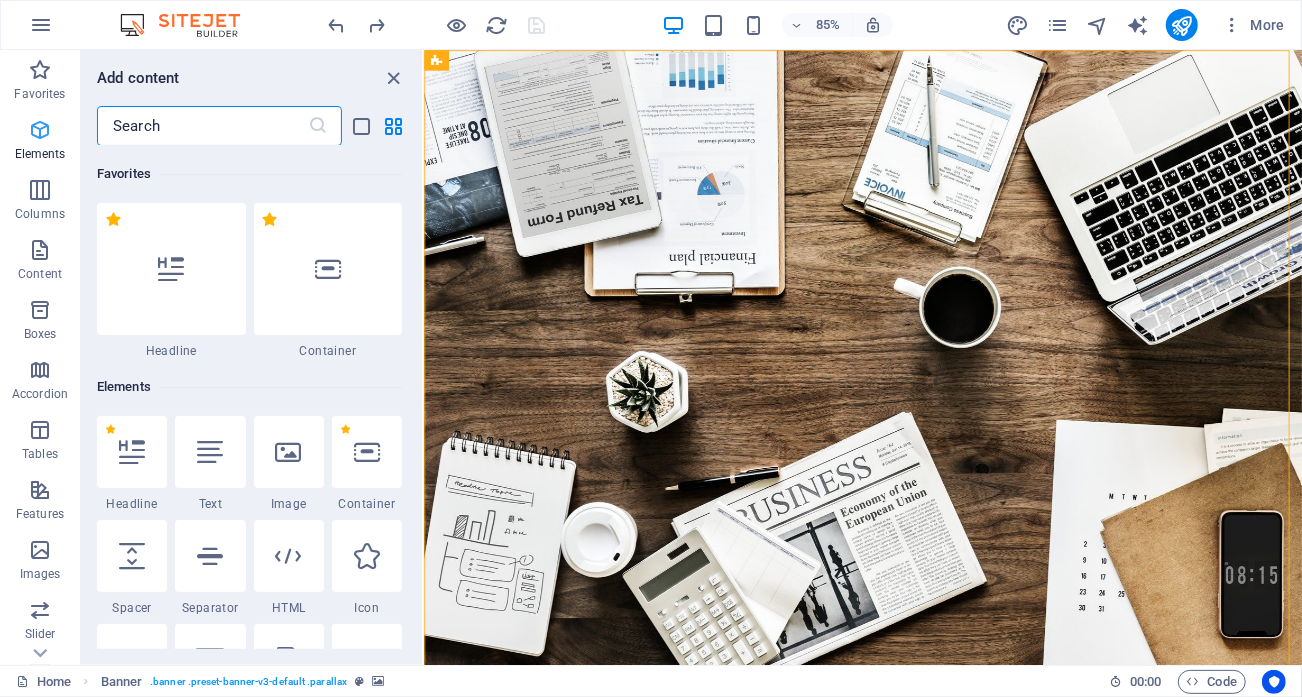 scroll, scrollTop: 213, scrollLeft: 0, axis: vertical 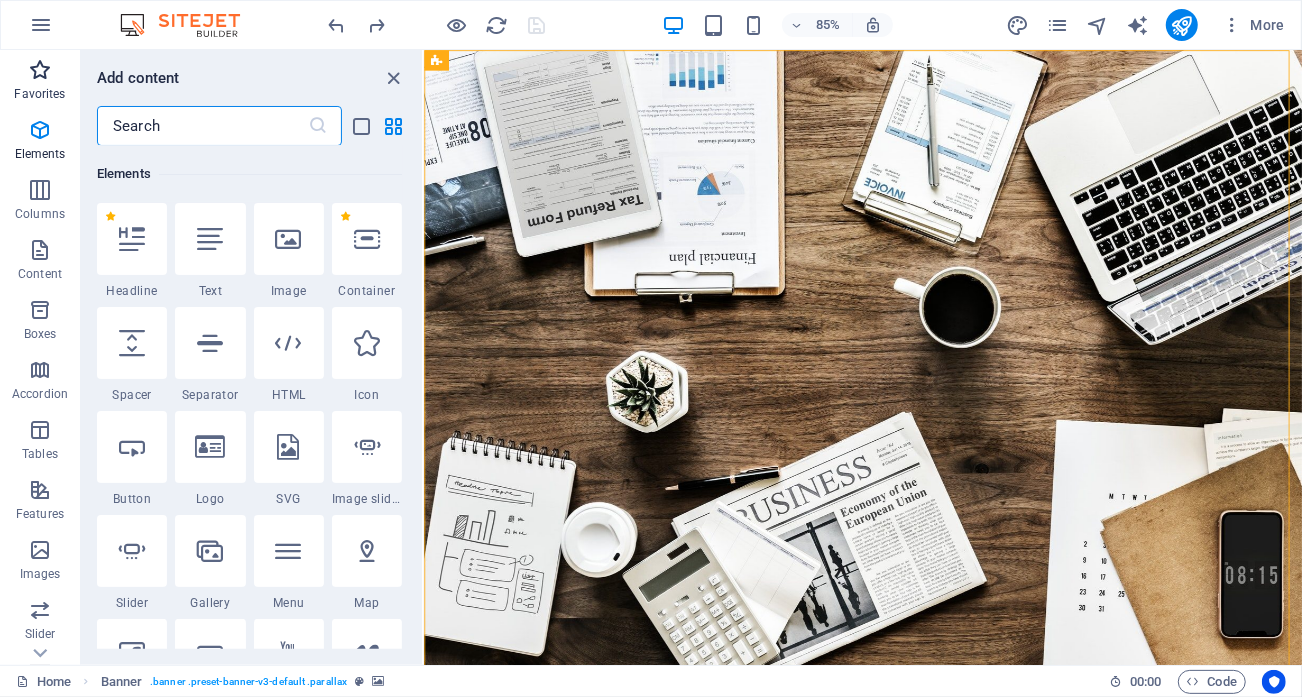click on "Favorites" at bounding box center [40, 82] 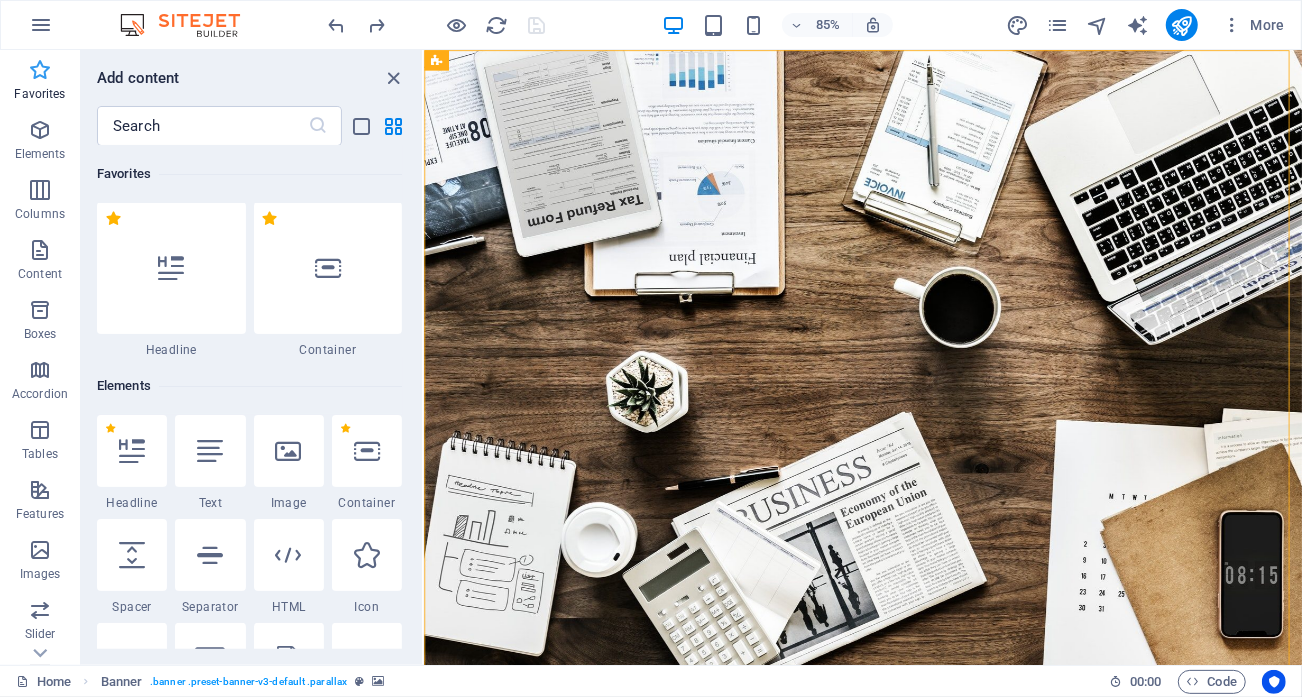 scroll, scrollTop: 0, scrollLeft: 0, axis: both 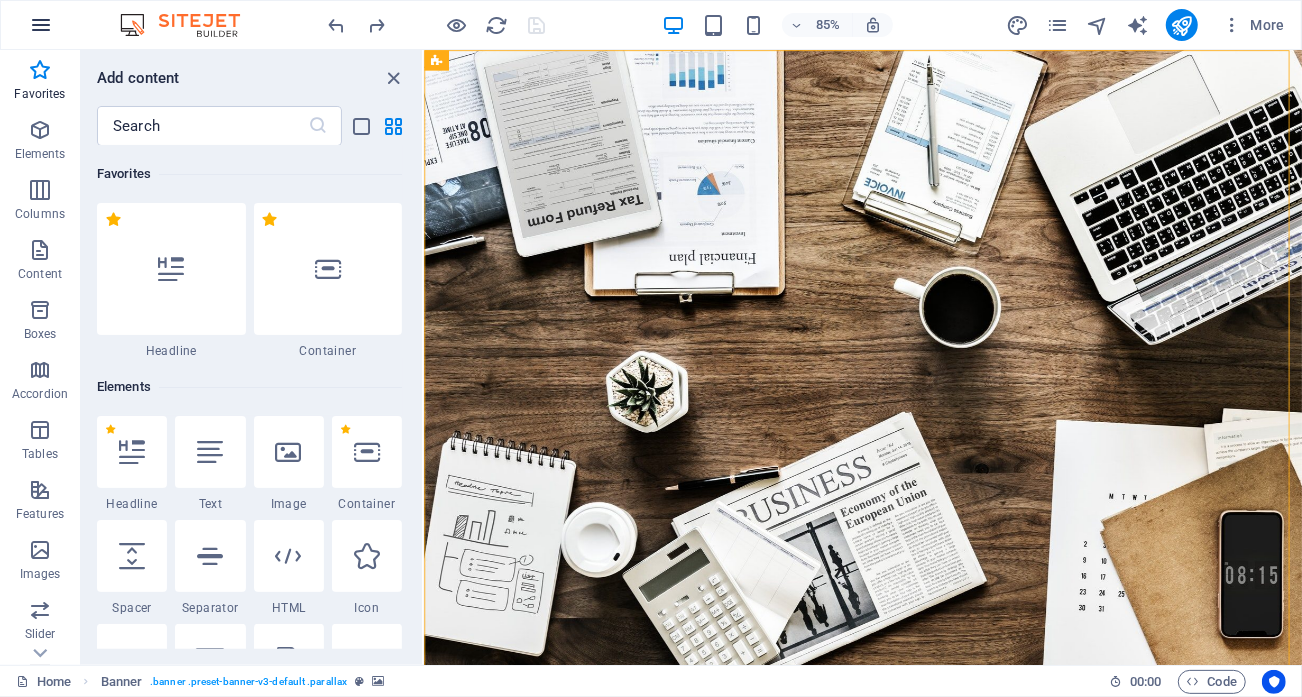 click at bounding box center [41, 25] 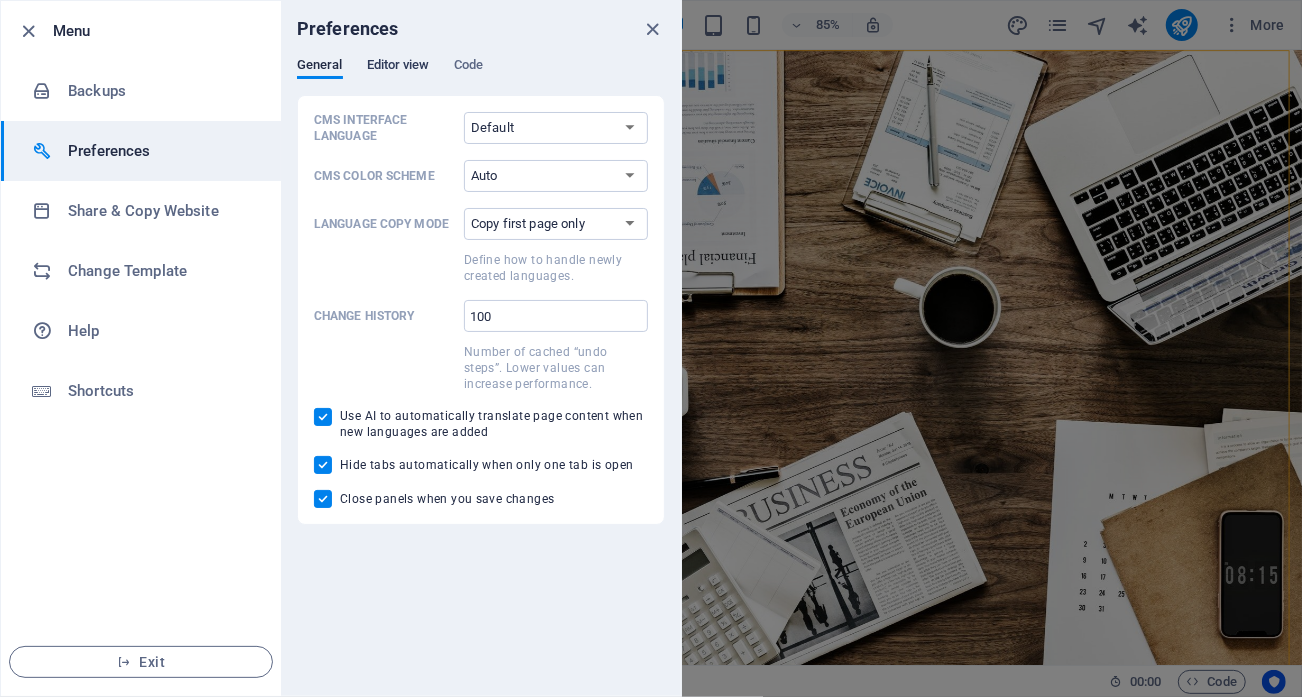 drag, startPoint x: 40, startPoint y: 33, endPoint x: 411, endPoint y: 60, distance: 371.98117 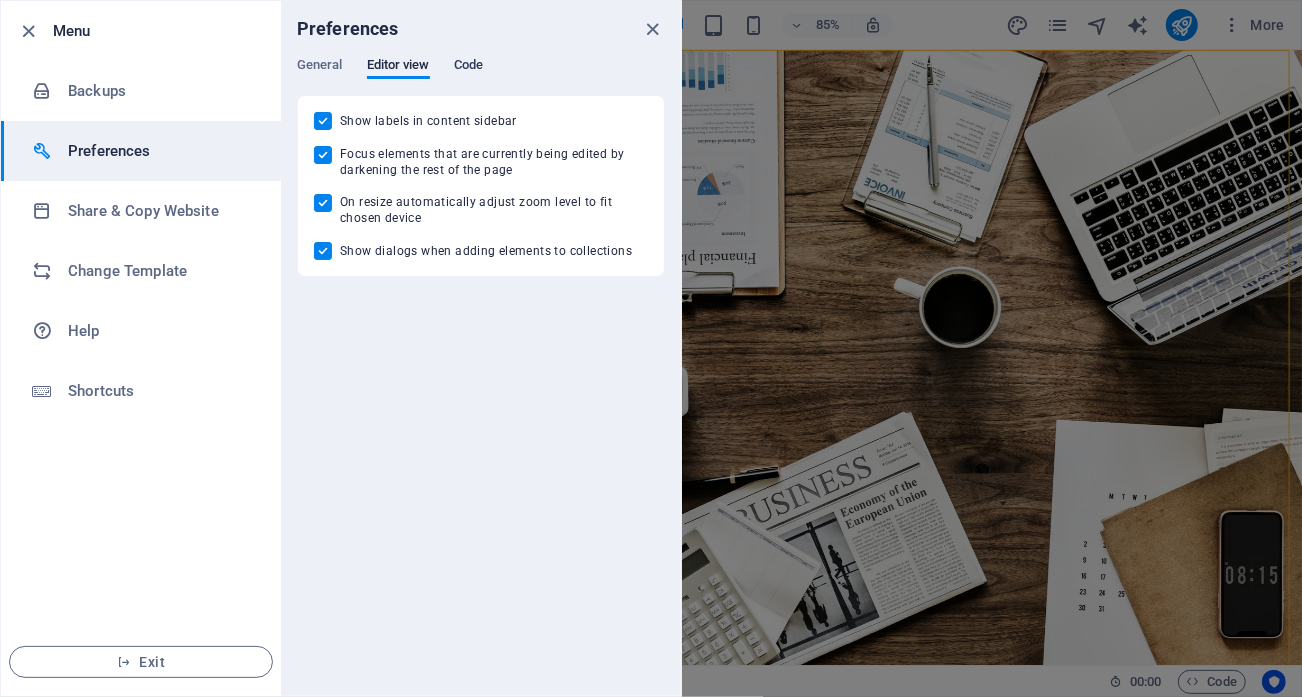click on "Code" at bounding box center (468, 67) 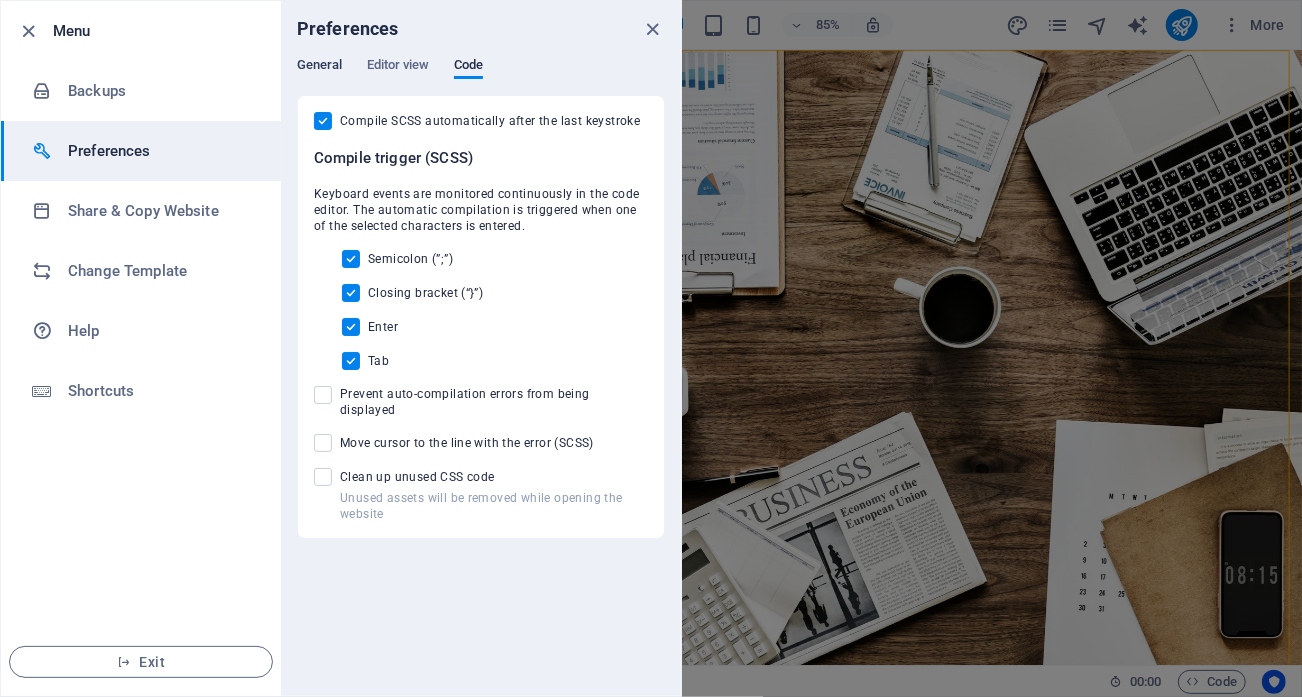 click on "General" at bounding box center [320, 67] 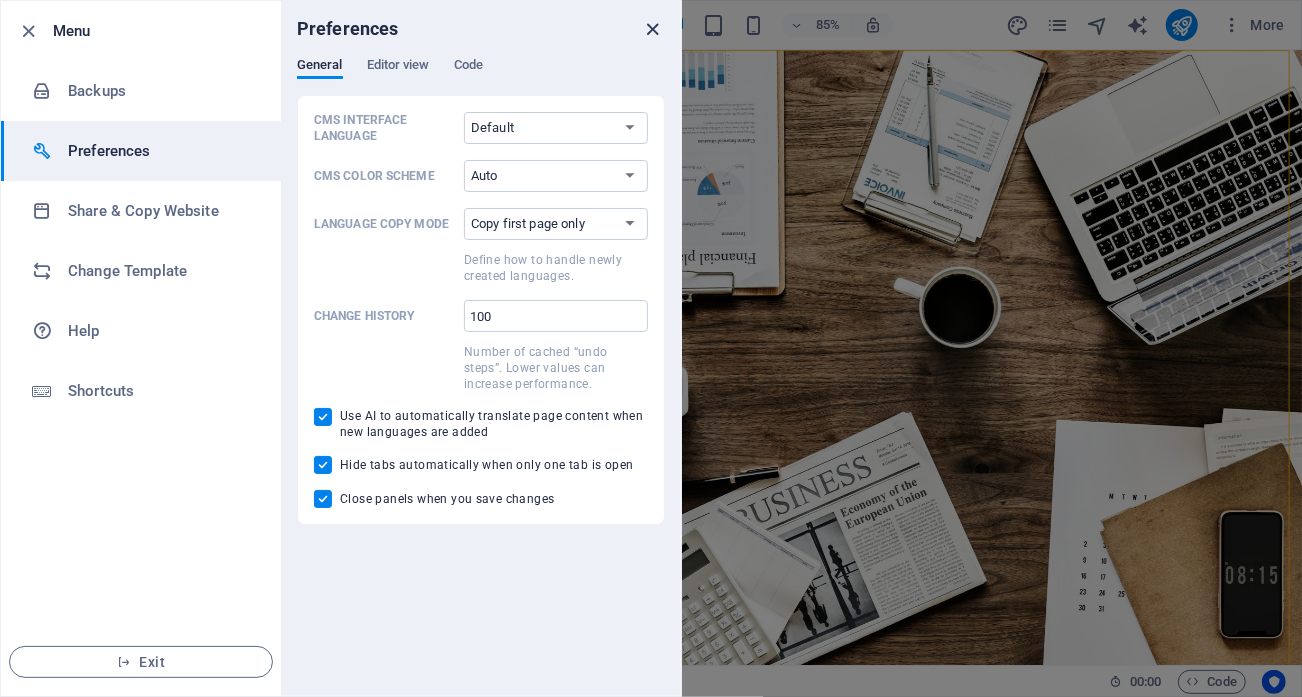 click at bounding box center [653, 29] 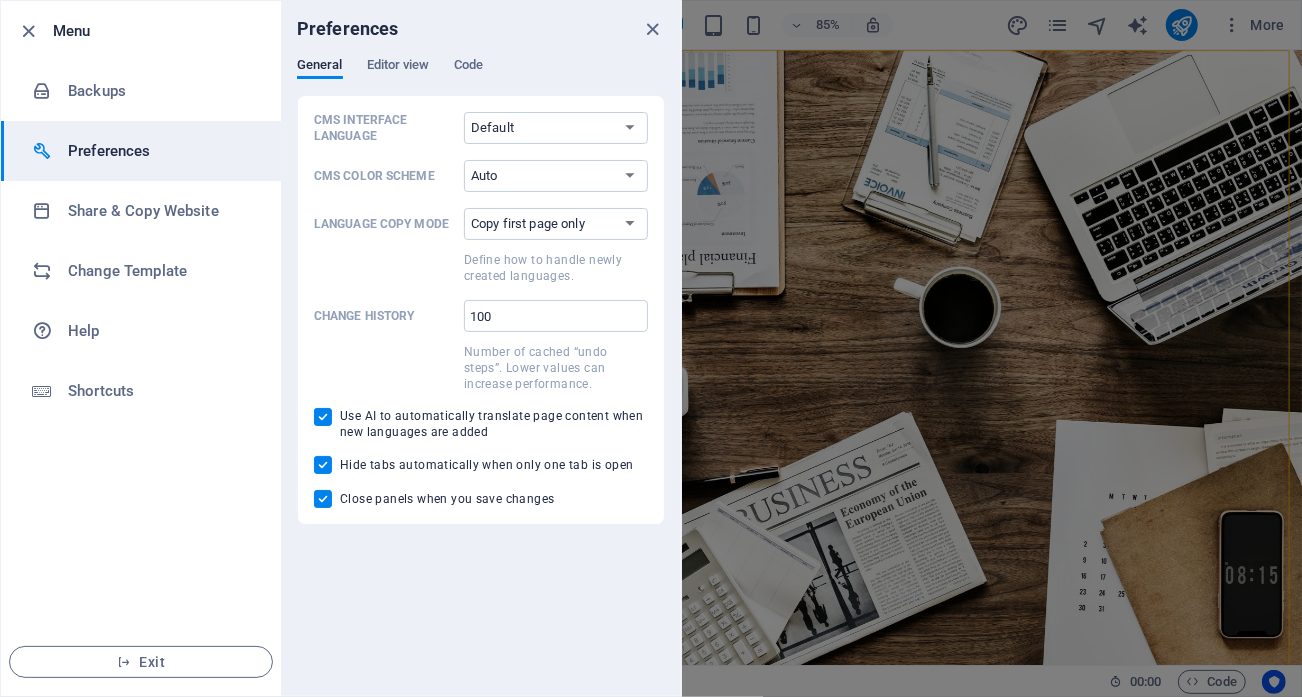 click on "Menu Backups Preferences Share & Copy Website Change Template Help Shortcuts Exit" at bounding box center [141, 348] 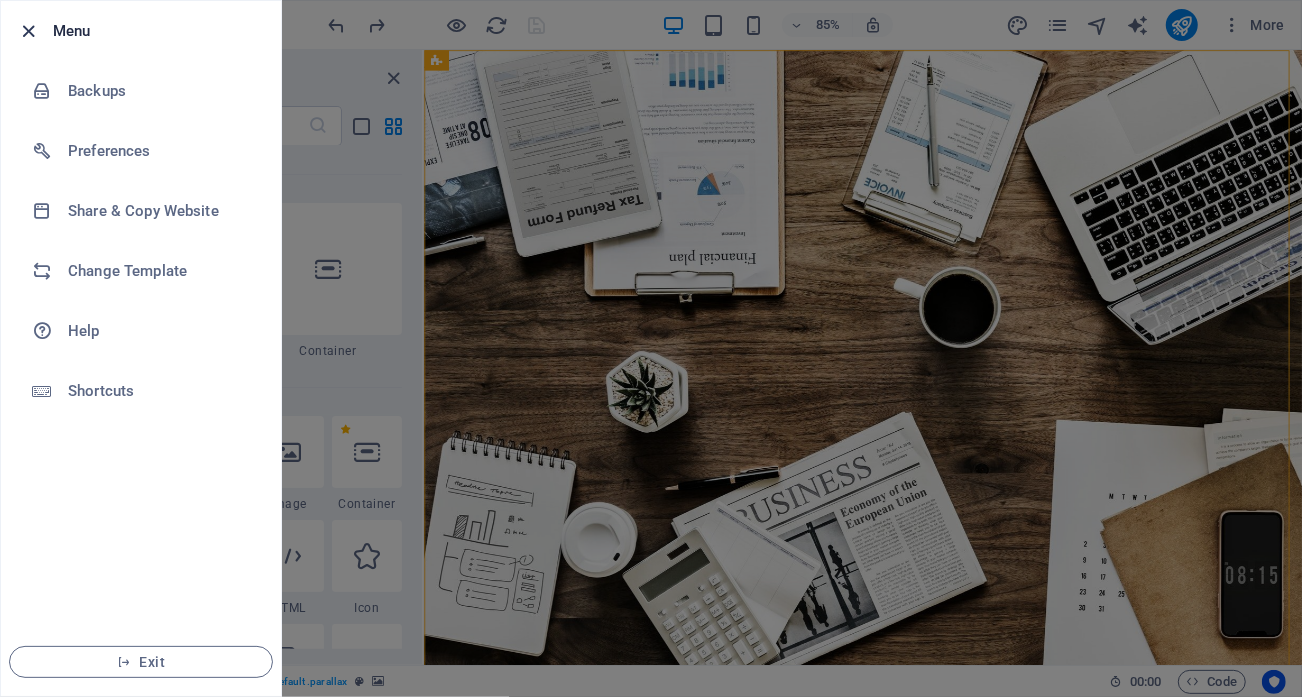 click at bounding box center [29, 31] 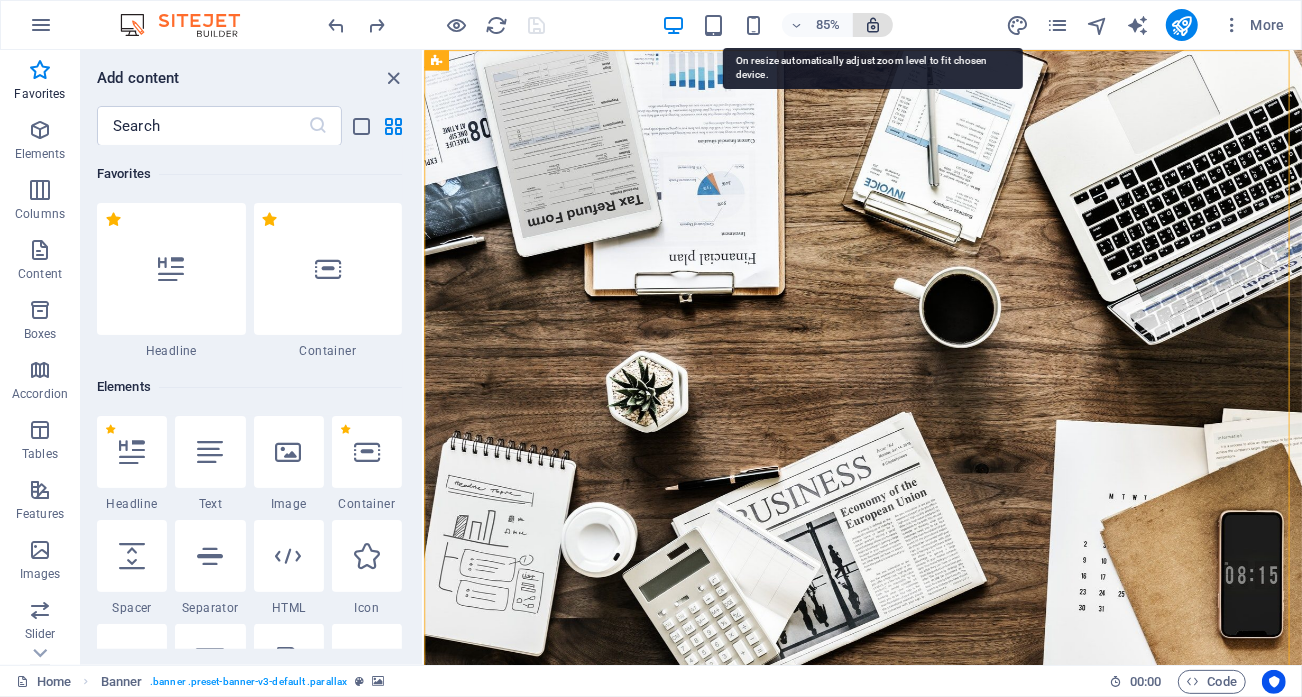 click at bounding box center (873, 25) 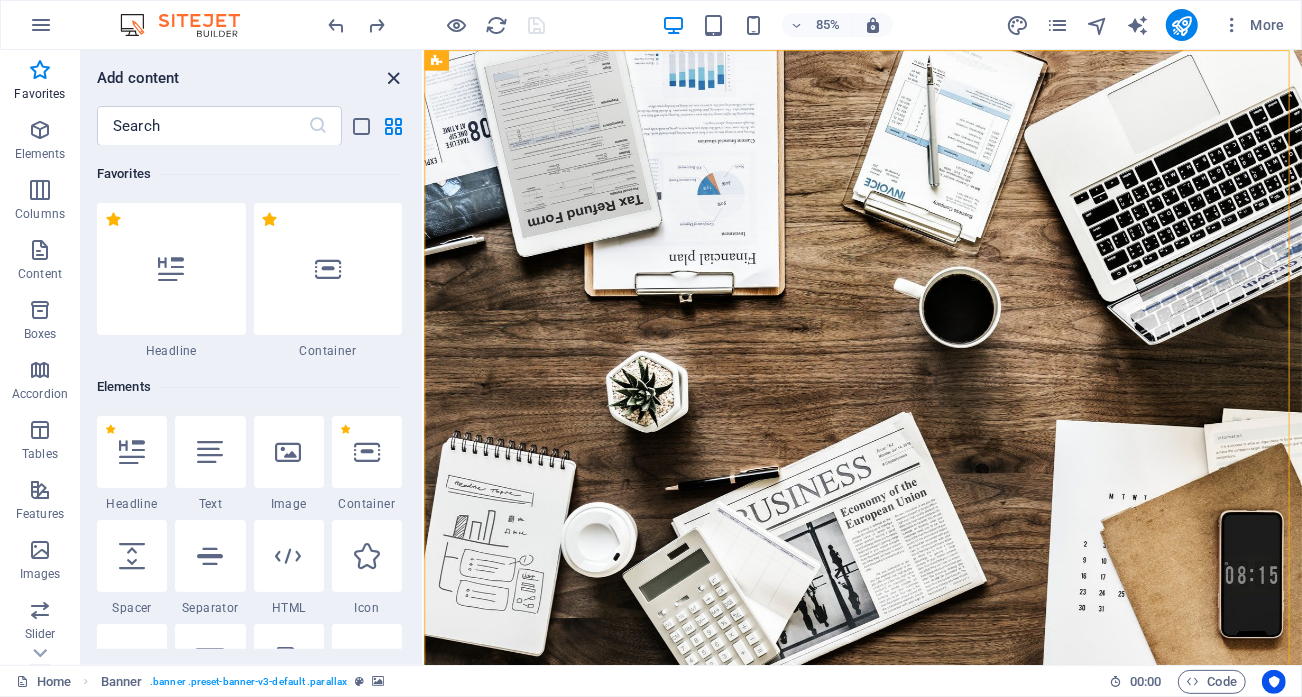 drag, startPoint x: 393, startPoint y: 79, endPoint x: 77, endPoint y: 27, distance: 320.2499 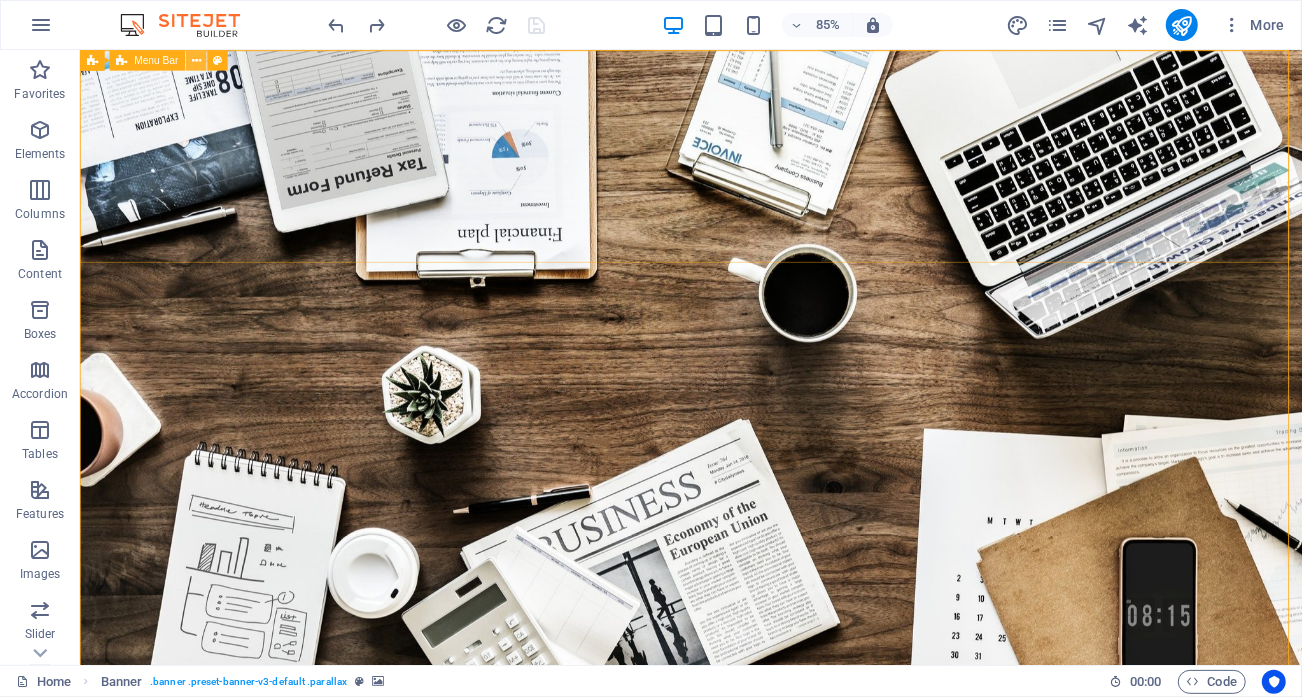 click at bounding box center (196, 60) 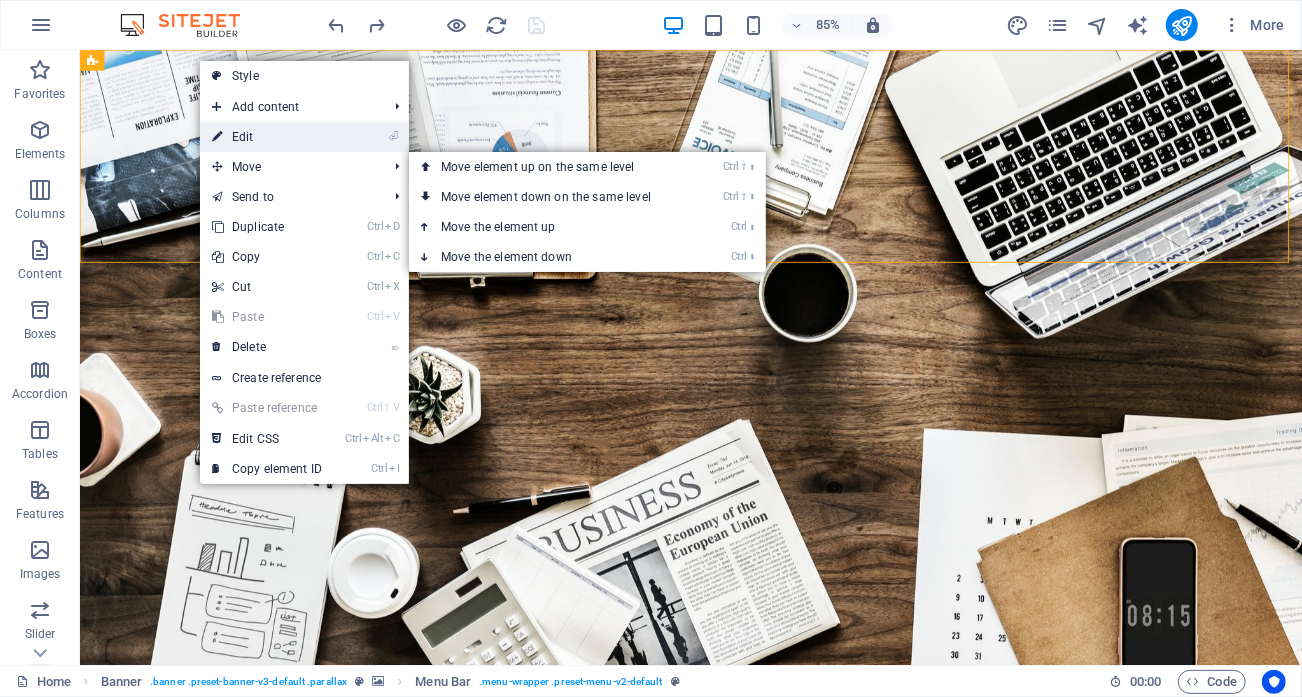 click on "⏎  Edit" at bounding box center (267, 137) 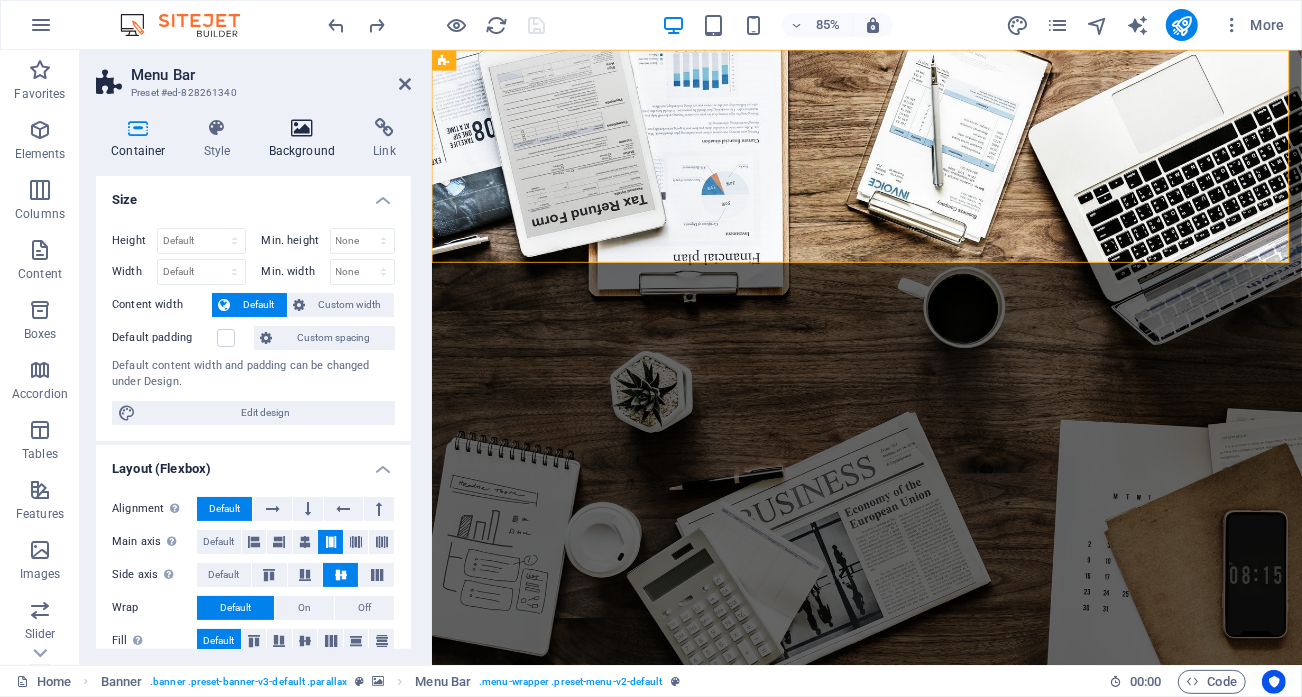 click on "Background" at bounding box center [306, 139] 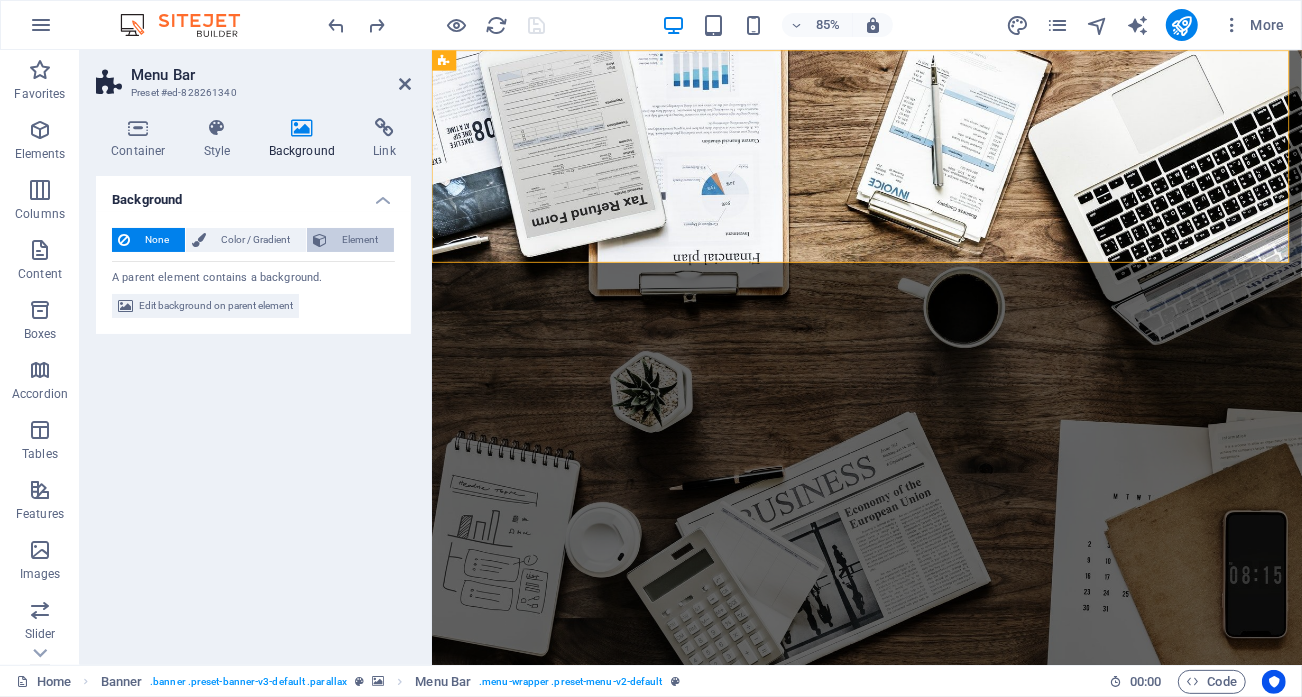 click on "Element" at bounding box center [360, 240] 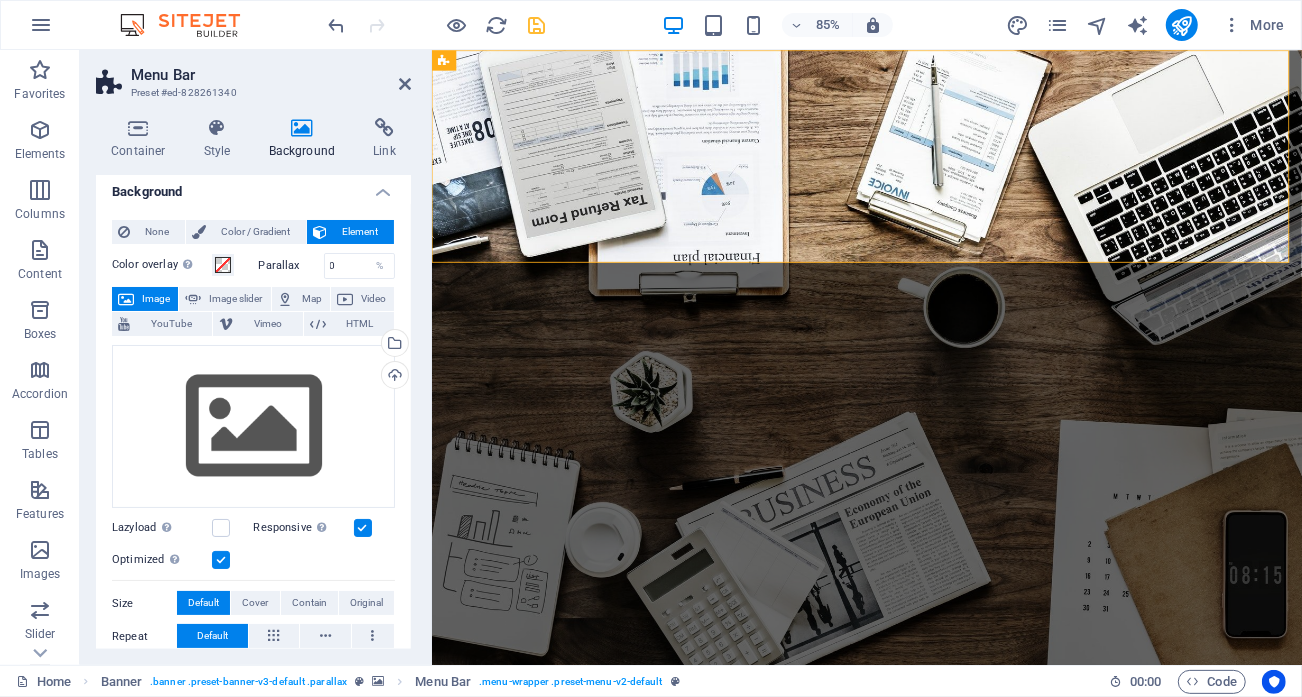 scroll, scrollTop: 0, scrollLeft: 0, axis: both 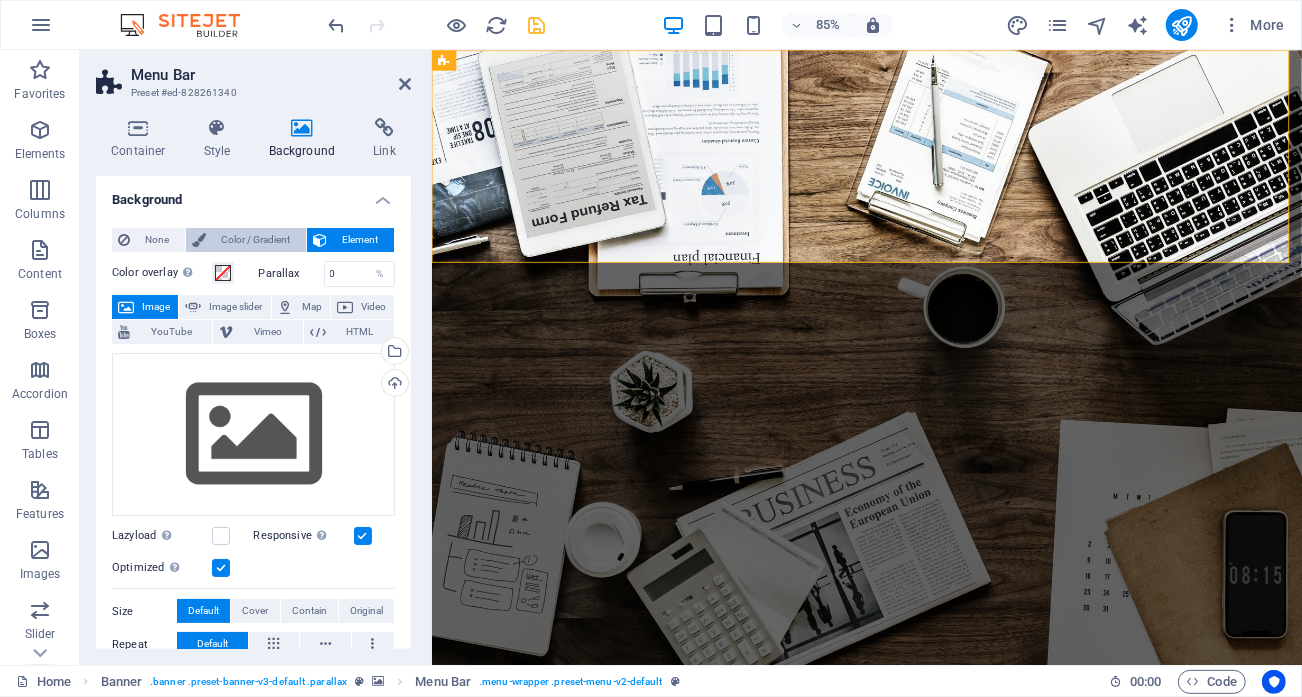 click at bounding box center (199, 240) 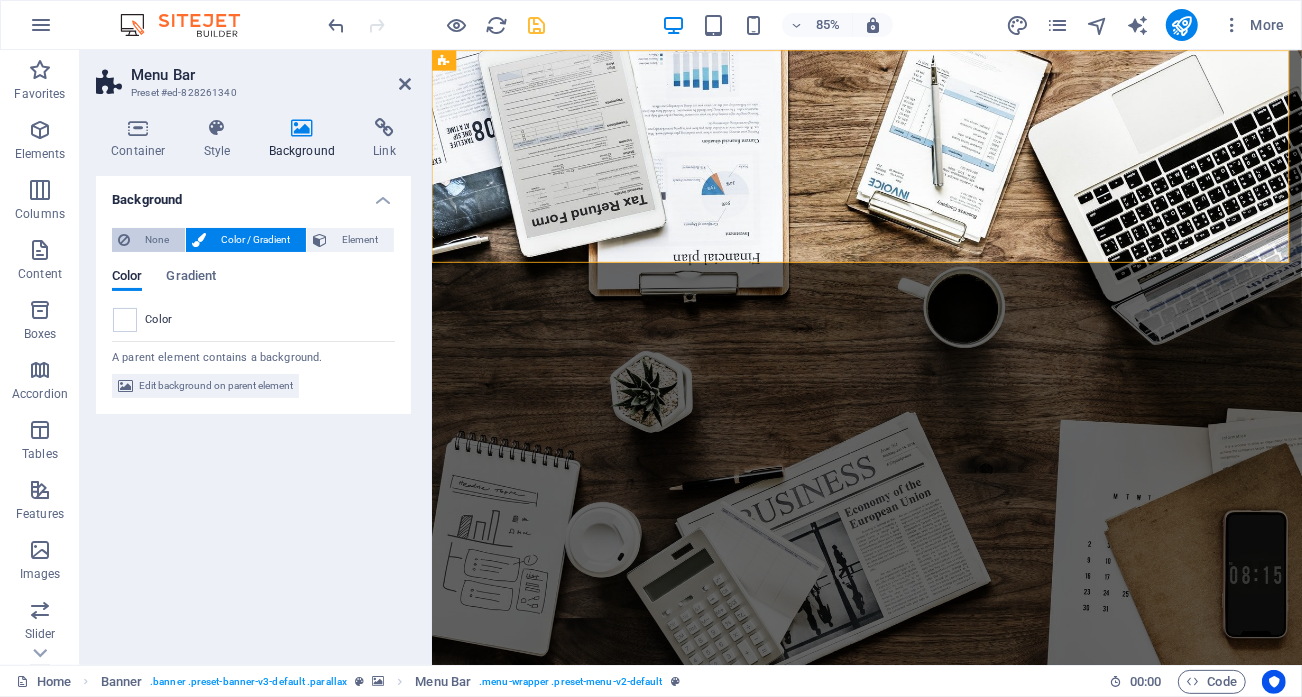 click on "None" at bounding box center [157, 240] 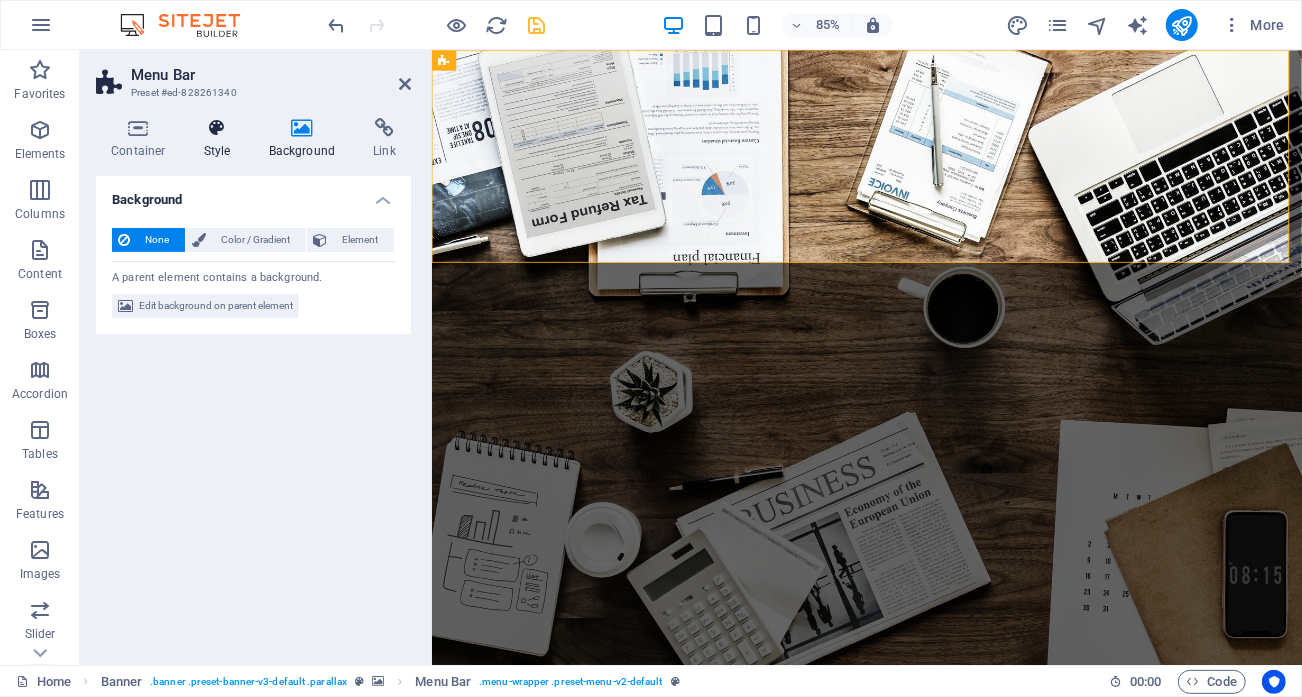 click on "Style" at bounding box center (221, 139) 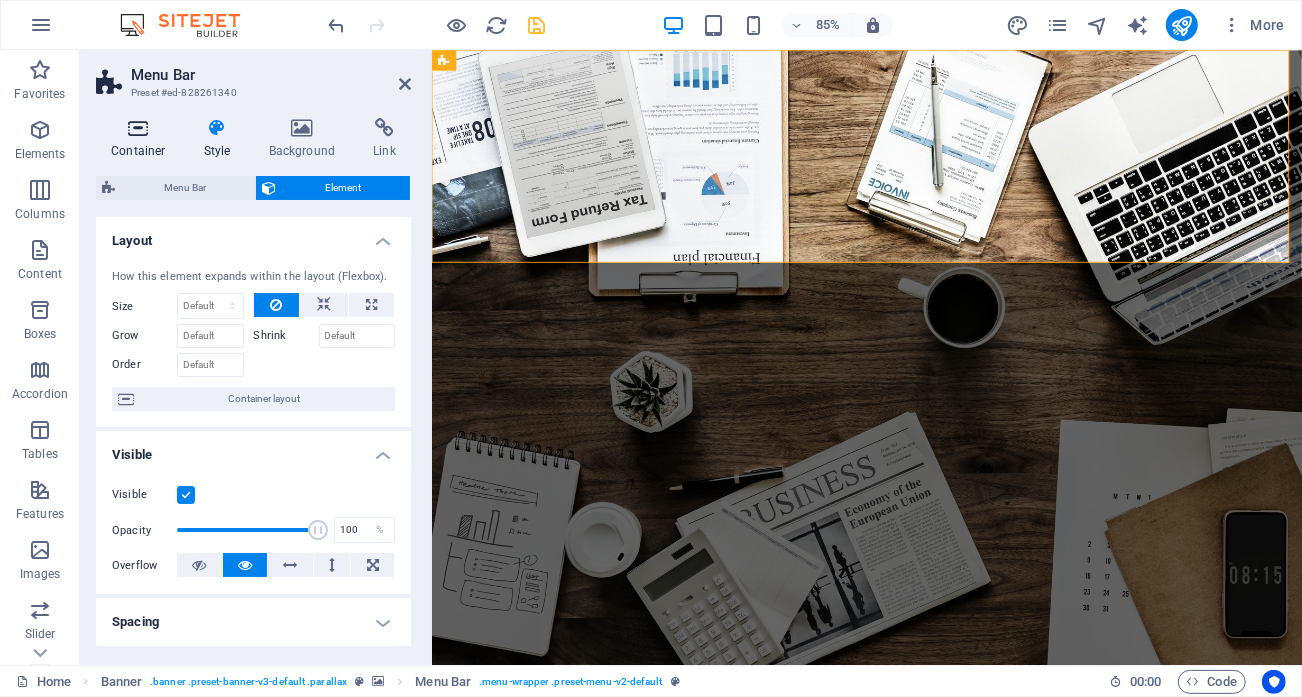 click on "Container" at bounding box center (142, 139) 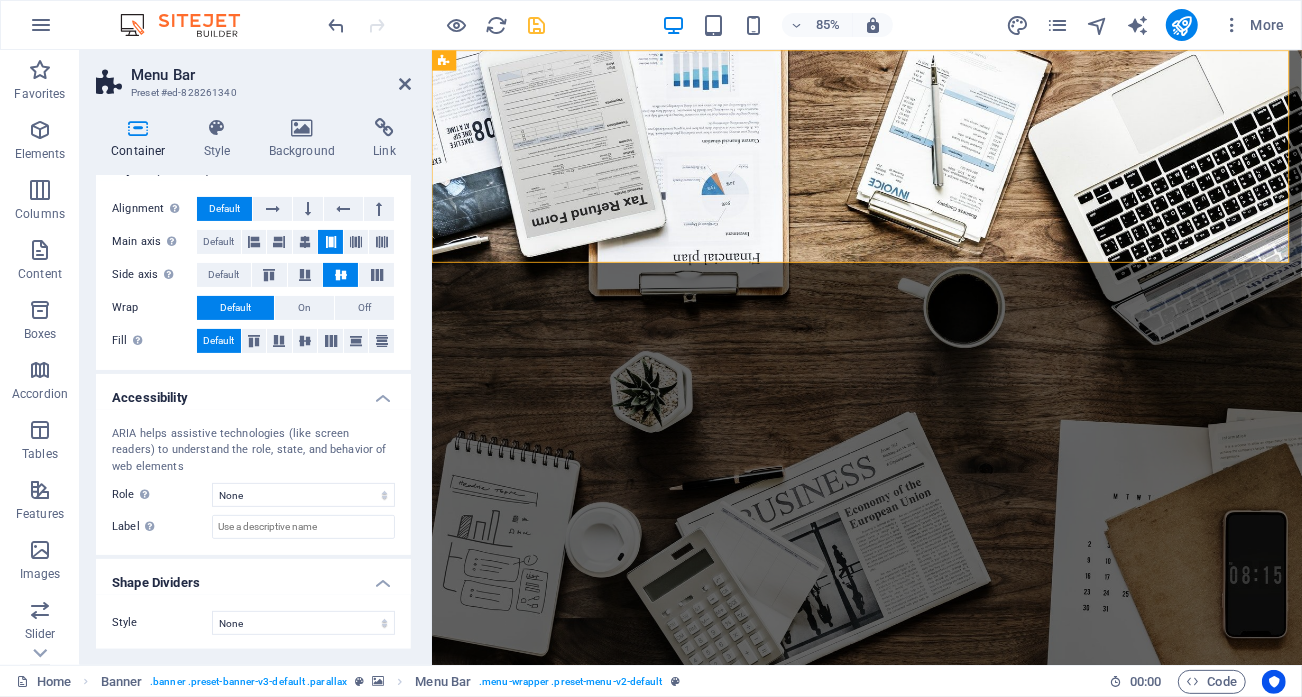 scroll, scrollTop: 301, scrollLeft: 0, axis: vertical 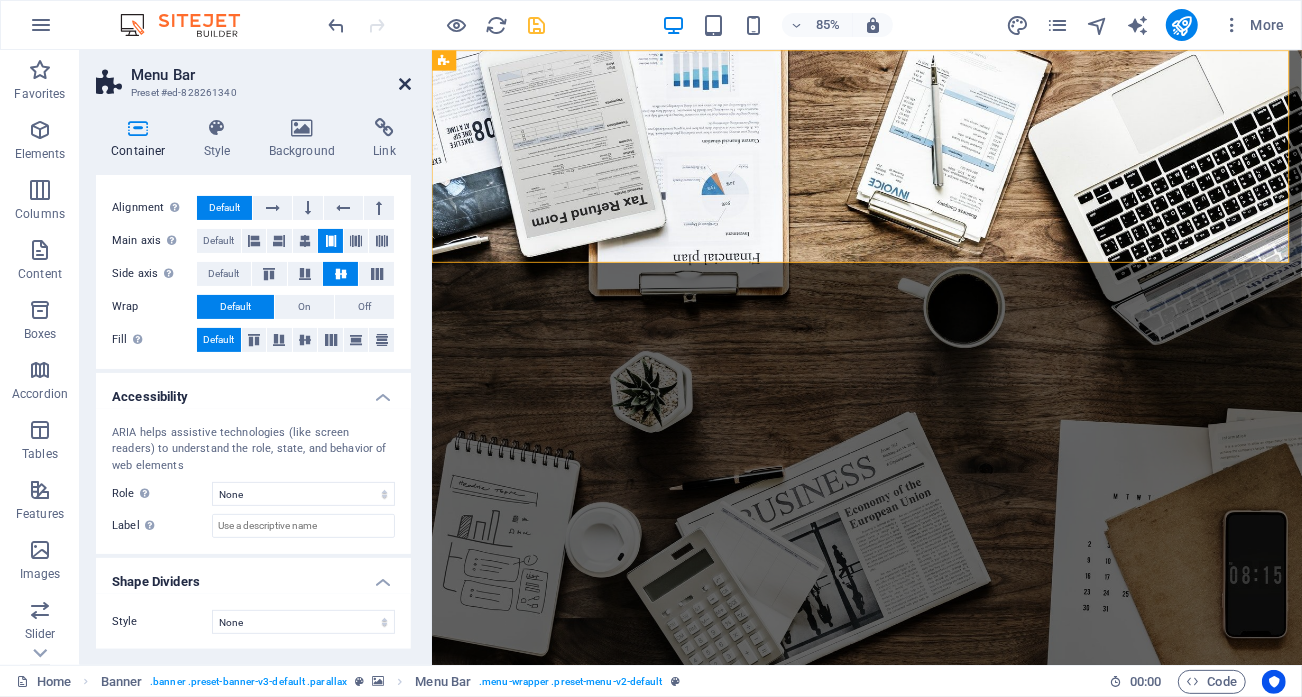 click at bounding box center [405, 84] 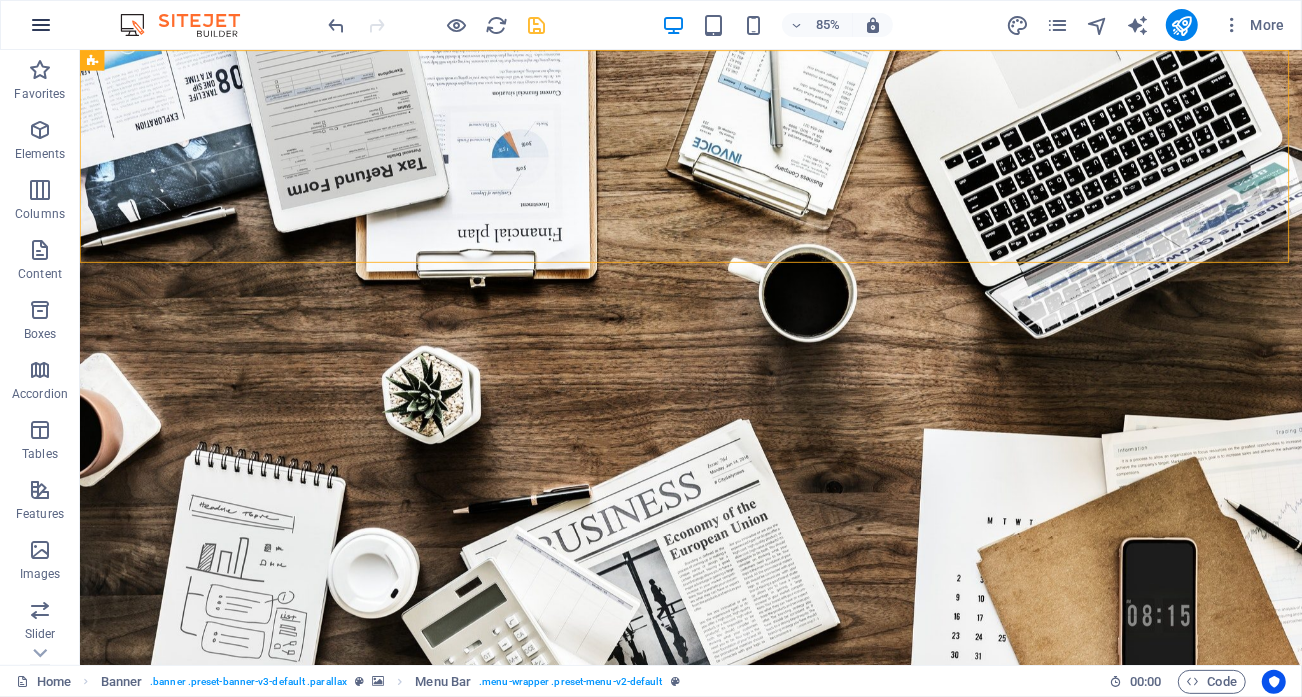 click at bounding box center (41, 25) 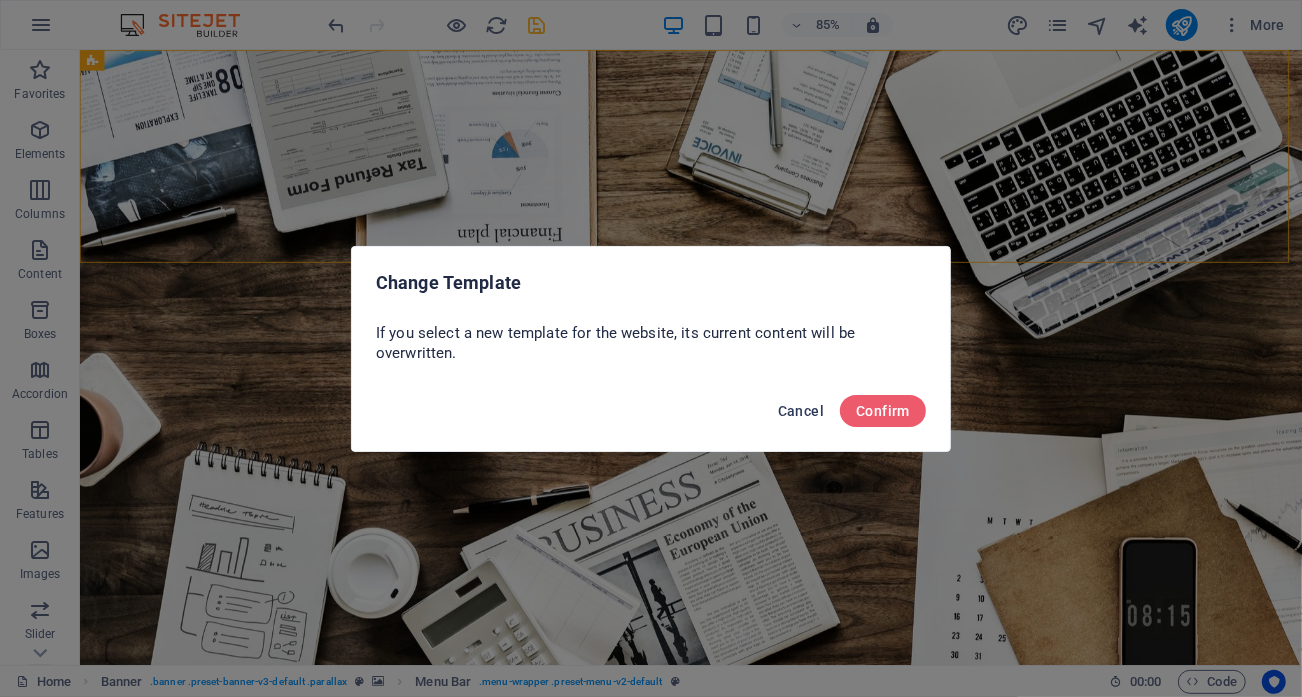 drag, startPoint x: 809, startPoint y: 408, endPoint x: 637, endPoint y: 443, distance: 175.52493 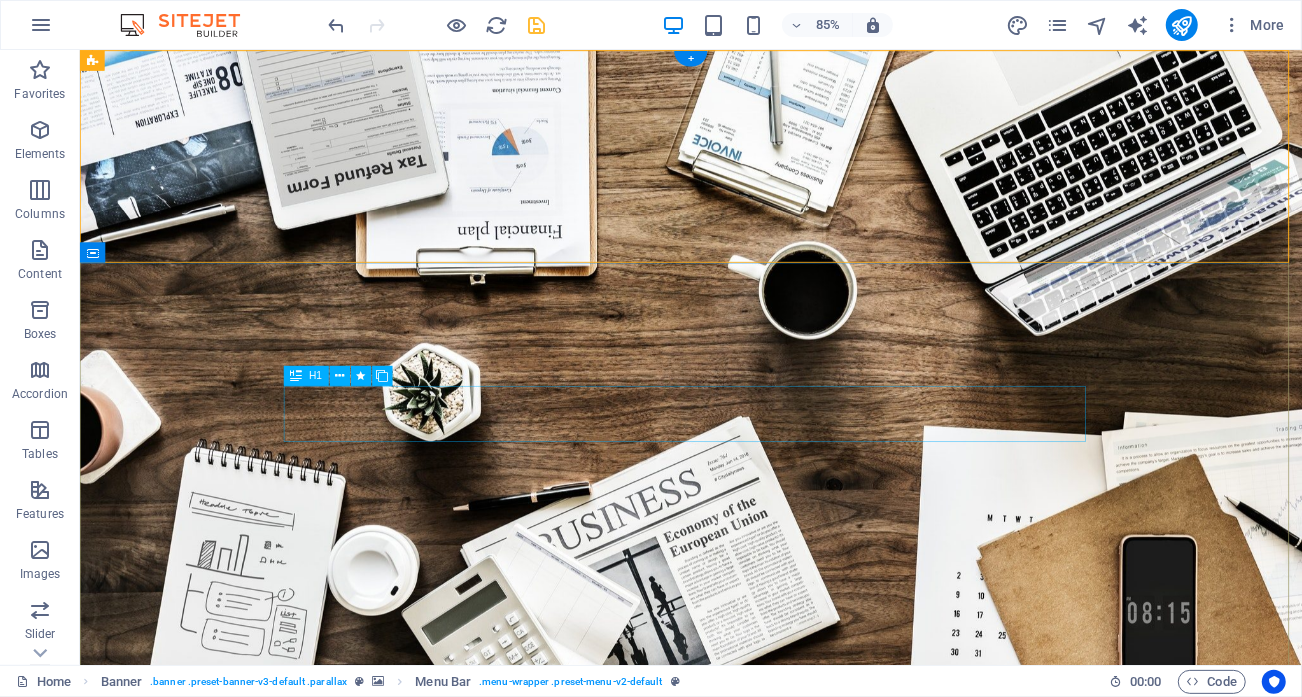 scroll, scrollTop: 0, scrollLeft: 0, axis: both 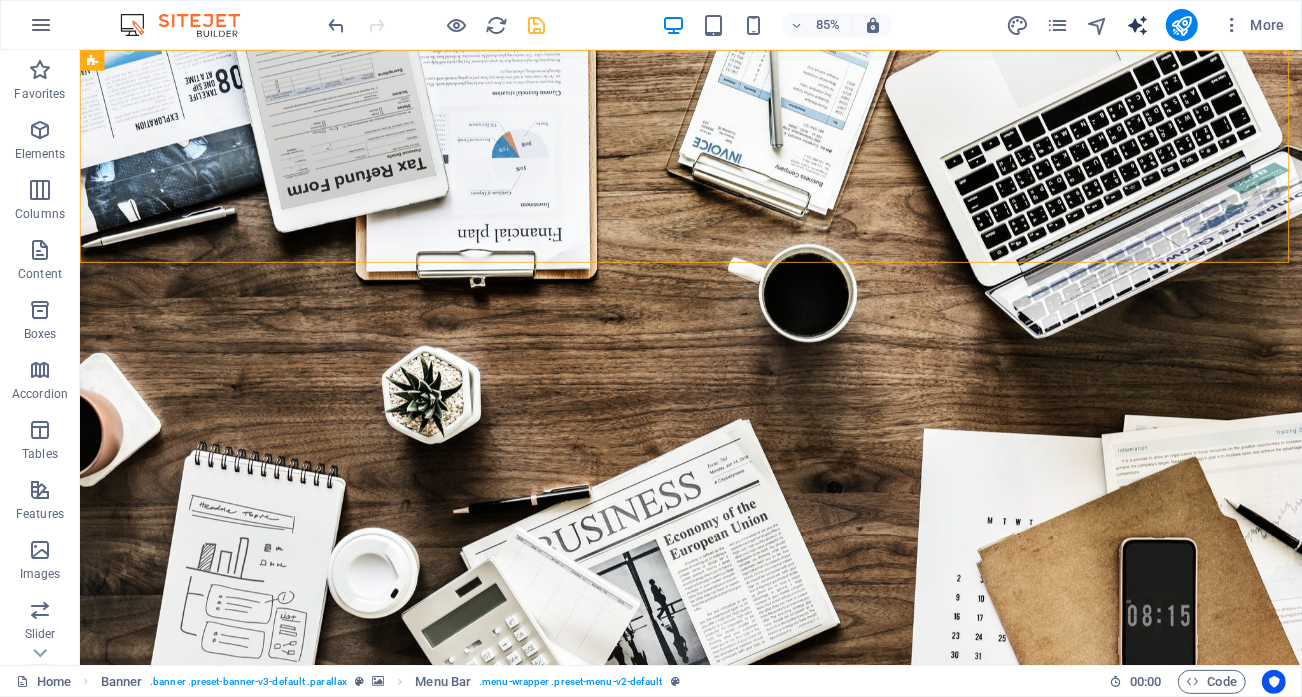 click at bounding box center [1137, 25] 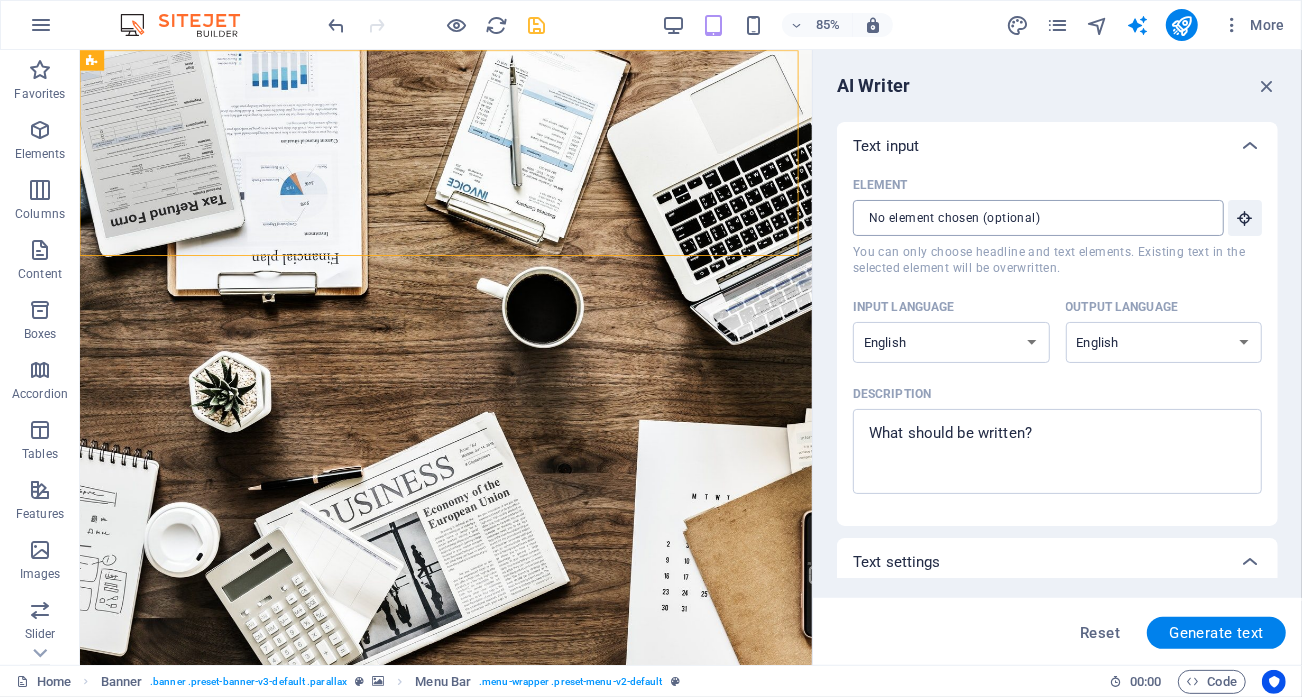 click on "Element ​ You can only choose headline and text elements. Existing text in the selected element will be overwritten." at bounding box center (1031, 218) 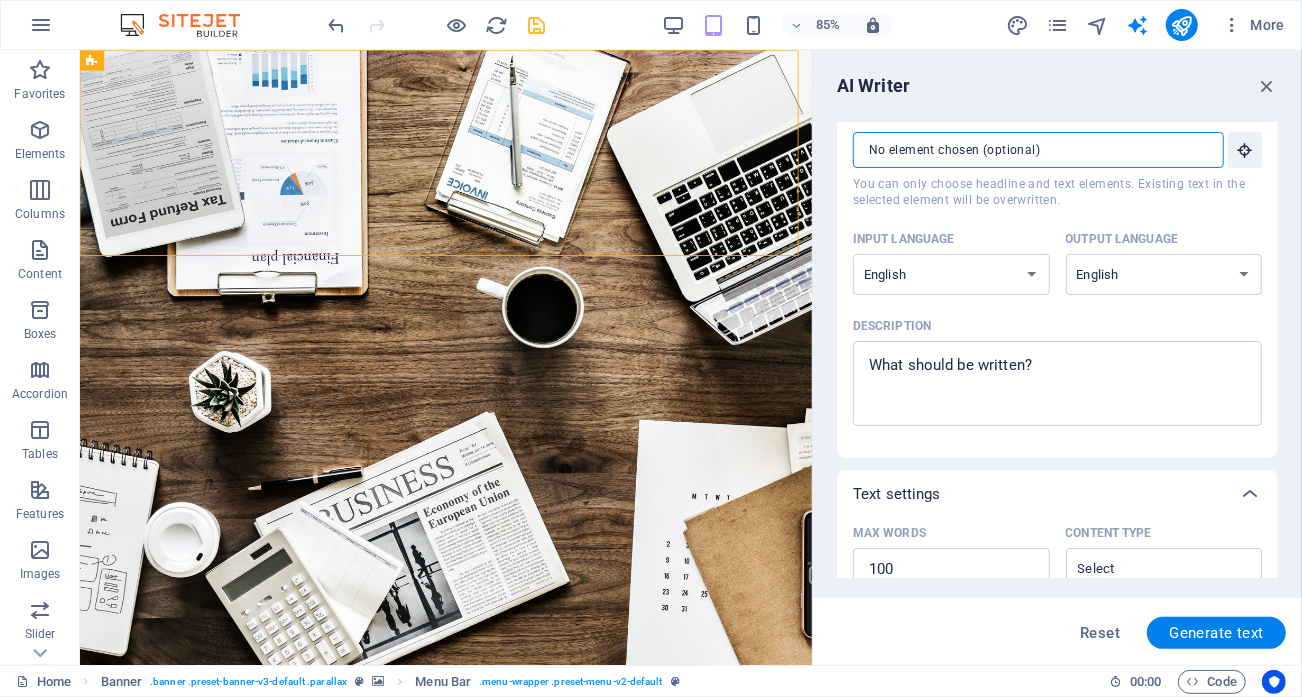 scroll, scrollTop: 58, scrollLeft: 0, axis: vertical 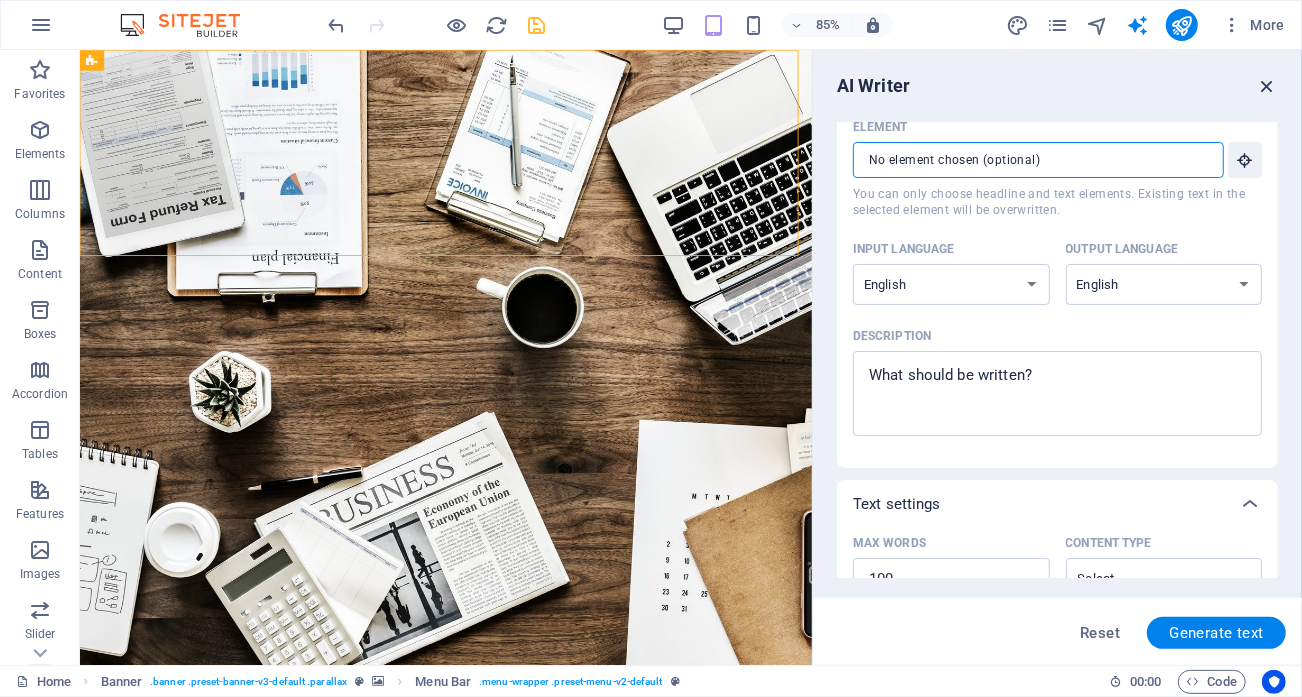 click at bounding box center [1267, 86] 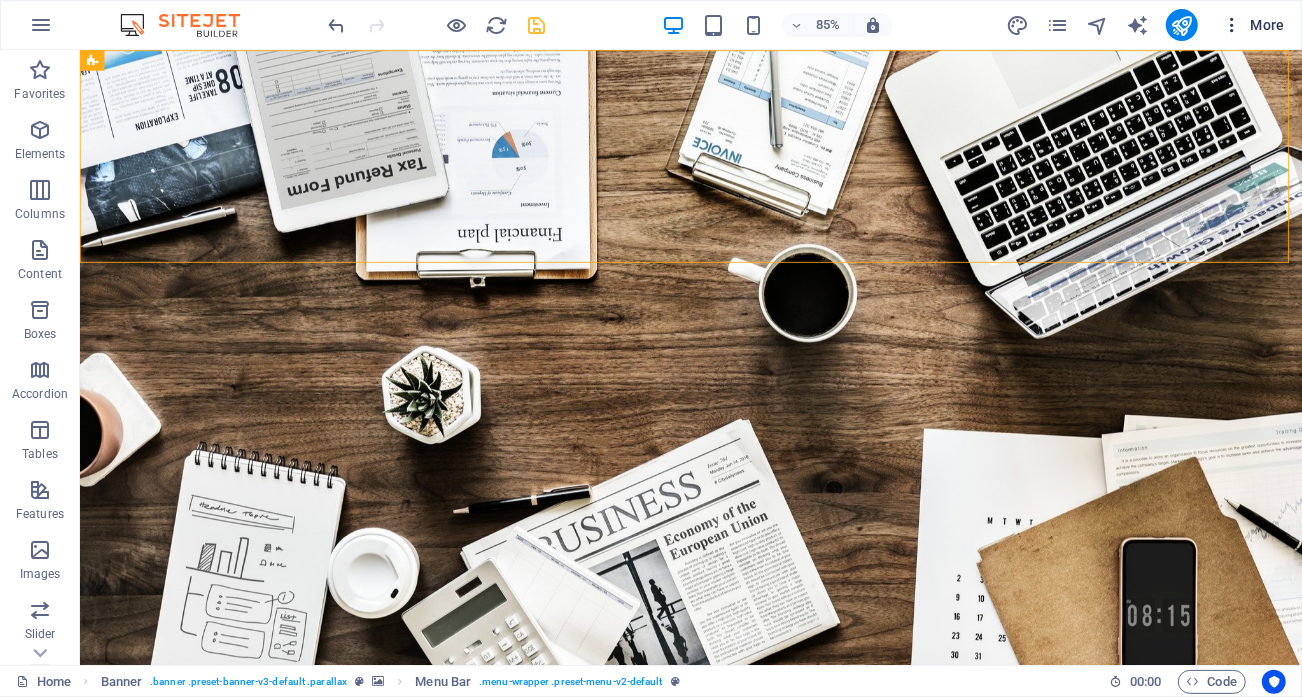 click on "More" at bounding box center (1253, 25) 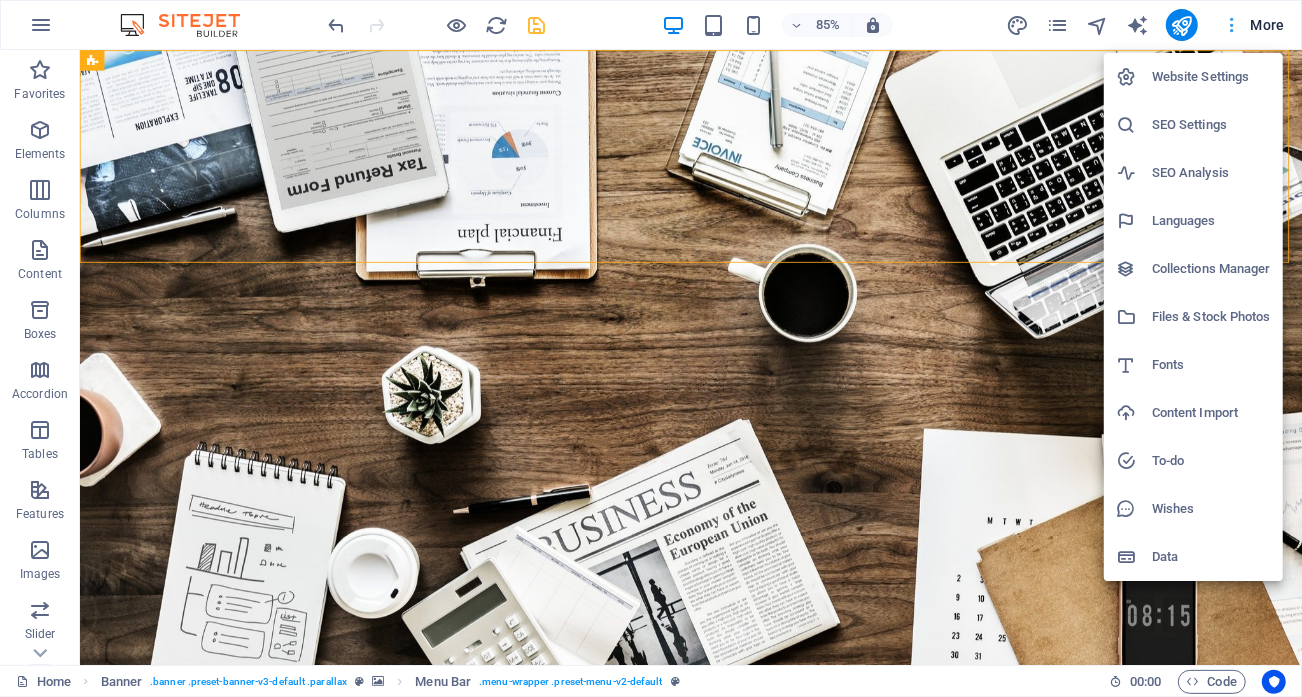 click on "Website Settings" at bounding box center (1211, 77) 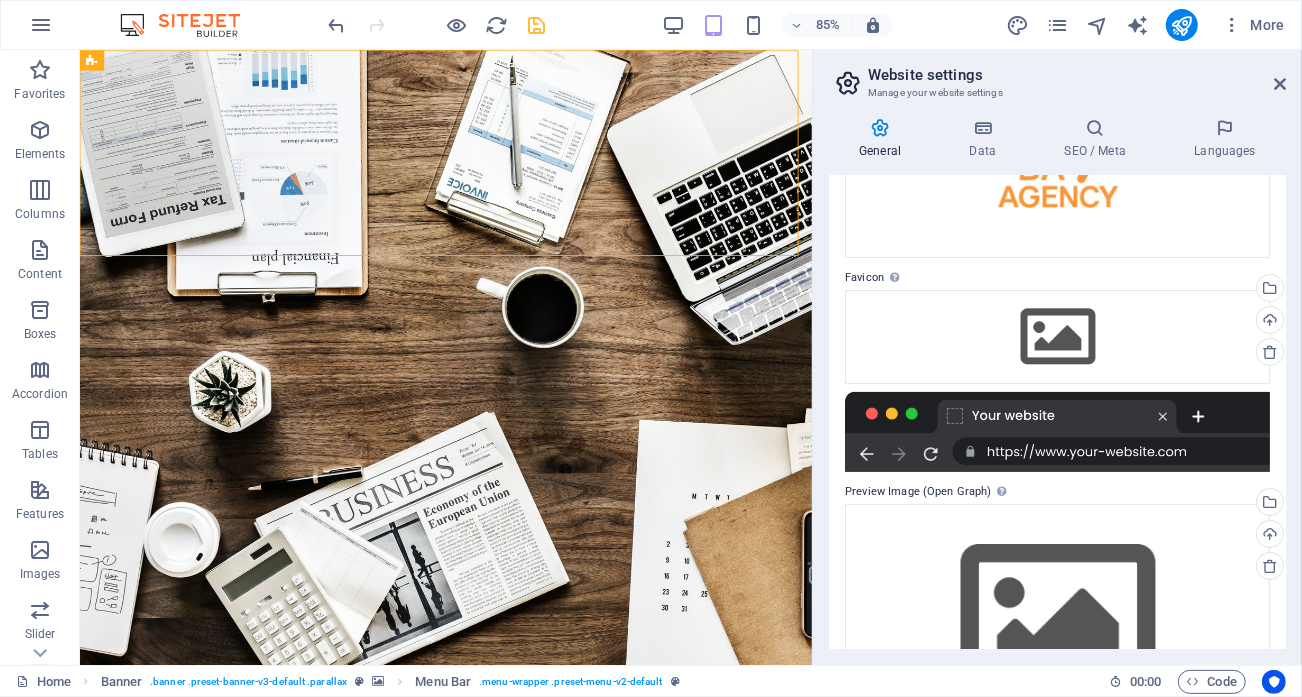 scroll, scrollTop: 274, scrollLeft: 0, axis: vertical 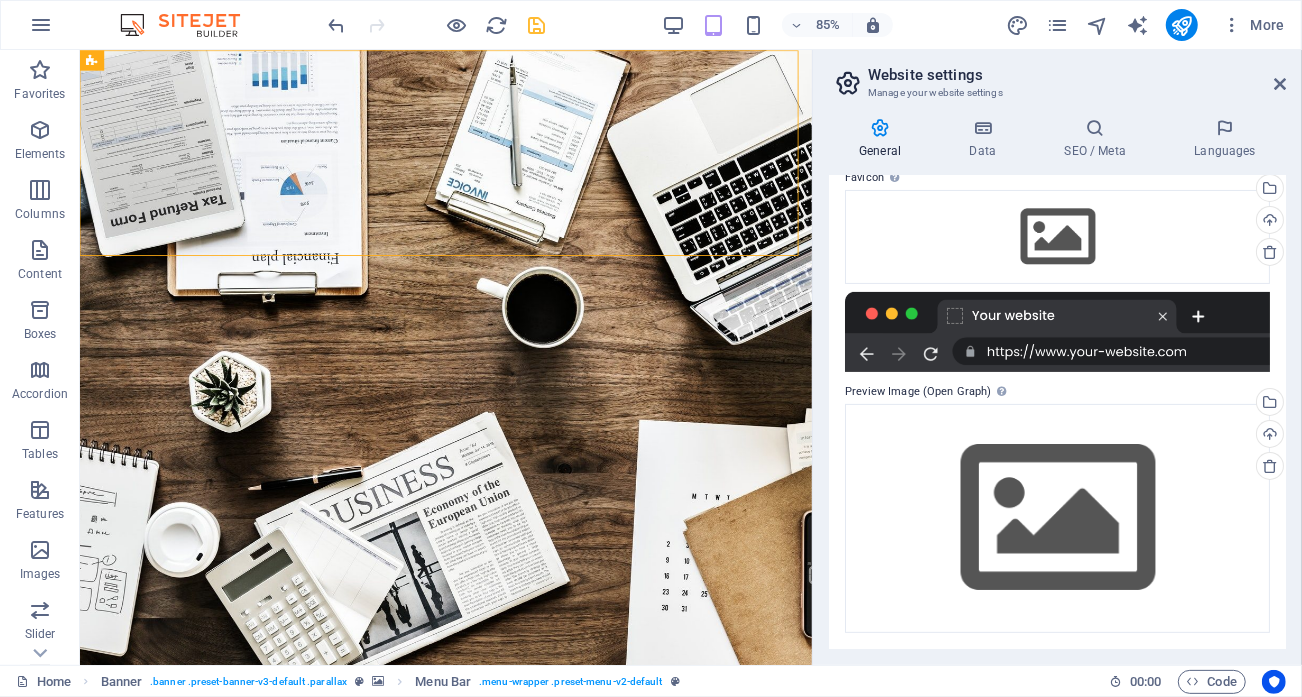 click at bounding box center [1057, 332] 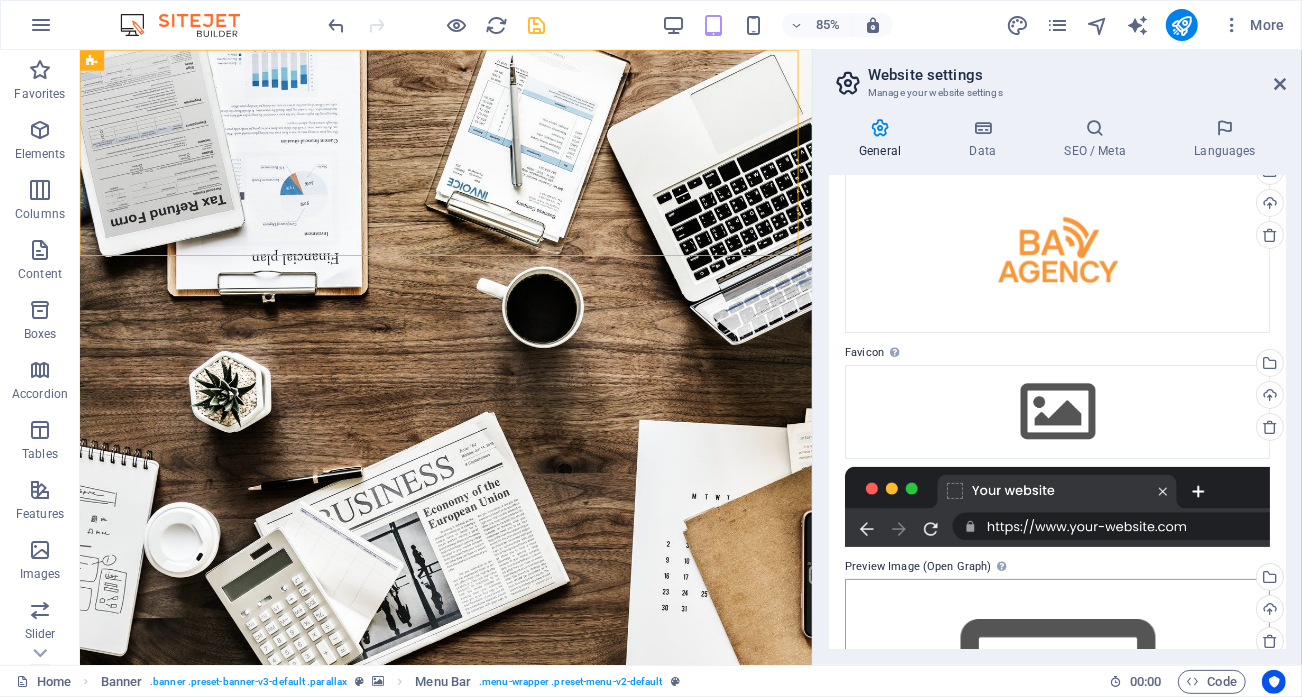 scroll, scrollTop: 0, scrollLeft: 0, axis: both 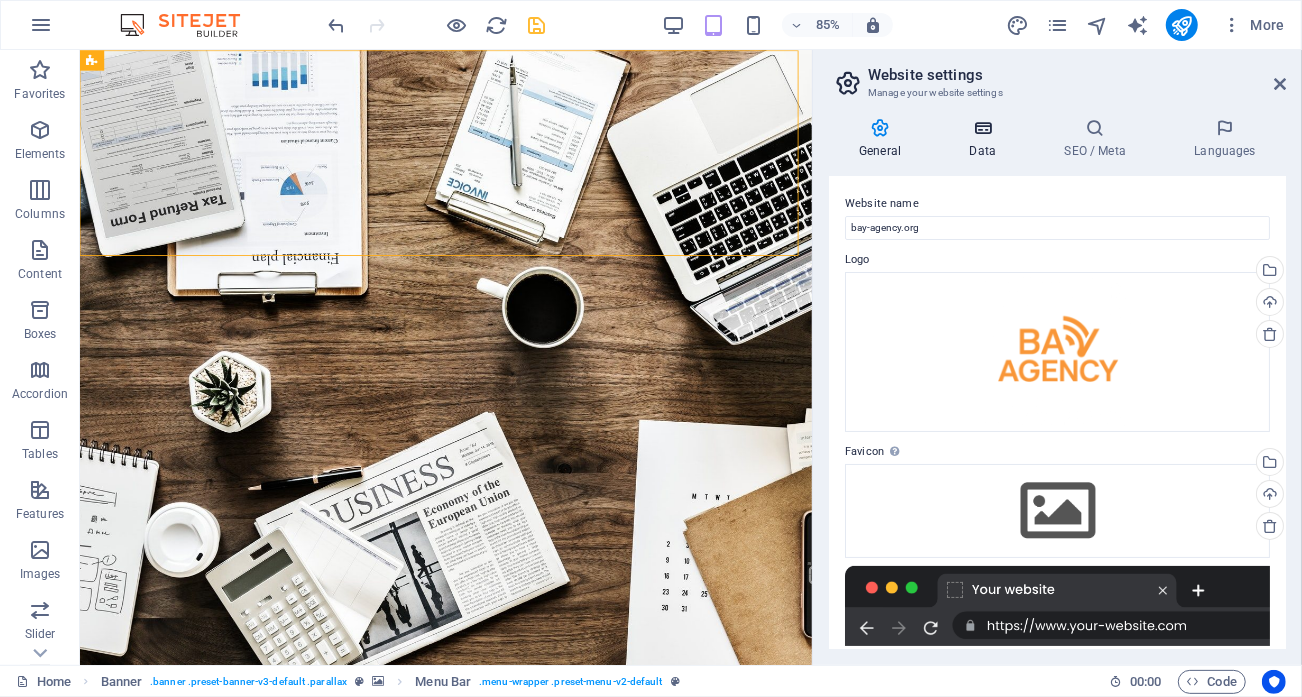 click on "Data" at bounding box center [986, 139] 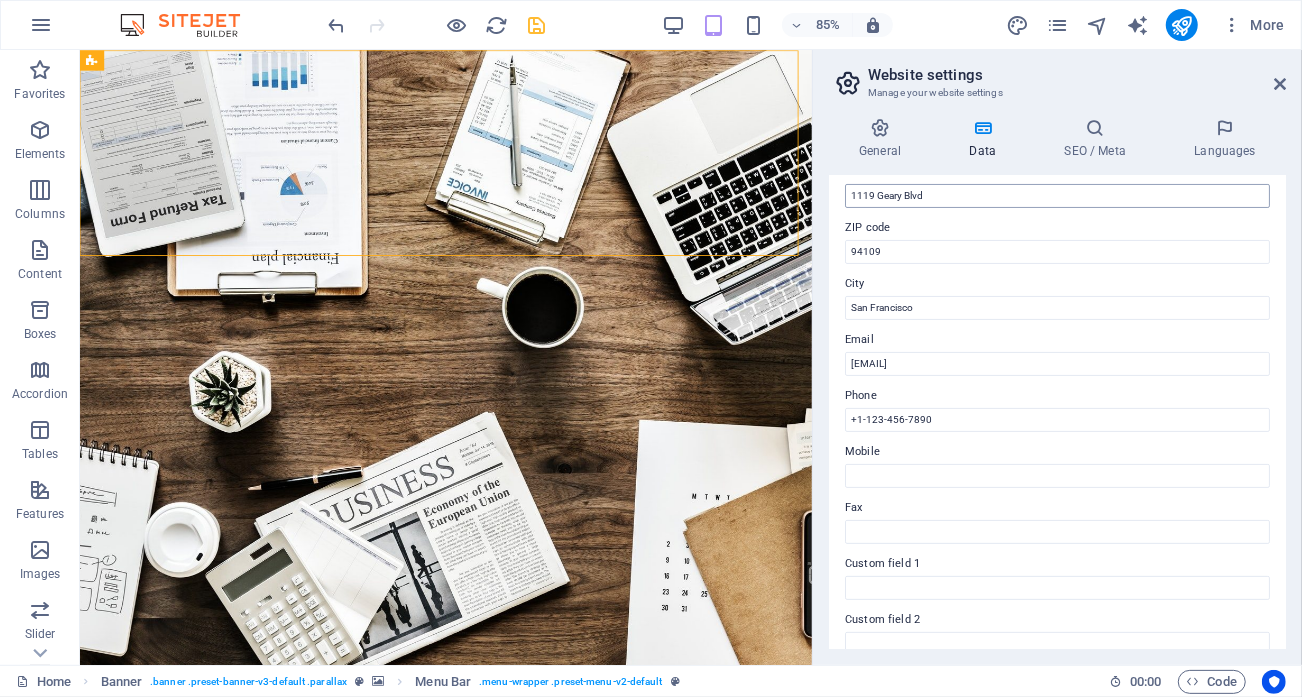 scroll, scrollTop: 0, scrollLeft: 0, axis: both 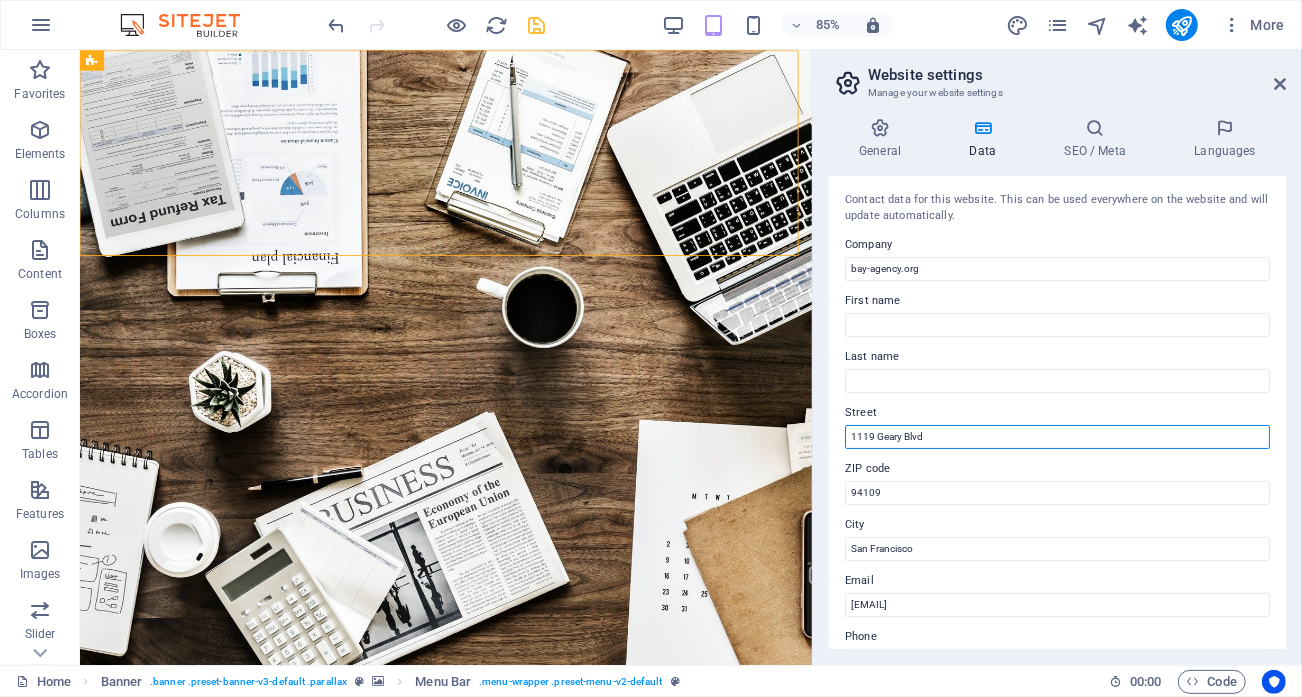 drag, startPoint x: 658, startPoint y: 464, endPoint x: 542, endPoint y: 438, distance: 118.87809 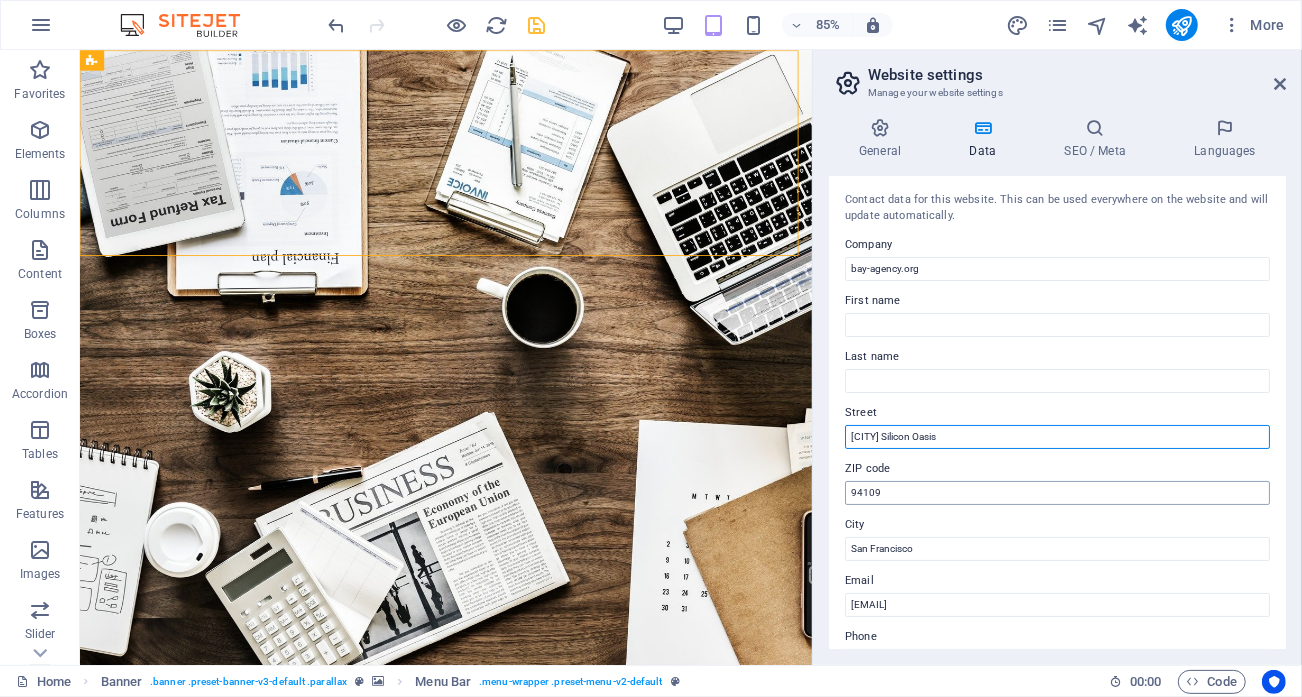 type on "[CITY] Silicon Oasis" 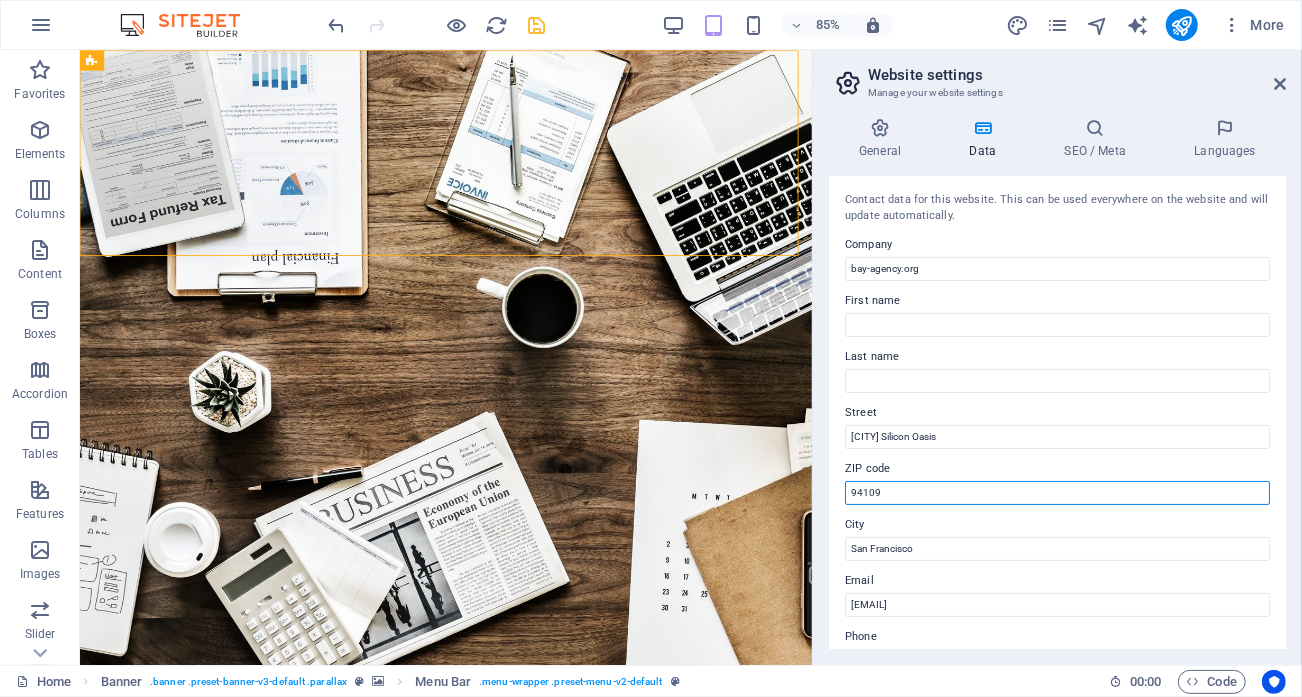 click on "94109" at bounding box center (1057, 493) 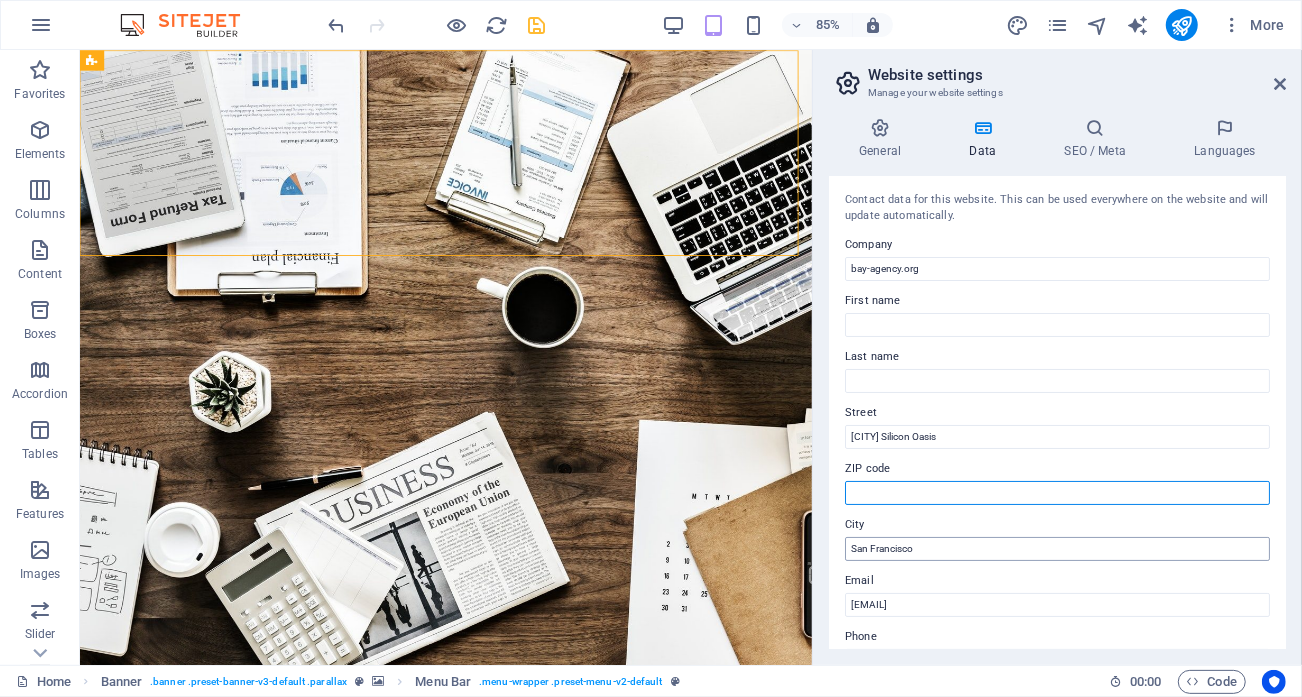 type 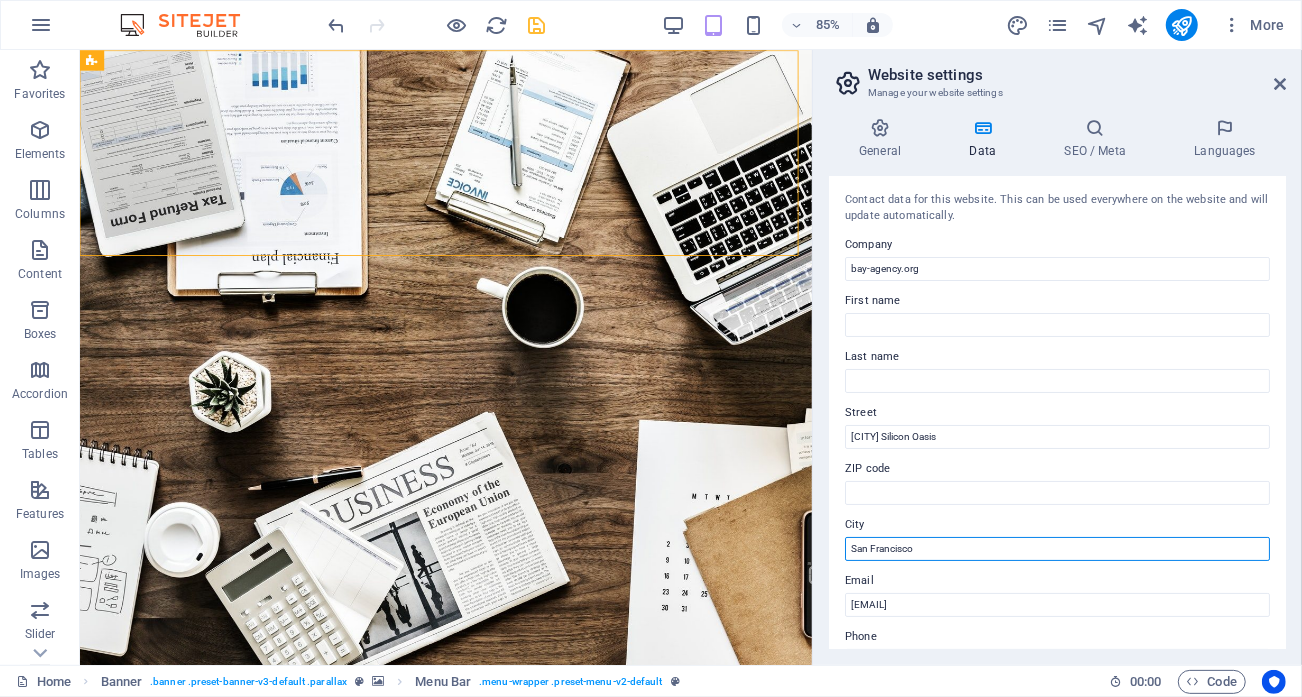 drag, startPoint x: 996, startPoint y: 597, endPoint x: 674, endPoint y: 634, distance: 324.1188 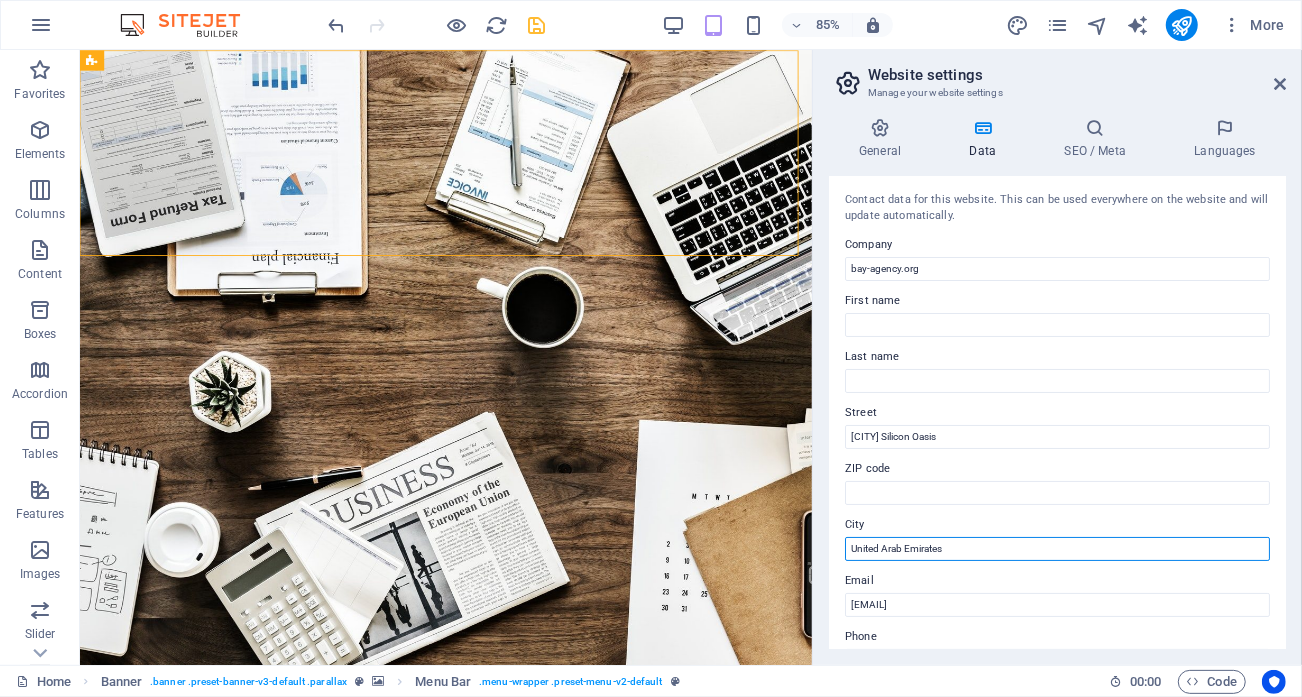 type on "United Arab Emirates" 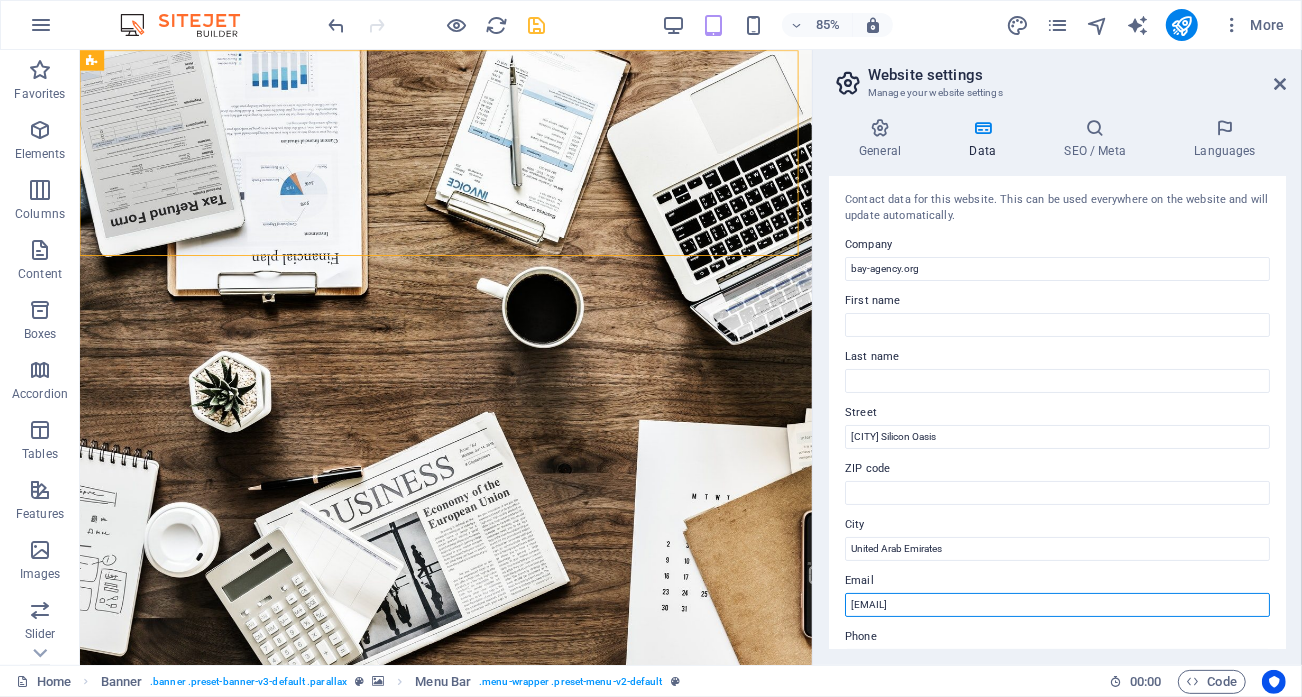 click on "[EMAIL]" at bounding box center (1057, 605) 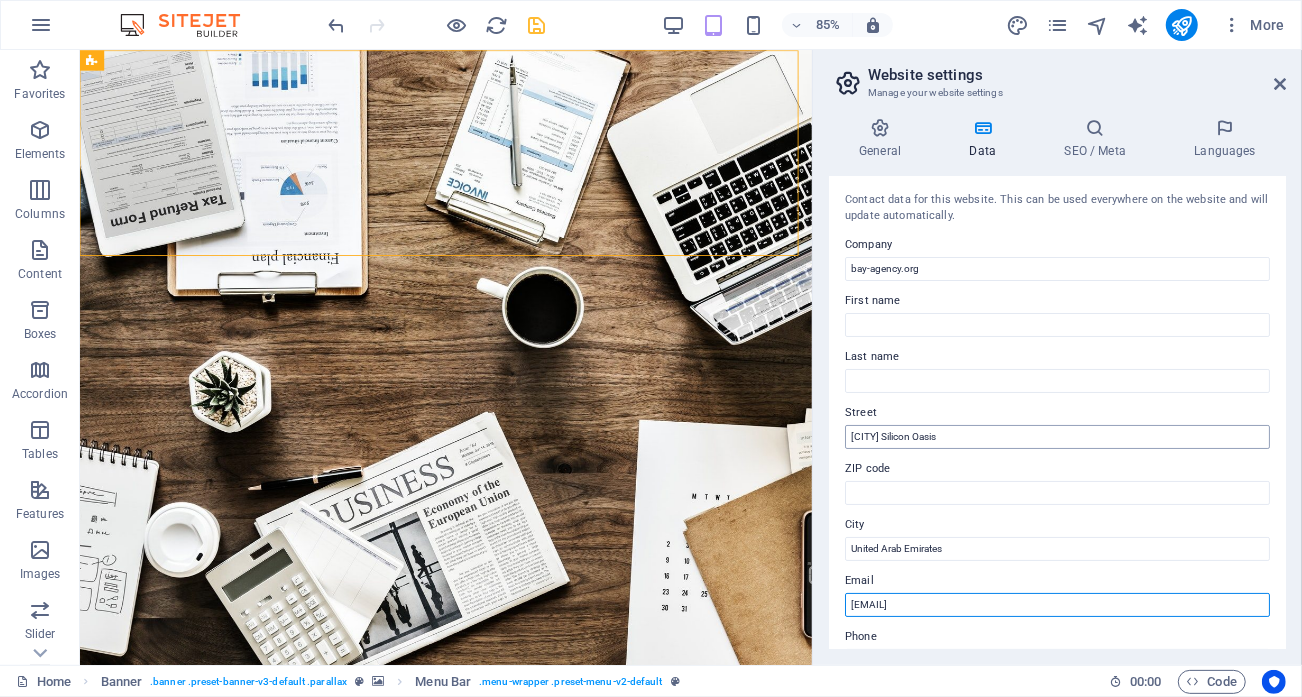 paste on "[EMAIL]" 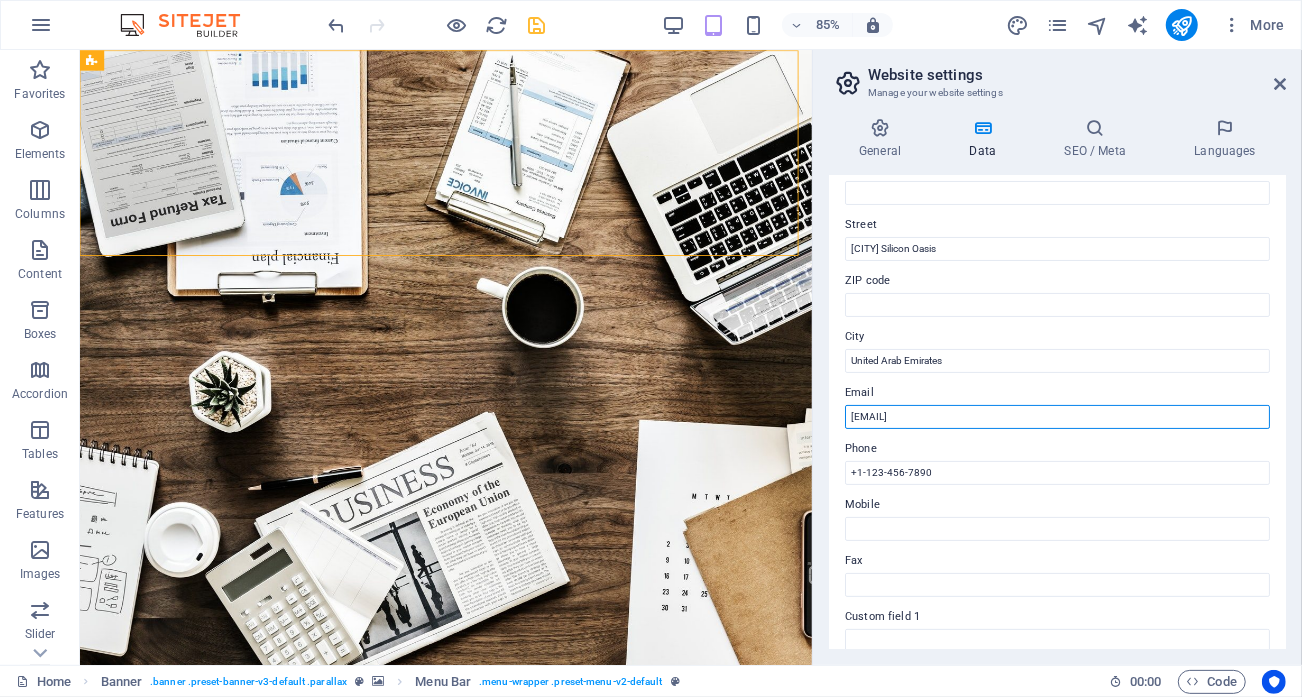 scroll, scrollTop: 200, scrollLeft: 0, axis: vertical 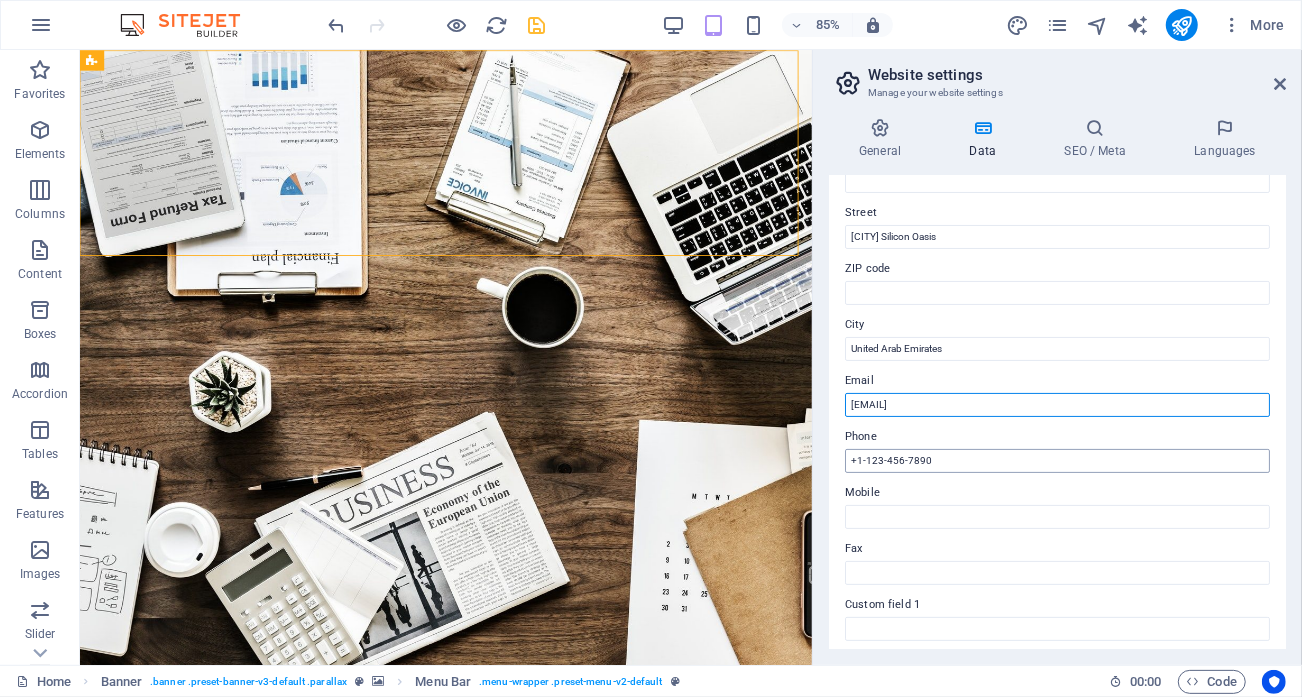 type on "[EMAIL]" 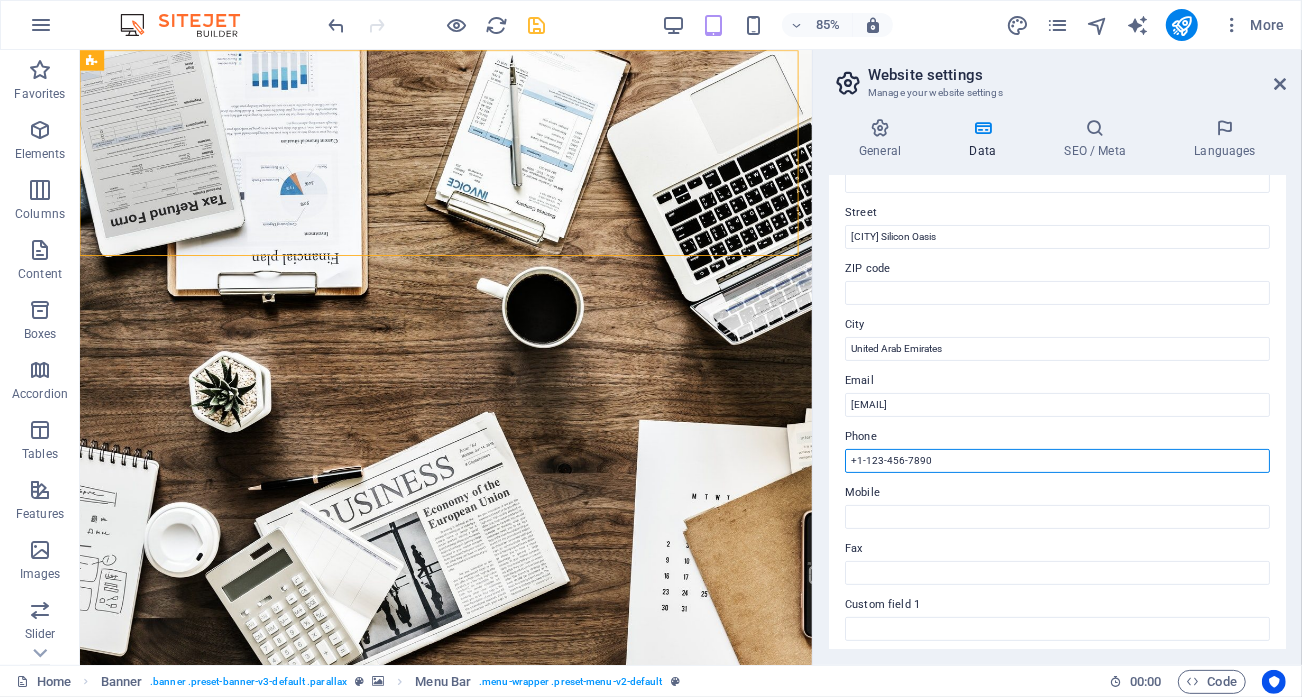 drag, startPoint x: 1021, startPoint y: 506, endPoint x: 585, endPoint y: 542, distance: 437.4837 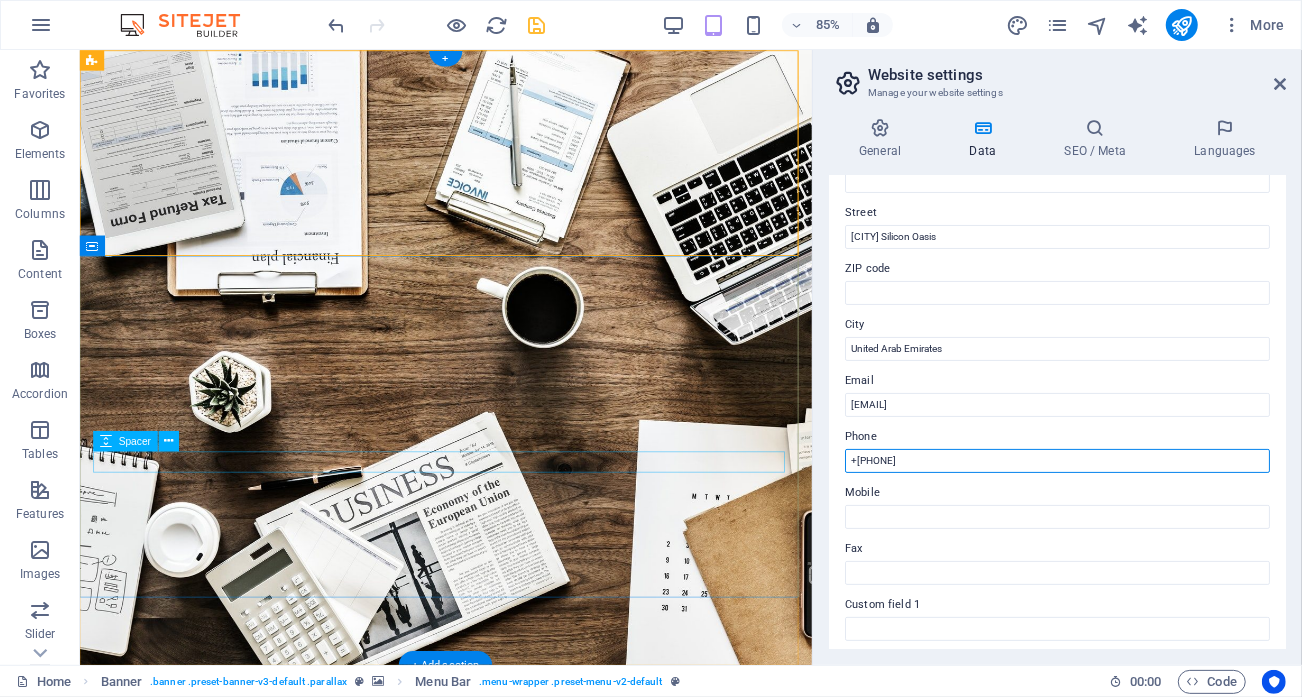 type on "+[PHONE]" 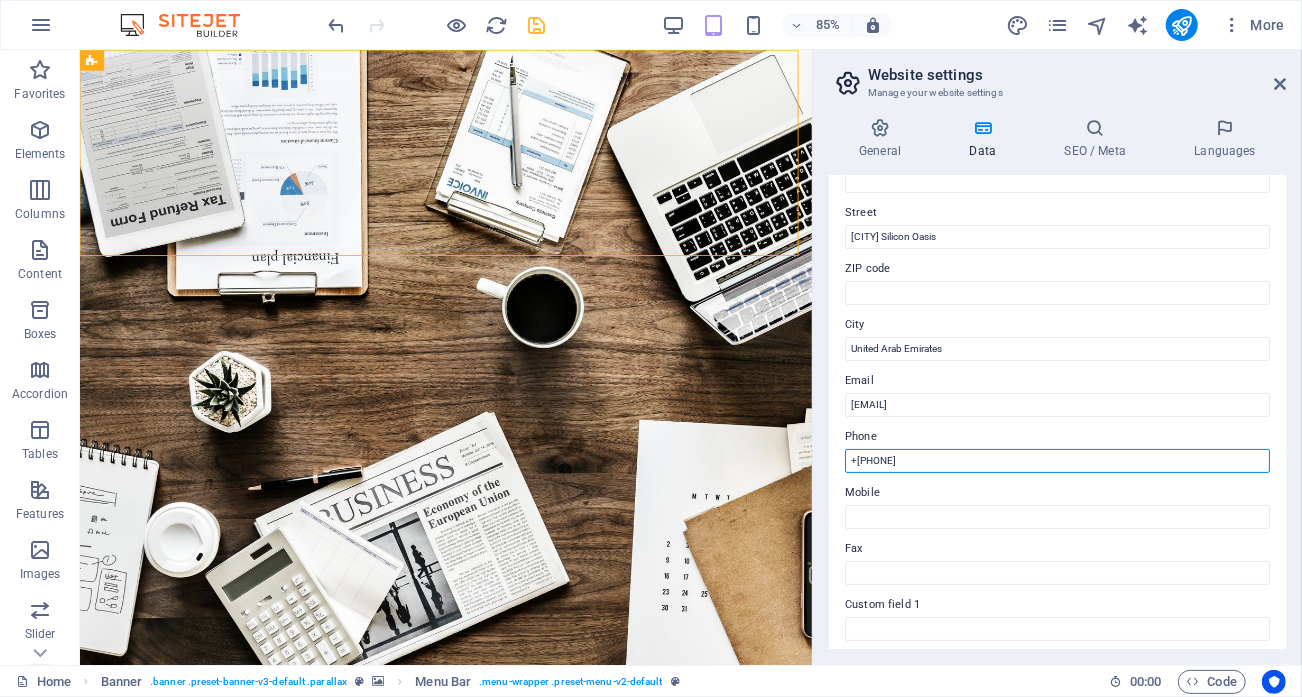 drag, startPoint x: 1021, startPoint y: 507, endPoint x: 830, endPoint y: 523, distance: 191.66899 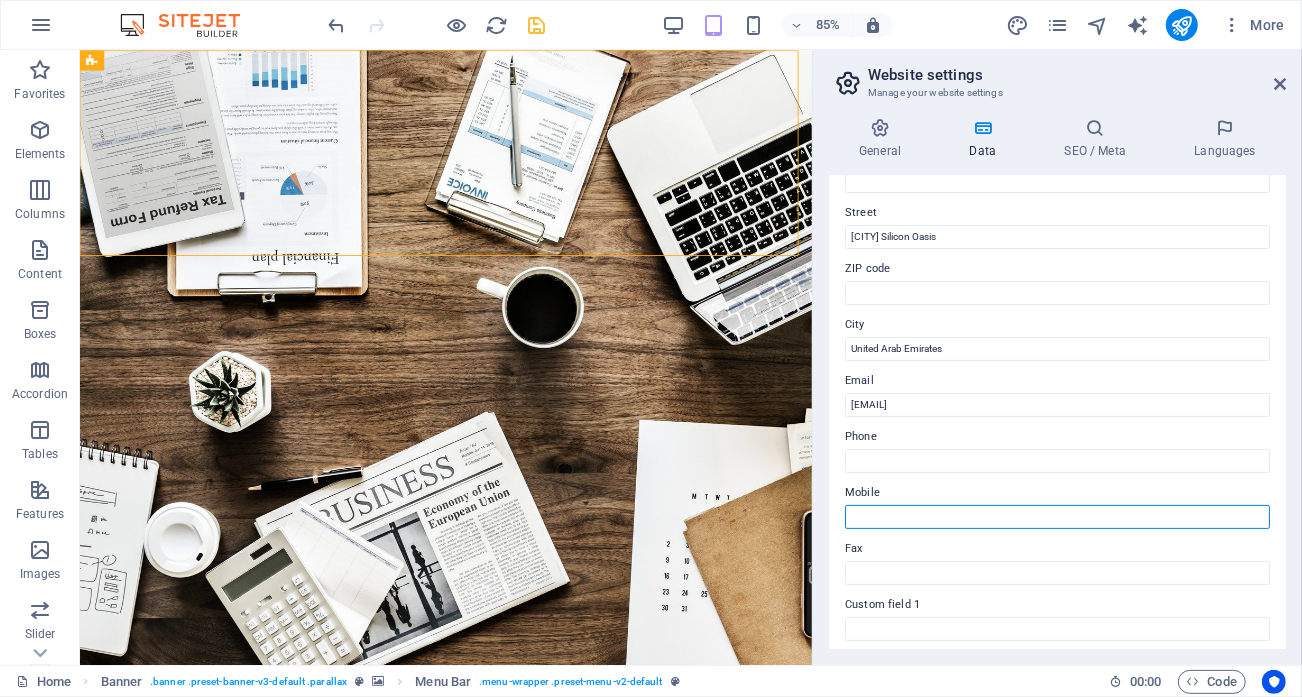 click on "Mobile" at bounding box center [1057, 517] 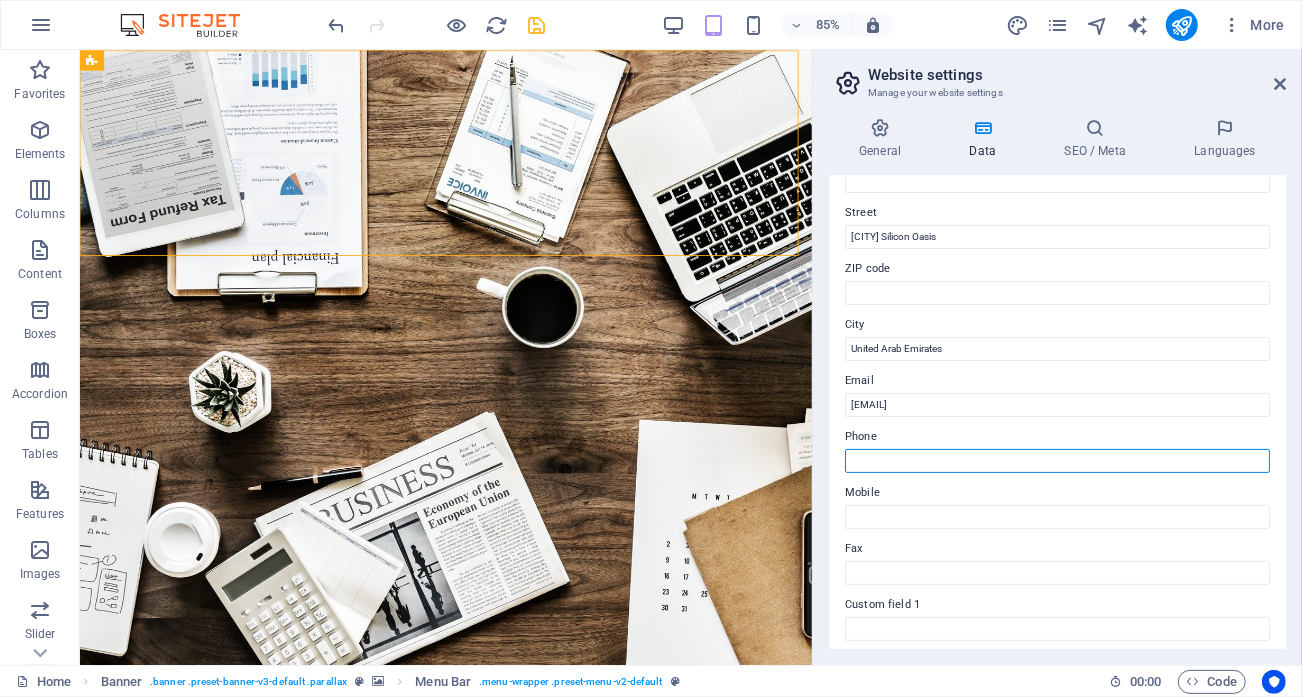 click on "Phone" at bounding box center [1057, 461] 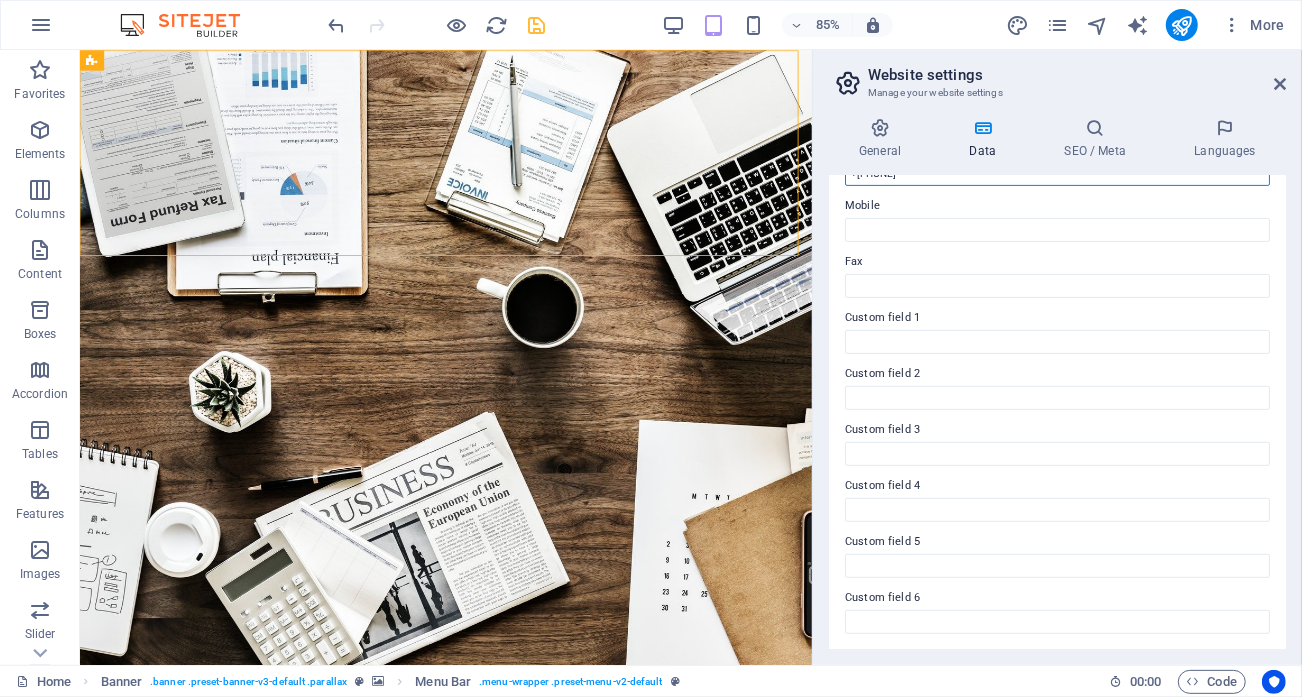 scroll, scrollTop: 0, scrollLeft: 0, axis: both 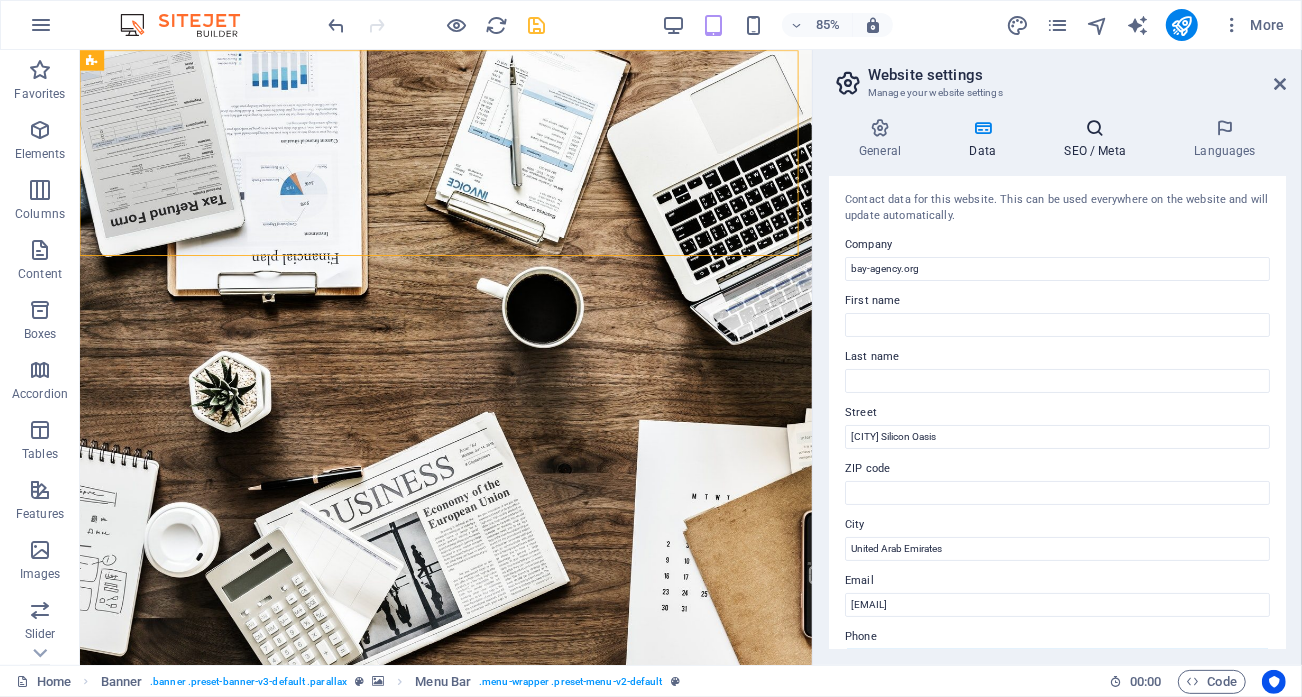 type on "+[PHONE]" 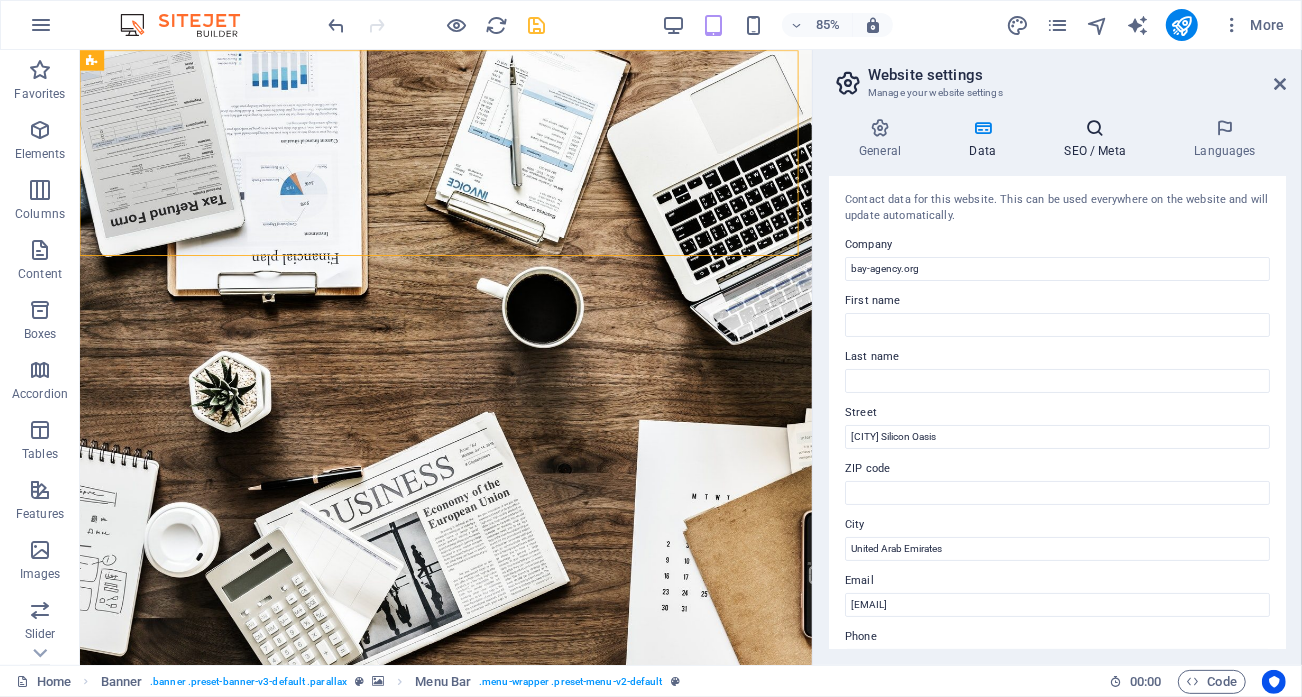 click on "SEO / Meta" at bounding box center (1099, 139) 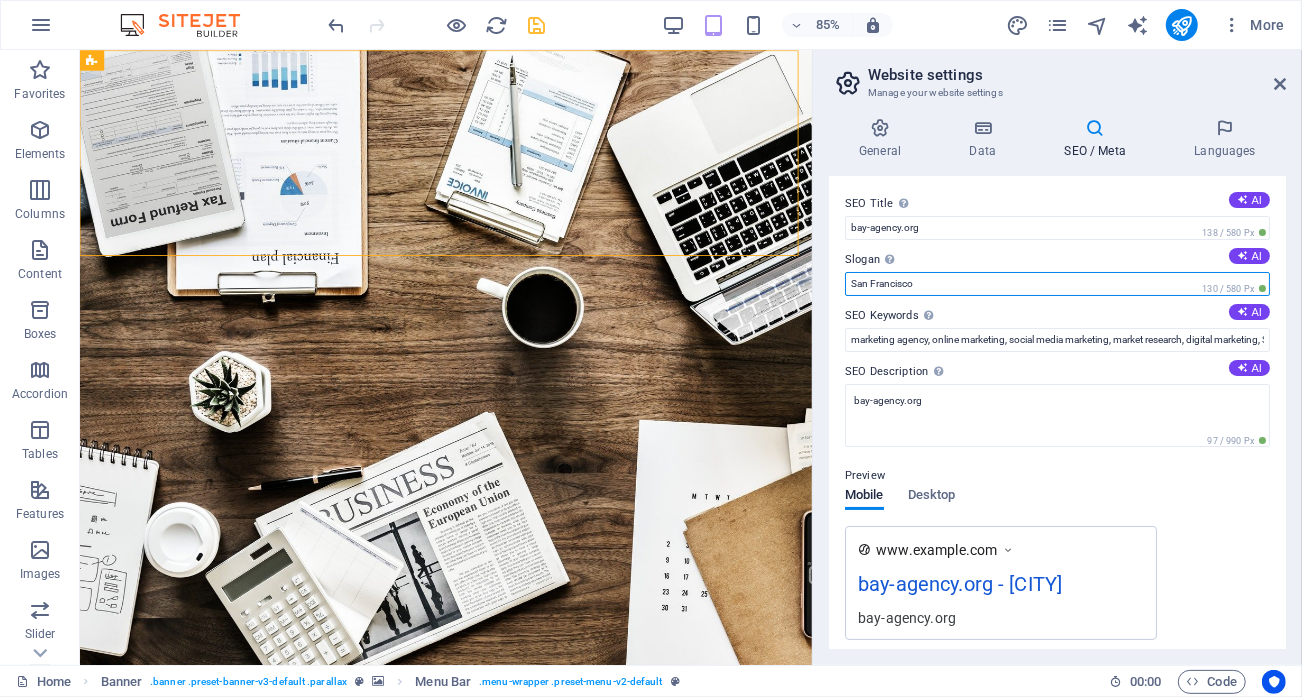 drag, startPoint x: 1079, startPoint y: 333, endPoint x: 868, endPoint y: 330, distance: 211.02133 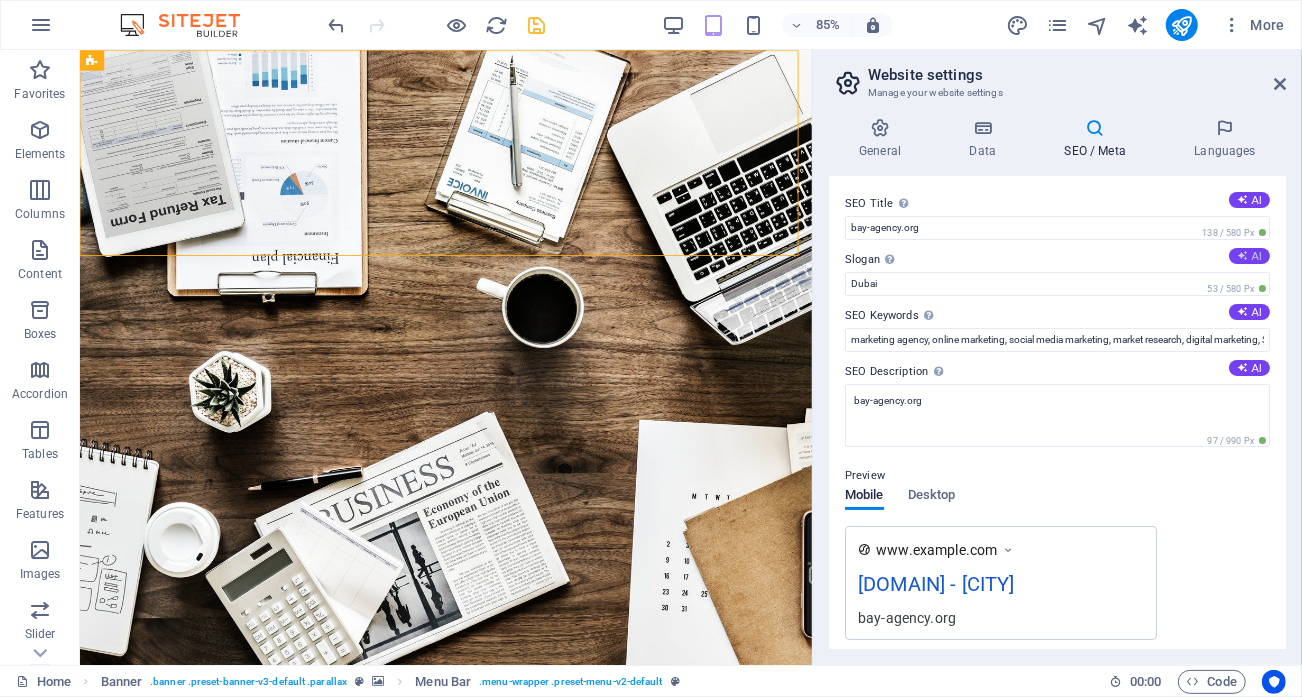 click on "AI" at bounding box center (1249, 256) 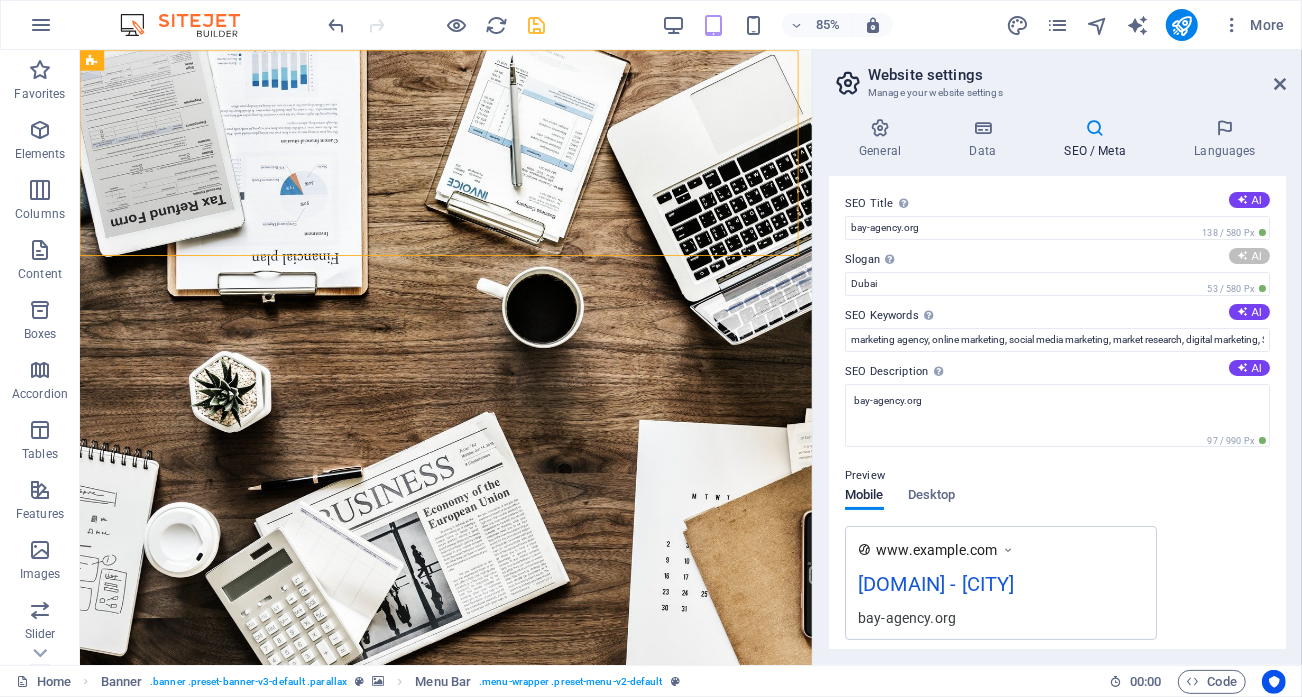 type on "Transforming Data into Telecom Excellence" 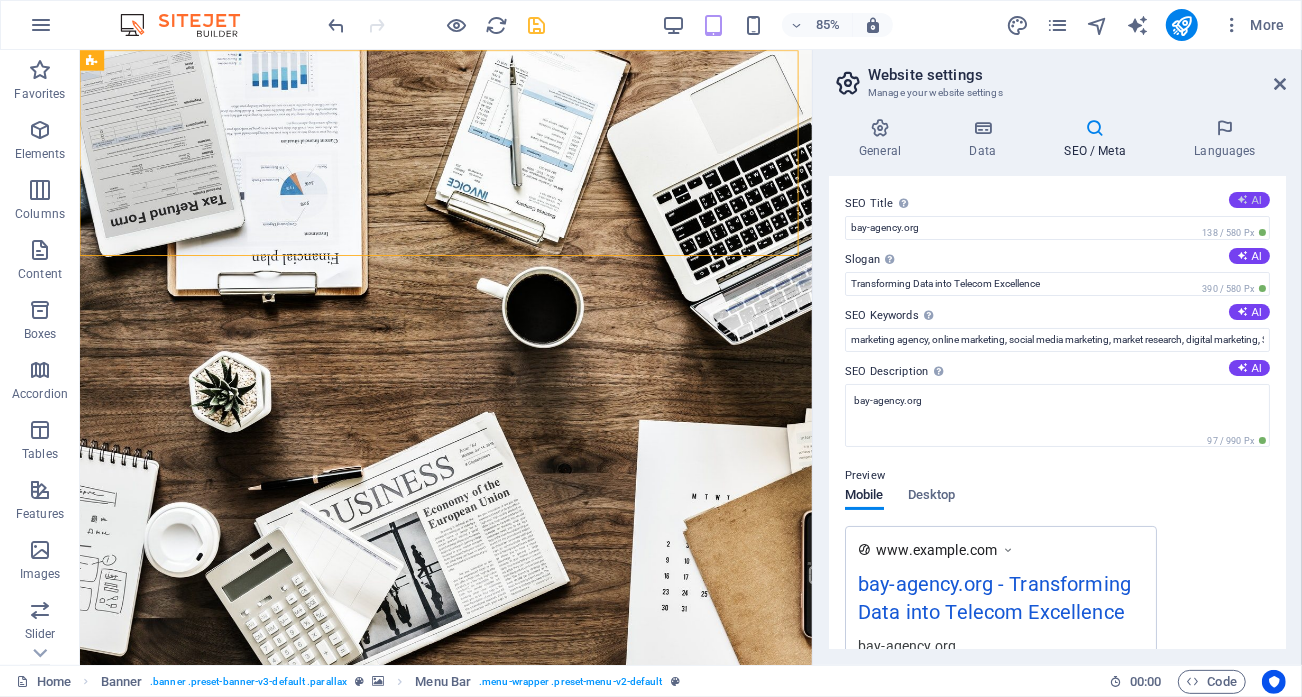 click on "AI" at bounding box center [1249, 200] 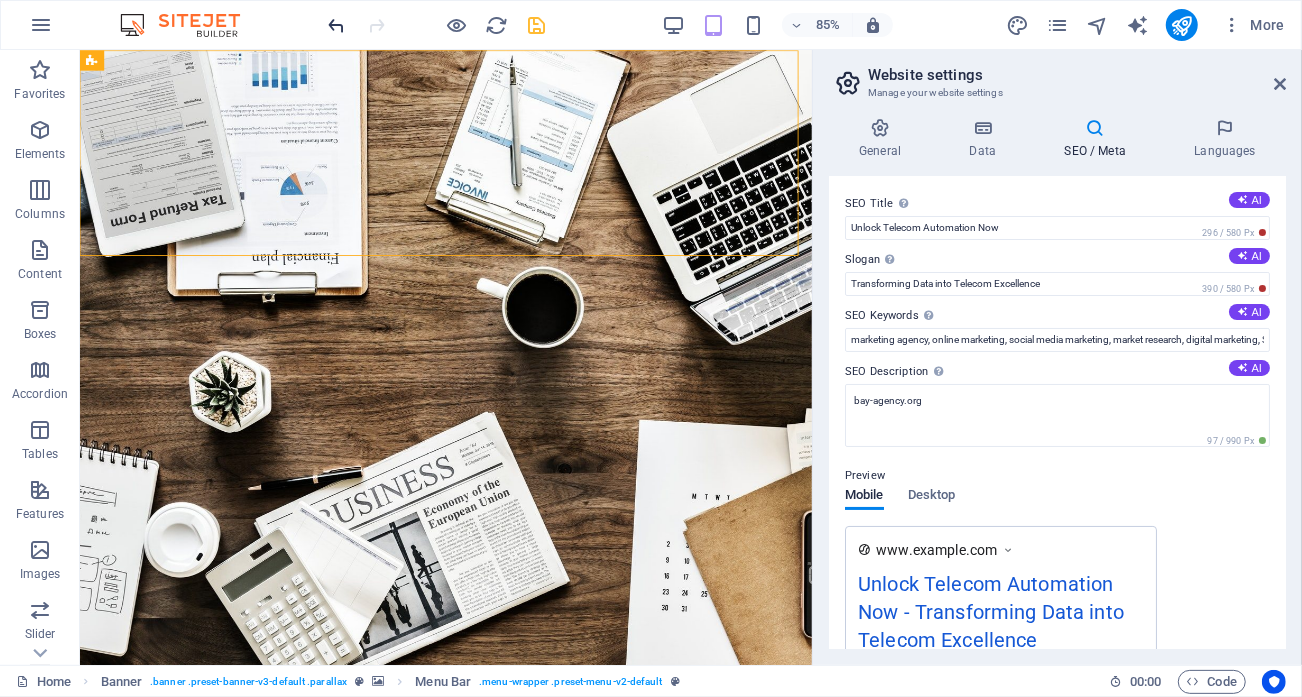 click at bounding box center (337, 25) 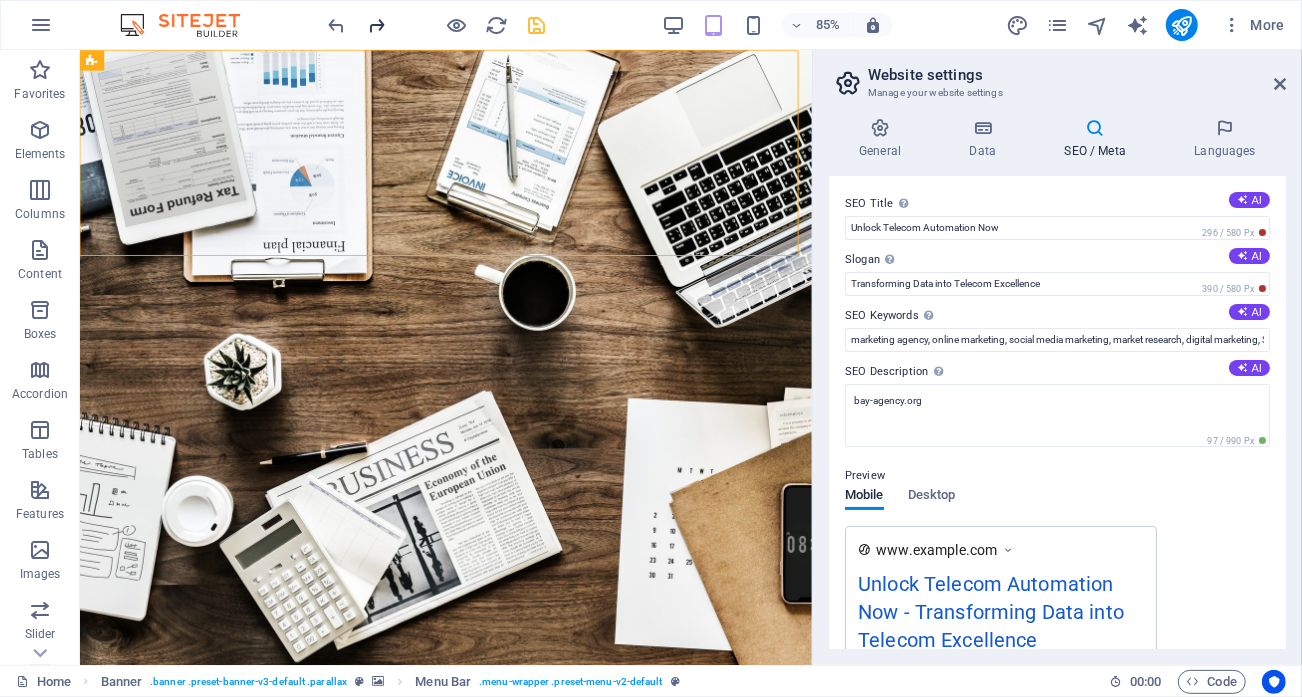 click at bounding box center (377, 25) 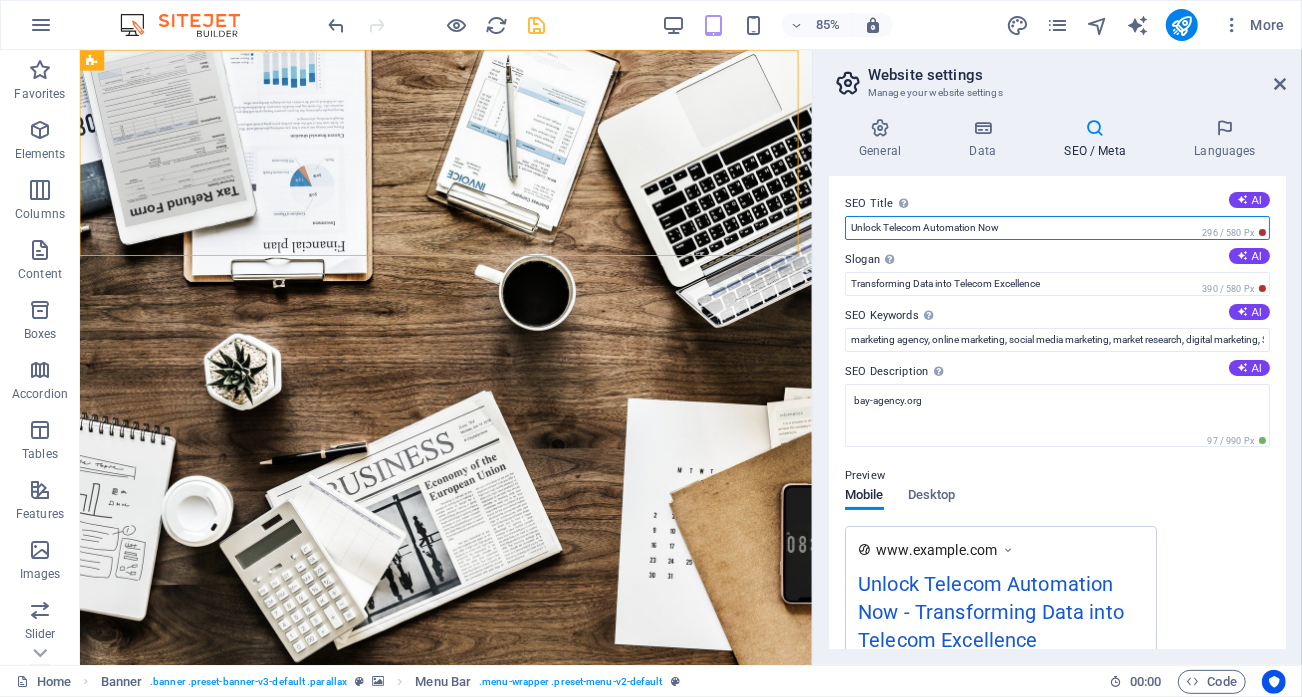 drag, startPoint x: 1113, startPoint y: 279, endPoint x: 482, endPoint y: 254, distance: 631.49506 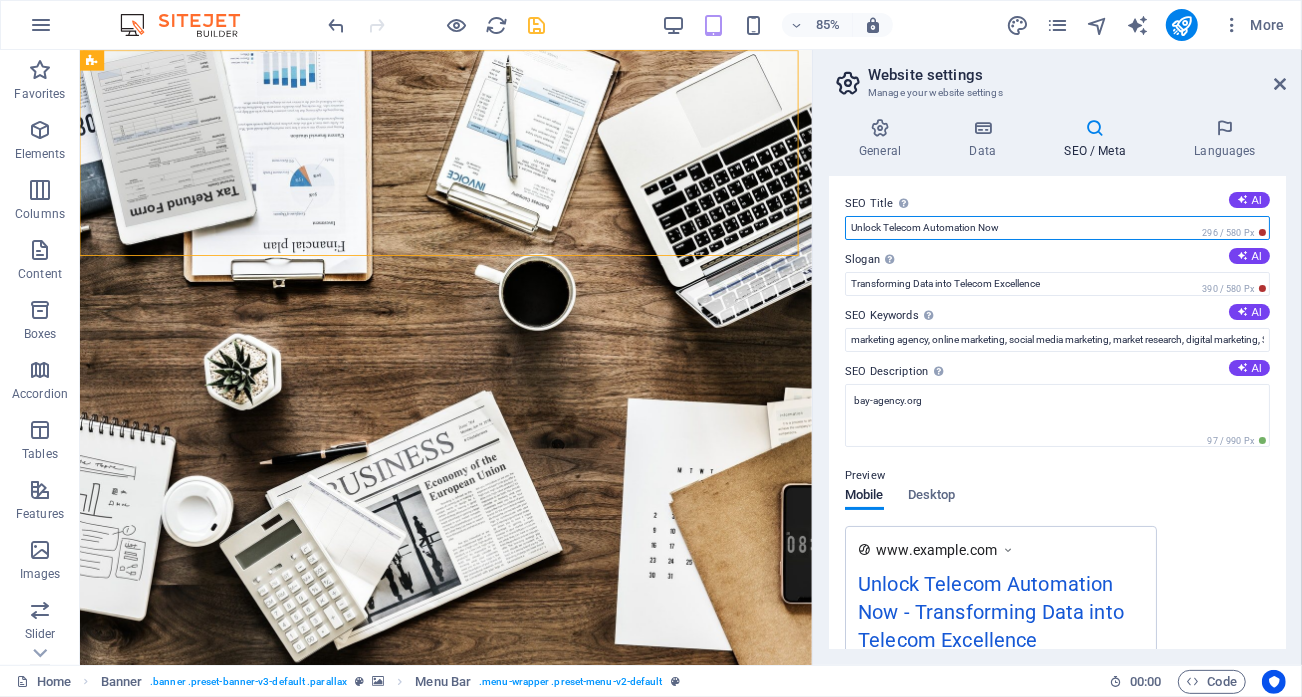 click on "Unlock Telecom Automation Now" at bounding box center (1057, 228) 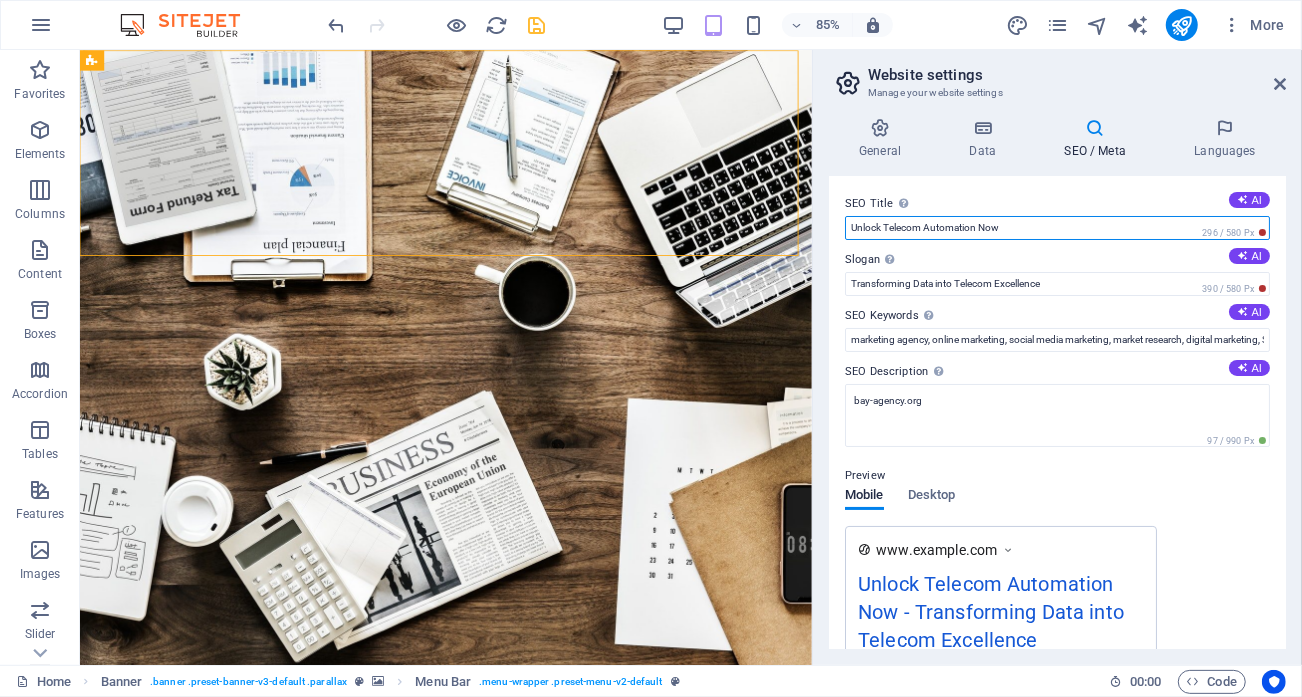 click on "Unlock Telecom Automation Now" at bounding box center [1057, 228] 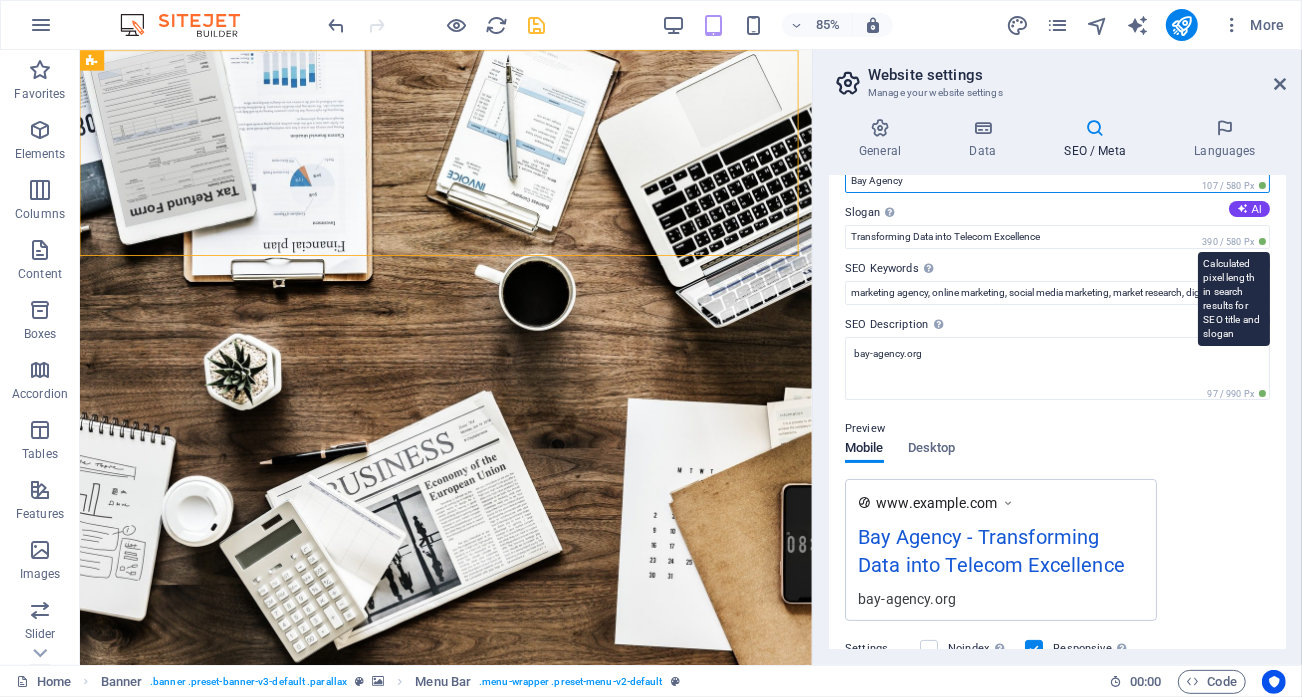 scroll, scrollTop: 0, scrollLeft: 0, axis: both 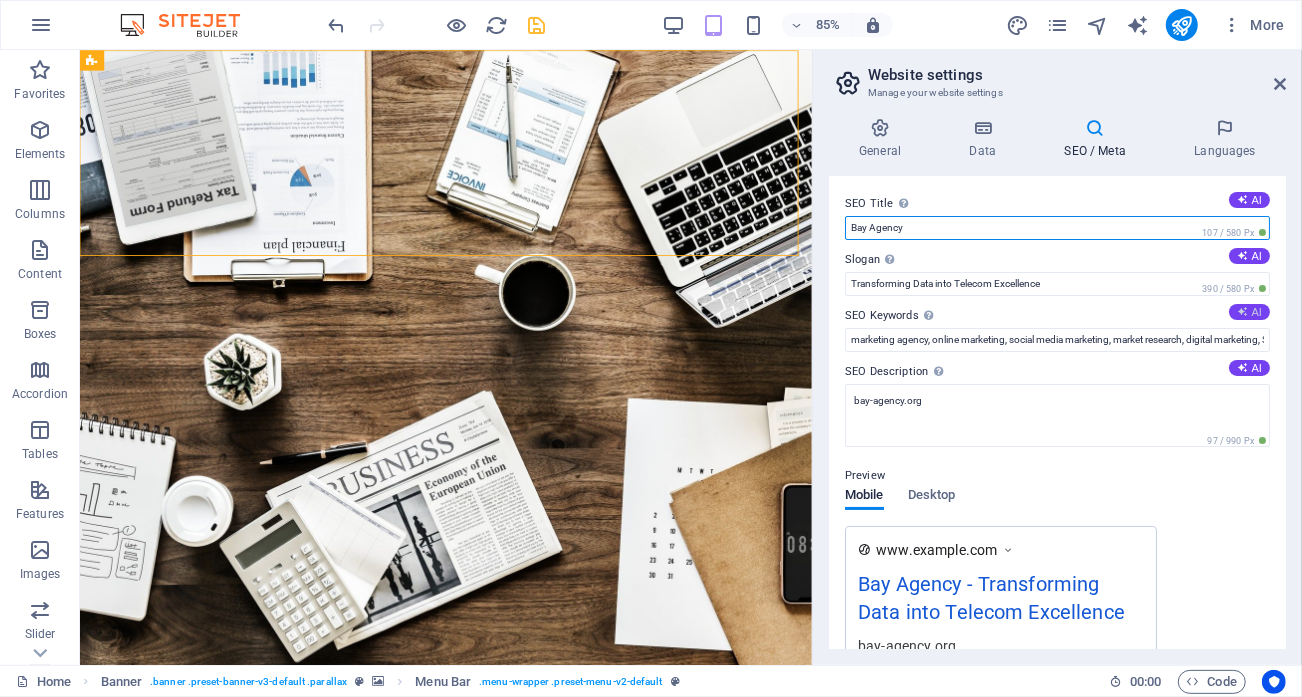 type on "Bay Agency" 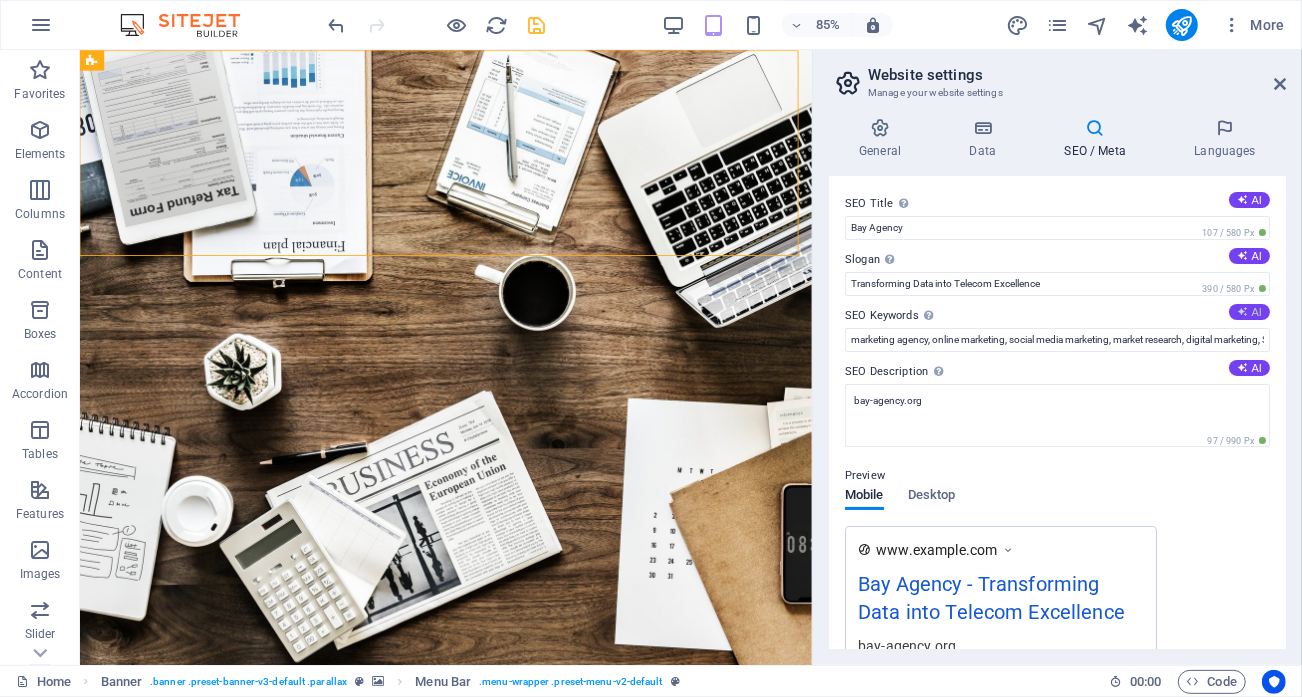 click at bounding box center (1242, 311) 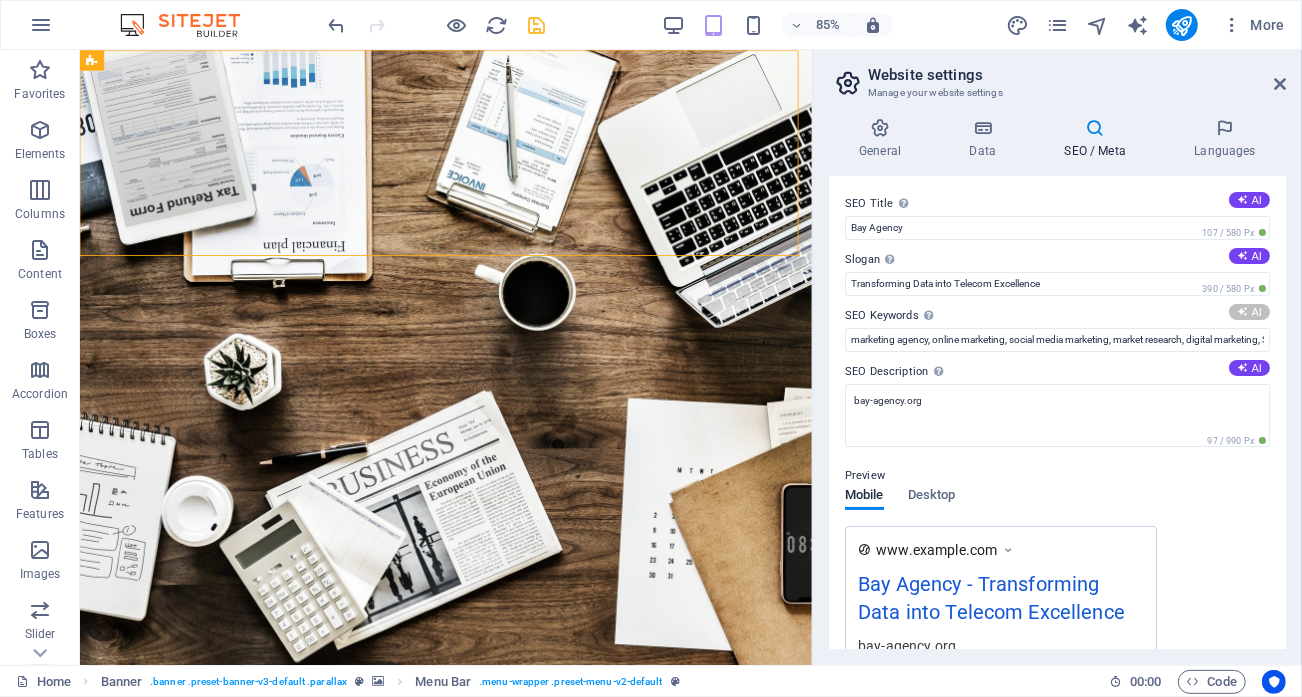 type on "telecom network optimization, data analytics, project management, mobile network deployment, KPI analysis, operational excellence" 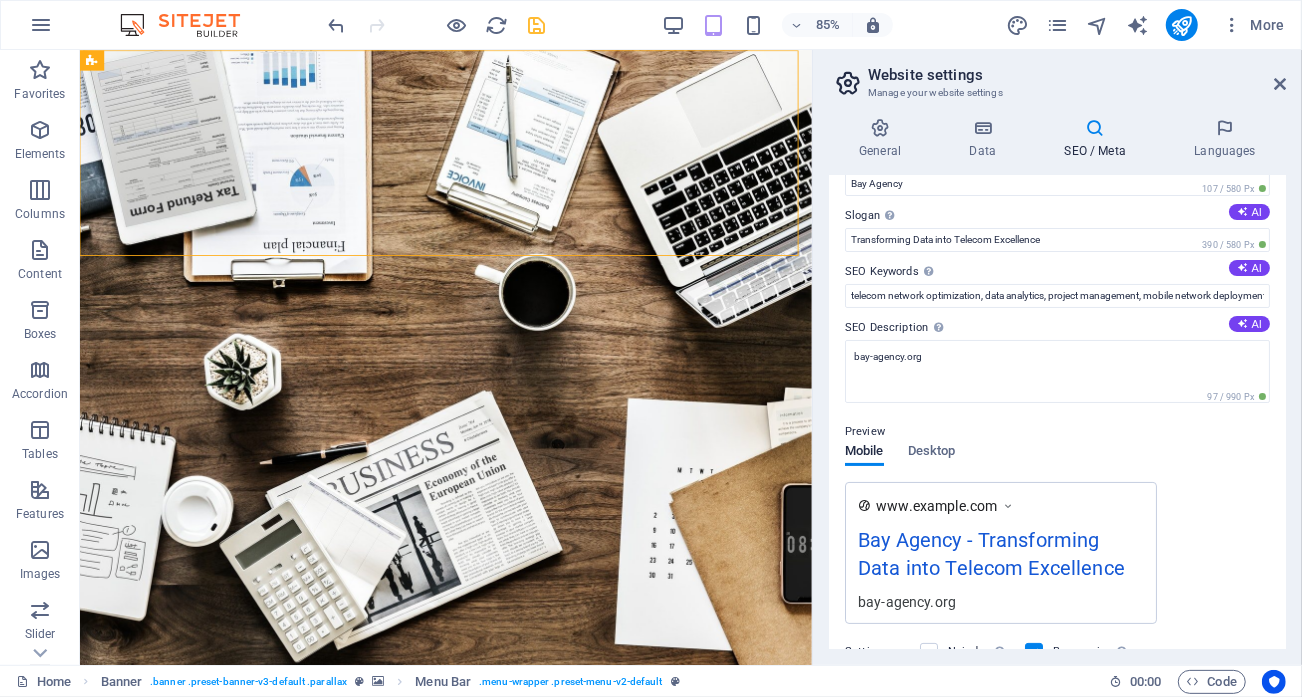 scroll, scrollTop: 0, scrollLeft: 0, axis: both 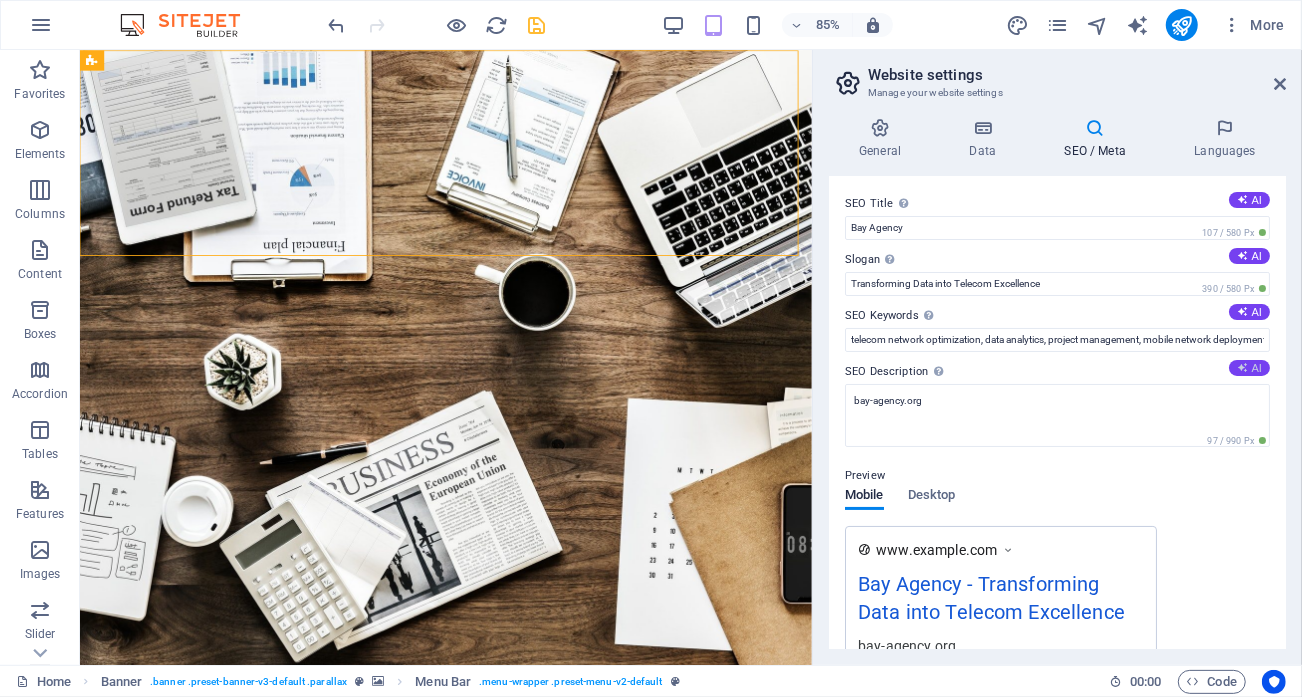 click at bounding box center [1242, 367] 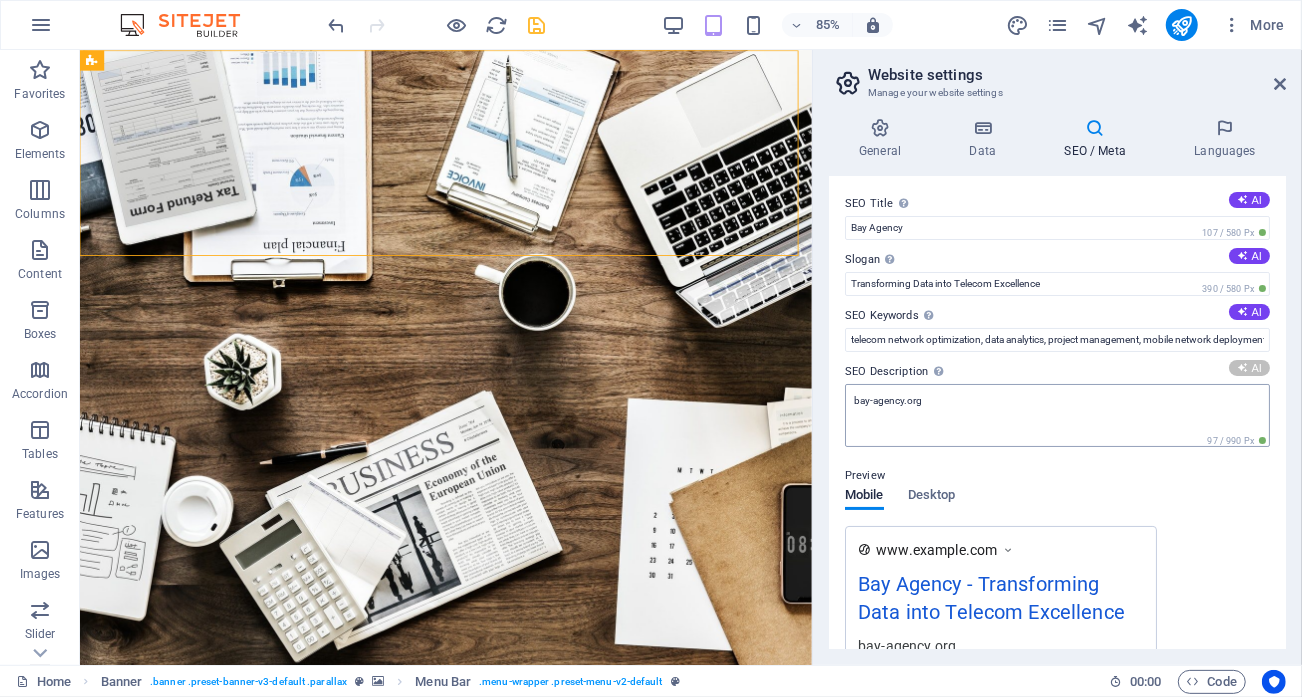 type on "Unlock your telecom potential with Bay Agency. Expert network optimization, project management & analytics for operational excellence!" 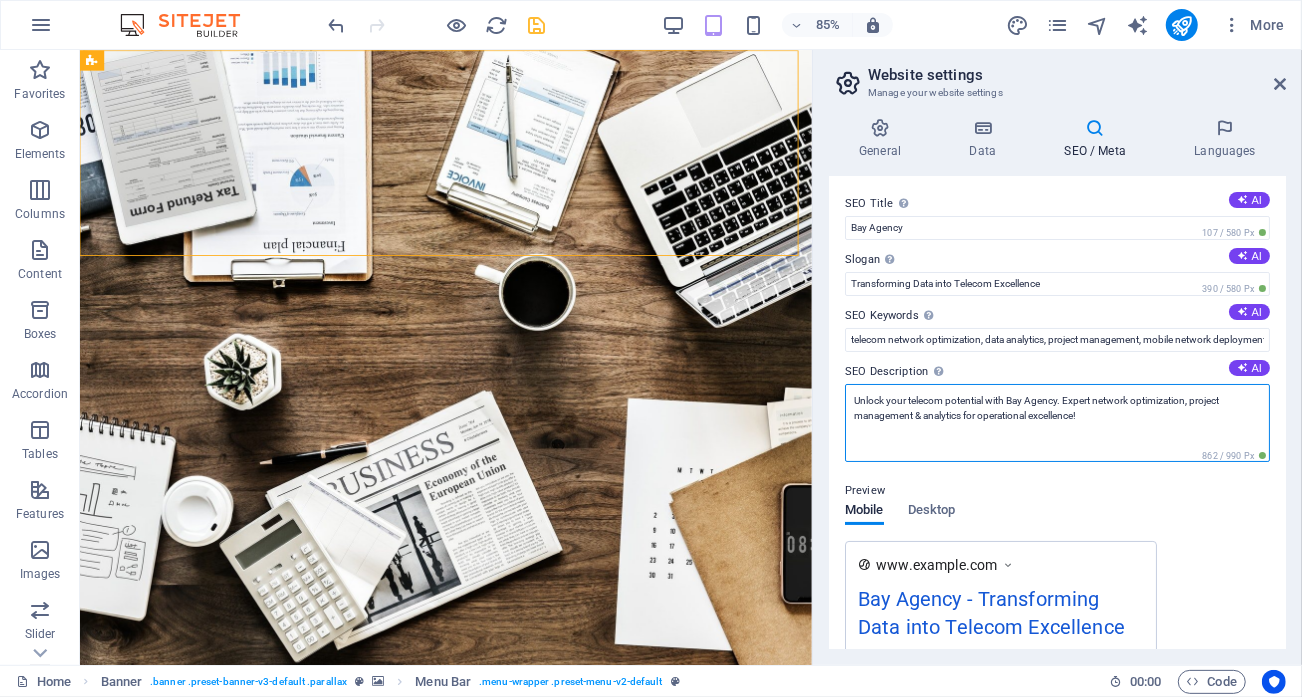 click on "Unlock your telecom potential with Bay Agency. Expert network optimization, project management & analytics for operational excellence!" at bounding box center [1057, 423] 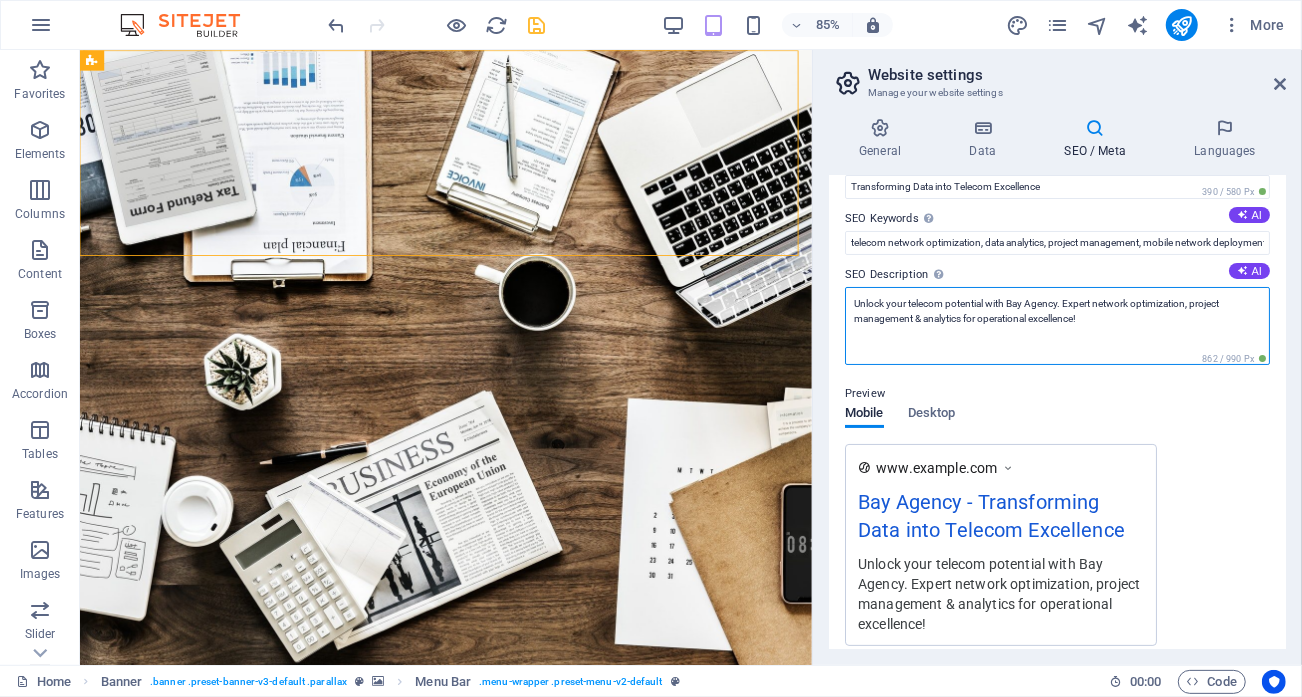 scroll, scrollTop: 0, scrollLeft: 0, axis: both 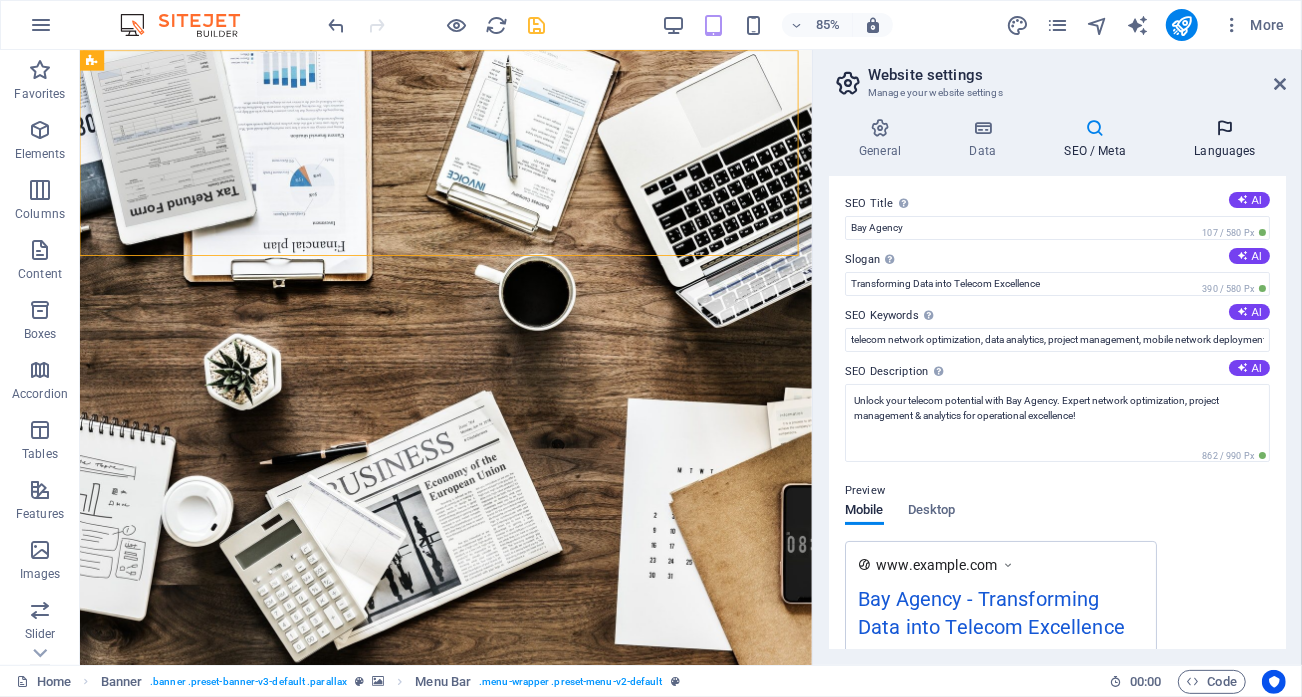 click on "Languages" at bounding box center (1225, 139) 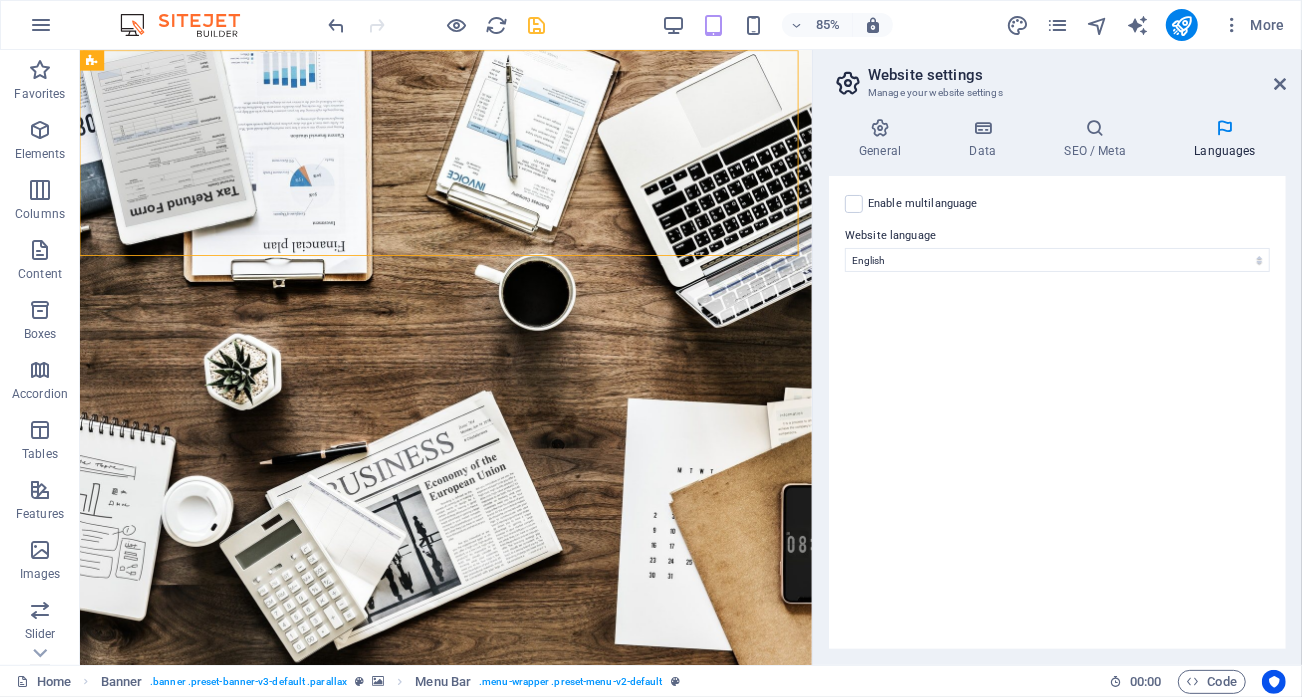 click on "Enable multilanguage To disable multilanguage delete all languages until only one language remains." at bounding box center (923, 204) 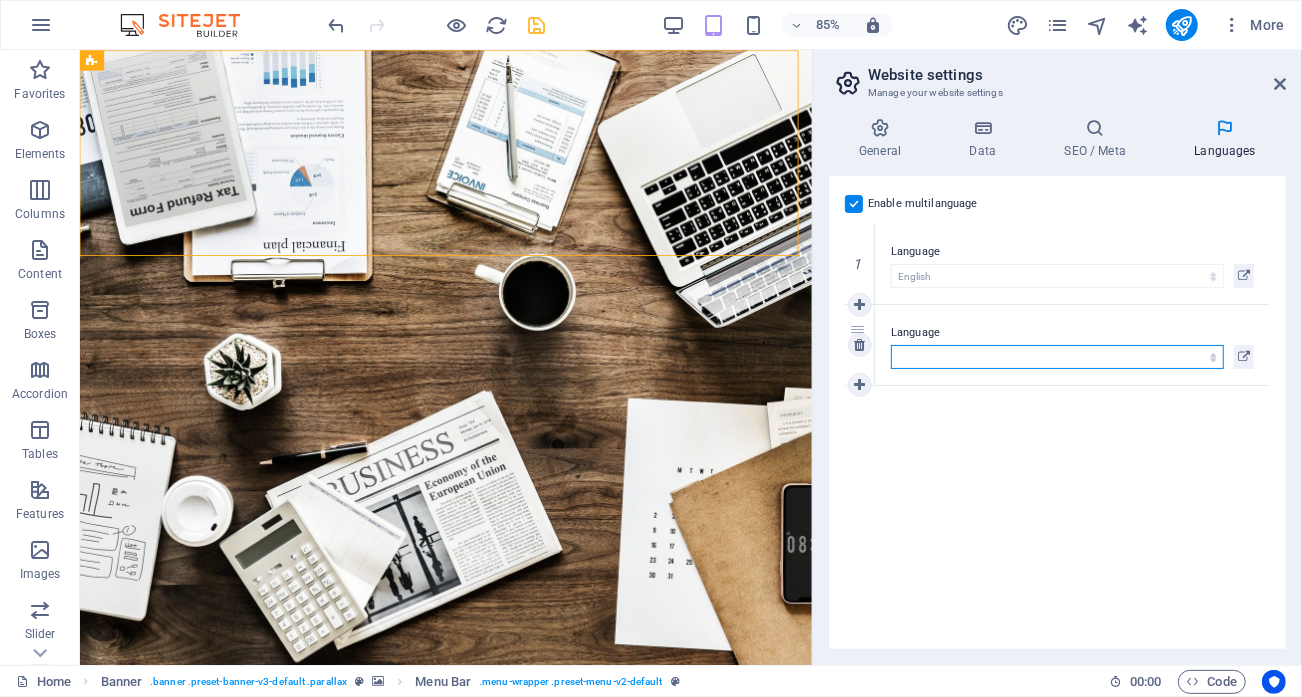 click on "Abkhazian Afar Afrikaans Akan Albanian Amharic Arabic Aragonese Armenian Assamese Avaric Avestan Aymara Azerbaijani Bambara Bashkir Basque Belarusian Bengali Bihari languages Bislama Bokmål Bosnian Breton Bulgarian Burmese Catalan Central Khmer Chamorro Chechen Chinese Church Slavic Chuvash Cornish Corsican Cree Croatian Czech Danish Dutch Dzongkha English Esperanto Estonian Ewe Faroese Farsi (Persian) Fijian Finnish French Fulah Gaelic Galician Ganda Georgian German Greek Greenlandic Guaraní Gujarati Haitian Creole Hausa Hebrew Herero Hindi Hiri Motu Hungarian Icelandic Ido Igbo Indonesian Interlingua Interlingue Inuktitut Inupiaq Irish Italian Japanese Javanese Kannada Kanuri Kashmiri Kazakh Kikuyu Kinyarwanda Komi Kongo Korean Kurdish Kwanyama Kyrgyz Lao Latin Latvian Limburgish Lingala Lithuanian Luba-Katanga Luxembourgish Macedonian Malagasy Malay Malayalam Maldivian Maltese Manx Maori Marathi Marshallese Mongolian Nauru Navajo Ndonga Nepali North Ndebele Northern Sami Norwegian Norwegian Nynorsk Nuosu" at bounding box center (1057, 357) 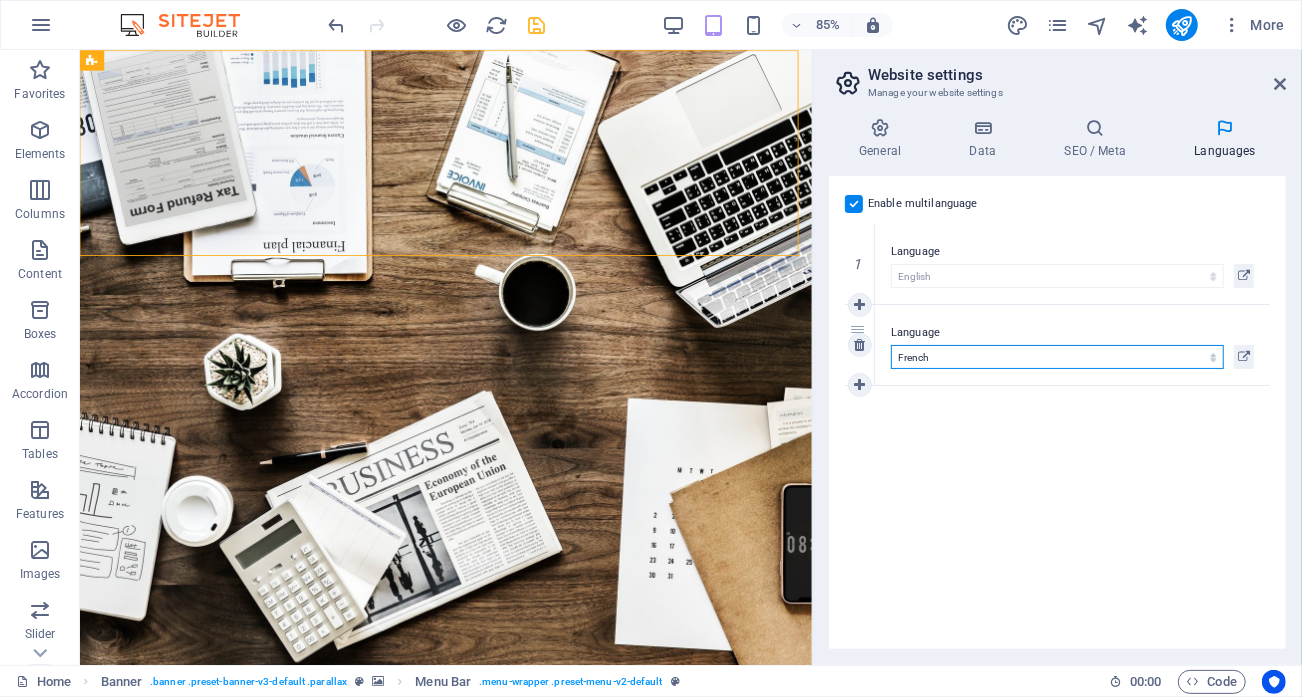 click on "Abkhazian Afar Afrikaans Akan Albanian Amharic Arabic Aragonese Armenian Assamese Avaric Avestan Aymara Azerbaijani Bambara Bashkir Basque Belarusian Bengali Bihari languages Bislama Bokmål Bosnian Breton Bulgarian Burmese Catalan Central Khmer Chamorro Chechen Chinese Church Slavic Chuvash Cornish Corsican Cree Croatian Czech Danish Dutch Dzongkha English Esperanto Estonian Ewe Faroese Farsi (Persian) Fijian Finnish French Fulah Gaelic Galician Ganda Georgian German Greek Greenlandic Guaraní Gujarati Haitian Creole Hausa Hebrew Herero Hindi Hiri Motu Hungarian Icelandic Ido Igbo Indonesian Interlingua Interlingue Inuktitut Inupiaq Irish Italian Japanese Javanese Kannada Kanuri Kashmiri Kazakh Kikuyu Kinyarwanda Komi Kongo Korean Kurdish Kwanyama Kyrgyz Lao Latin Latvian Limburgish Lingala Lithuanian Luba-Katanga Luxembourgish Macedonian Malagasy Malay Malayalam Maldivian Maltese Manx Maori Marathi Marshallese Mongolian Nauru Navajo Ndonga Nepali North Ndebele Northern Sami Norwegian Norwegian Nynorsk Nuosu" at bounding box center [1057, 357] 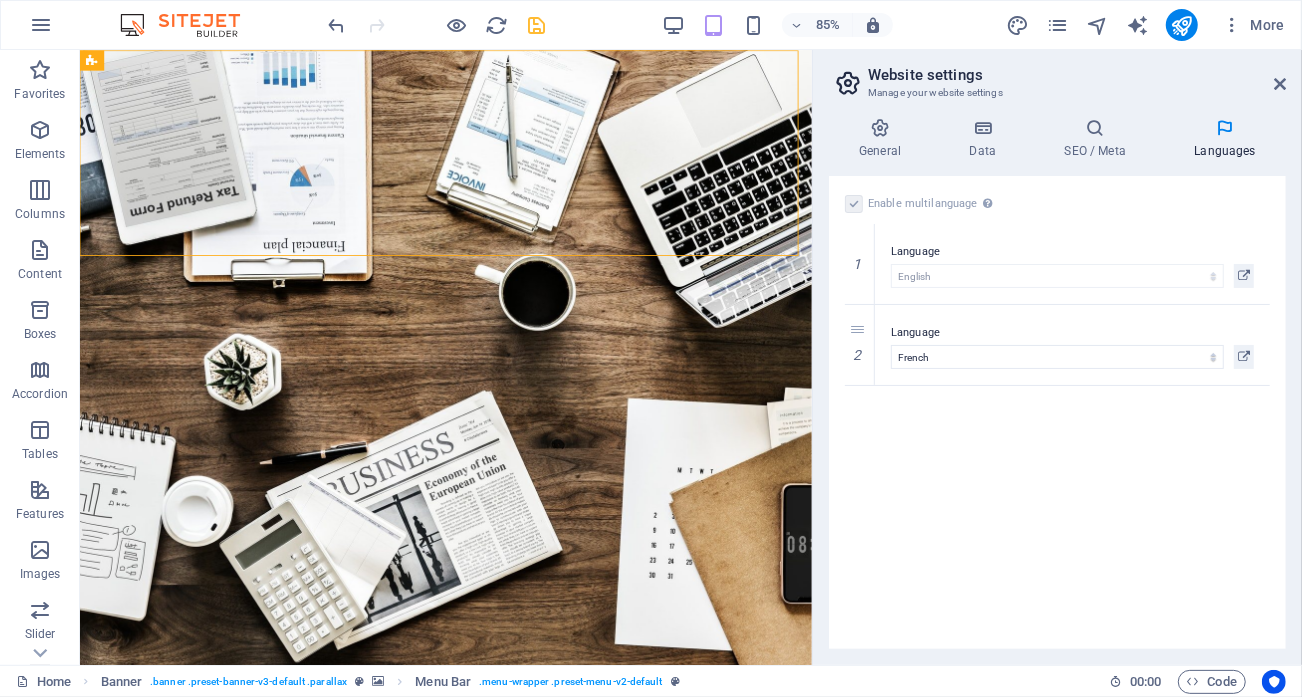 click on "Enable multilanguage To disable multilanguage delete all languages until only one language remains. Website language Abkhazian Afar Afrikaans Akan Albanian Amharic Arabic Aragonese Armenian Assamese Avaric Avestan Aymara Azerbaijani Bambara Bashkir Basque Belarusian Bengali Bihari languages Bislama Bokmål Bosnian Breton Bulgarian Burmese Catalan Central Khmer Chamorro Chechen Chinese Church Slavic Chuvash Cornish Corsican Cree Croatian Czech Danish Dutch Dzongkha English Esperanto Estonian Ewe Faroese Farsi (Persian) Fijian Finnish French Fulah Gaelic Galician Ganda Georgian German Greek Greenlandic Guaraní Gujarati Haitian Creole Hausa Hebrew Herero Hindi Hiri Motu Hungarian Icelandic Ido Igbo Indonesian Interlingua Interlingue Inuktitut Inupiaq Irish Italian Japanese Javanese Kannada Kanuri Kashmiri Kazakh Kikuyu Kinyarwanda Komi Kongo Korean Kurdish Kwanyama Kyrgyz Lao Latin Latvian Limburgish Lingala Lithuanian Luba-Katanga Luxembourgish Macedonian Malagasy Malay Malayalam Maldivian Maltese Manx Maori 1" at bounding box center [1057, 412] 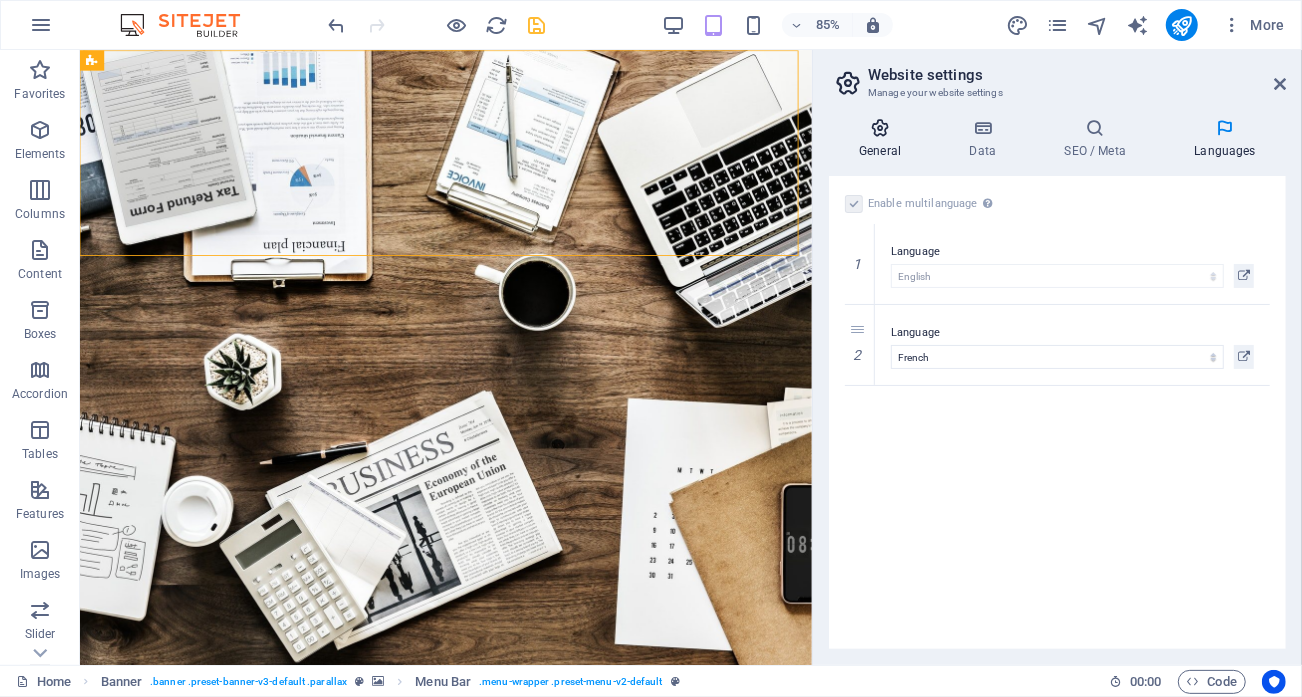 click at bounding box center (880, 128) 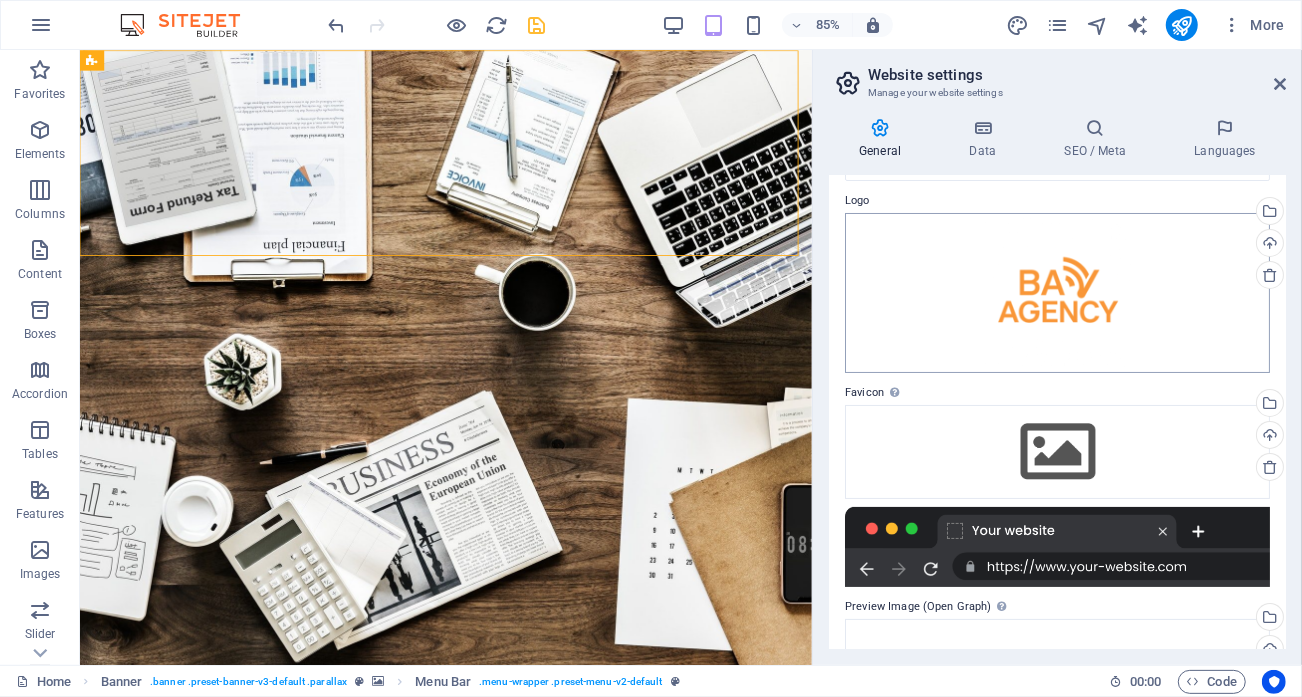 scroll, scrollTop: 0, scrollLeft: 0, axis: both 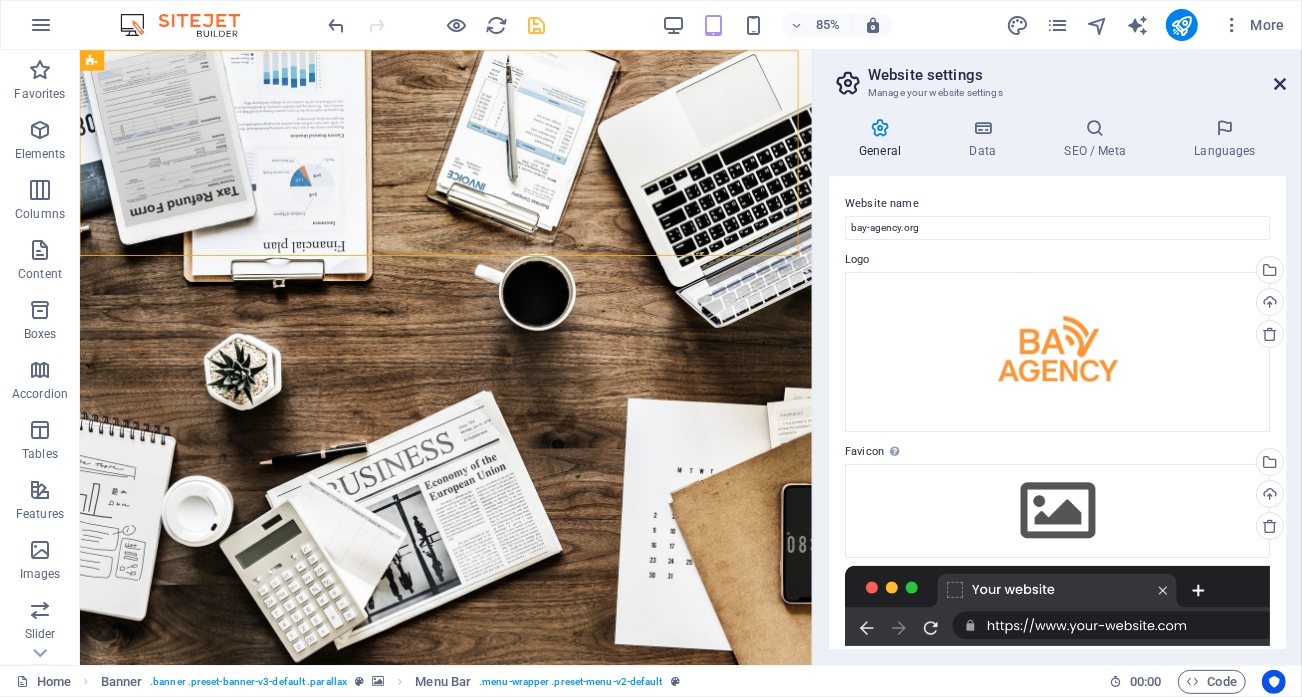 drag, startPoint x: 1282, startPoint y: 78, endPoint x: 935, endPoint y: 468, distance: 522.0239 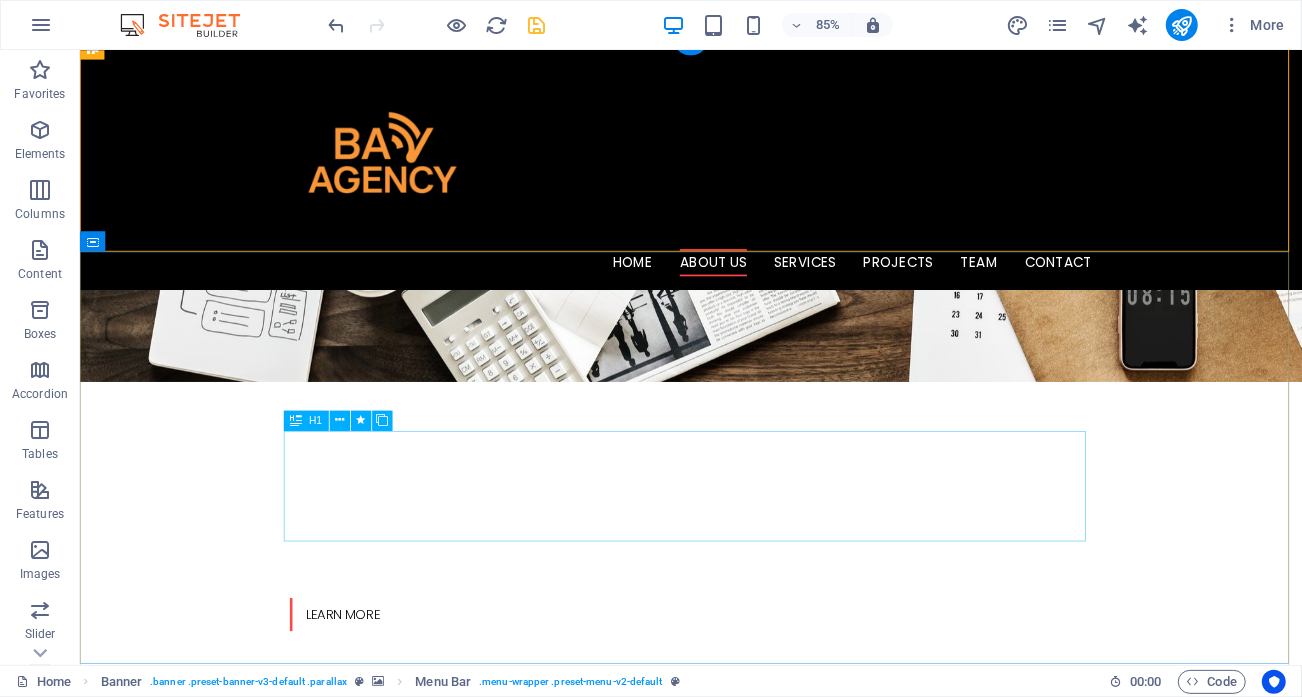 scroll, scrollTop: 700, scrollLeft: 0, axis: vertical 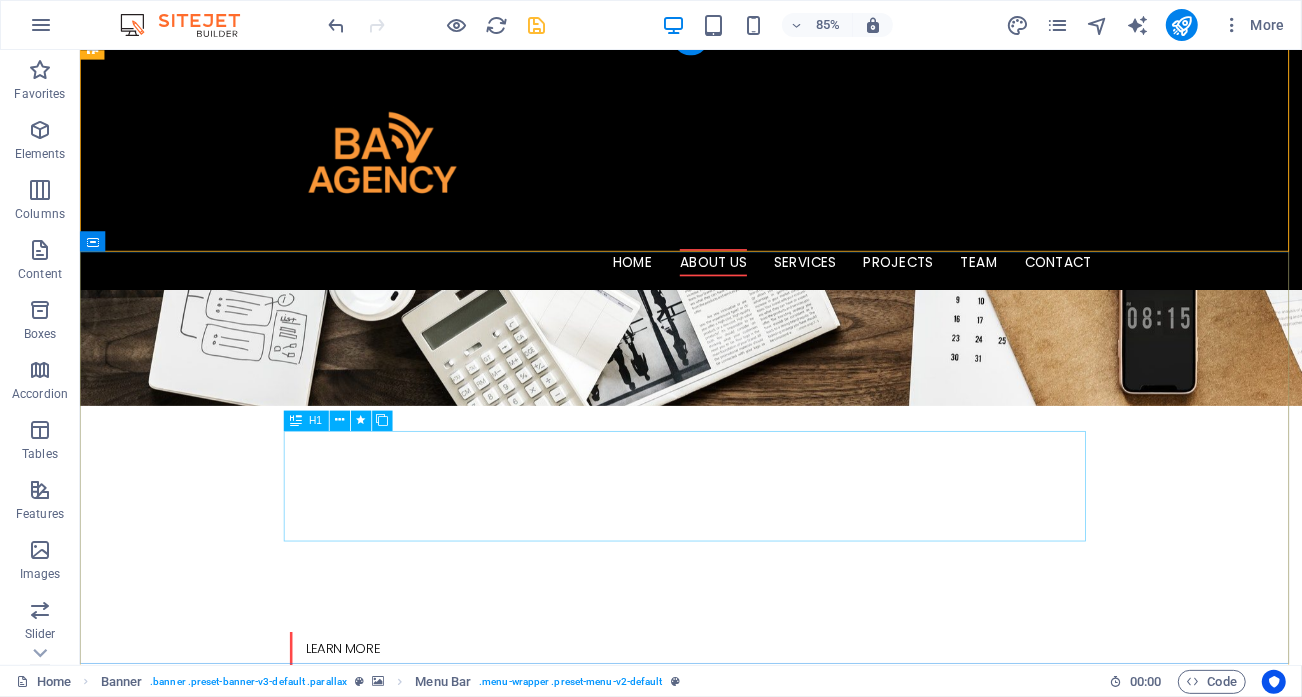 click on "We turn your data into  operational EXCELLENCE ! Welcome to Bay Agency – Your Telecom Experts. With over 20 years of experience, our dedicated team of telecom engineers and project managers specializes in optimizing and deploying mobile networks. We offer innovative solutions tailored to ensure exceptional performance and reliability for your network." at bounding box center (799, 1156) 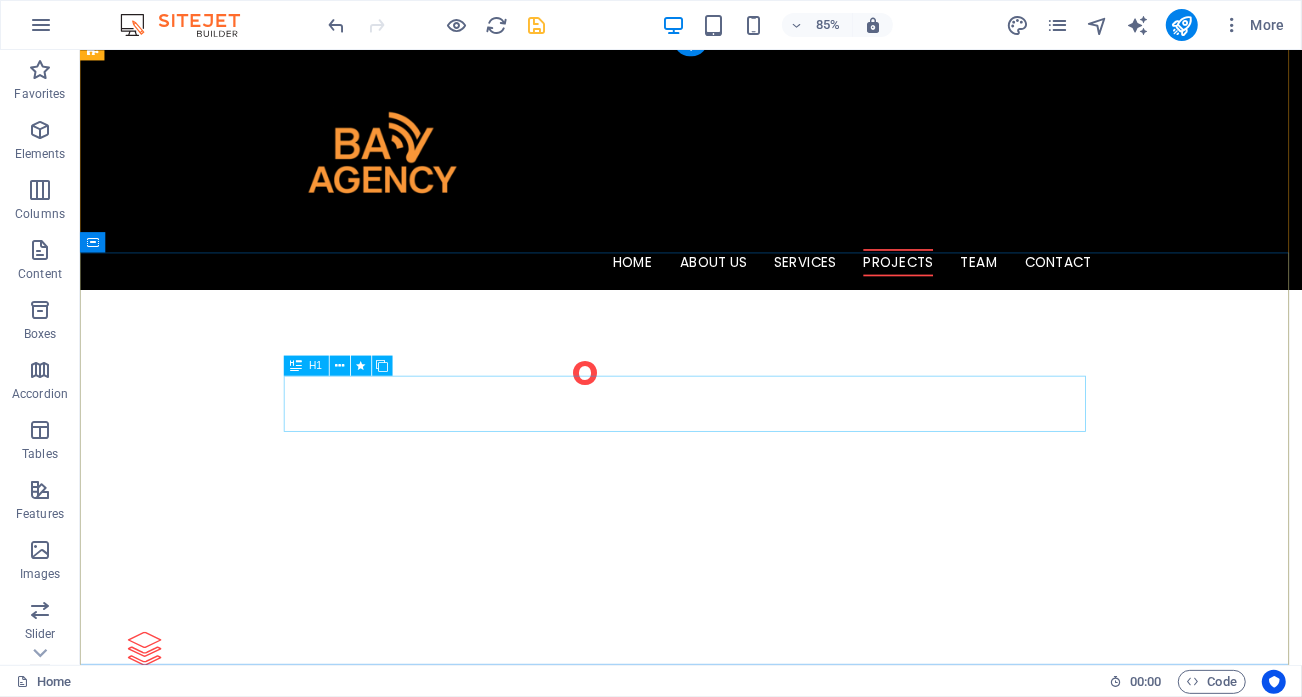 scroll, scrollTop: 2200, scrollLeft: 0, axis: vertical 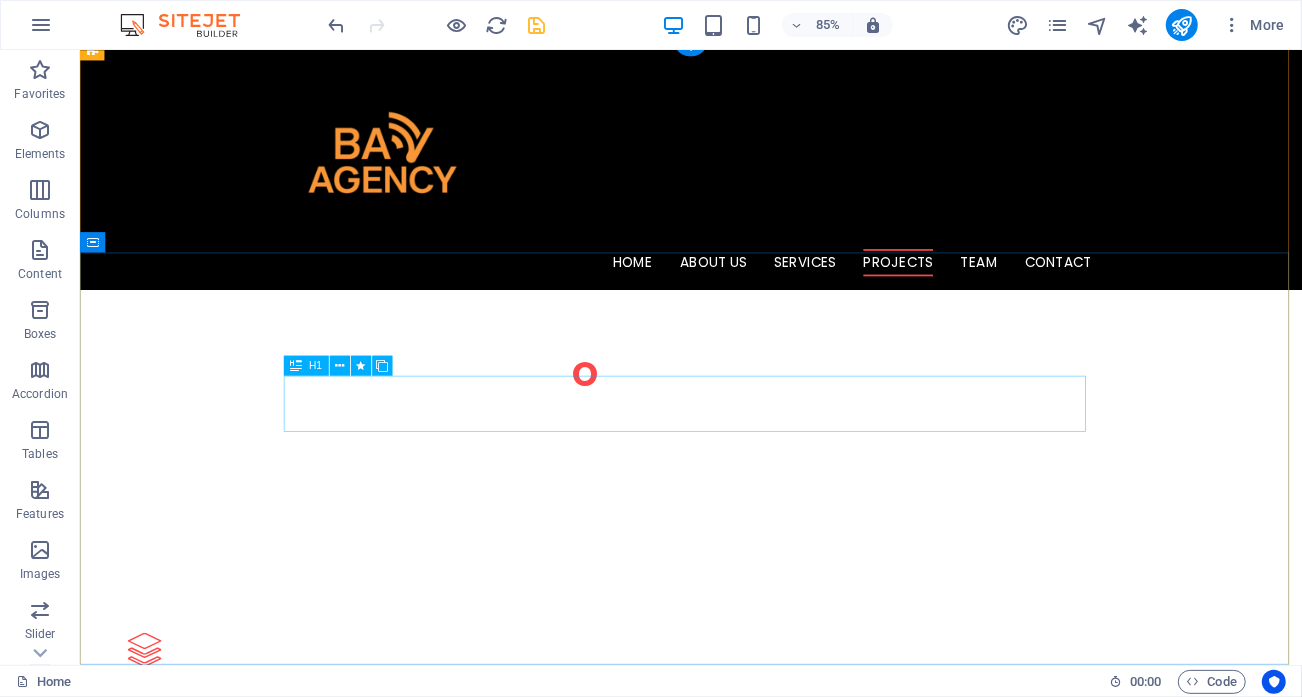 click on "Home About us Services Projects Team Contact" at bounding box center (799, 191) 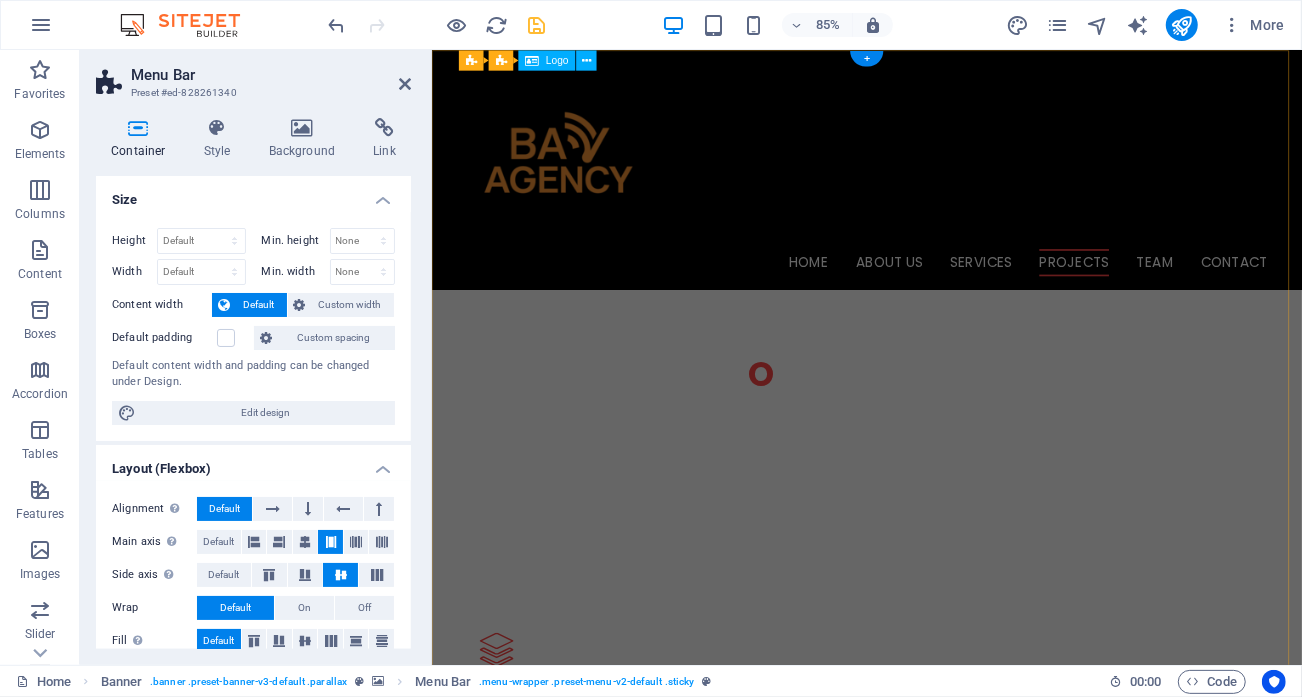 scroll, scrollTop: 0, scrollLeft: 0, axis: both 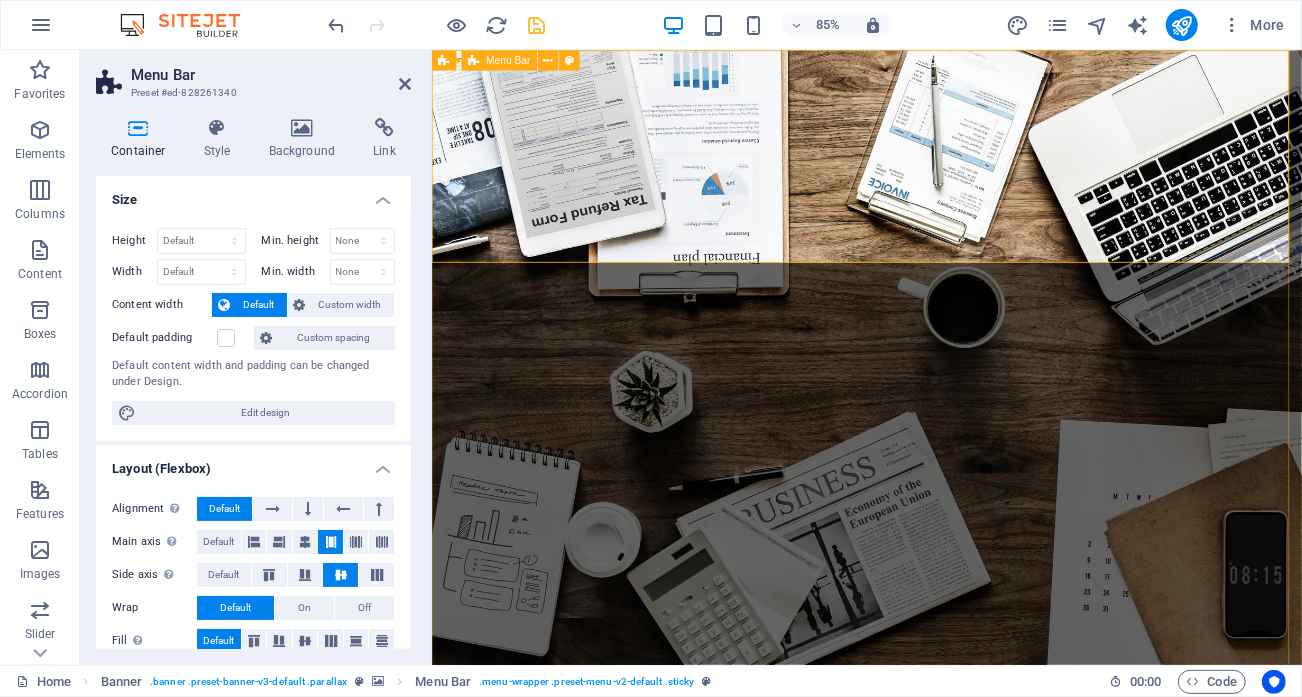 click on "Home About us Services Projects Team Contact" at bounding box center [943, 960] 